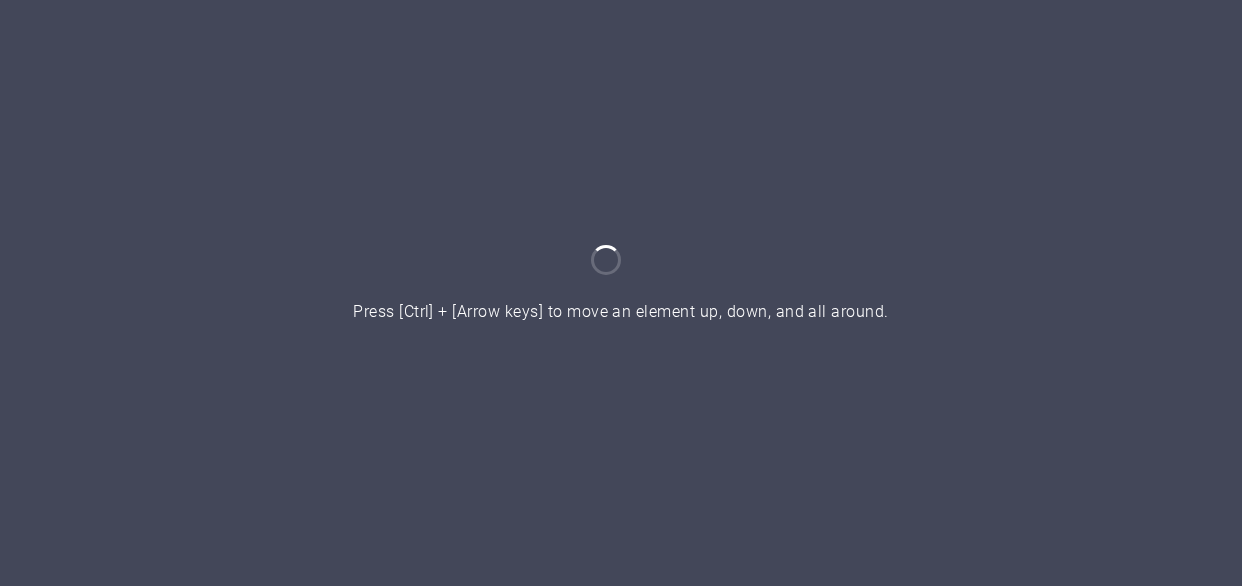 scroll, scrollTop: 0, scrollLeft: 0, axis: both 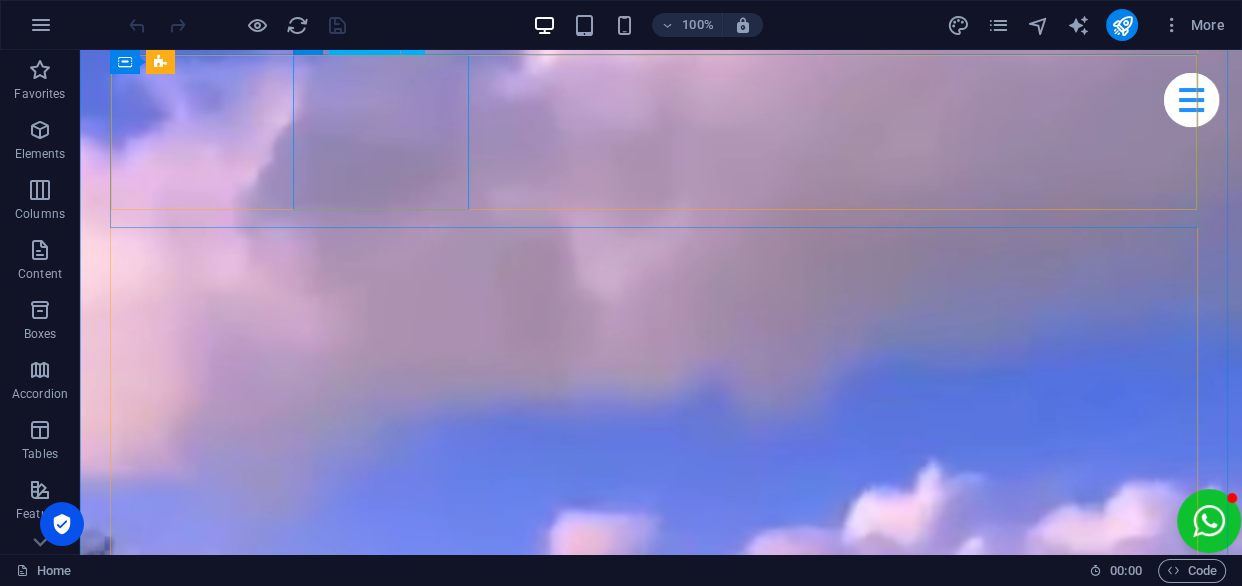 click on "Beginner Surf Lesson" at bounding box center [661, 3585] 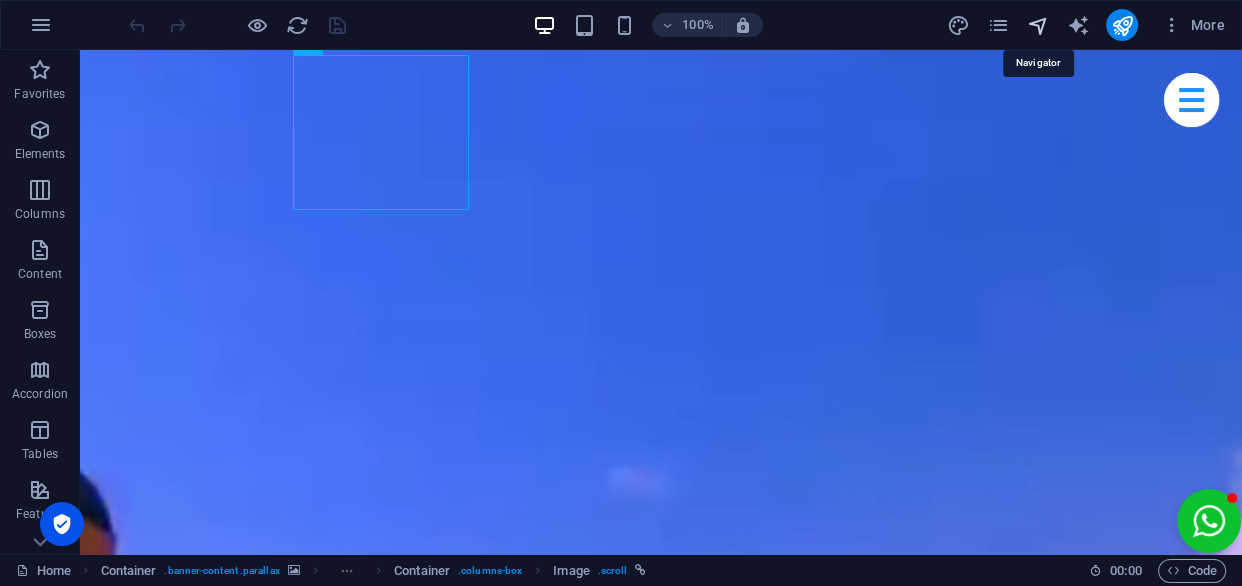 click at bounding box center [1037, 25] 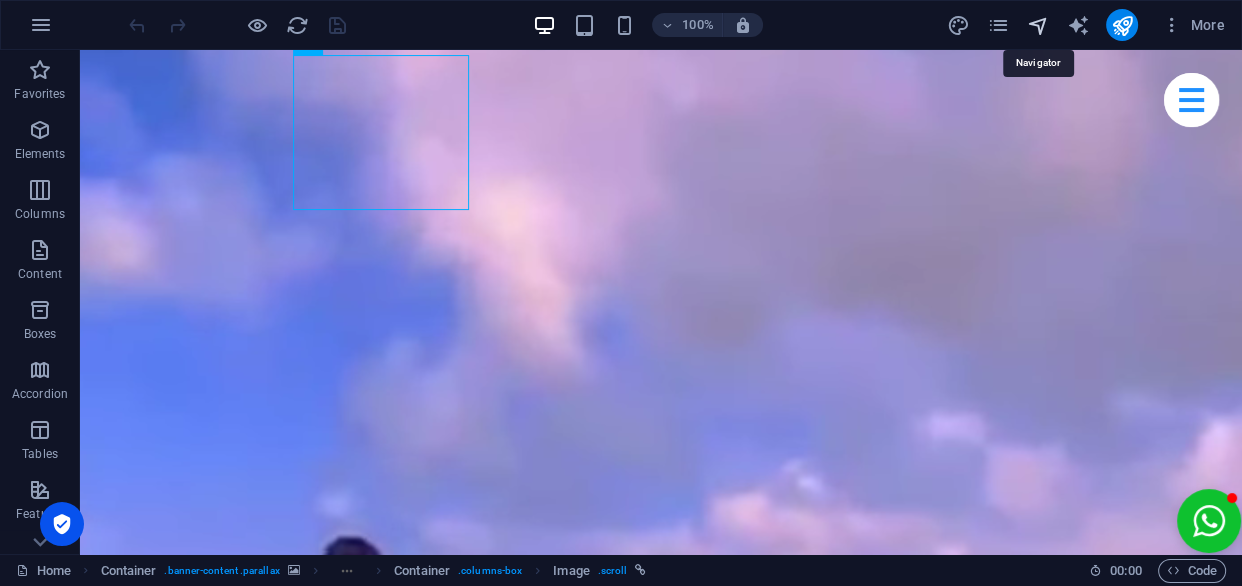 click at bounding box center [1037, 25] 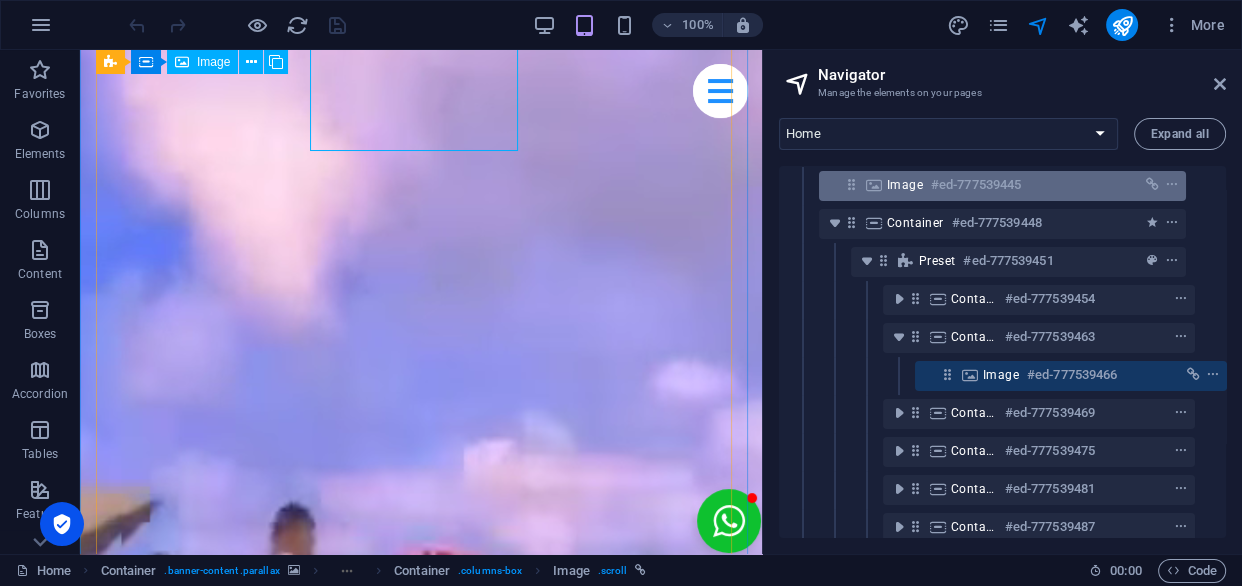 scroll, scrollTop: 260, scrollLeft: 36, axis: both 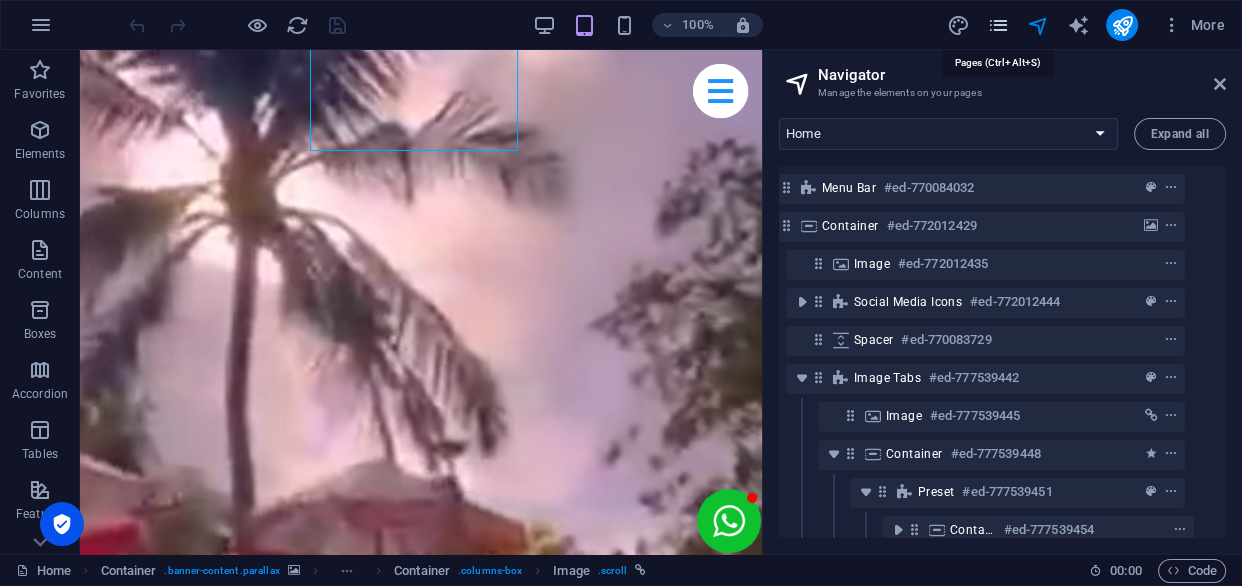 click at bounding box center (997, 25) 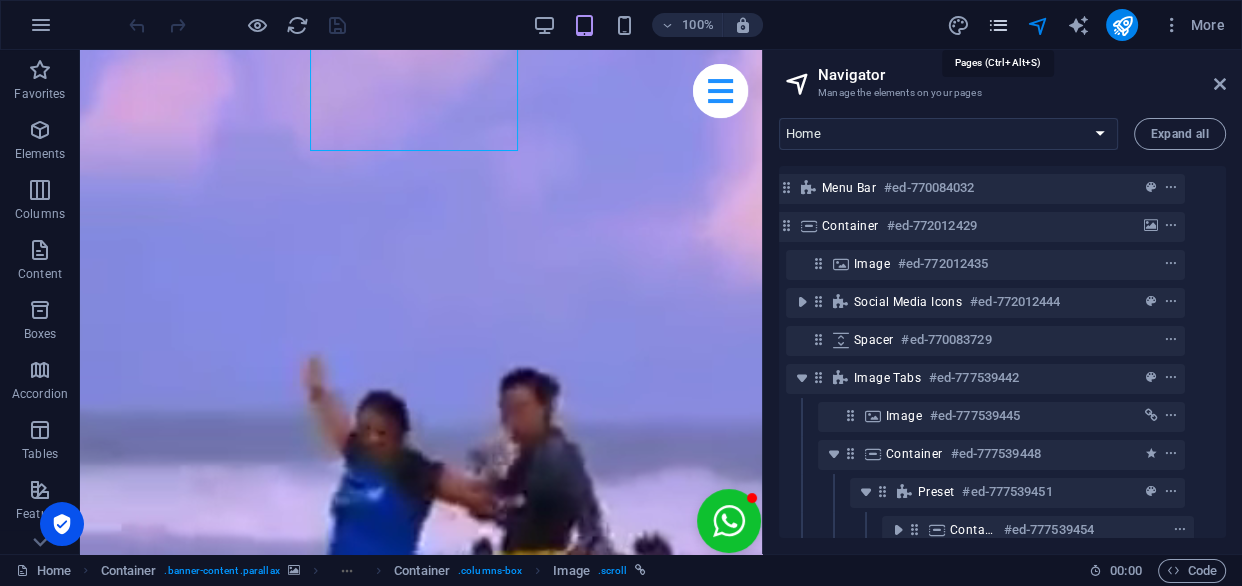 click at bounding box center (997, 25) 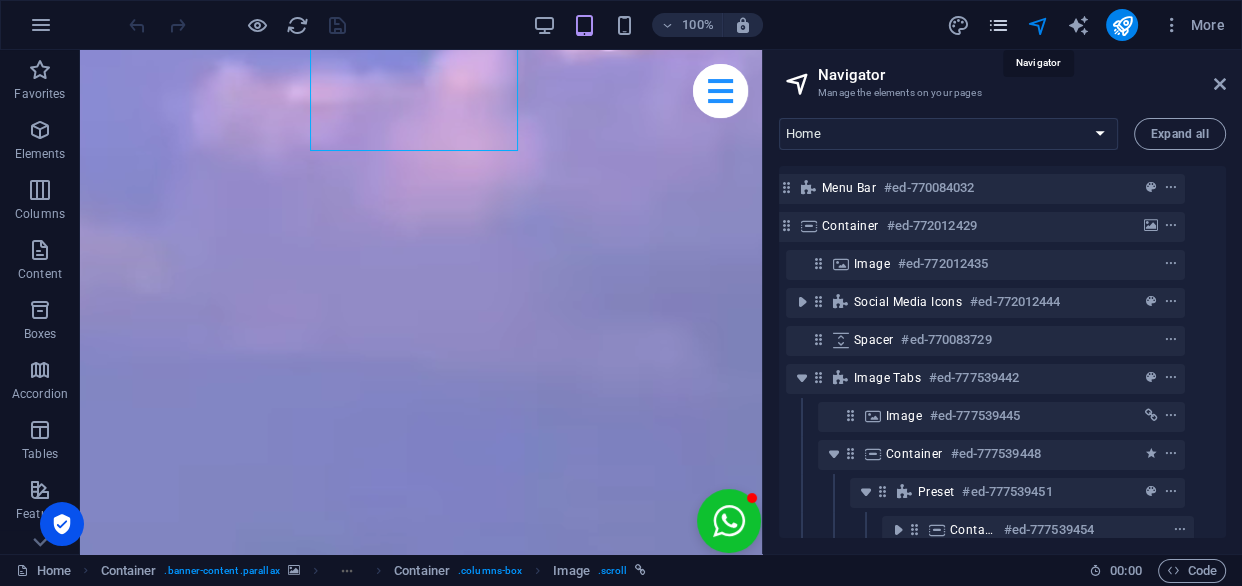 click at bounding box center (997, 25) 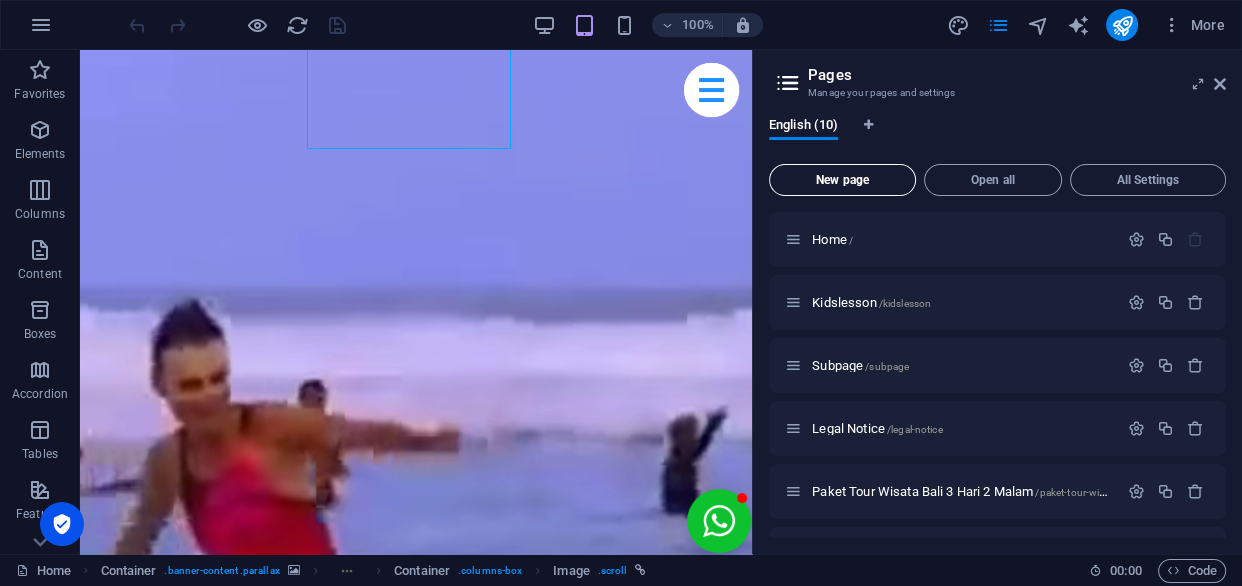 click on "New page" at bounding box center [842, 180] 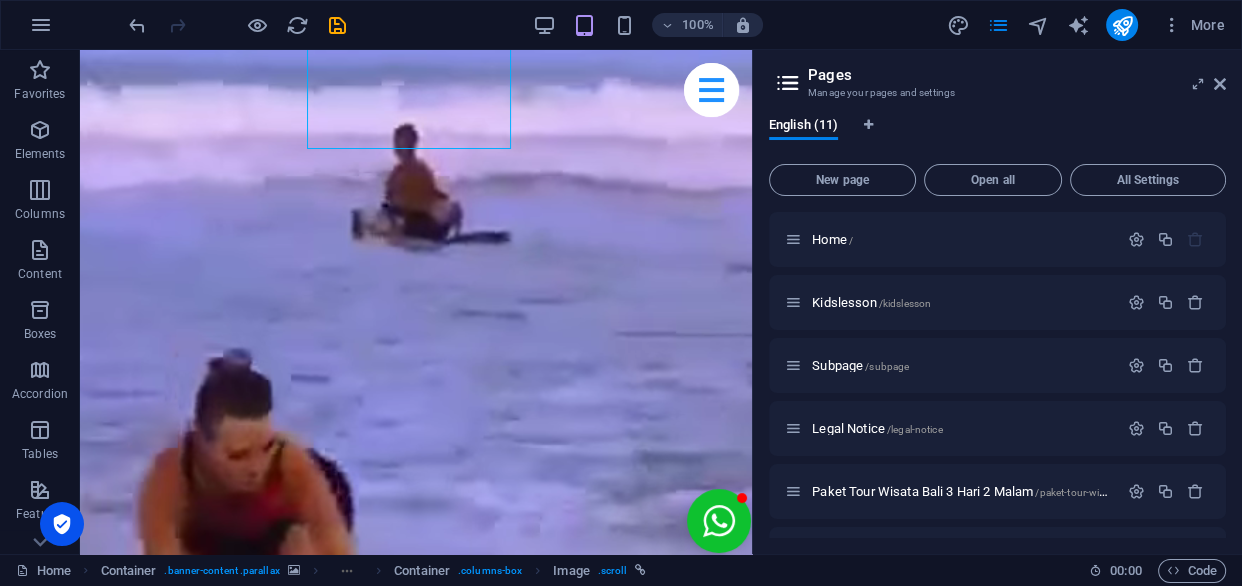 scroll, scrollTop: 570, scrollLeft: 0, axis: vertical 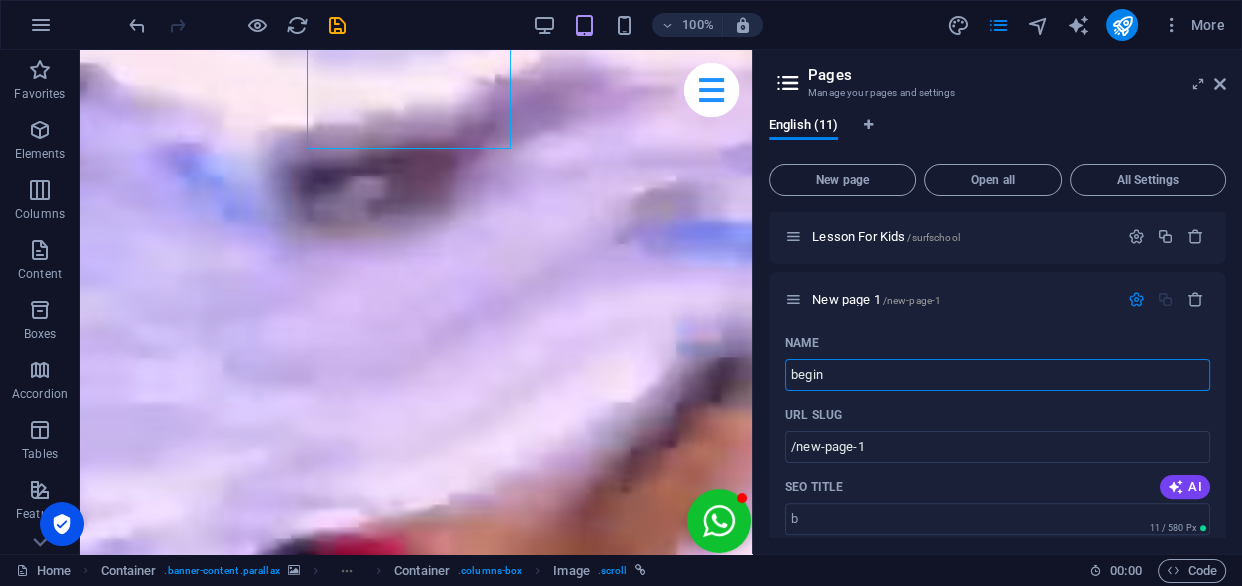 type on "beginn" 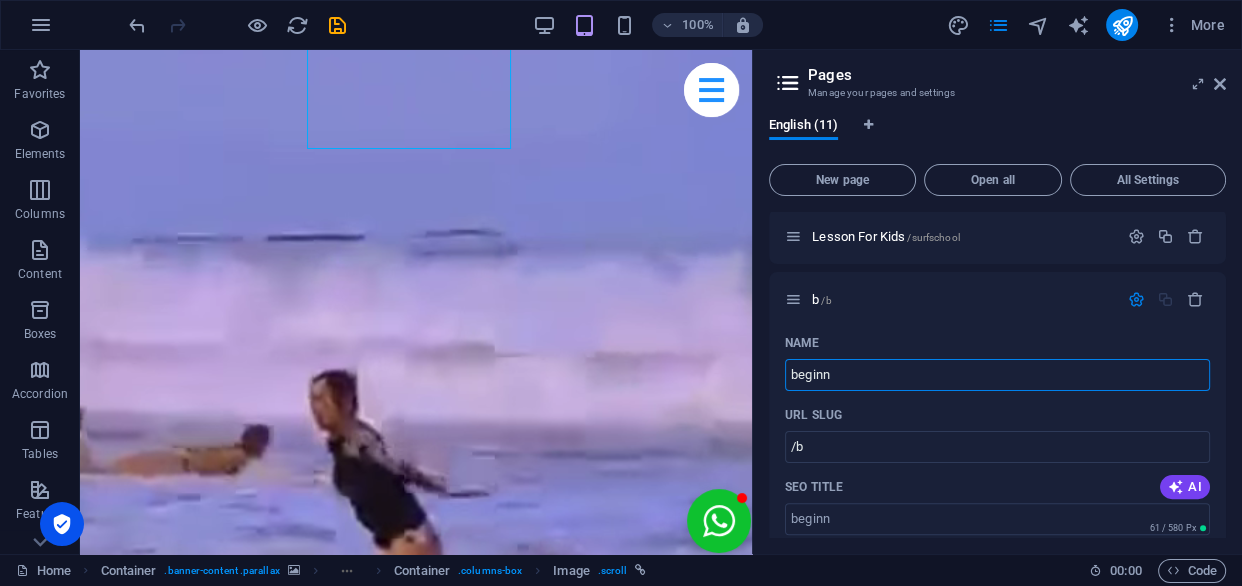 type on "/b" 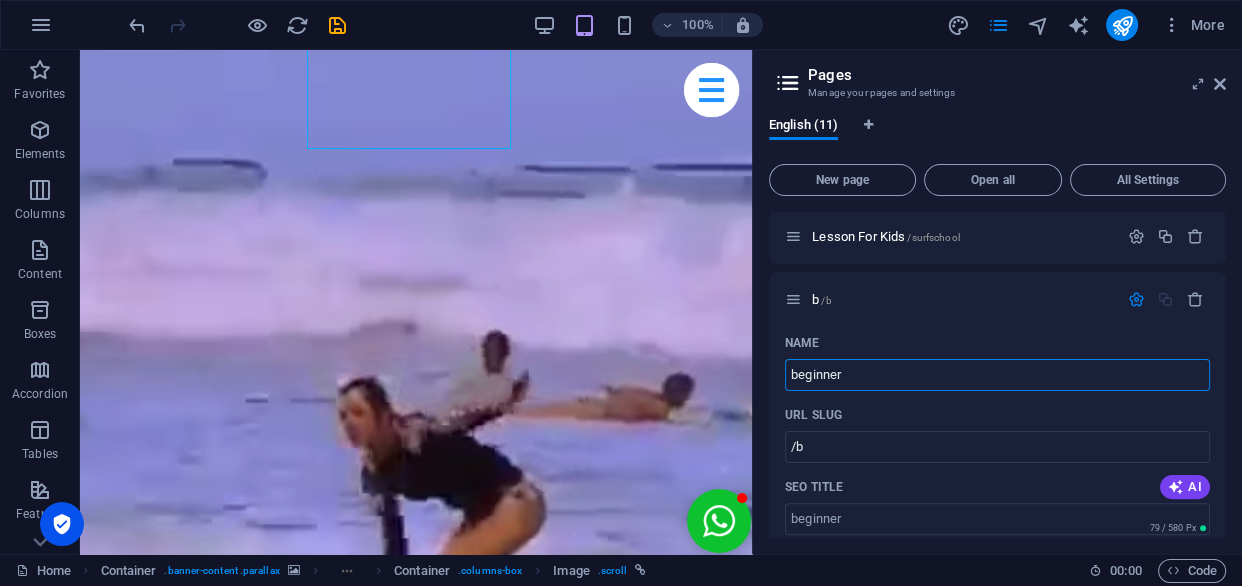 type on "beginner" 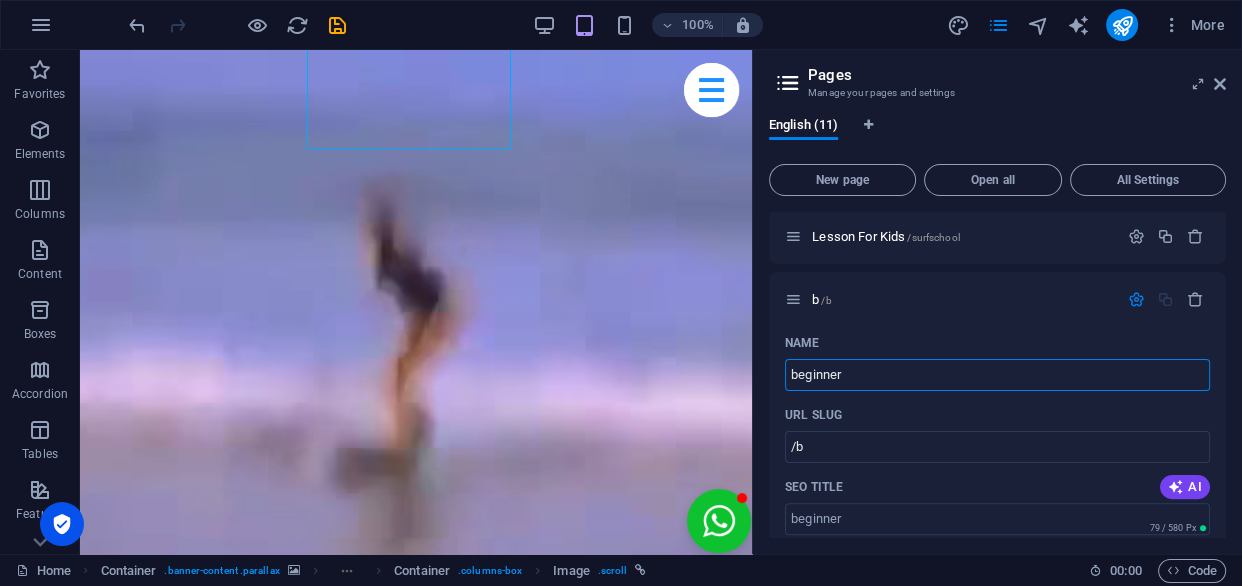 type on "/beginner" 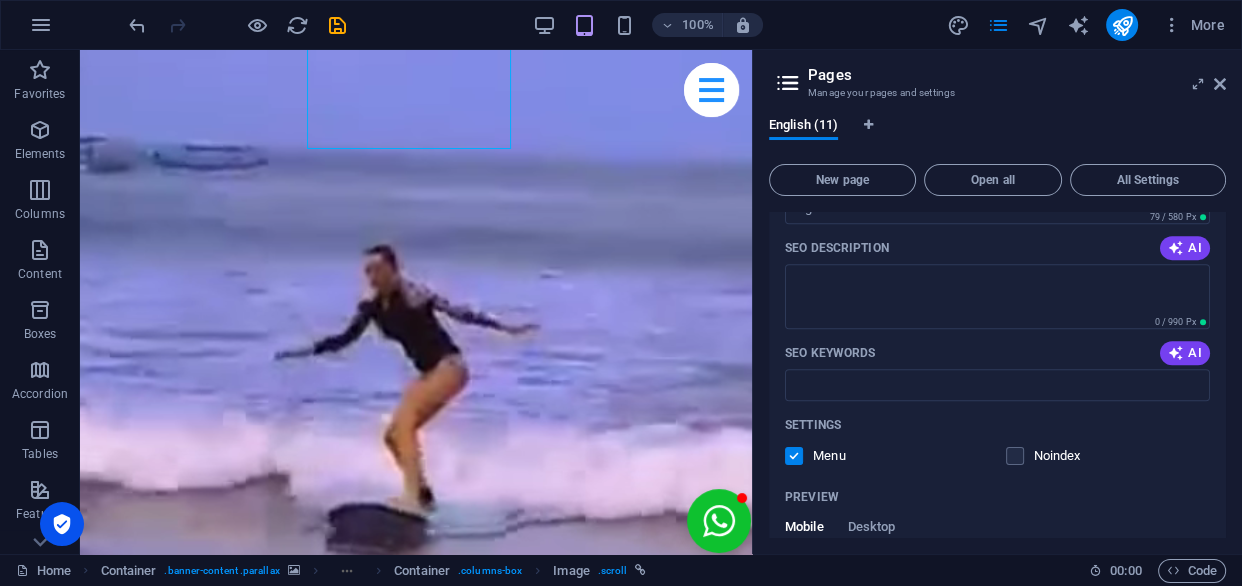 scroll, scrollTop: 700, scrollLeft: 0, axis: vertical 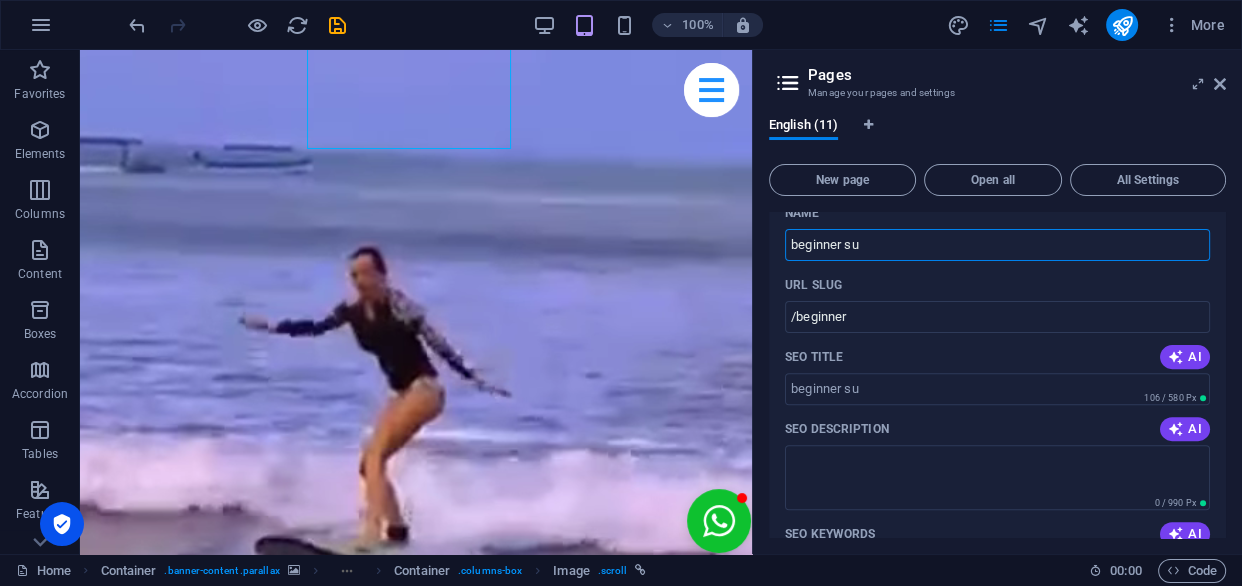 type on "beginner su" 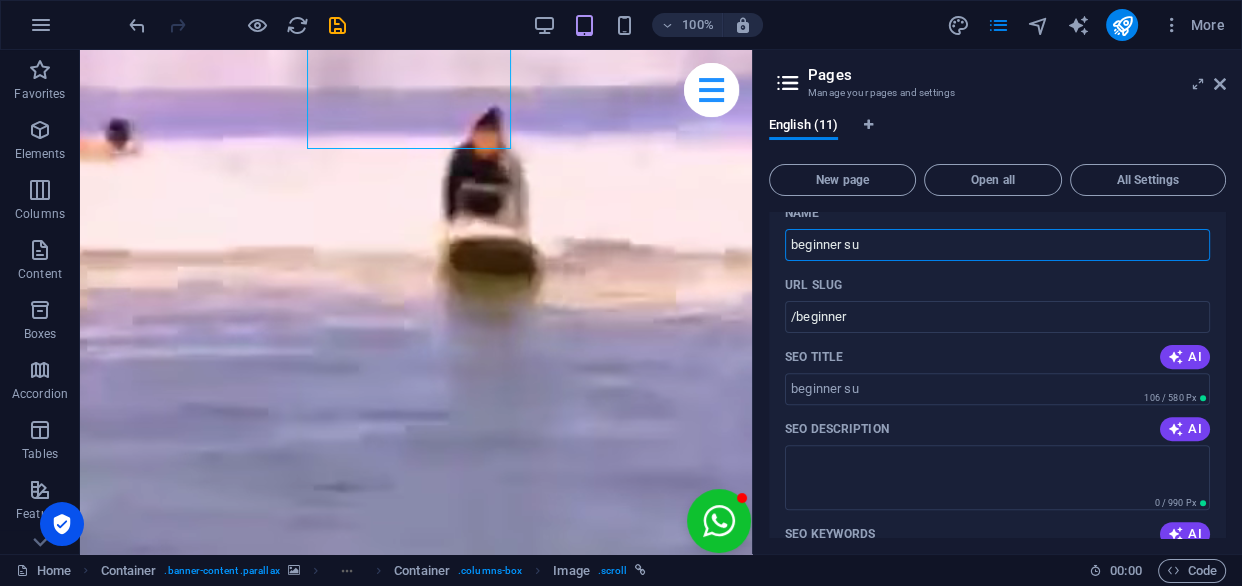 type on "/beginner-su" 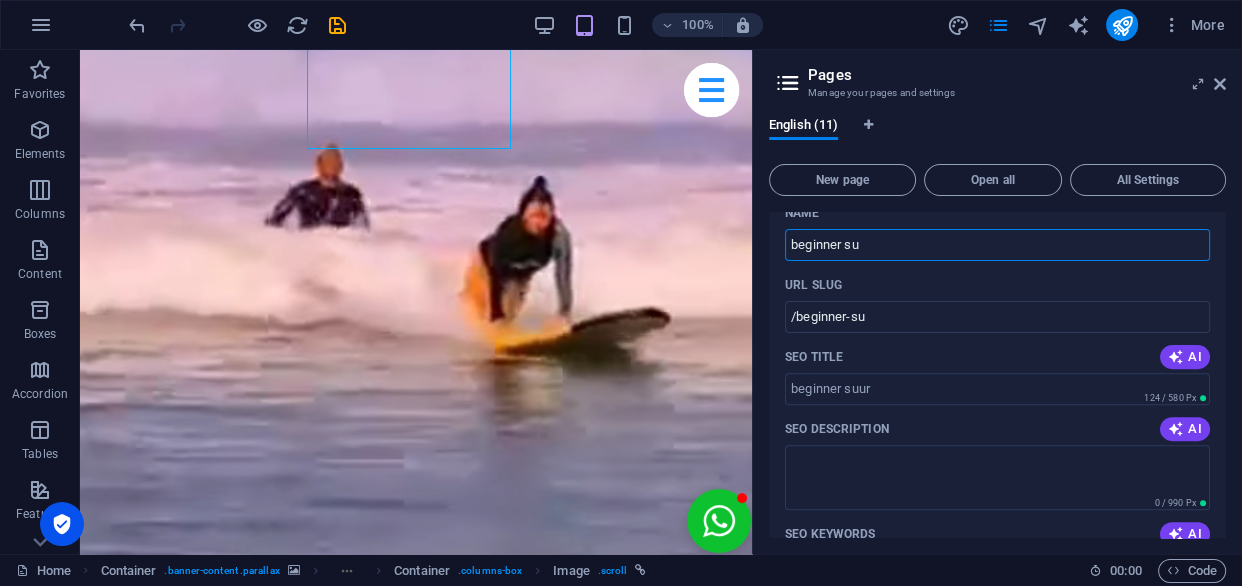 type on "beginner s" 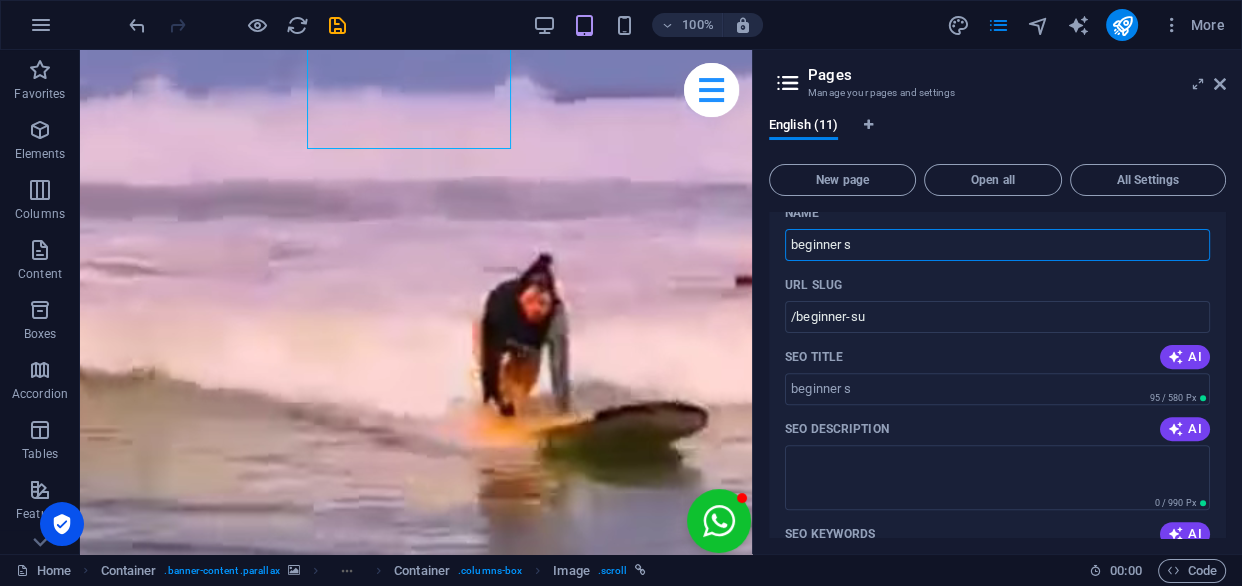 type on "/beginner-suur" 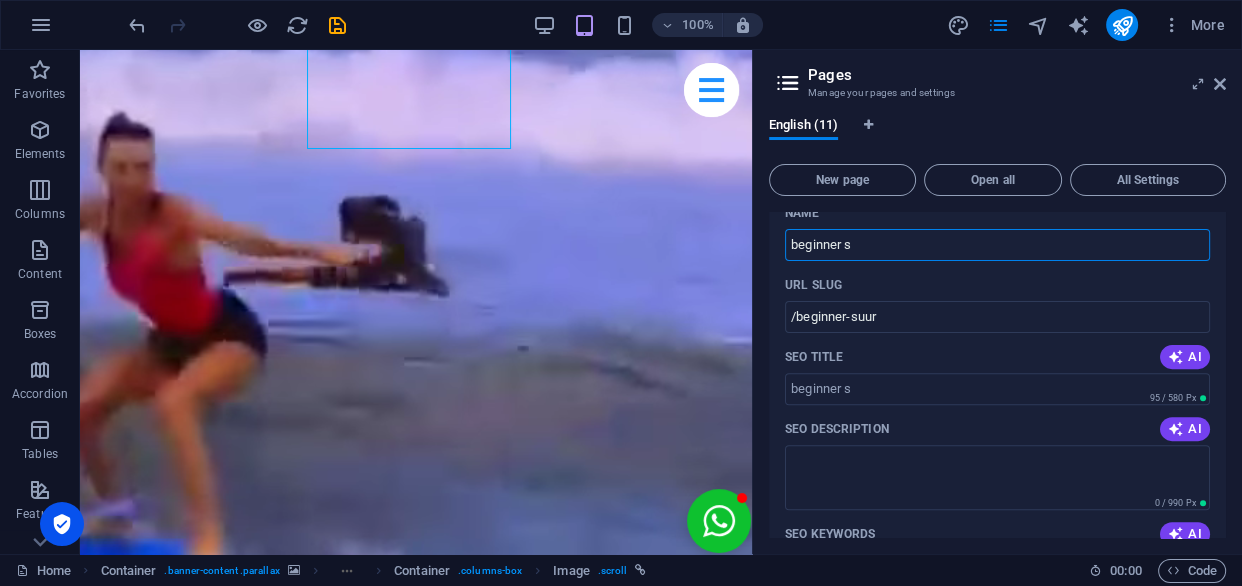 type on "beginner" 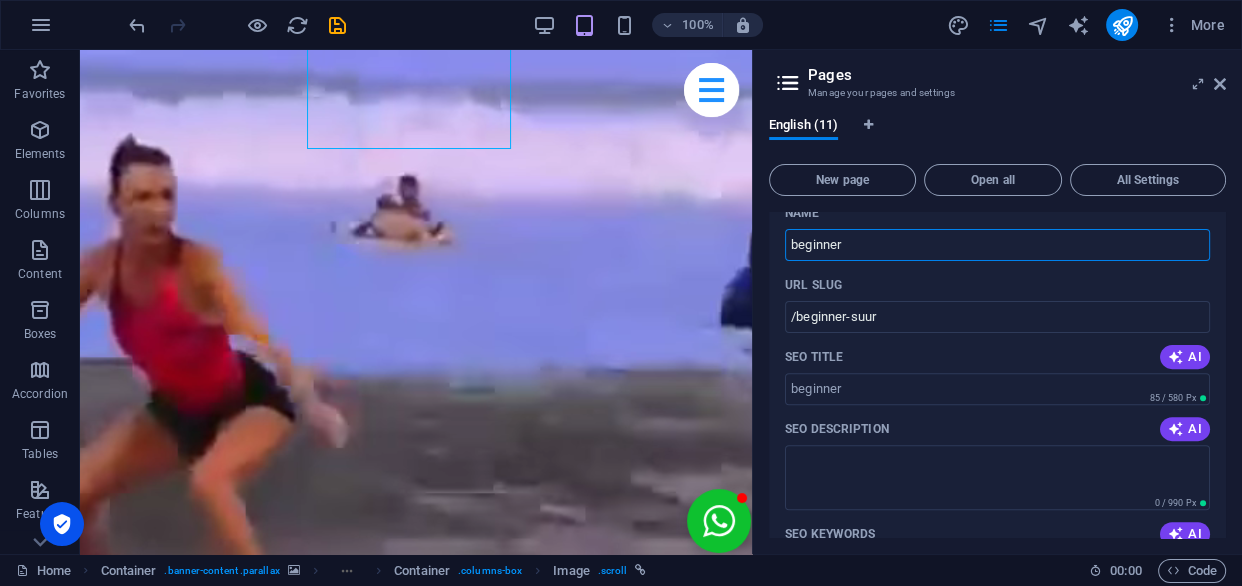 type on "/beginner-s" 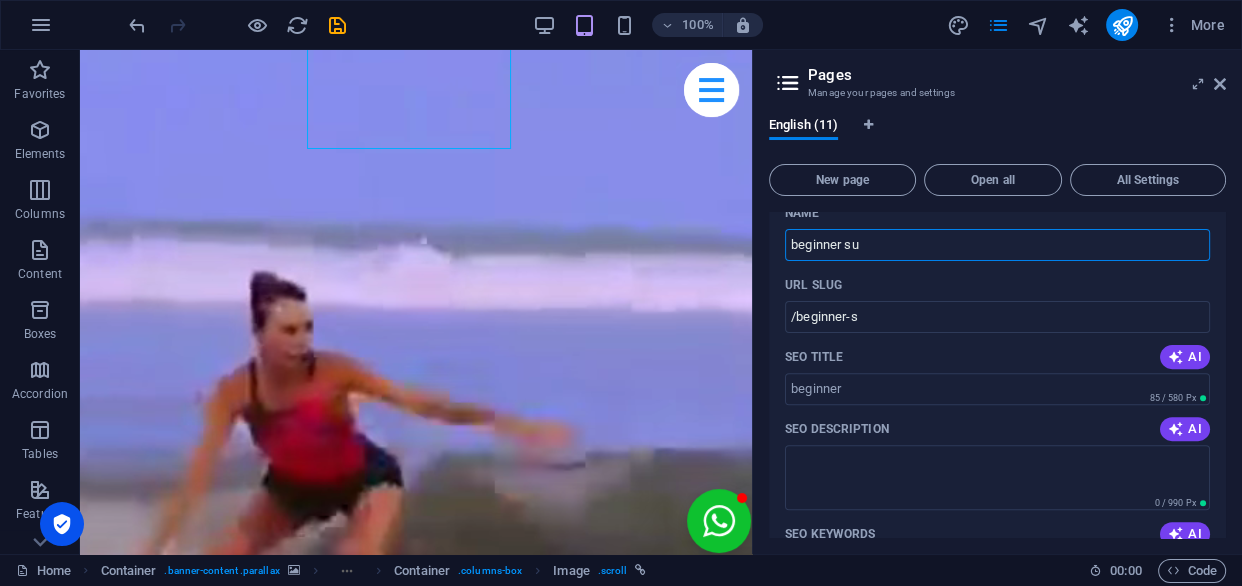 type on "beginner sur" 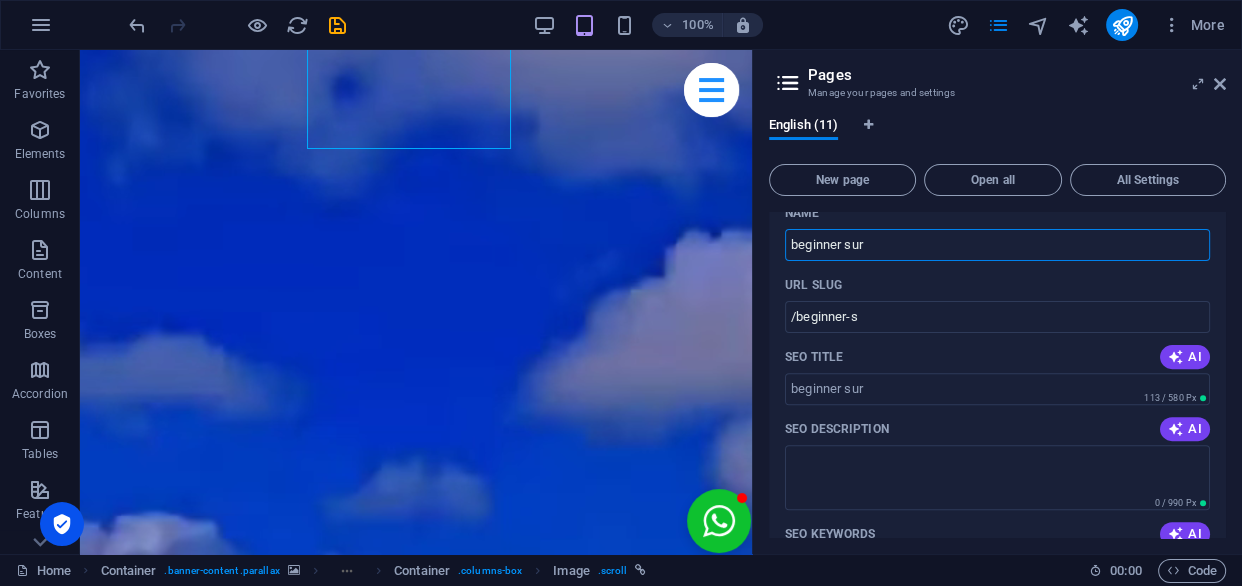 type on "/beginner" 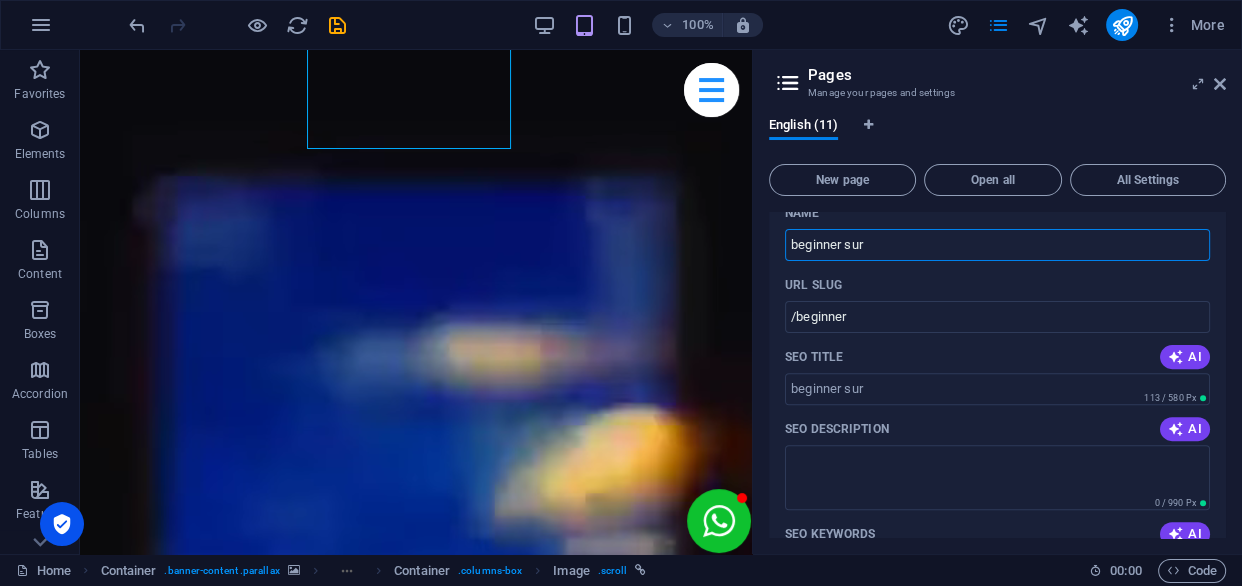 type on "beginner surf" 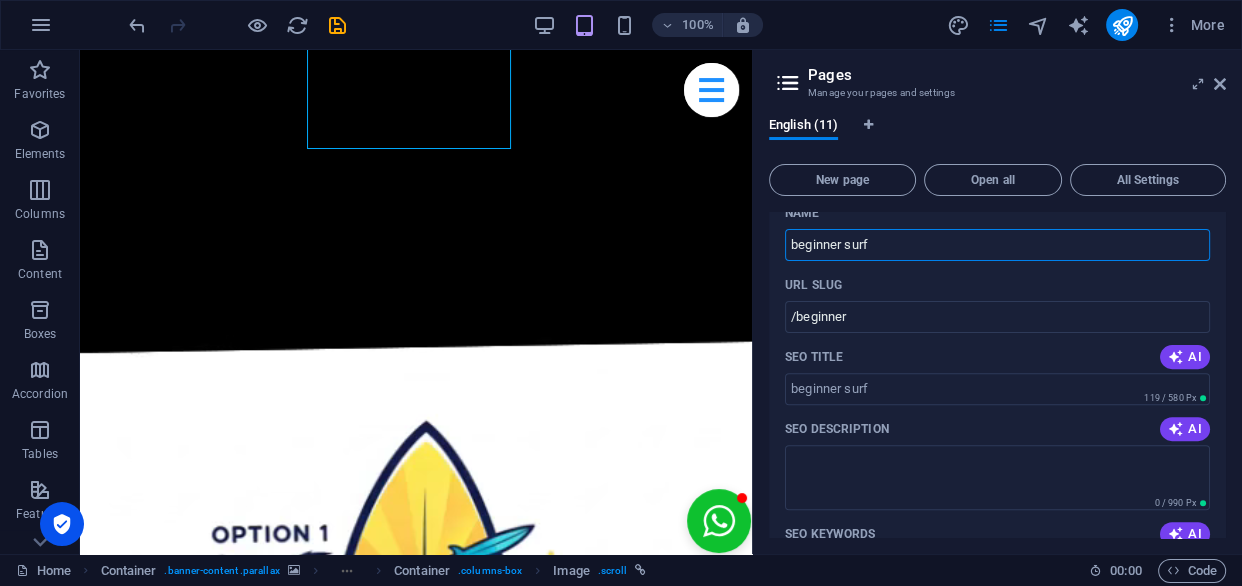 type on "/beginner-sur" 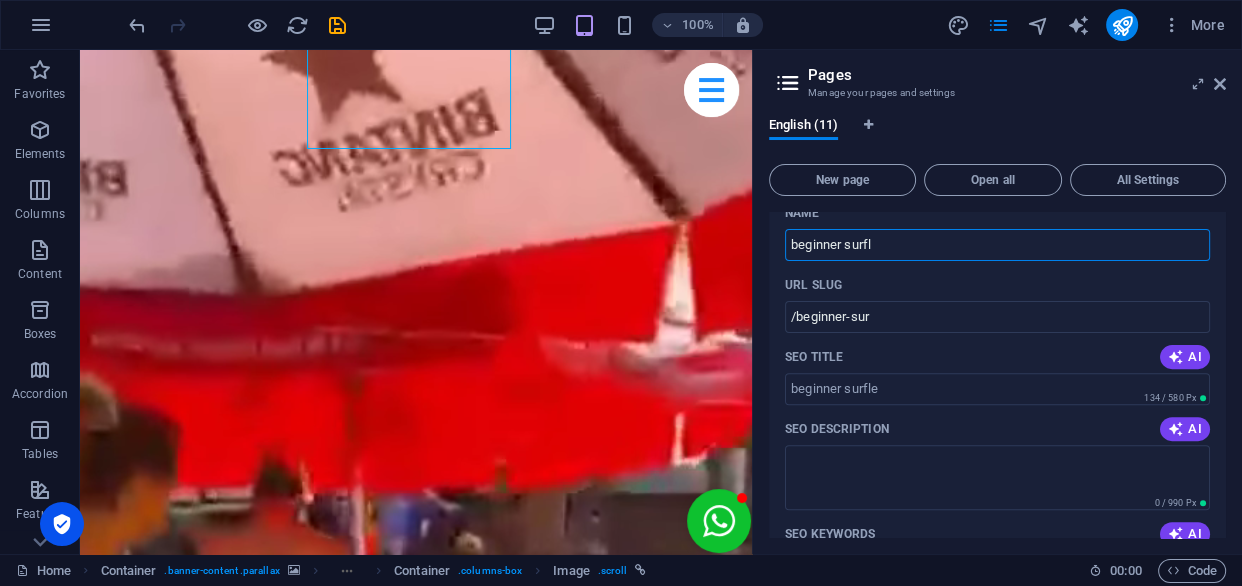 type on "beginner surf" 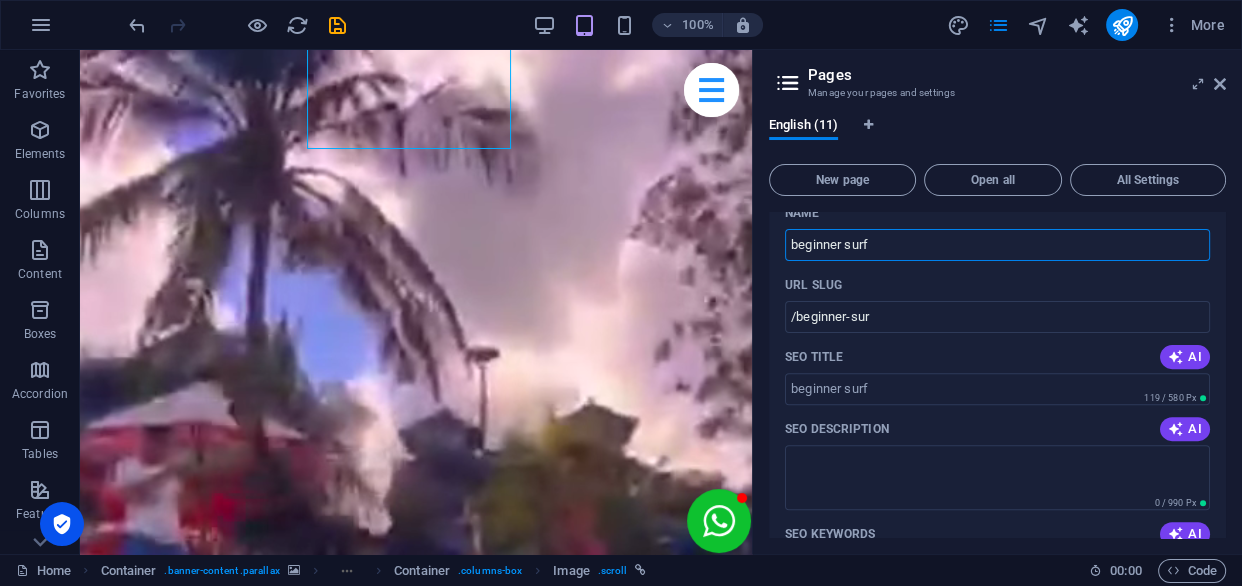 type on "/beginner-surfle" 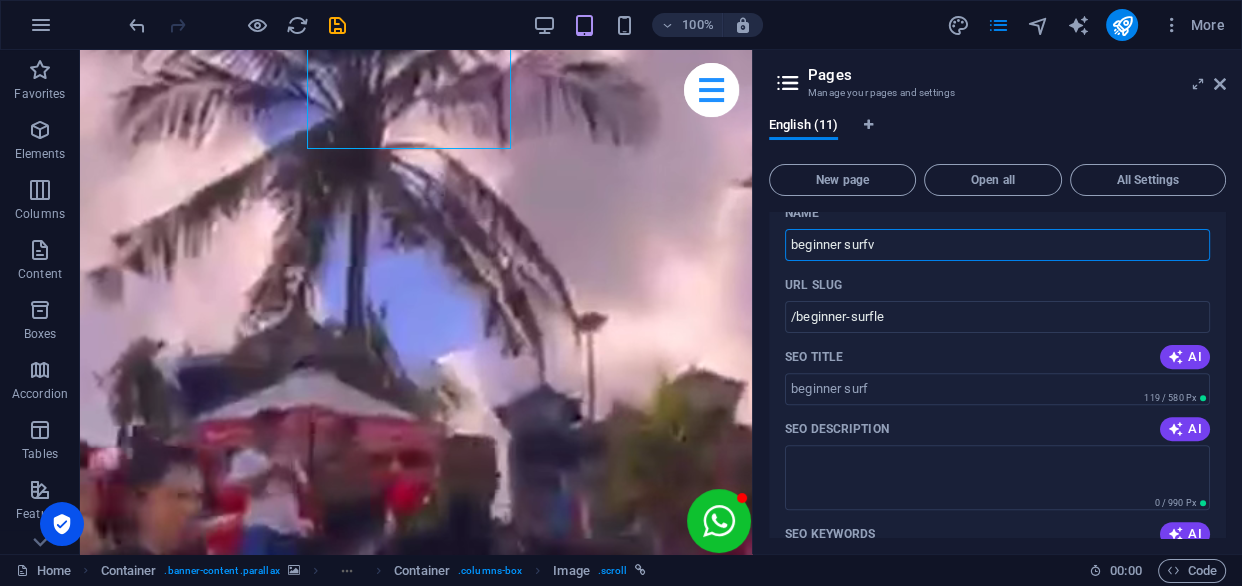 type on "beginner surfvl" 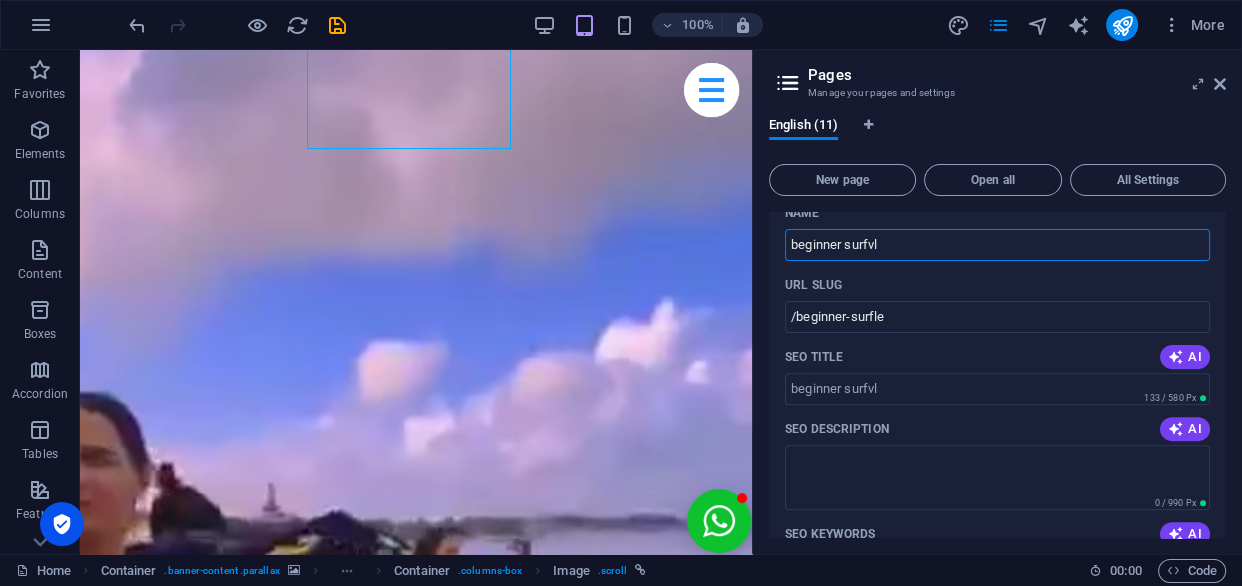 type on "/beginner-surf" 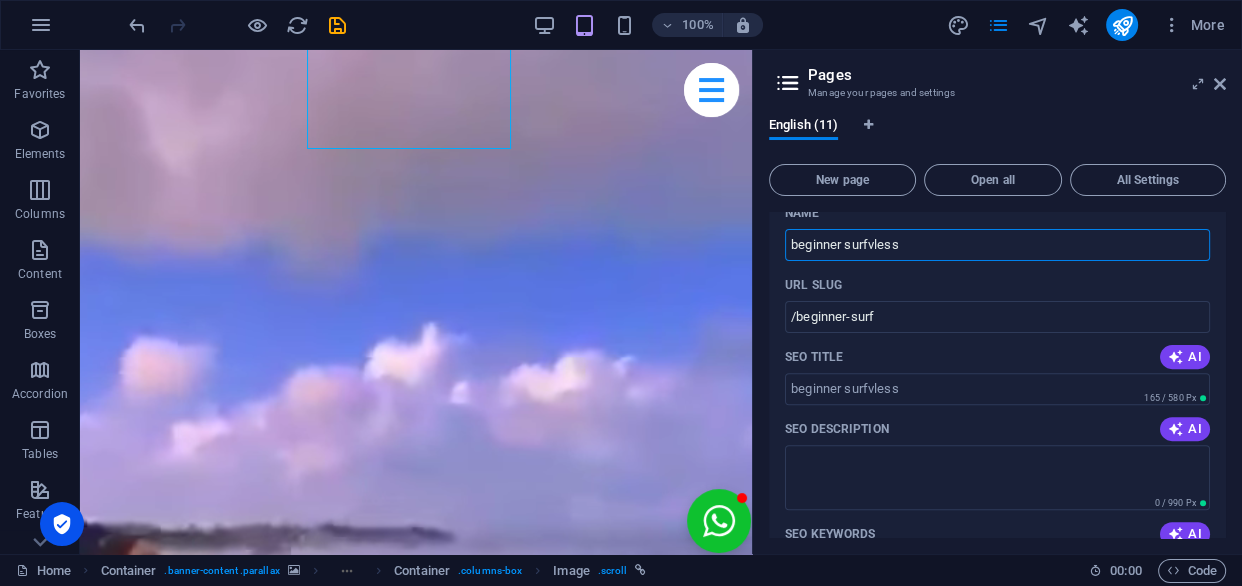 type on "beginner surfvless" 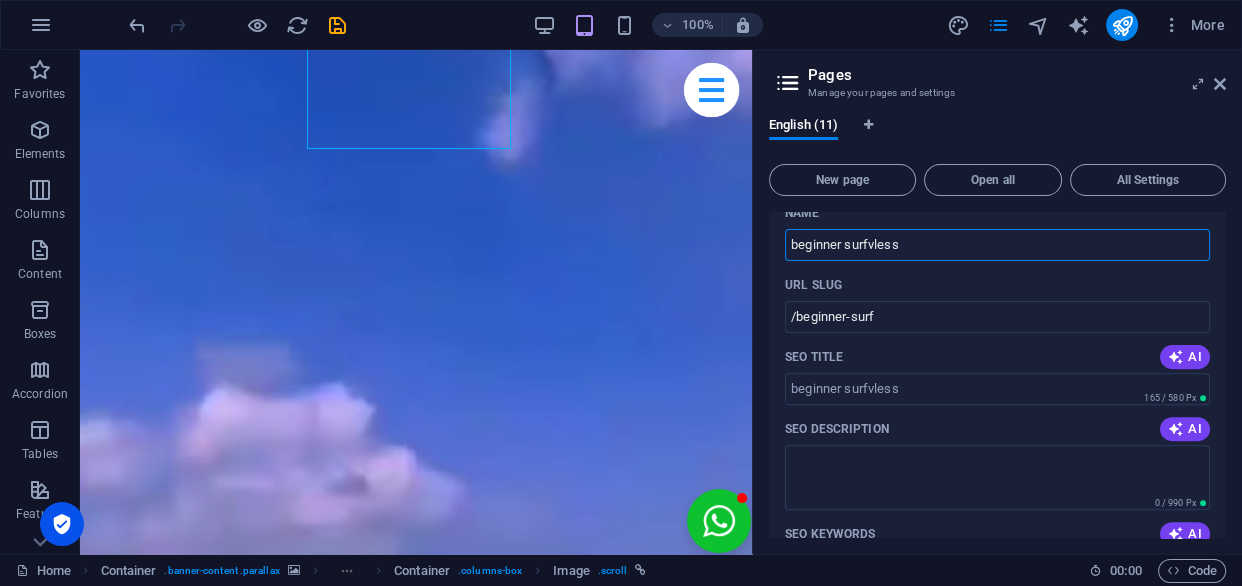type on "/beginner-surfvless" 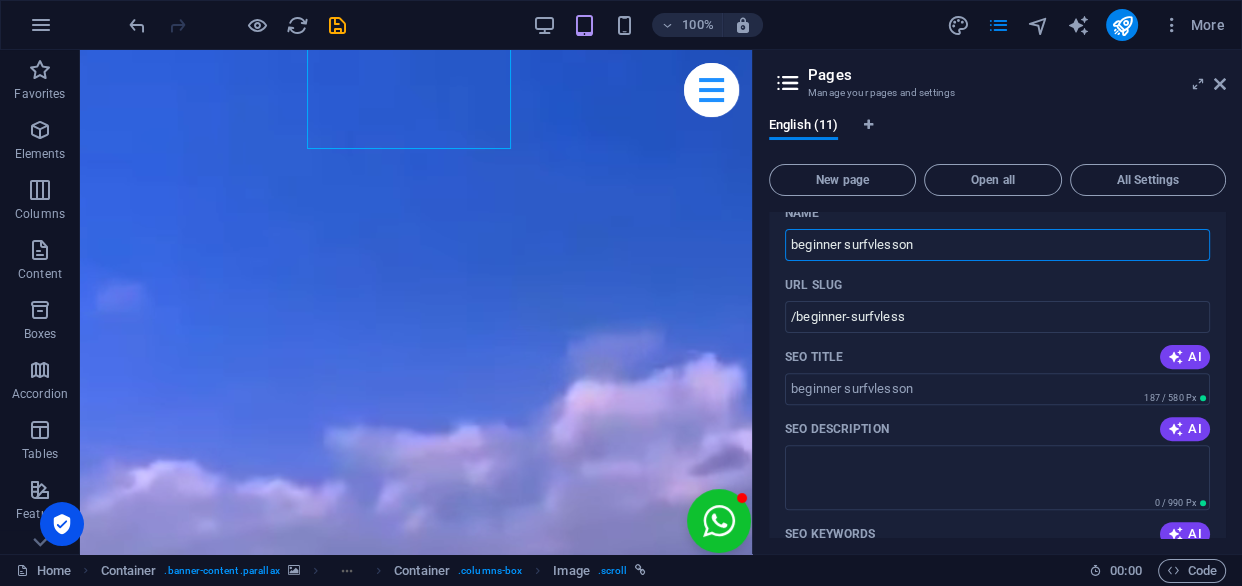 type on "beginner surfvlesson" 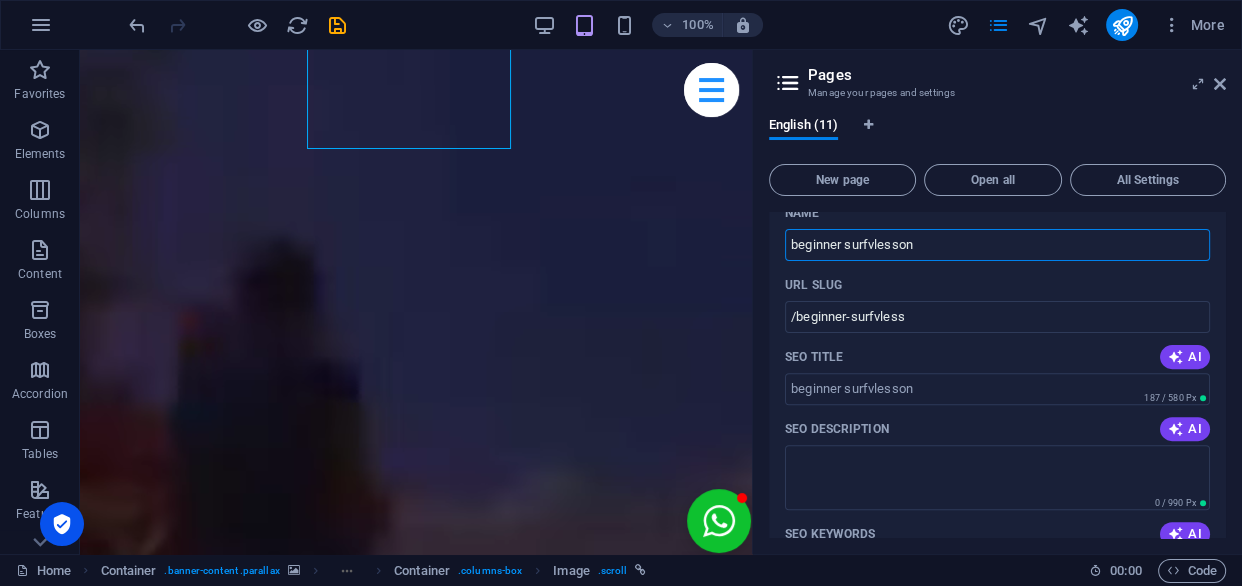 type on "/beginner-surfvlesson" 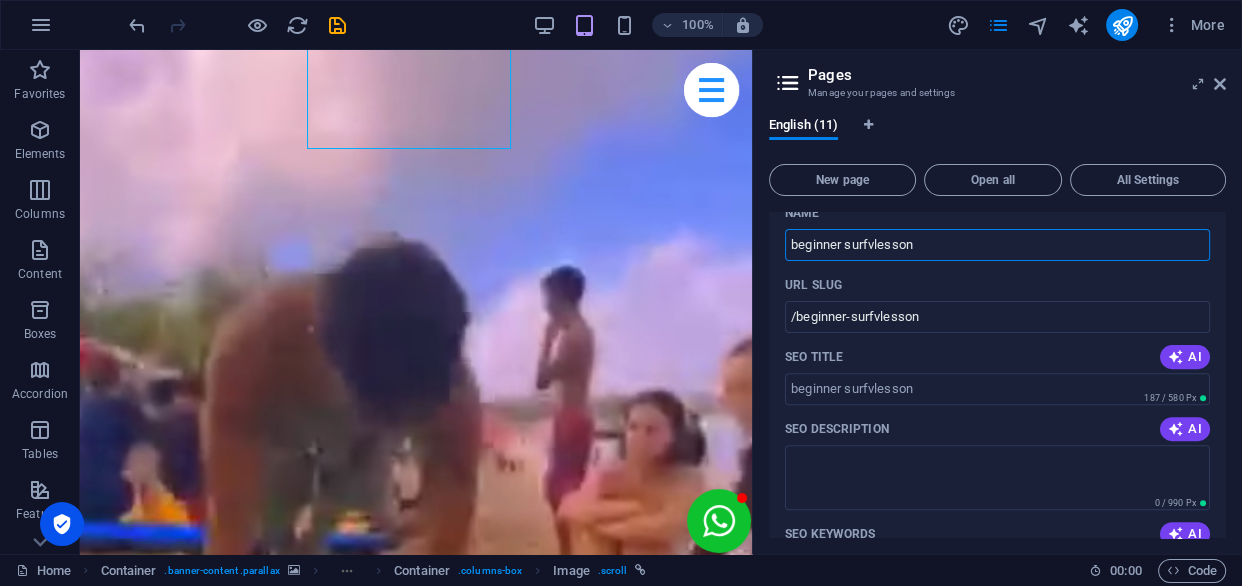 click on "URL SLUG" at bounding box center (997, 285) 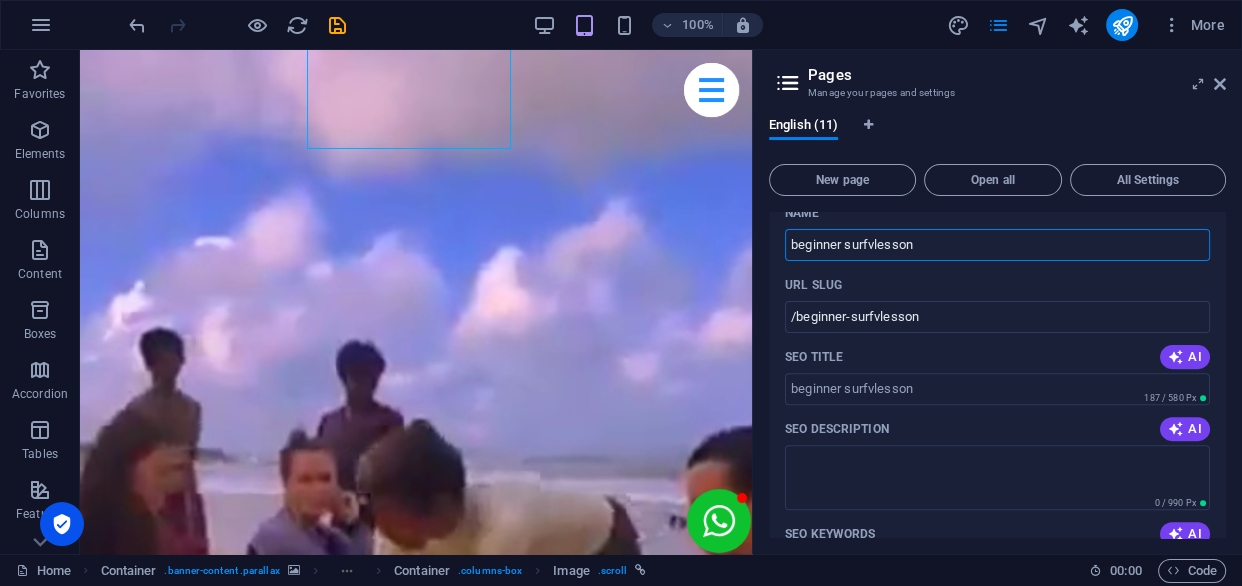 click on "beginner surfvlesson" at bounding box center (997, 245) 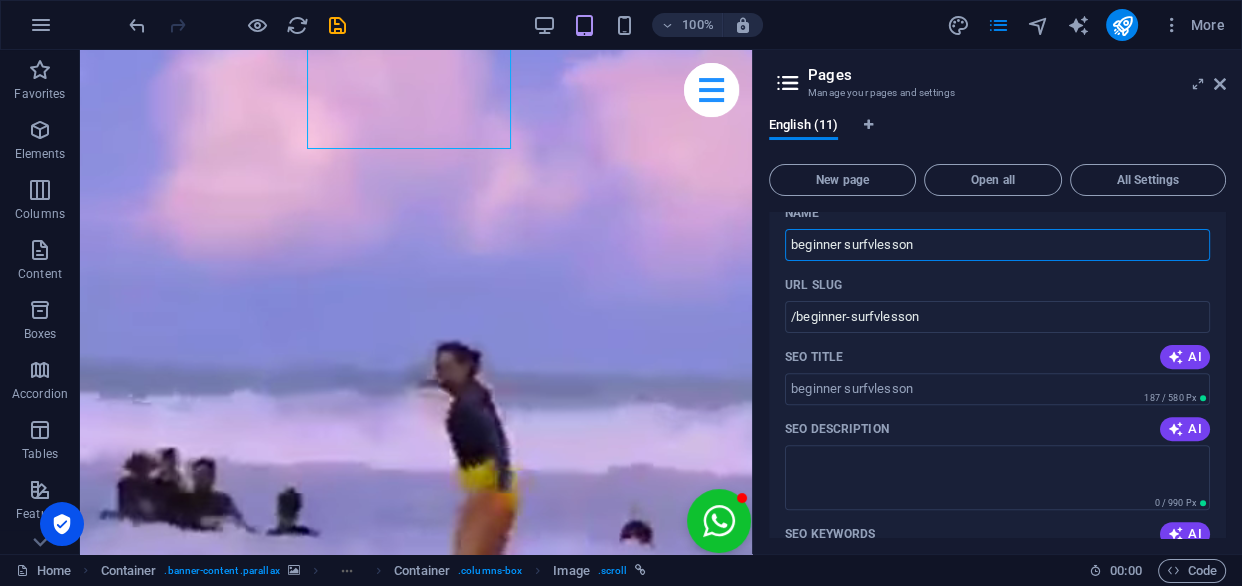 click on "beginner surfvlesson" at bounding box center (997, 245) 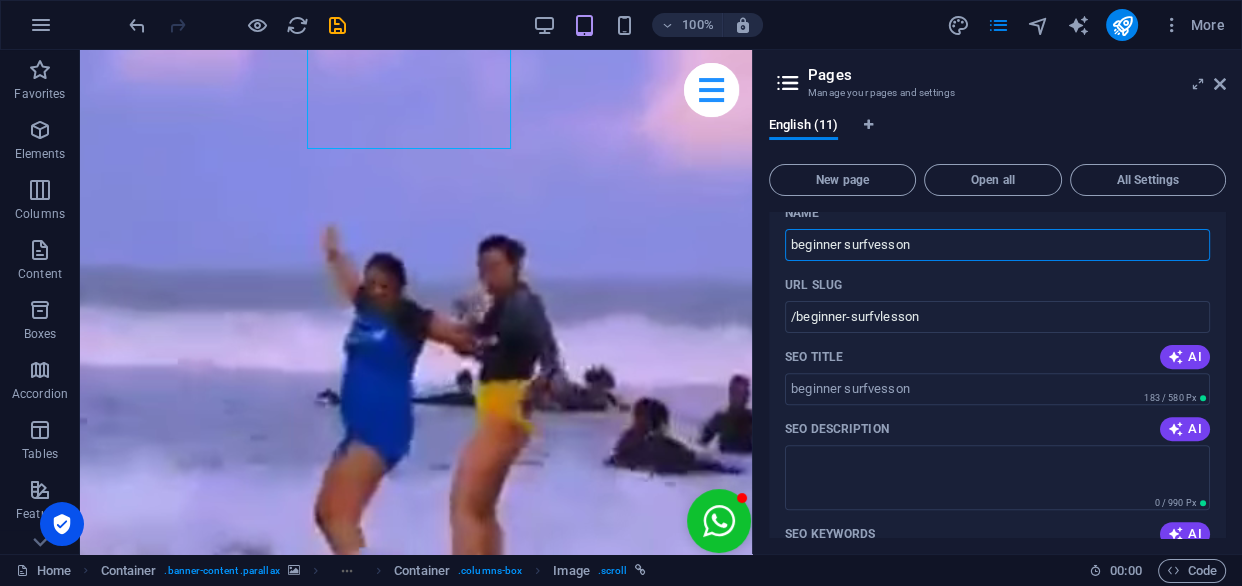 type on "beginner surfv esson" 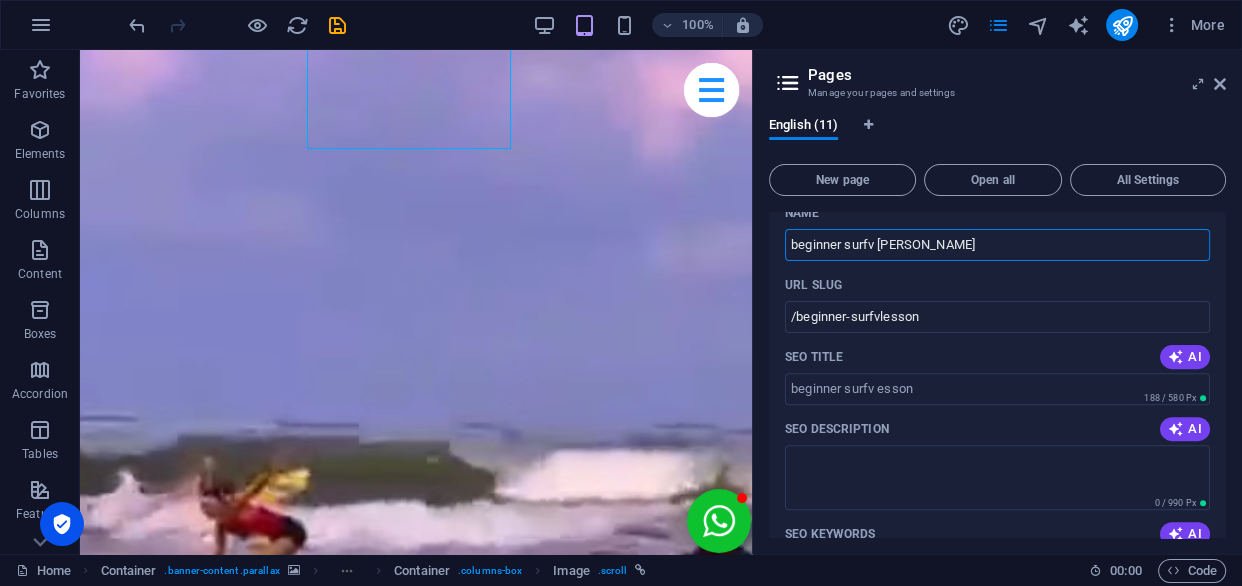 type on "/beginner-surfvesson" 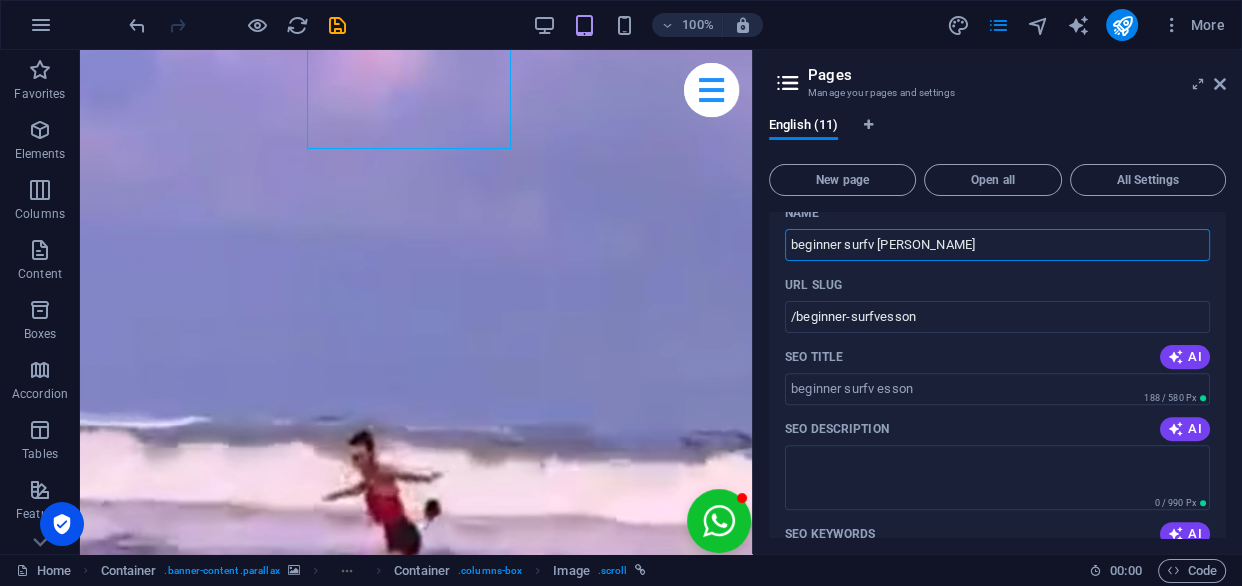 type on "beginner surfv esson" 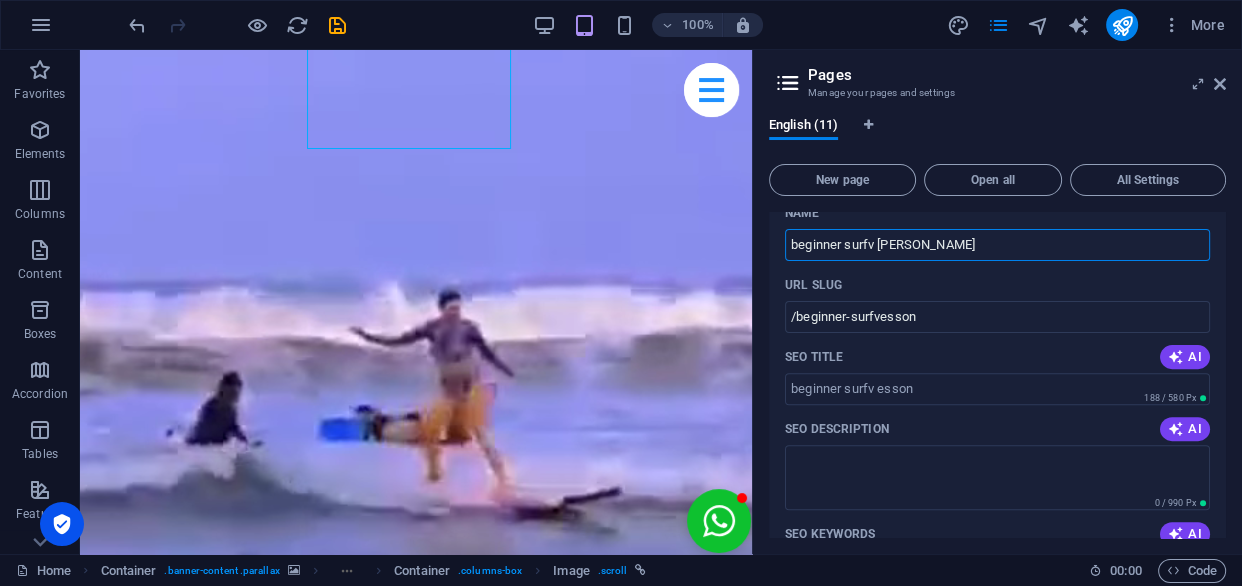 type on "/beginner-surfv-esson" 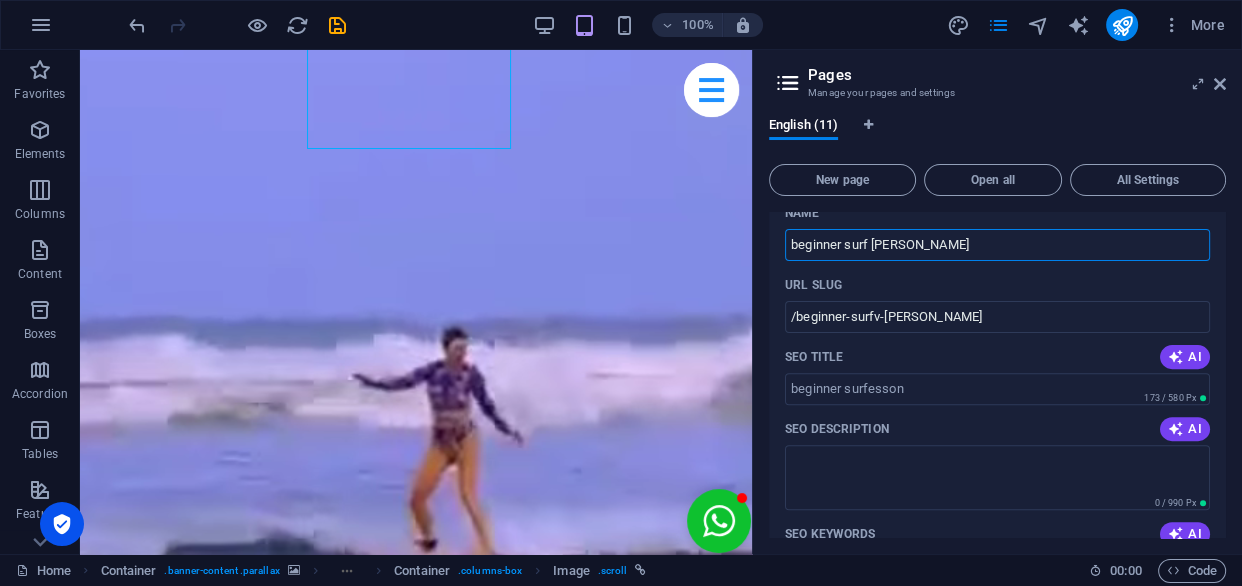 type on "beginner surf lesson" 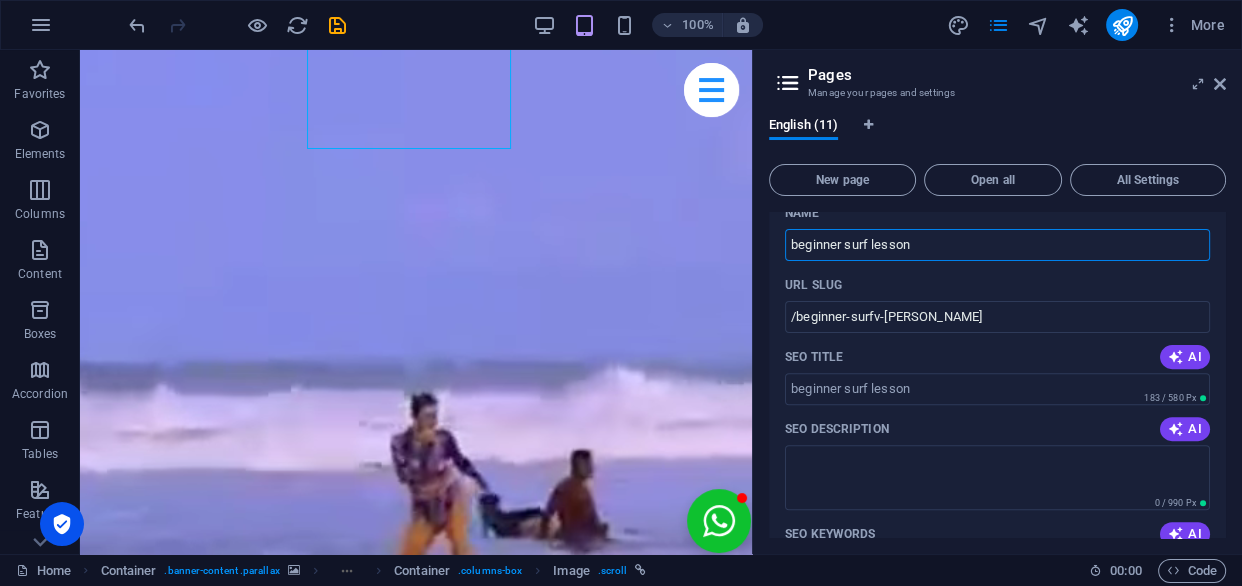 type on "/beginner-surfesson" 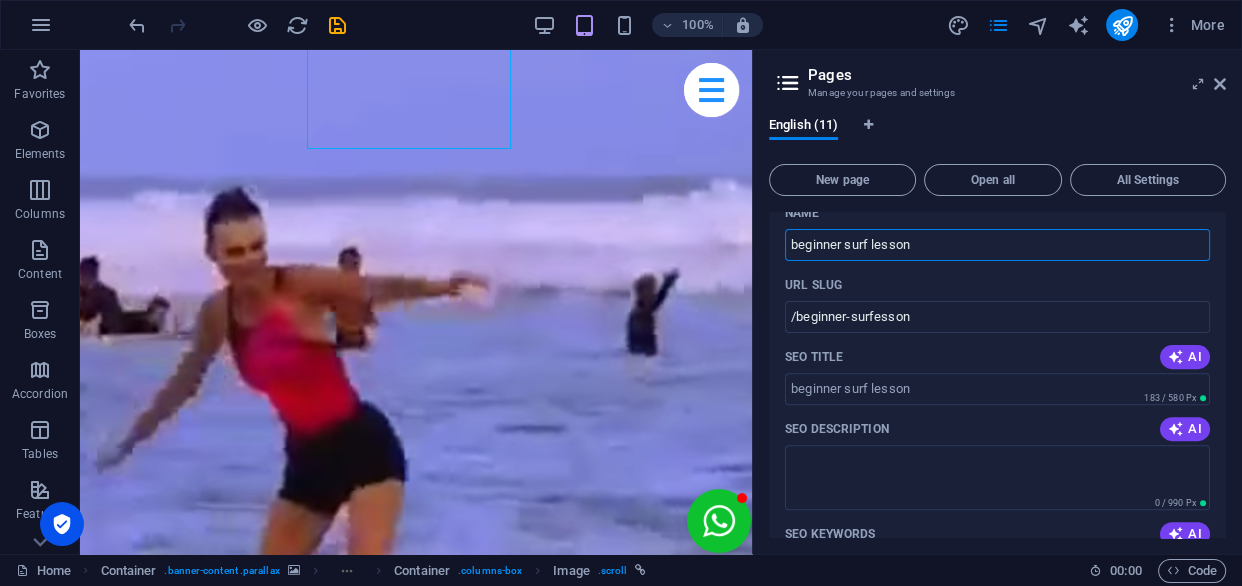 type on "beginner surf lesson" 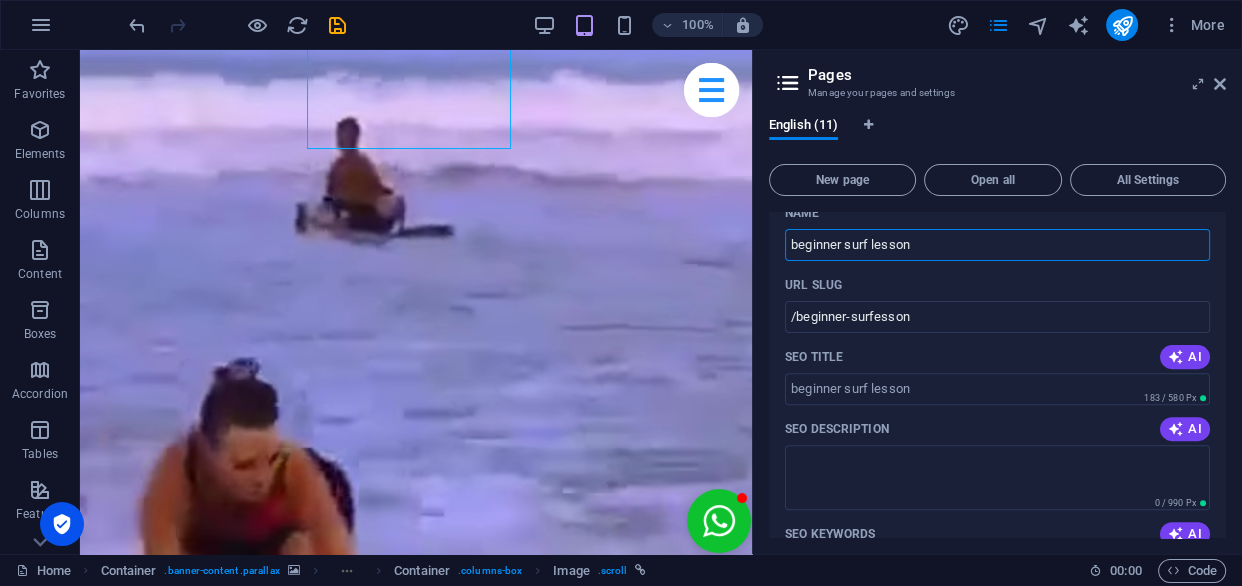 type on "/beginner-surf-lesson" 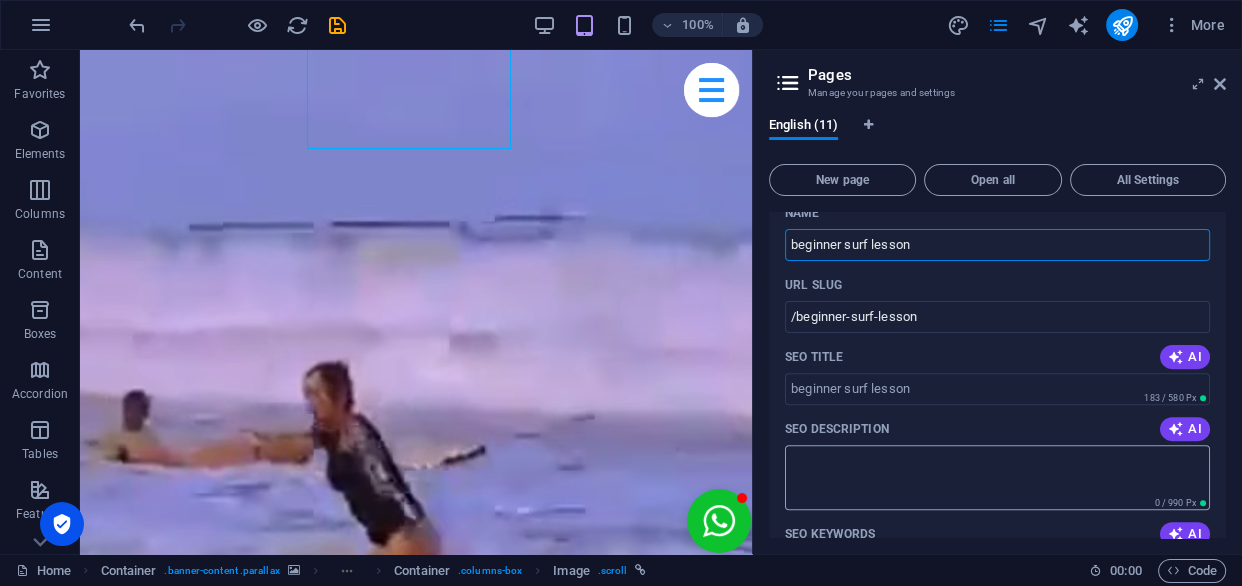 type on "beginner surf lesson" 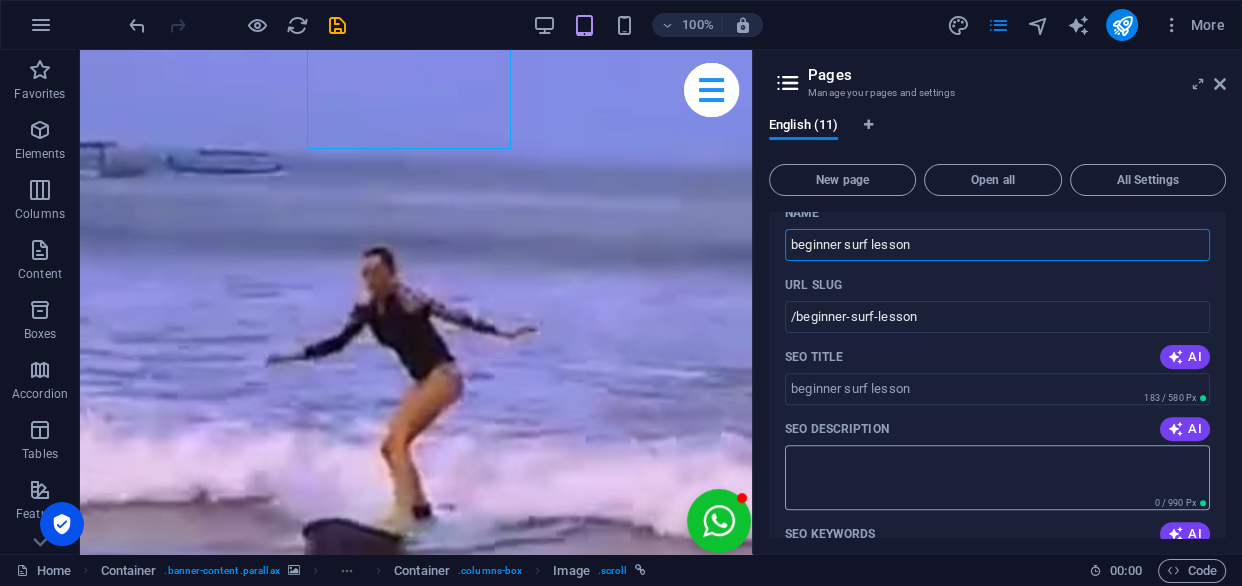 click on "SEO Description" at bounding box center [997, 477] 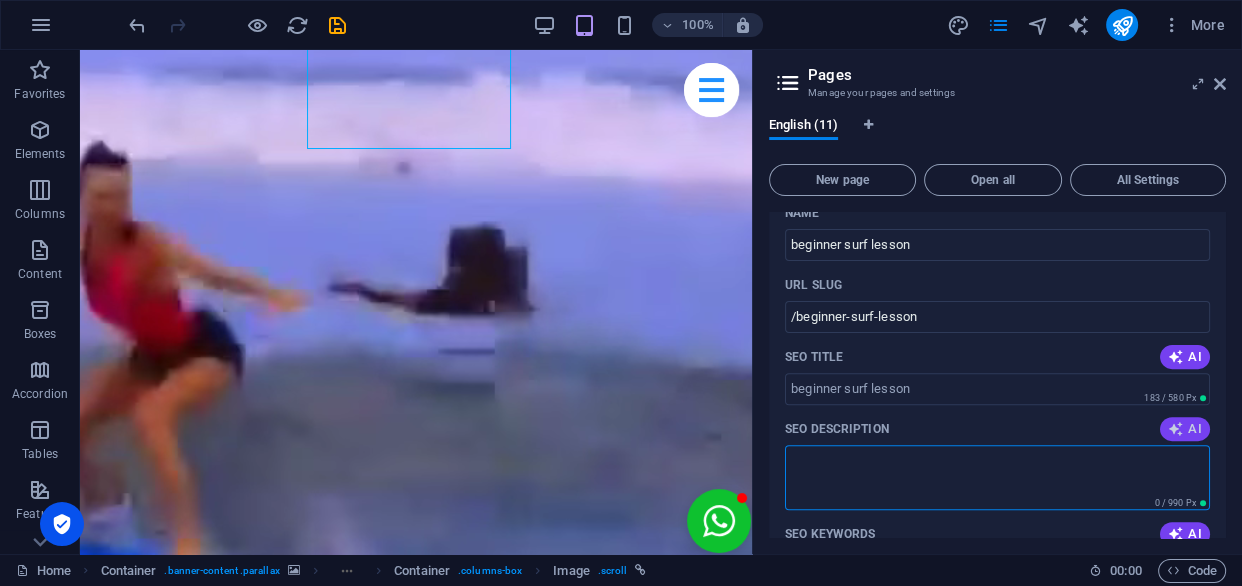 click at bounding box center (1176, 429) 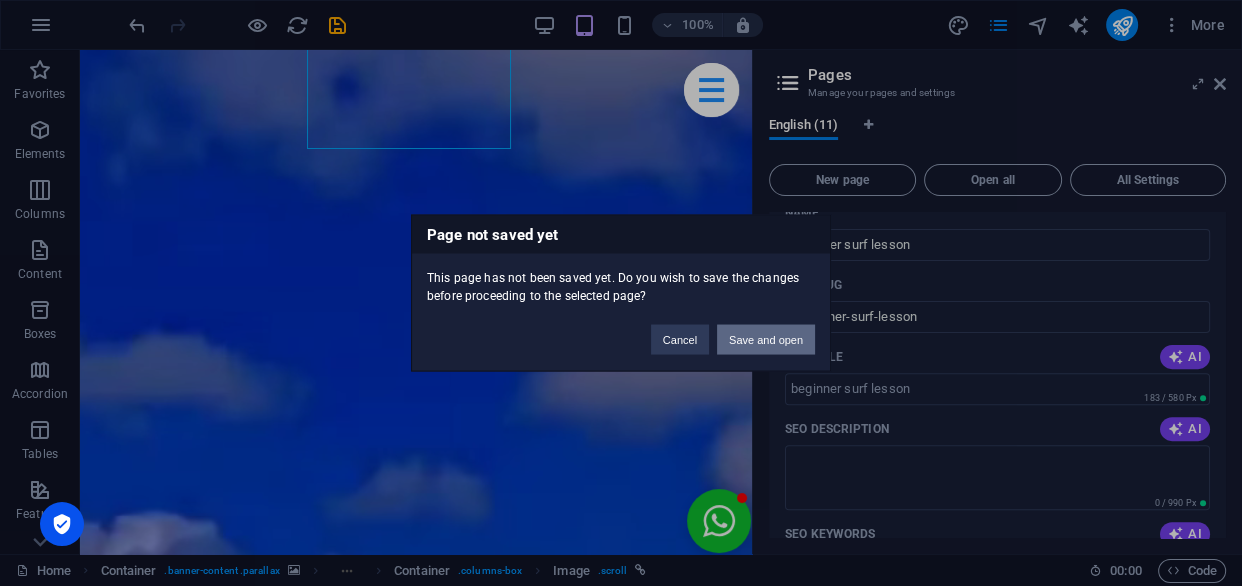 click on "Save and open" at bounding box center [766, 340] 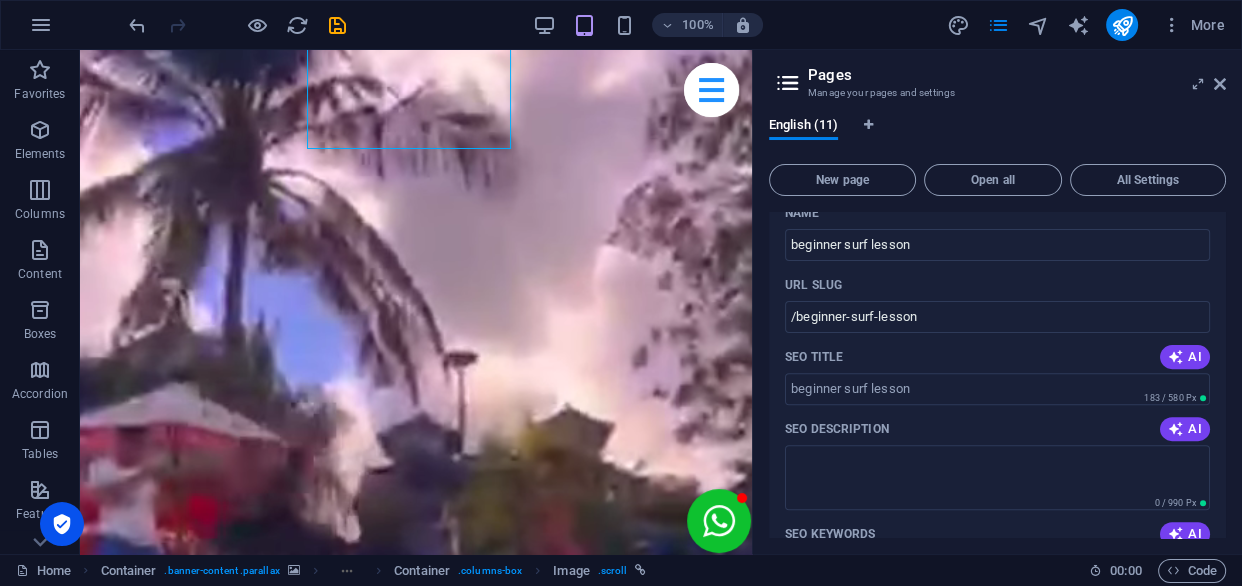 click on "AI" at bounding box center (1185, 429) 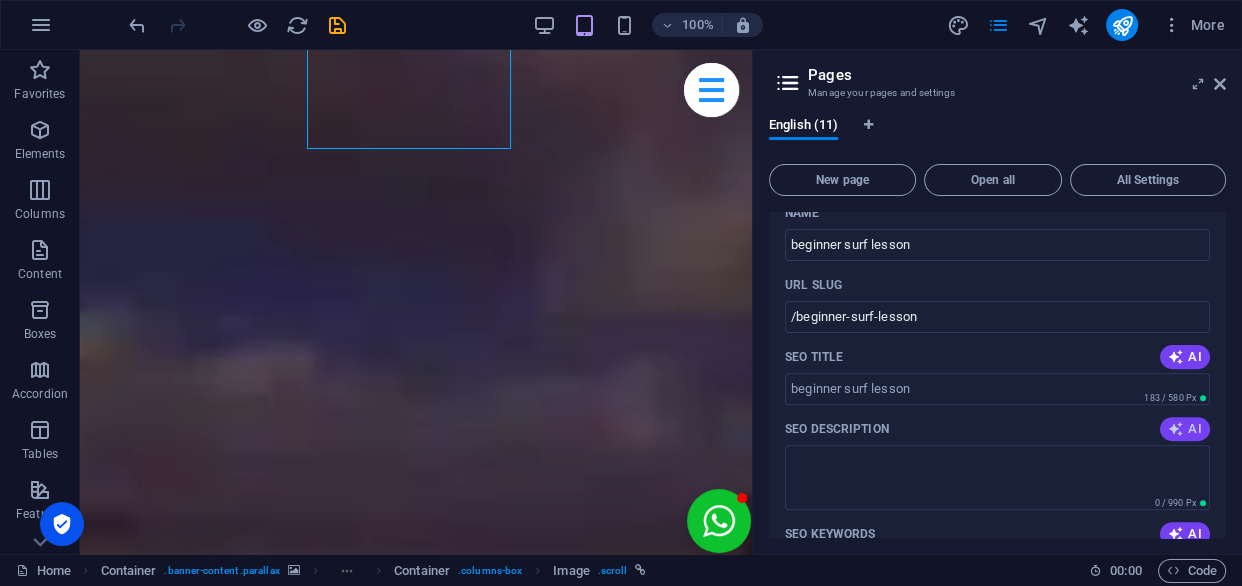 click at bounding box center [1176, 429] 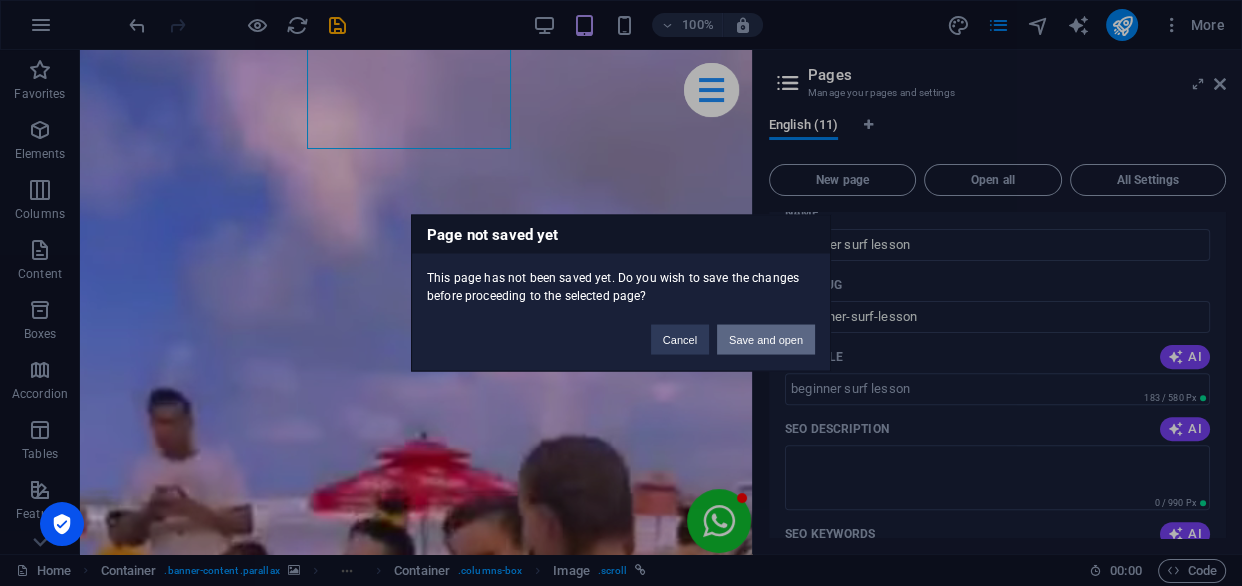 click on "Save and open" at bounding box center (766, 340) 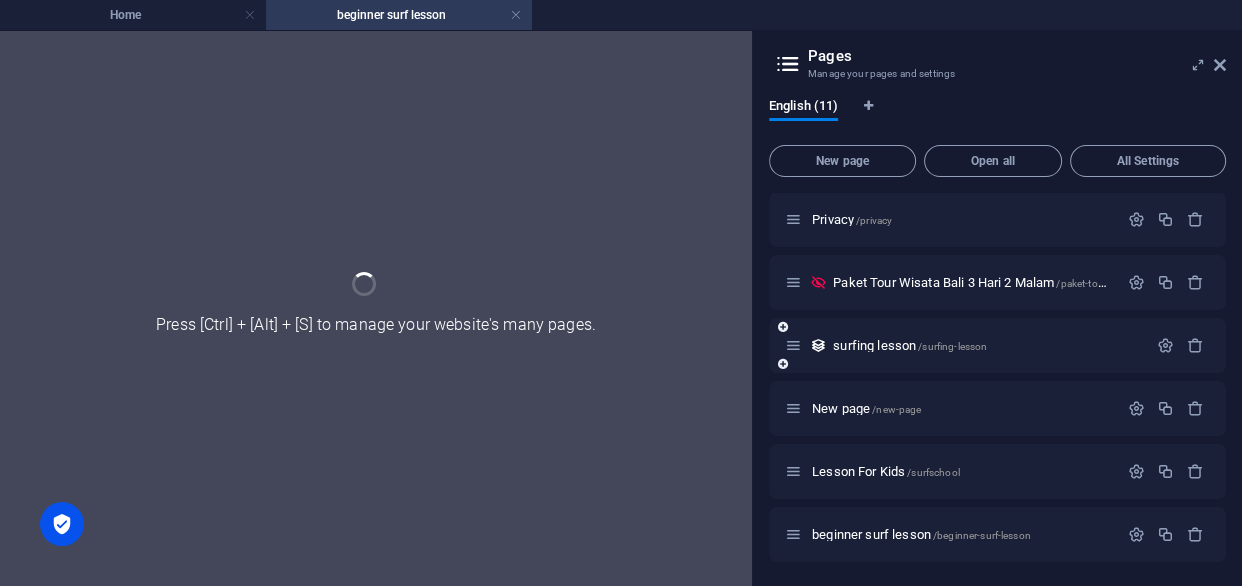 scroll, scrollTop: 315, scrollLeft: 0, axis: vertical 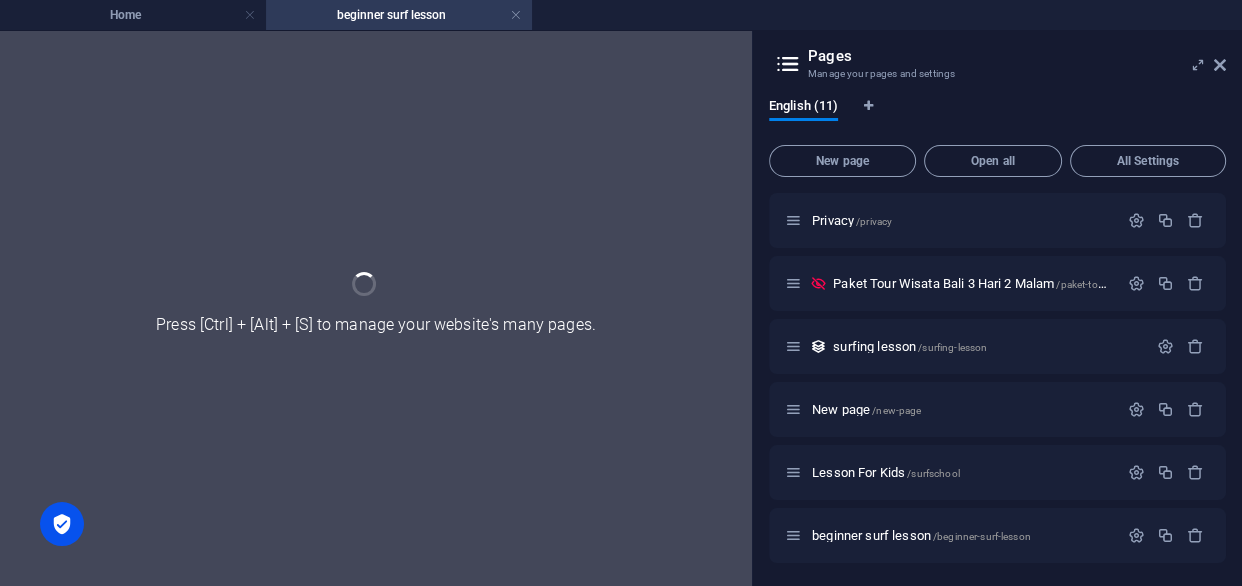drag, startPoint x: 1230, startPoint y: 388, endPoint x: 1232, endPoint y: 353, distance: 35.057095 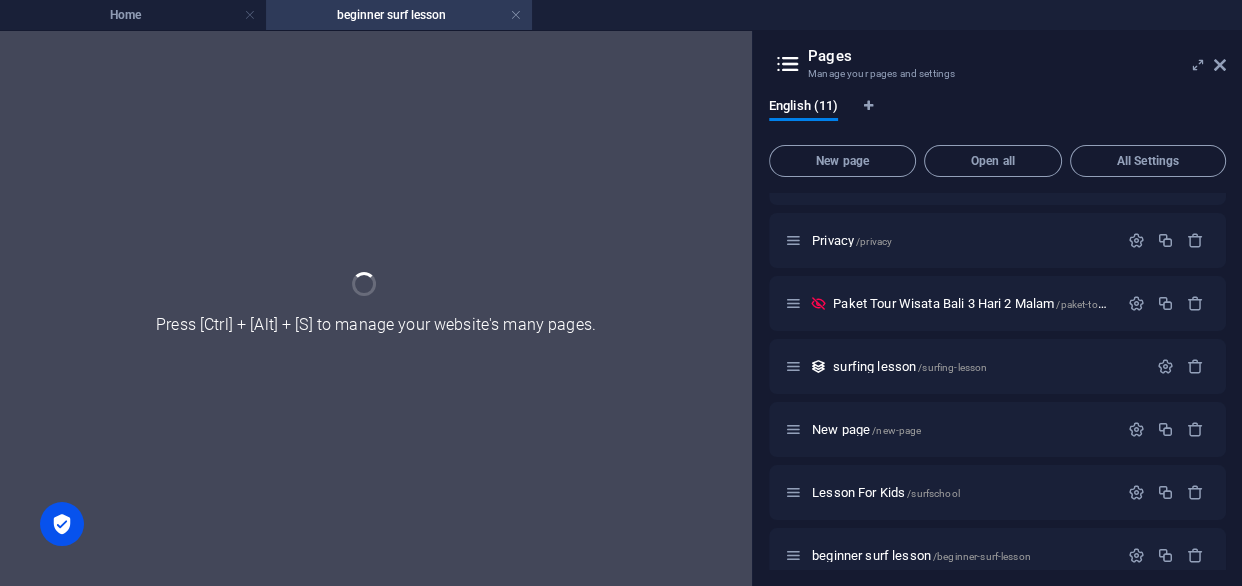 scroll, scrollTop: 315, scrollLeft: 0, axis: vertical 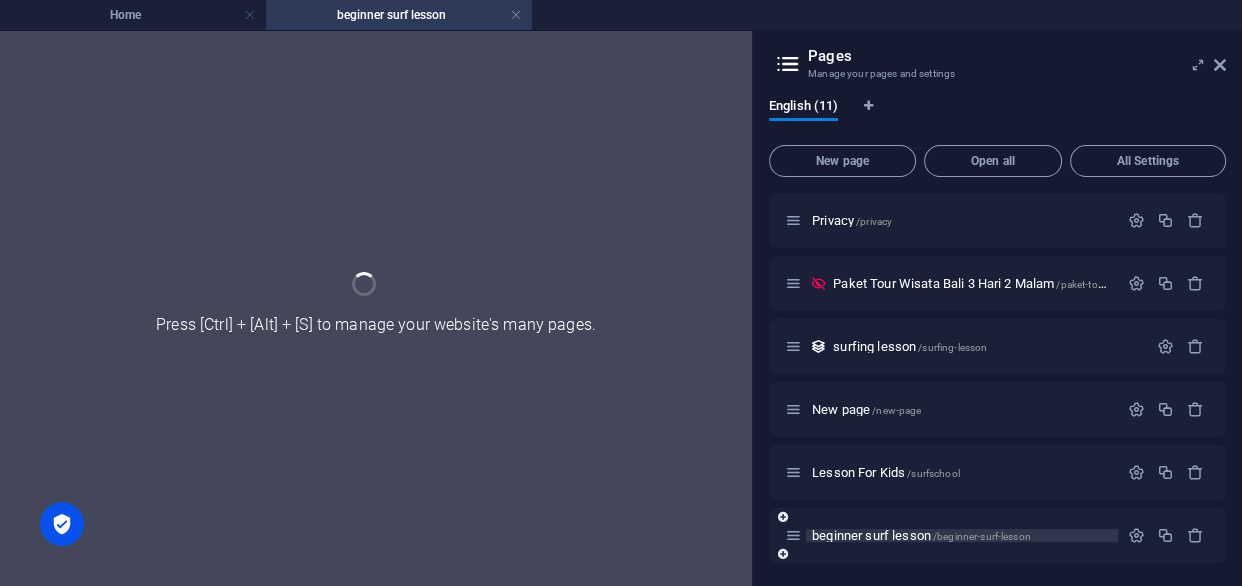 click on "beginner surf lesson /beginner-surf-lesson" at bounding box center (921, 535) 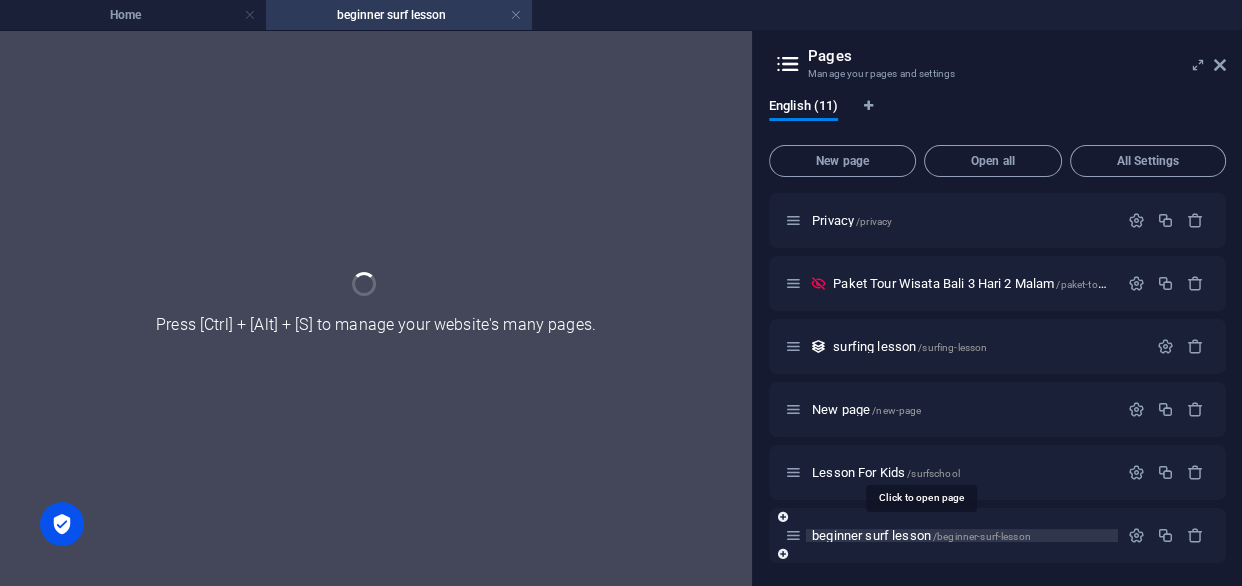 click on "/beginner-surf-lesson" at bounding box center (982, 536) 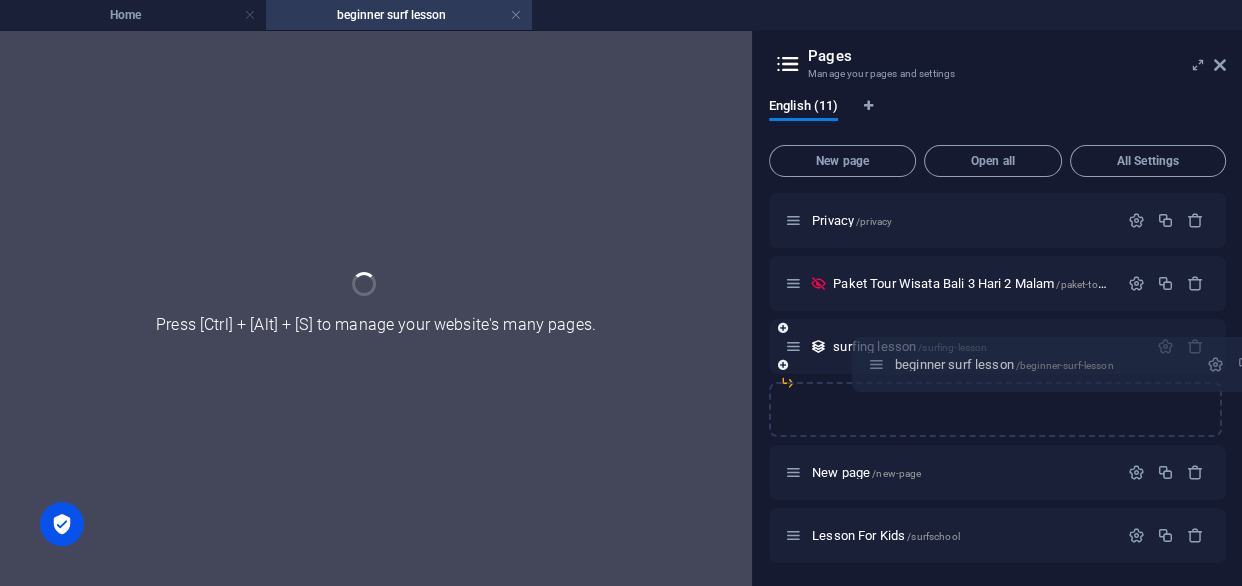 drag, startPoint x: 796, startPoint y: 537, endPoint x: 879, endPoint y: 357, distance: 198.21452 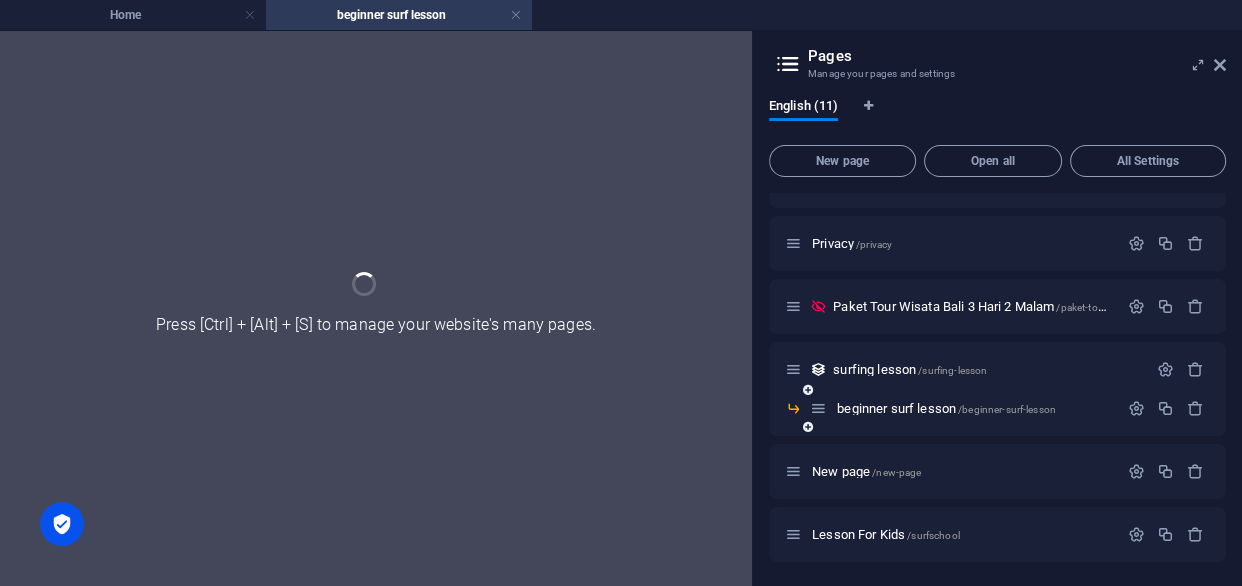 scroll, scrollTop: 291, scrollLeft: 0, axis: vertical 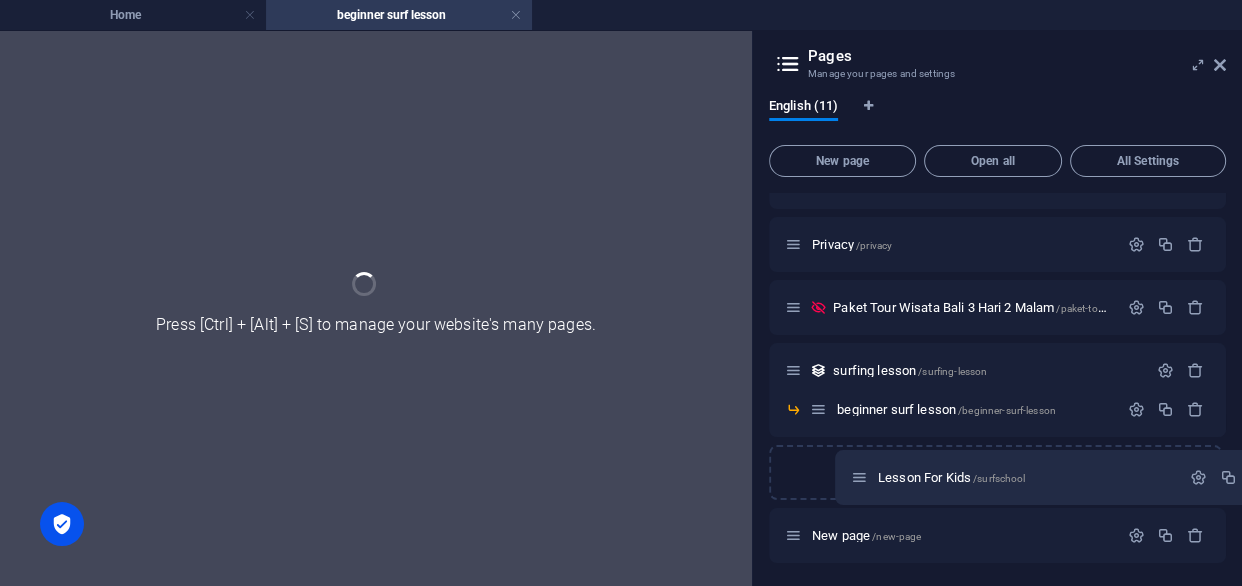 drag, startPoint x: 800, startPoint y: 518, endPoint x: 859, endPoint y: 474, distance: 73.60027 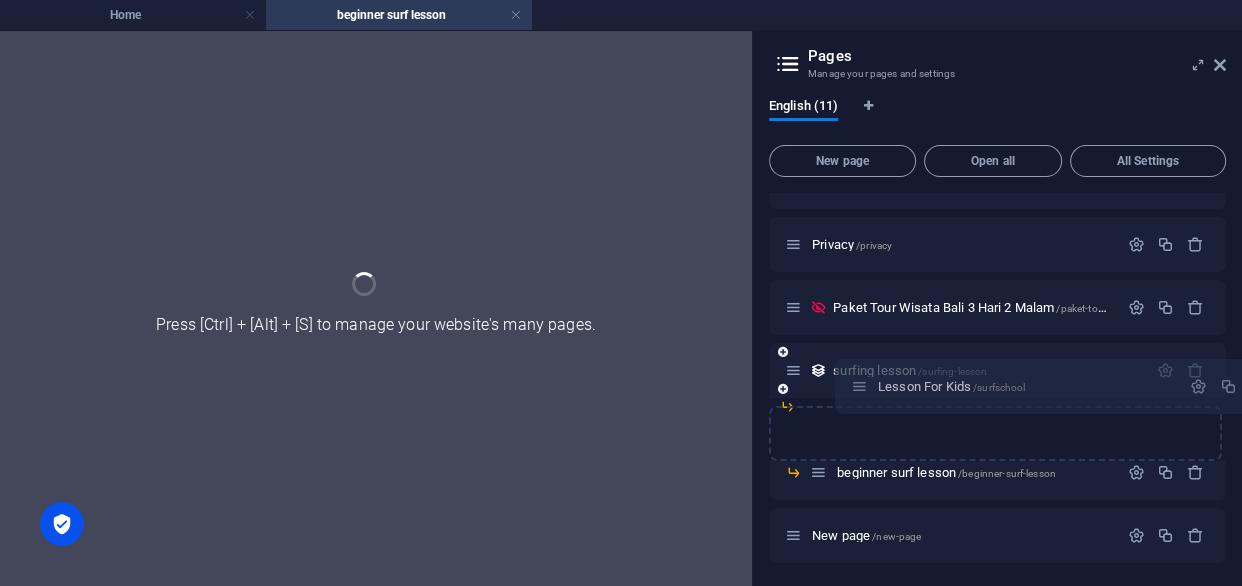 drag, startPoint x: 799, startPoint y: 476, endPoint x: 866, endPoint y: 386, distance: 112.200714 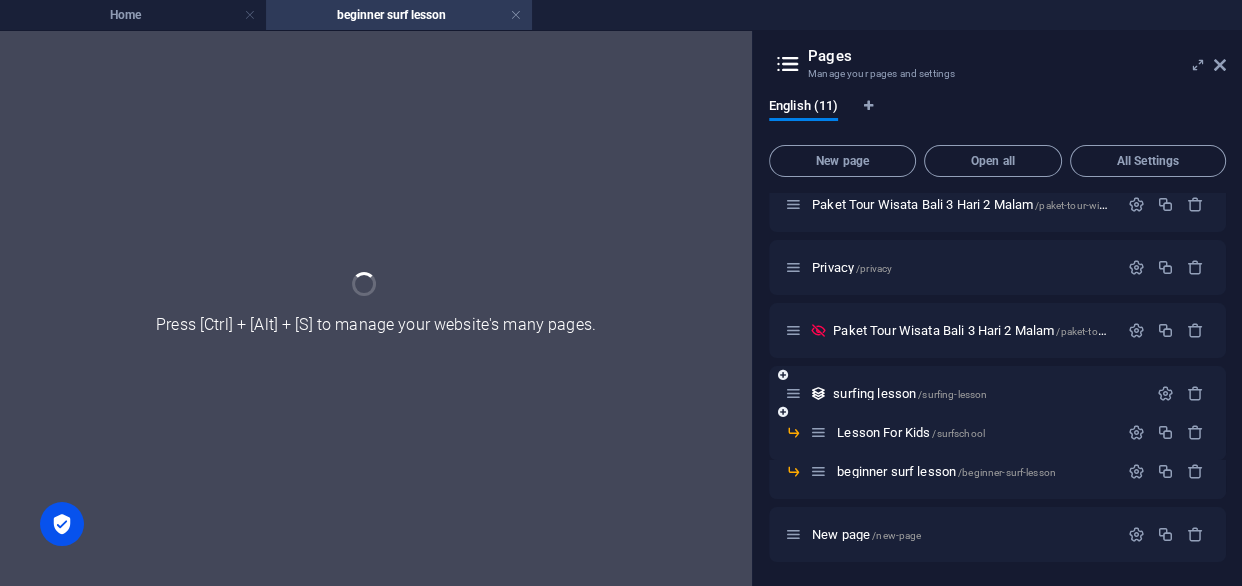 scroll, scrollTop: 267, scrollLeft: 0, axis: vertical 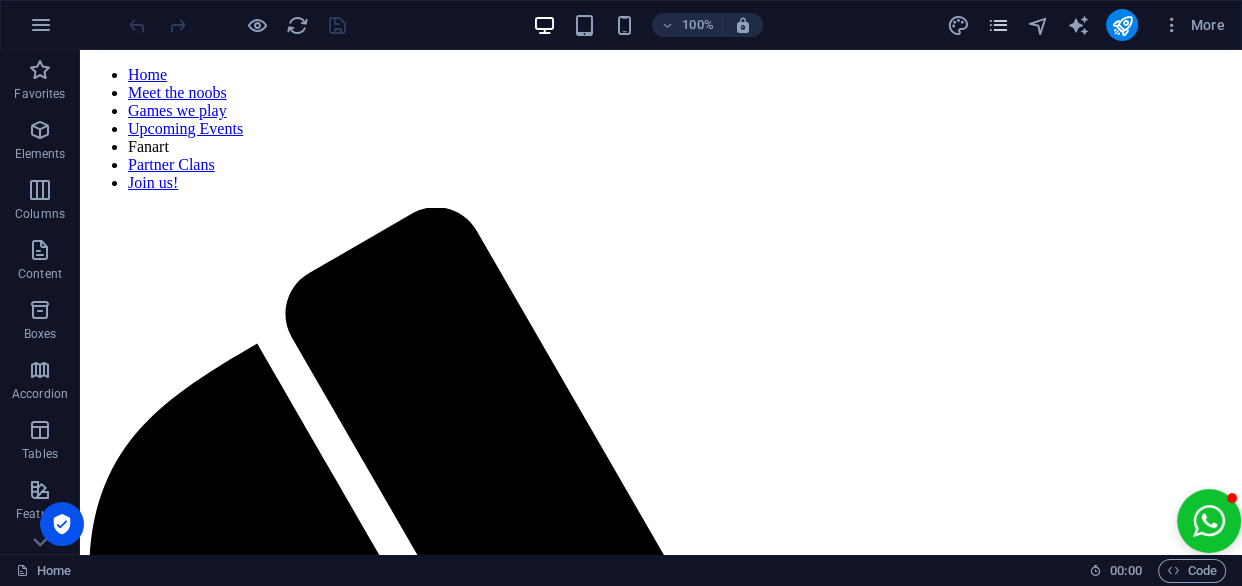 click at bounding box center (997, 25) 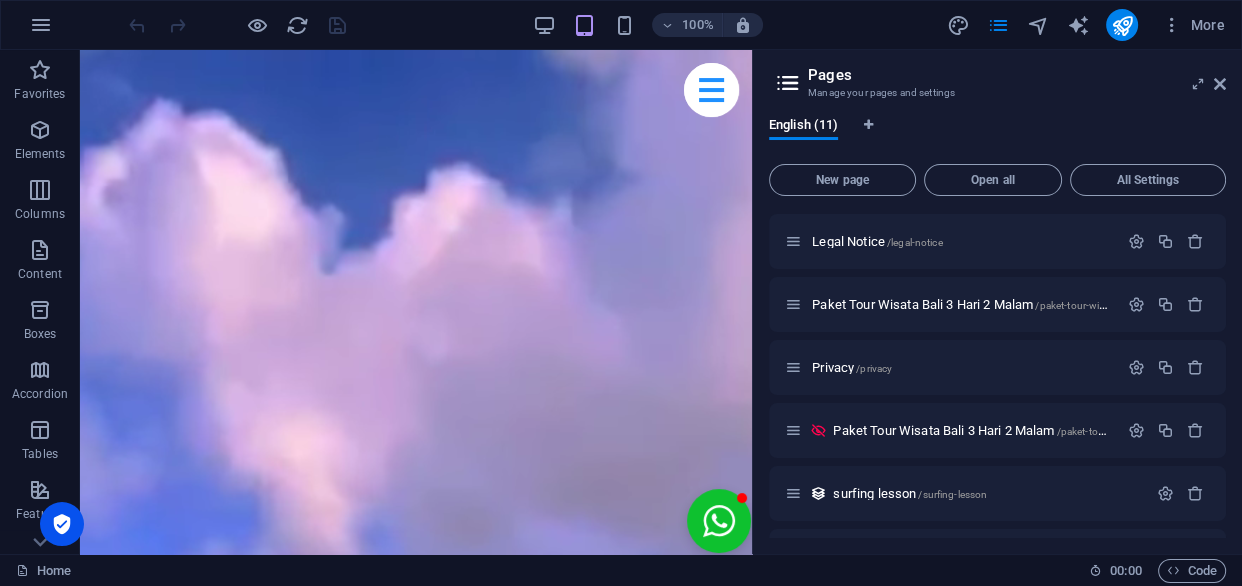 scroll, scrollTop: 366, scrollLeft: 0, axis: vertical 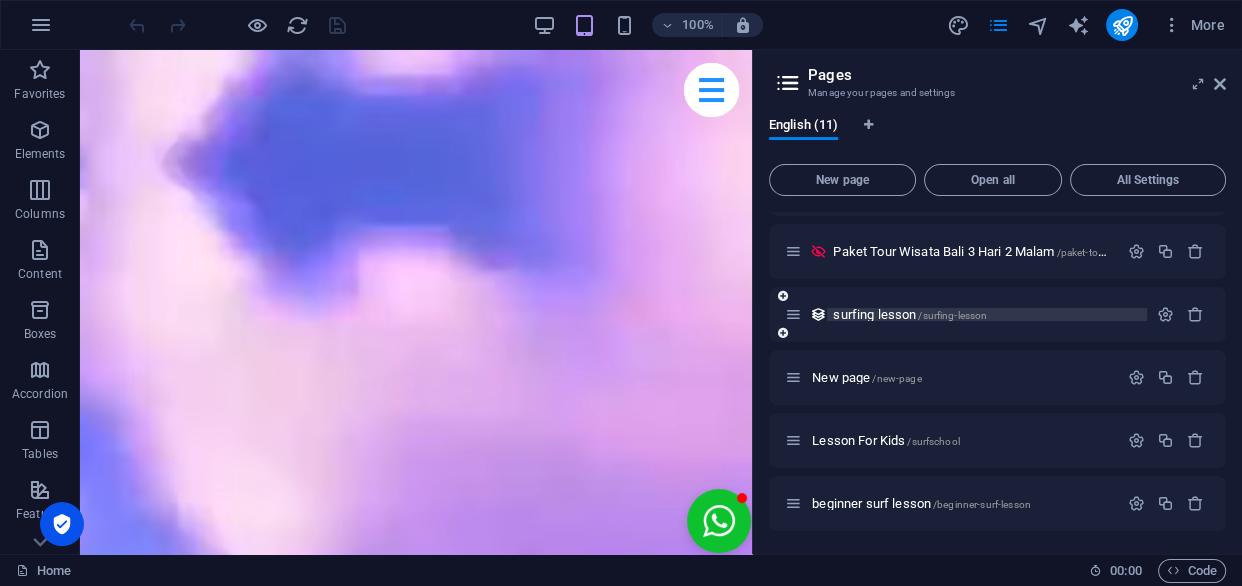 click on "surfing lesson /surfing-lesson" at bounding box center (910, 314) 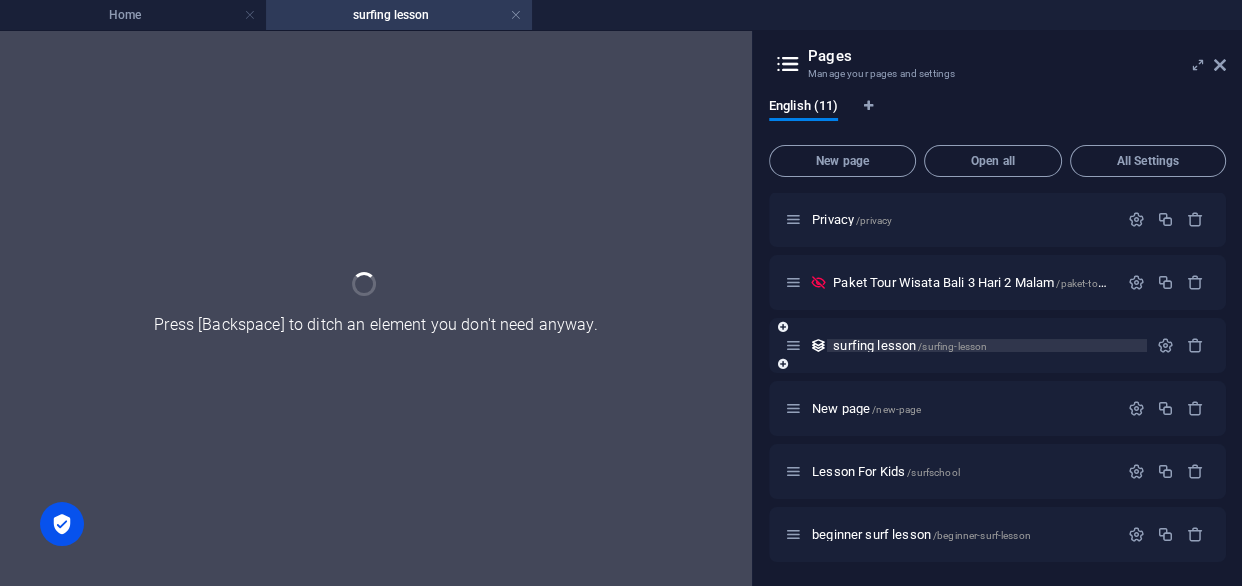 scroll, scrollTop: 315, scrollLeft: 0, axis: vertical 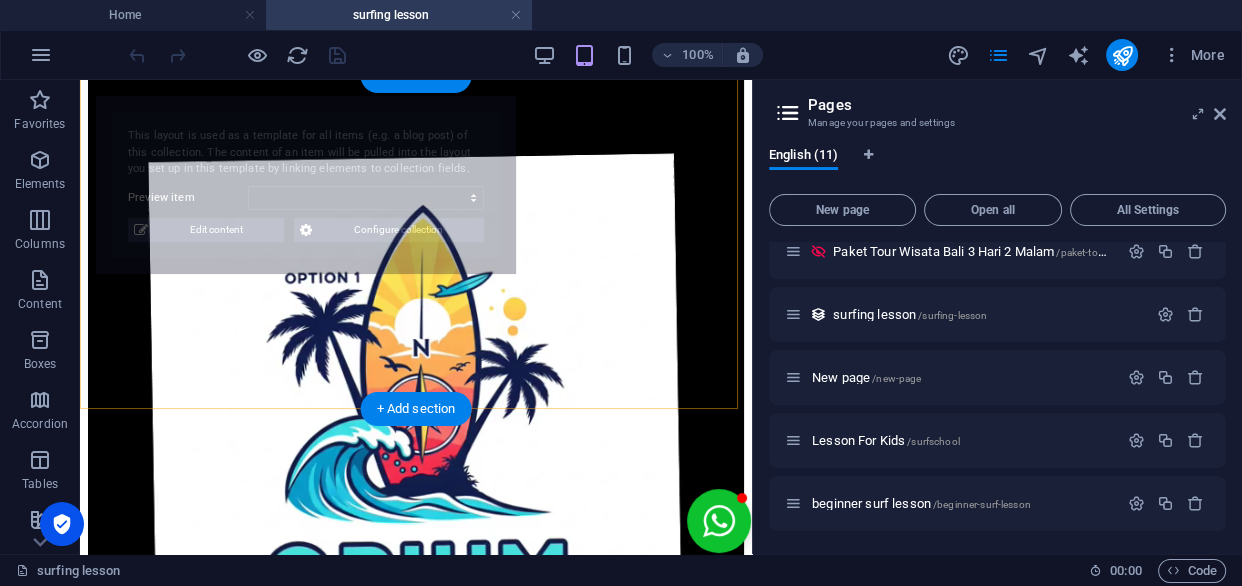 select on "686b9d84f1bed9bc610ea765" 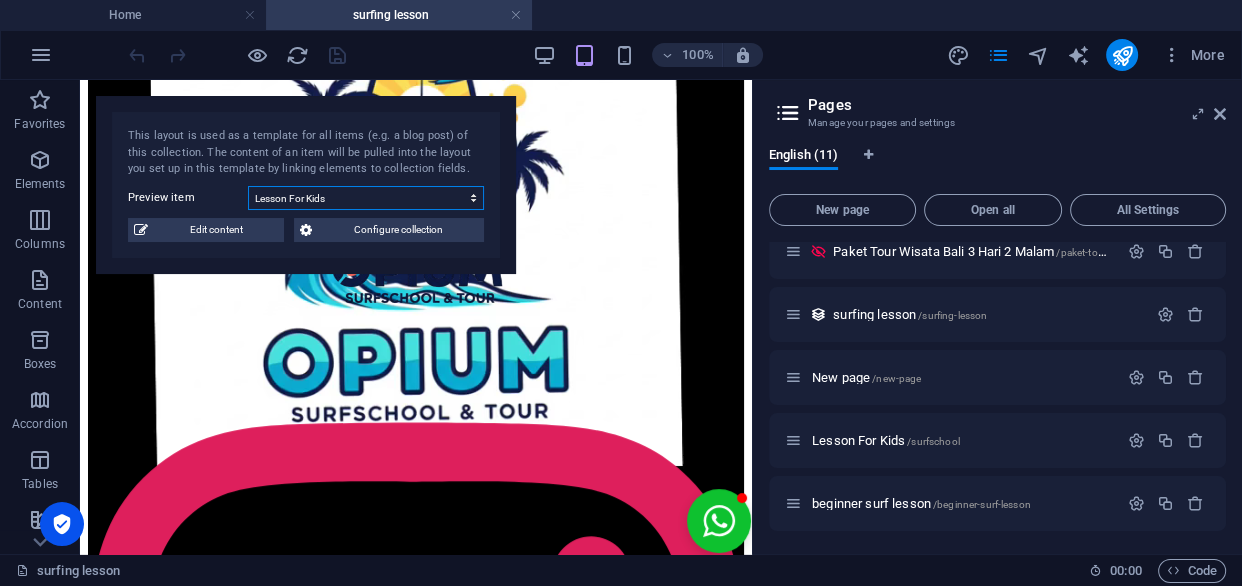 click on "Lesson For Kids" at bounding box center (366, 198) 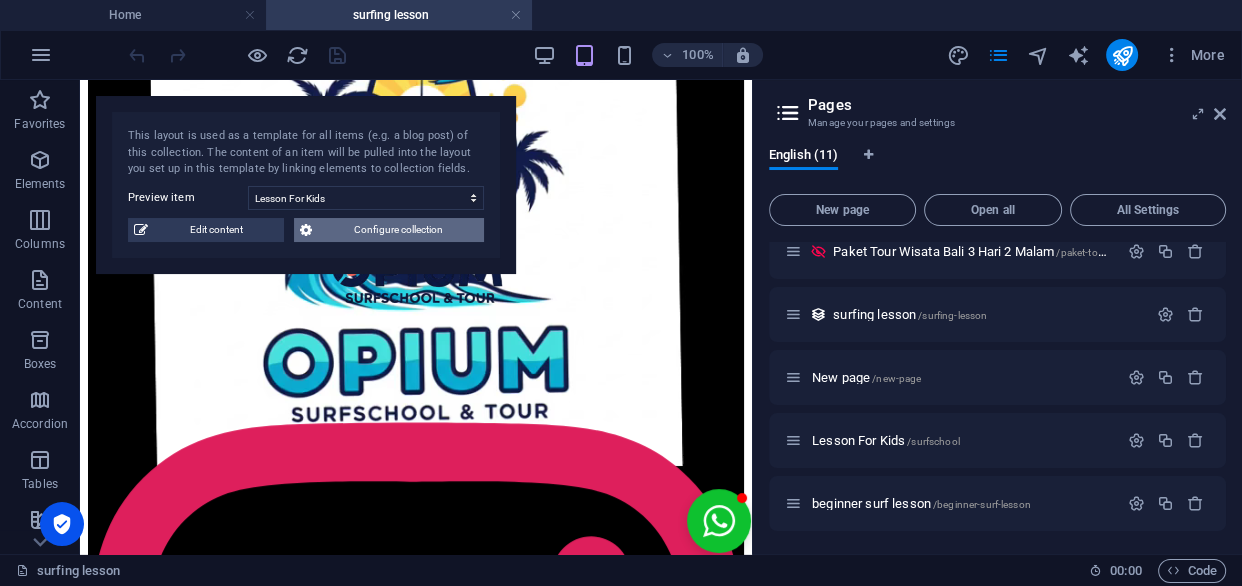 click on "Configure collection" at bounding box center [398, 230] 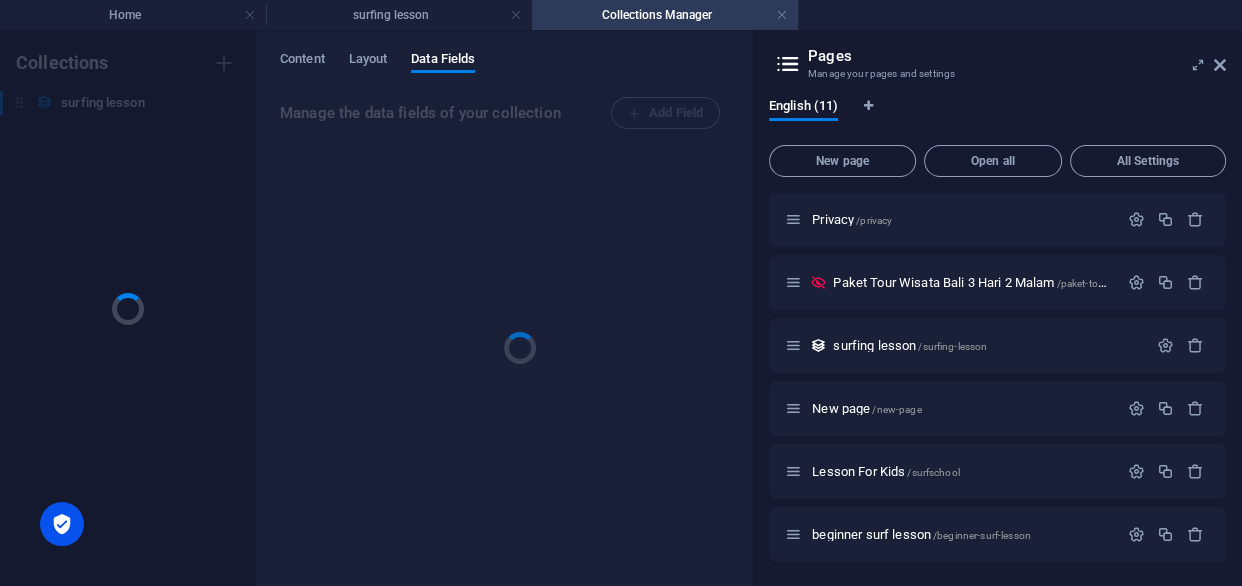 scroll, scrollTop: 0, scrollLeft: 0, axis: both 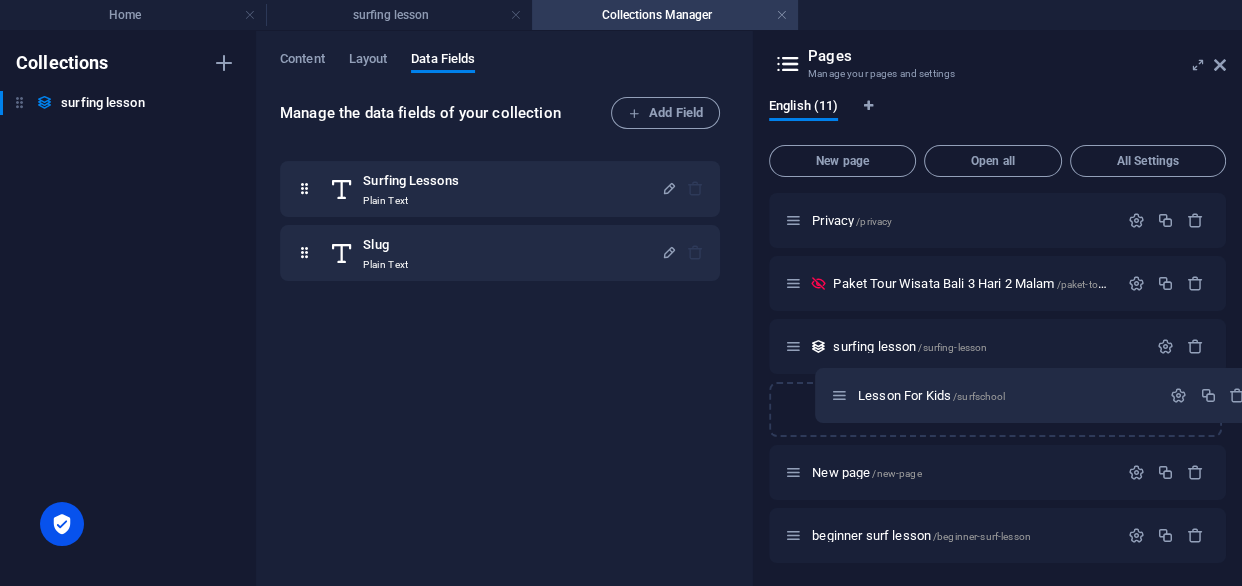 drag, startPoint x: 798, startPoint y: 479, endPoint x: 842, endPoint y: 391, distance: 98.38699 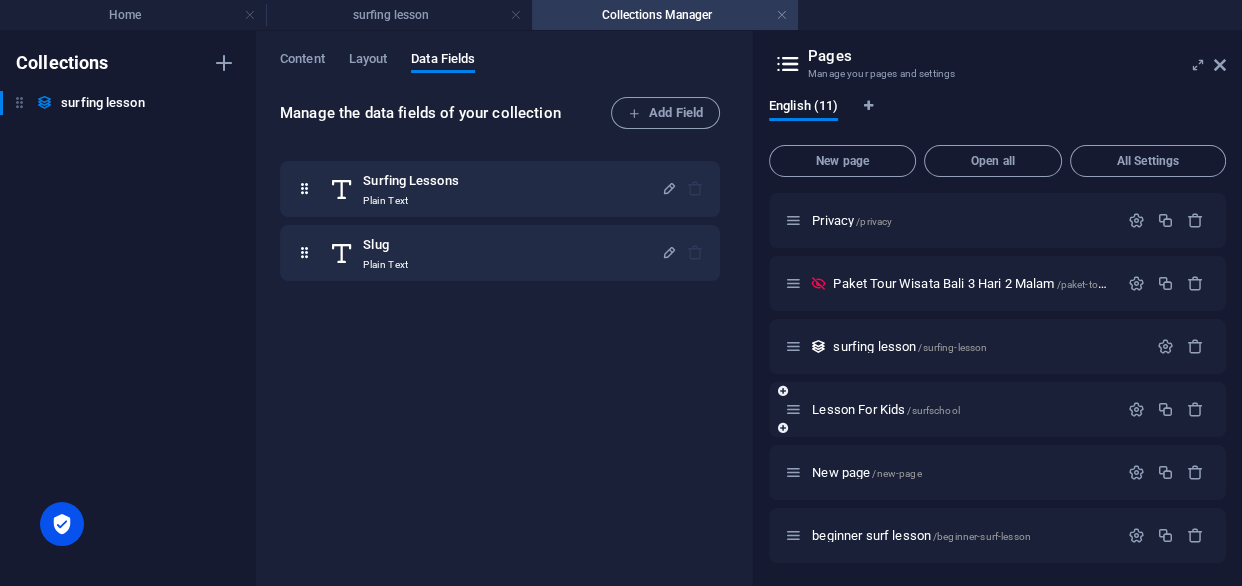 drag, startPoint x: 797, startPoint y: 419, endPoint x: 810, endPoint y: 382, distance: 39.217342 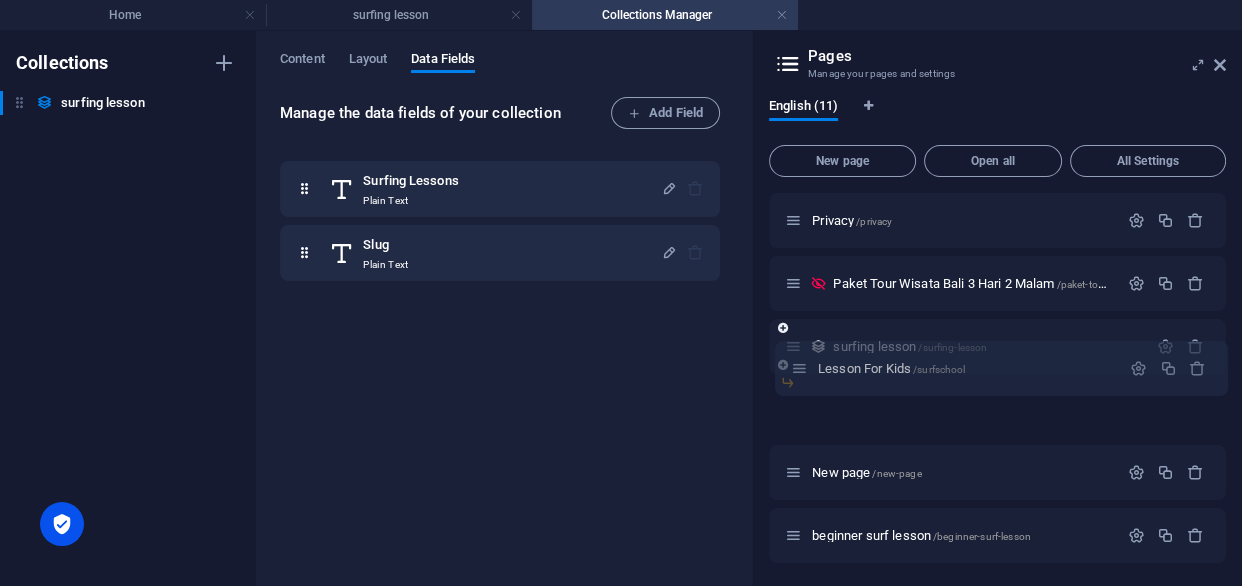 drag, startPoint x: 795, startPoint y: 403, endPoint x: 801, endPoint y: 355, distance: 48.373547 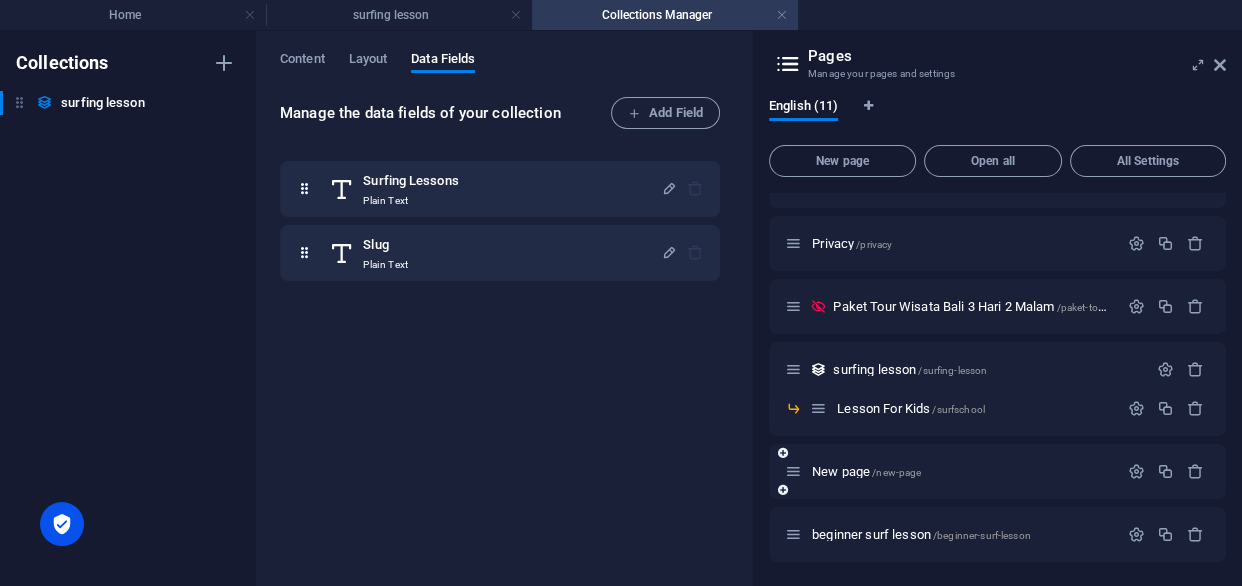 scroll, scrollTop: 291, scrollLeft: 0, axis: vertical 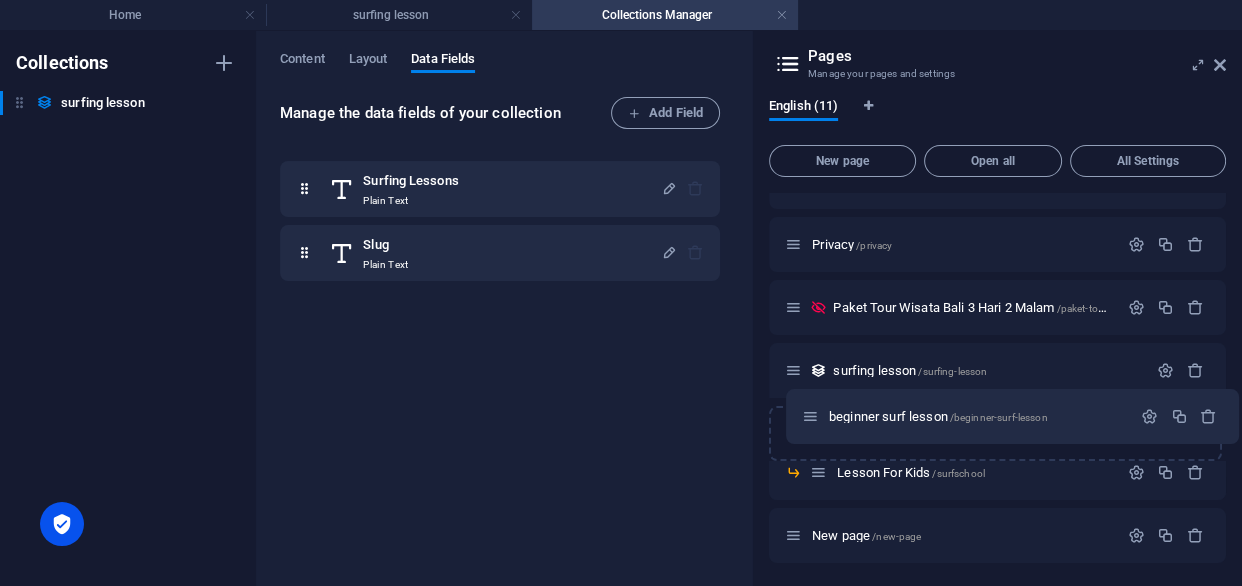 drag, startPoint x: 793, startPoint y: 540, endPoint x: 809, endPoint y: 417, distance: 124.036285 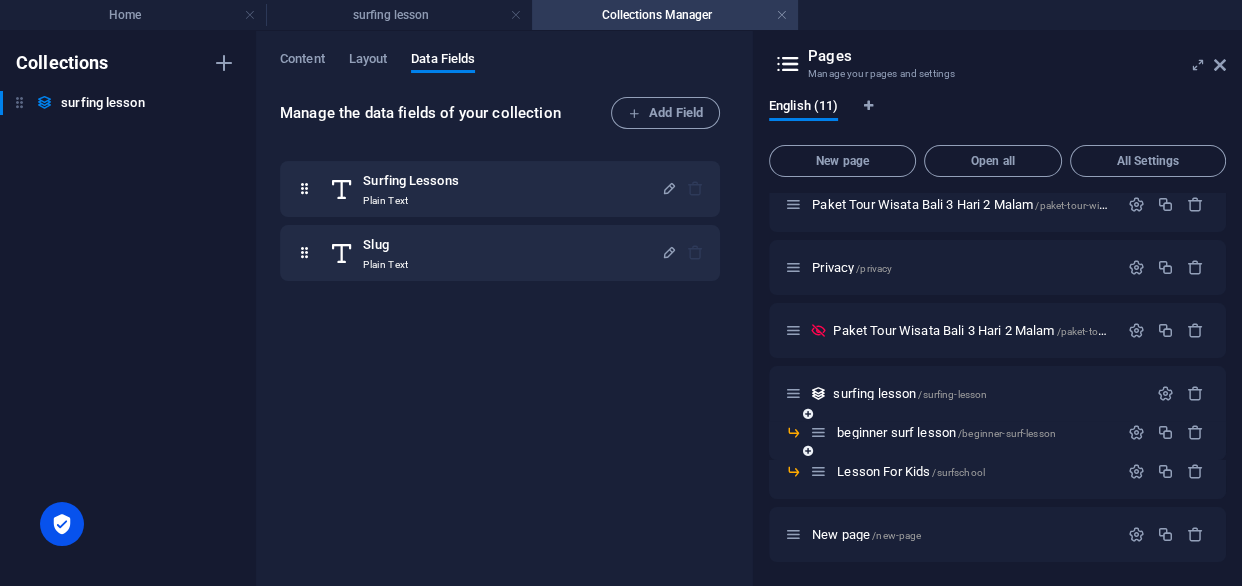 scroll, scrollTop: 267, scrollLeft: 0, axis: vertical 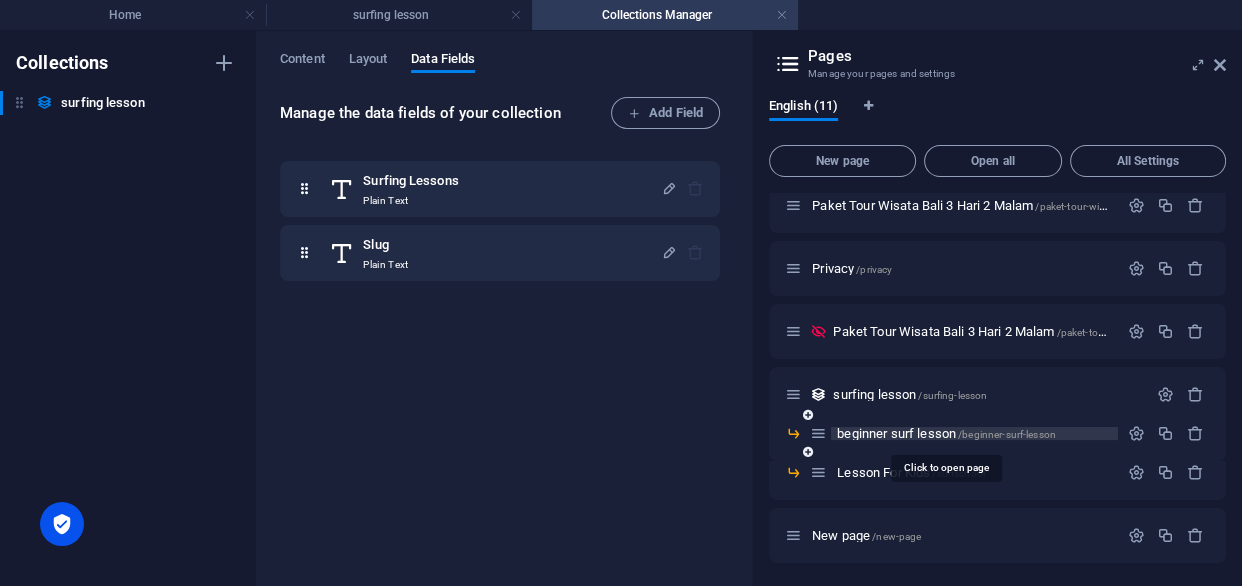 click on "beginner surf lesson /beginner-surf-lesson" at bounding box center (946, 433) 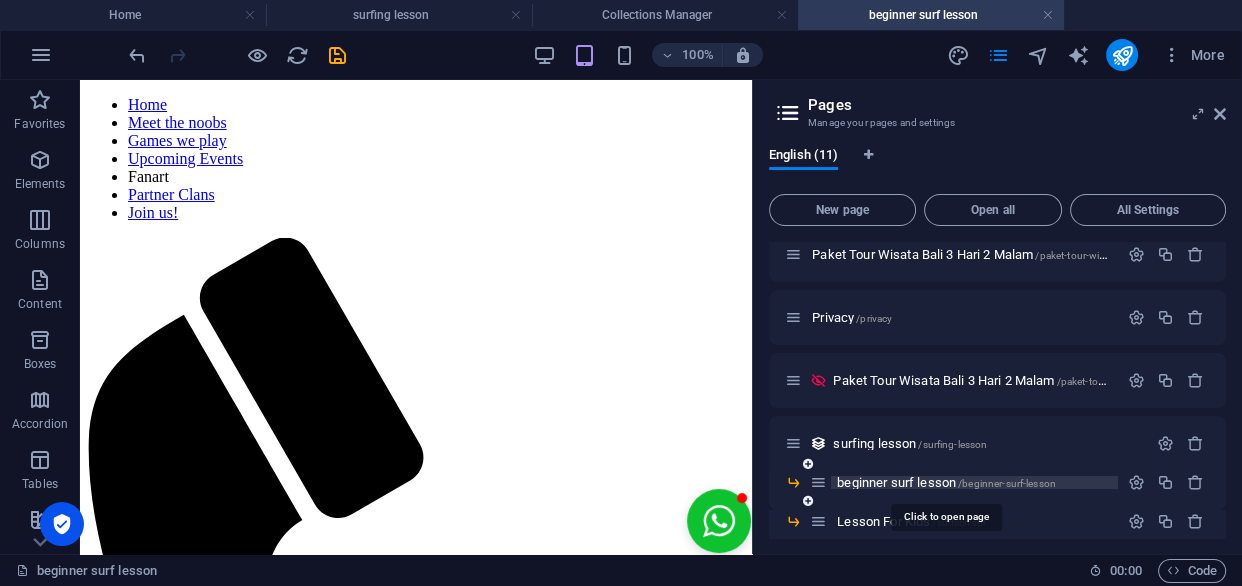 scroll, scrollTop: 0, scrollLeft: 0, axis: both 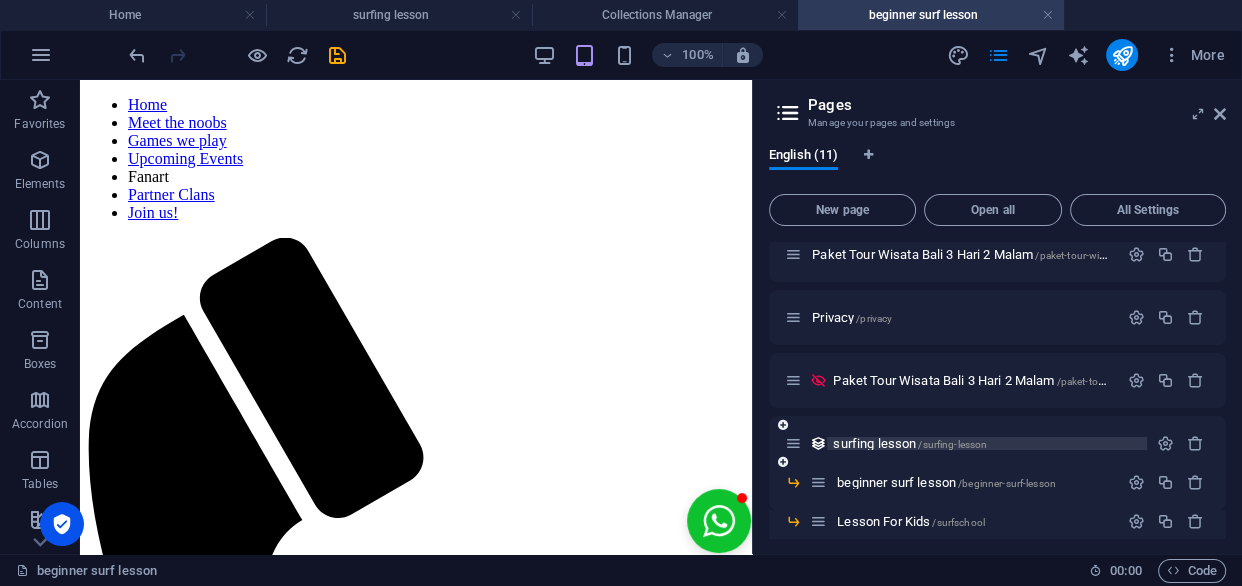 click on "surfing lesson /surfing-lesson" at bounding box center [910, 443] 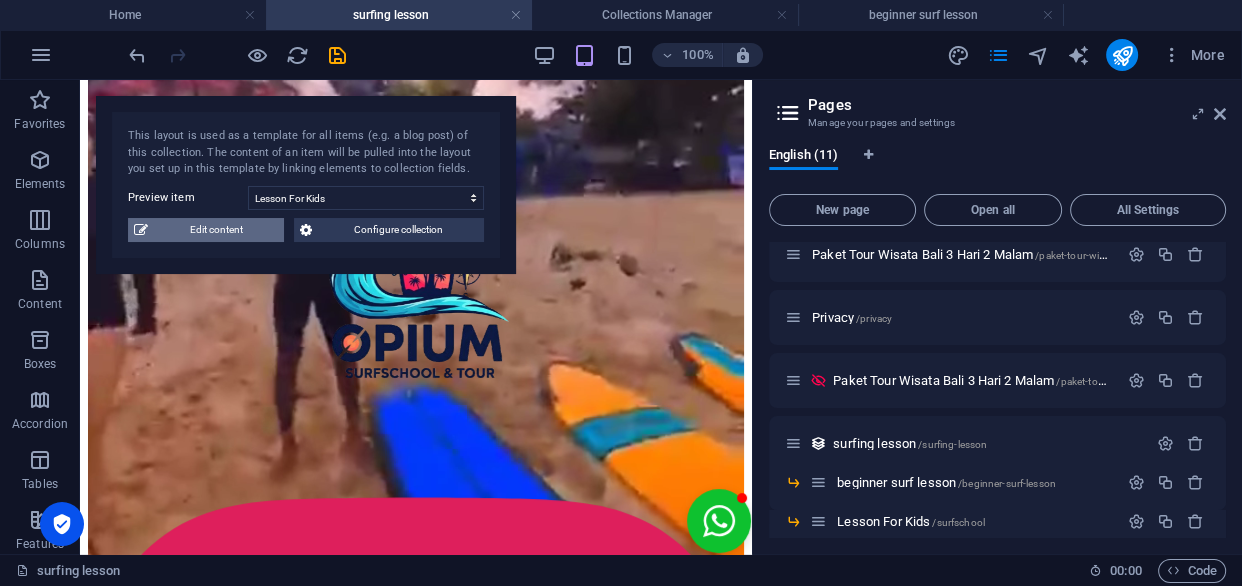 click on "Edit content" at bounding box center (216, 230) 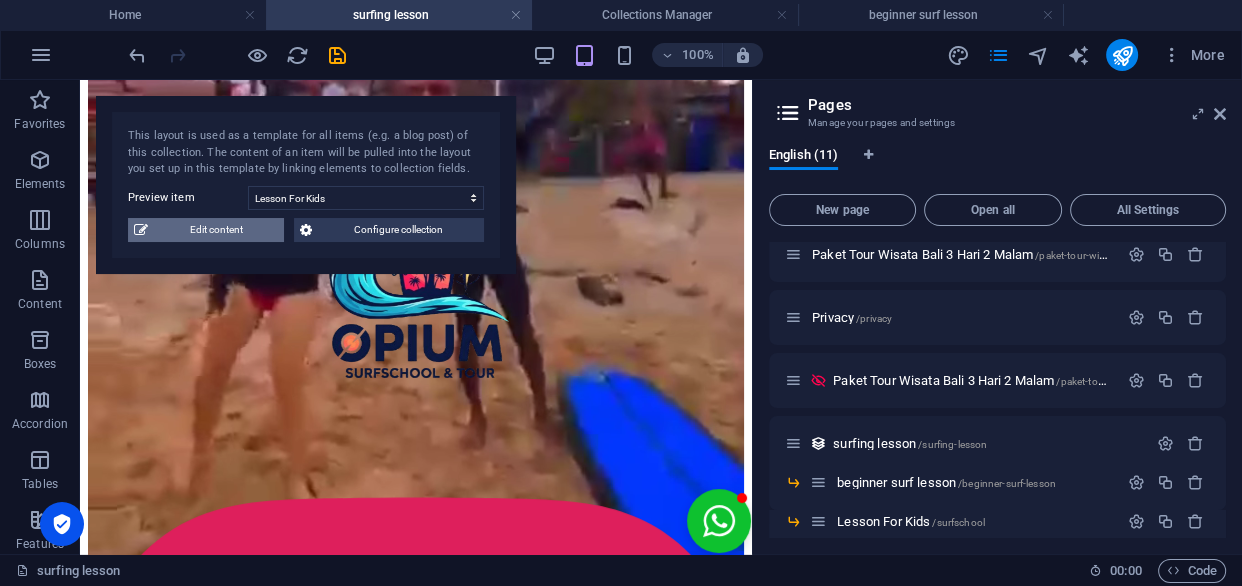 scroll, scrollTop: 0, scrollLeft: 0, axis: both 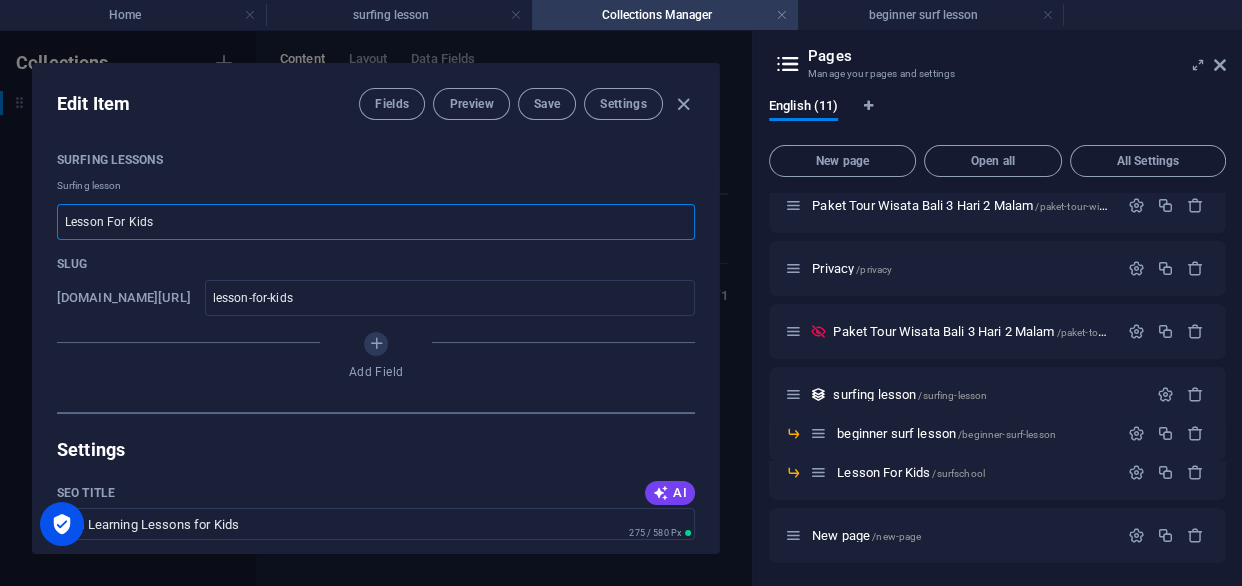 drag, startPoint x: 257, startPoint y: 235, endPoint x: 44, endPoint y: 283, distance: 218.34148 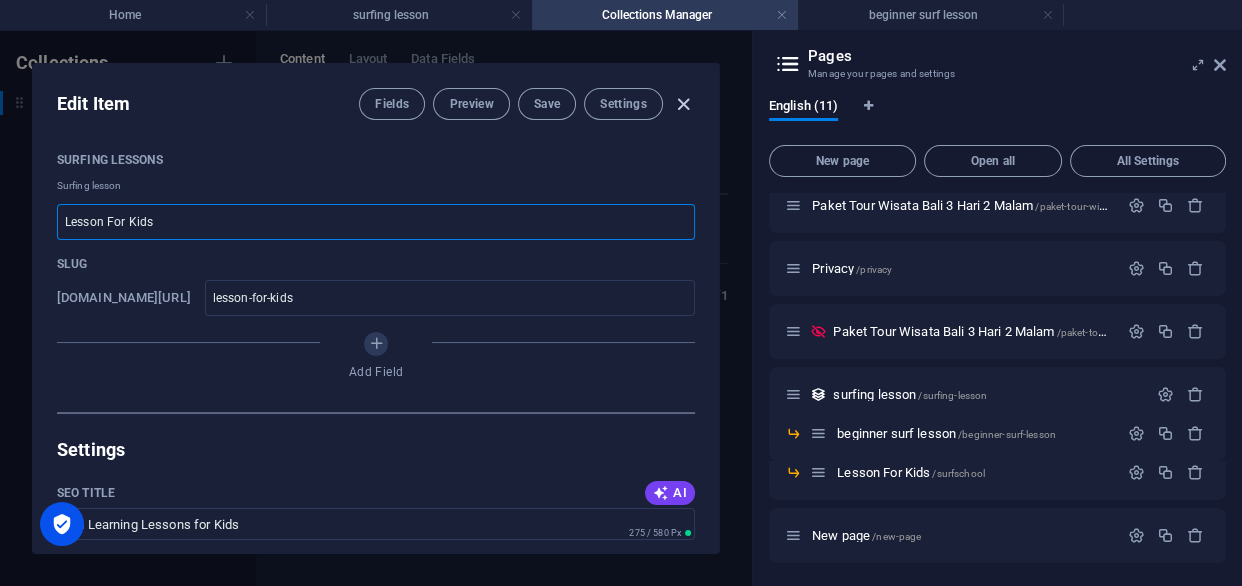 click at bounding box center [683, 104] 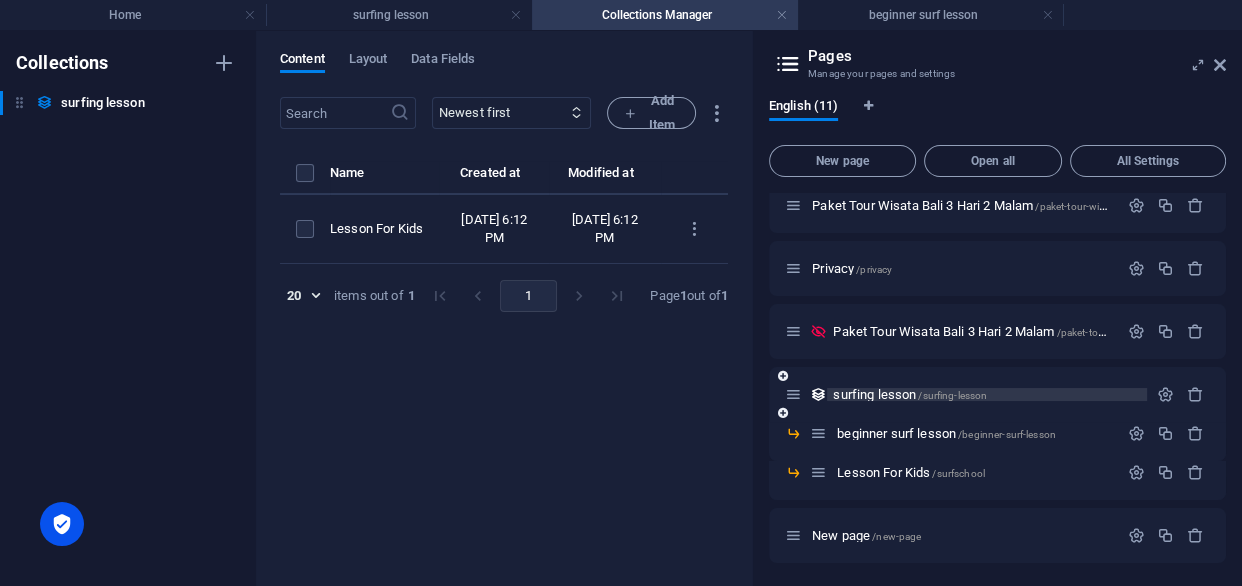 click on "/surfing-lesson" at bounding box center [952, 395] 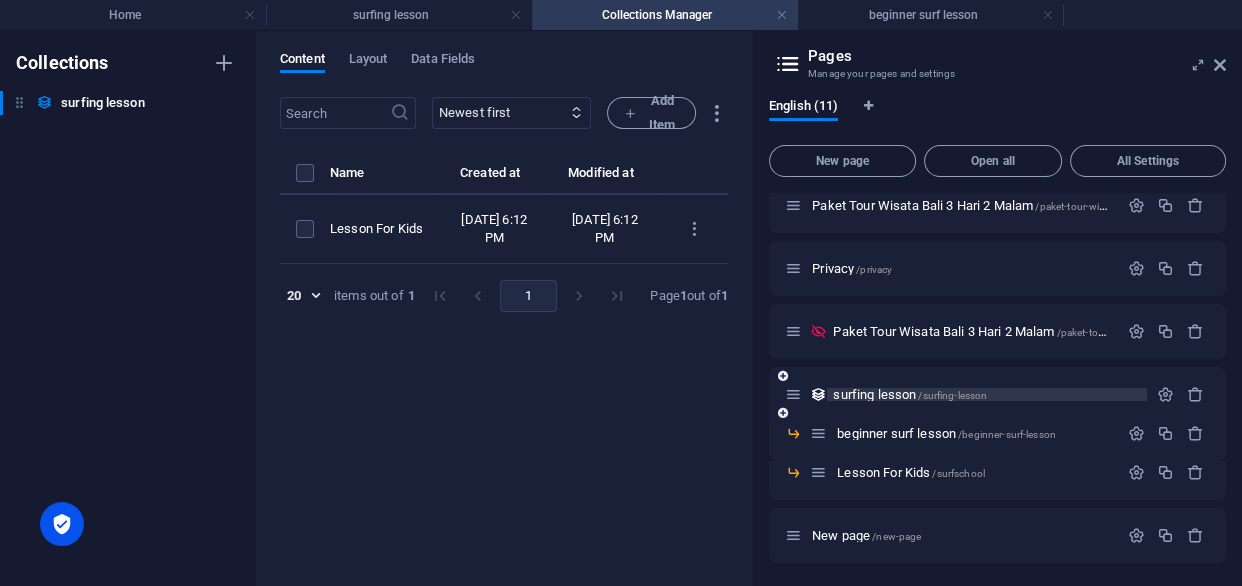 scroll, scrollTop: 470, scrollLeft: 0, axis: vertical 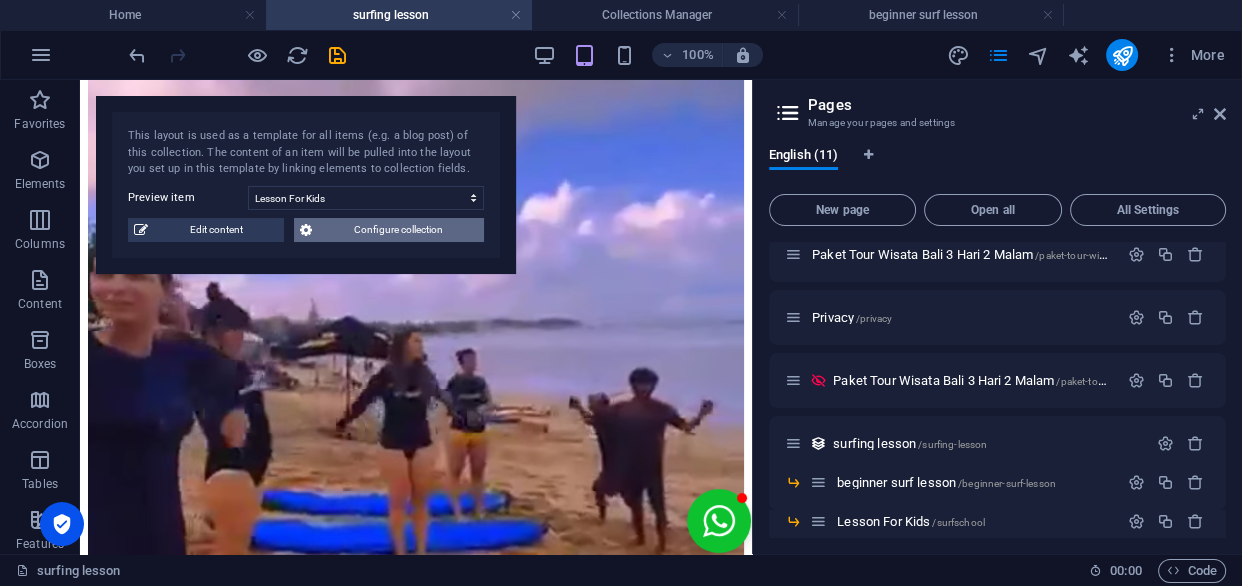 click on "Configure collection" at bounding box center [398, 230] 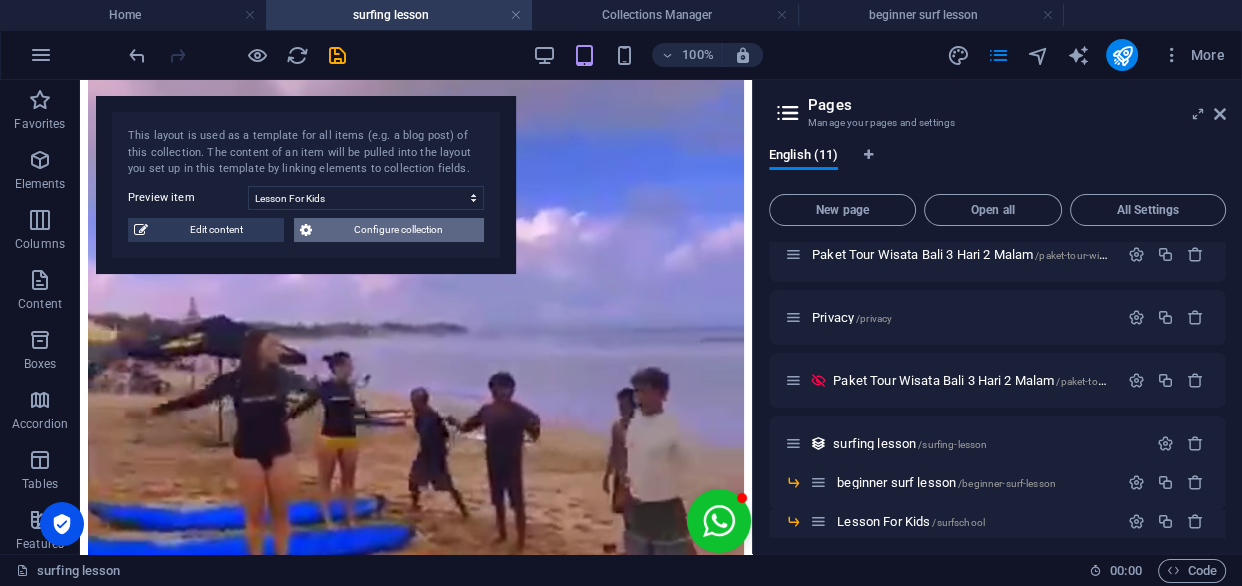 scroll, scrollTop: 0, scrollLeft: 0, axis: both 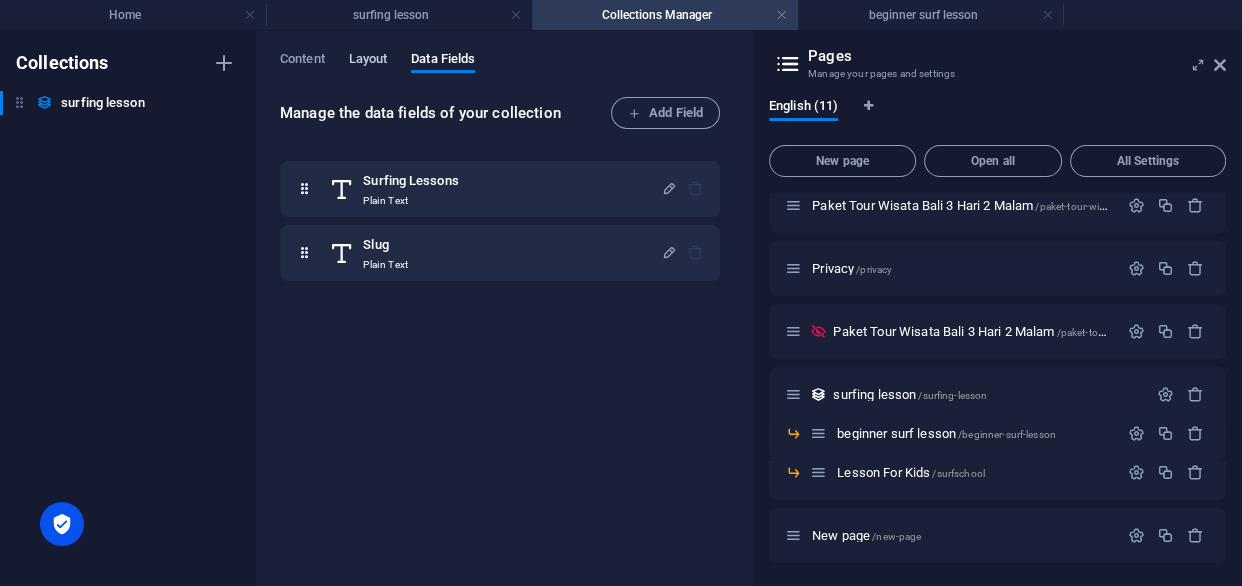 click on "Layout" at bounding box center [368, 61] 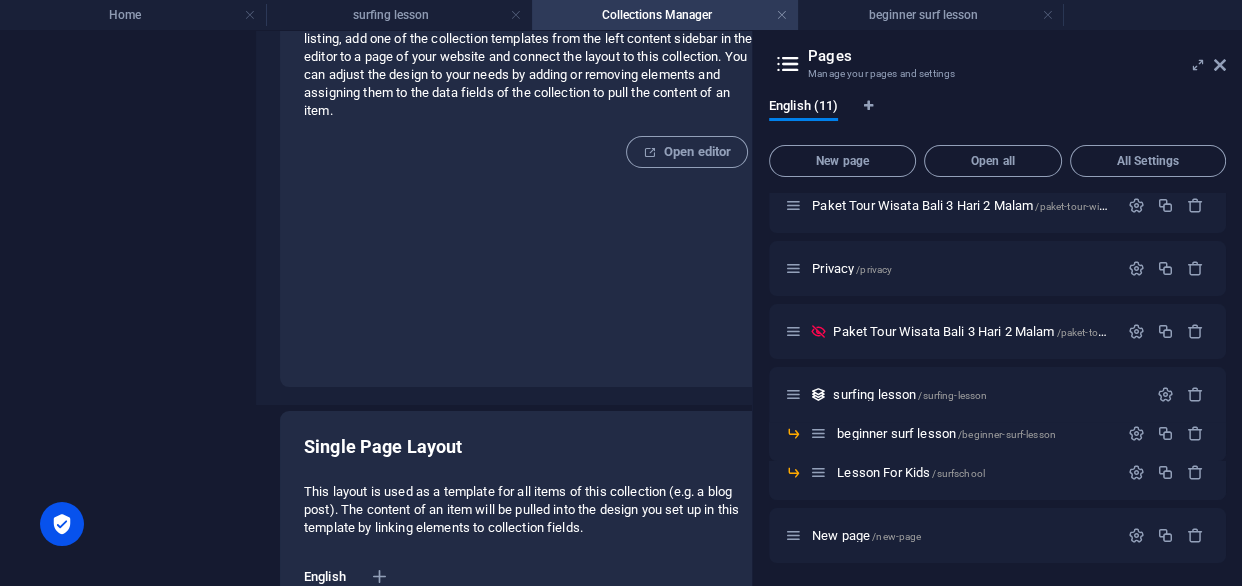 scroll, scrollTop: 0, scrollLeft: 0, axis: both 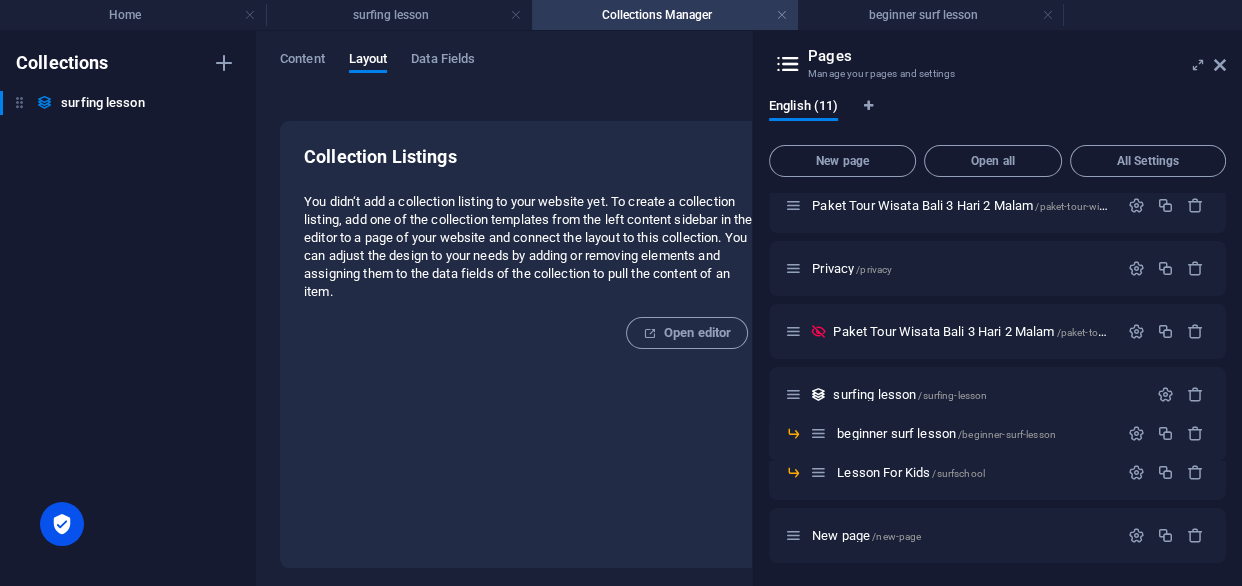 drag, startPoint x: 328, startPoint y: 73, endPoint x: 313, endPoint y: 50, distance: 27.45906 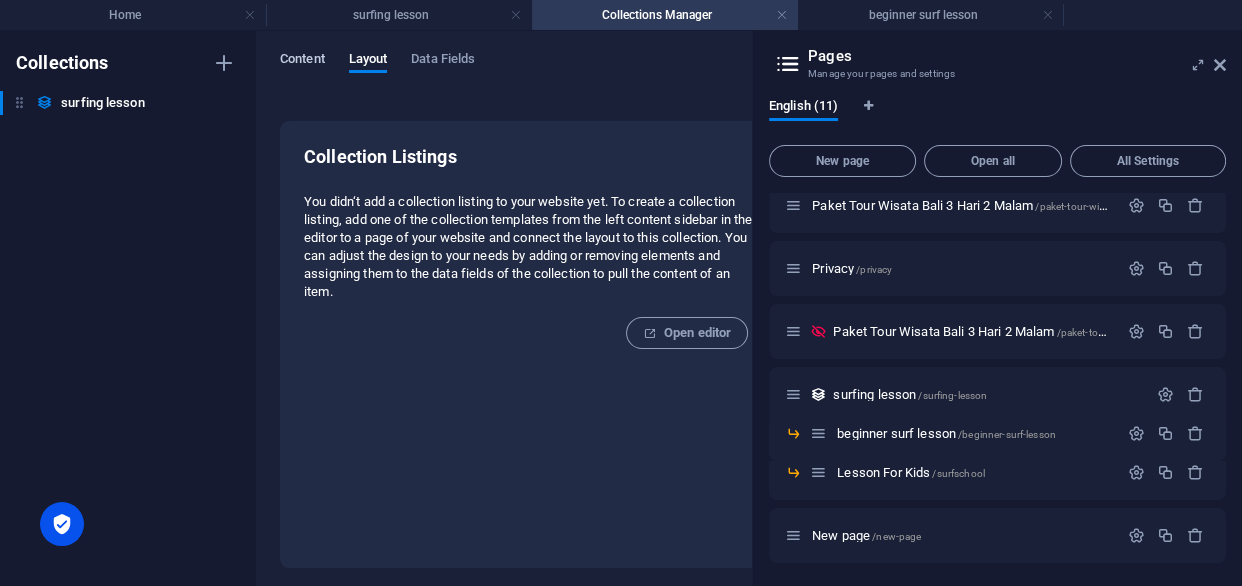 click on "Content" at bounding box center [302, 61] 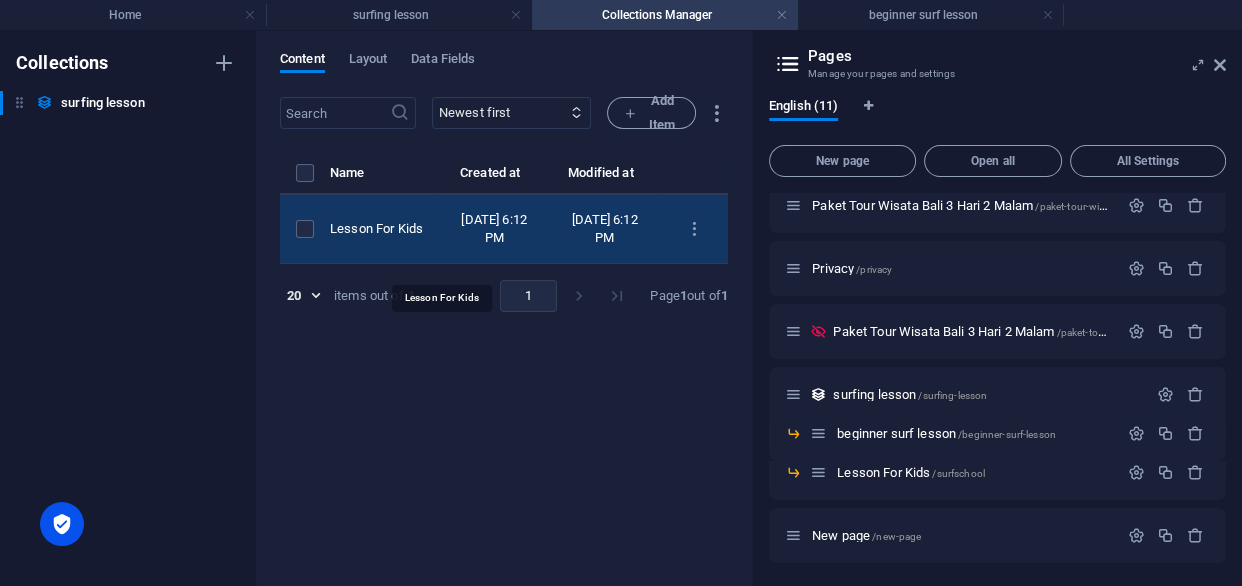 click on "Lesson For Kids" at bounding box center (376, 229) 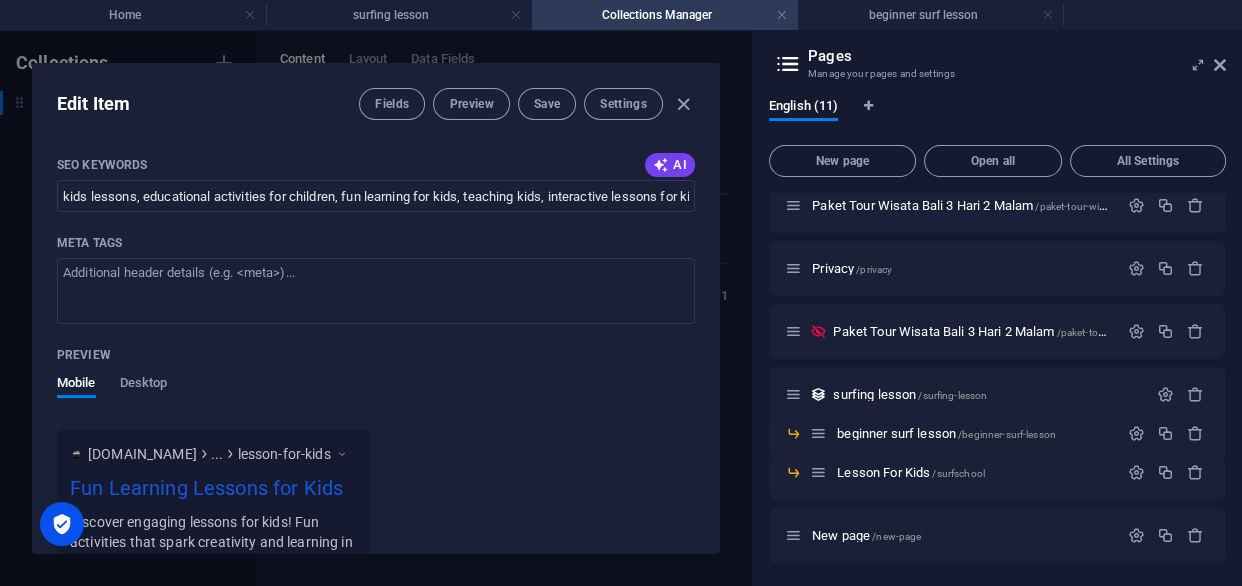 scroll, scrollTop: 410, scrollLeft: 0, axis: vertical 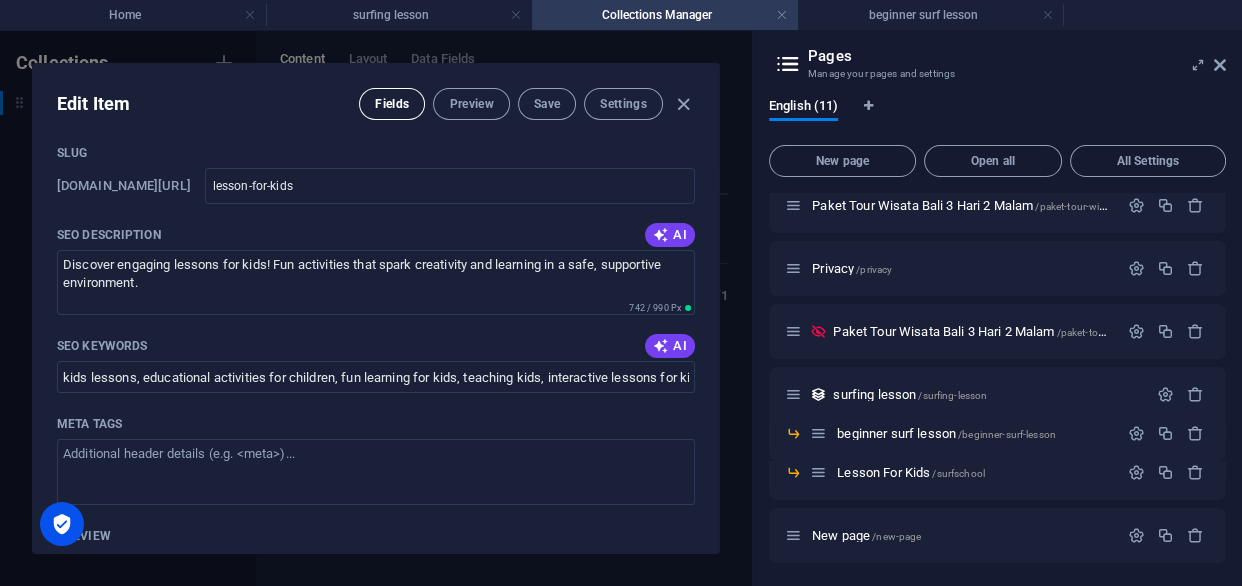 click on "Fields" at bounding box center (392, 104) 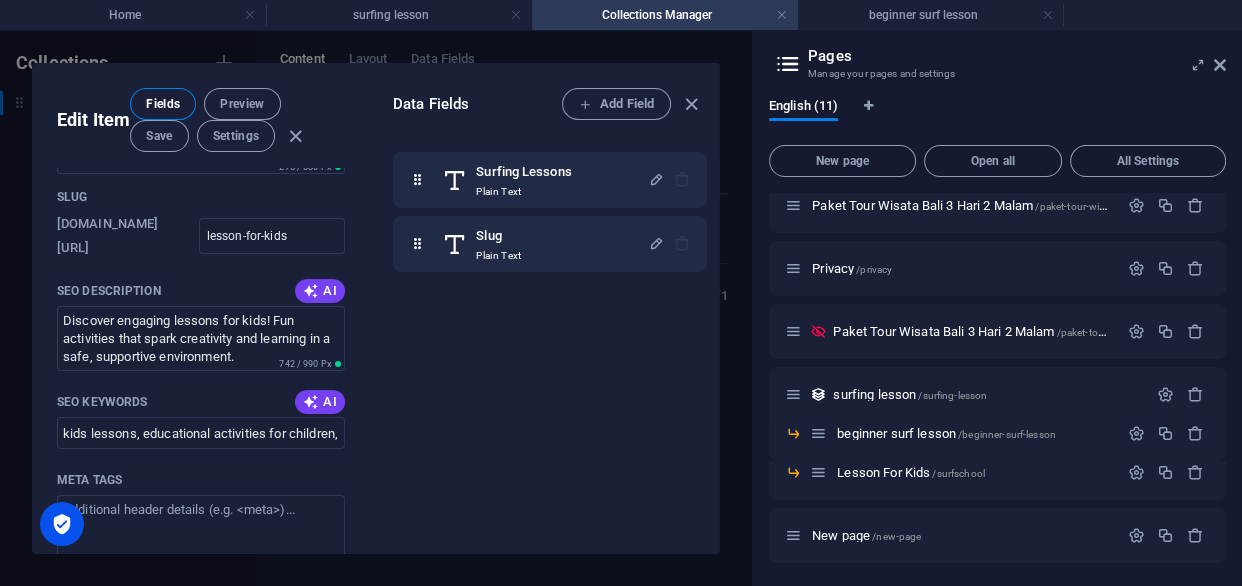 scroll, scrollTop: 421, scrollLeft: 0, axis: vertical 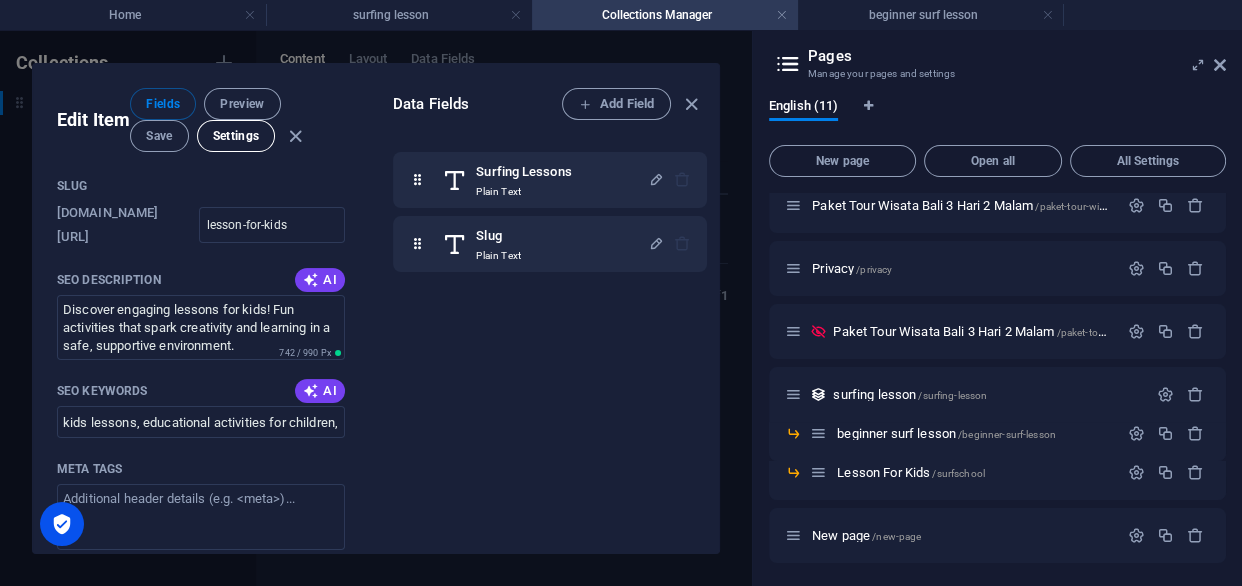 click on "Settings" at bounding box center [236, 136] 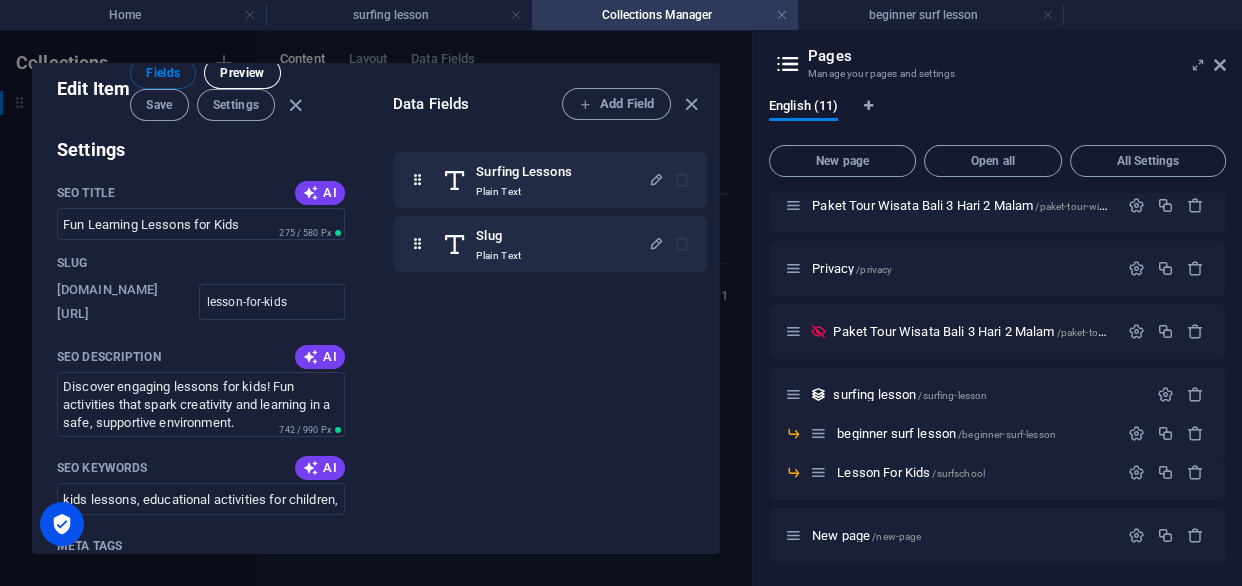 click on "Preview" at bounding box center (242, 73) 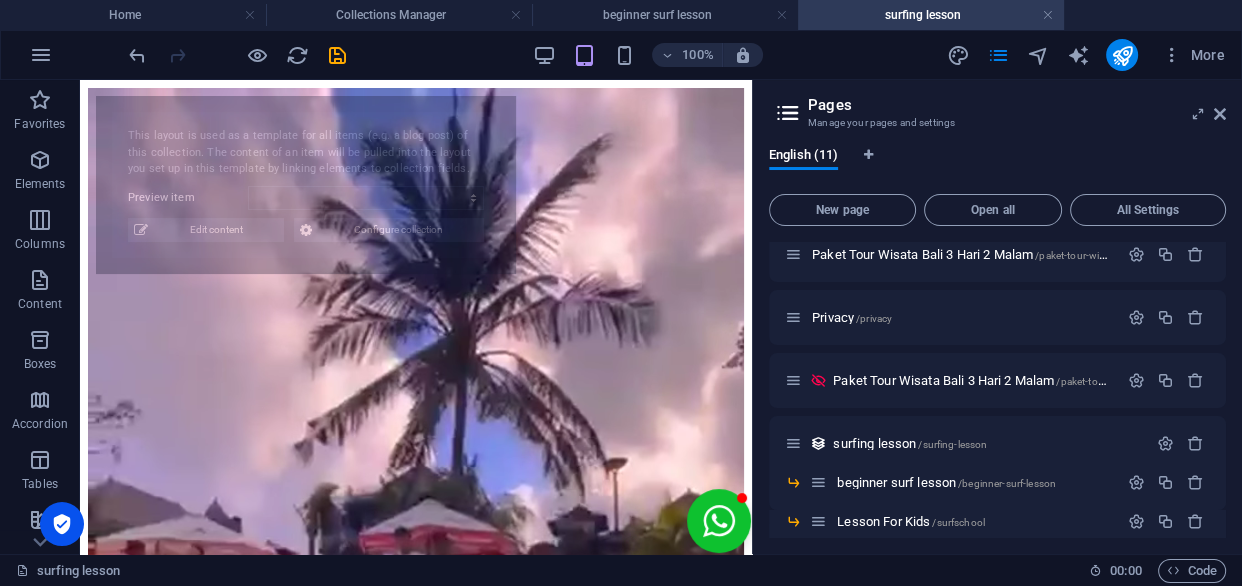 scroll, scrollTop: 0, scrollLeft: 0, axis: both 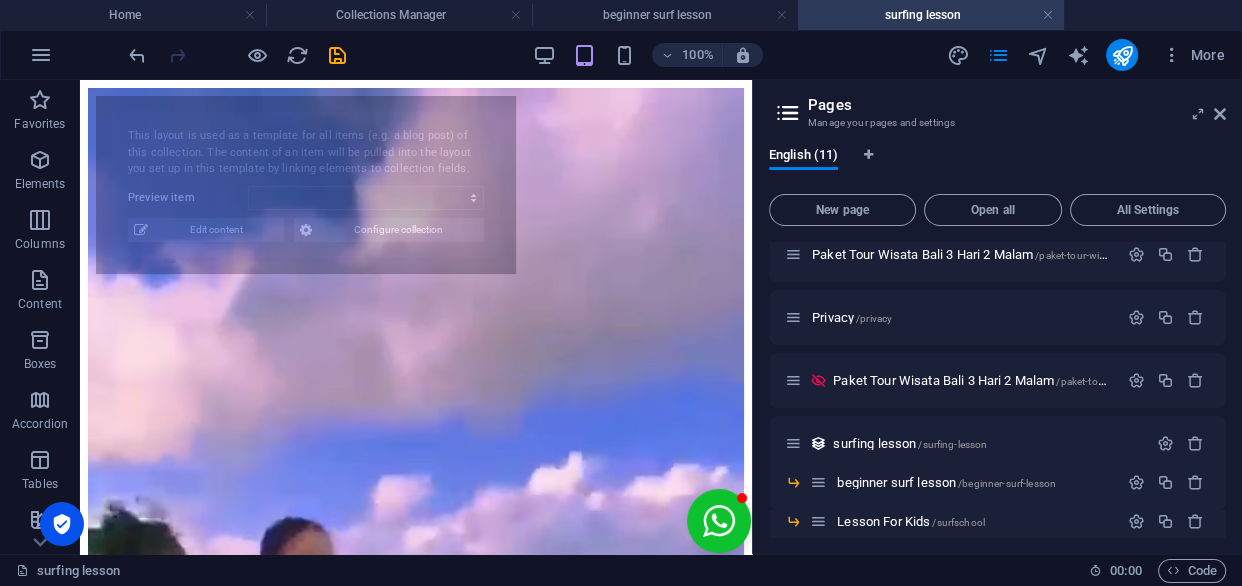 select on "686b9d84f1bed9bc610ea765" 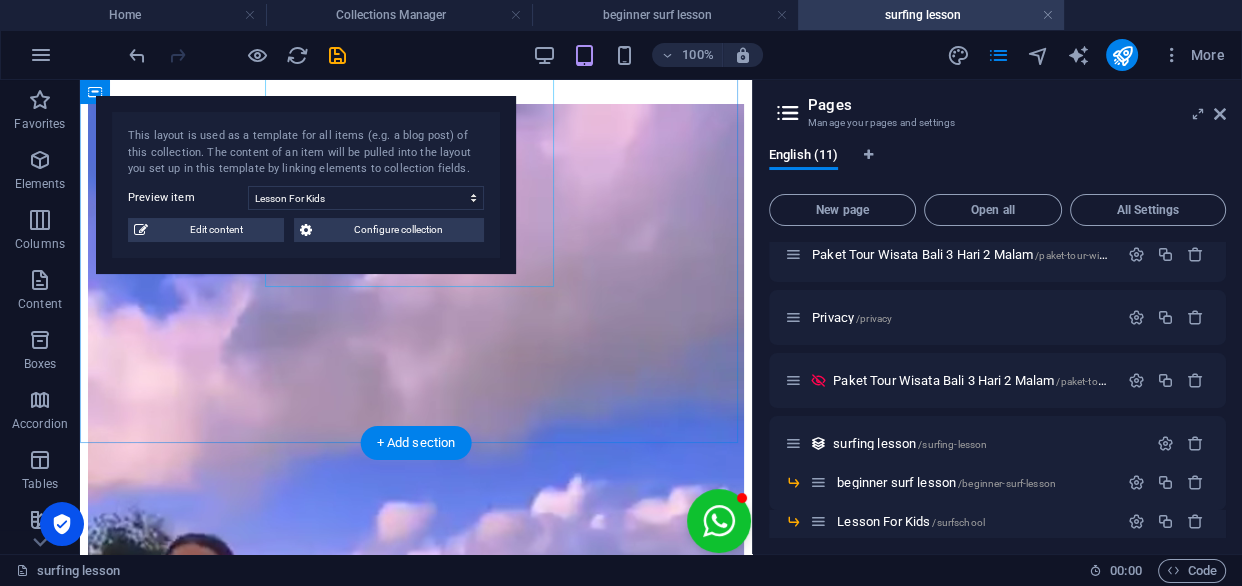 scroll, scrollTop: 551, scrollLeft: 0, axis: vertical 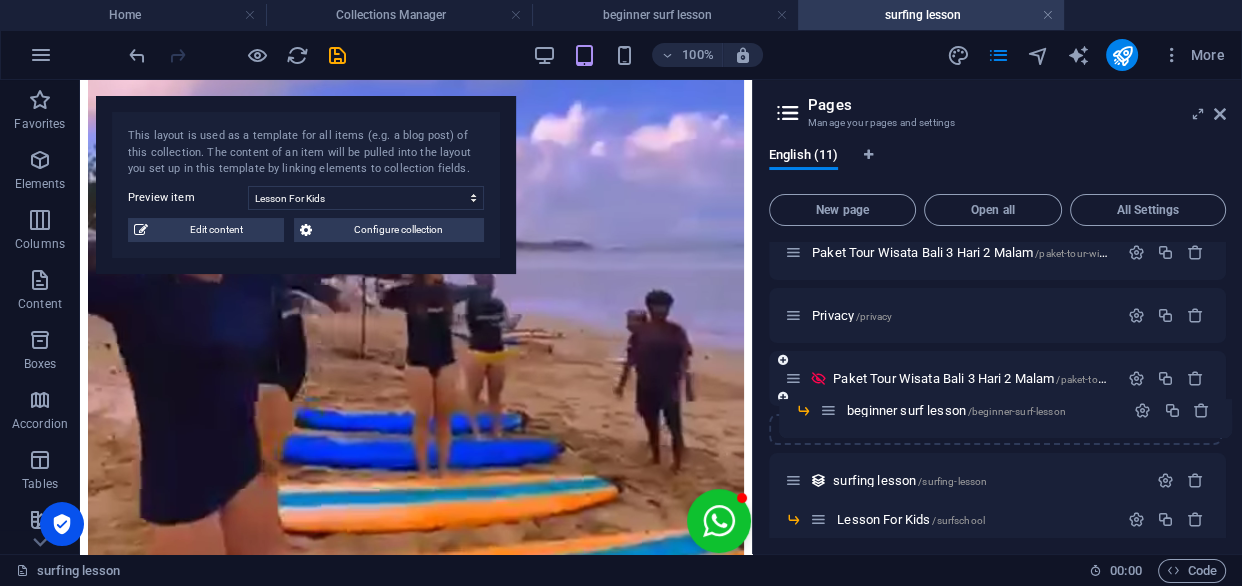drag, startPoint x: 820, startPoint y: 480, endPoint x: 833, endPoint y: 398, distance: 83.02409 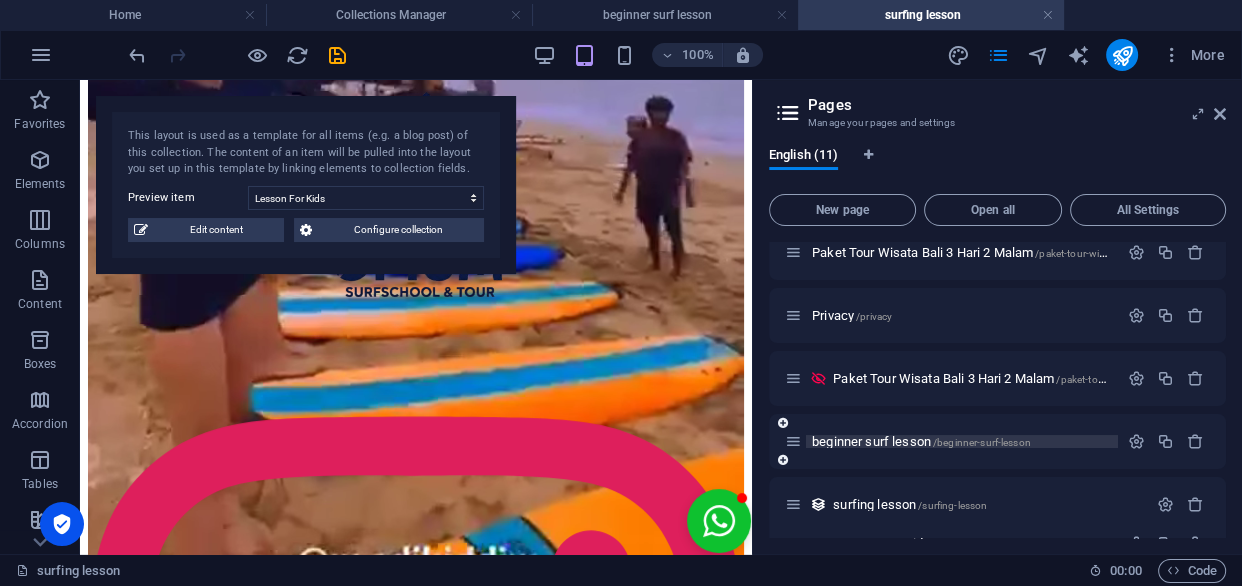 scroll, scrollTop: 372, scrollLeft: 0, axis: vertical 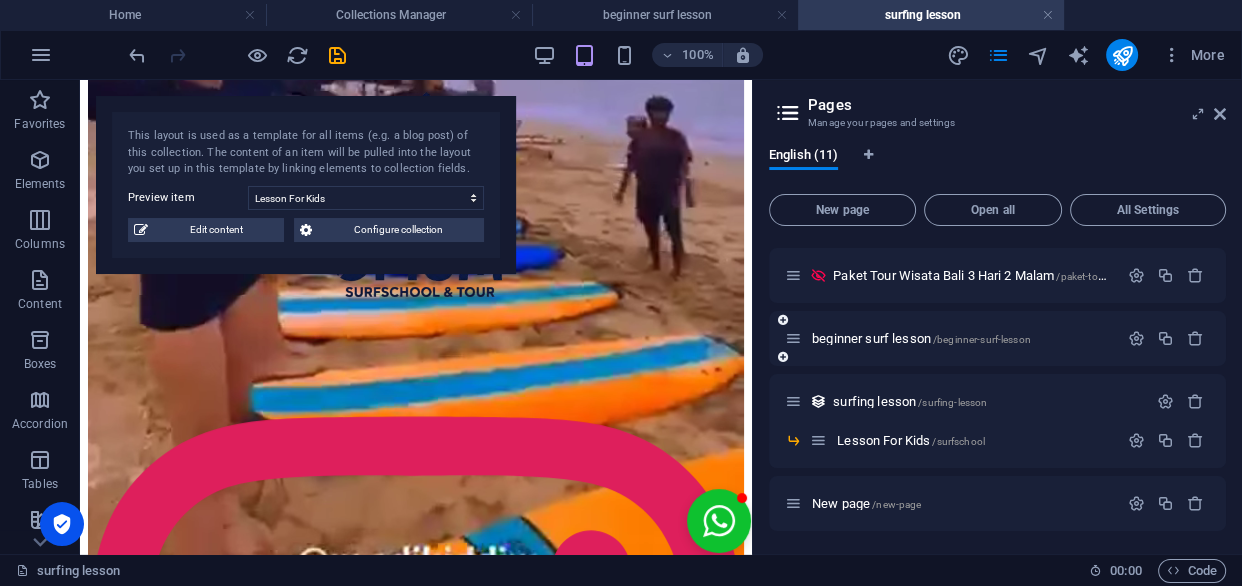drag, startPoint x: 820, startPoint y: 448, endPoint x: 809, endPoint y: 344, distance: 104.58012 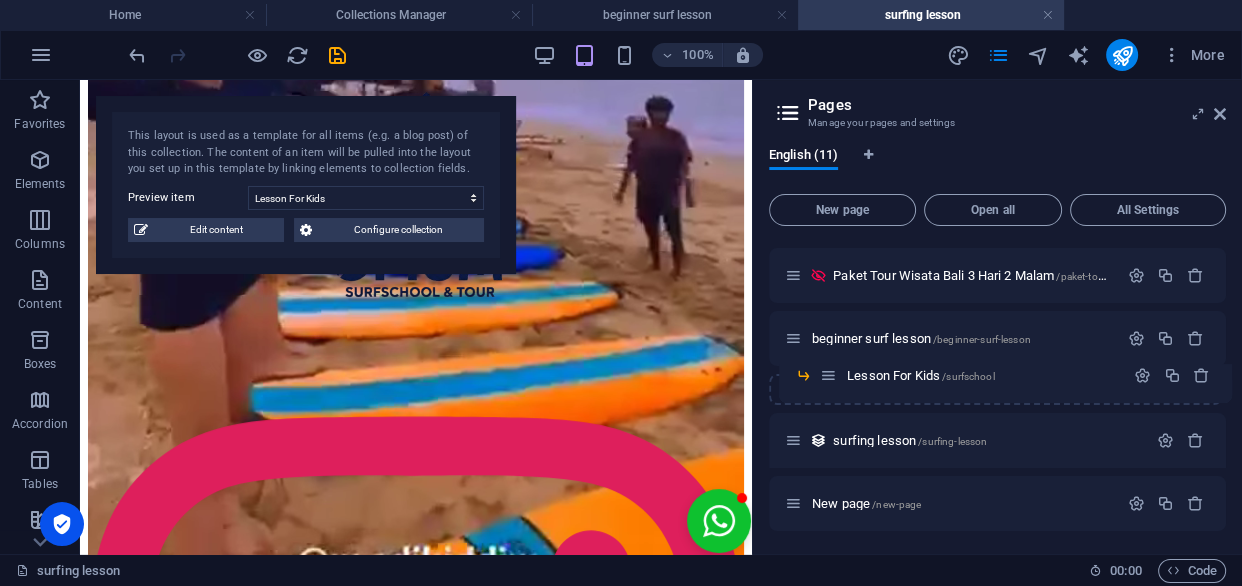 drag, startPoint x: 817, startPoint y: 443, endPoint x: 829, endPoint y: 370, distance: 73.97973 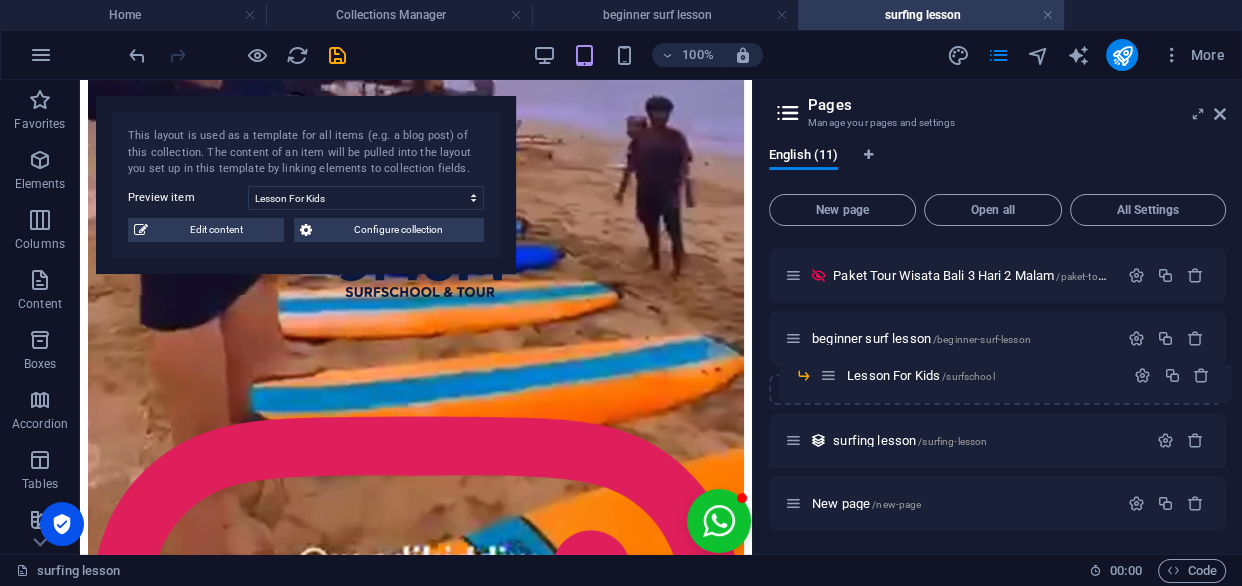 click on "Home / Kidslesson /kidslesson Subpage /subpage Legal Notice /legal-notice Paket Tour Wisata Bali 3 Hari 2 Malam /paket-tour-wisata-bali-3-hari-2-malam-7 Privacy /privacy Paket Tour Wisata Bali 3 Hari 2 Malam /paket-tour-wisata-bali-3-hari-2-malam beginner surf lesson /beginner-surf-lesson surfing lesson /surfing-lesson Lesson For Kids /surfschool New page /new-page" at bounding box center [997, 181] 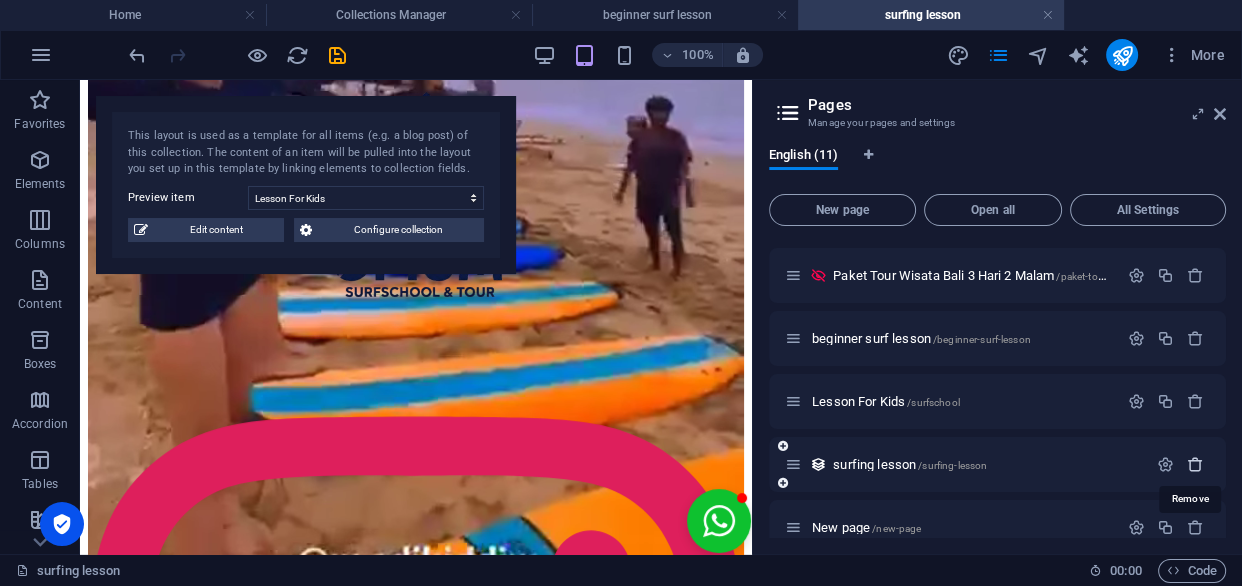 click at bounding box center [1195, 464] 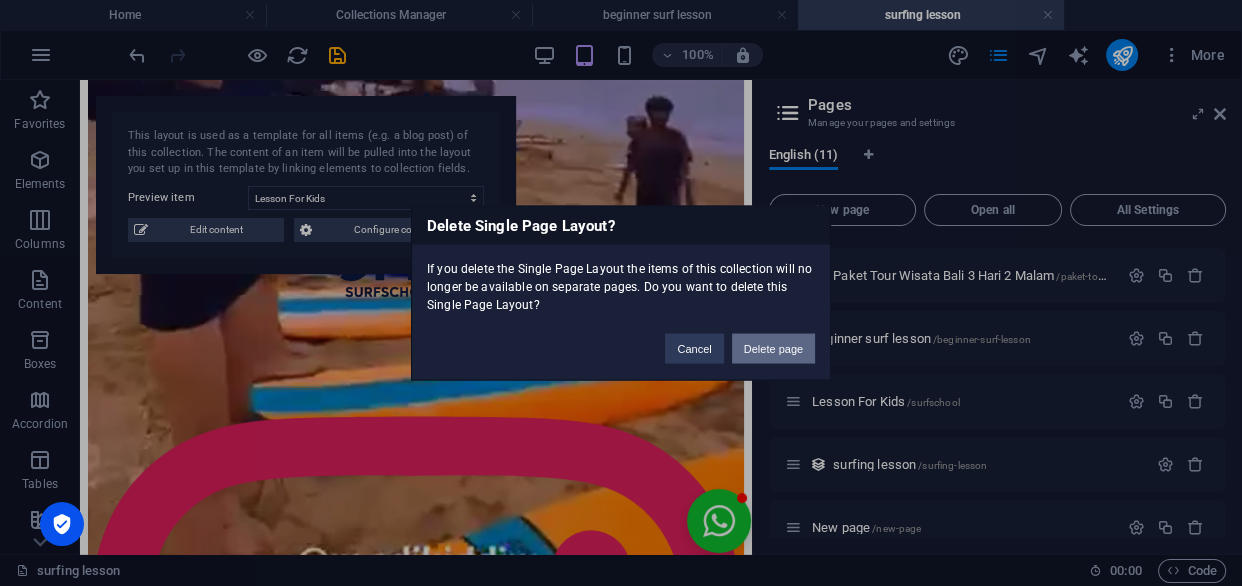 click on "Delete page" at bounding box center [773, 349] 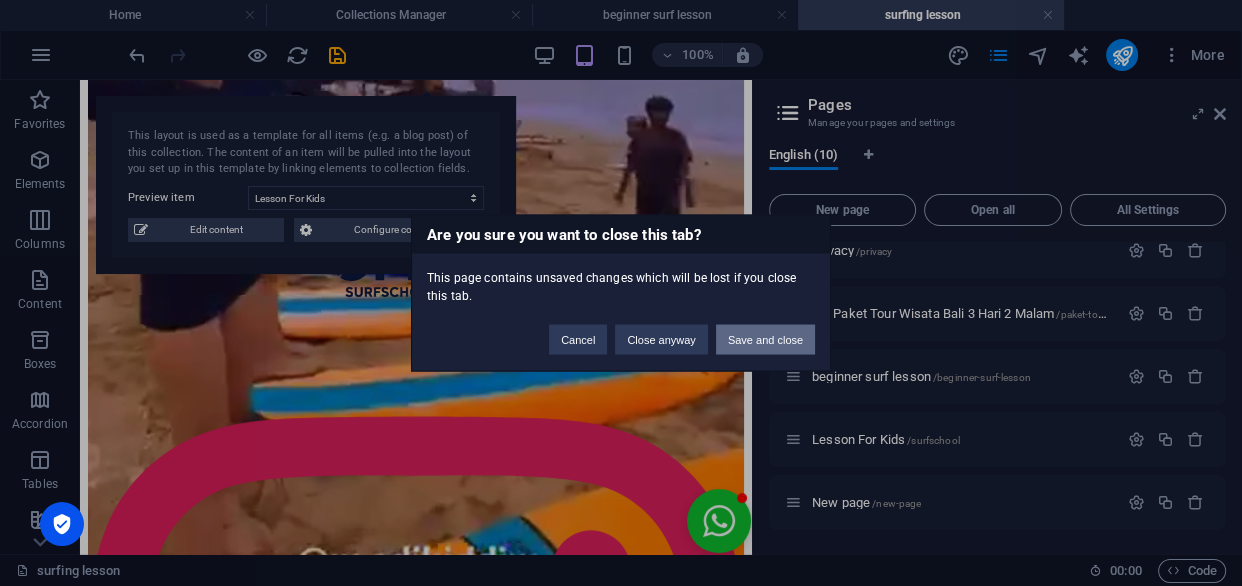 scroll, scrollTop: 333, scrollLeft: 0, axis: vertical 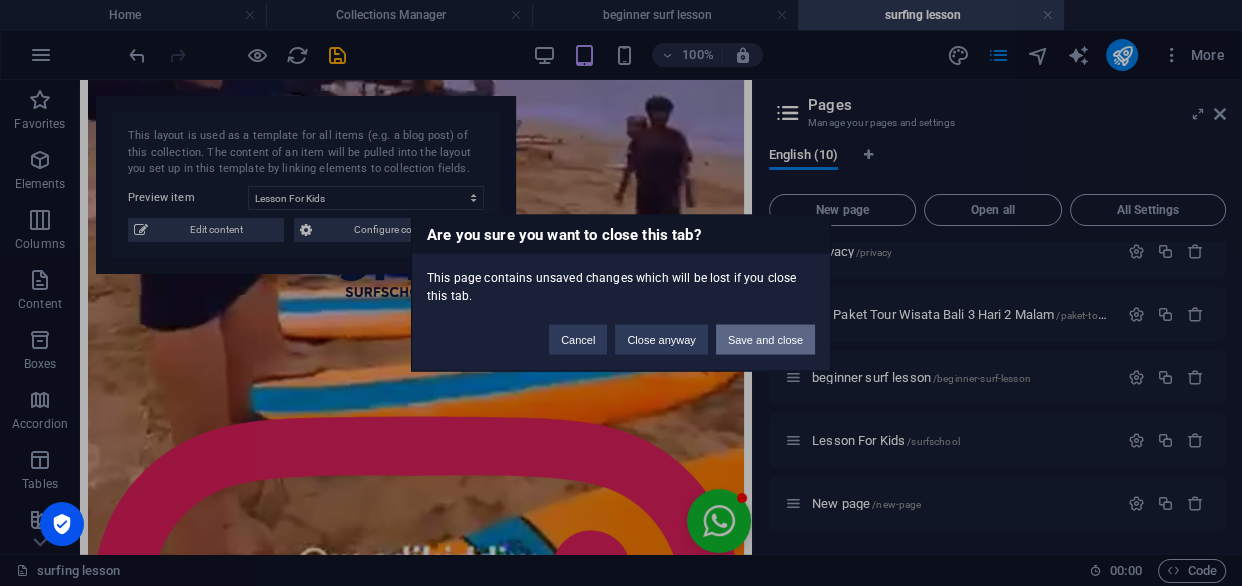 click on "Save and close" at bounding box center (765, 340) 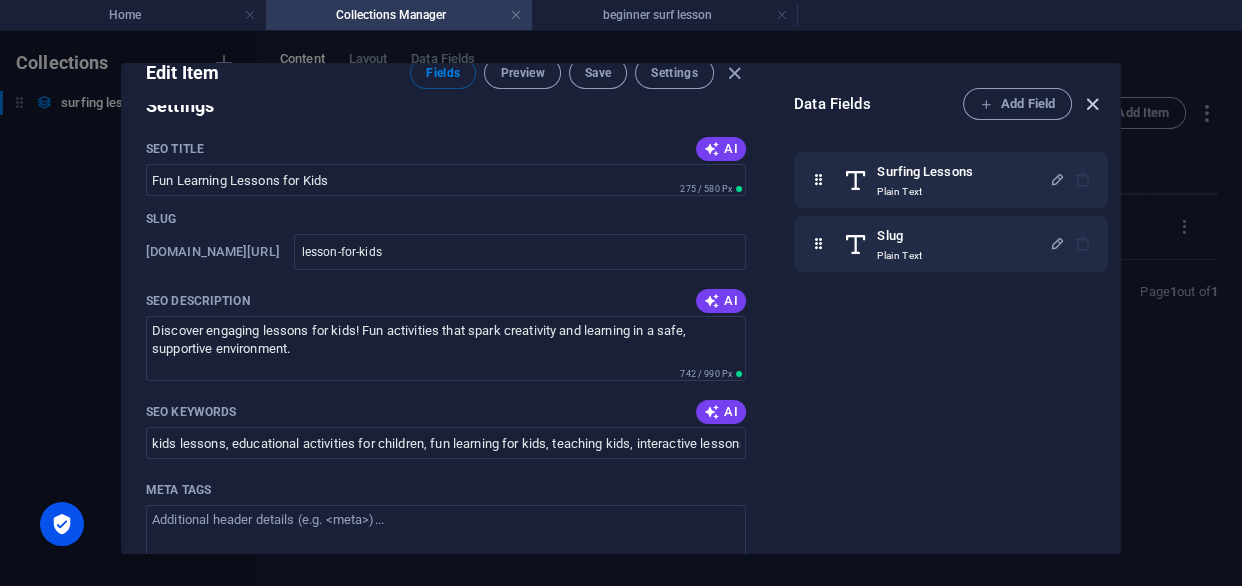 click at bounding box center (1092, 104) 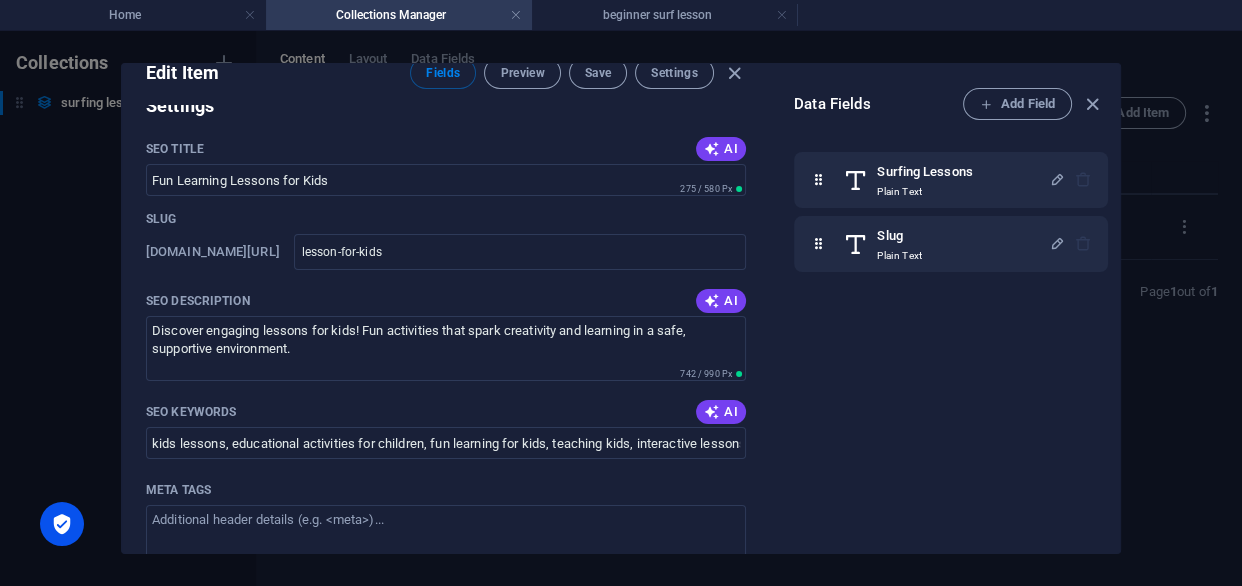 scroll, scrollTop: 0, scrollLeft: 0, axis: both 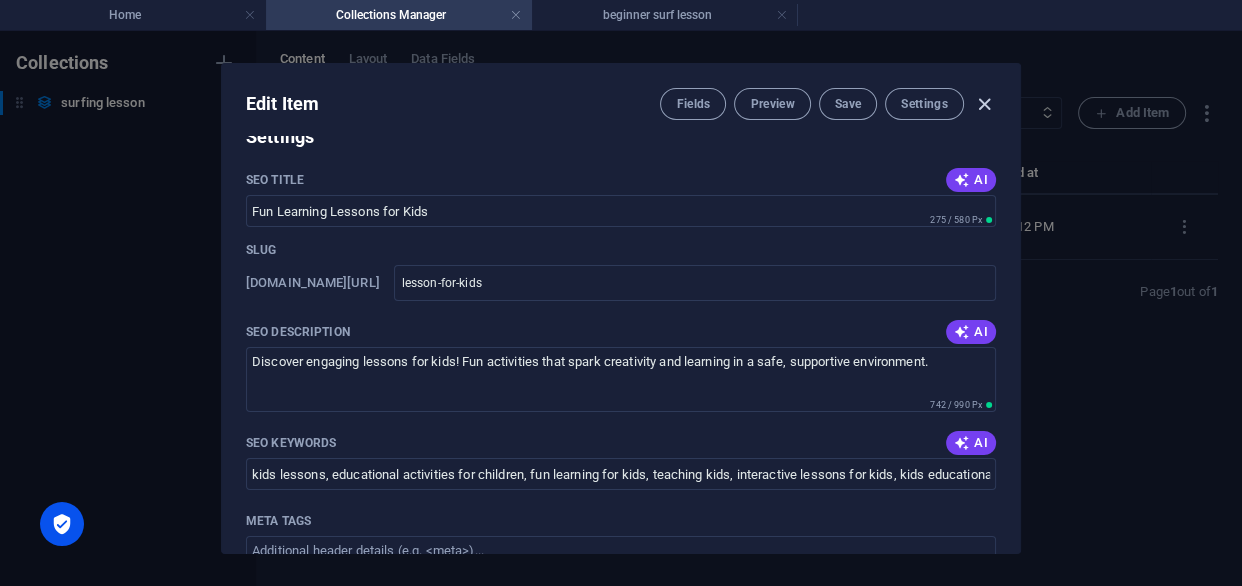 click at bounding box center (984, 104) 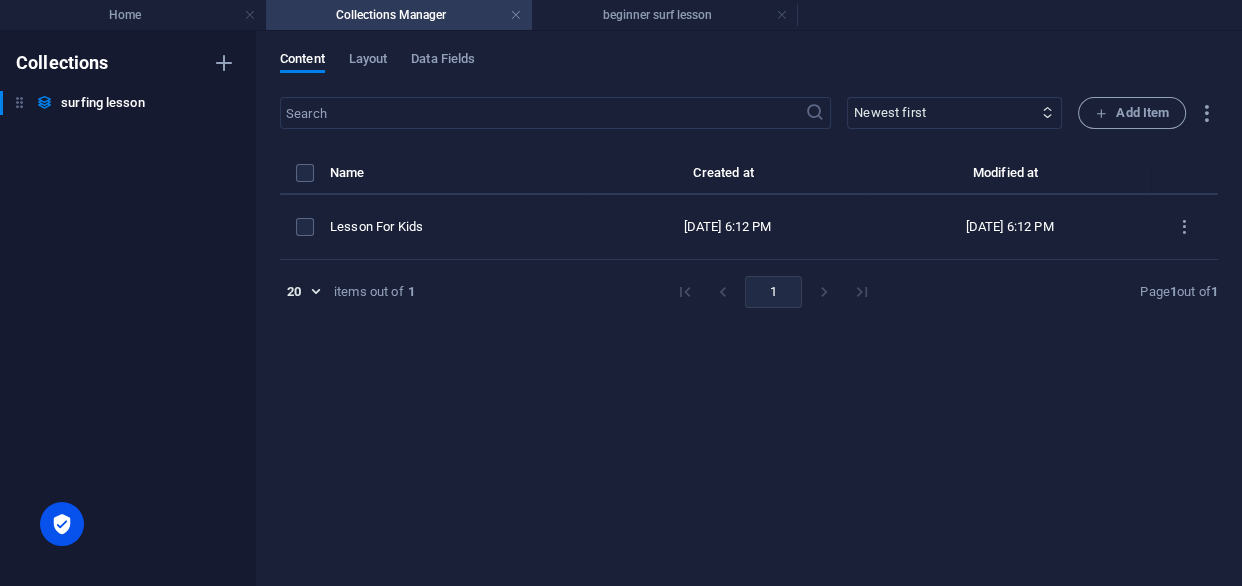 type 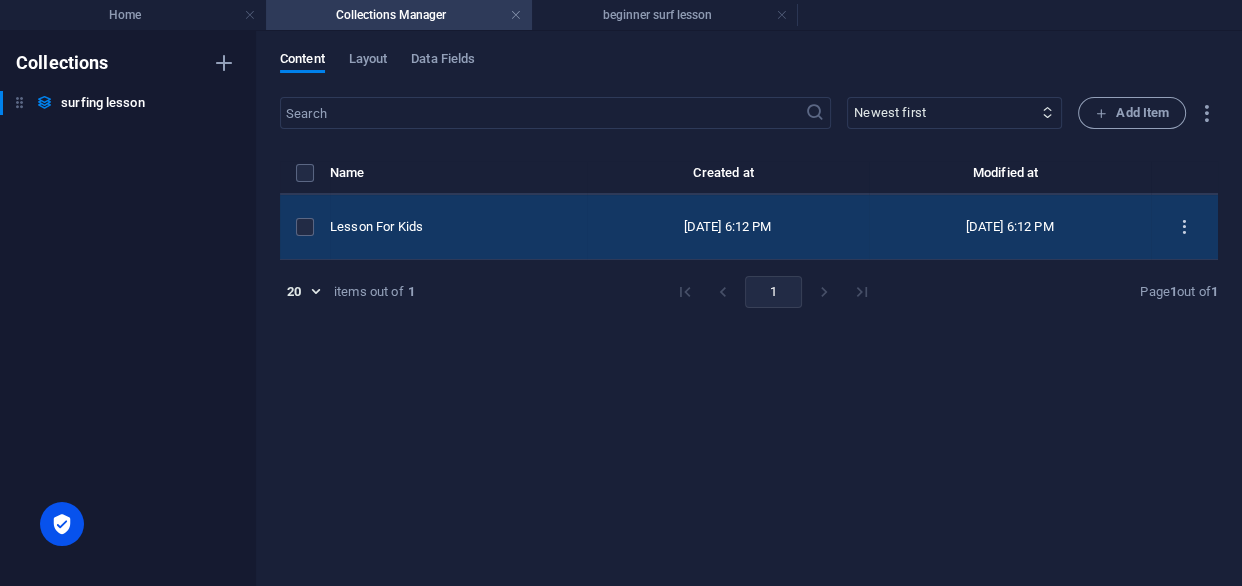 click at bounding box center [1184, 227] 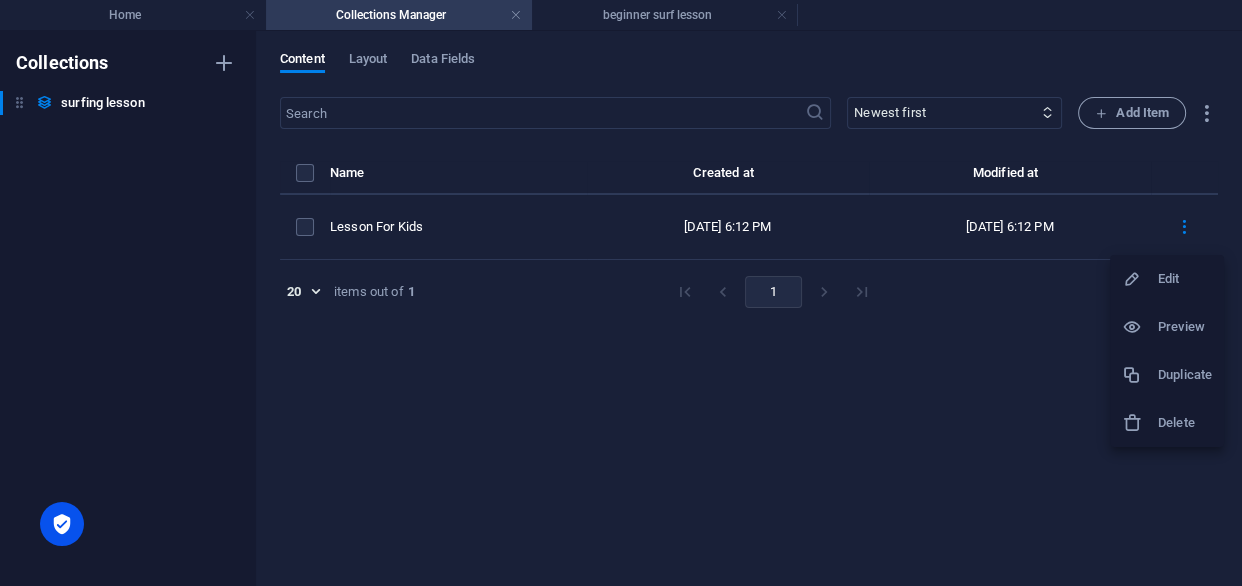click on "Delete" at bounding box center [1185, 423] 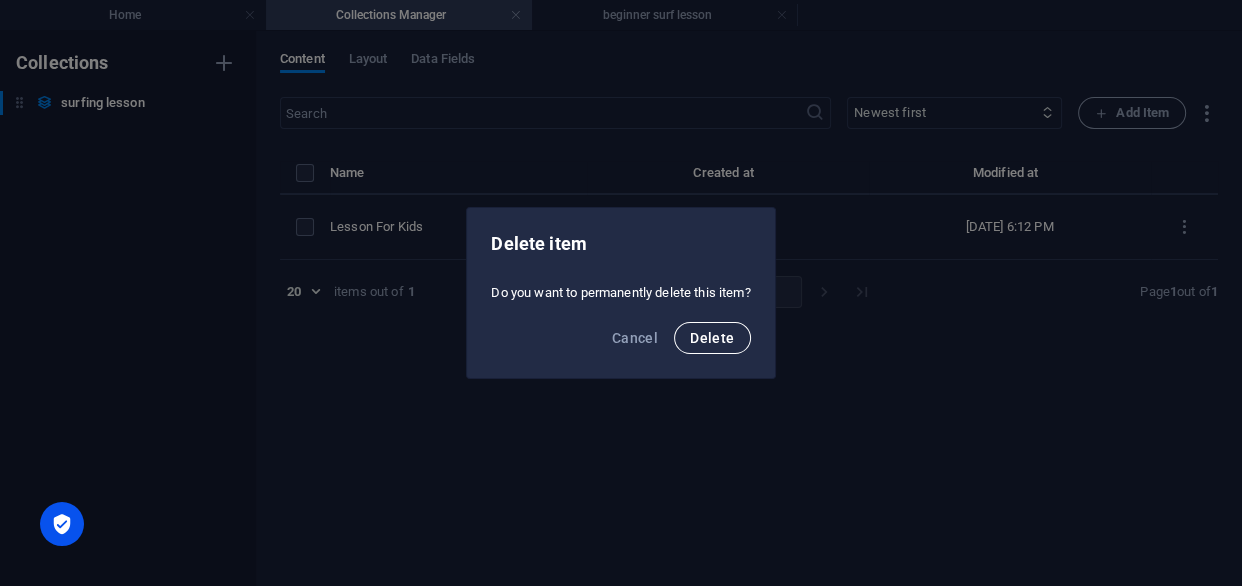 click on "Delete" at bounding box center (712, 338) 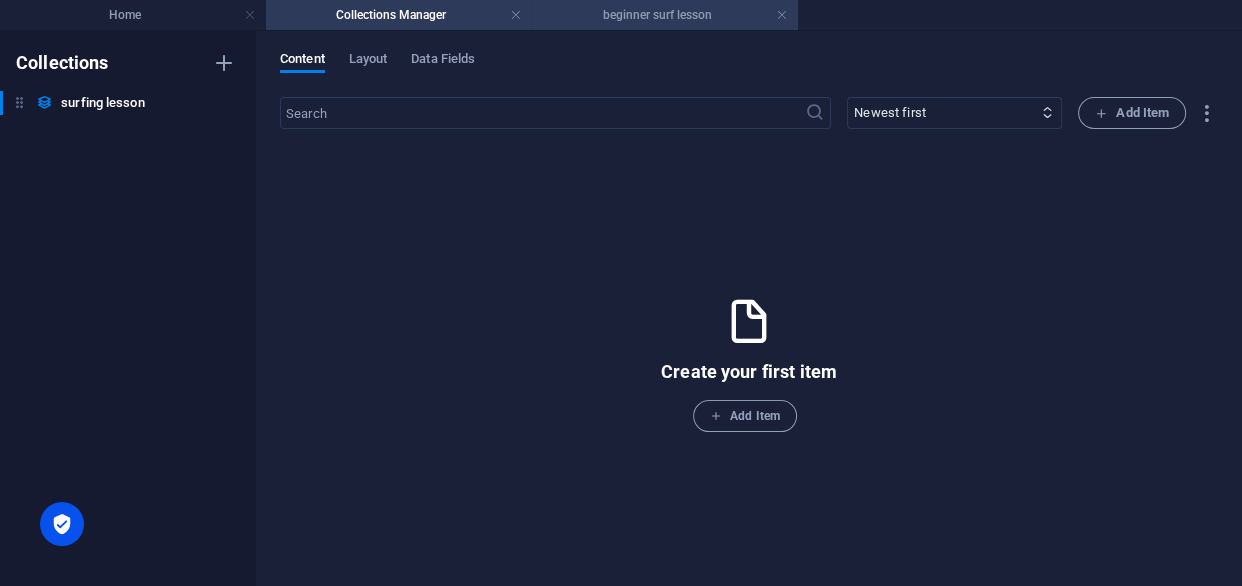 click on "beginner surf lesson" at bounding box center [665, 15] 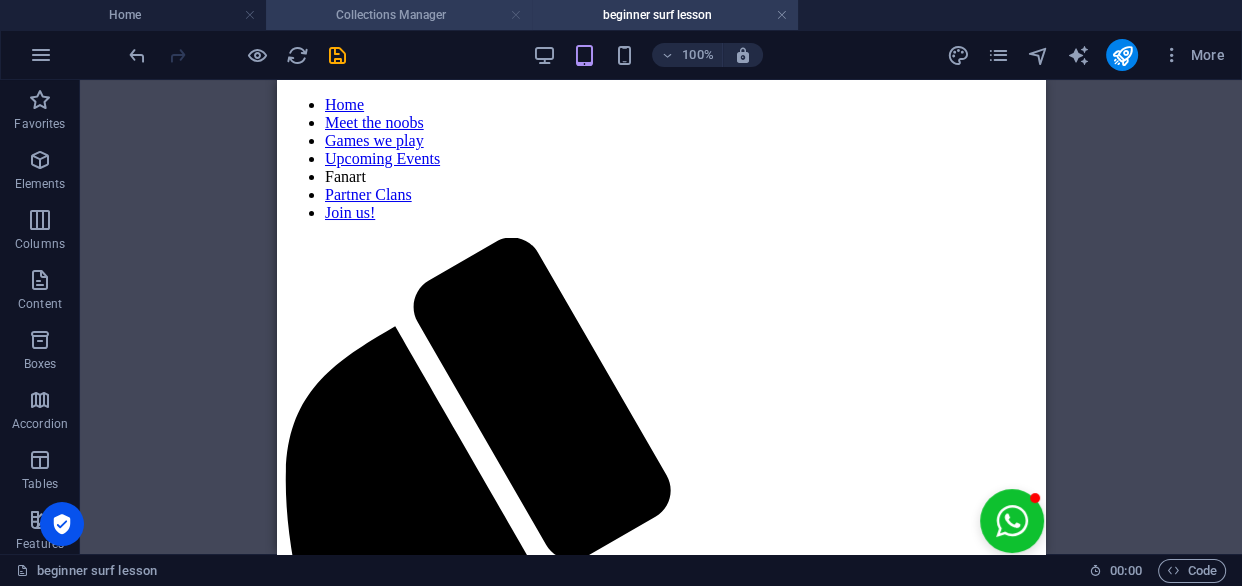 click at bounding box center (516, 15) 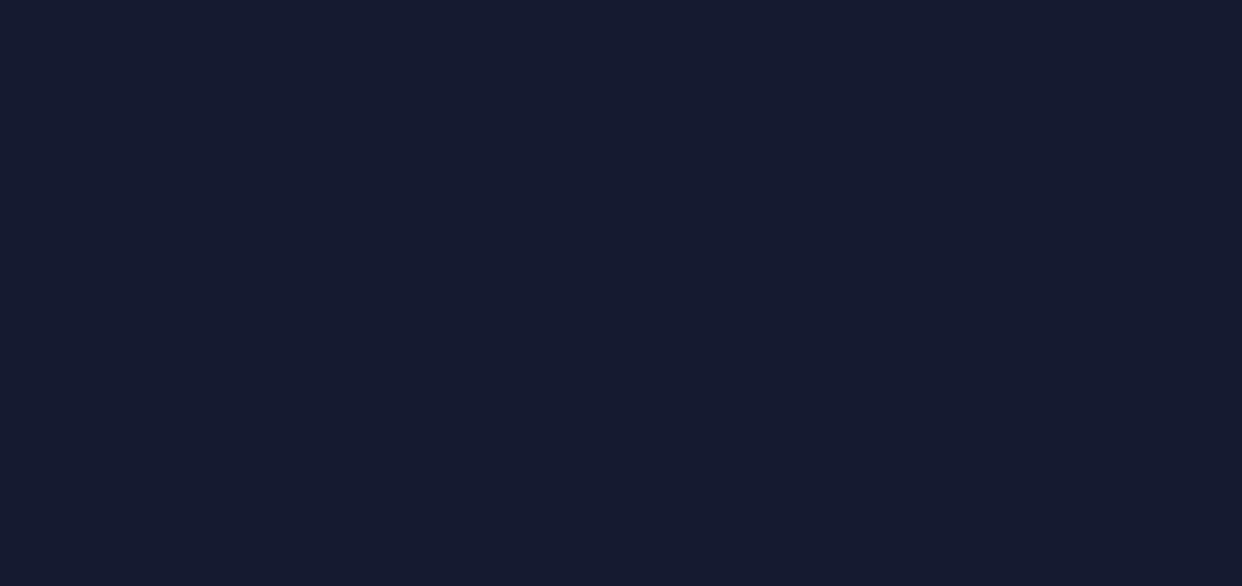 scroll, scrollTop: 0, scrollLeft: 0, axis: both 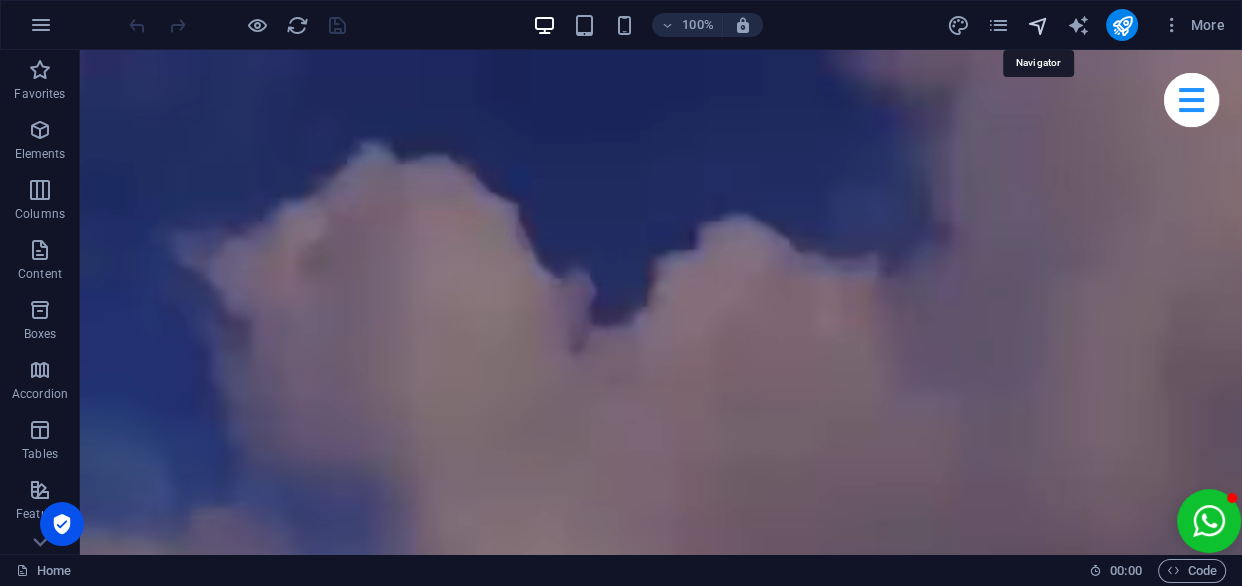 click at bounding box center [1037, 25] 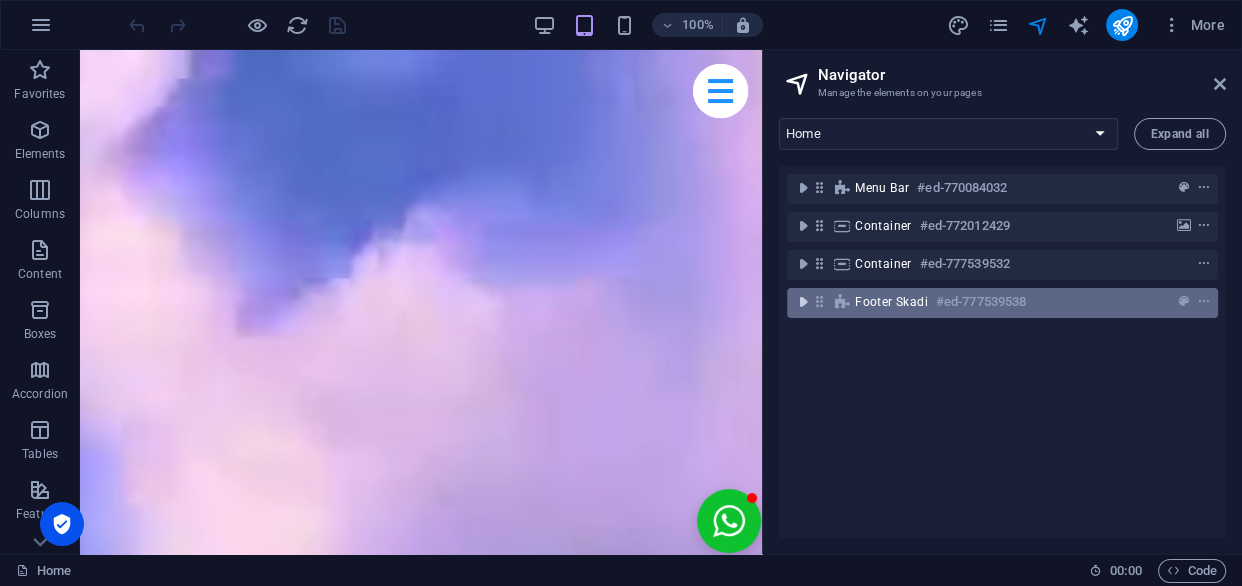 click at bounding box center (803, 302) 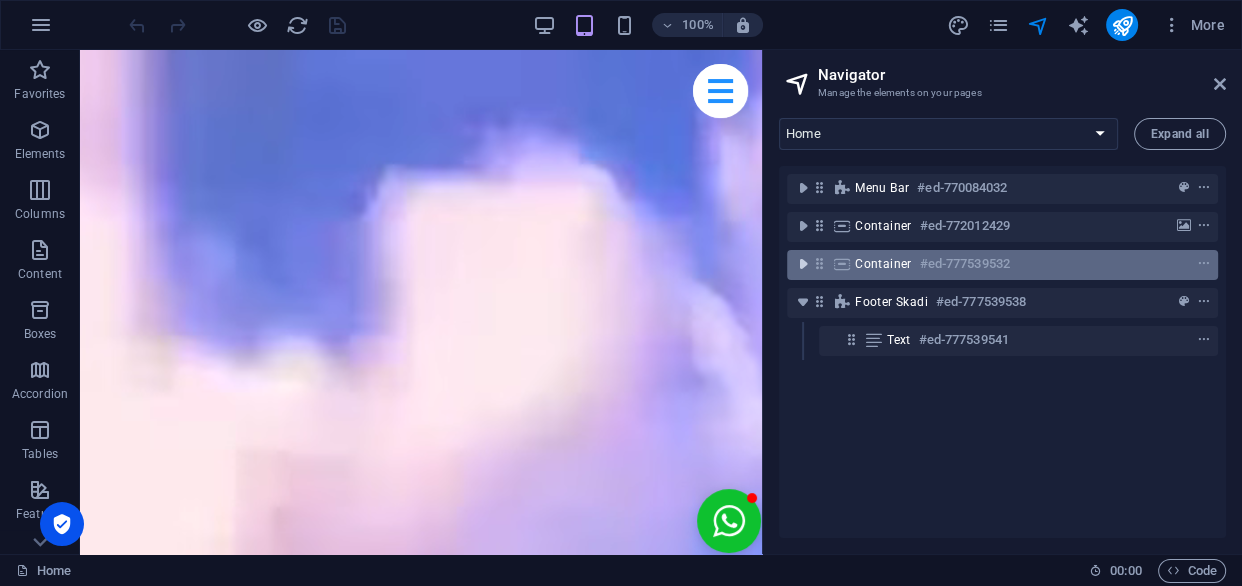 click at bounding box center [803, 264] 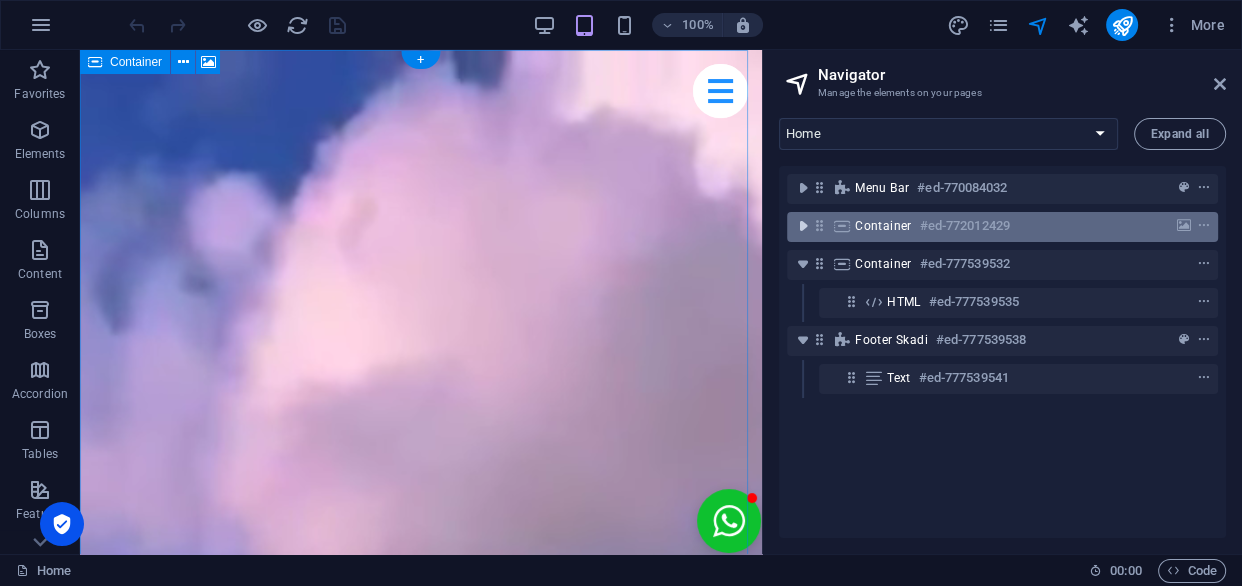 click at bounding box center [803, 226] 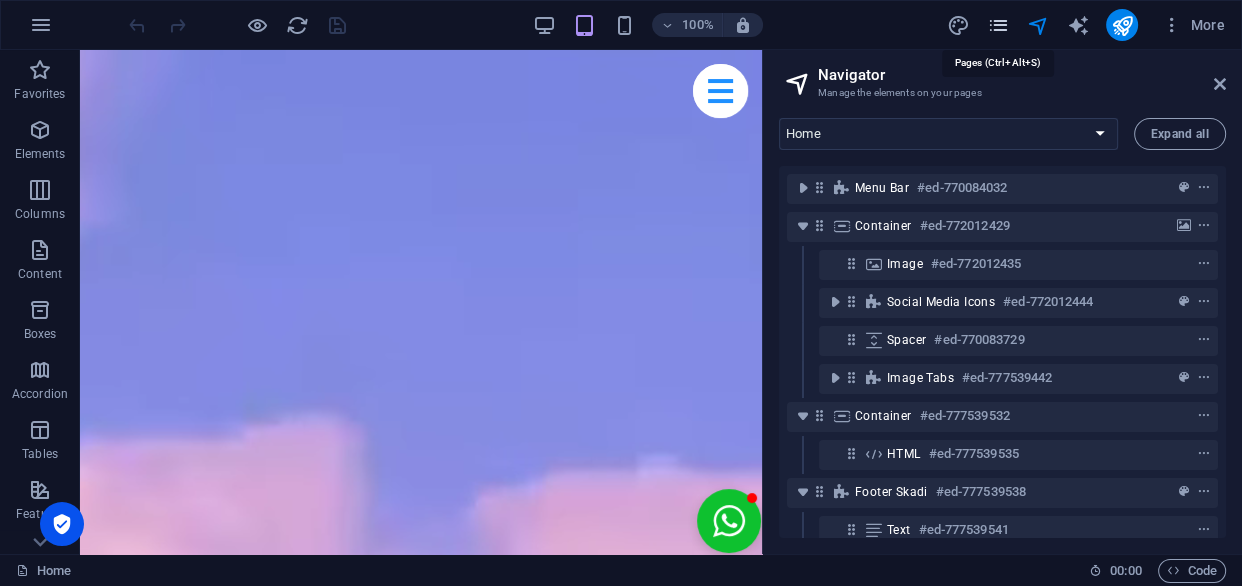 click at bounding box center (997, 25) 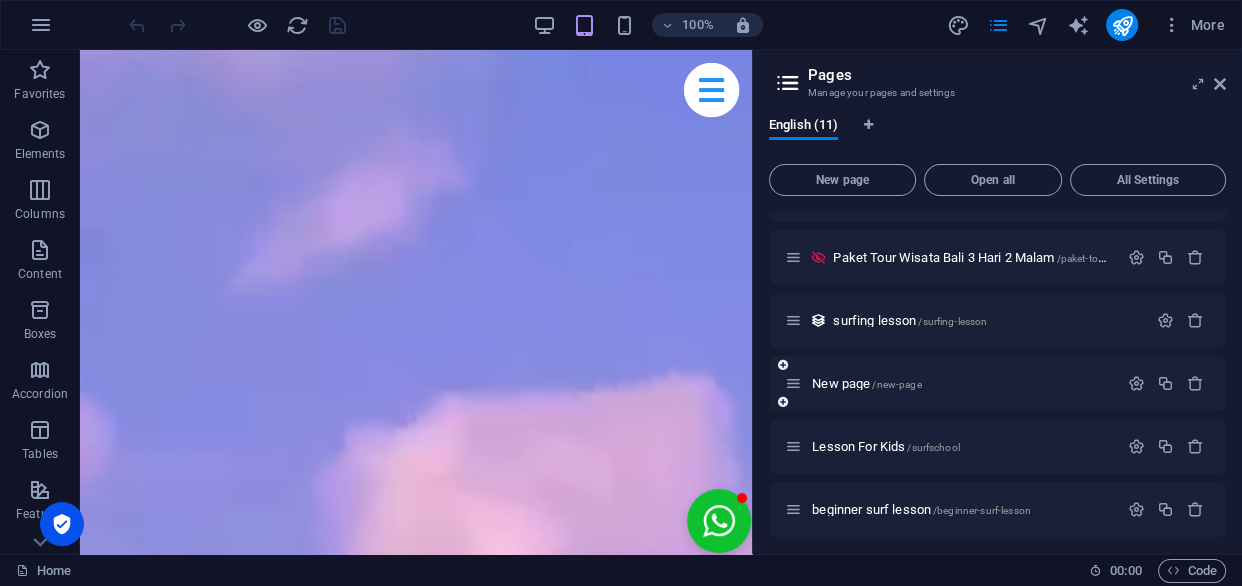 scroll, scrollTop: 366, scrollLeft: 0, axis: vertical 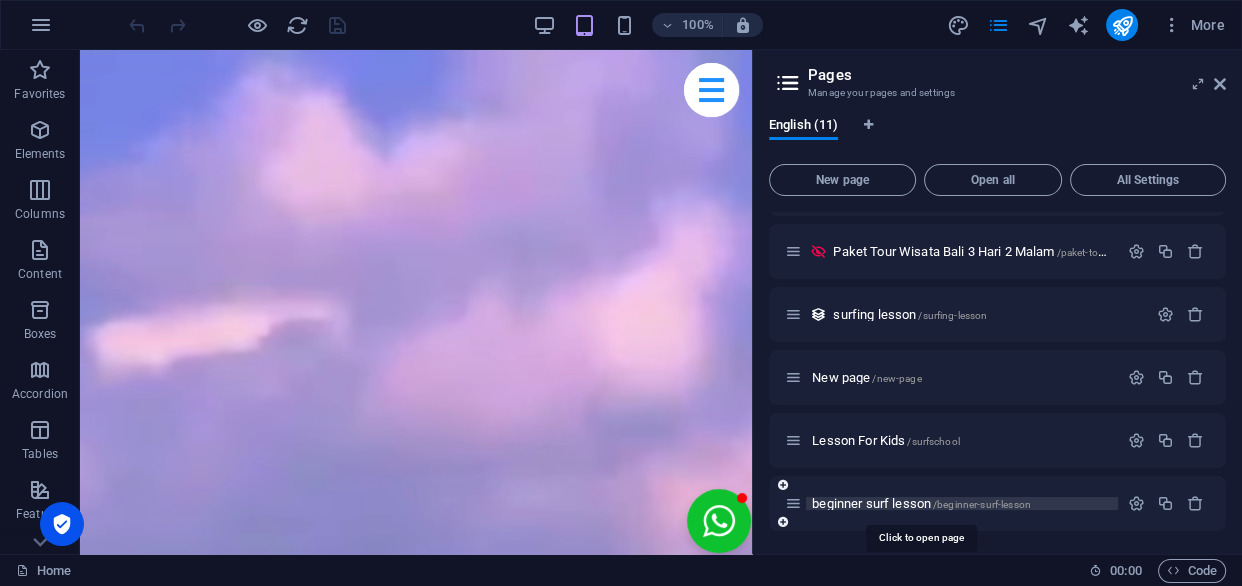 click on "beginner surf lesson /beginner-surf-lesson" at bounding box center [921, 503] 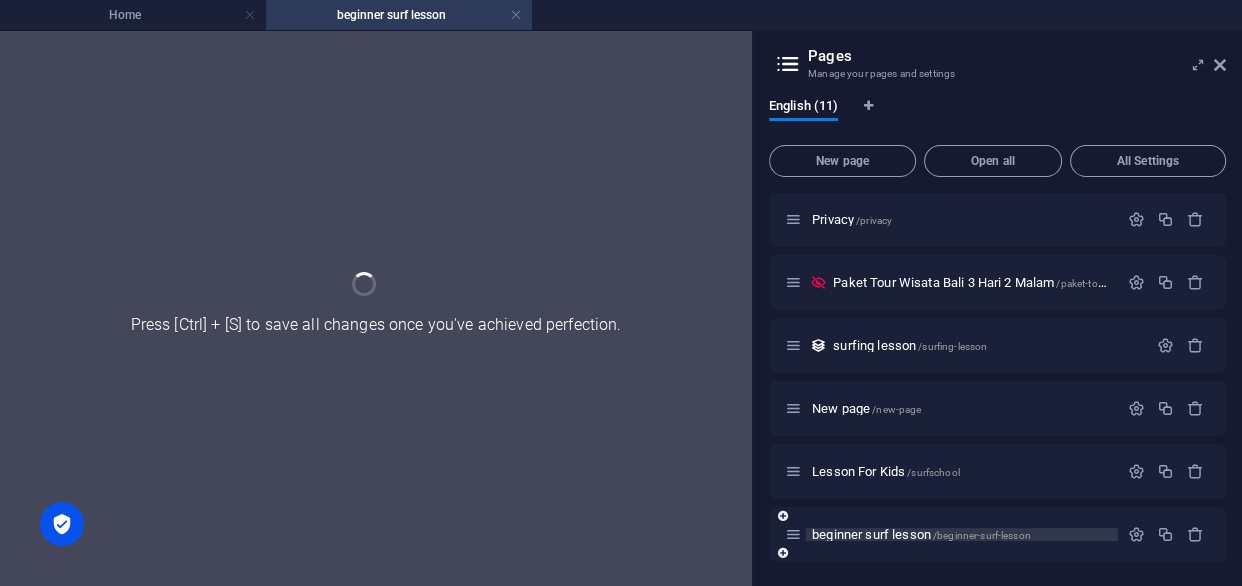 scroll, scrollTop: 315, scrollLeft: 0, axis: vertical 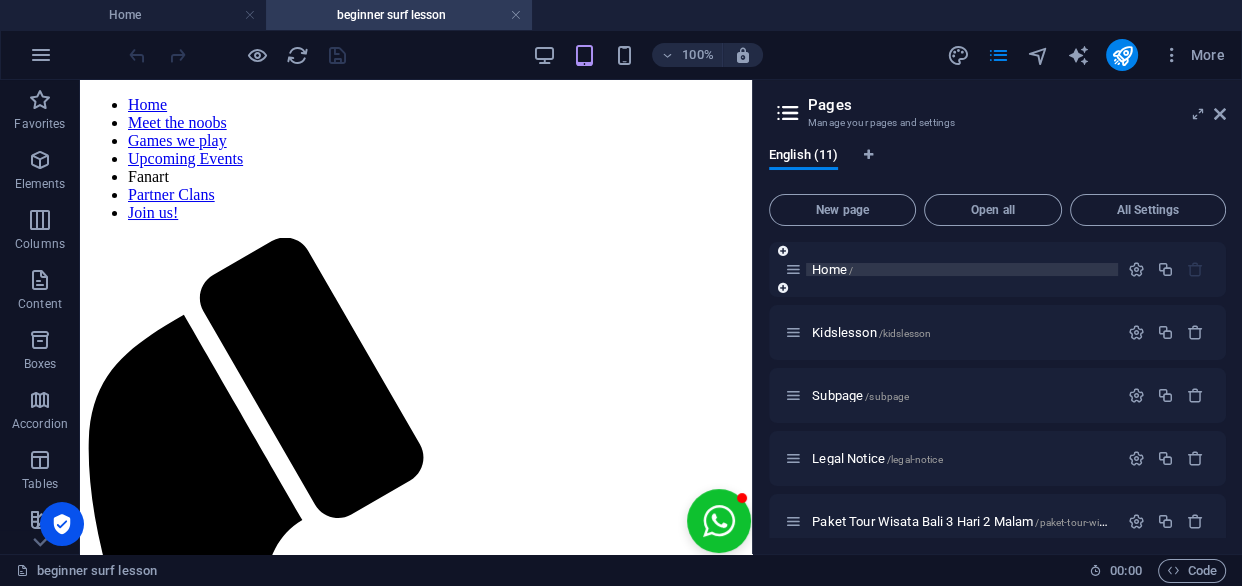 click on "Home /" at bounding box center (832, 269) 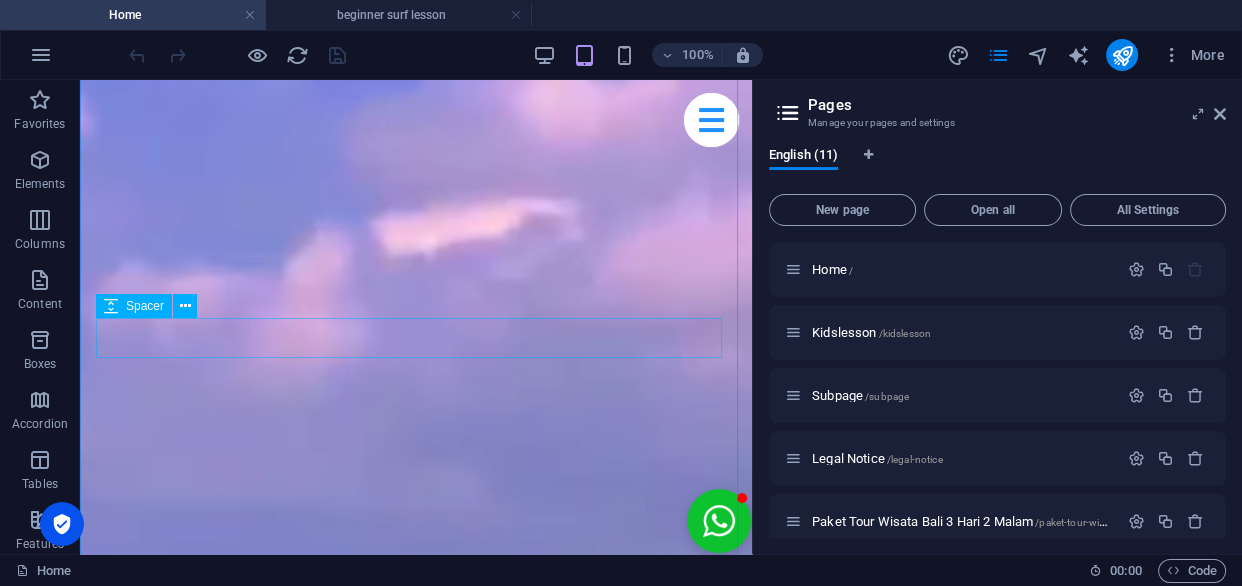 scroll, scrollTop: 0, scrollLeft: 0, axis: both 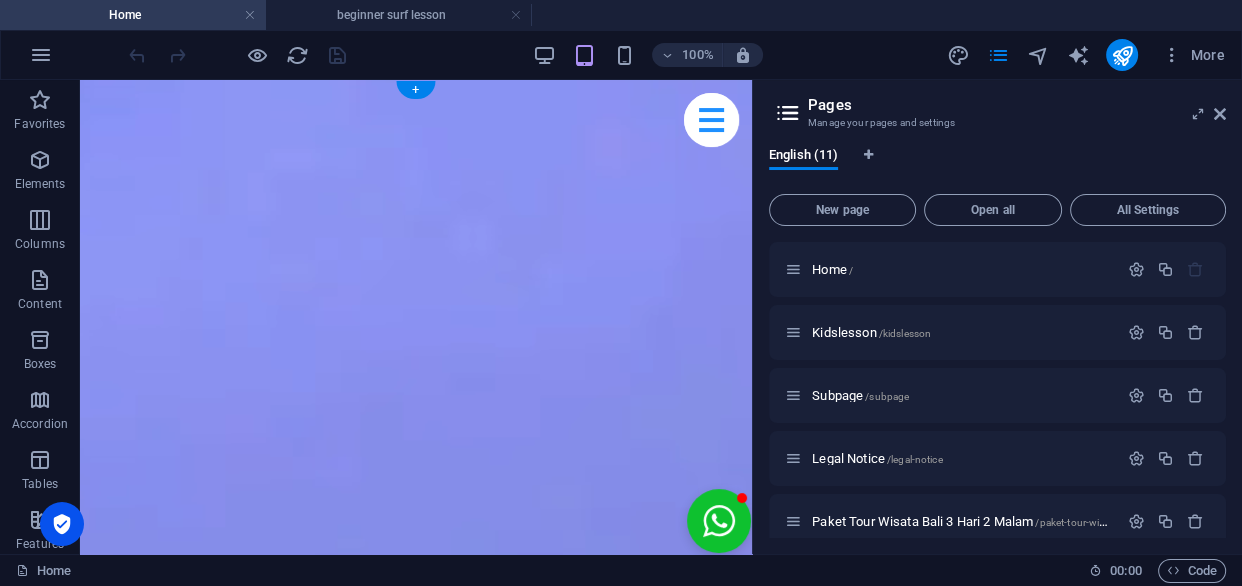 click at bounding box center [416, 980] 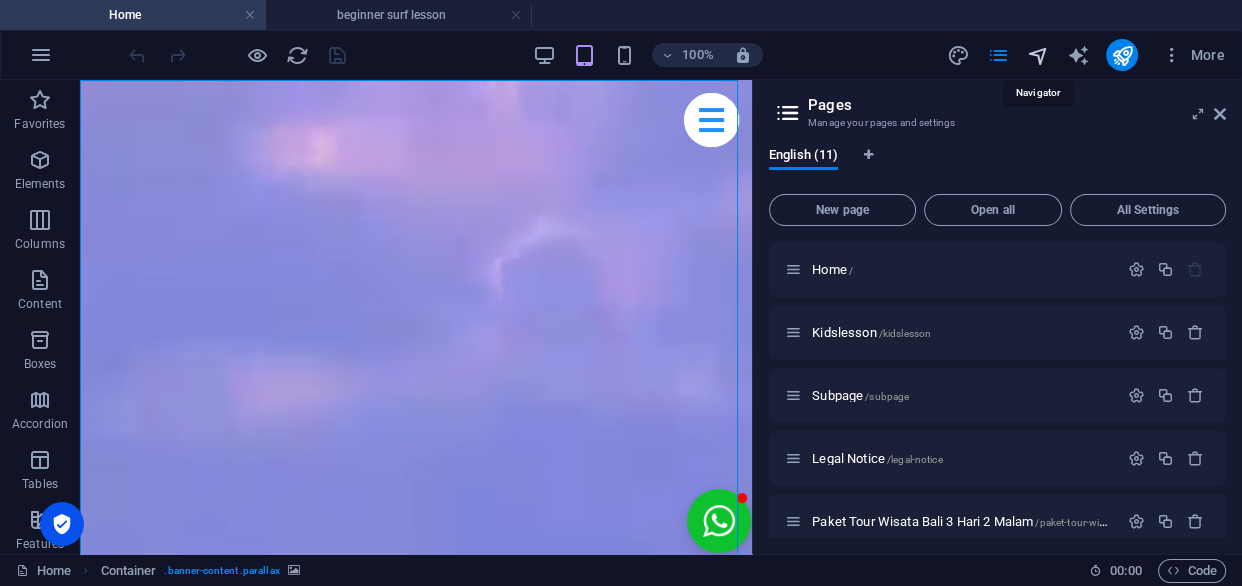 click at bounding box center (1037, 55) 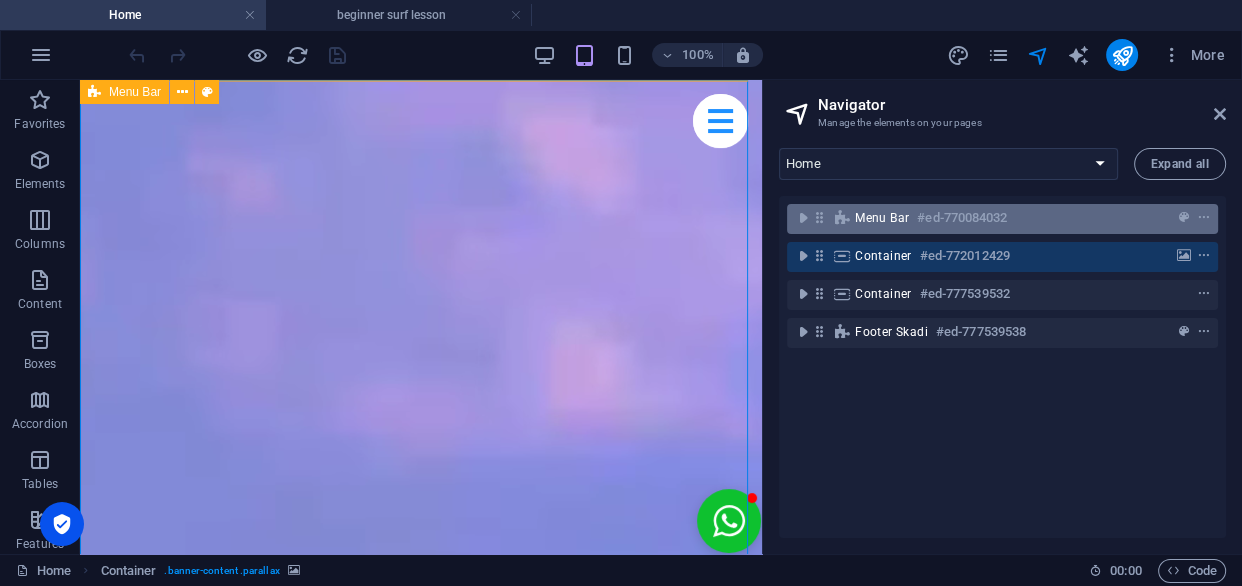 click on "Menu Bar" at bounding box center [882, 218] 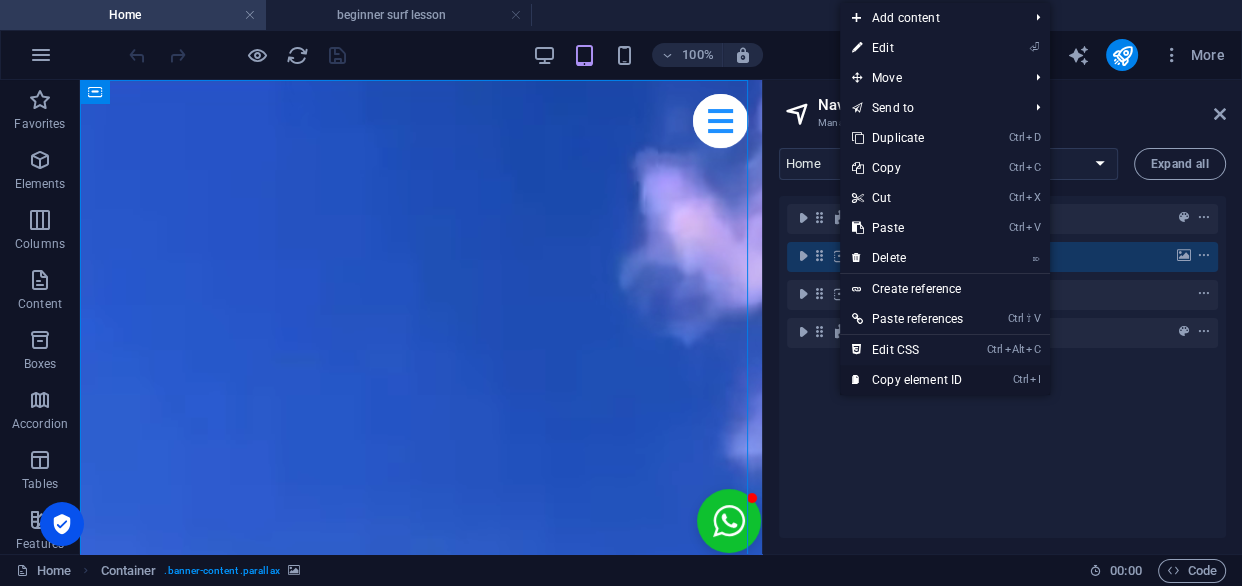 click on "Ctrl I  Copy element ID" at bounding box center (907, 380) 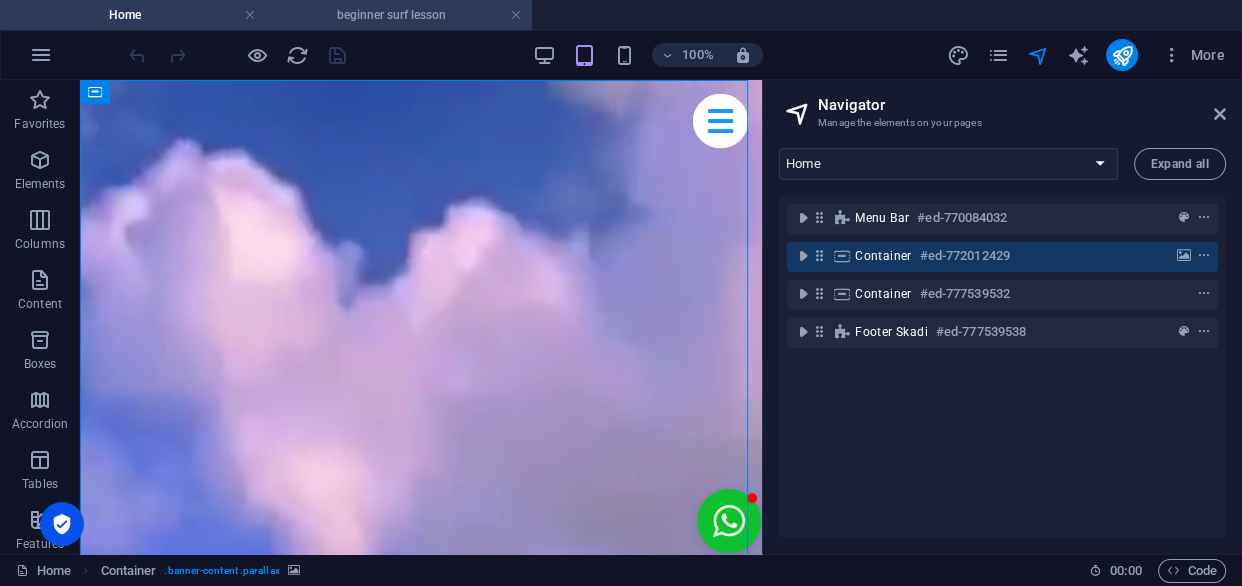 click on "beginner surf lesson" at bounding box center [399, 15] 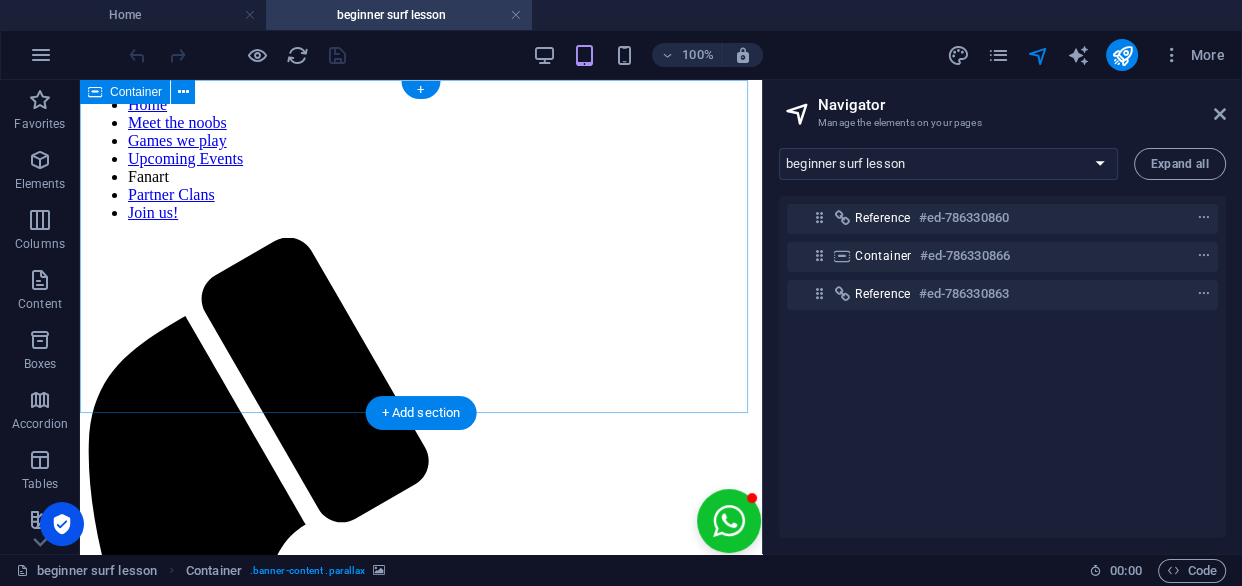 click on "Drop content here or  Add elements  Paste clipboard" at bounding box center [421, 1212] 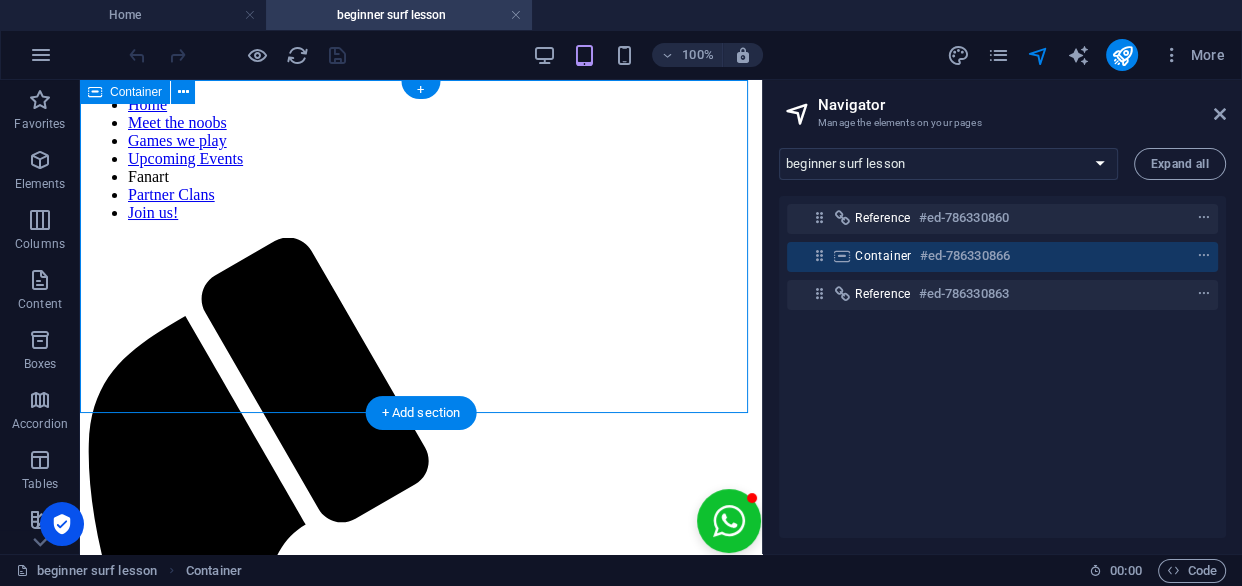 click on "Add elements" at bounding box center (362, 1242) 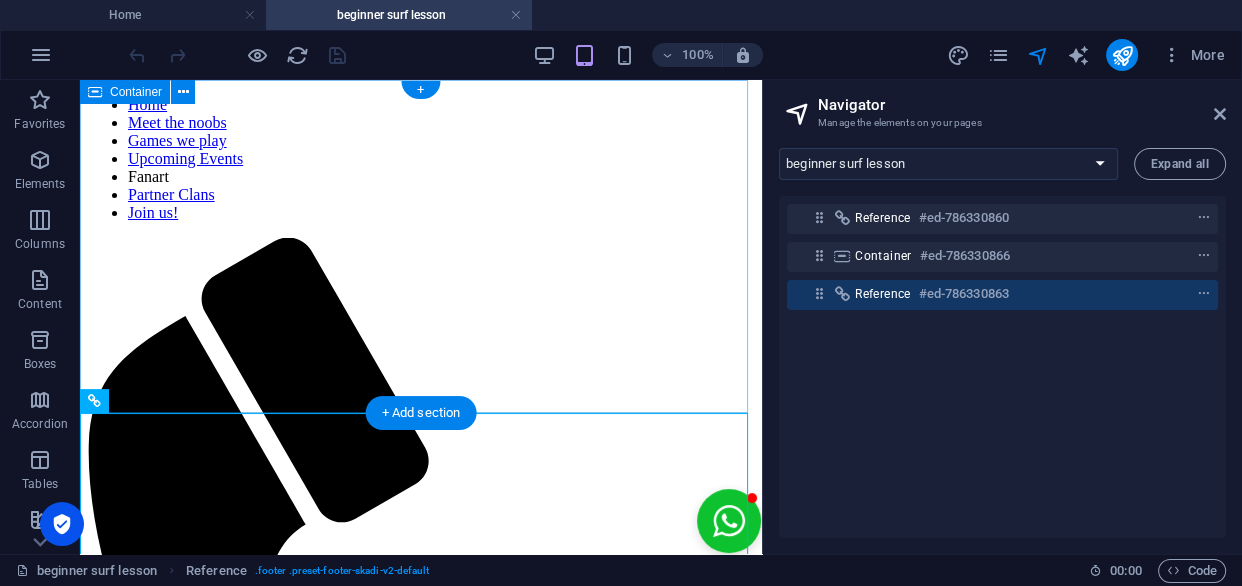 click on "Paste clipboard" at bounding box center [475, 1242] 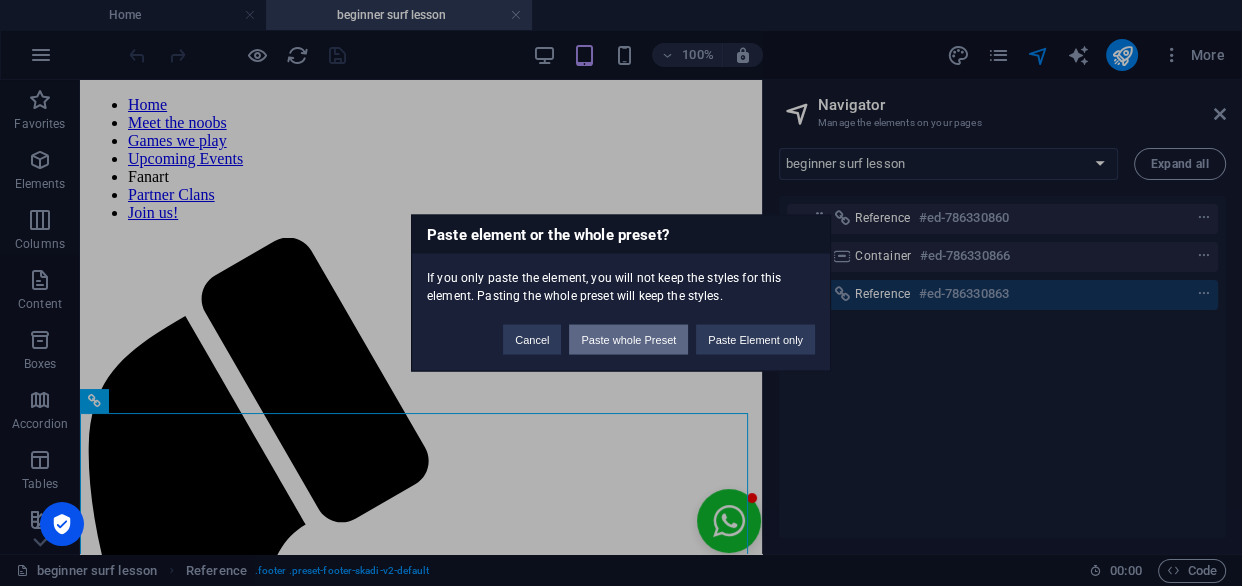 click on "Paste whole Preset" at bounding box center (628, 340) 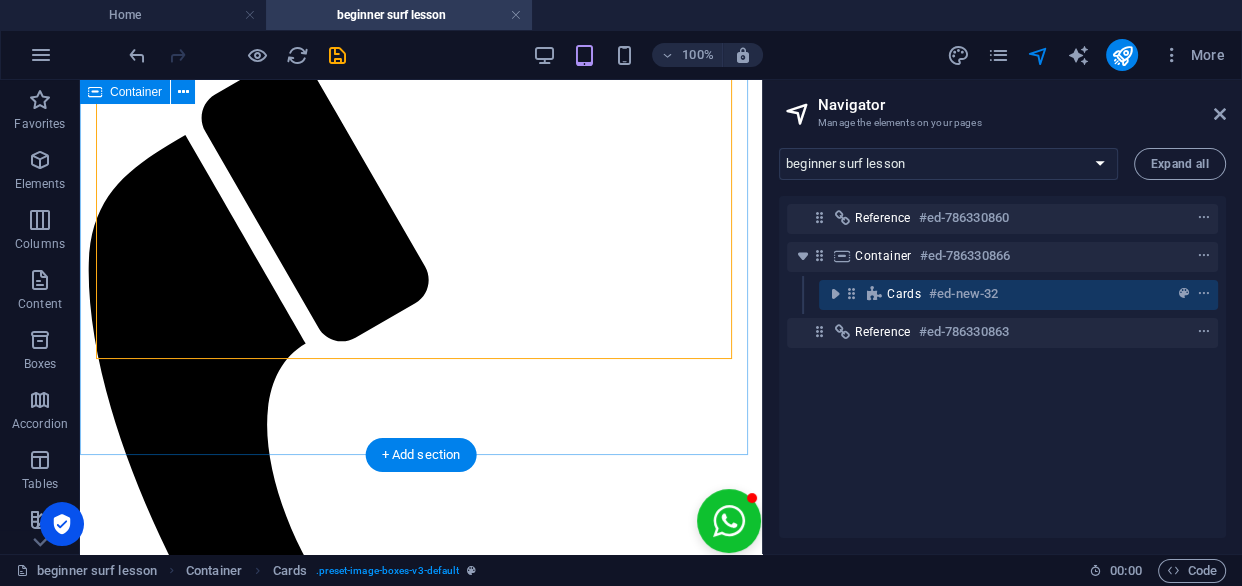 scroll, scrollTop: 0, scrollLeft: 0, axis: both 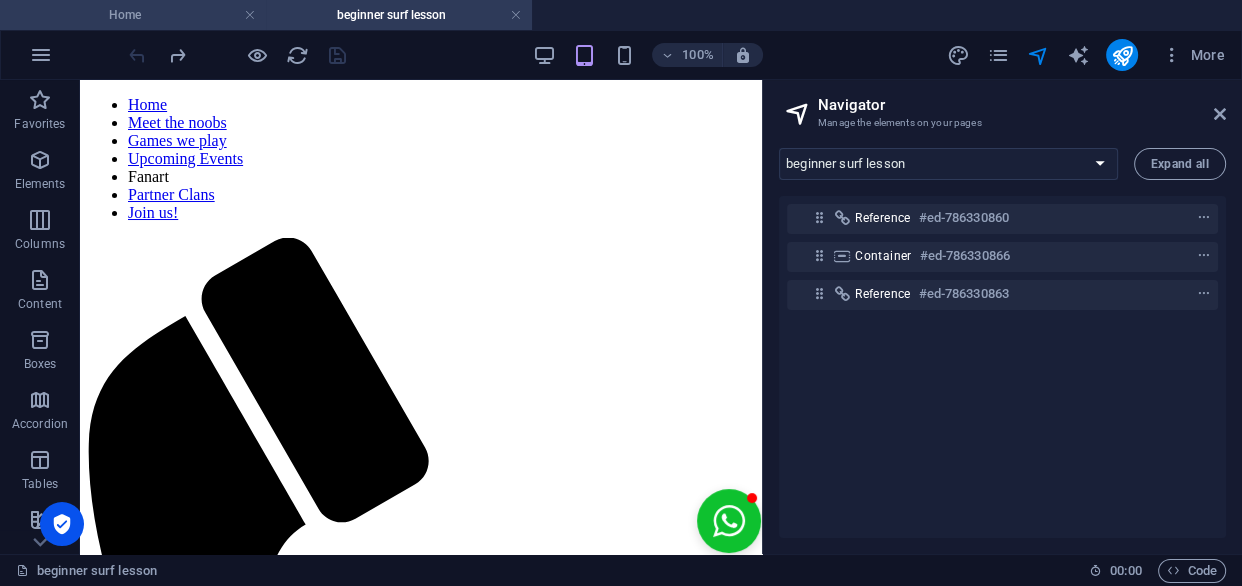 click on "Home" at bounding box center [133, 15] 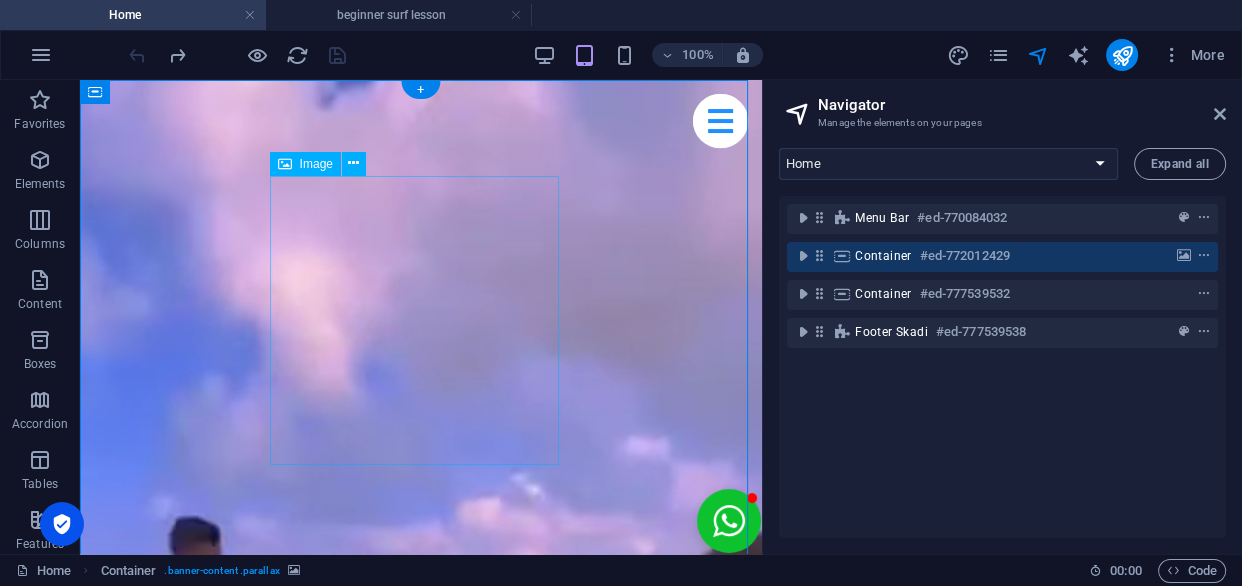 scroll, scrollTop: 0, scrollLeft: 0, axis: both 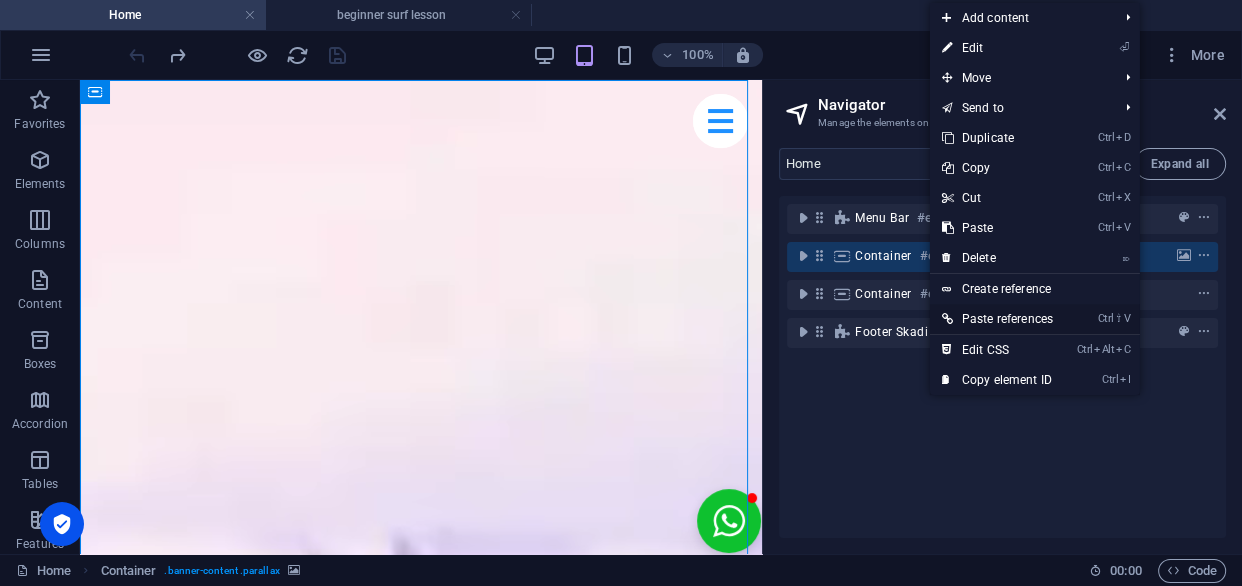 click on "Ctrl ⇧ V  Paste references" at bounding box center (997, 319) 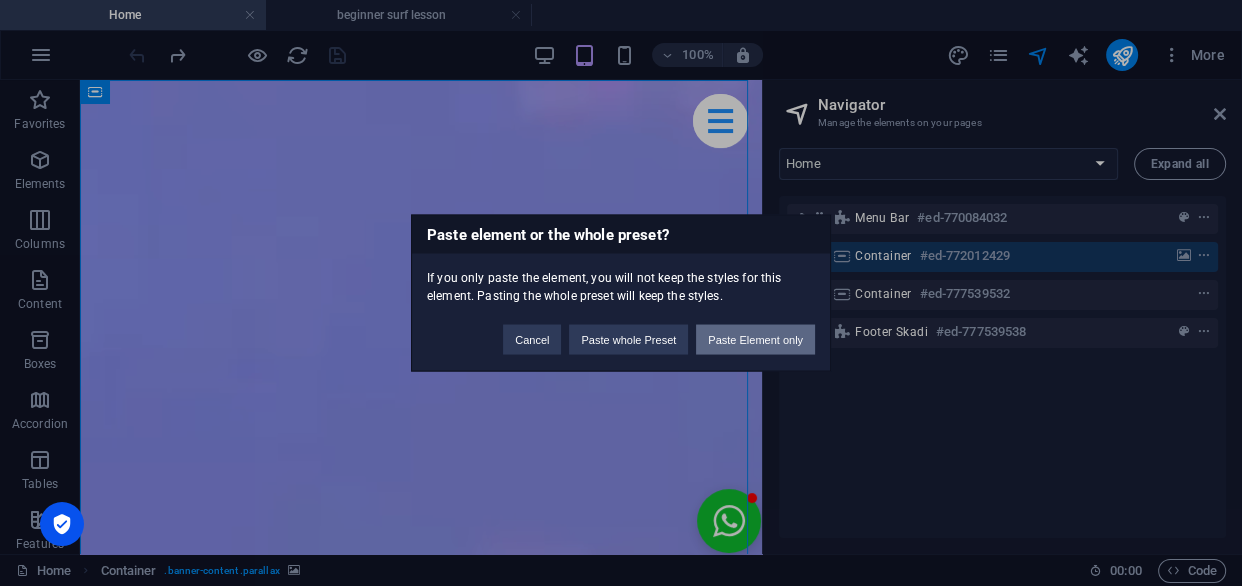 click on "Paste Element only" at bounding box center (755, 340) 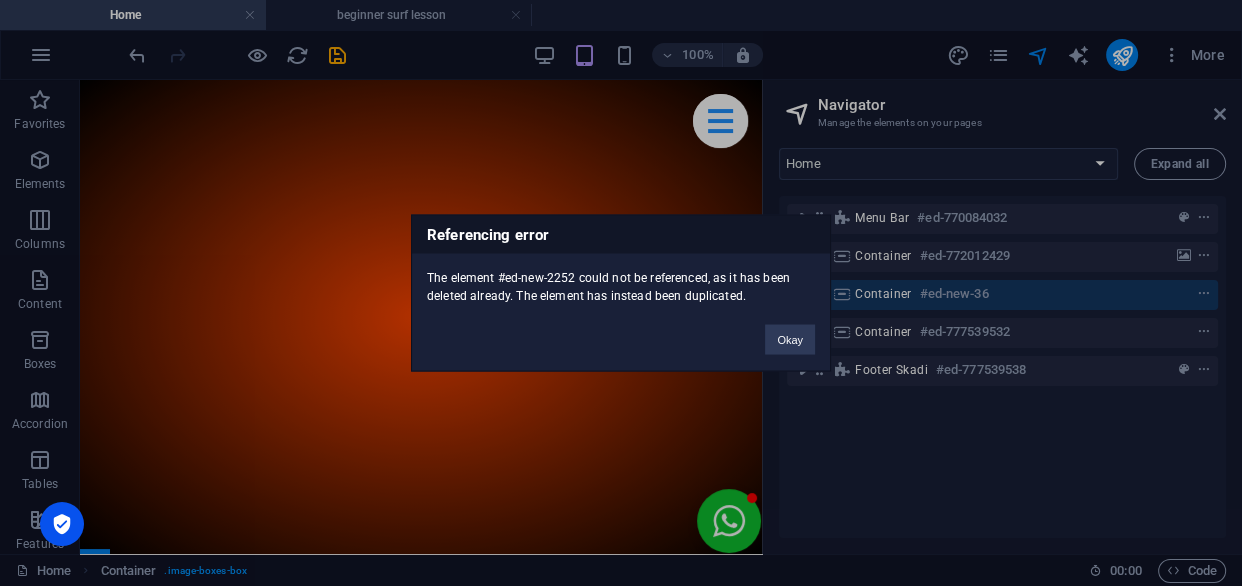 scroll, scrollTop: 2659, scrollLeft: 0, axis: vertical 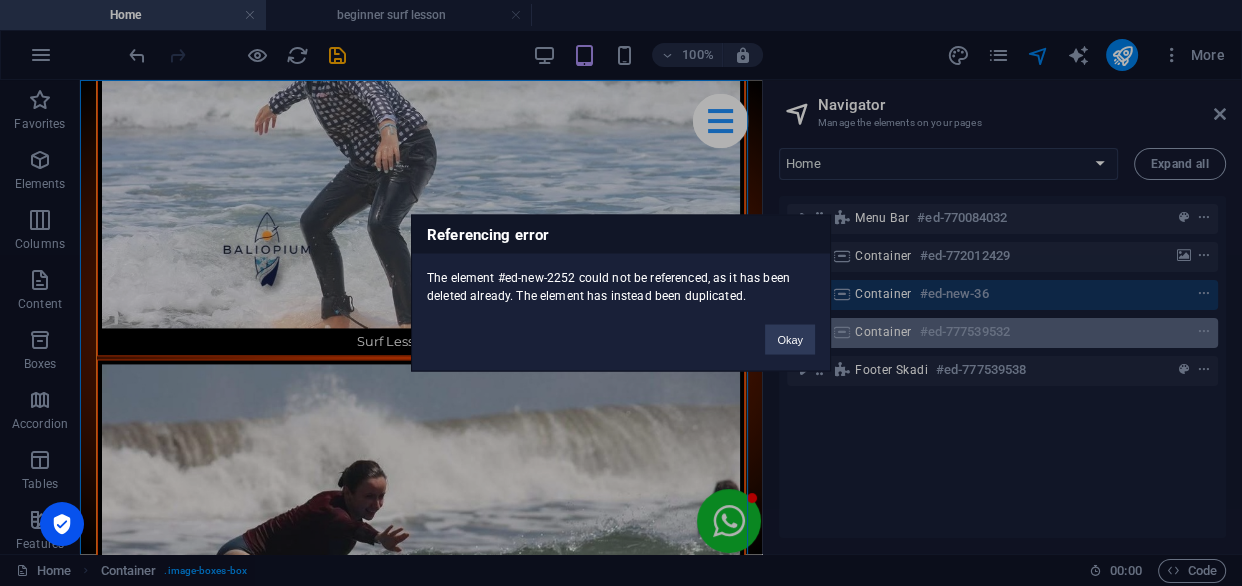 click on "Okay" at bounding box center (790, 340) 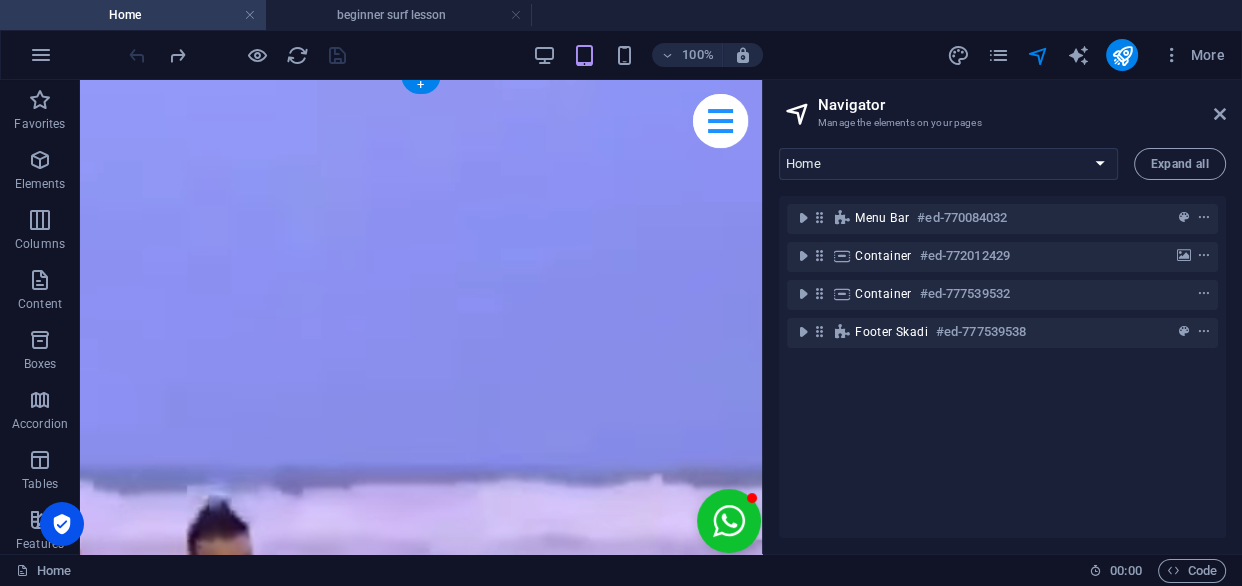 scroll, scrollTop: 0, scrollLeft: 0, axis: both 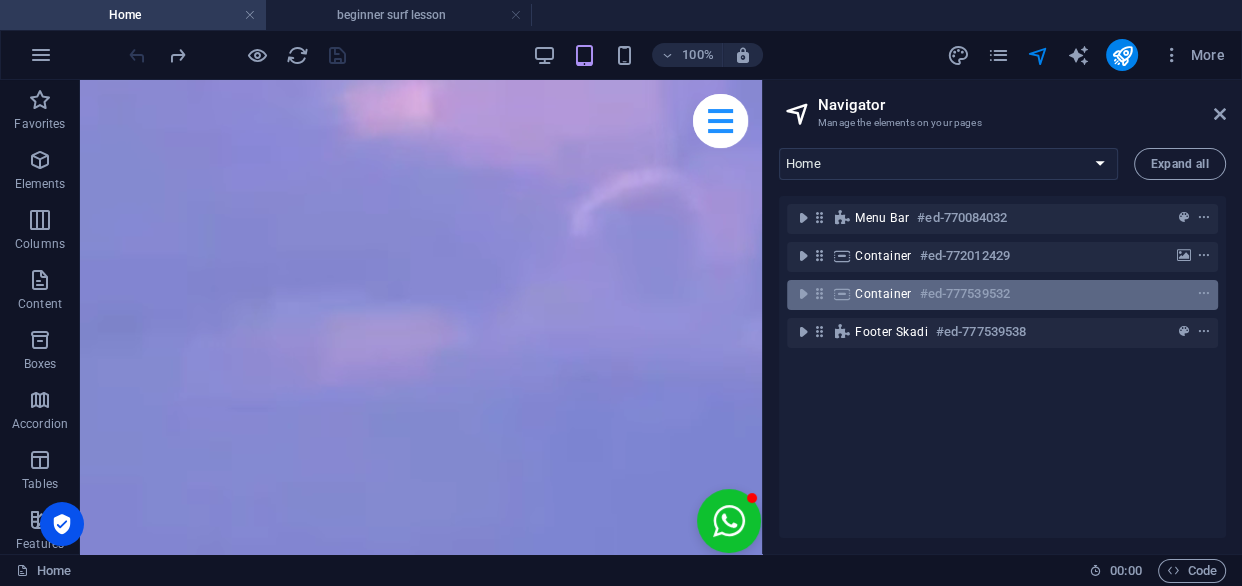 click on "Container" at bounding box center [883, 294] 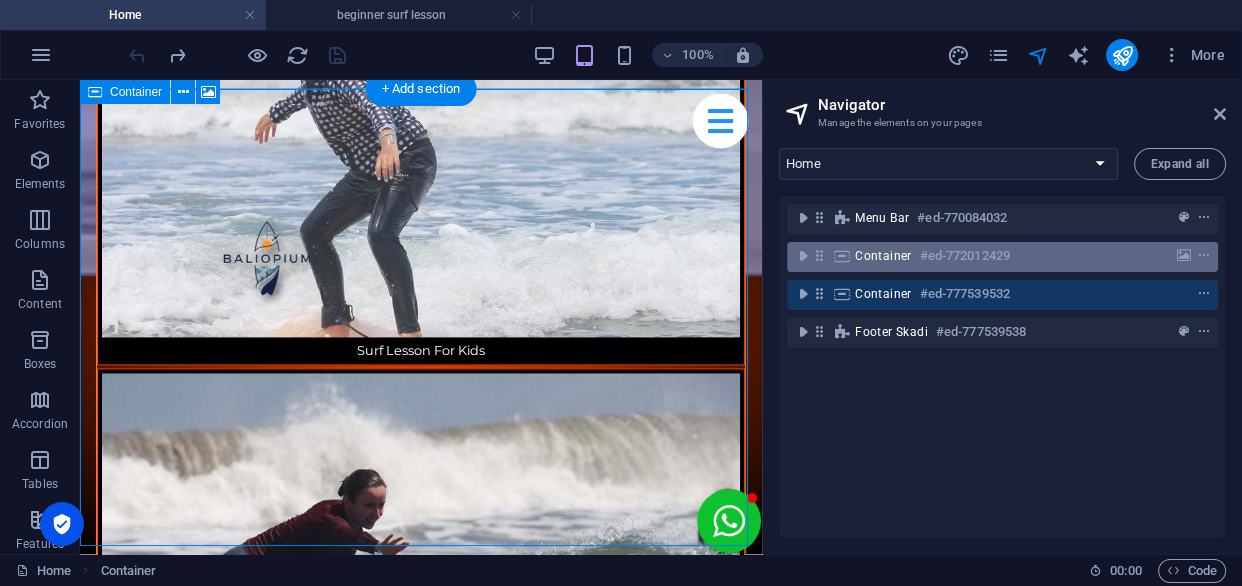 click on "Container" at bounding box center [883, 256] 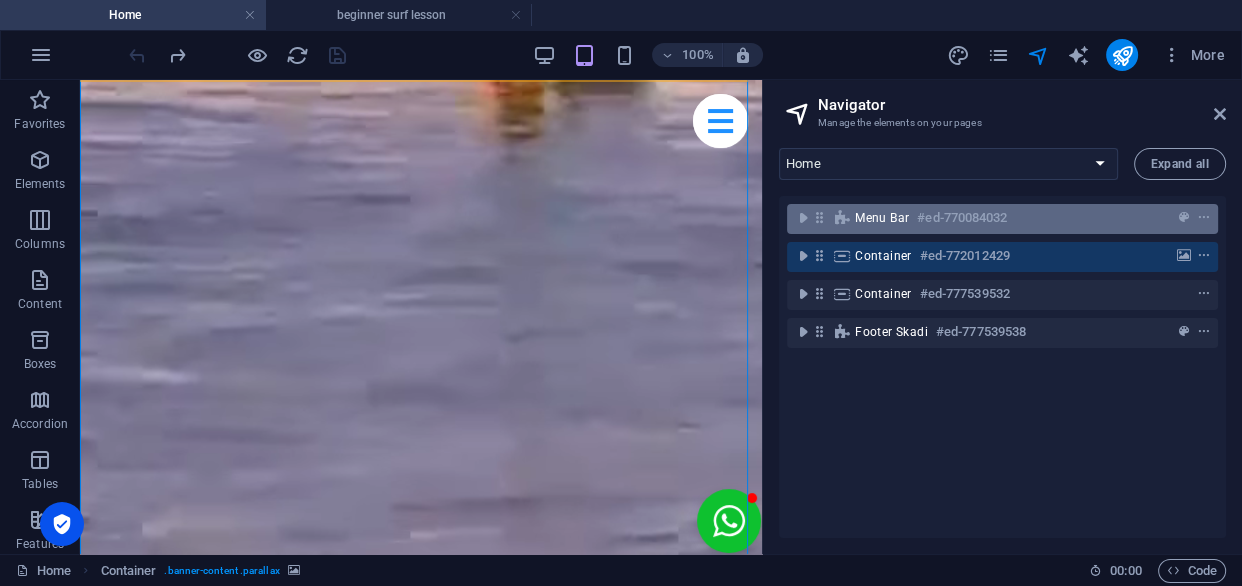 click on "Menu Bar #ed-770084032" at bounding box center [986, 218] 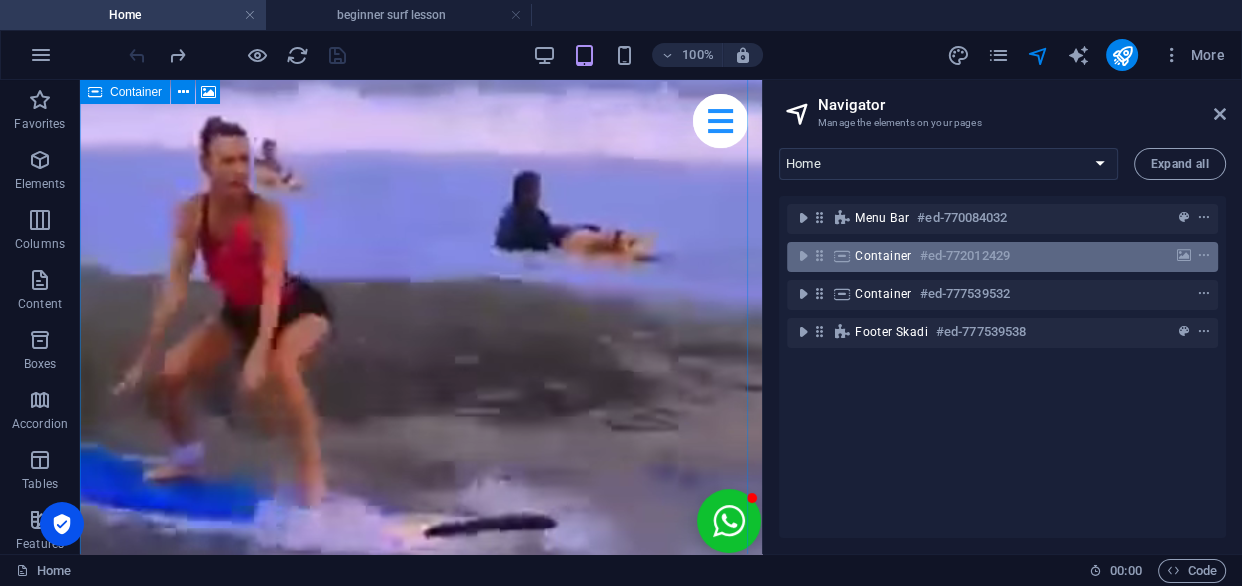 click on "Container" at bounding box center (883, 256) 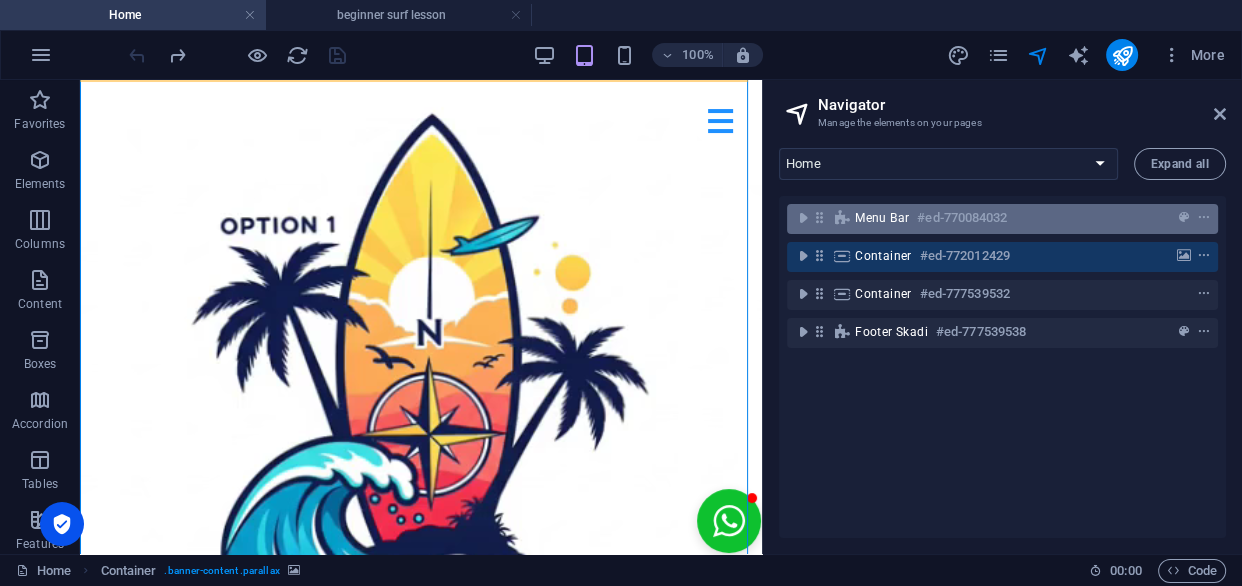 click on "Menu Bar" at bounding box center [882, 218] 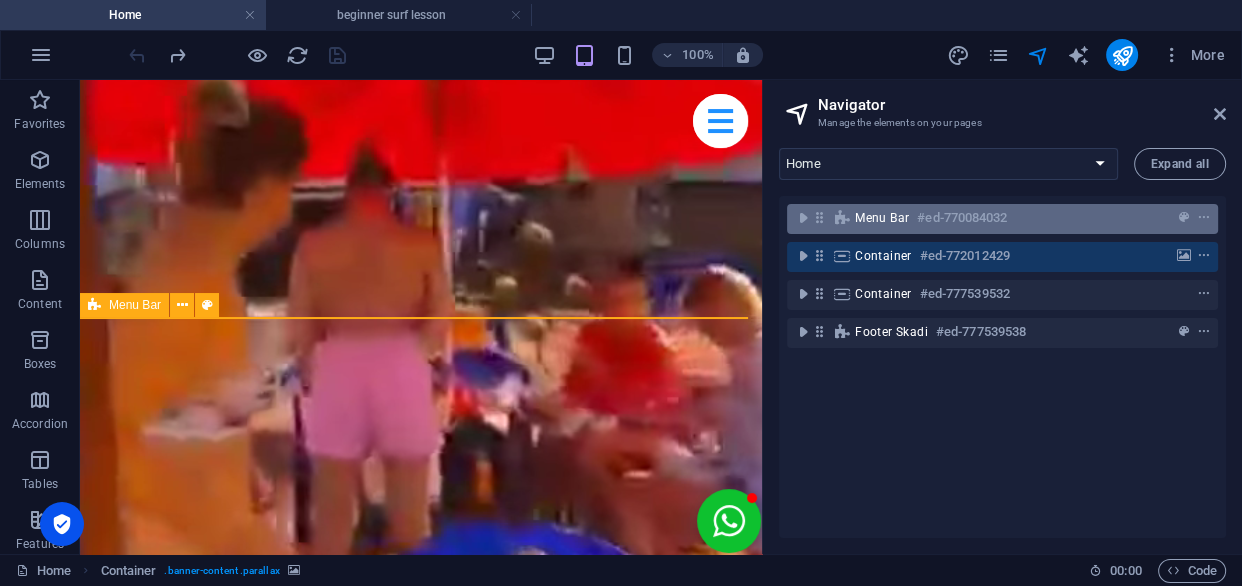 scroll, scrollTop: 854, scrollLeft: 0, axis: vertical 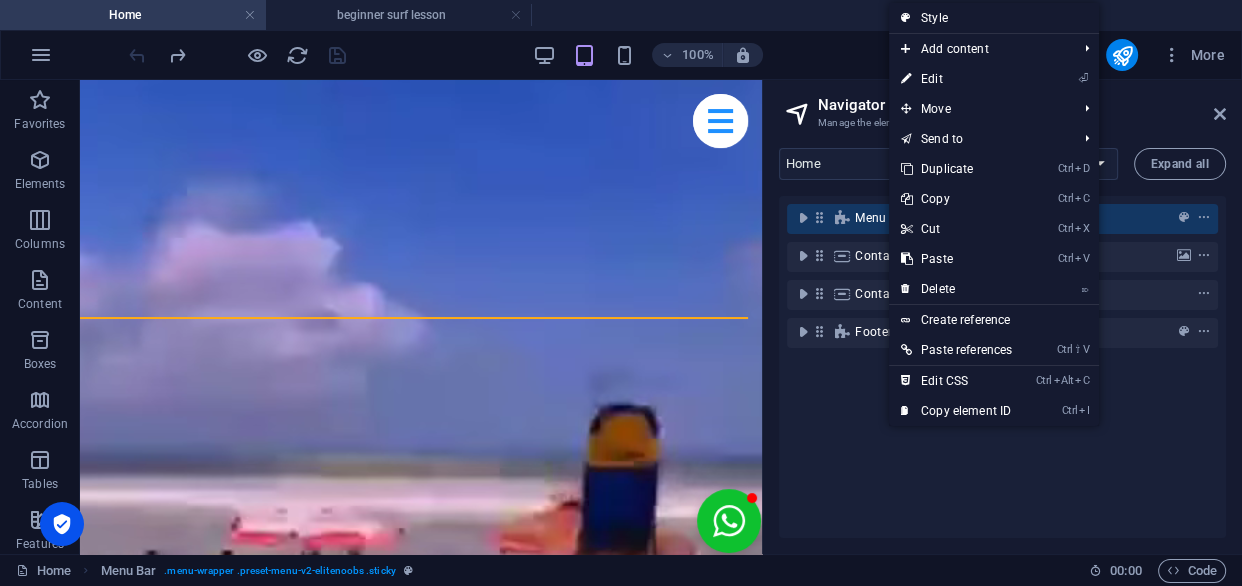 click on "Menu Bar #ed-770084032 Container #ed-772012429 Container #ed-777539532 Footer Skadi #ed-777539538" at bounding box center [1002, 367] 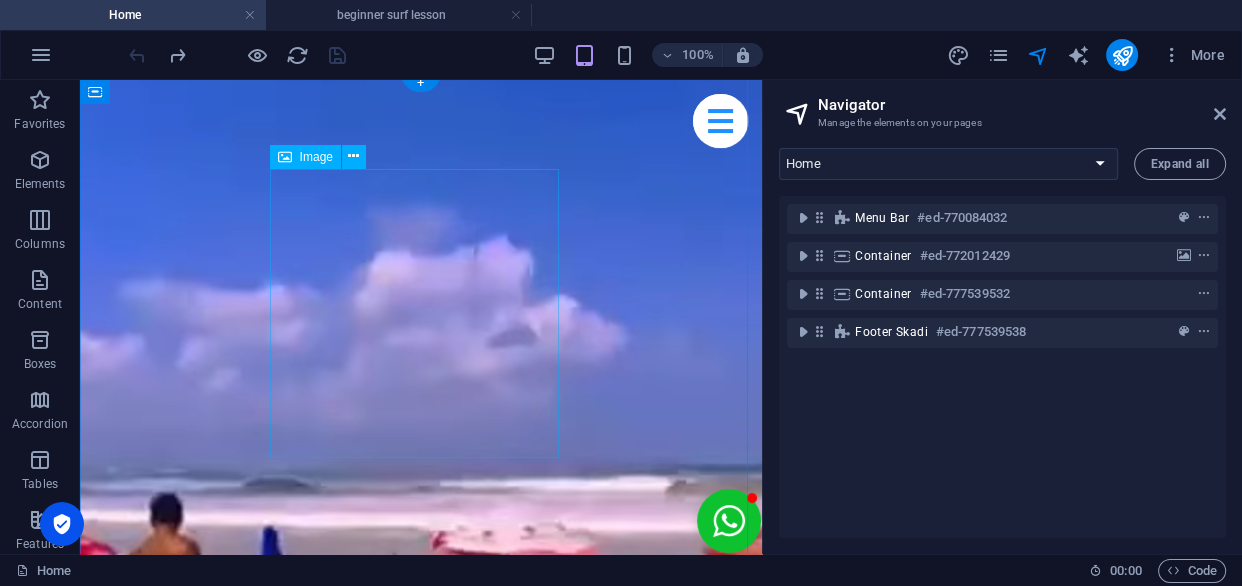 scroll, scrollTop: 0, scrollLeft: 0, axis: both 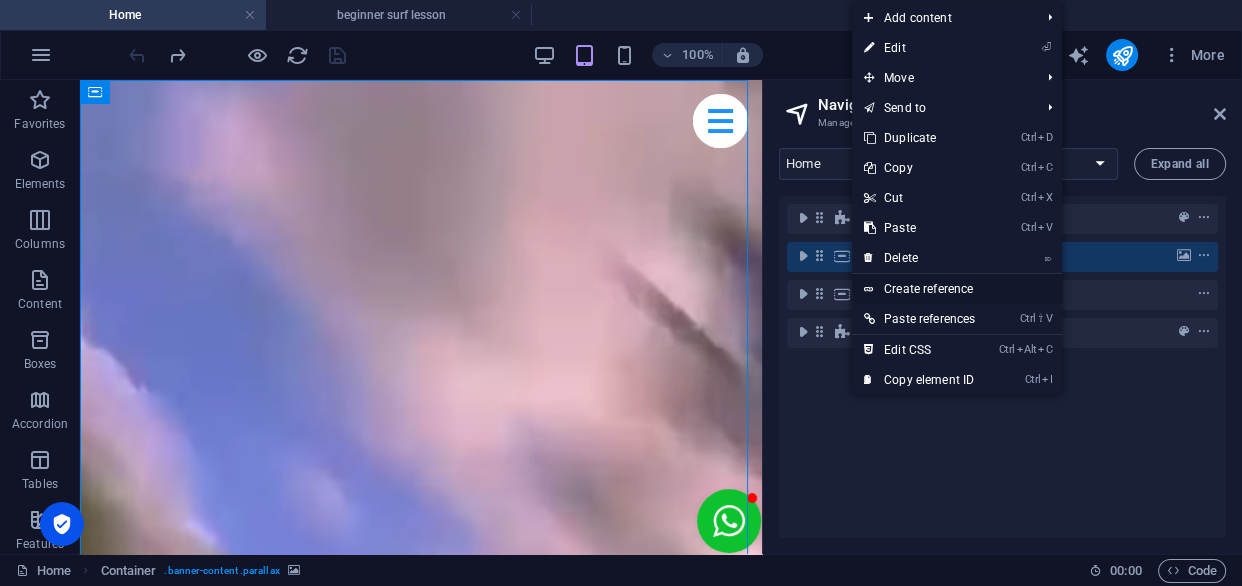 click on "Create reference" at bounding box center (957, 289) 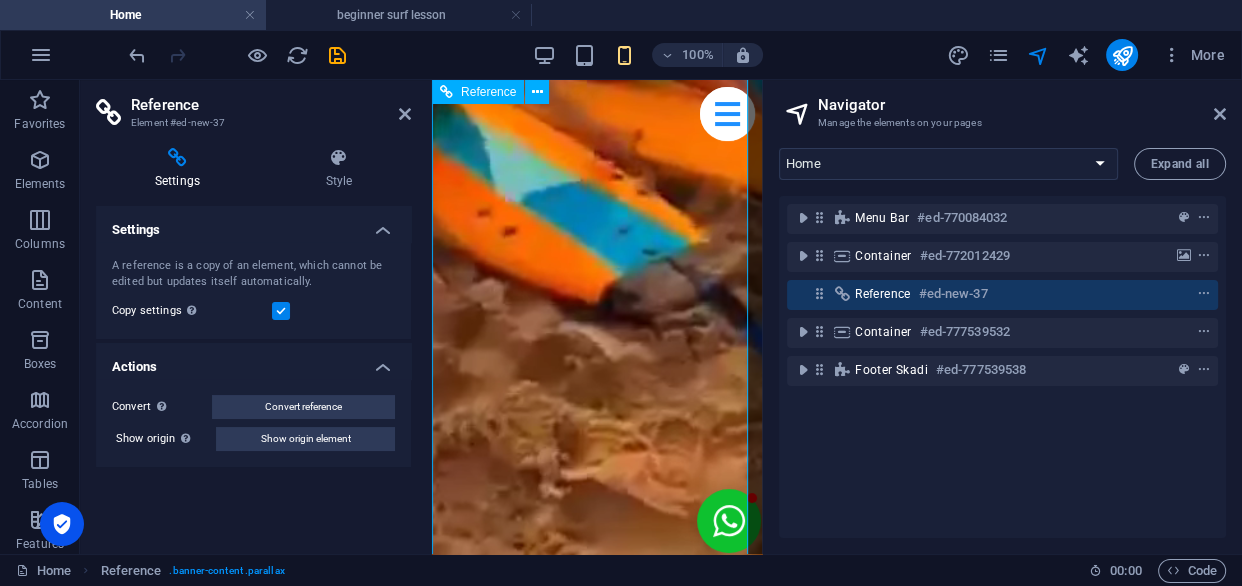 scroll, scrollTop: 3372, scrollLeft: 0, axis: vertical 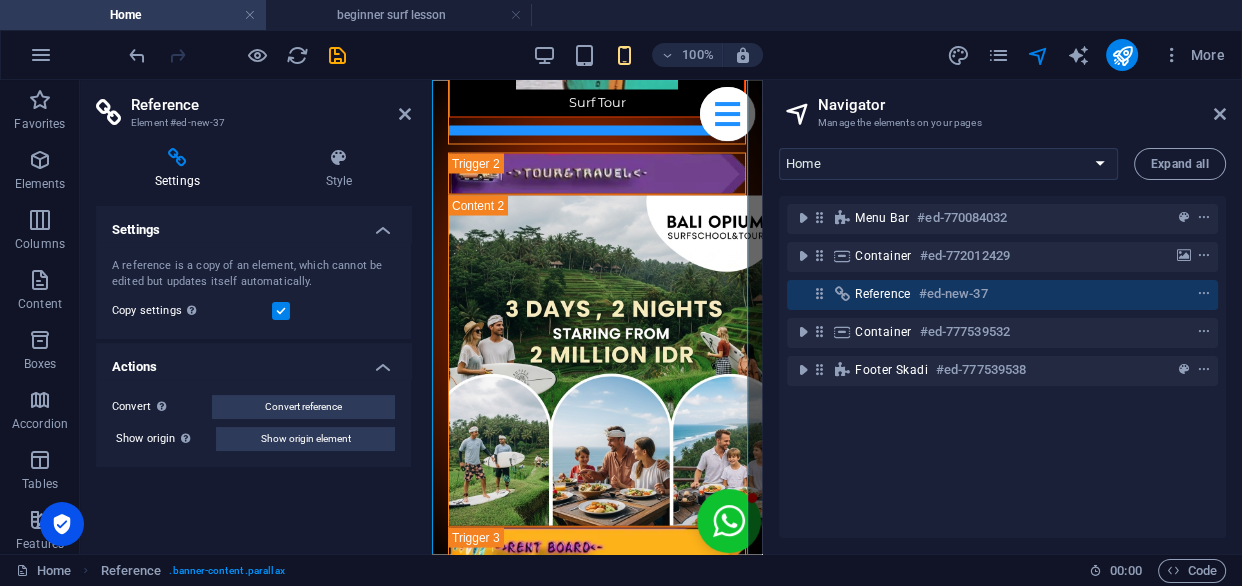 click at bounding box center [281, 311] 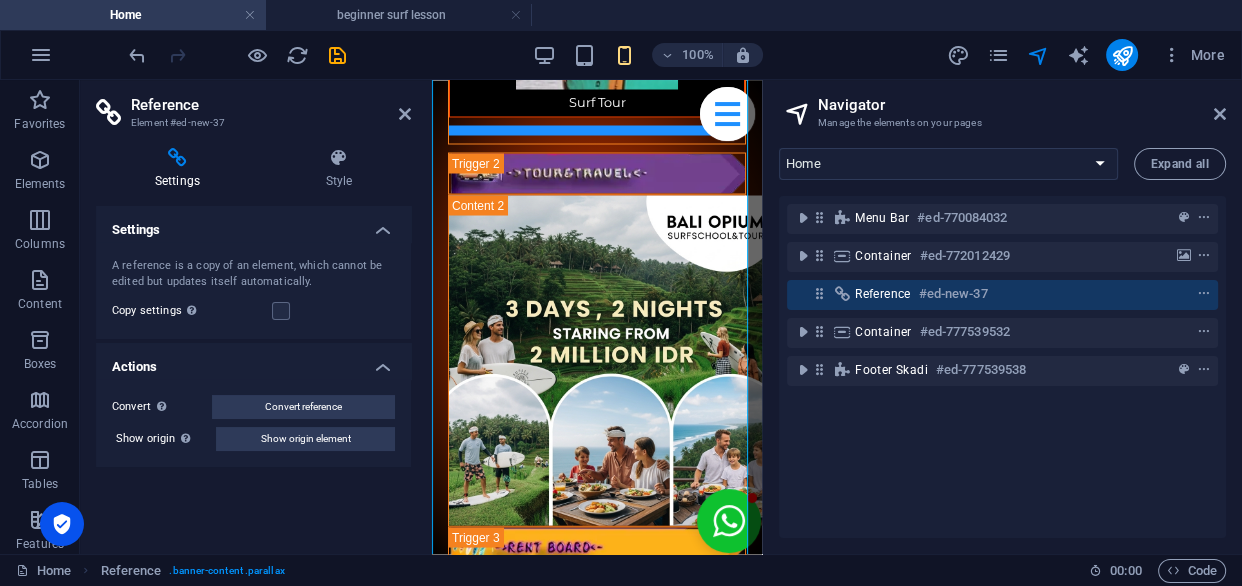 drag, startPoint x: 55, startPoint y: 485, endPoint x: 0, endPoint y: 579, distance: 108.90822 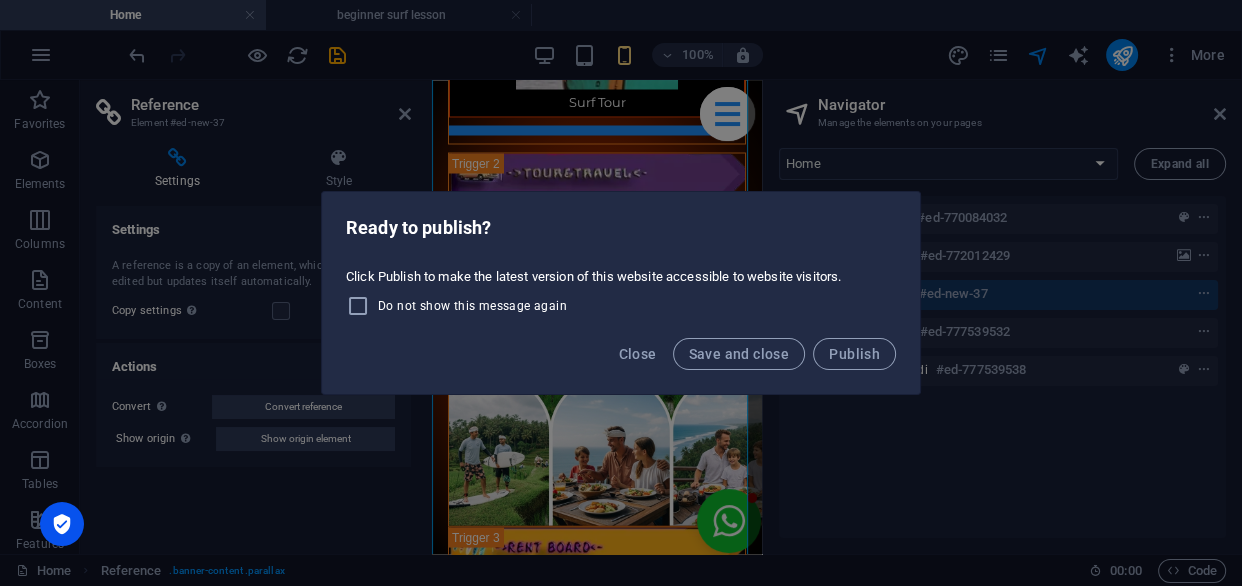 drag, startPoint x: 759, startPoint y: 353, endPoint x: 799, endPoint y: 499, distance: 151.38031 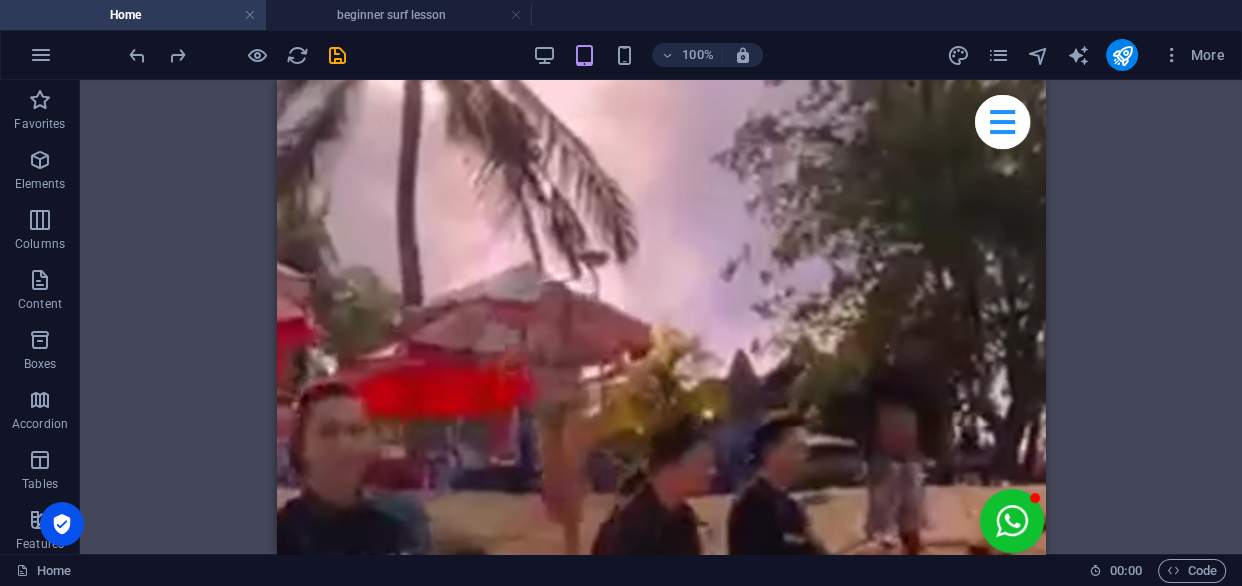 scroll, scrollTop: 545, scrollLeft: 0, axis: vertical 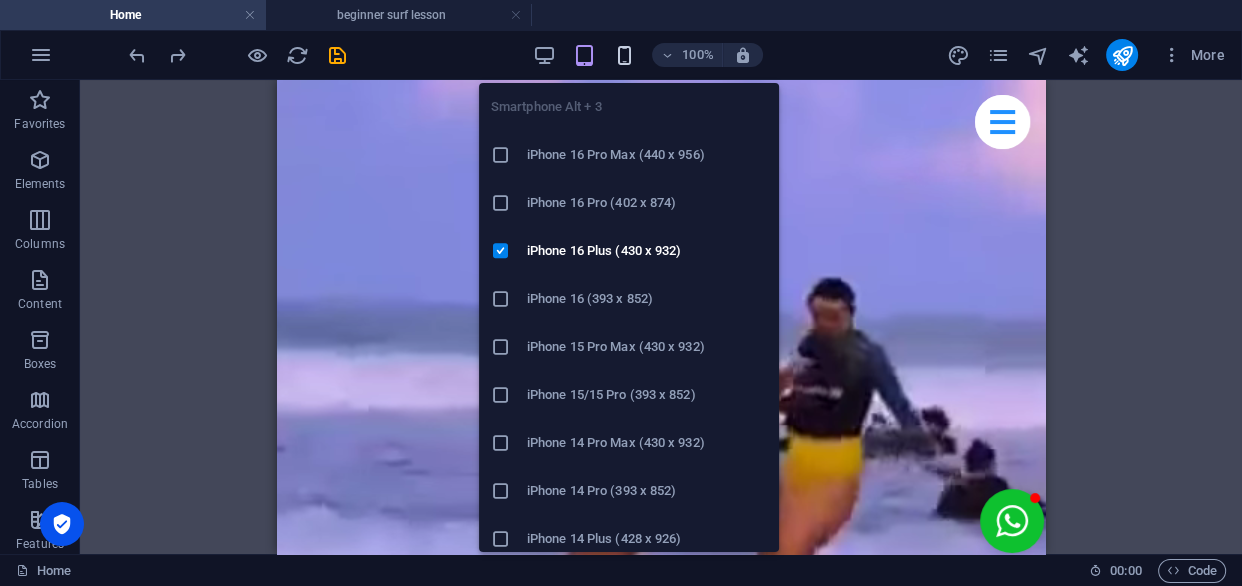click at bounding box center (623, 55) 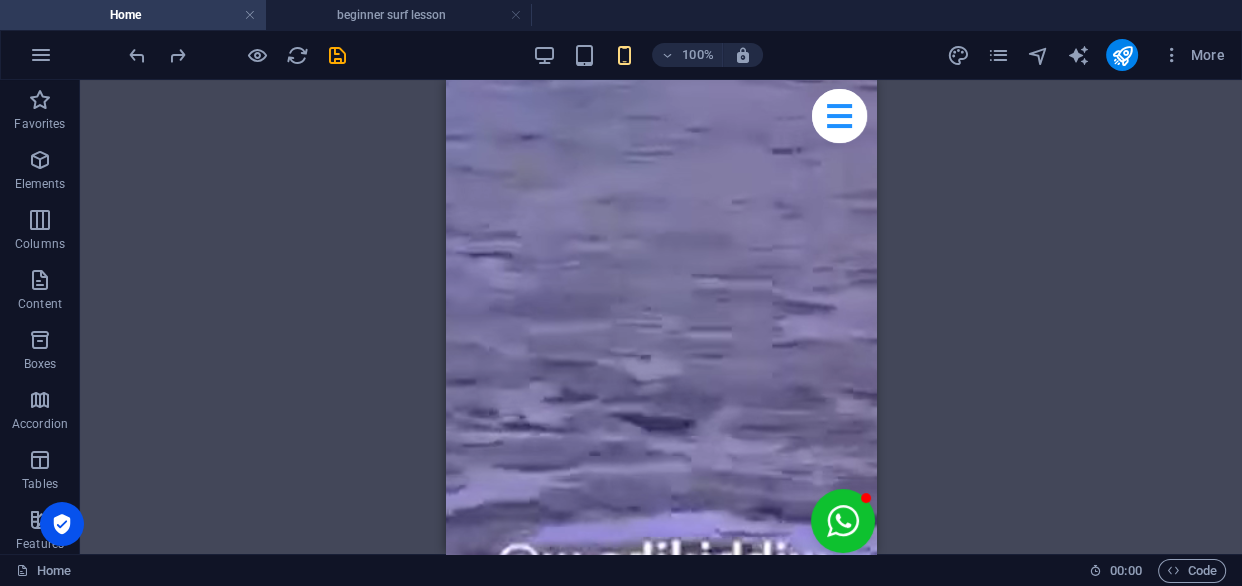 scroll, scrollTop: 1500, scrollLeft: 0, axis: vertical 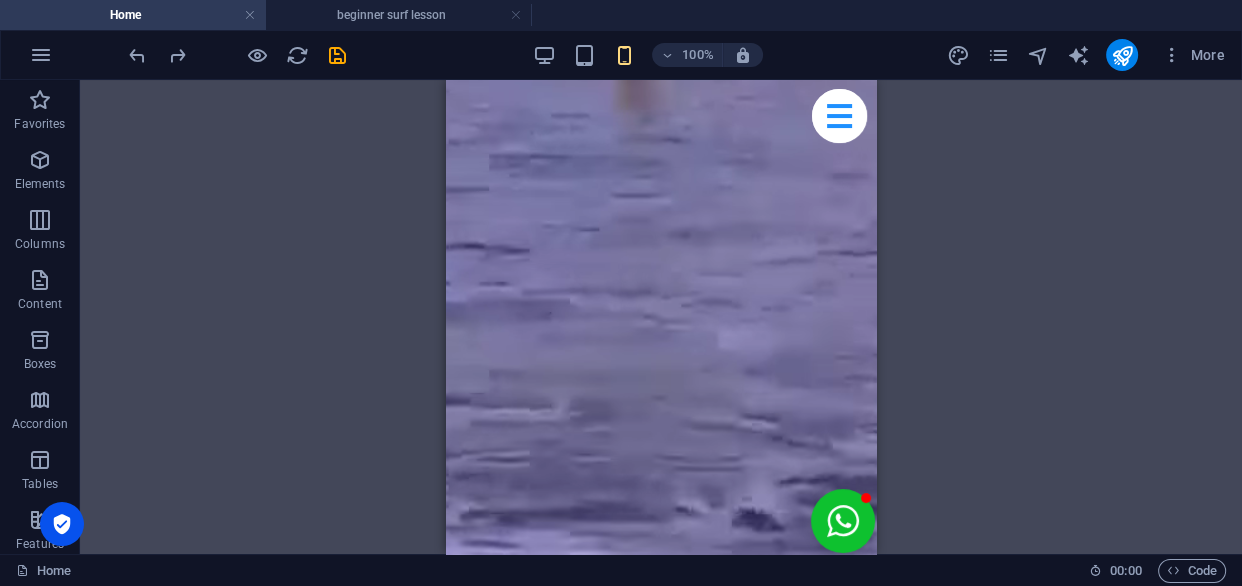 drag, startPoint x: 872, startPoint y: 147, endPoint x: 1330, endPoint y: 304, distance: 484.16217 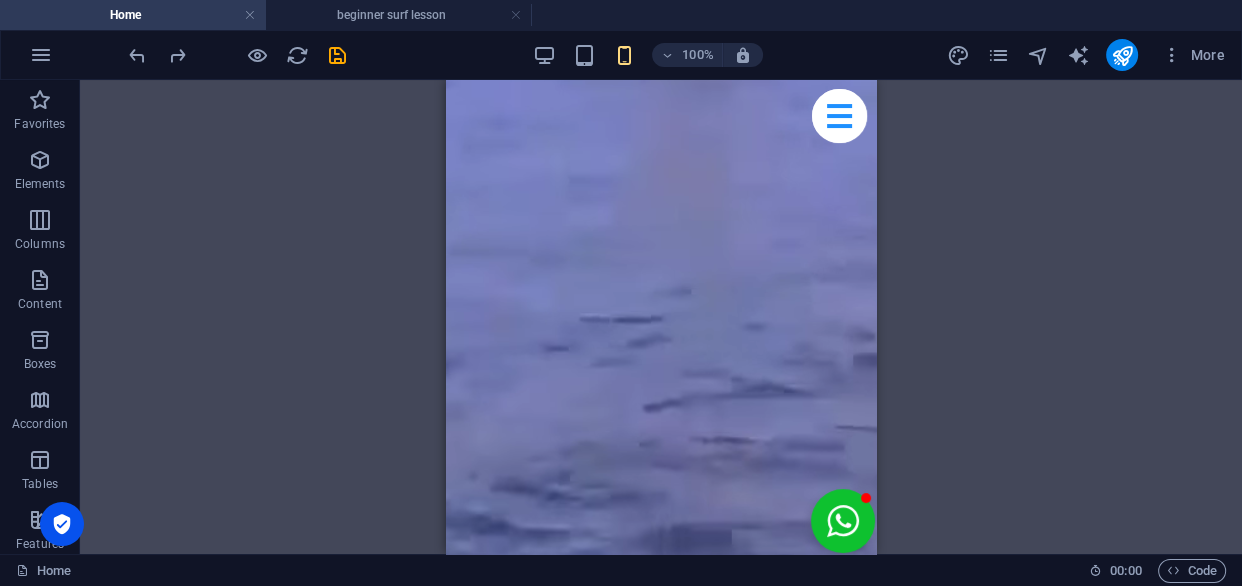 type 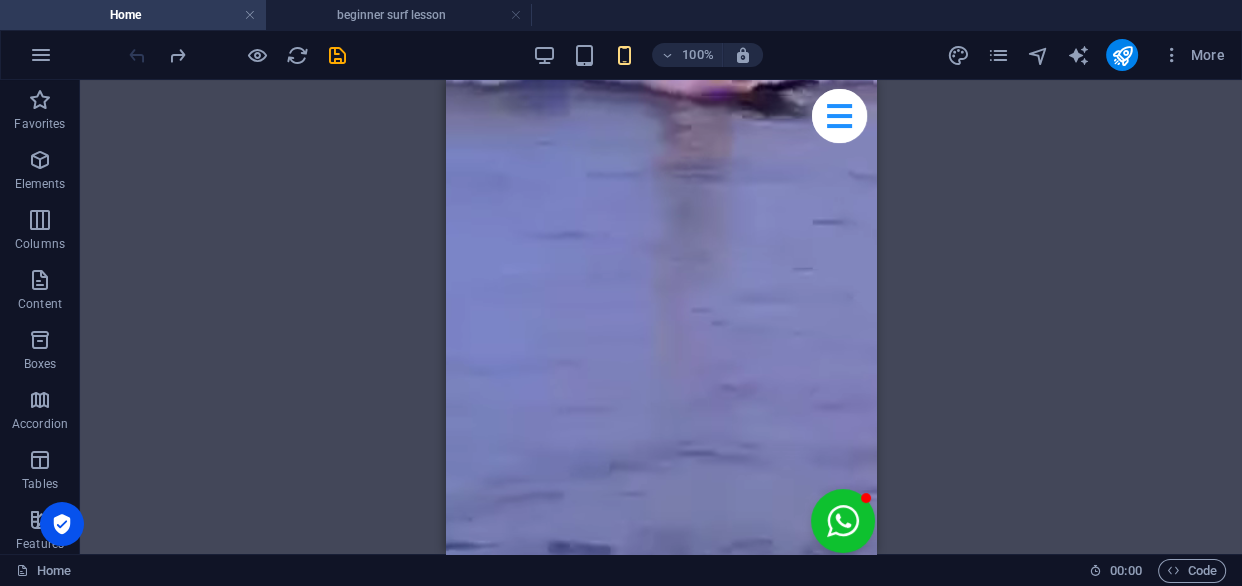 scroll, scrollTop: 2397, scrollLeft: 0, axis: vertical 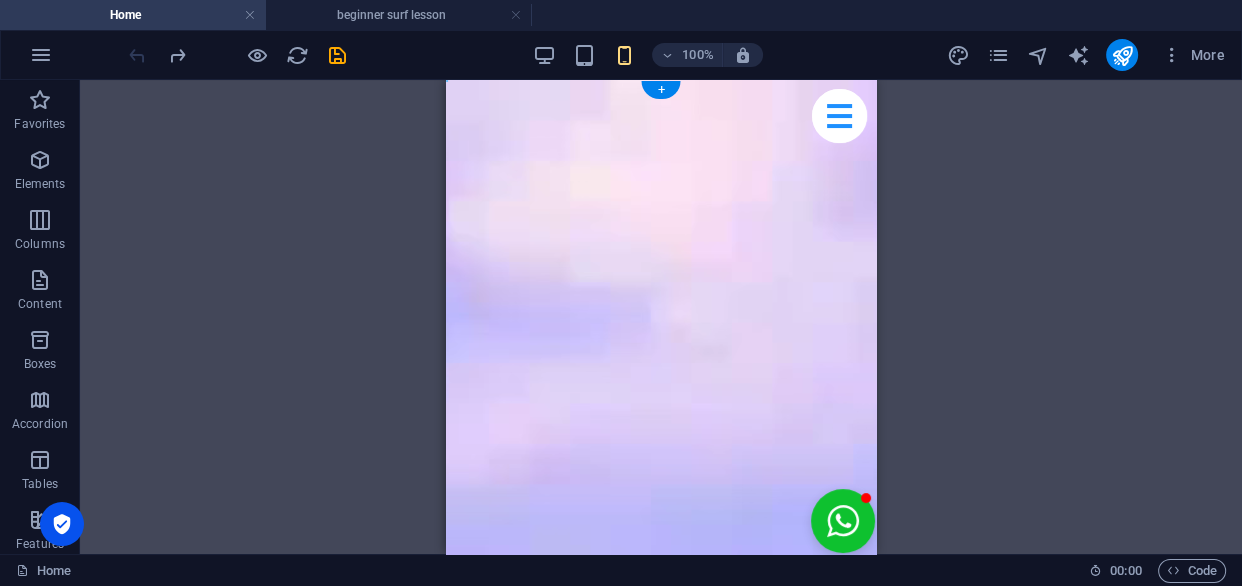 click at bounding box center [661, 888] 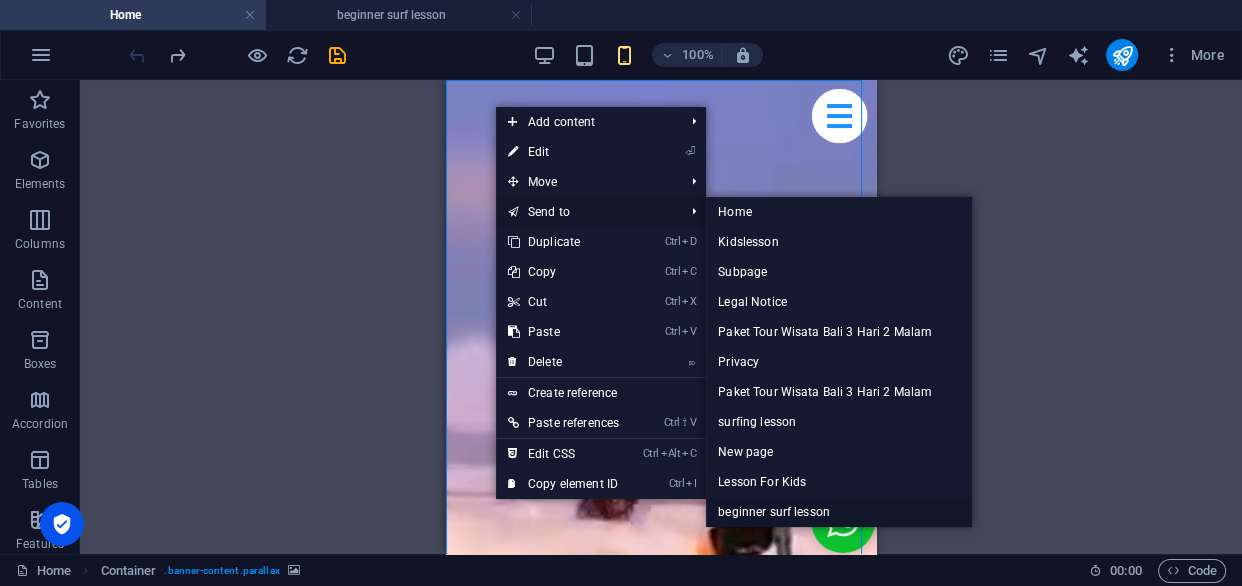 click on "beginner surf lesson" at bounding box center [839, 512] 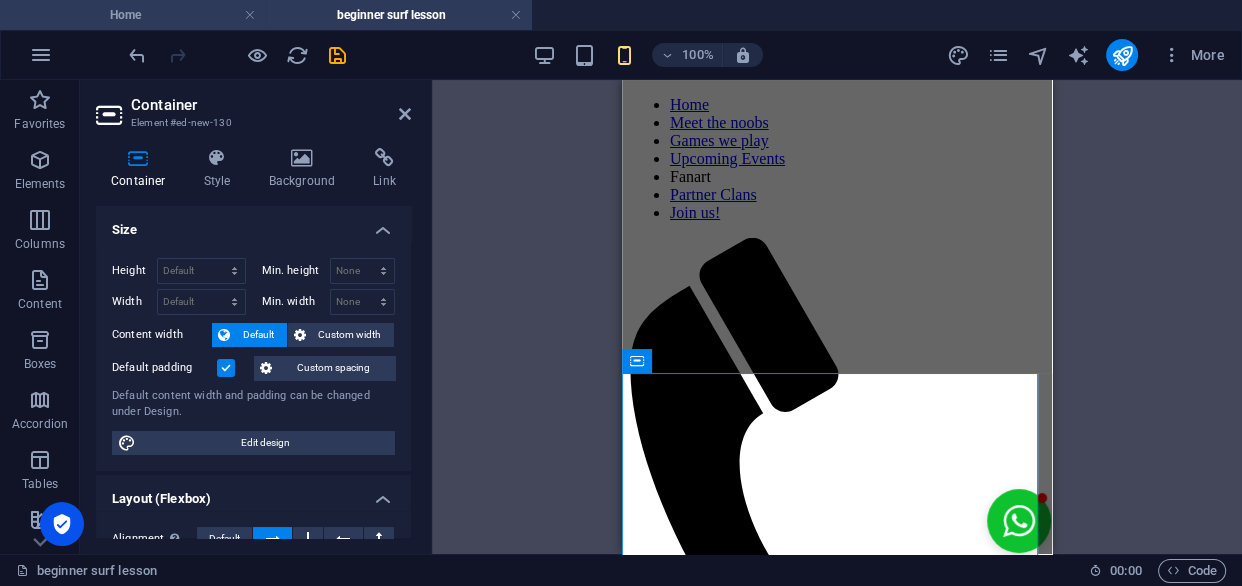 click on "Home" at bounding box center (133, 15) 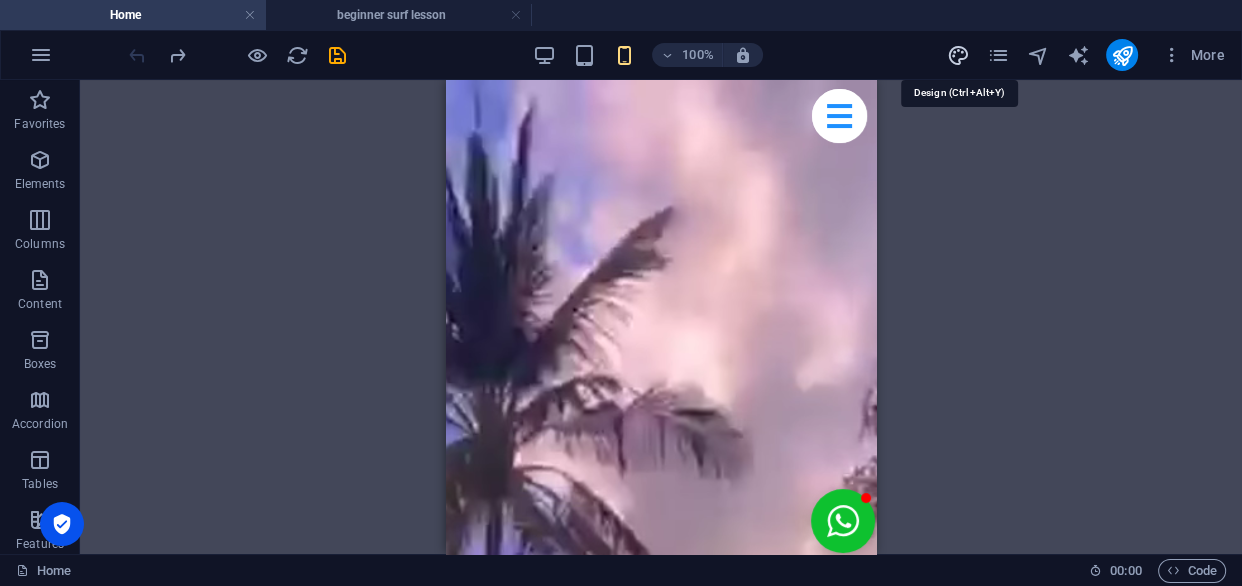 click at bounding box center [957, 55] 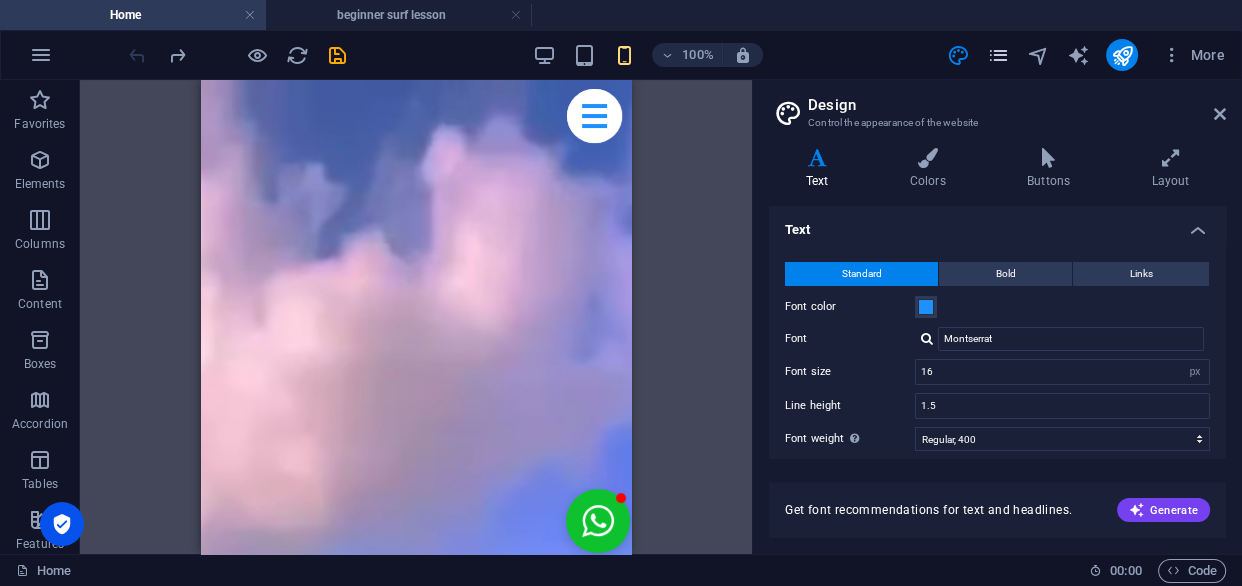 click at bounding box center (997, 55) 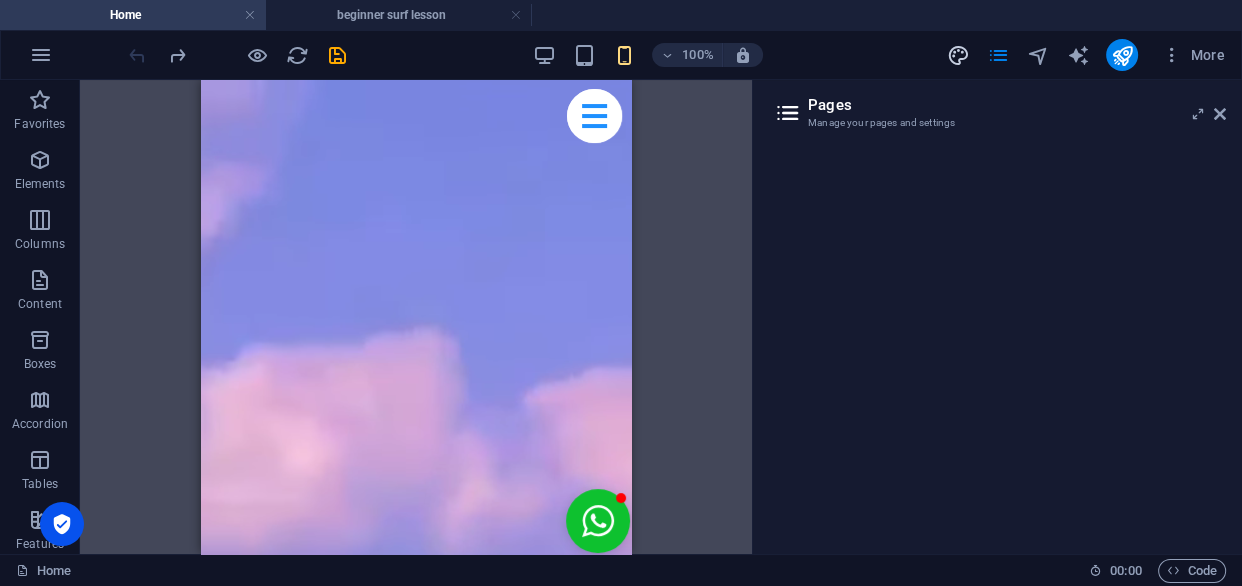 click on "100% More" at bounding box center [679, 55] 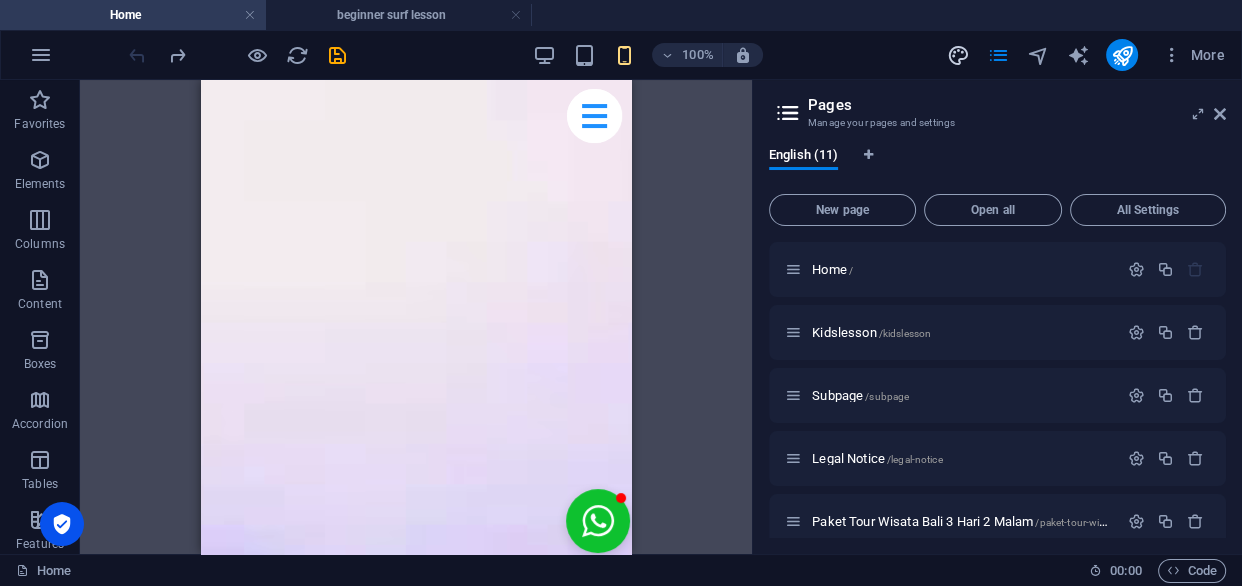 click at bounding box center (957, 55) 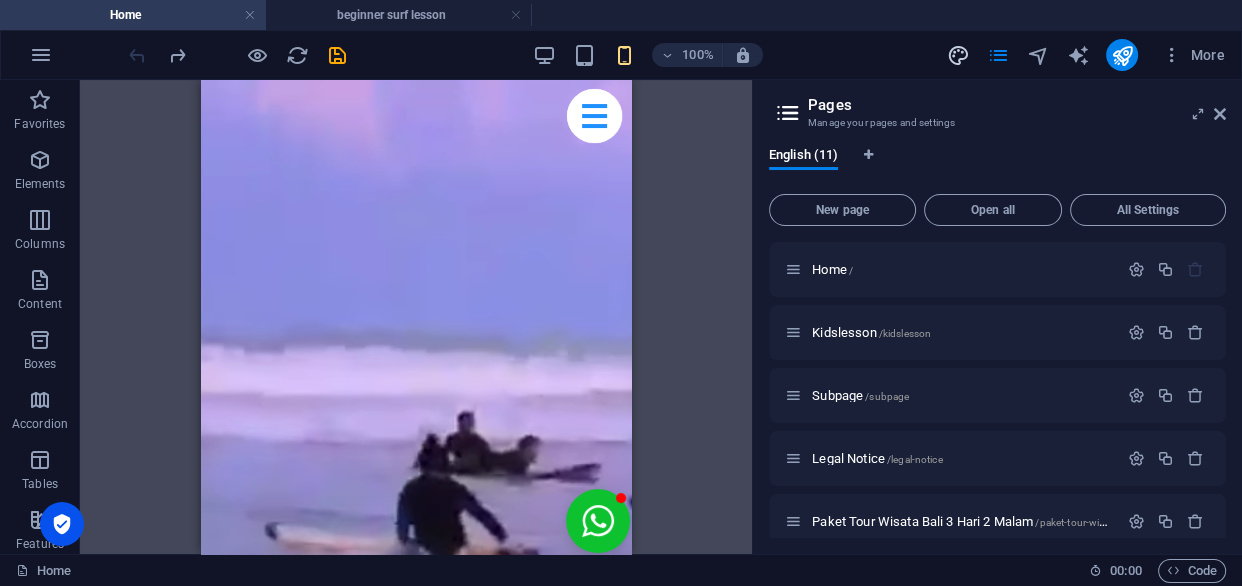 select on "px" 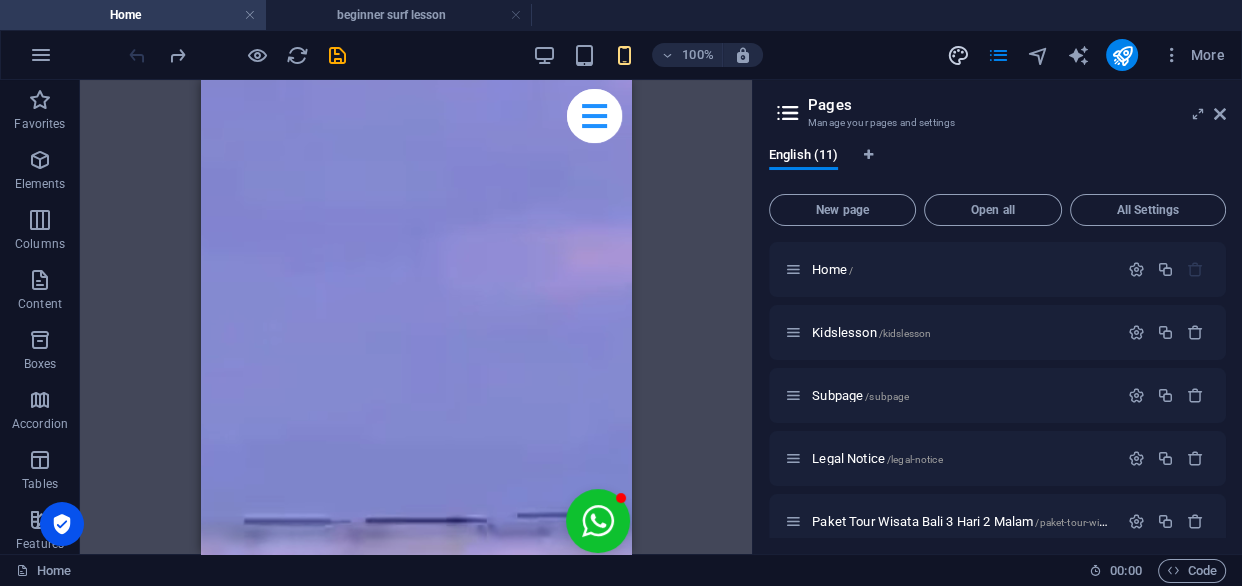select on "400" 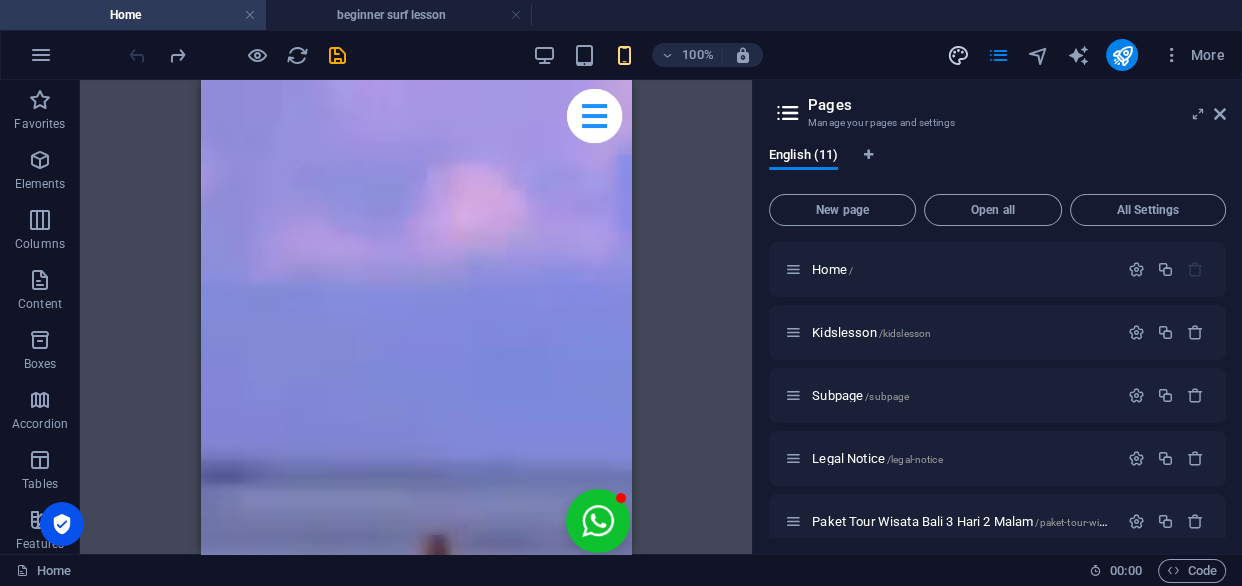 select on "px" 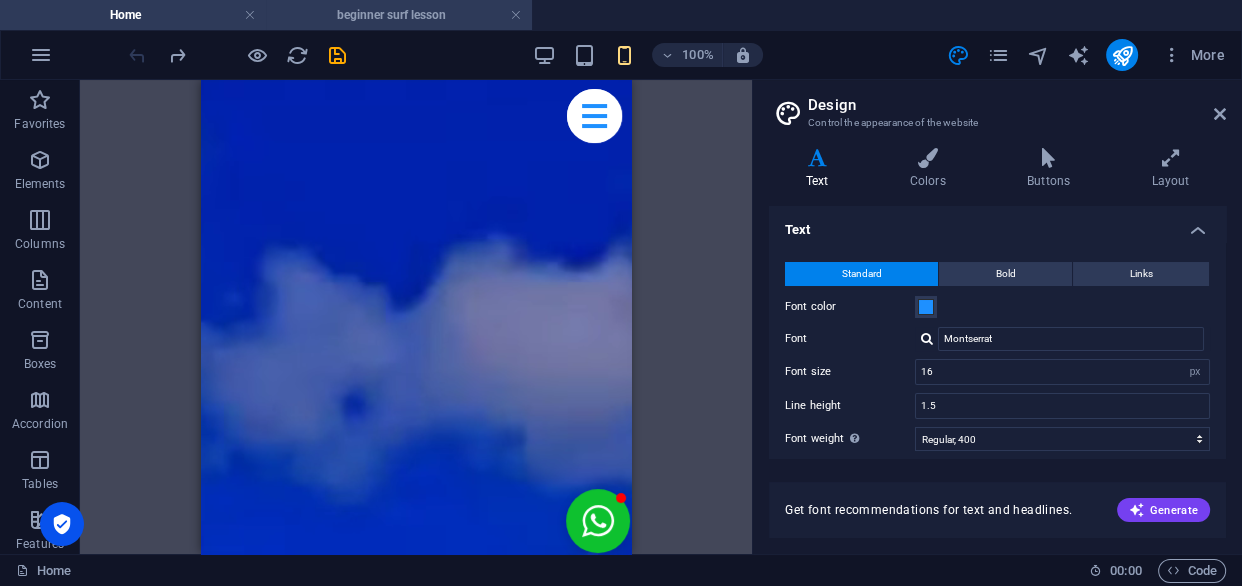 click on "beginner surf lesson" at bounding box center [399, 15] 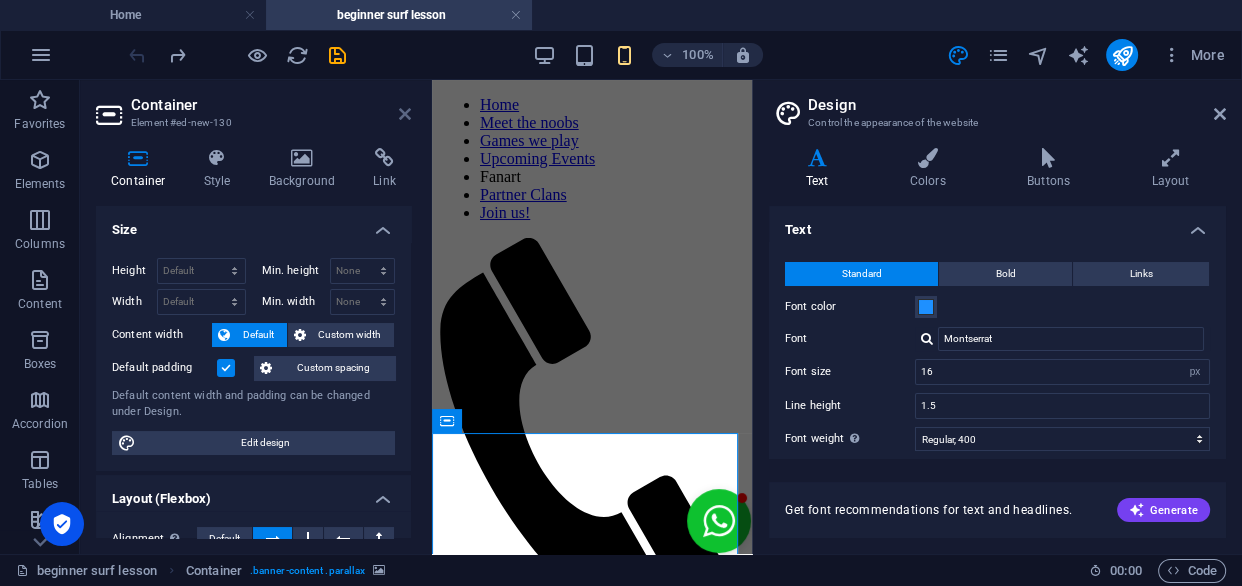 click at bounding box center [405, 114] 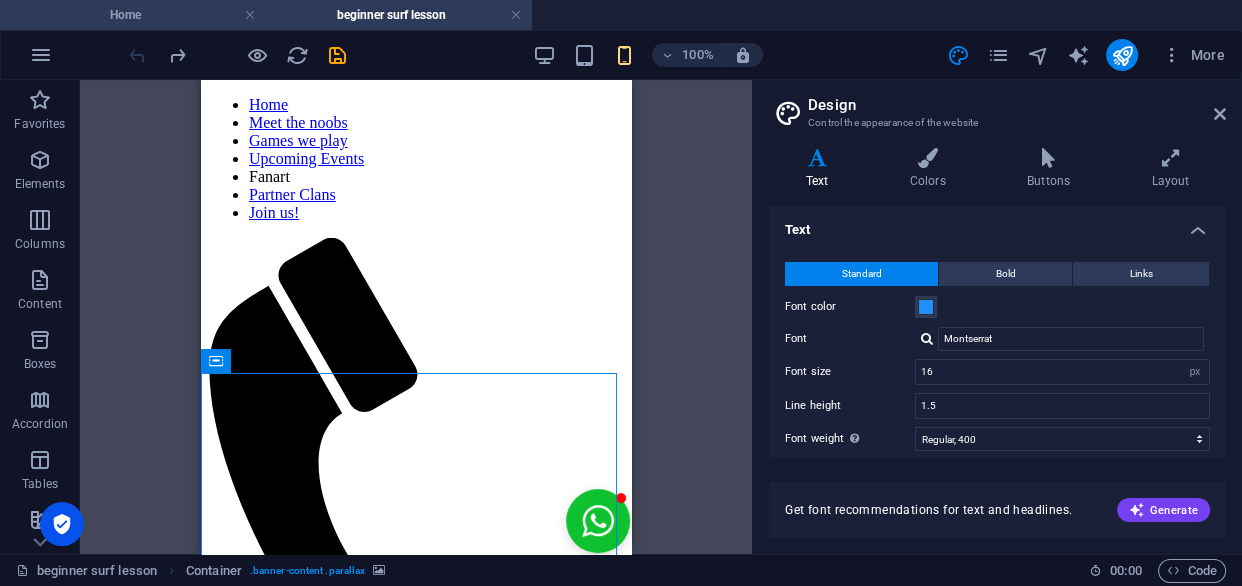 click on "Home" at bounding box center (133, 15) 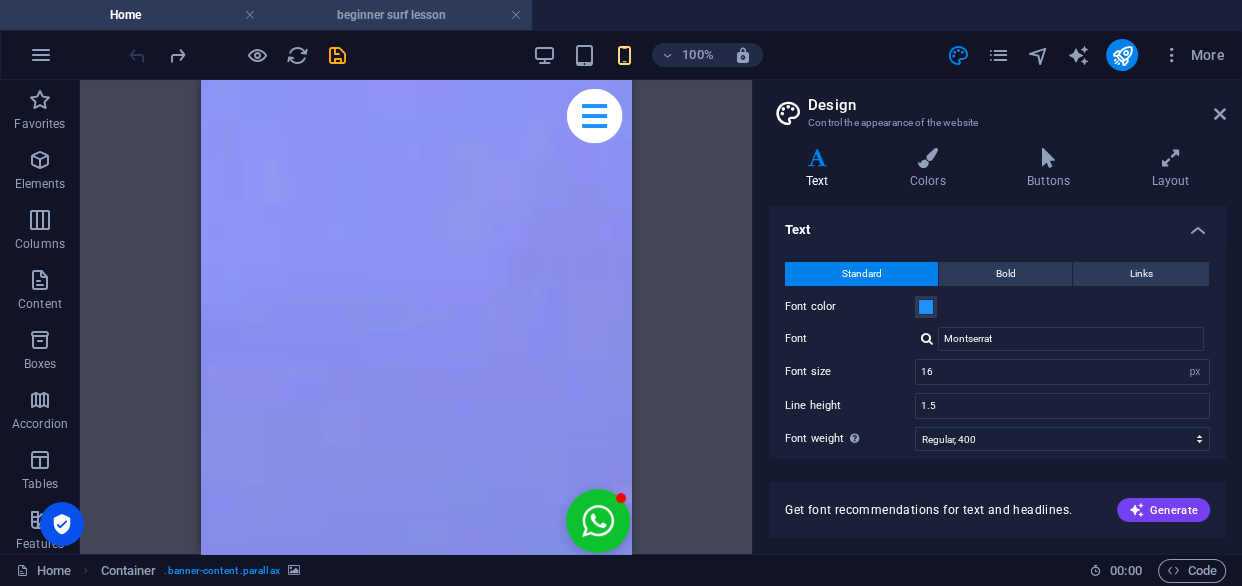 click on "beginner surf lesson" at bounding box center (399, 15) 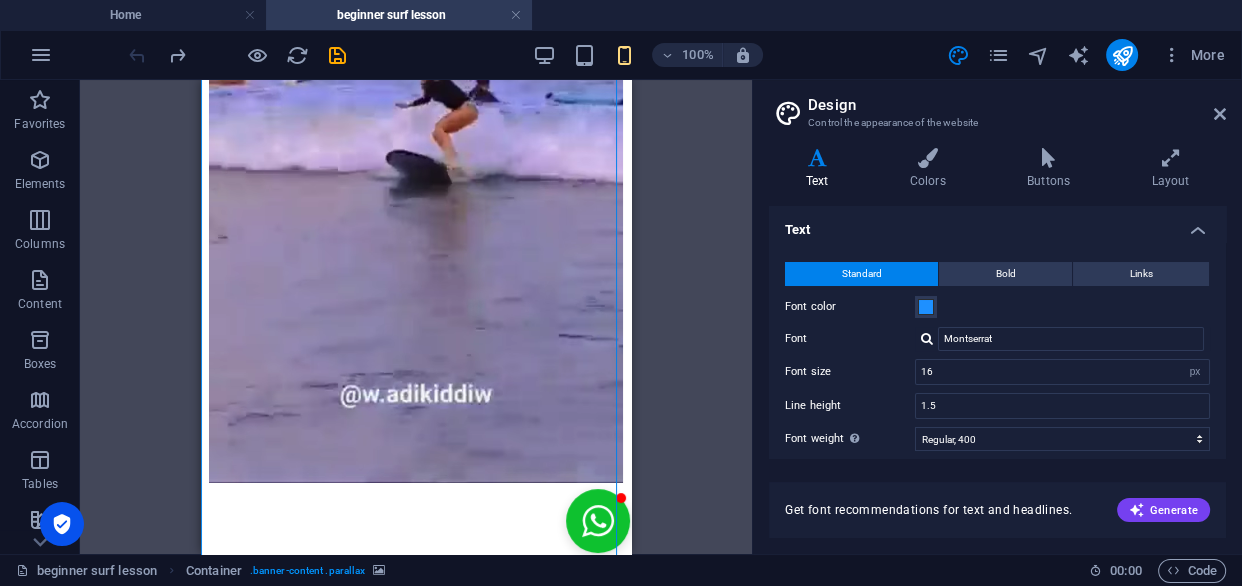 scroll, scrollTop: 1910, scrollLeft: 0, axis: vertical 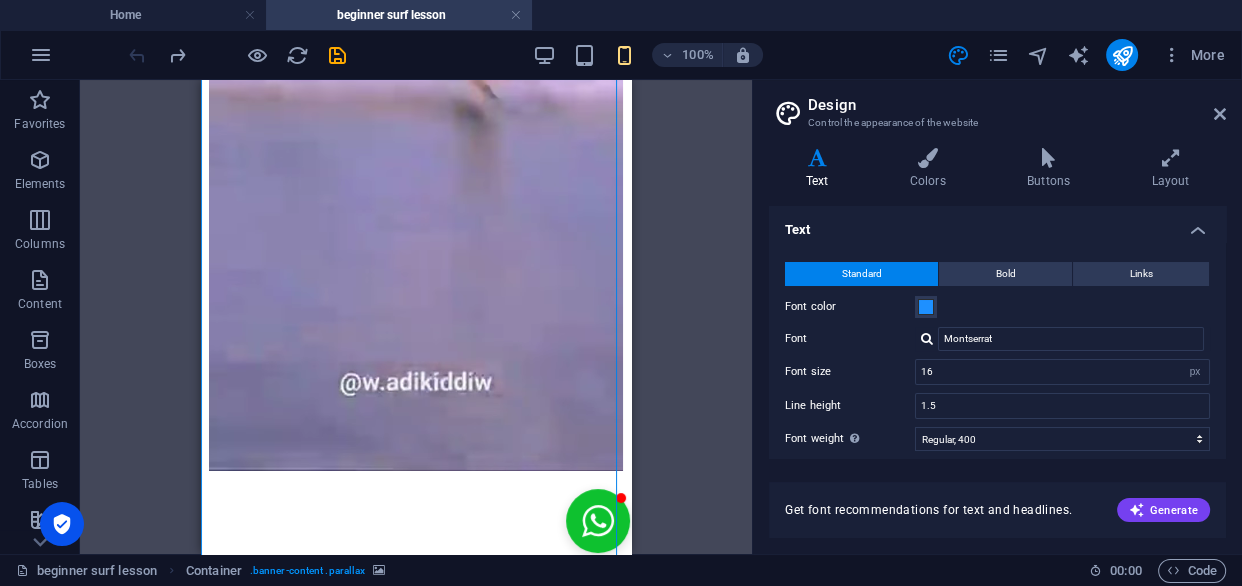 drag, startPoint x: 625, startPoint y: 128, endPoint x: 551, endPoint y: 90, distance: 83.18654 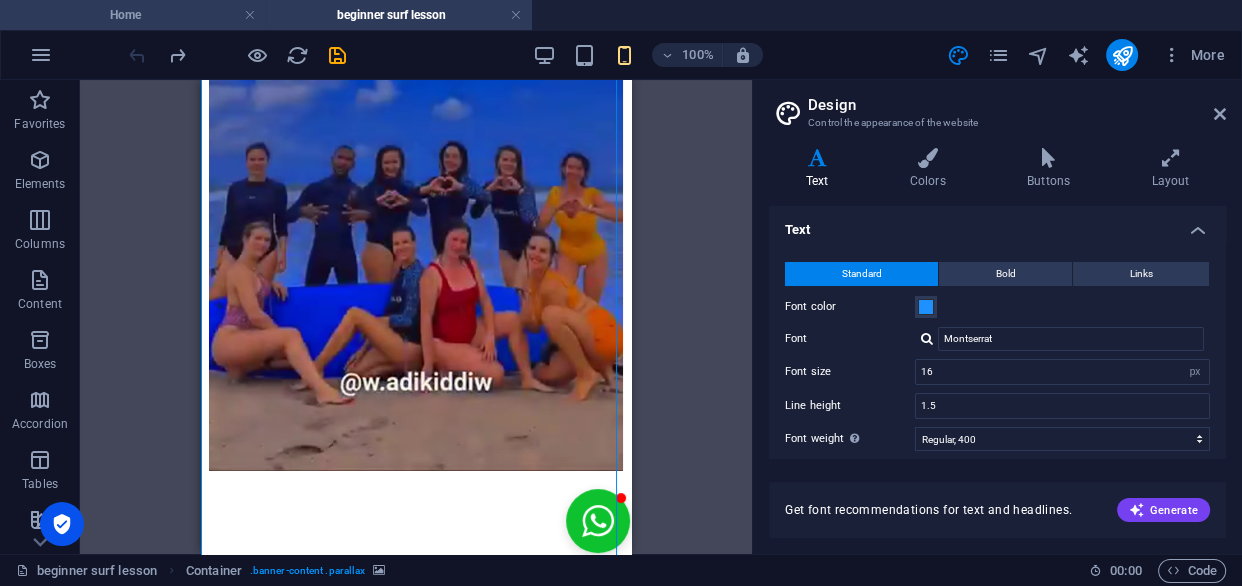 click on "Home" at bounding box center (133, 15) 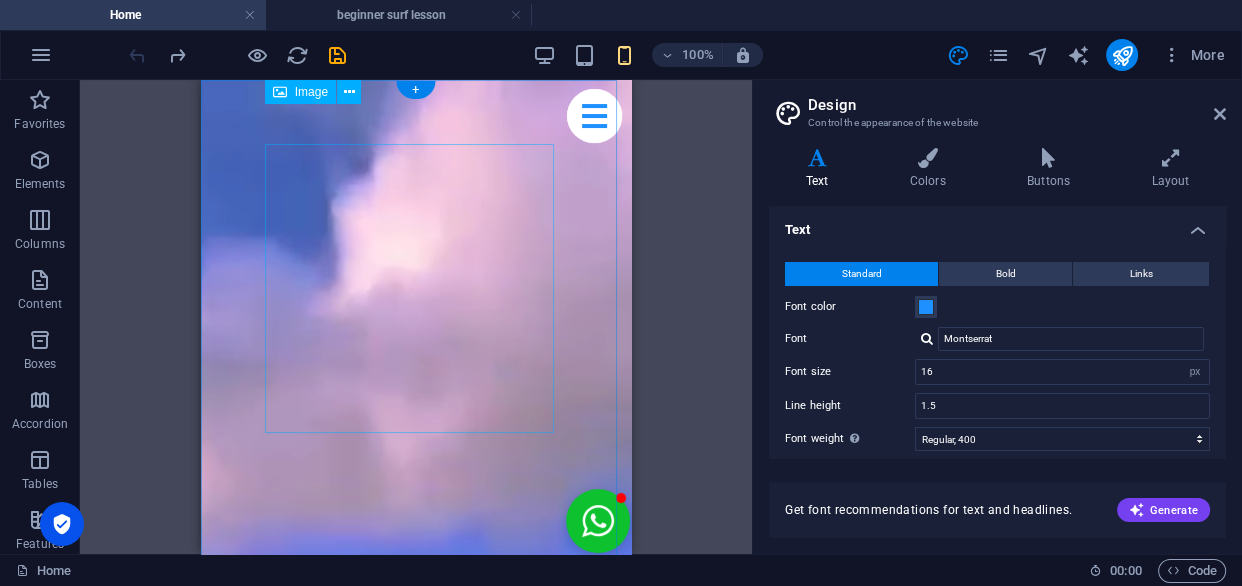 scroll, scrollTop: 0, scrollLeft: 0, axis: both 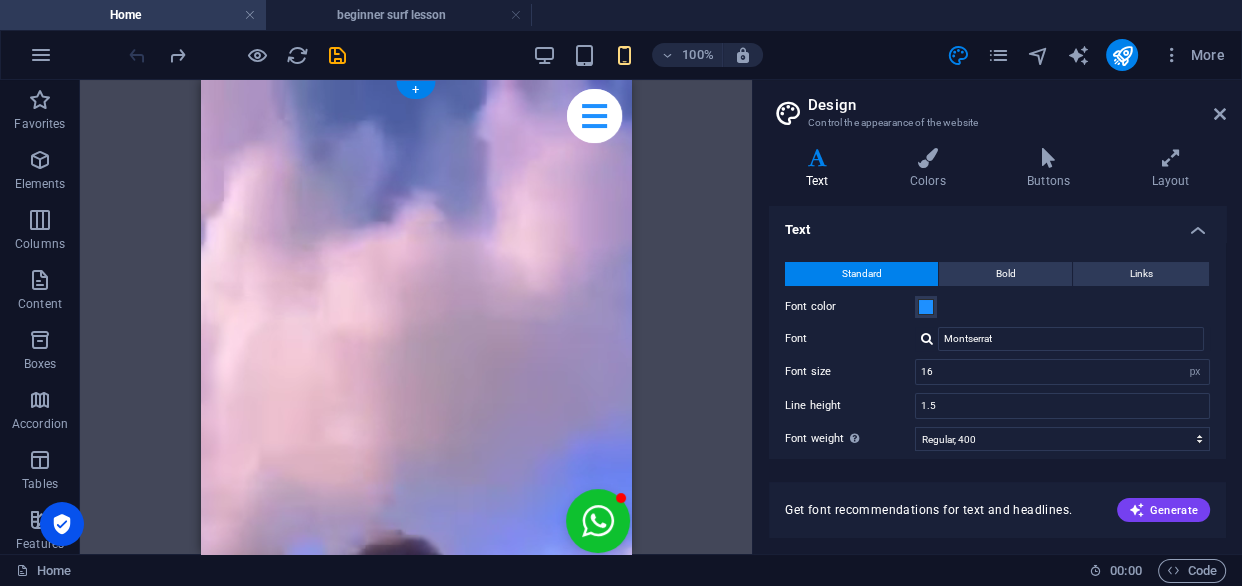 click at bounding box center [416, 888] 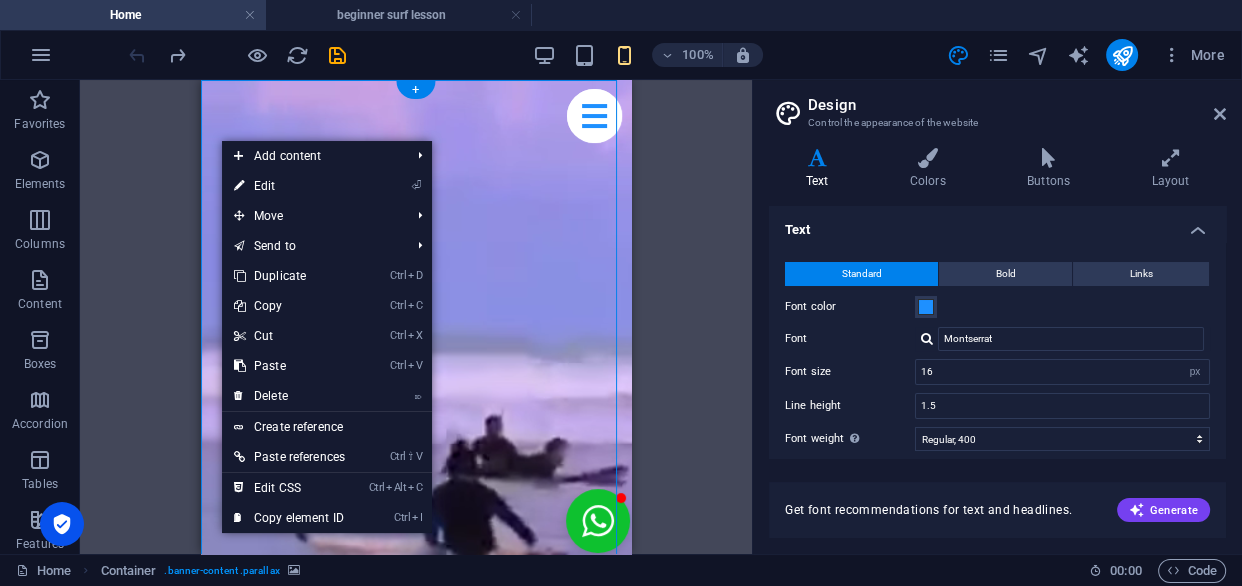 click at bounding box center [416, 888] 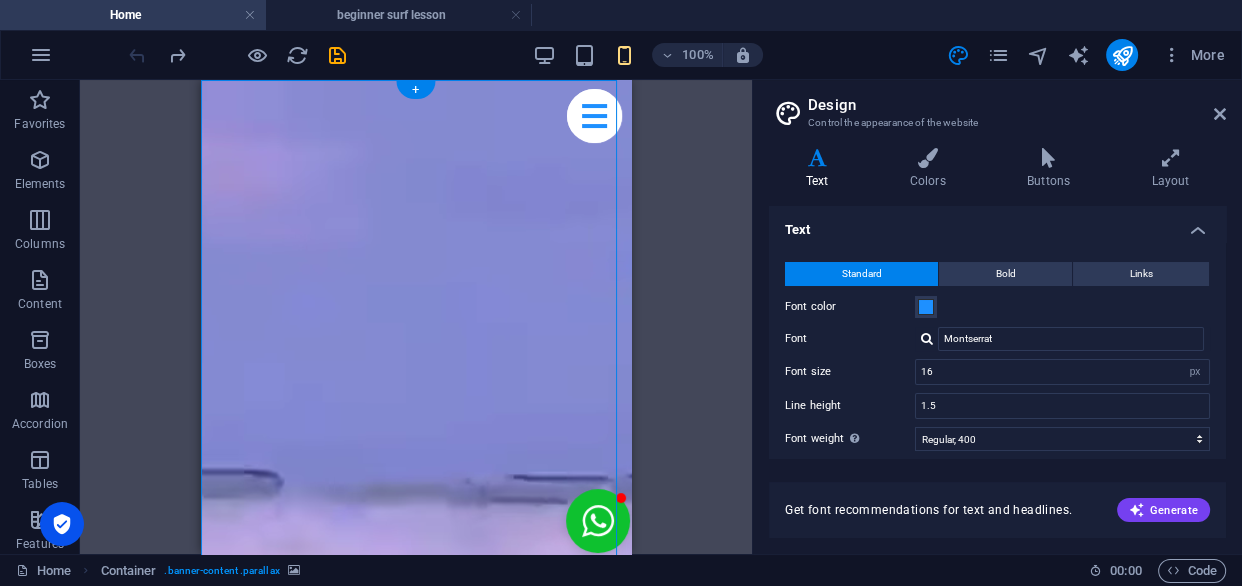 click at bounding box center [416, 888] 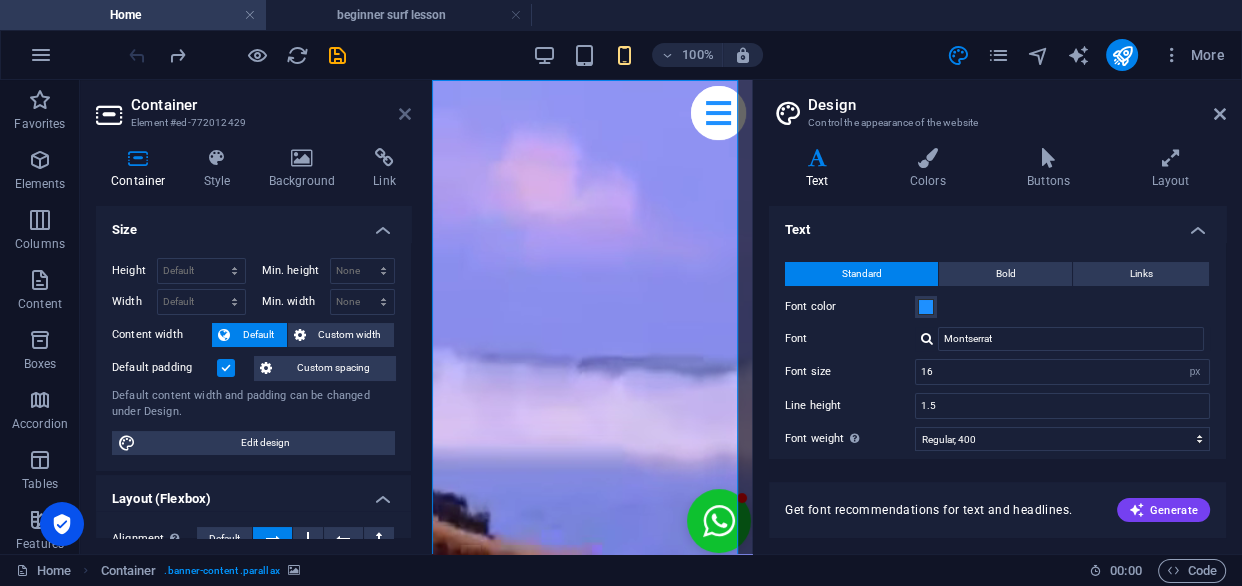 click at bounding box center (405, 114) 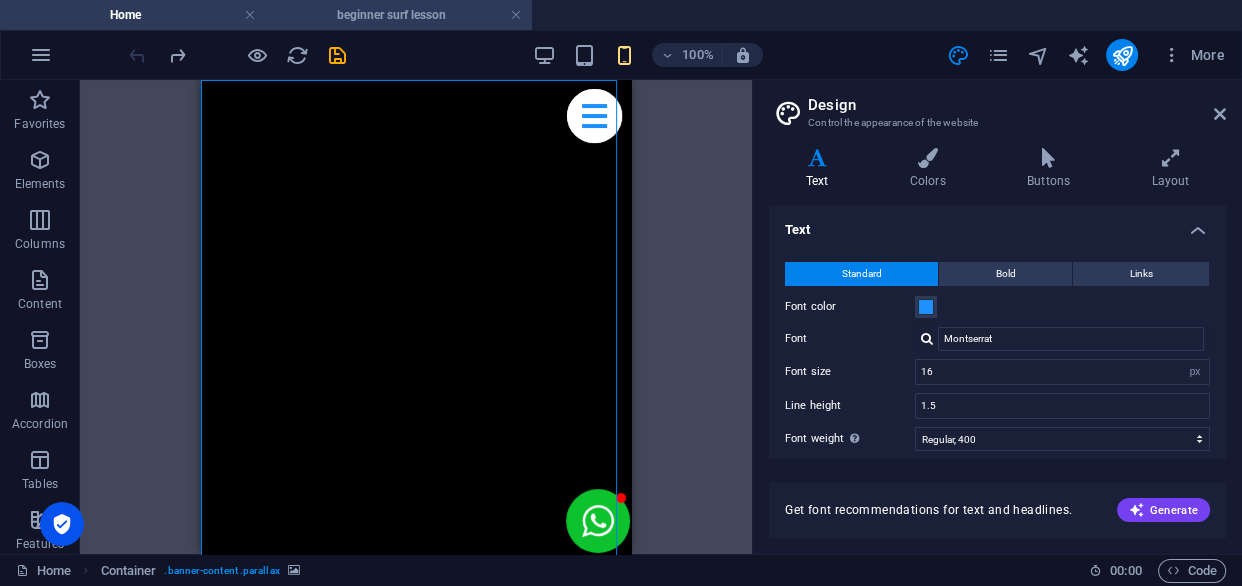 click on "beginner surf lesson" at bounding box center (399, 15) 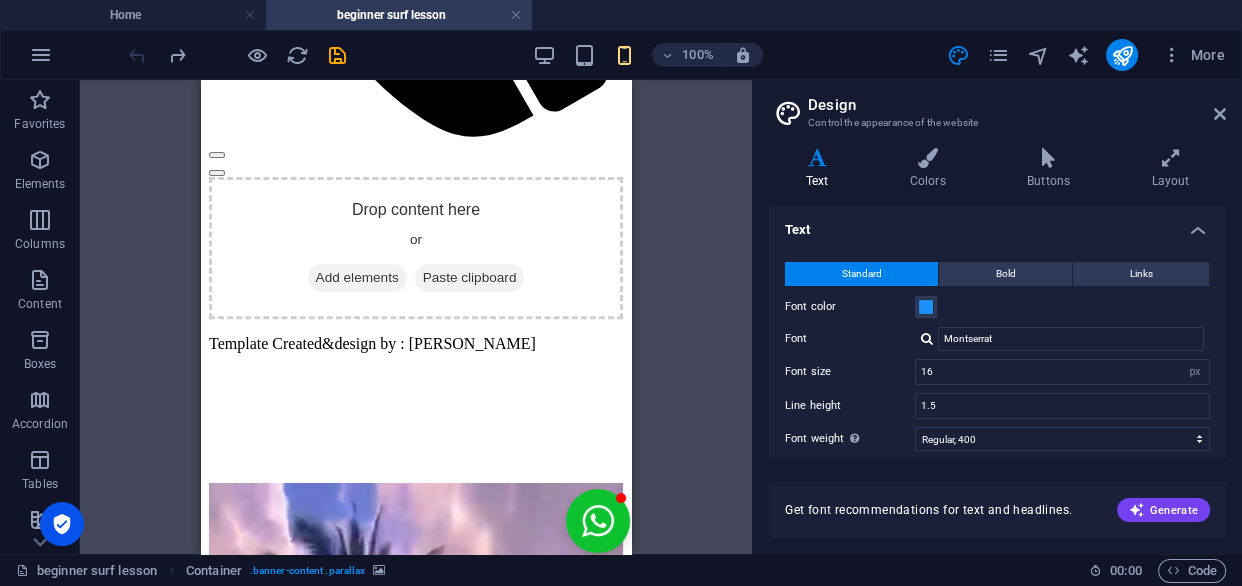 scroll, scrollTop: 544, scrollLeft: 0, axis: vertical 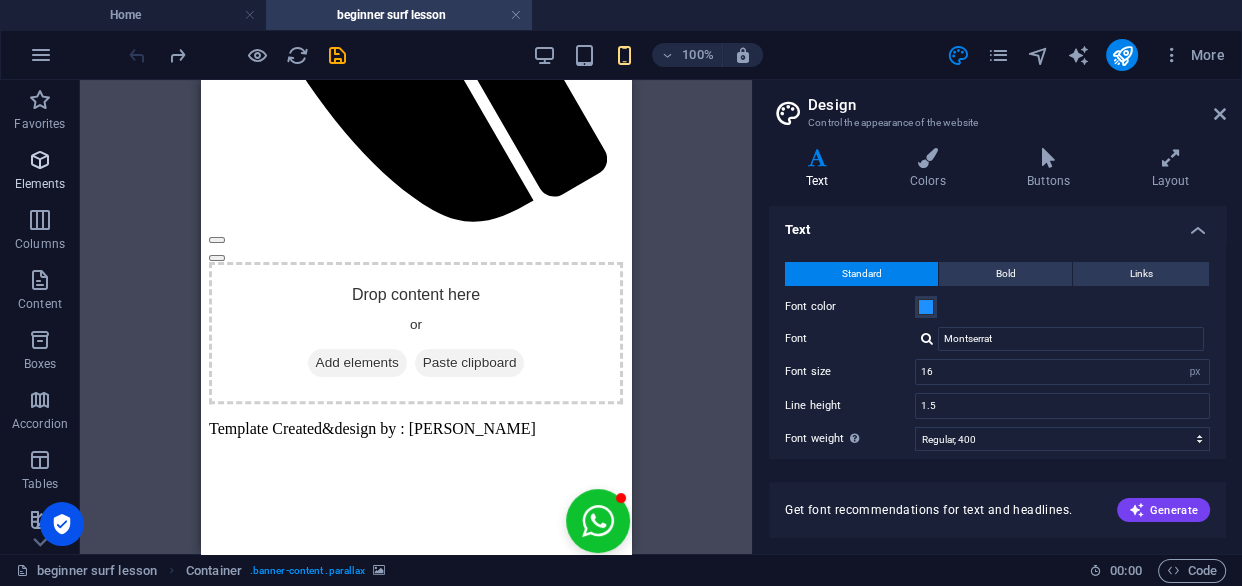 click on "Elements" at bounding box center (40, 172) 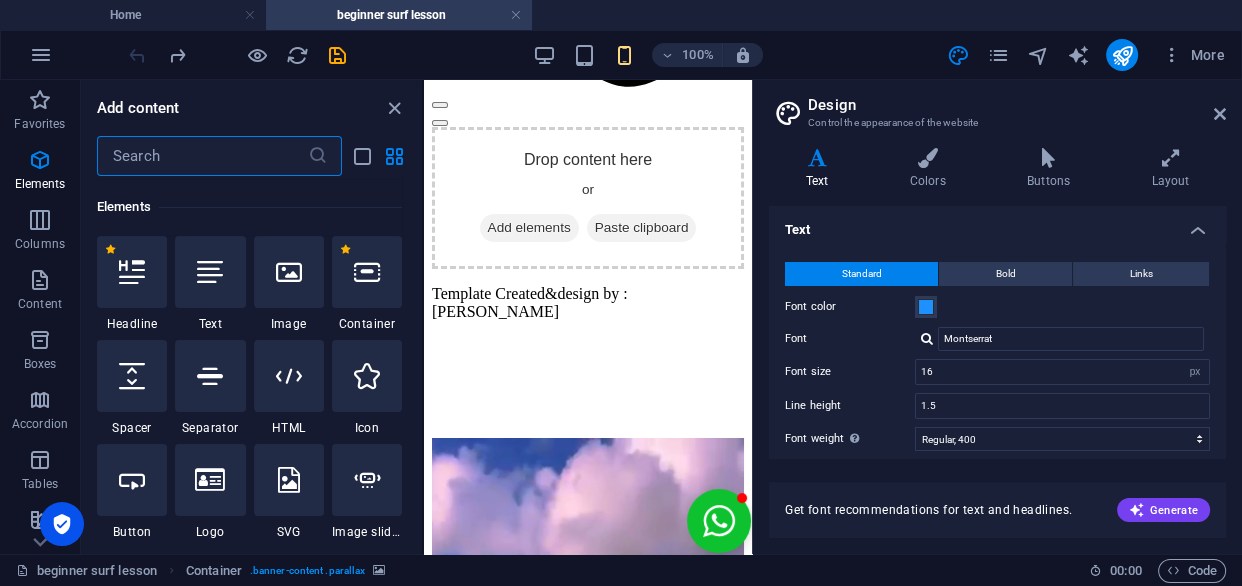 scroll, scrollTop: 212, scrollLeft: 0, axis: vertical 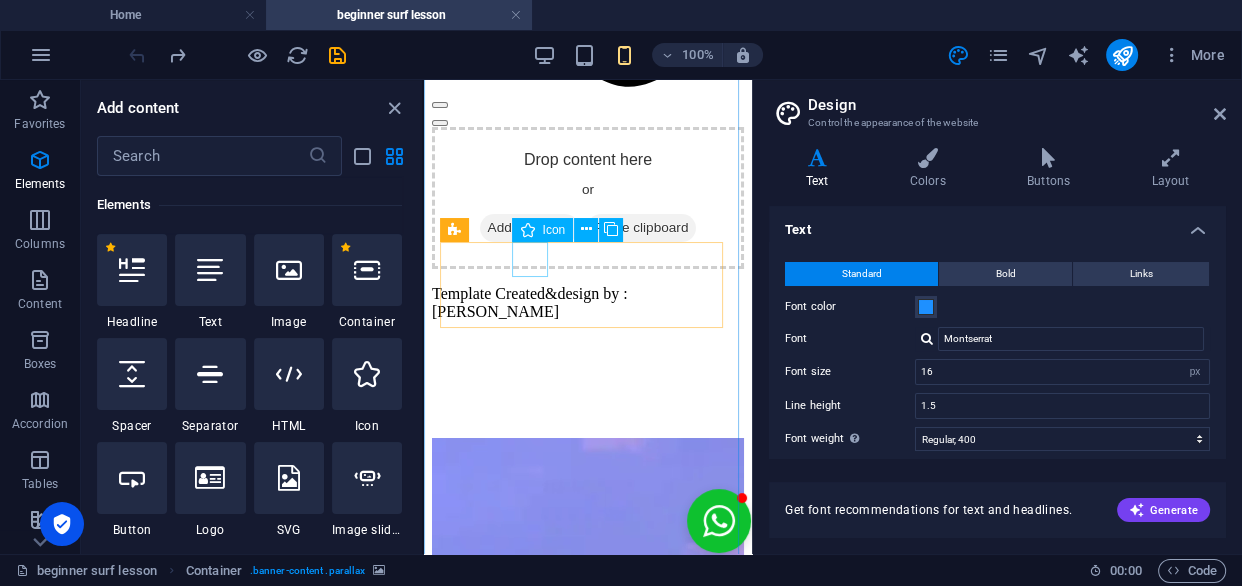 click at bounding box center (588, 2924) 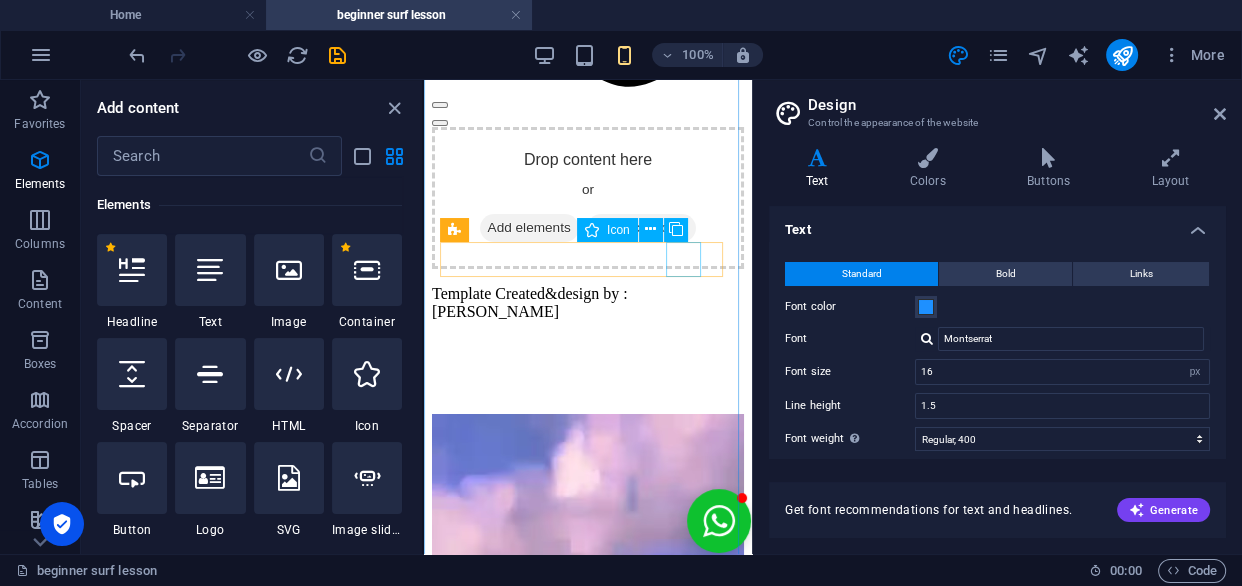 click at bounding box center [588, 4084] 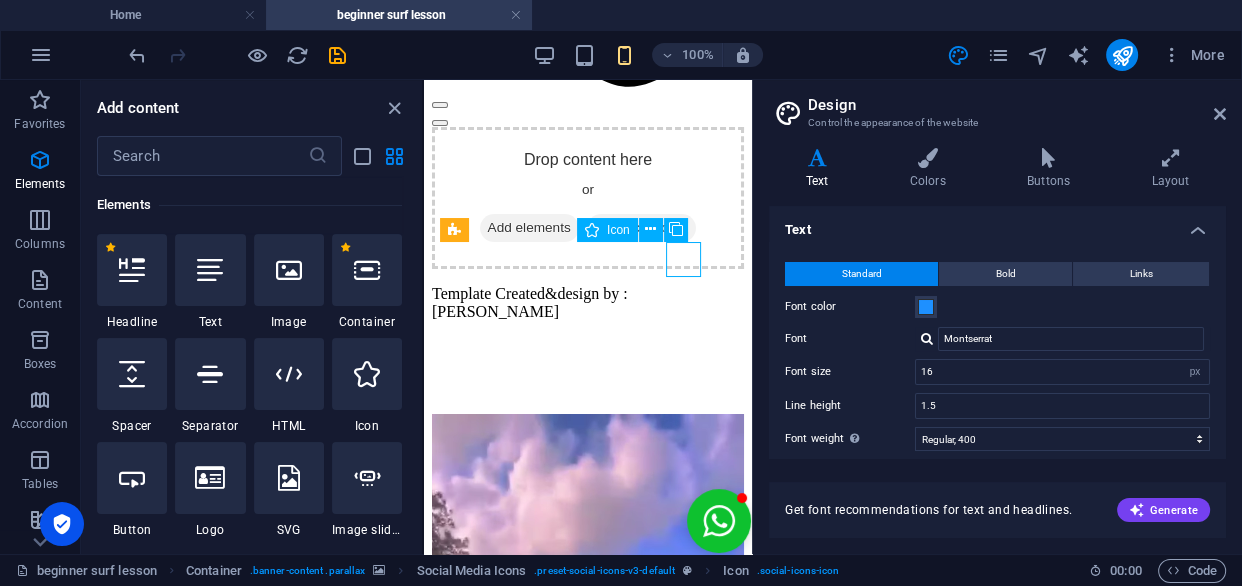click at bounding box center [588, 4084] 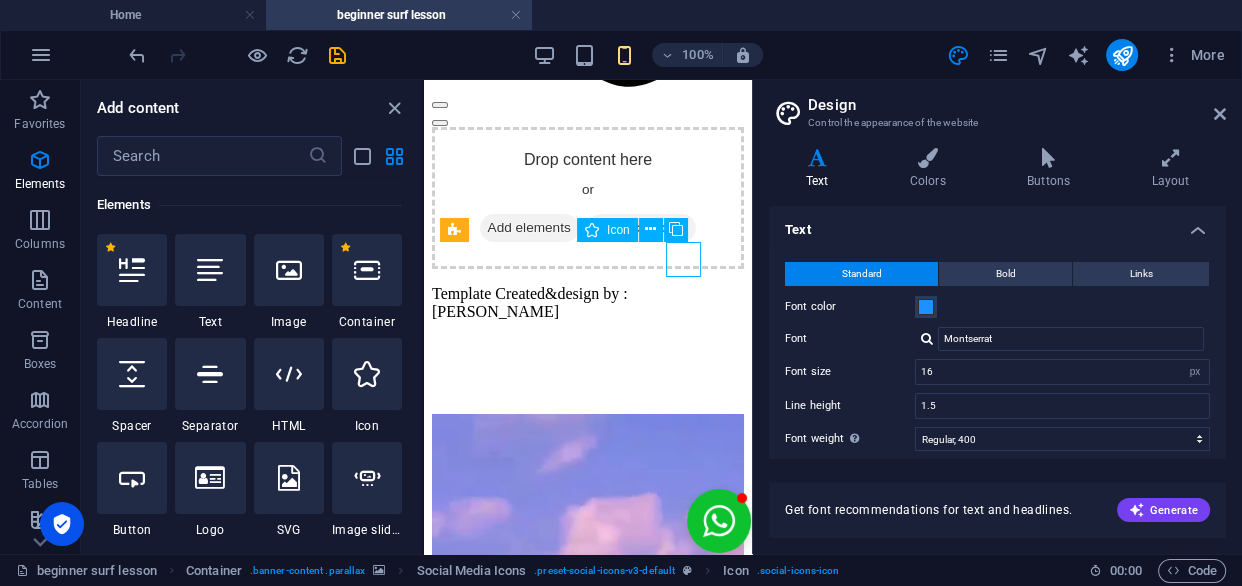 click at bounding box center (588, 4084) 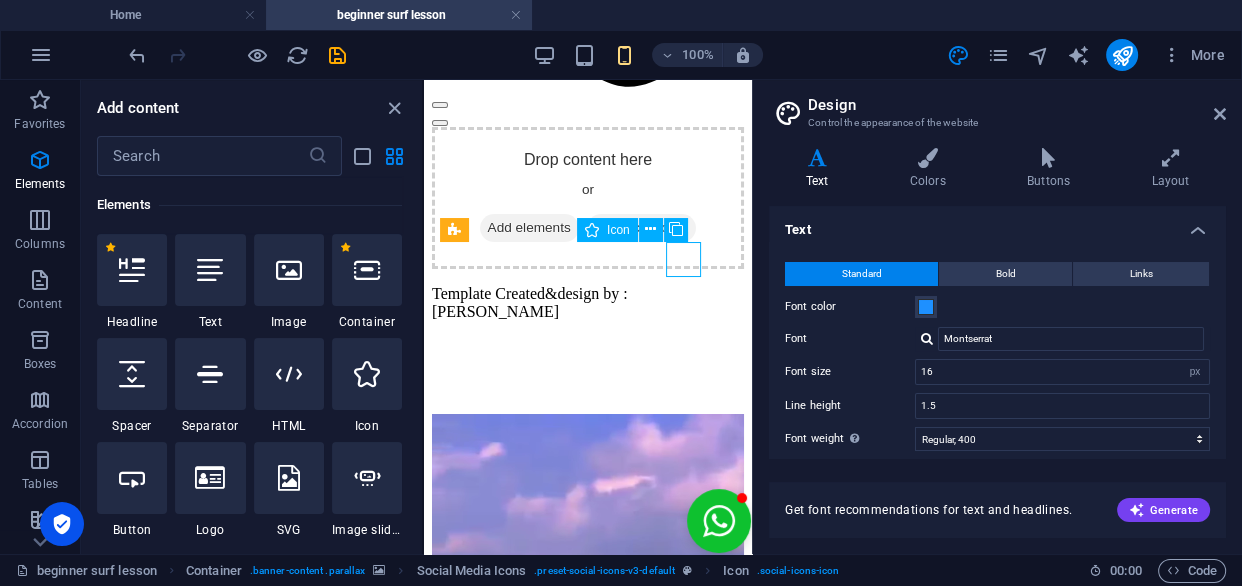 select on "xMidYMid" 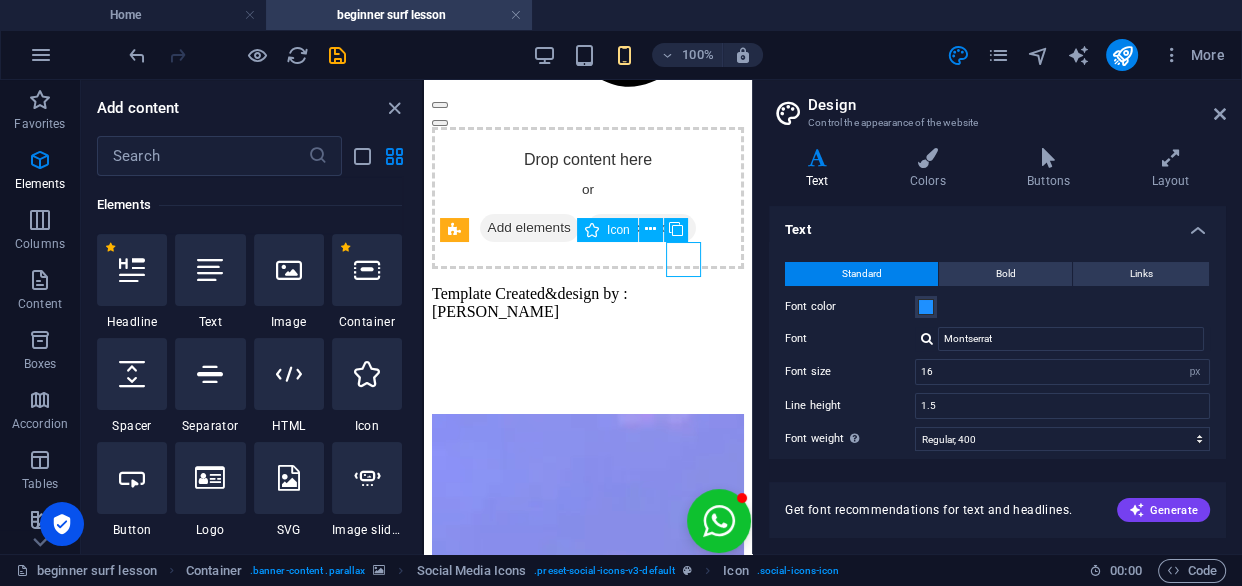 select on "px" 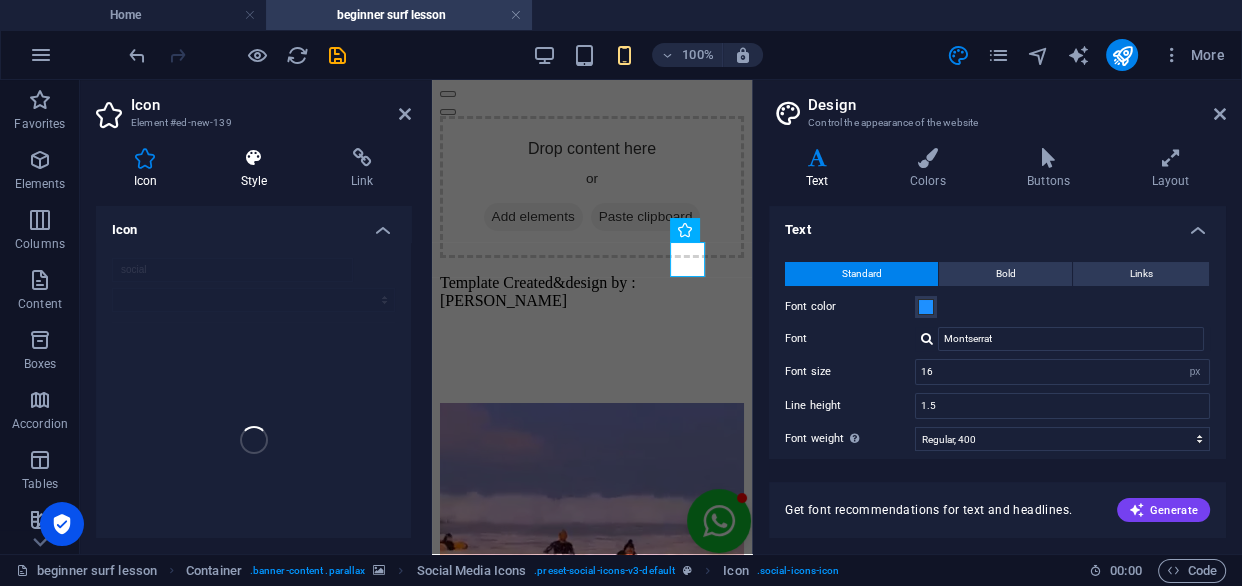 click at bounding box center [254, 158] 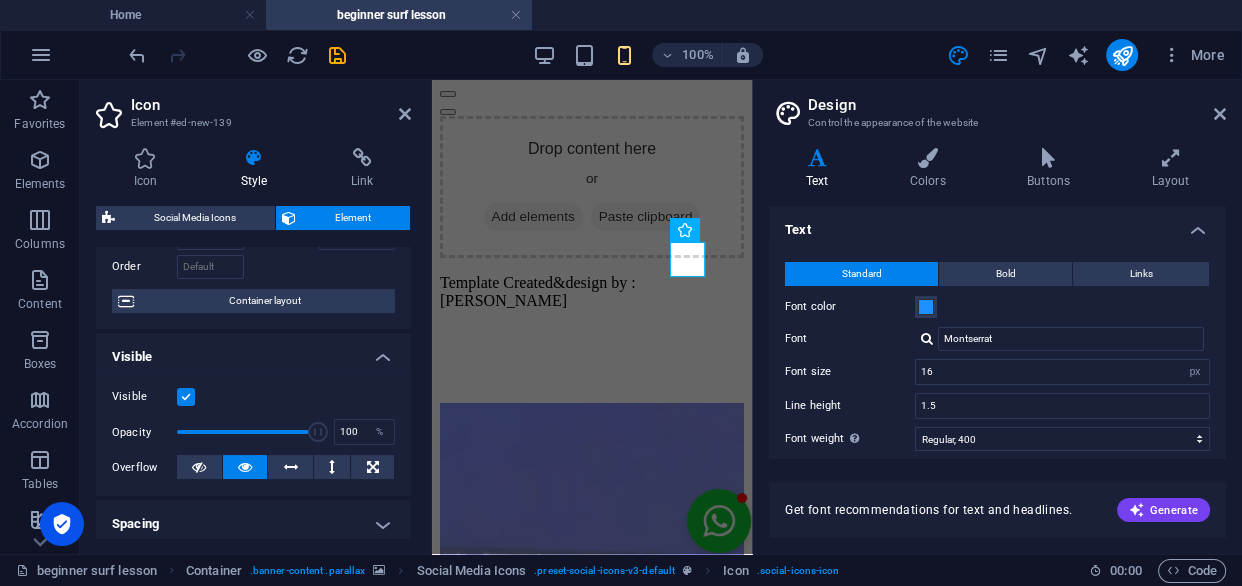 scroll, scrollTop: 181, scrollLeft: 0, axis: vertical 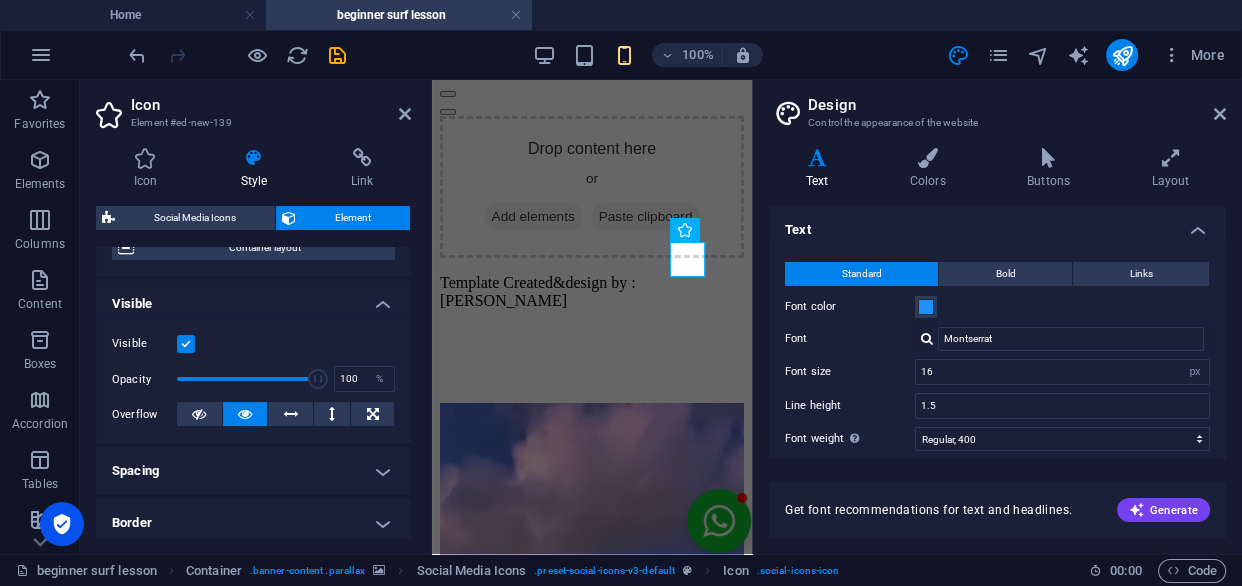 click at bounding box center [186, 344] 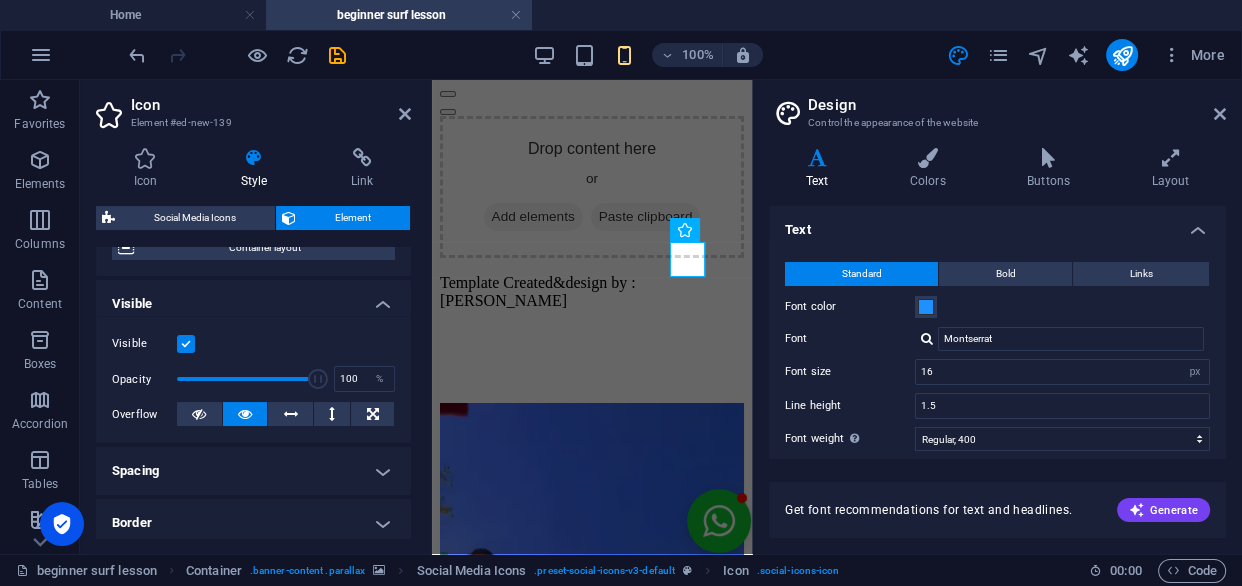 click on "Visible" at bounding box center [0, 0] 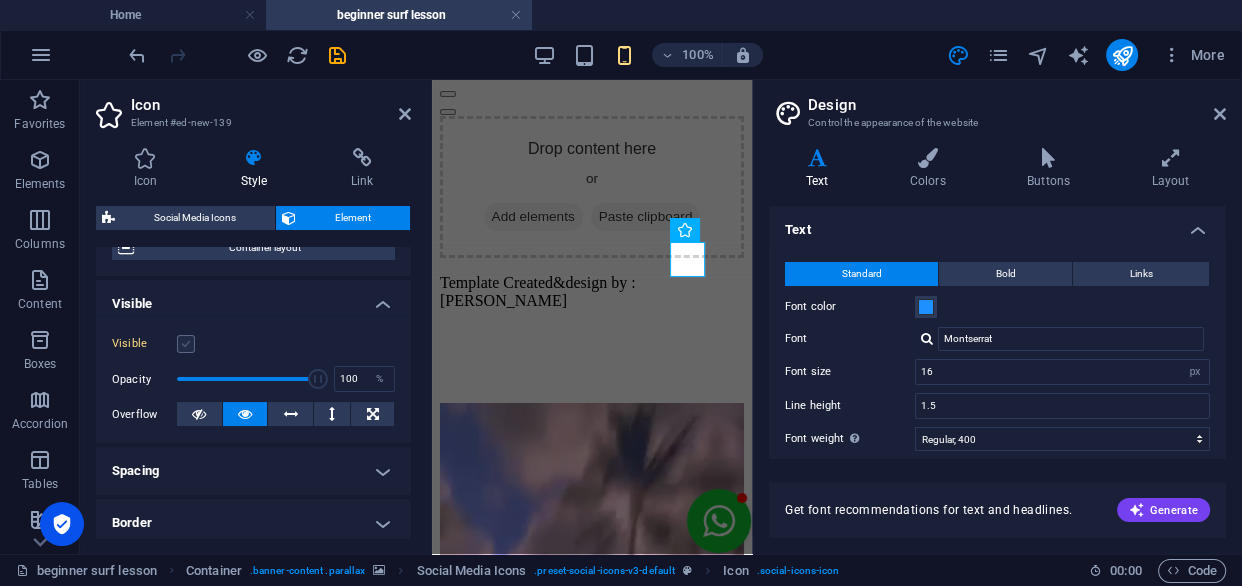 click at bounding box center [186, 344] 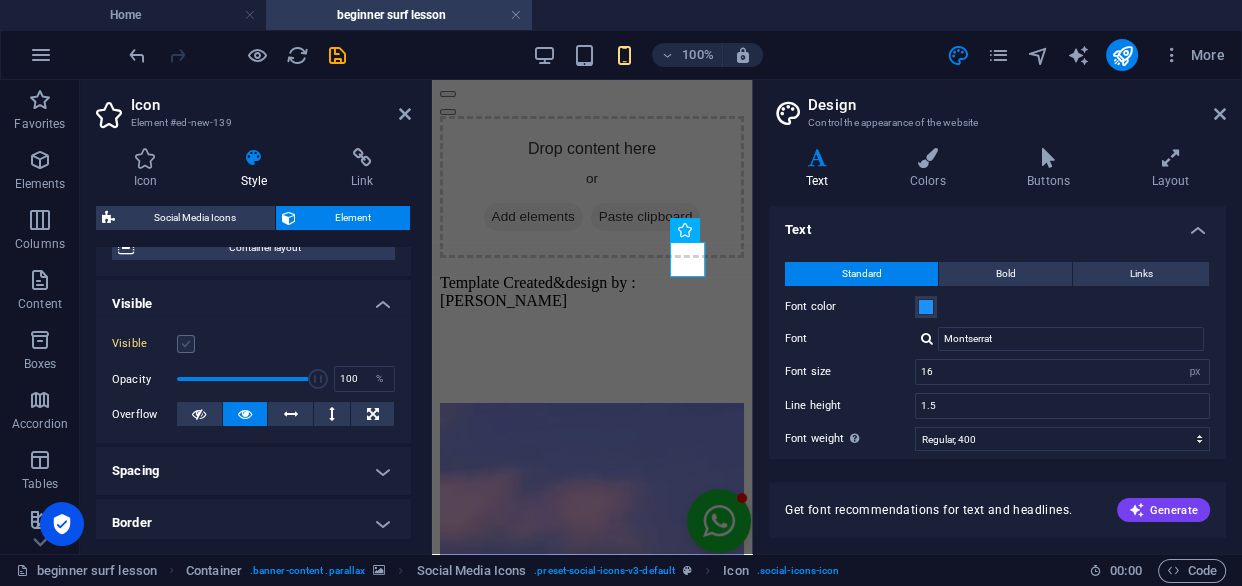 click on "Visible" at bounding box center (0, 0) 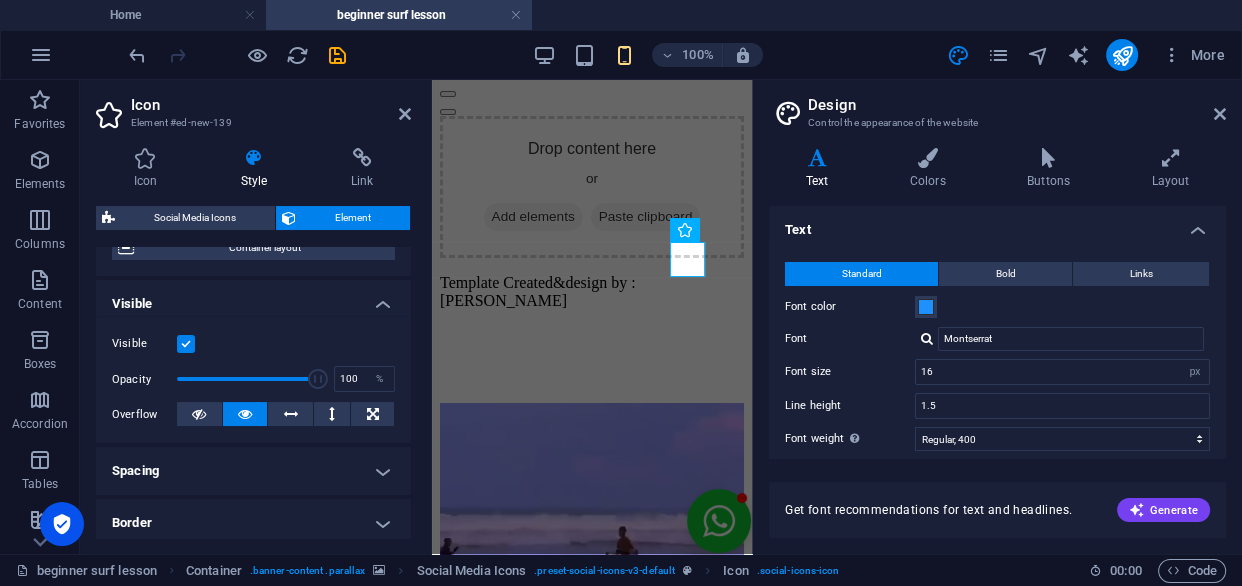 click at bounding box center (186, 344) 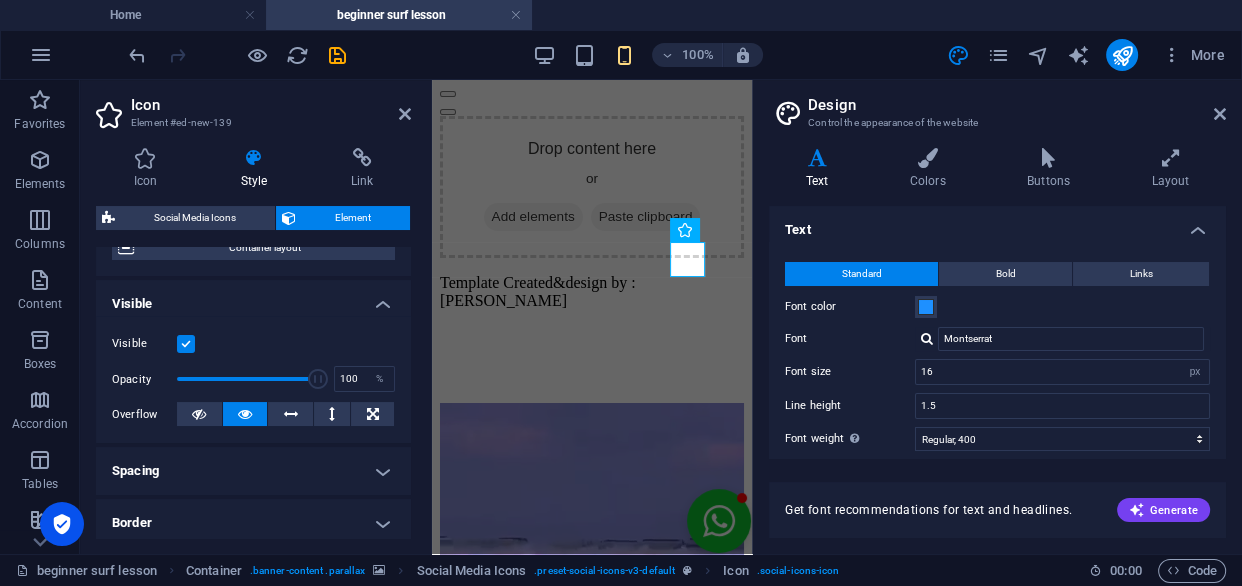 click on "Visible" at bounding box center [0, 0] 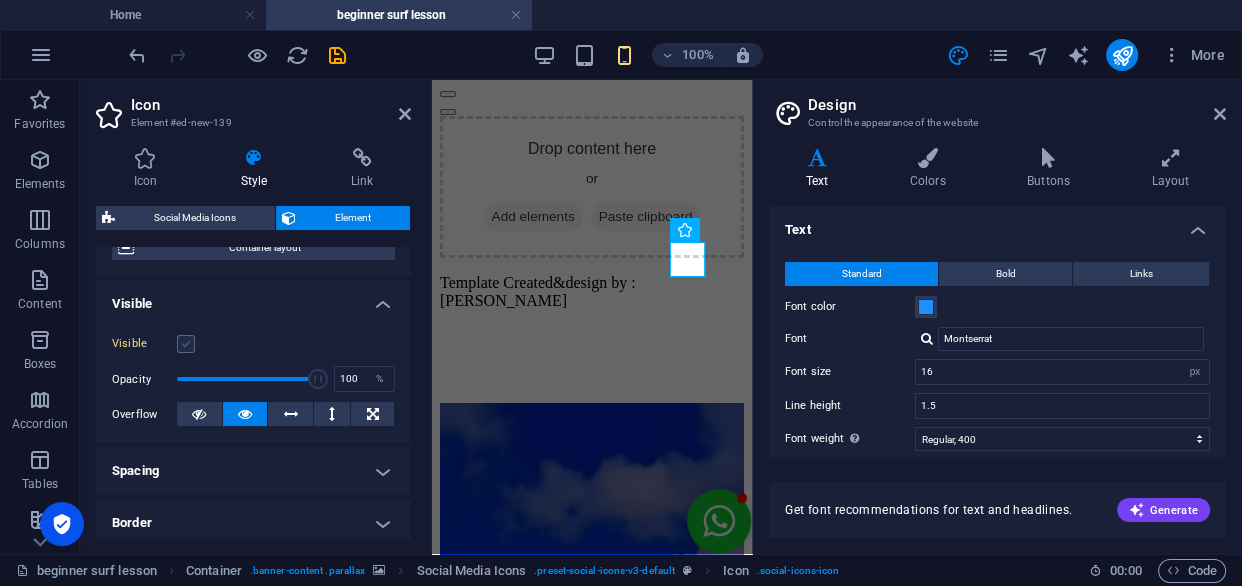 click at bounding box center [186, 344] 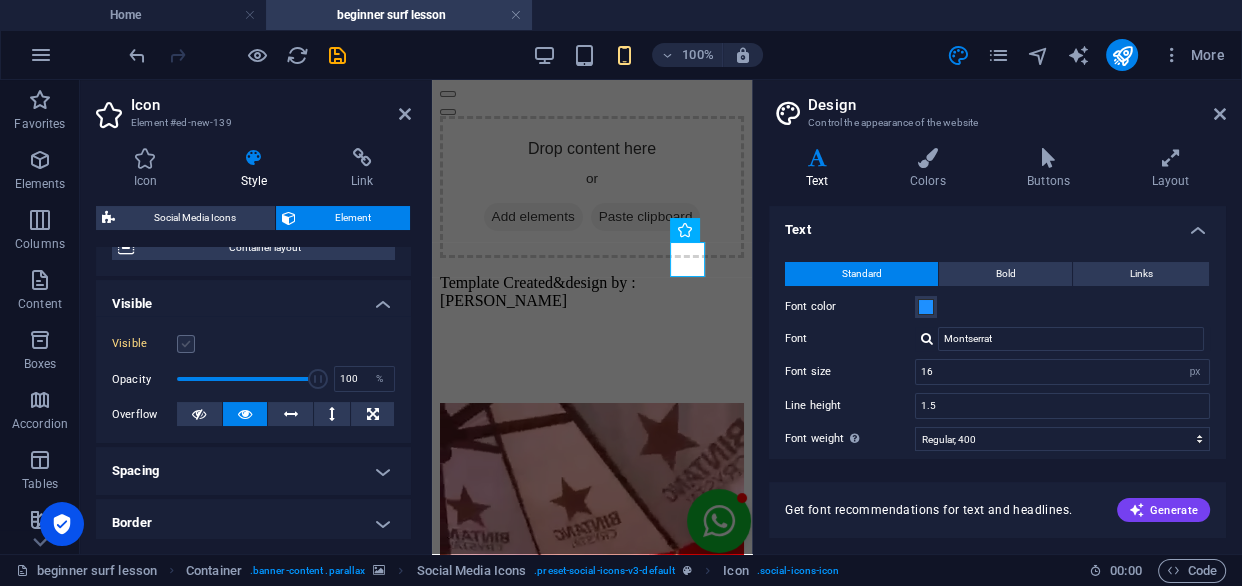 click on "Visible" at bounding box center [0, 0] 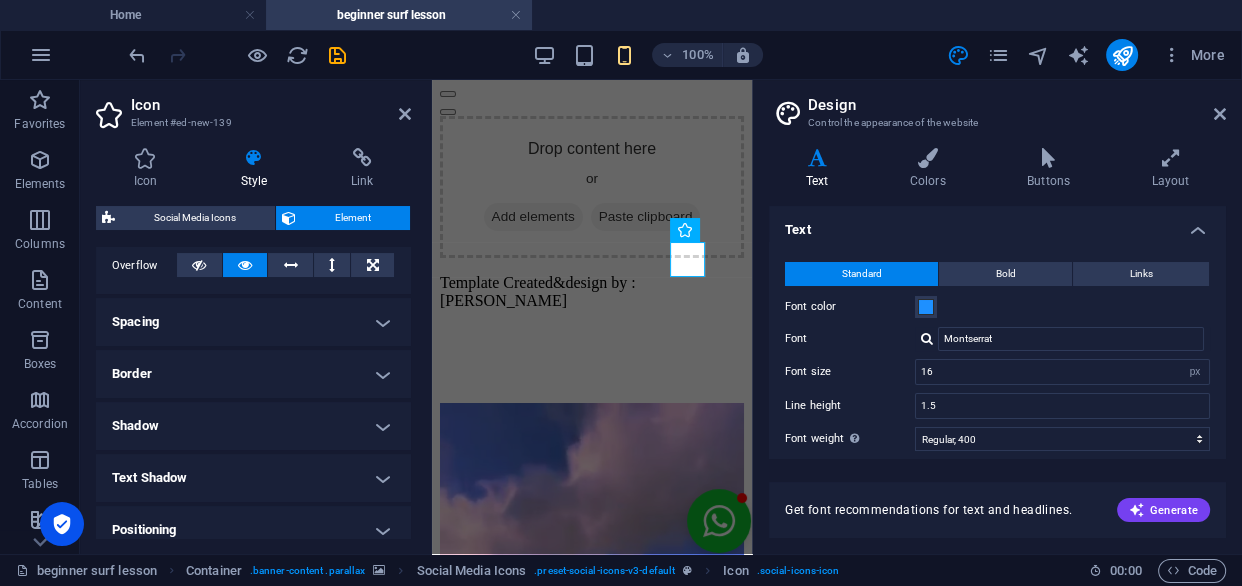 scroll, scrollTop: 363, scrollLeft: 0, axis: vertical 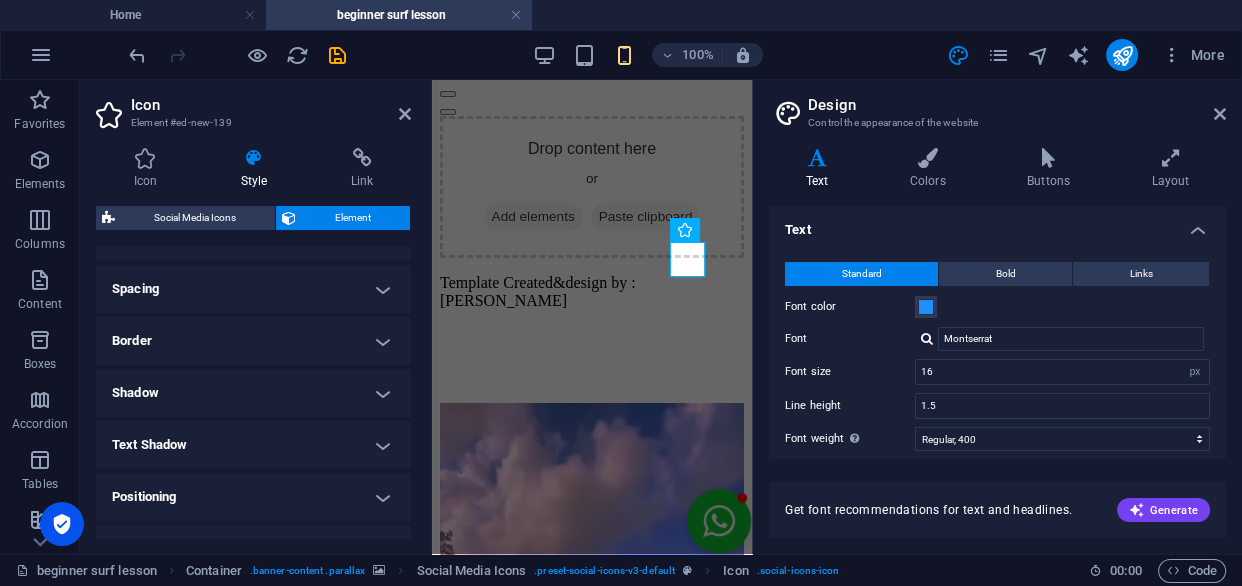 click on "Border" at bounding box center (253, 341) 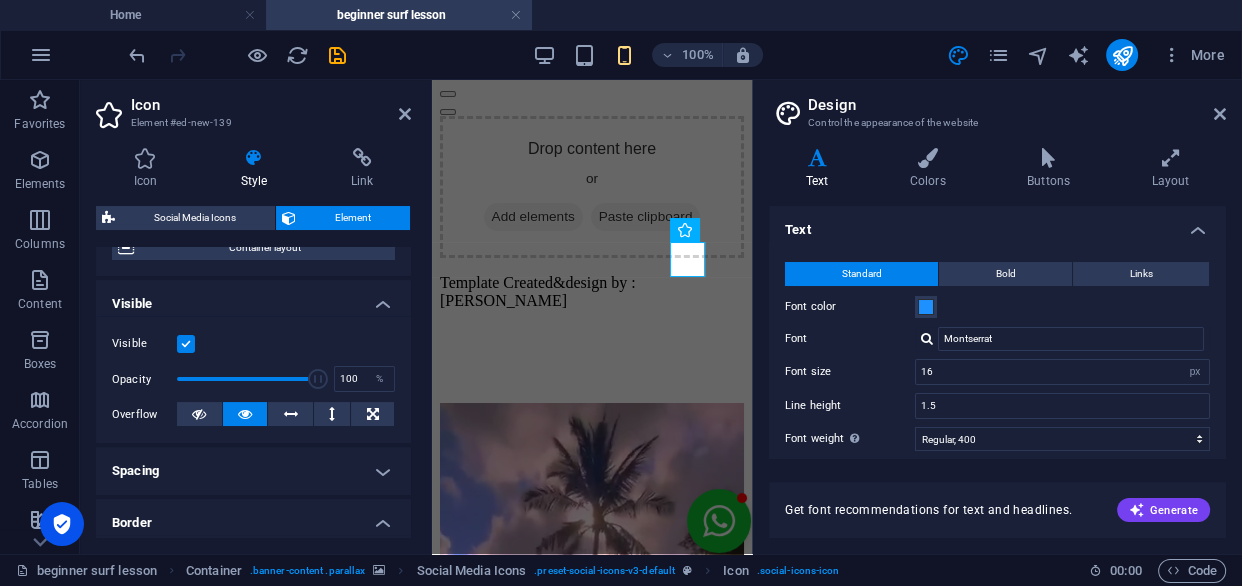 scroll, scrollTop: 0, scrollLeft: 0, axis: both 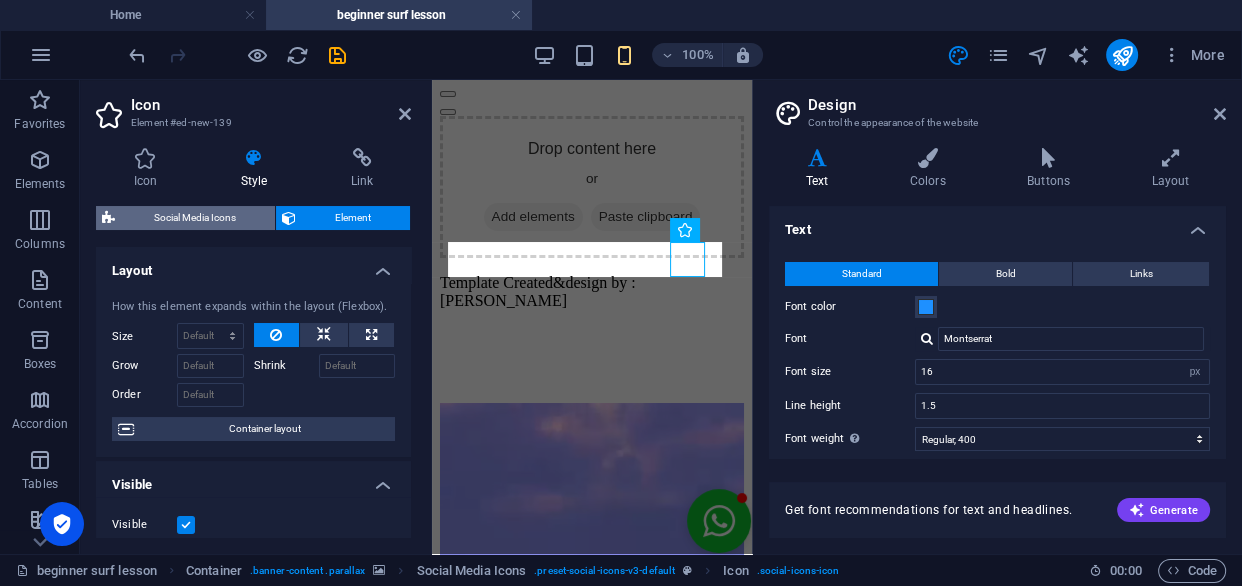 click on "Social Media Icons" at bounding box center [195, 218] 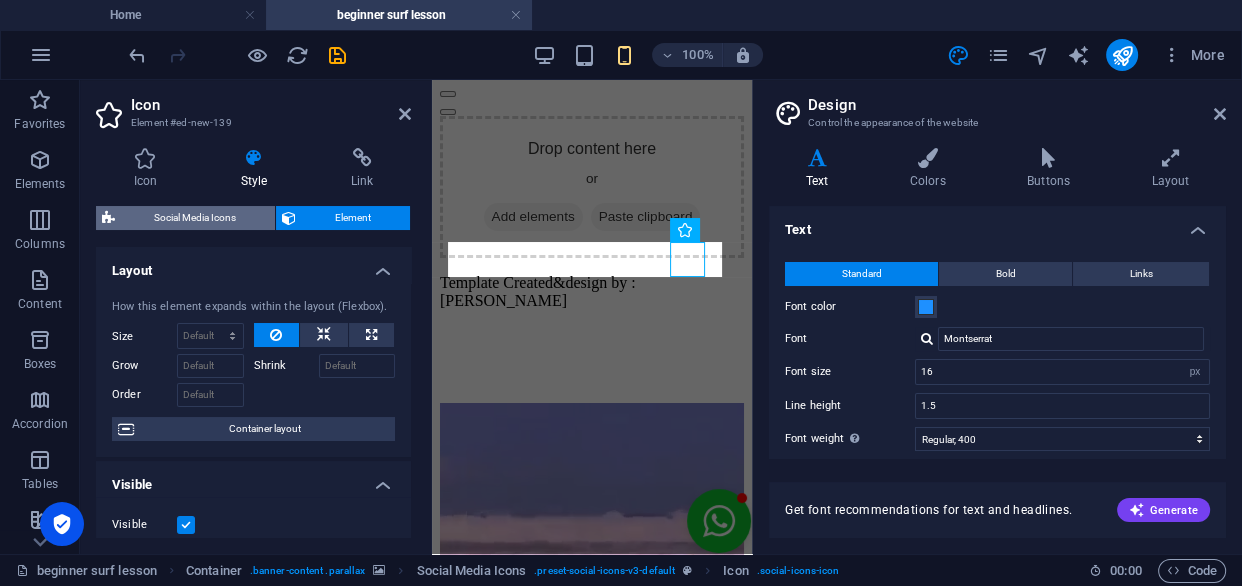 select on "rem" 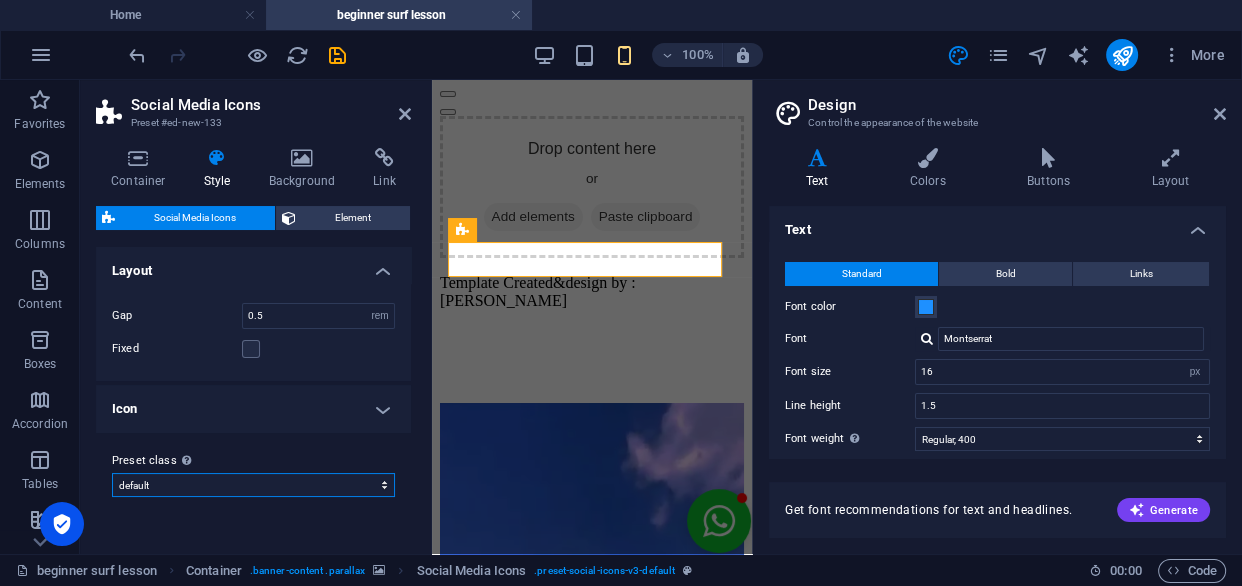 click on "default Add preset class" at bounding box center [253, 485] 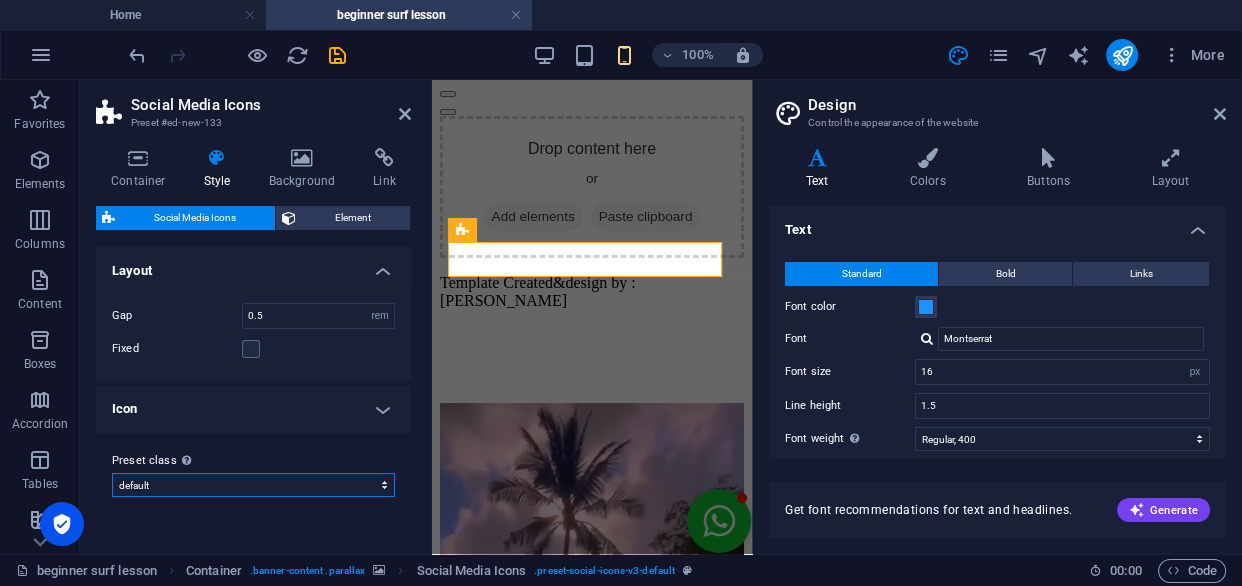 click on "default Add preset class" at bounding box center (253, 485) 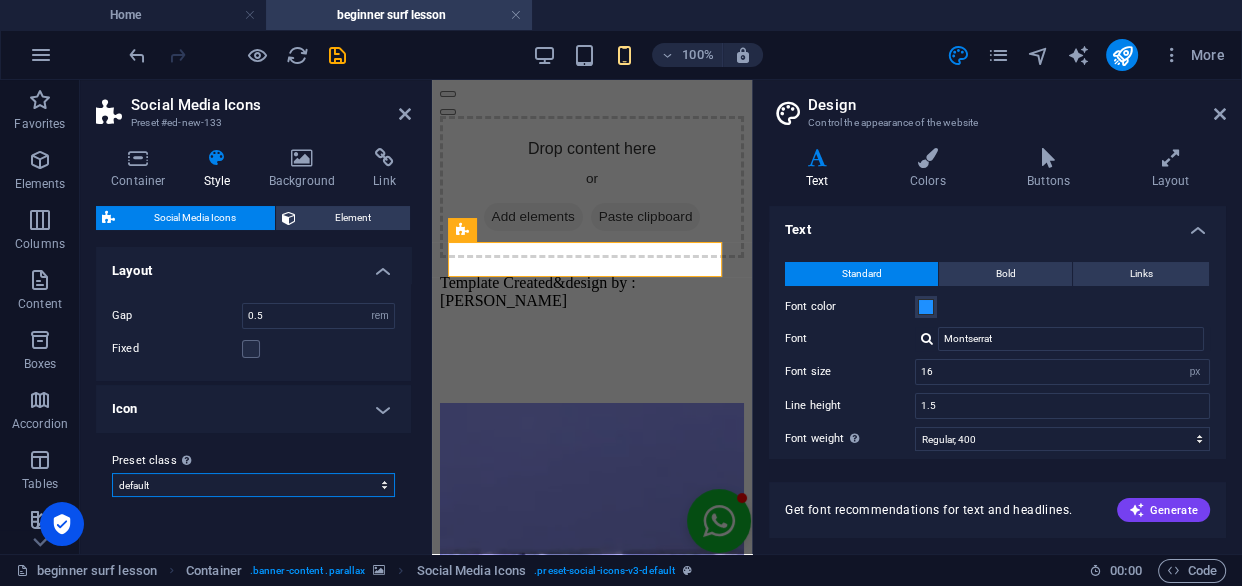 click on "default Add preset class" at bounding box center (253, 485) 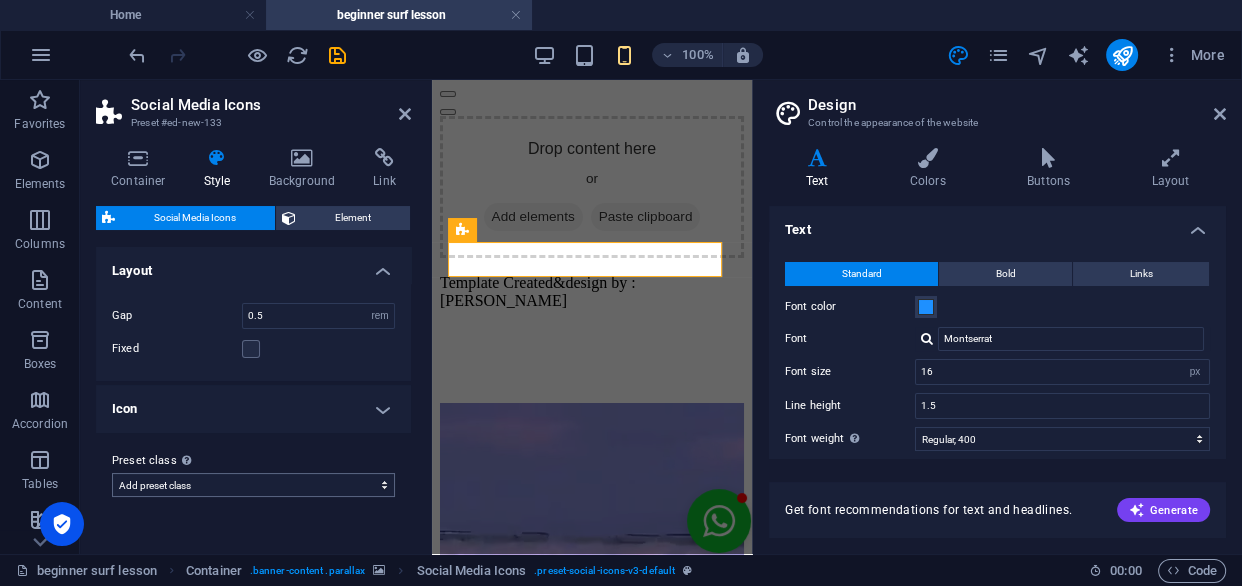 click on "default Add preset class" at bounding box center [253, 485] 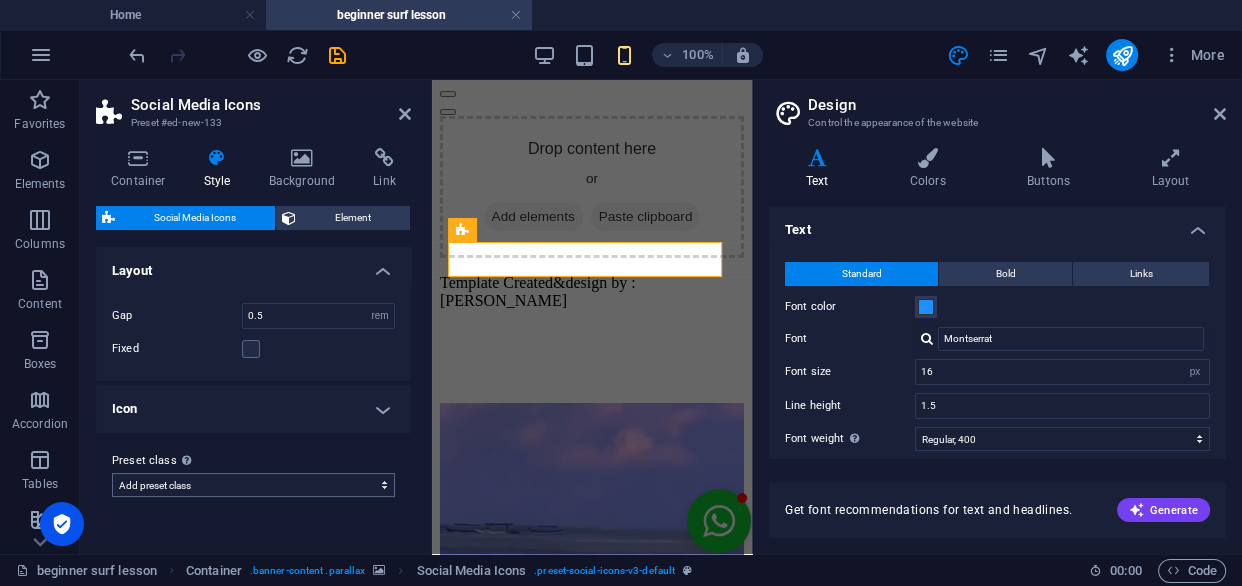select on "preset-social-icons-v3-default" 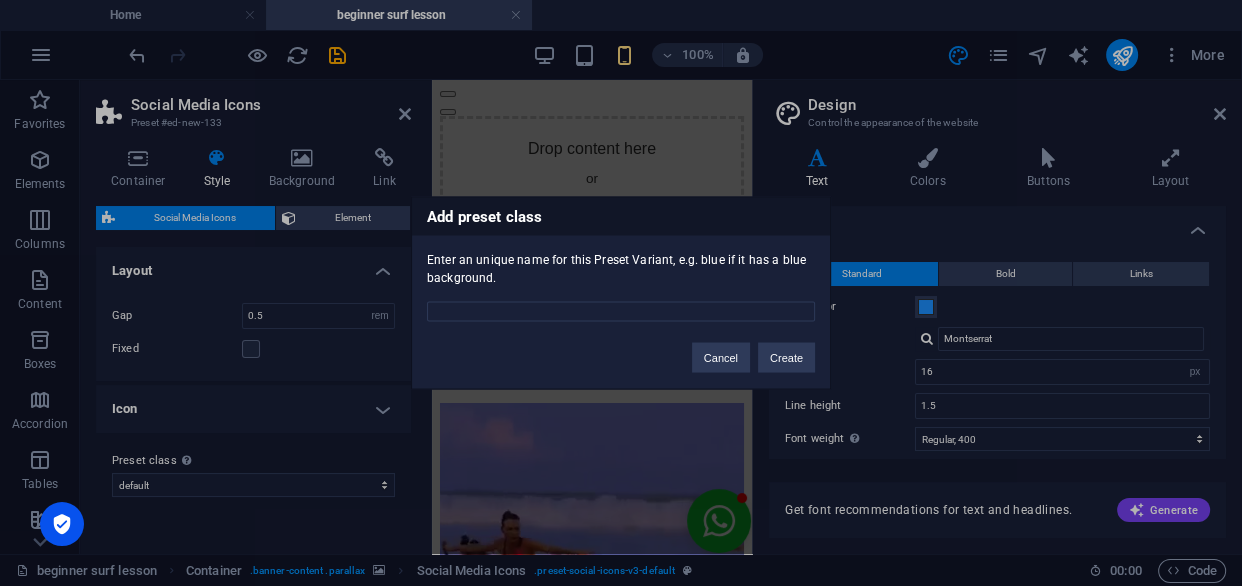 type on "v" 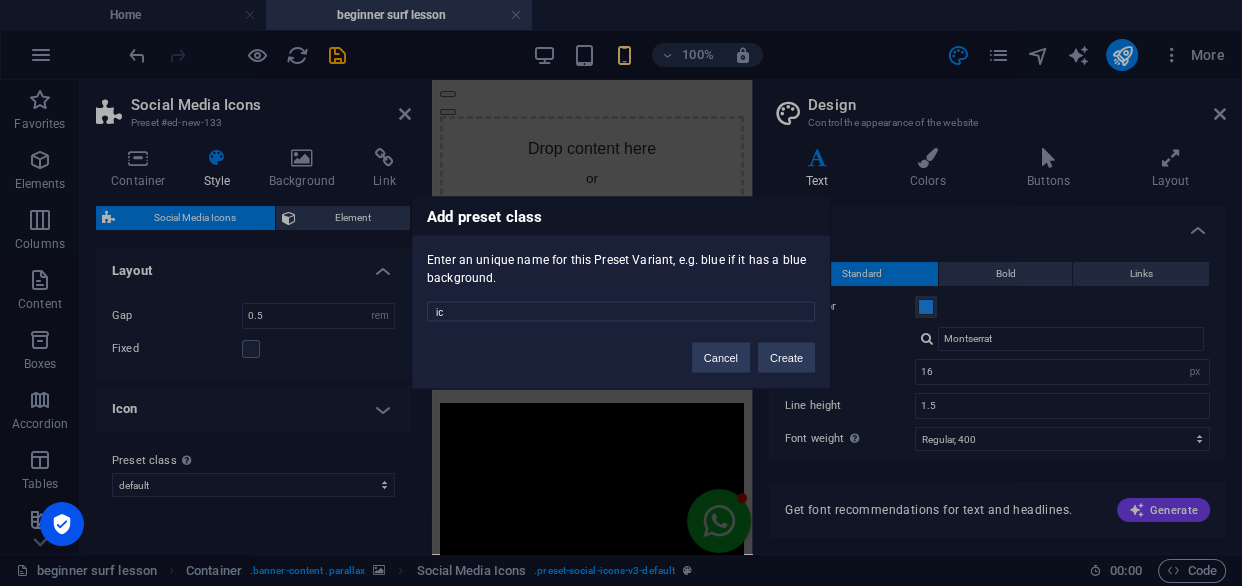 type on "i" 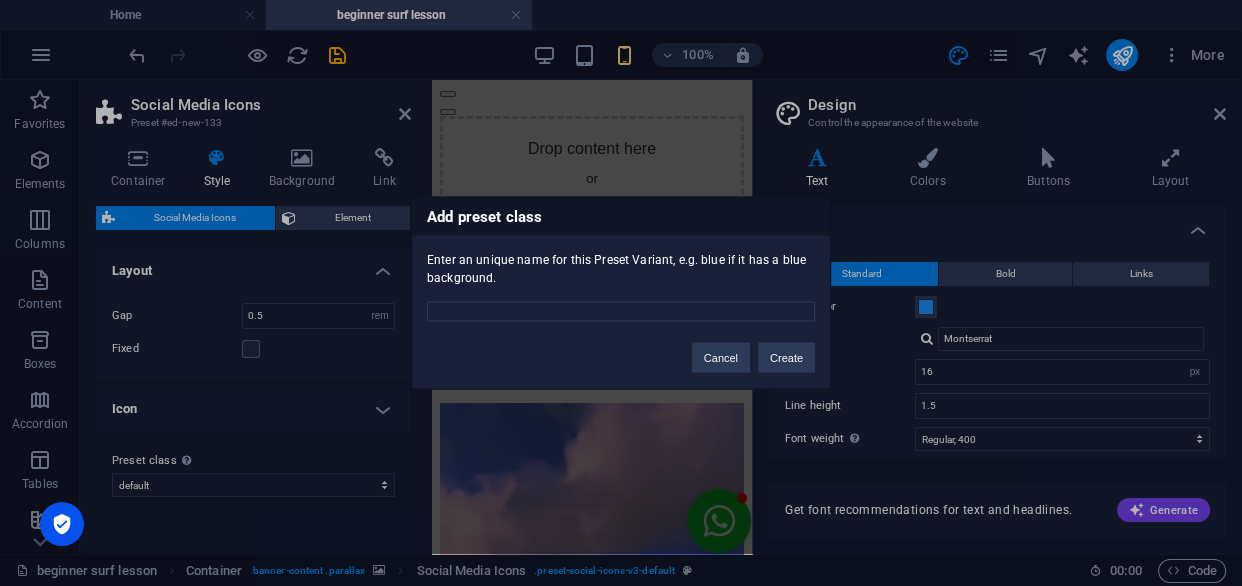 type on "l" 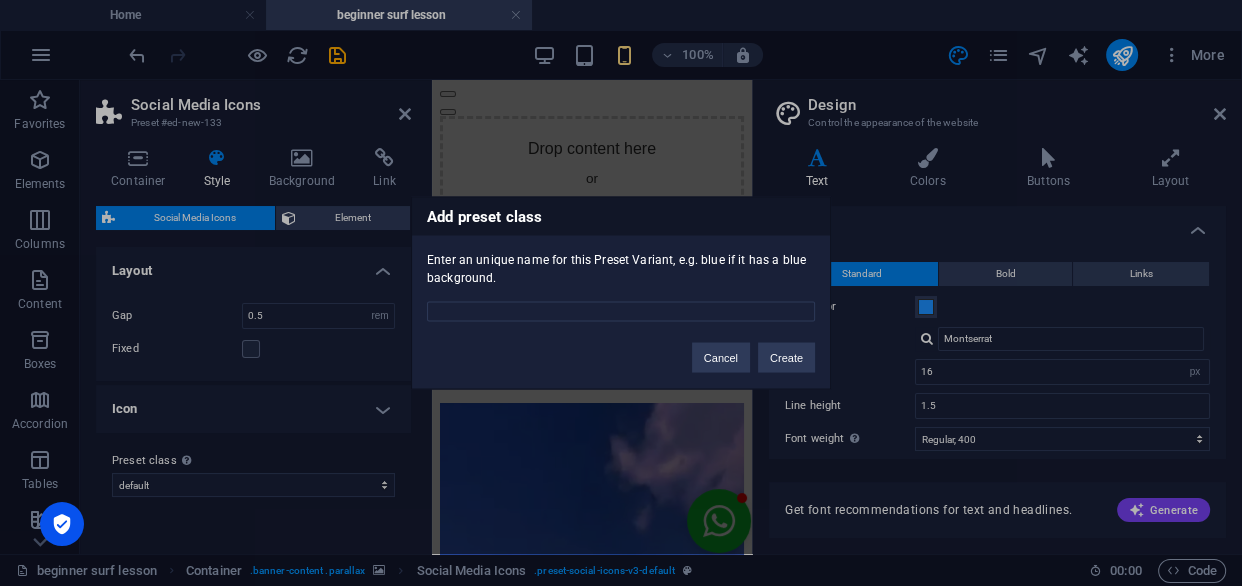 type on "o" 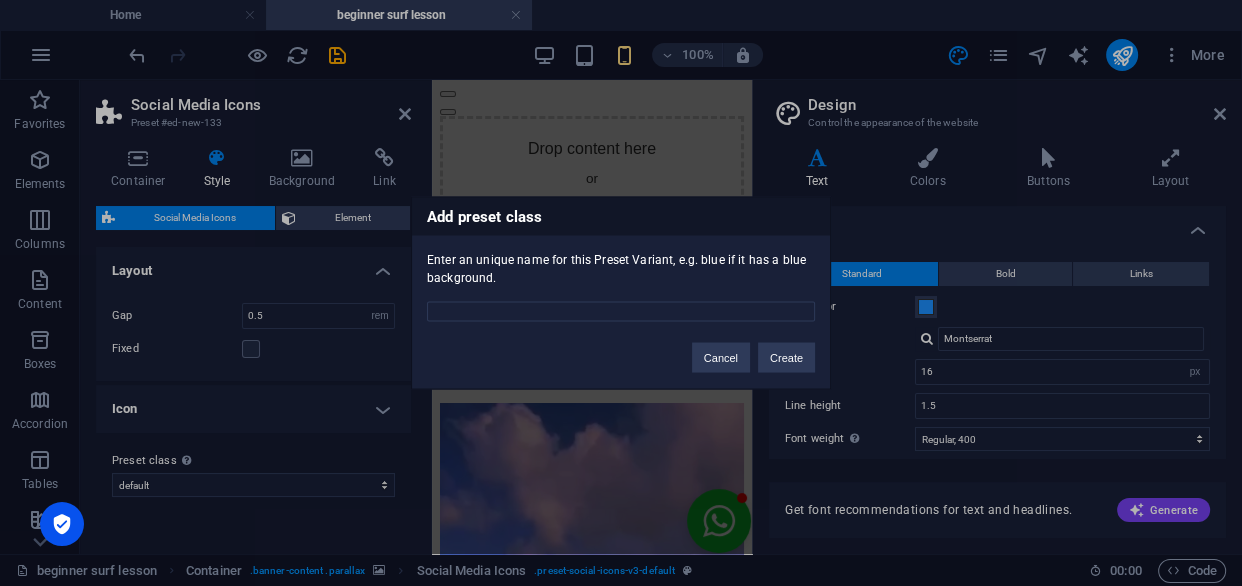 type on "k" 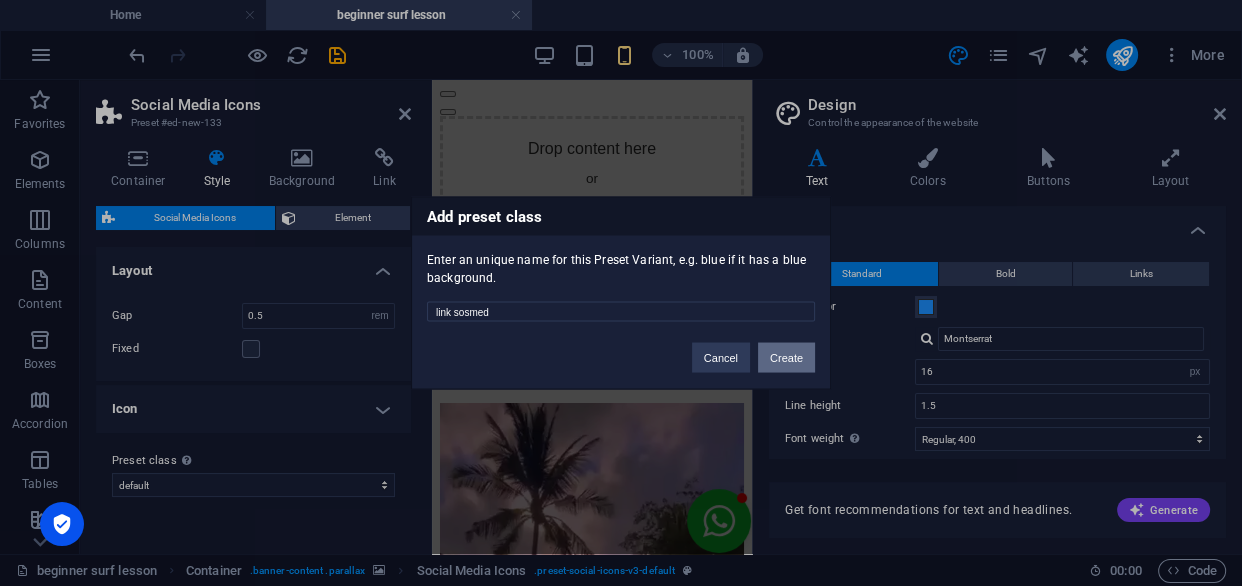 type on "link sosmed" 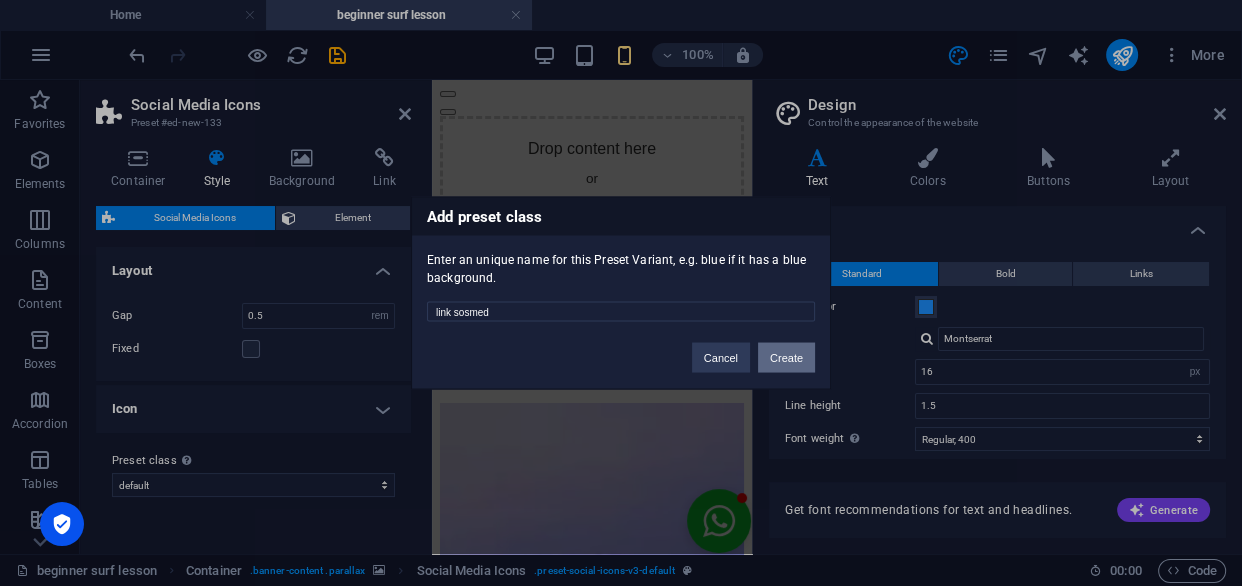 click on "Create" at bounding box center (786, 358) 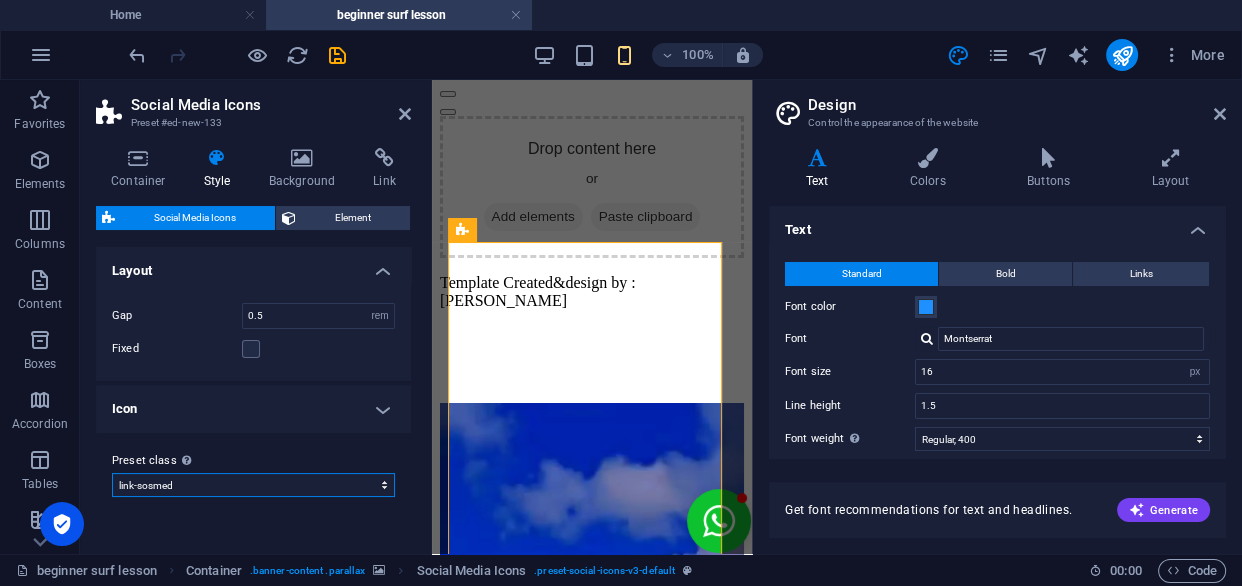 click on "default link-sosmed Add preset class" at bounding box center (253, 485) 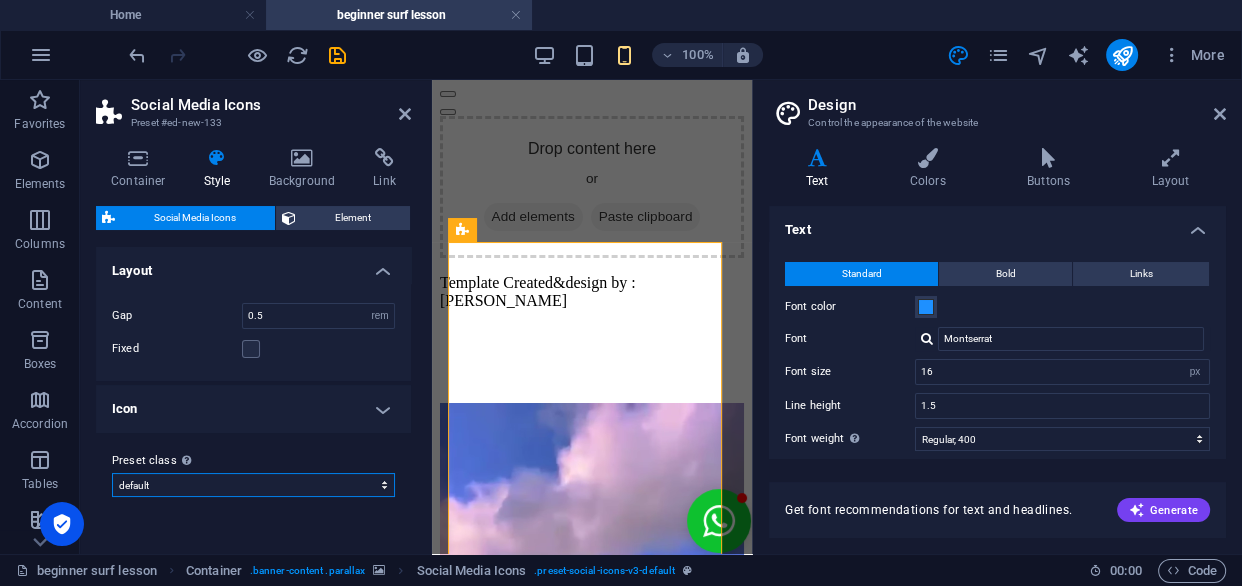 click on "default link-sosmed Add preset class" at bounding box center [253, 485] 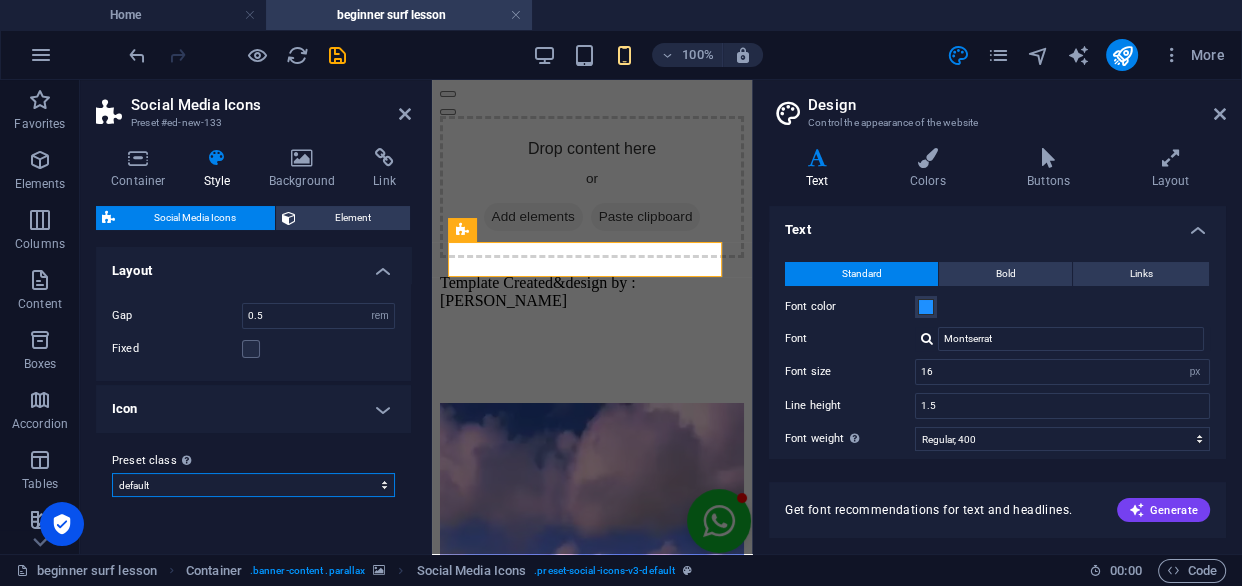 click on "default link-sosmed Add preset class" at bounding box center [253, 485] 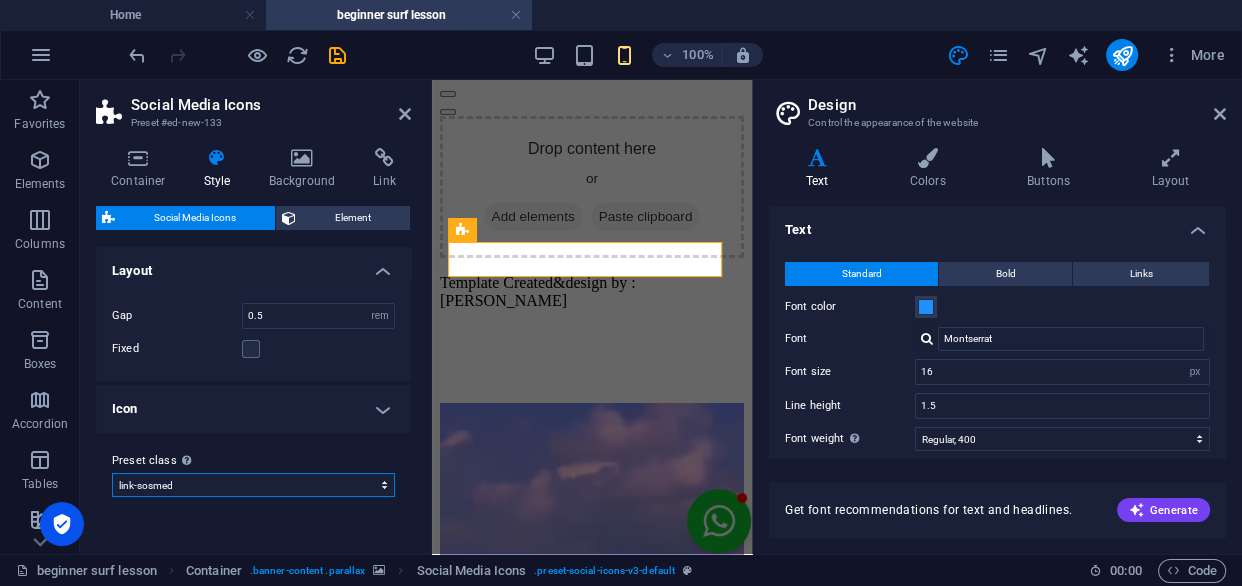 click on "default link-sosmed Add preset class" at bounding box center (253, 485) 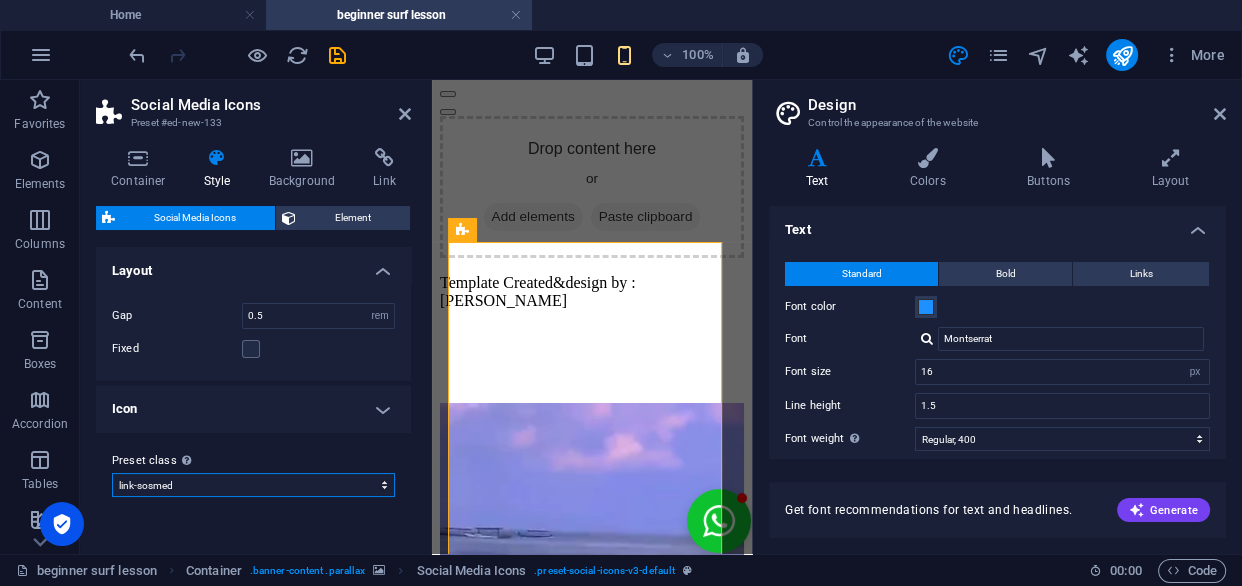 click on "default link-sosmed Add preset class" at bounding box center [253, 485] 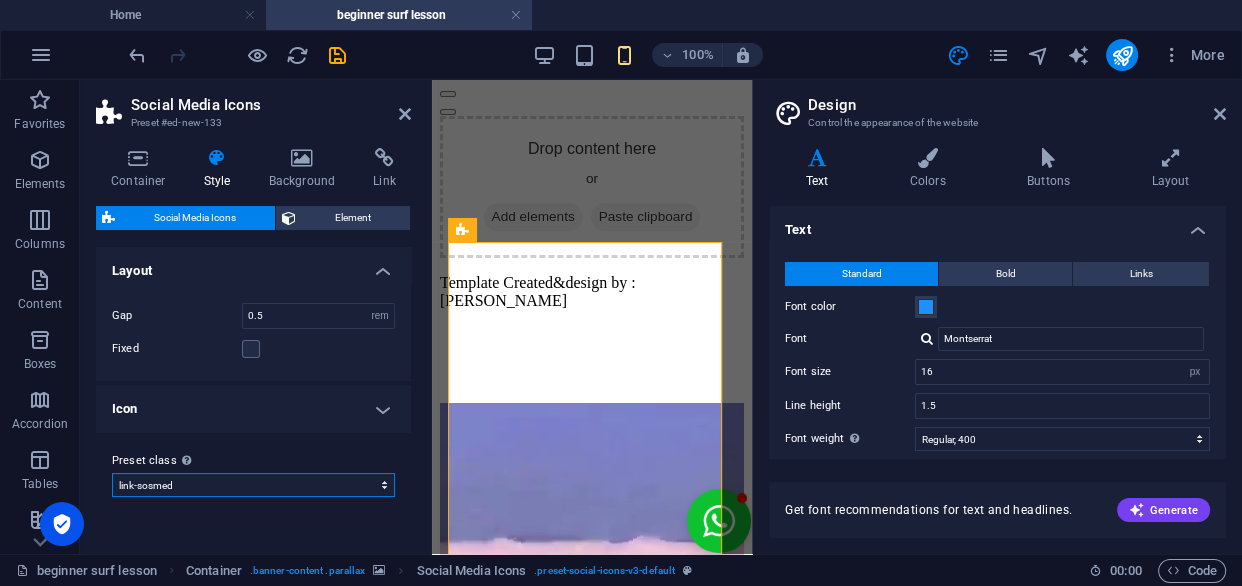 select on "preset-social-icons-v3-default" 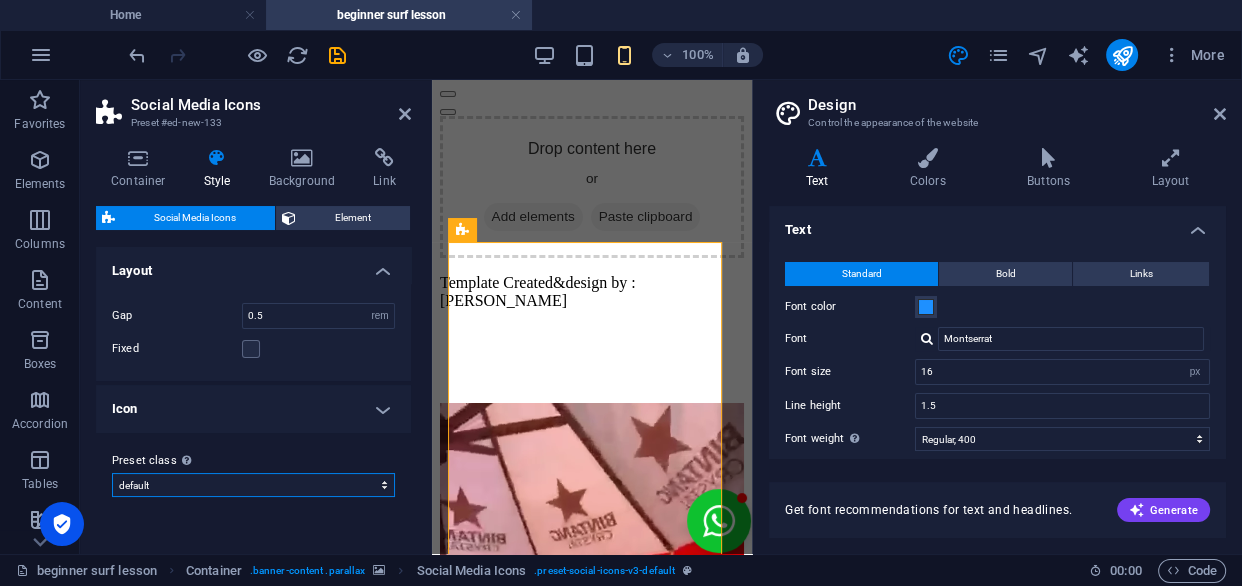 click on "default link-sosmed Add preset class" at bounding box center [253, 485] 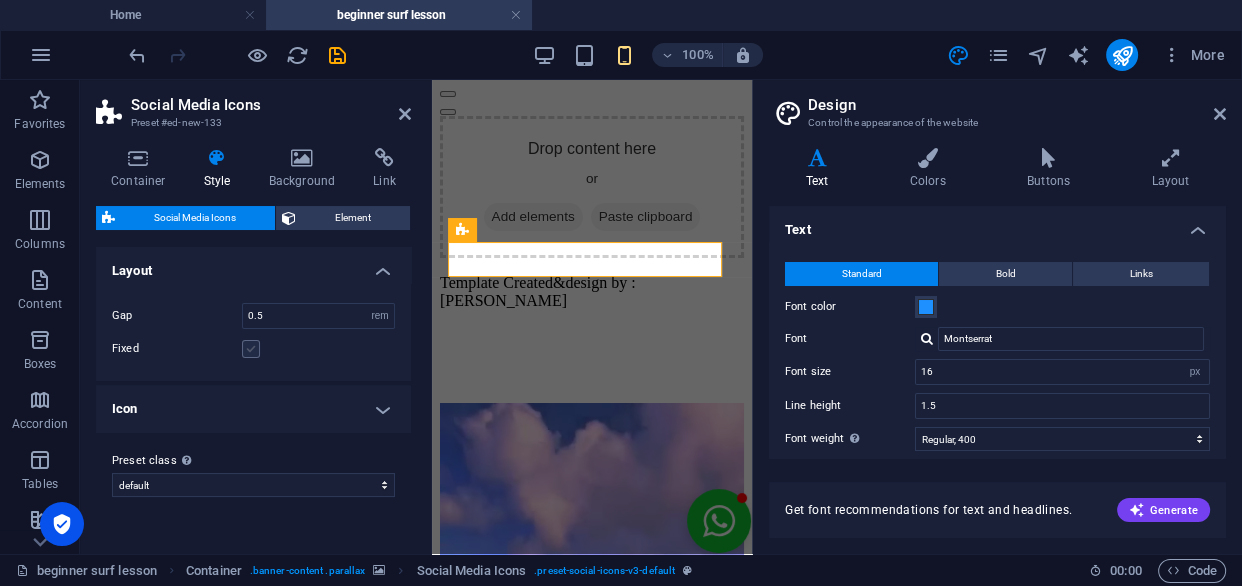 click at bounding box center [251, 349] 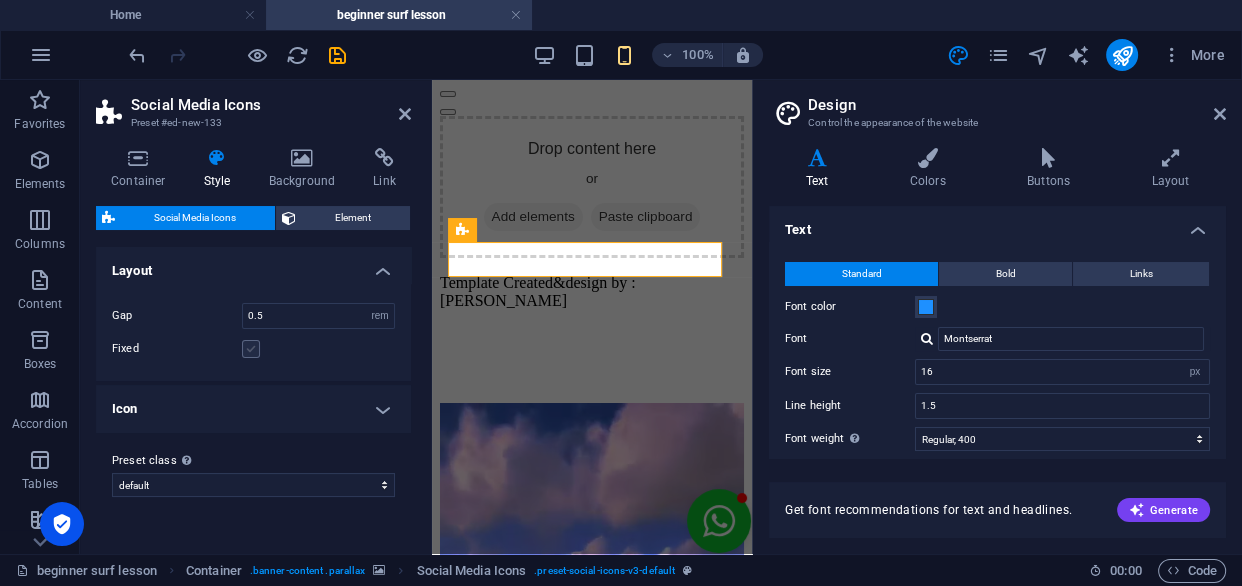 click on "Fixed" at bounding box center [0, 0] 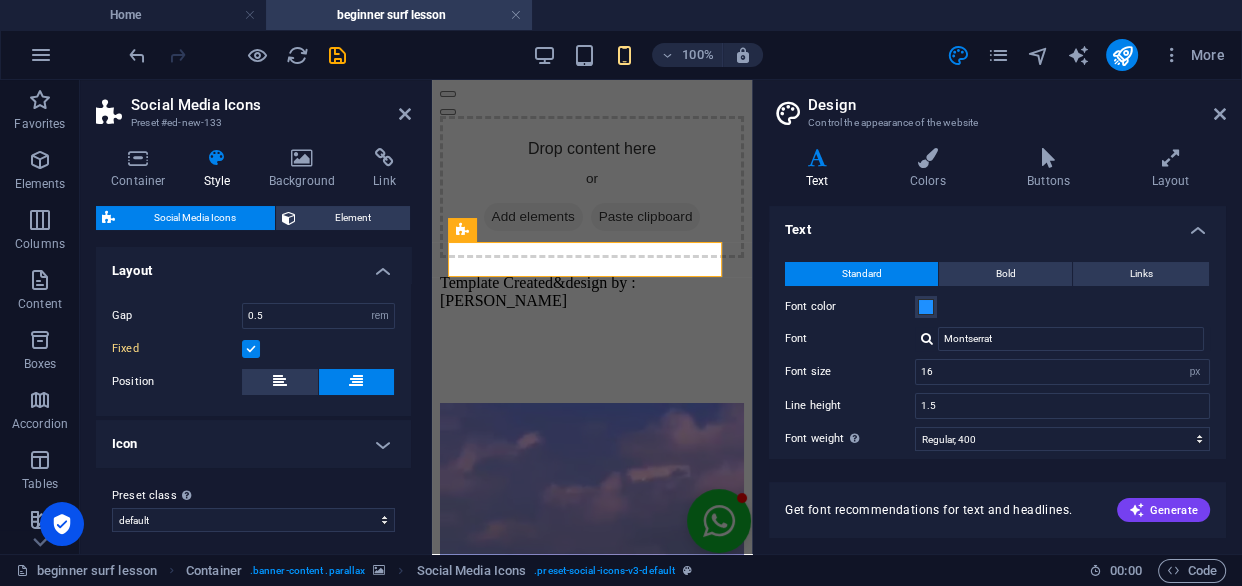 click at bounding box center [251, 349] 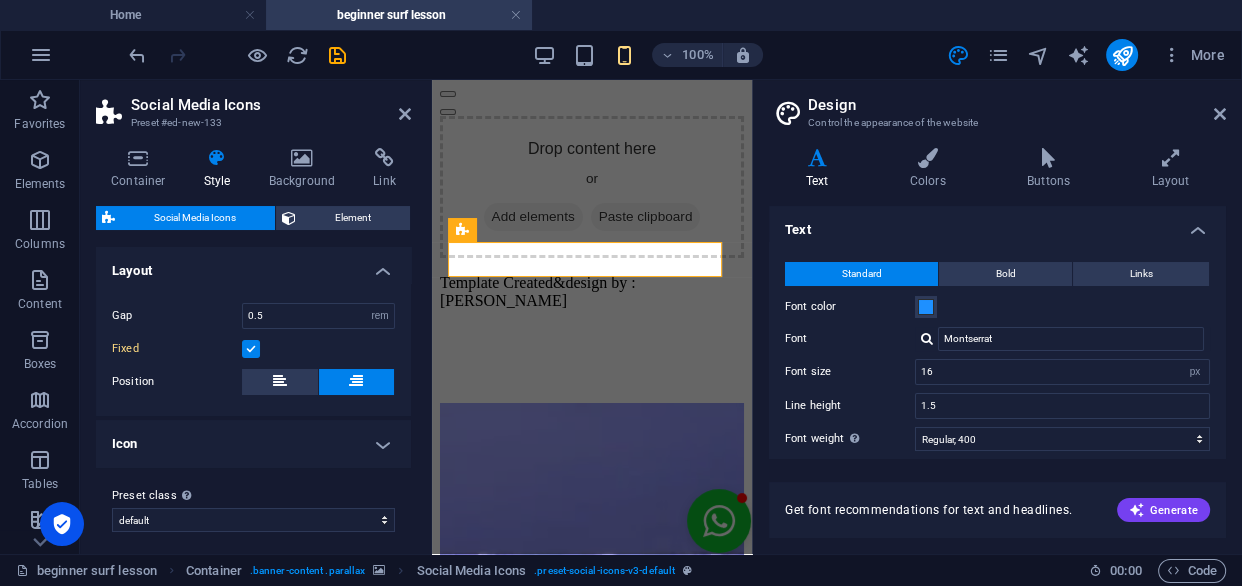 click on "Fixed" at bounding box center [0, 0] 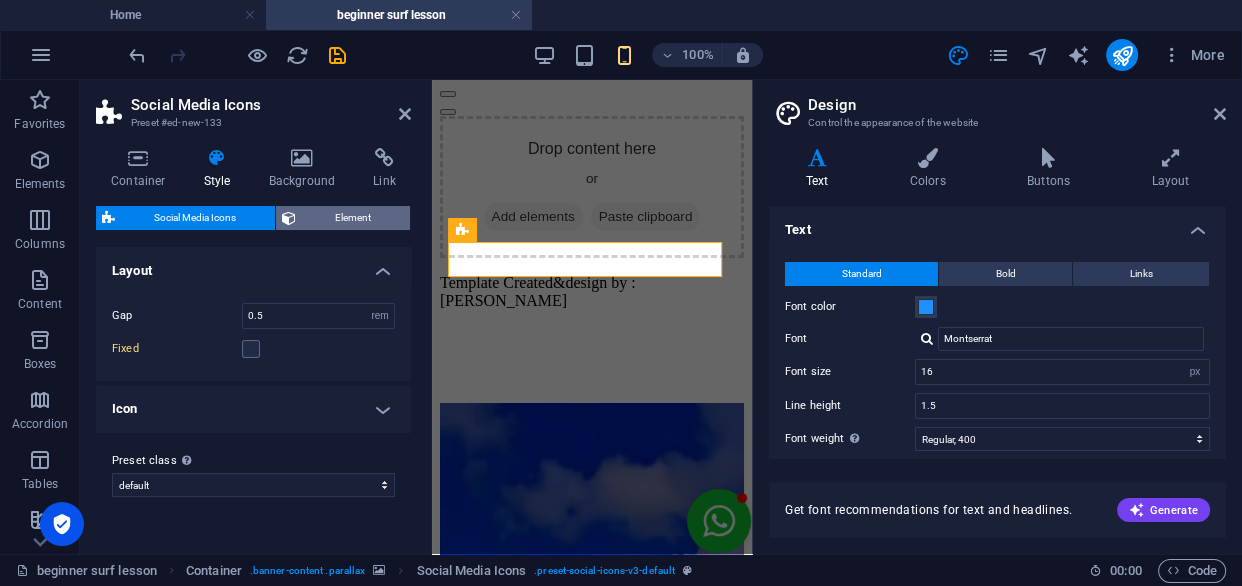 click on "Element" at bounding box center [353, 218] 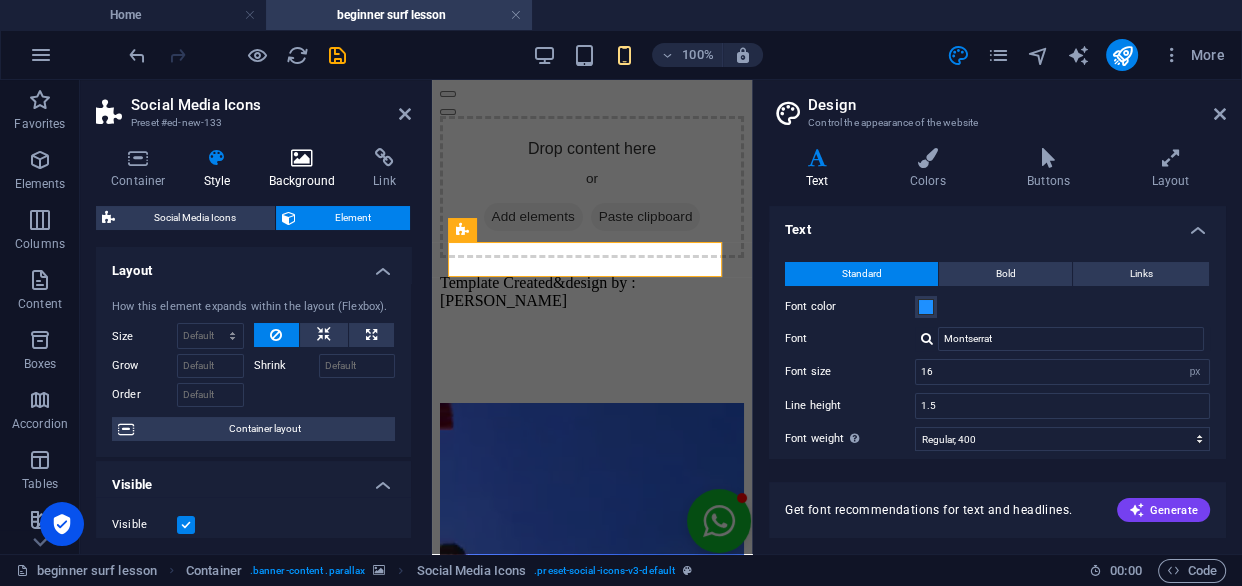 click at bounding box center (302, 158) 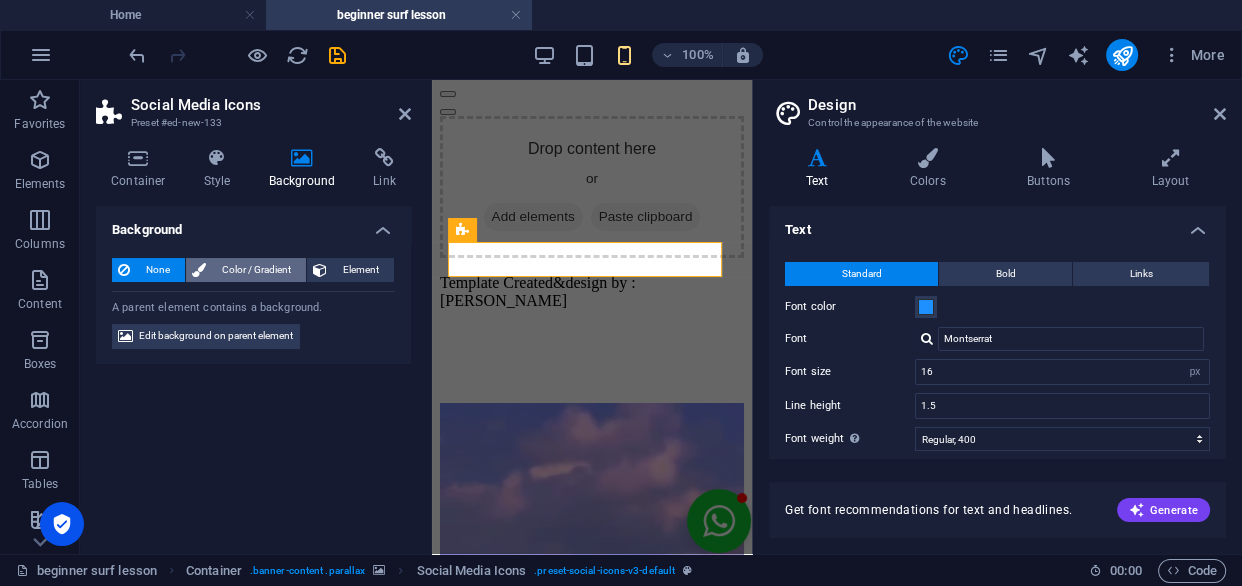 click on "Color / Gradient" at bounding box center (256, 270) 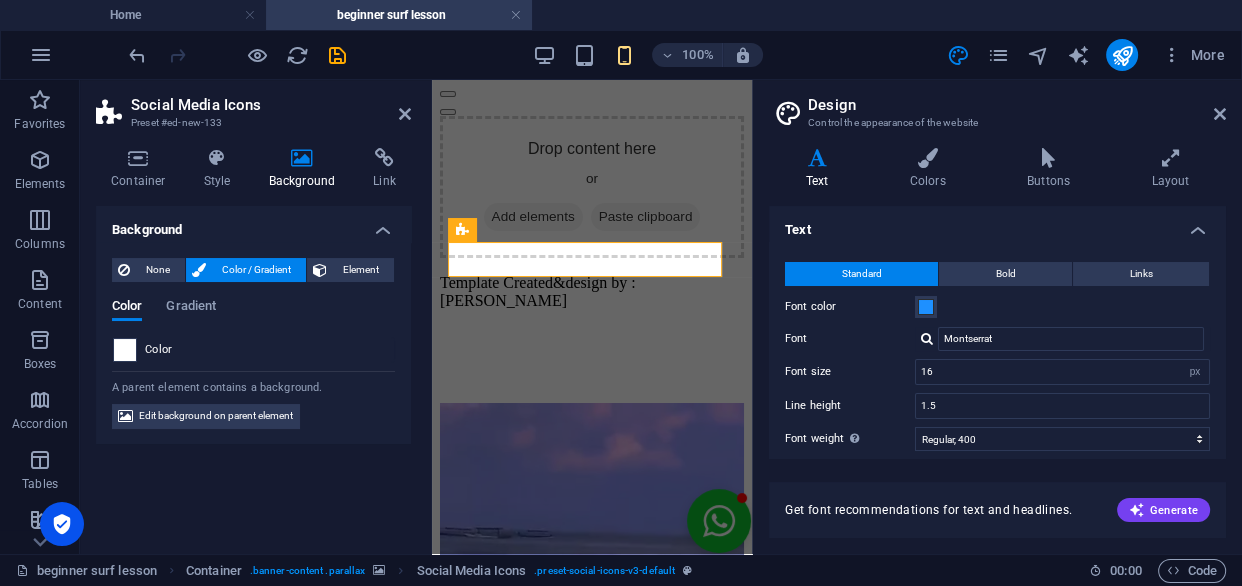 click at bounding box center [125, 350] 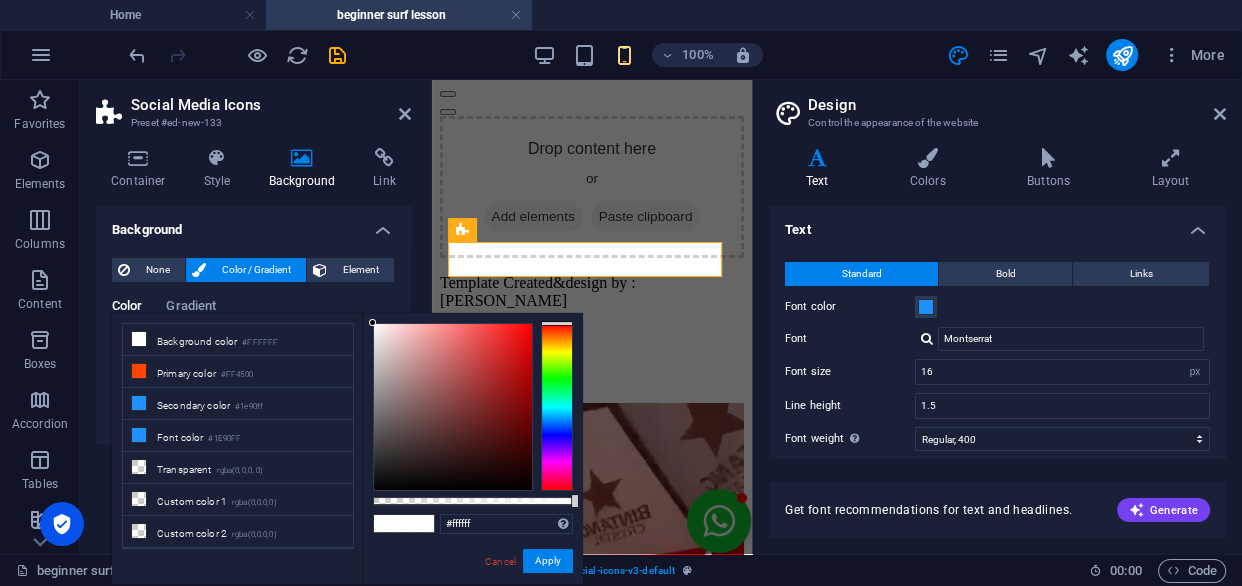 click on "Background color
#FFFFFF" at bounding box center (238, 340) 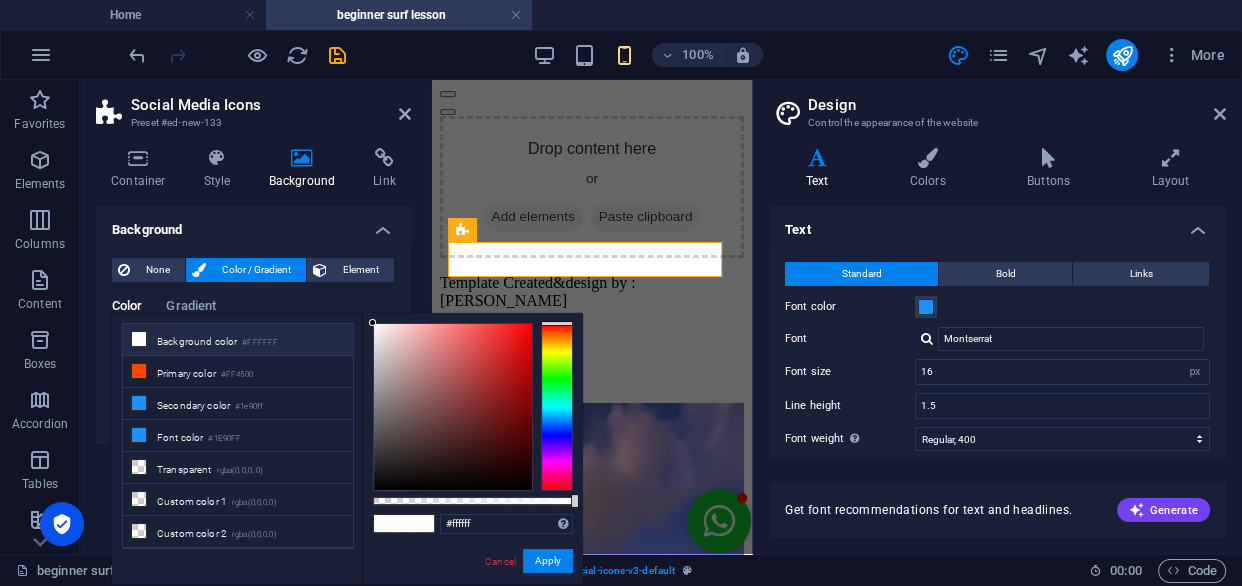 click at bounding box center [389, 523] 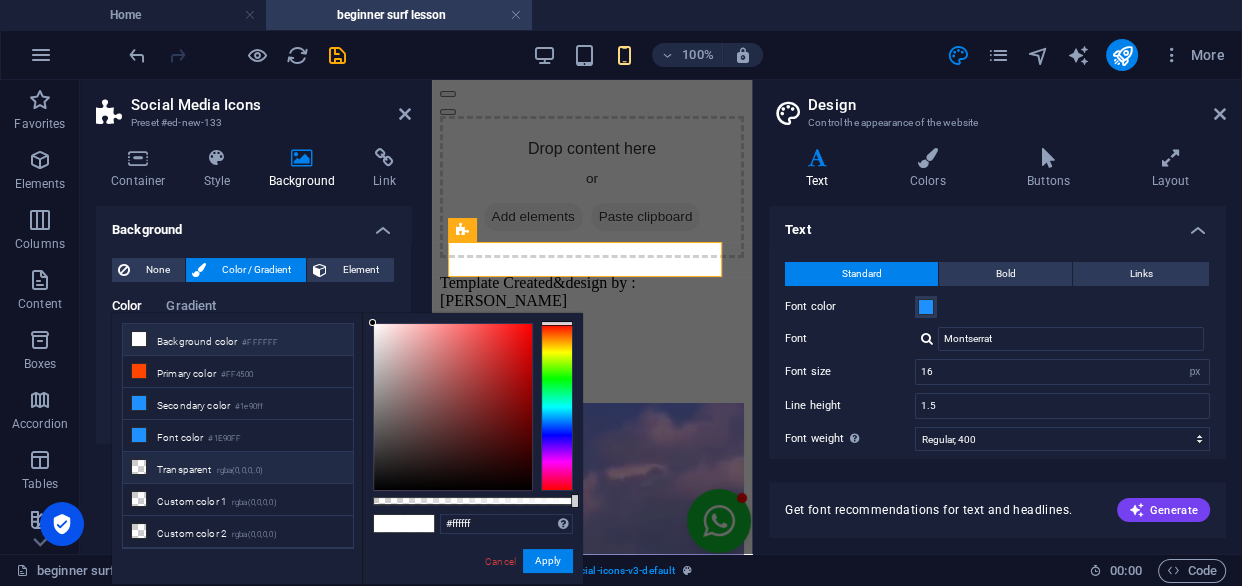 click on "rgba(0,0,0,.0)" at bounding box center [240, 471] 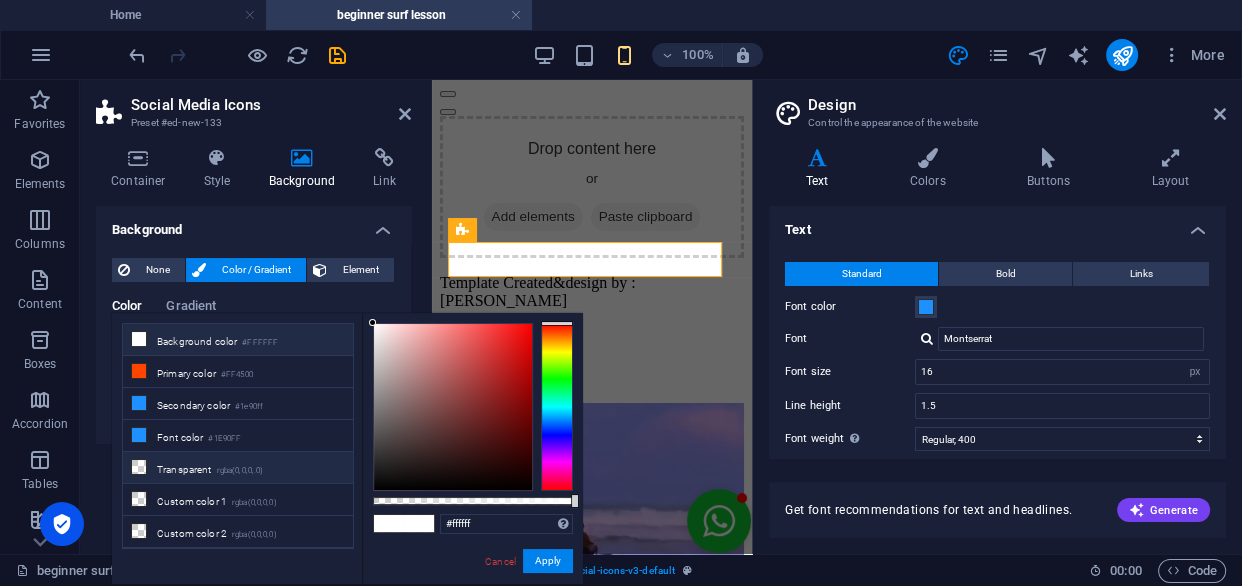 type on "rgba(0, 0, 0, 0)" 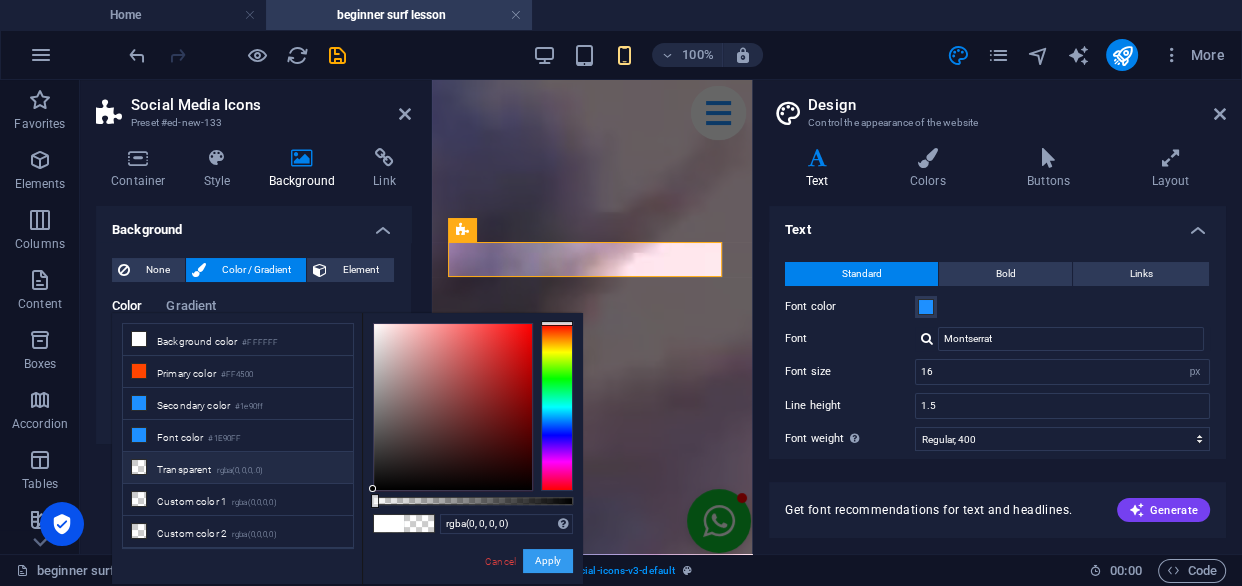 click on "Apply" at bounding box center [548, 561] 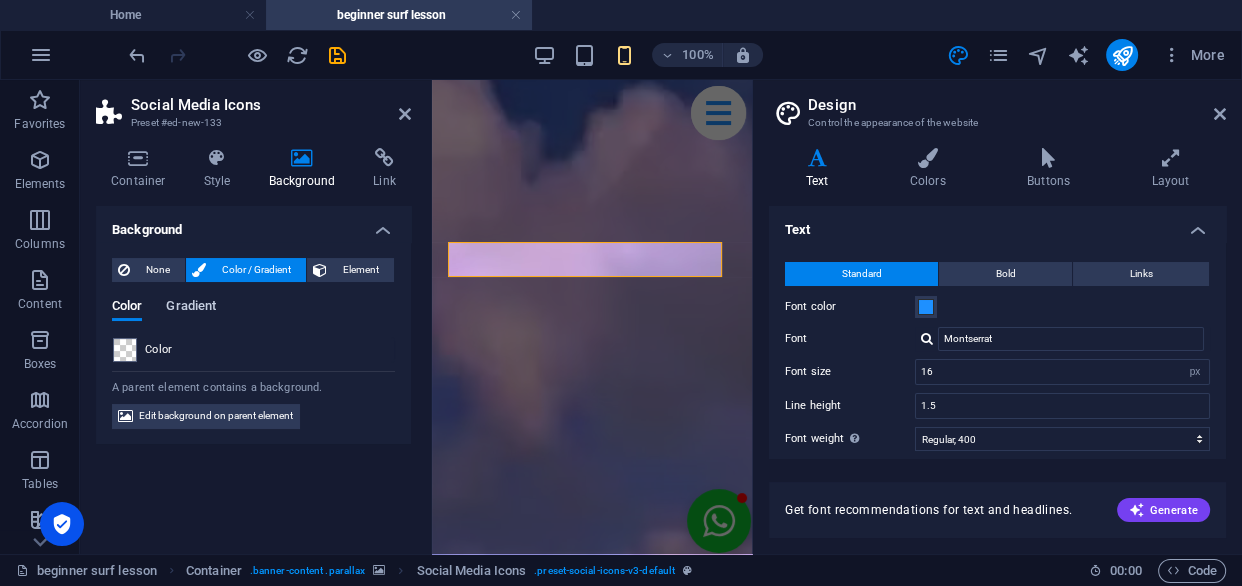 click on "Gradient" at bounding box center (191, 308) 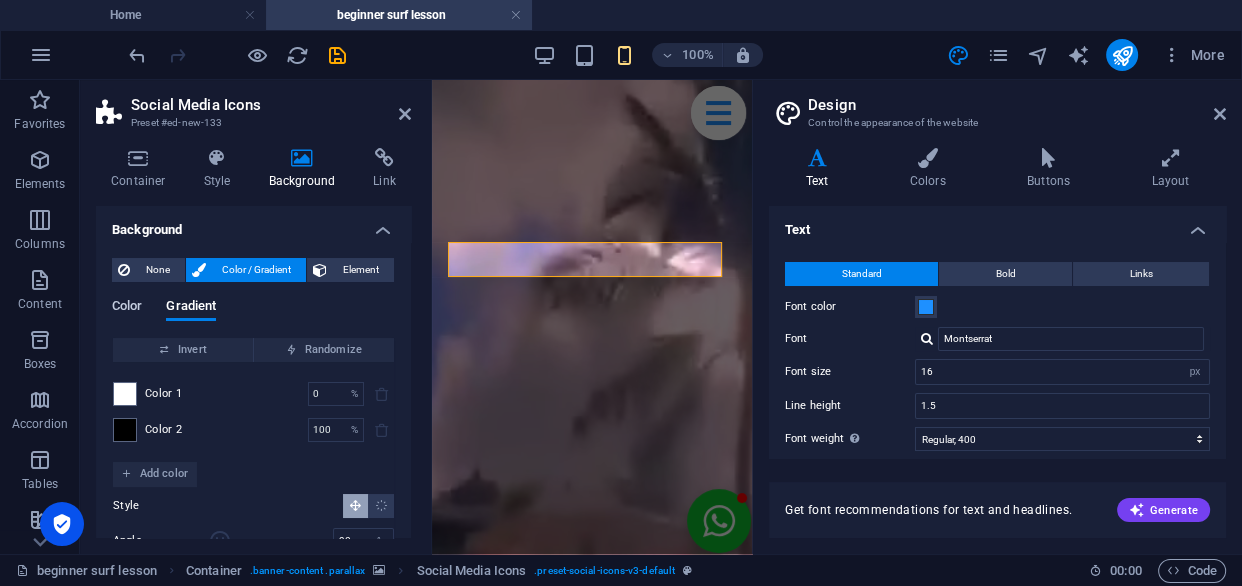 click on "Color" at bounding box center (127, 308) 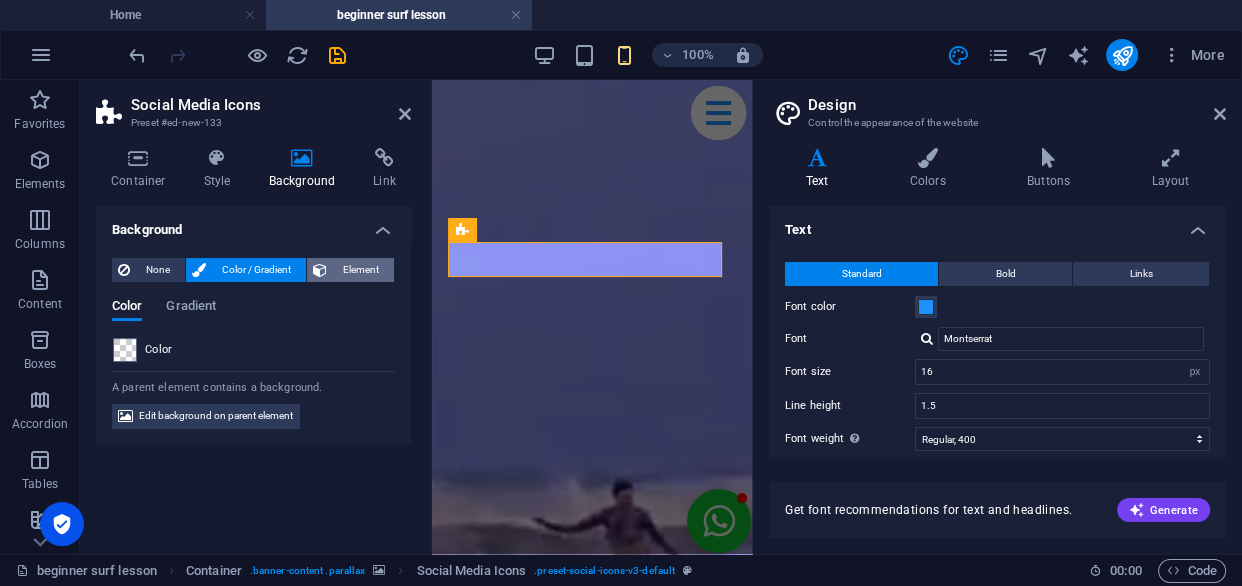 click on "Element" at bounding box center [360, 270] 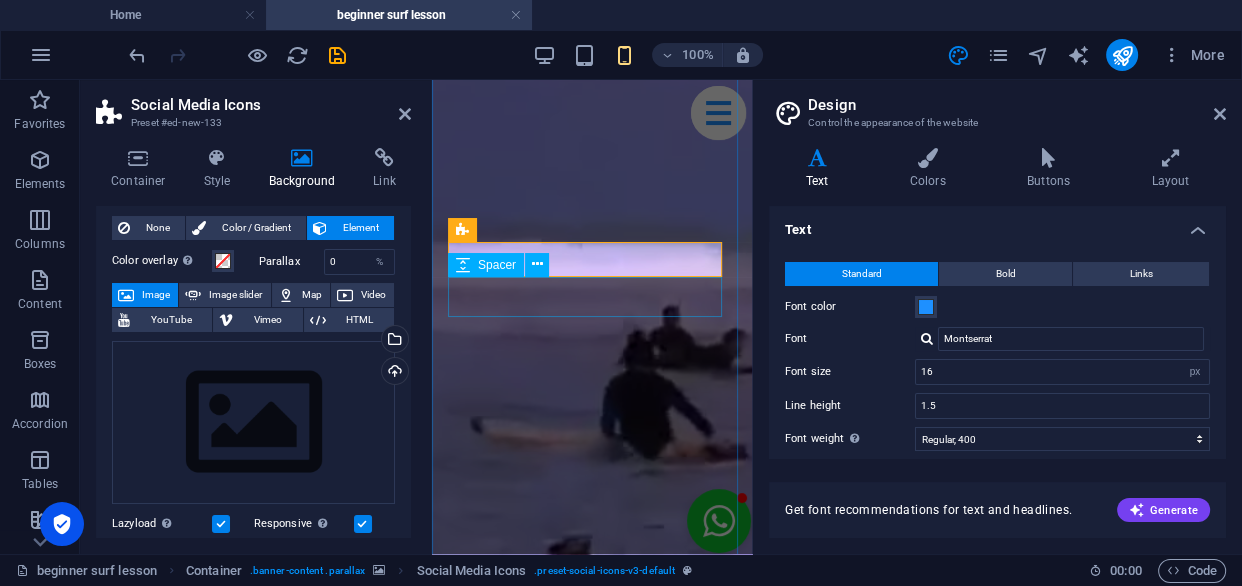 scroll, scrollTop: 0, scrollLeft: 0, axis: both 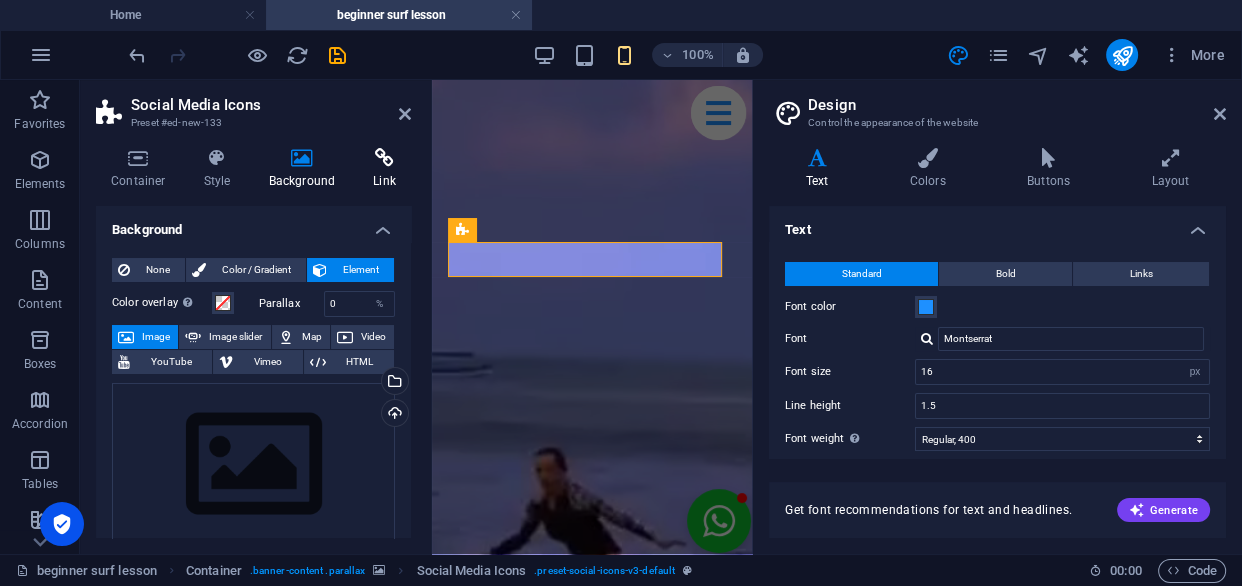 click at bounding box center (384, 158) 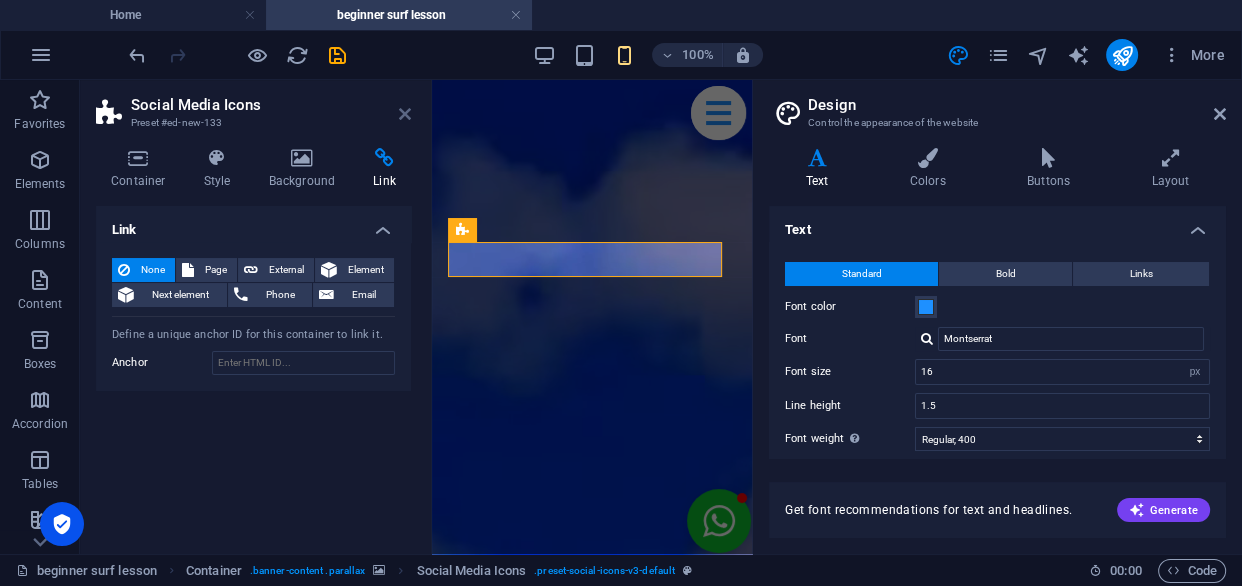 drag, startPoint x: 404, startPoint y: 111, endPoint x: 206, endPoint y: 34, distance: 212.44528 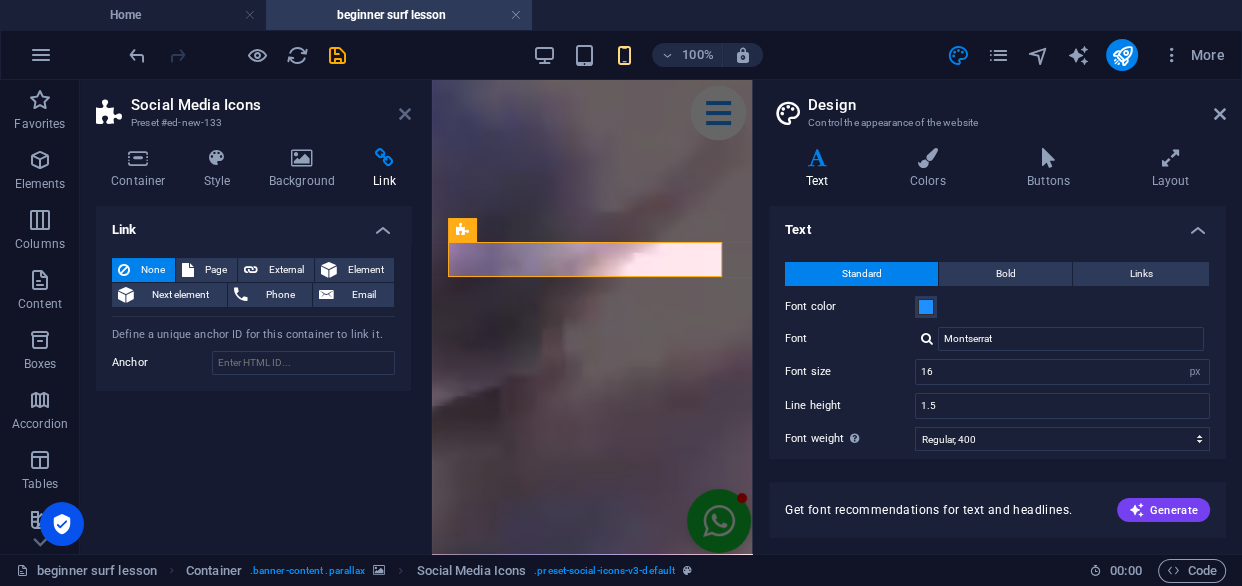 click at bounding box center (405, 114) 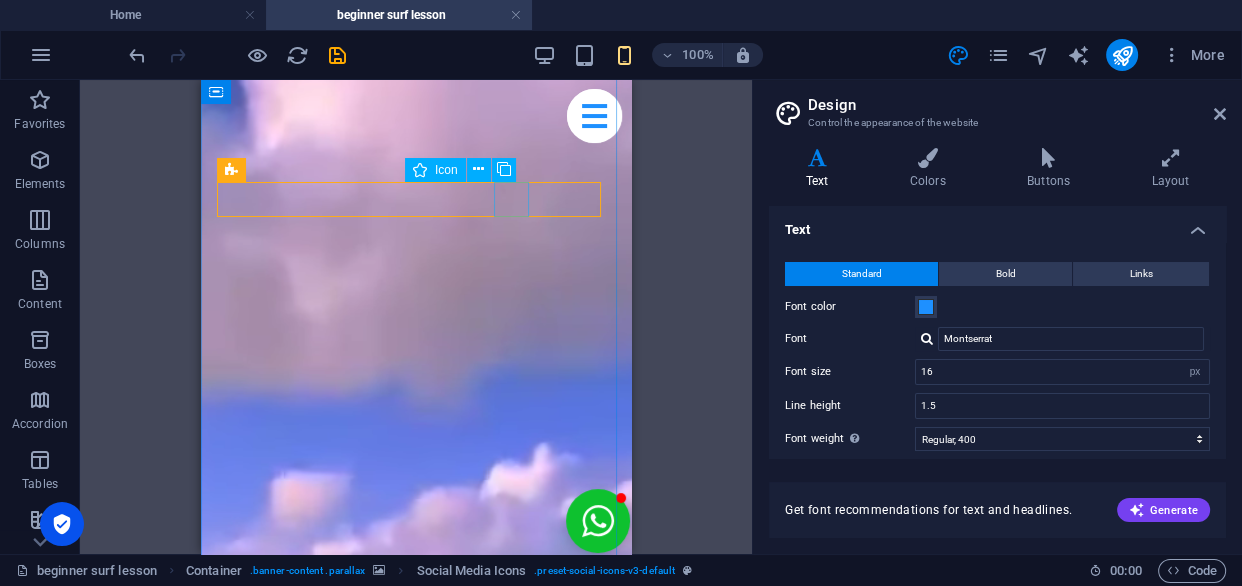 click at bounding box center [416, 2042] 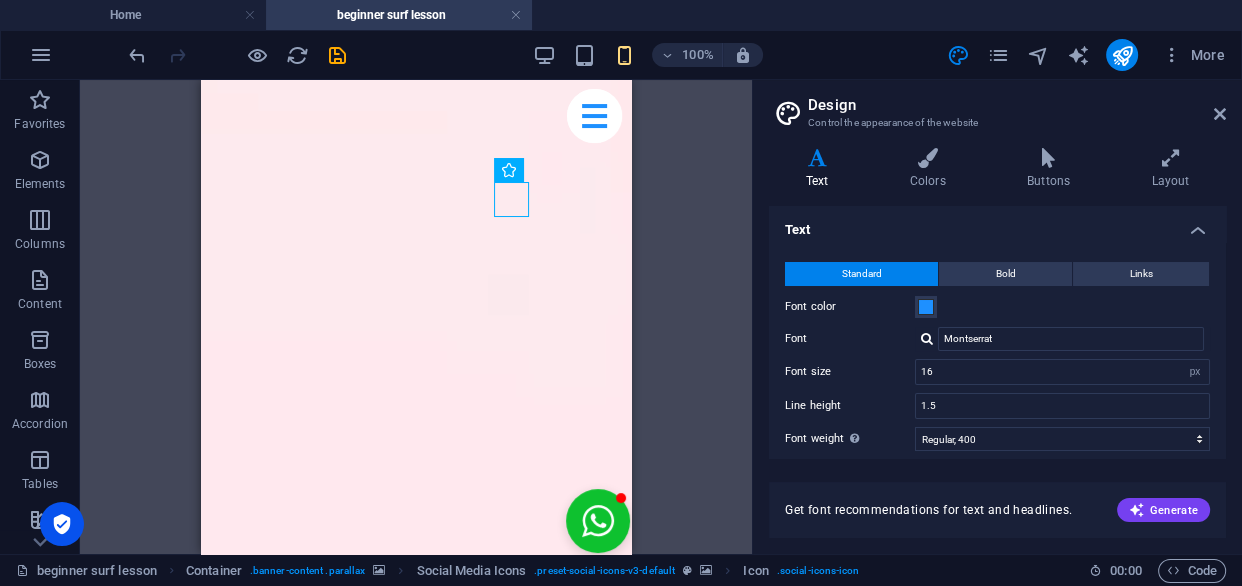 click at bounding box center (416, 1834) 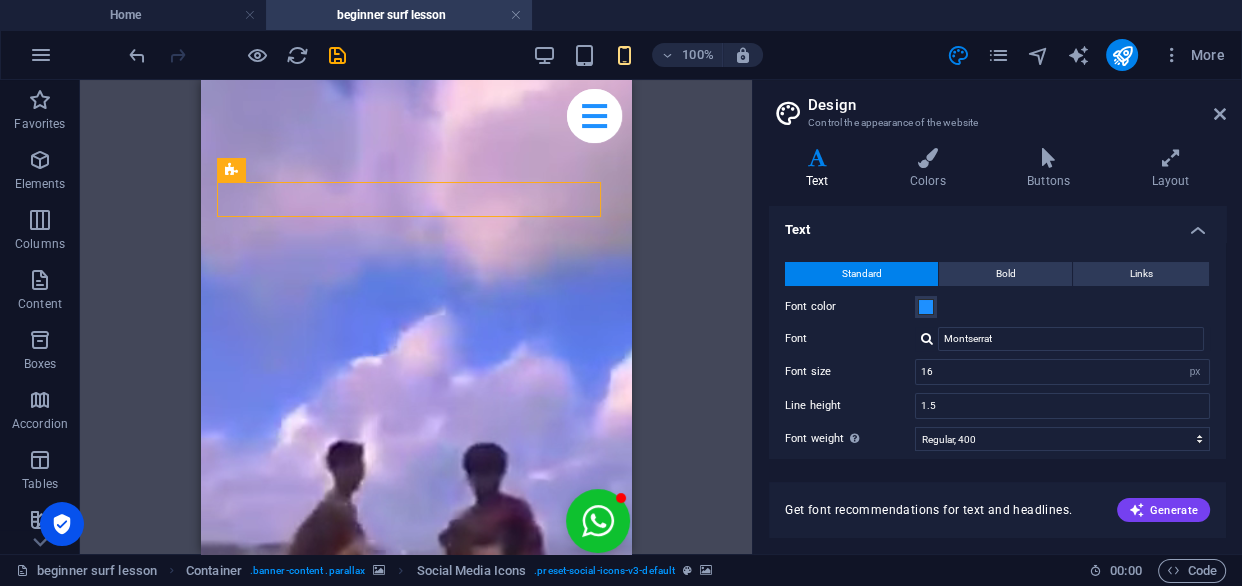click at bounding box center (416, 1834) 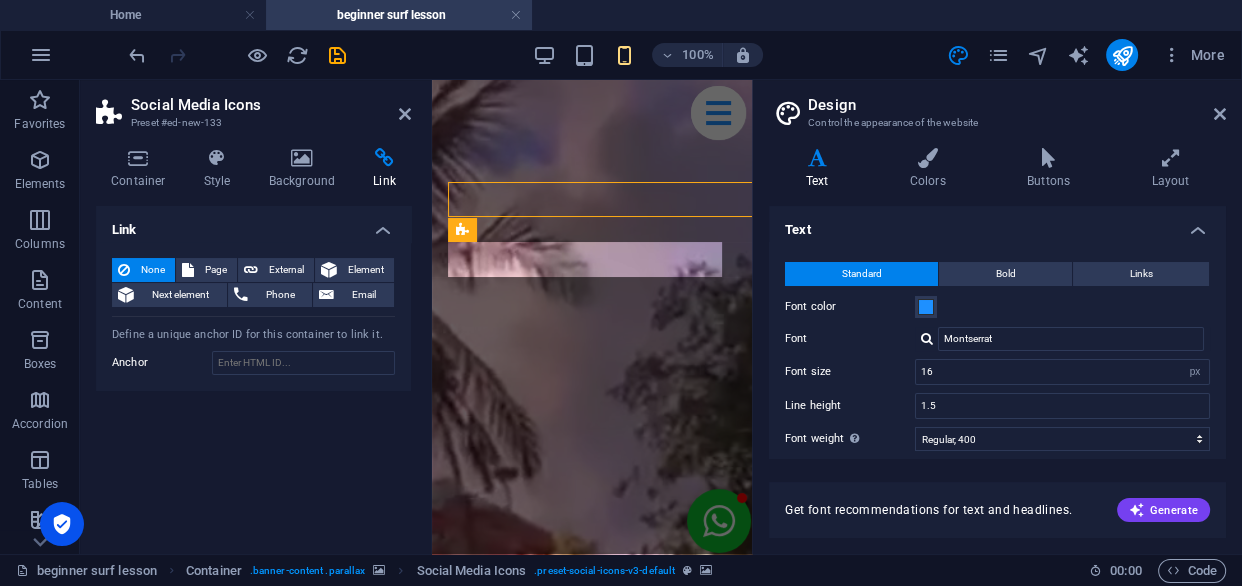 click on "Container Style Background Link Size Height Default px rem % vh vw Min. height None px rem % vh vw Width Default px rem % em vh vw Min. width None px rem % vh vw Content width Default Custom width Width Default px rem % em vh vw Min. width None px rem % vh vw Default padding Custom spacing Default content width and padding can be changed under Design. Edit design Layout (Flexbox) Alignment Determines the flex direction. Default Main axis Determine how elements should behave along the main axis inside this container (justify content). Default Side axis Control the vertical direction of the element inside of the container (align items). Default Wrap Default On Off Fill Controls the distances and direction of elements on the y-axis across several lines (align content). Default Accessibility ARIA helps assistive technologies (like screen readers) to understand the role, state, and behavior of web elements Role The ARIA role defines the purpose of an element.  None Alert Article Banner Comment Fan" at bounding box center (253, 343) 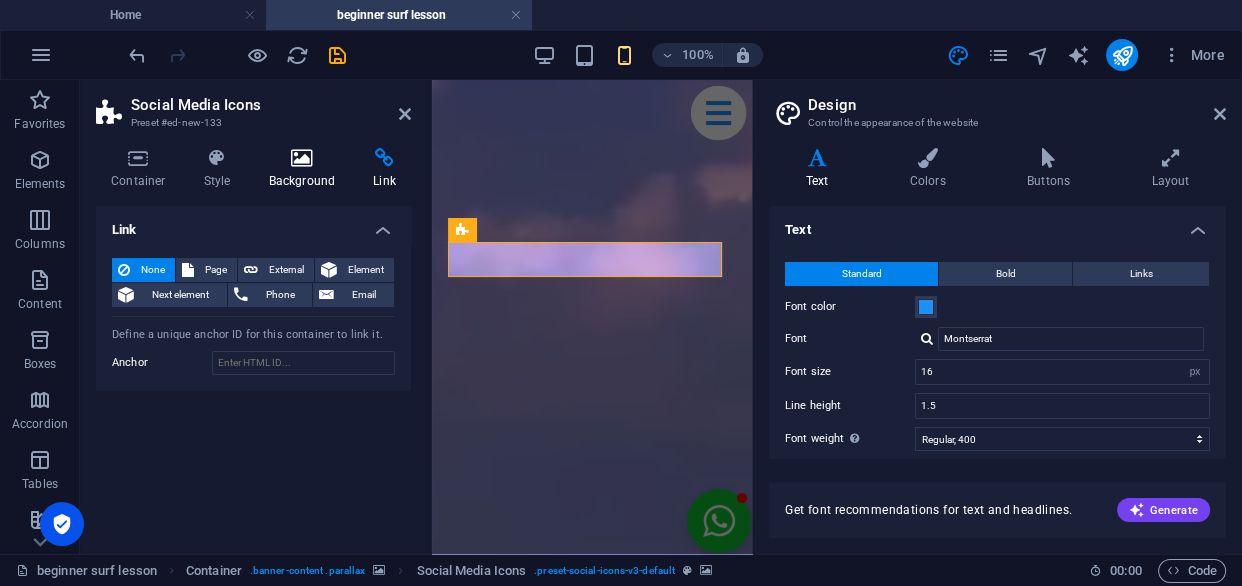 click on "Background" at bounding box center [306, 169] 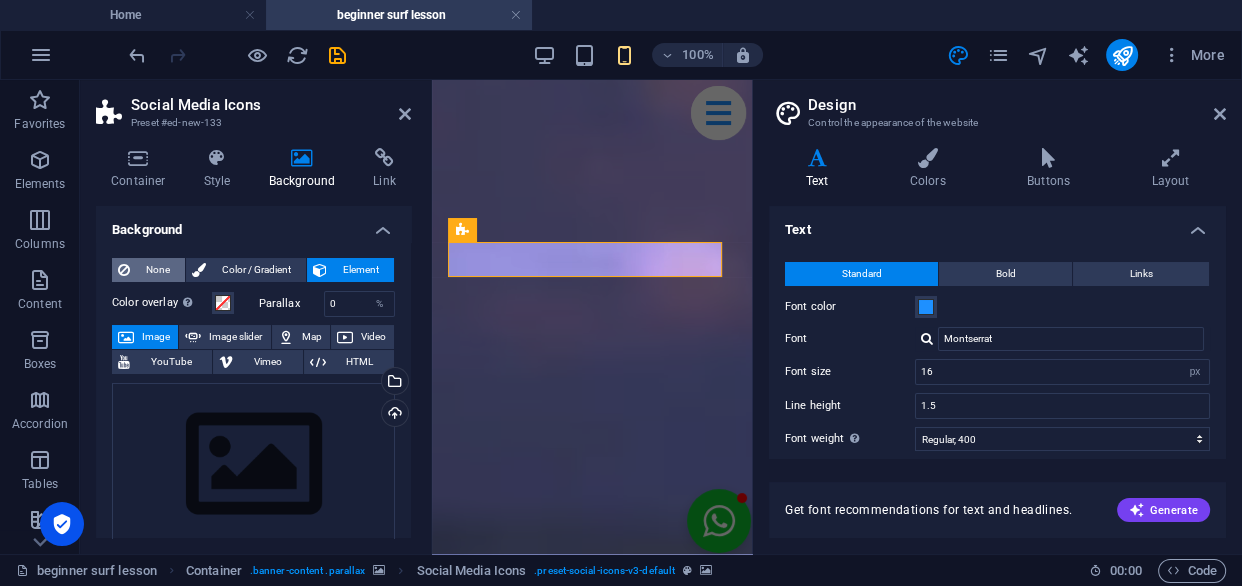 click at bounding box center (124, 270) 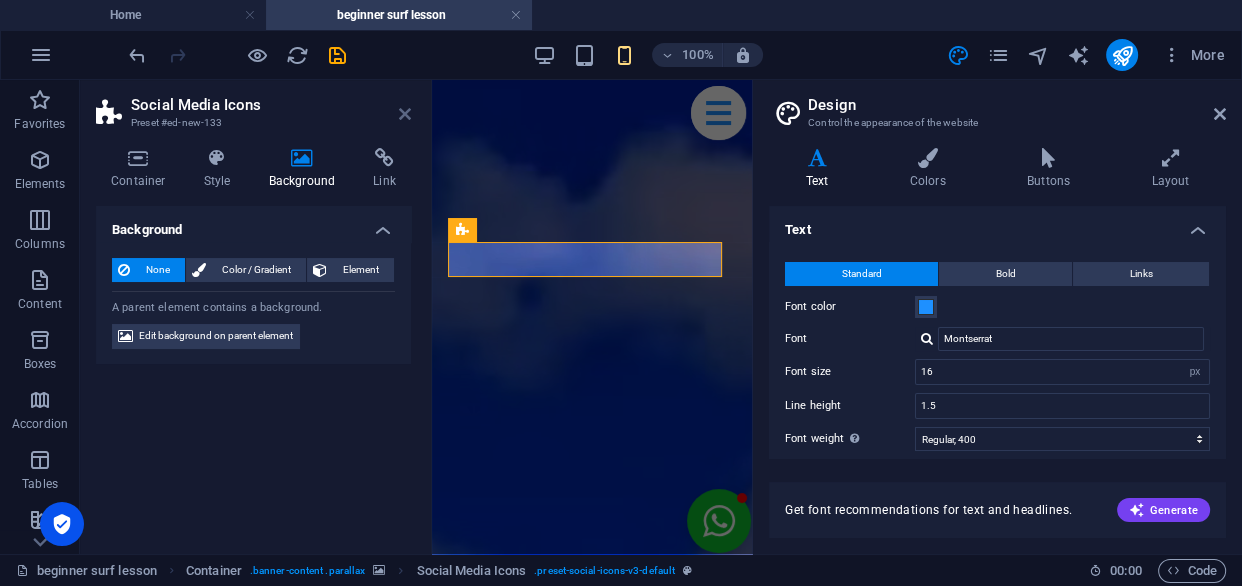 click at bounding box center (405, 114) 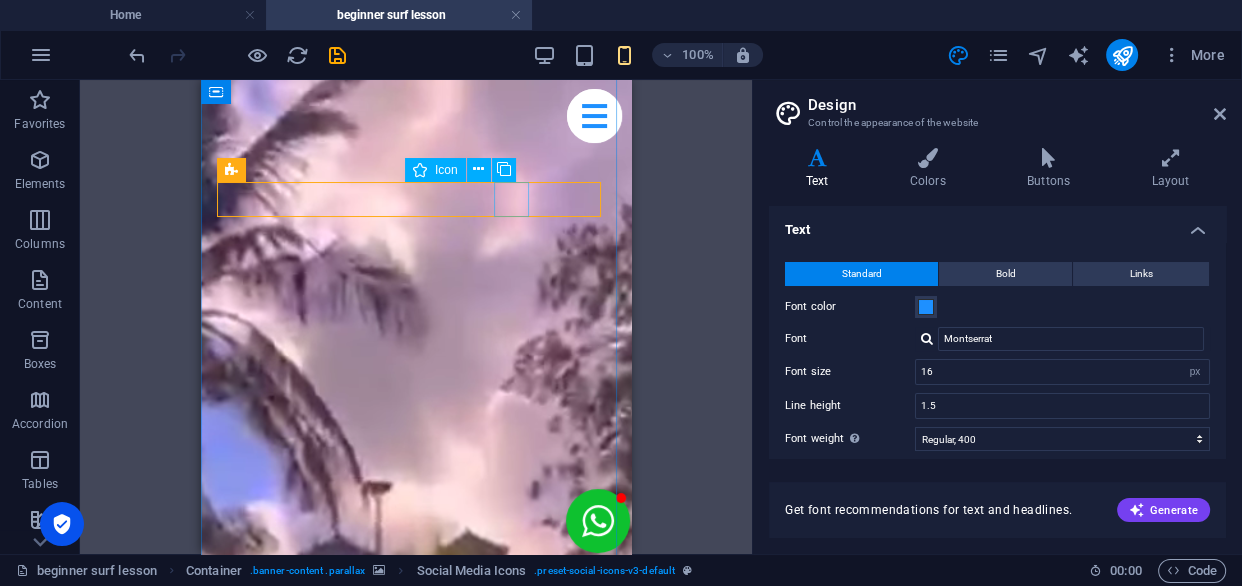 click at bounding box center (416, 2006) 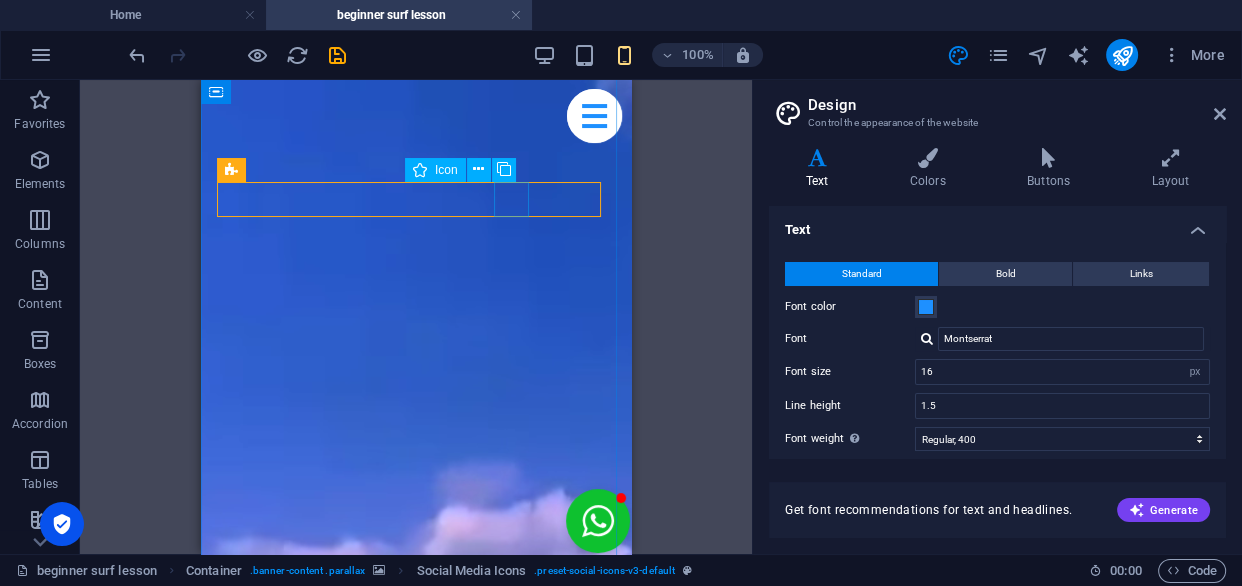click at bounding box center (416, 2006) 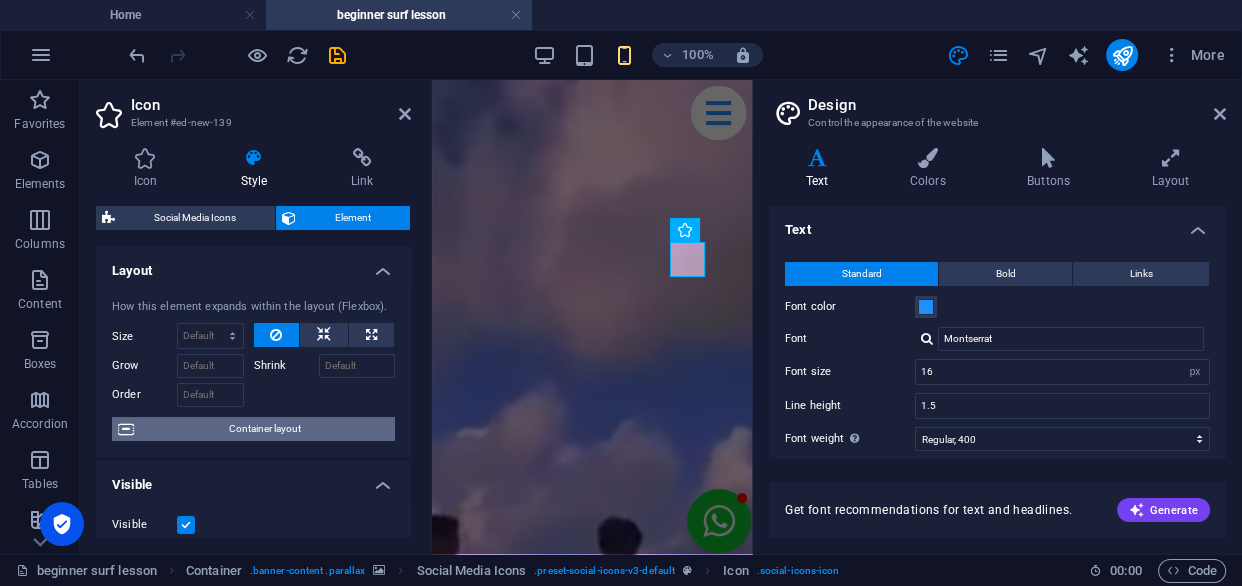 click on "Container layout" at bounding box center (264, 429) 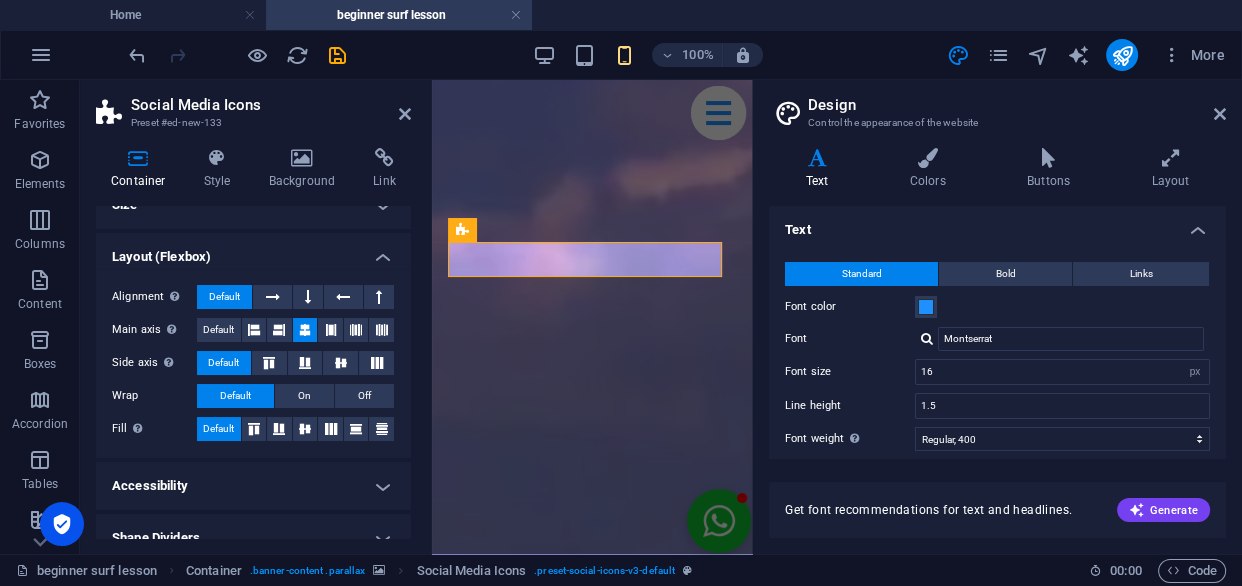 scroll, scrollTop: 48, scrollLeft: 0, axis: vertical 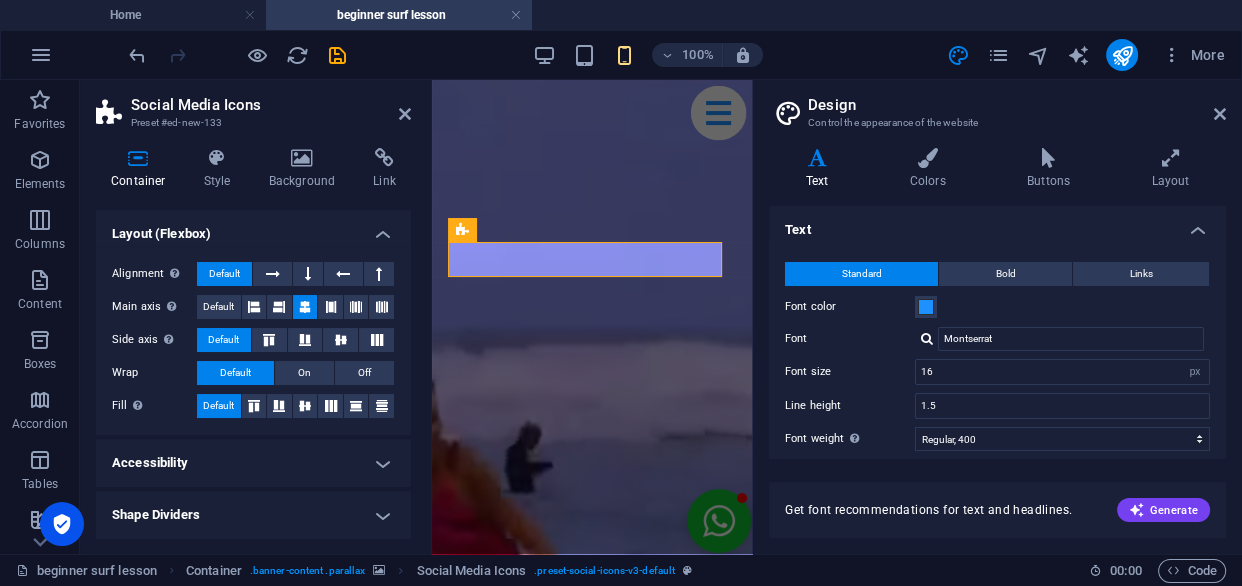 click on "Shape Dividers" at bounding box center [253, 515] 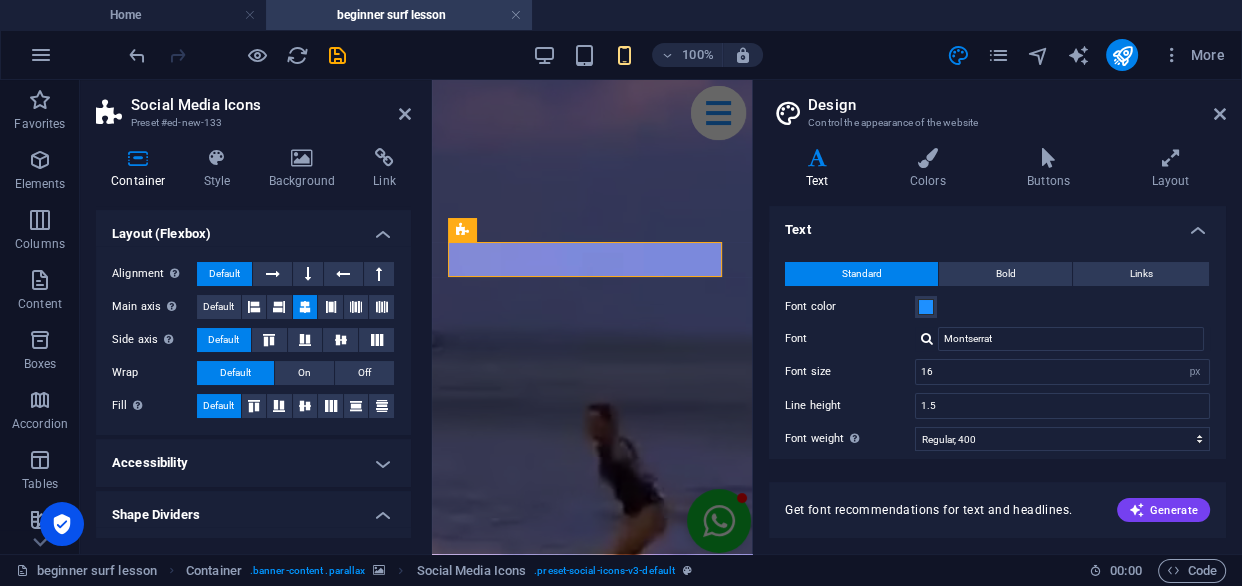 scroll, scrollTop: 91, scrollLeft: 0, axis: vertical 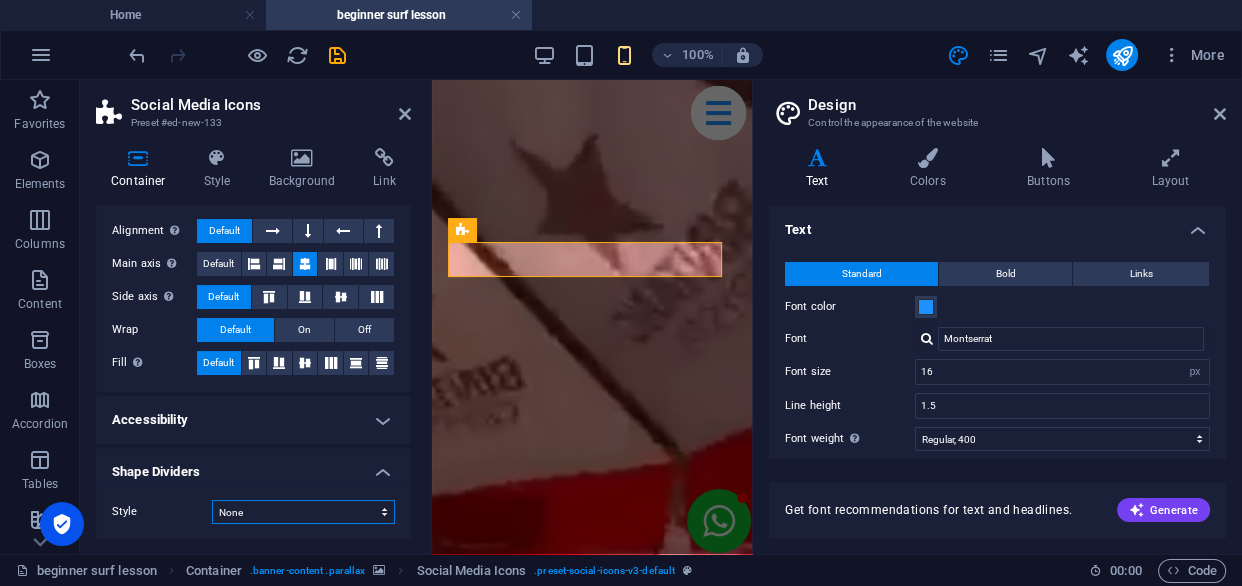 click on "None Triangle Square Diagonal Polygon 1 Polygon 2 Zigzag Multiple Zigzags Waves Multiple Waves Half Circle Circle Circle Shadow Blocks Hexagons Clouds Multiple Clouds Fan Pyramids Book Paint Drip Fire Shredded Paper Arrow" at bounding box center [303, 512] 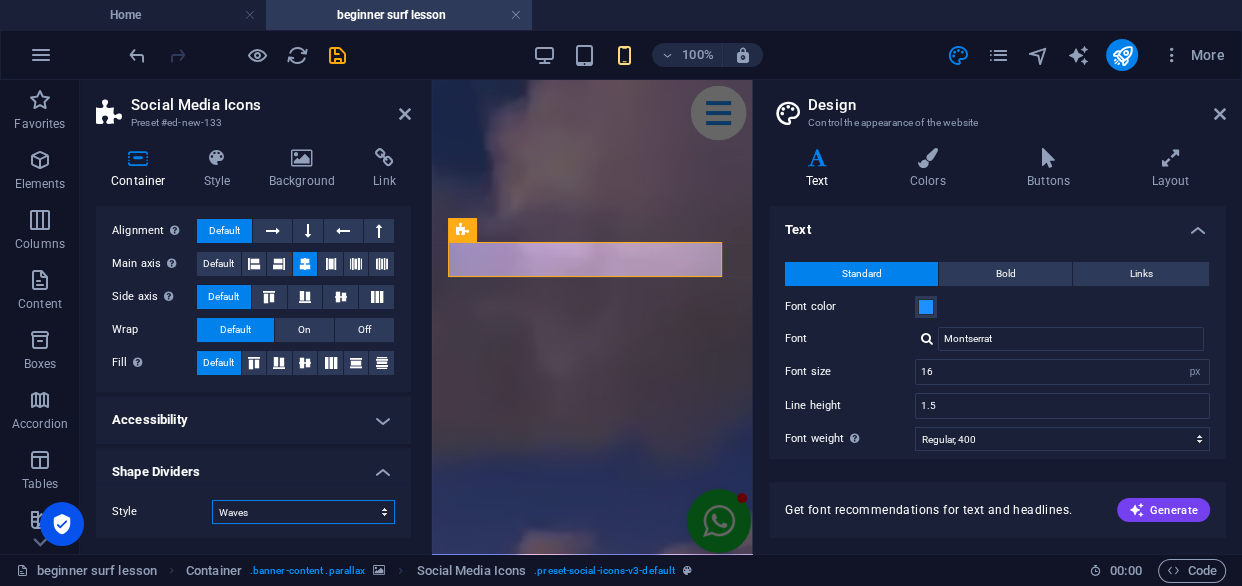 click on "None Triangle Square Diagonal Polygon 1 Polygon 2 Zigzag Multiple Zigzags Waves Multiple Waves Half Circle Circle Circle Shadow Blocks Hexagons Clouds Multiple Clouds Fan Pyramids Book Paint Drip Fire Shredded Paper Arrow" at bounding box center [303, 512] 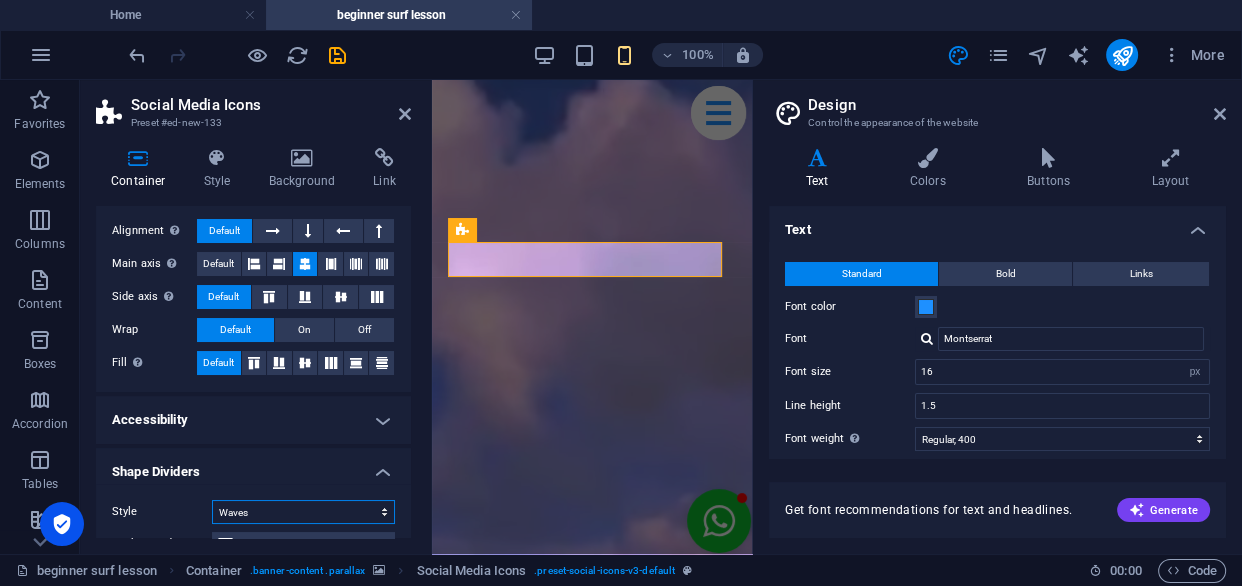 click on "None Triangle Square Diagonal Polygon 1 Polygon 2 Zigzag Multiple Zigzags Waves Multiple Waves Half Circle Circle Circle Shadow Blocks Hexagons Clouds Multiple Clouds Fan Pyramids Book Paint Drip Fire Shredded Paper Arrow" at bounding box center (303, 512) 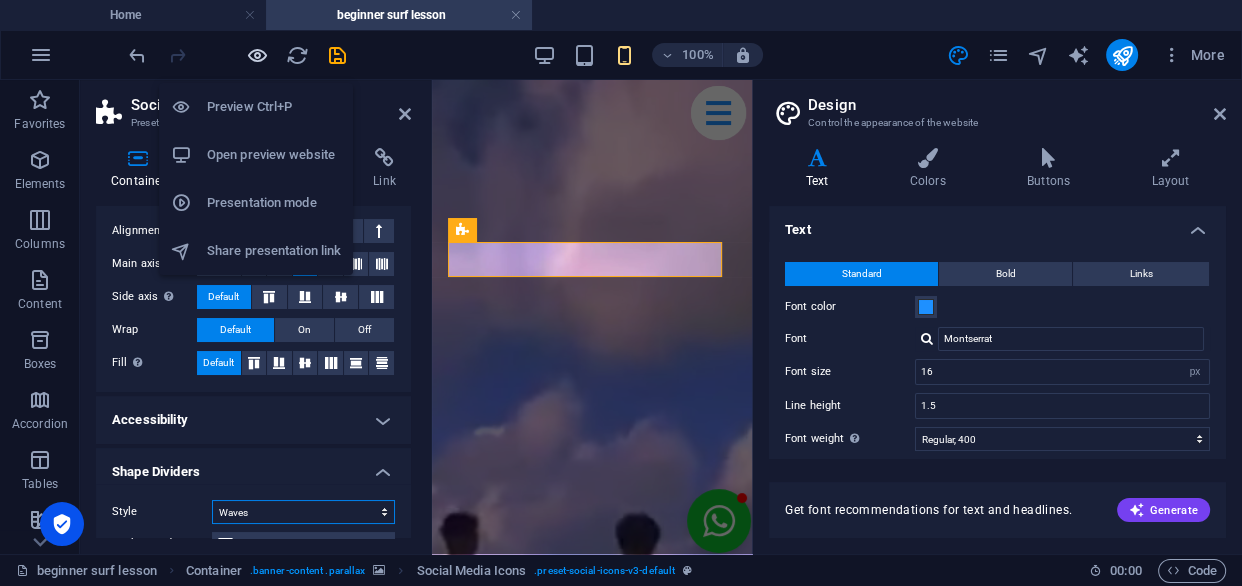 select on "none" 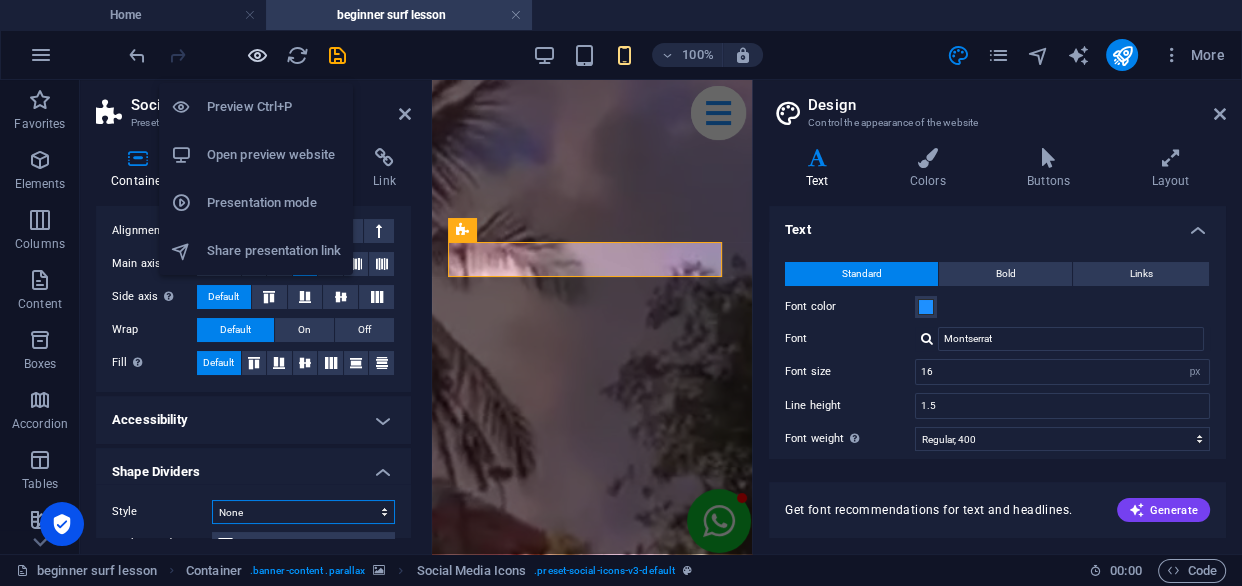 click on "None Triangle Square Diagonal Polygon 1 Polygon 2 Zigzag Multiple Zigzags Waves Multiple Waves Half Circle Circle Circle Shadow Blocks Hexagons Clouds Multiple Clouds Fan Pyramids Book Paint Drip Fire Shredded Paper Arrow" at bounding box center [303, 512] 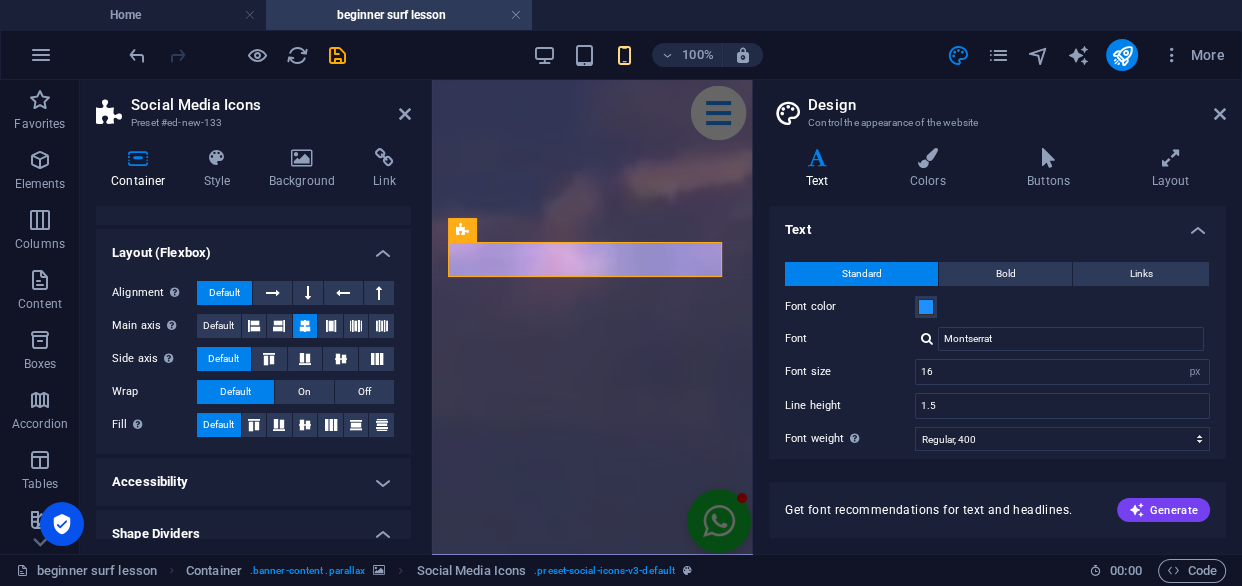 scroll, scrollTop: 0, scrollLeft: 0, axis: both 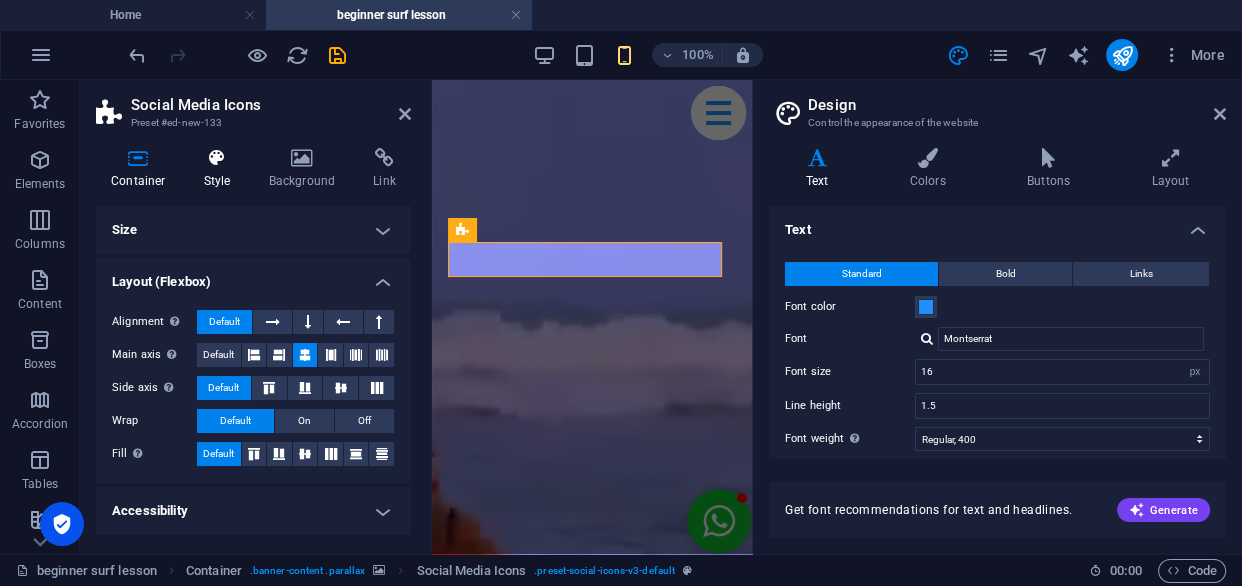 click on "Style" at bounding box center (221, 169) 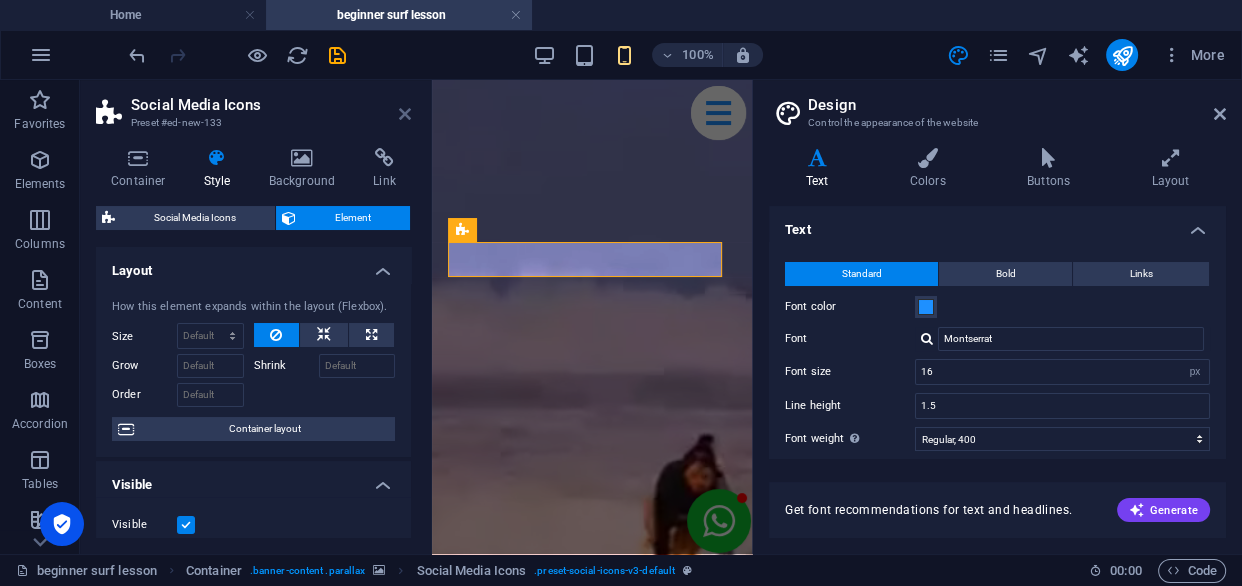 click at bounding box center [405, 114] 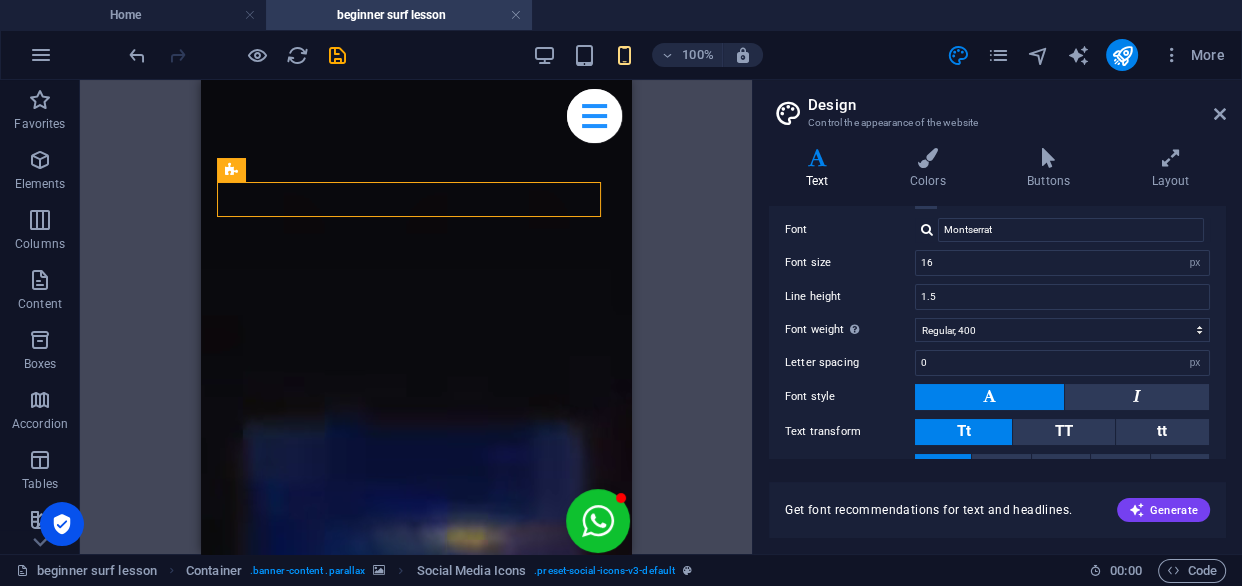 scroll, scrollTop: 202, scrollLeft: 0, axis: vertical 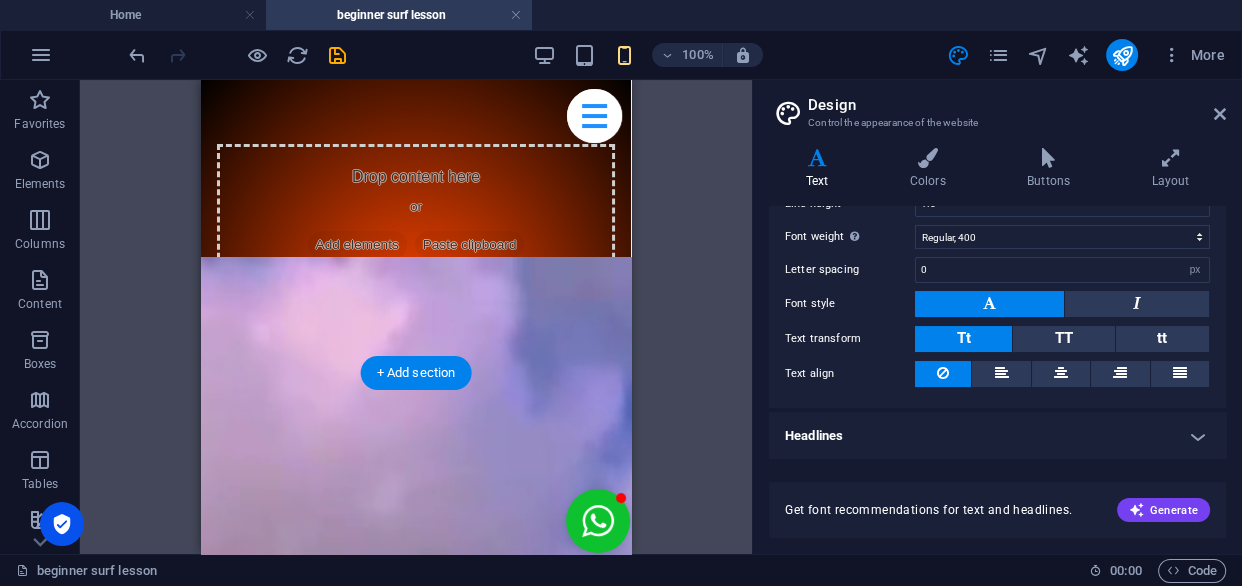 click at bounding box center [416, 1088] 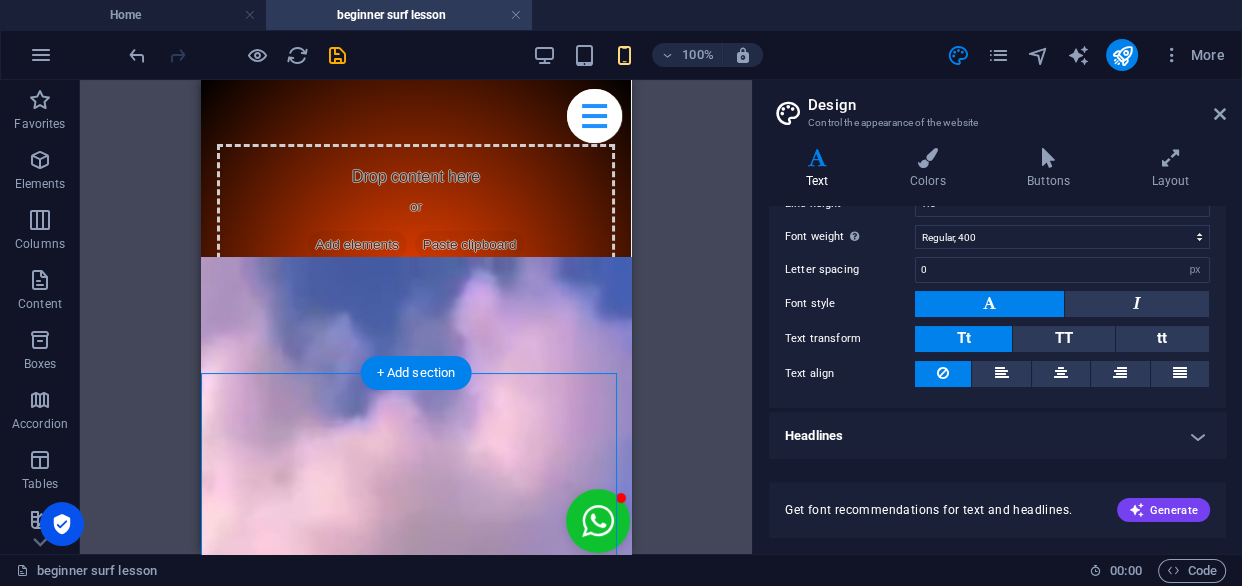 click at bounding box center (416, 1088) 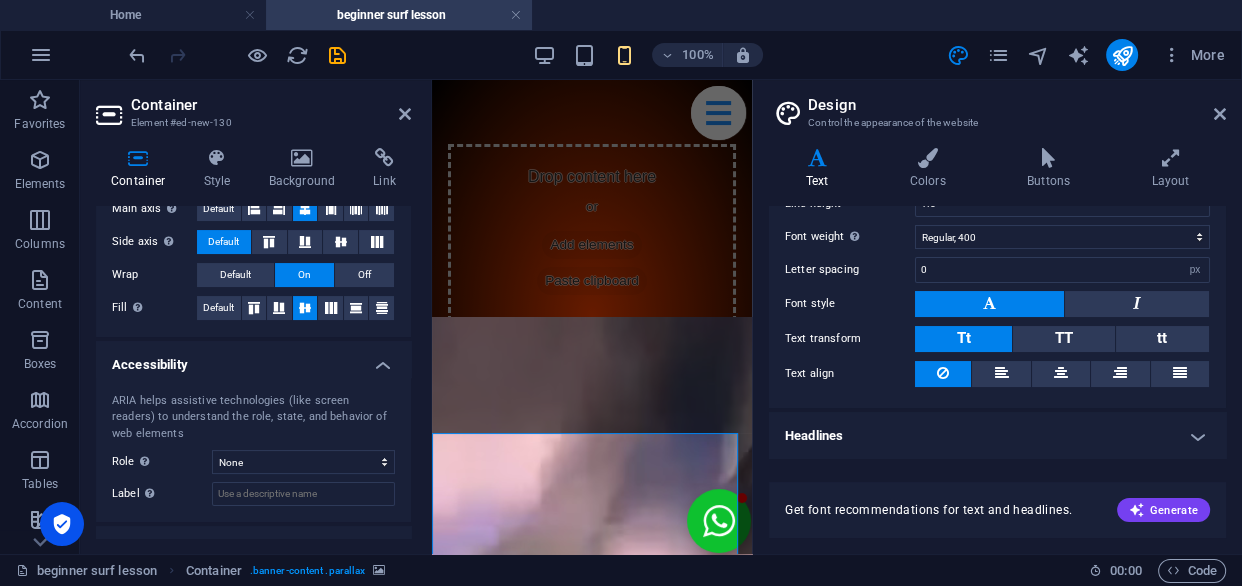 scroll, scrollTop: 441, scrollLeft: 0, axis: vertical 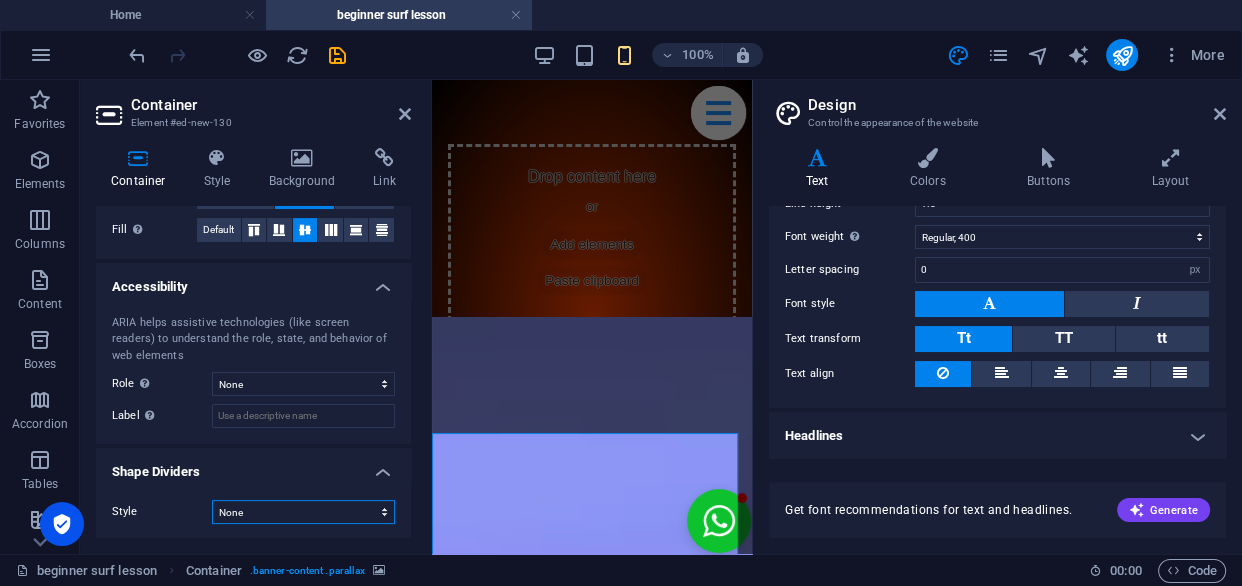 click on "None Triangle Square Diagonal Polygon 1 Polygon 2 Zigzag Multiple Zigzags Waves Multiple Waves Half Circle Circle Circle Shadow Blocks Hexagons Clouds Multiple Clouds Fan Pyramids Book Paint Drip Fire Shredded Paper Arrow" at bounding box center [303, 512] 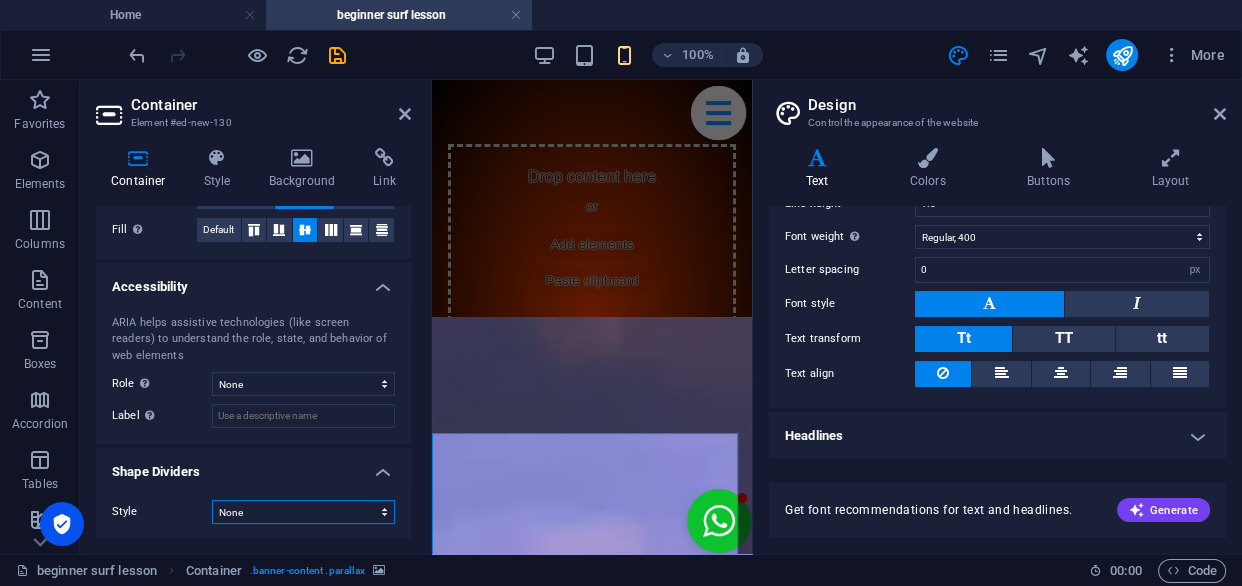 select on "waves" 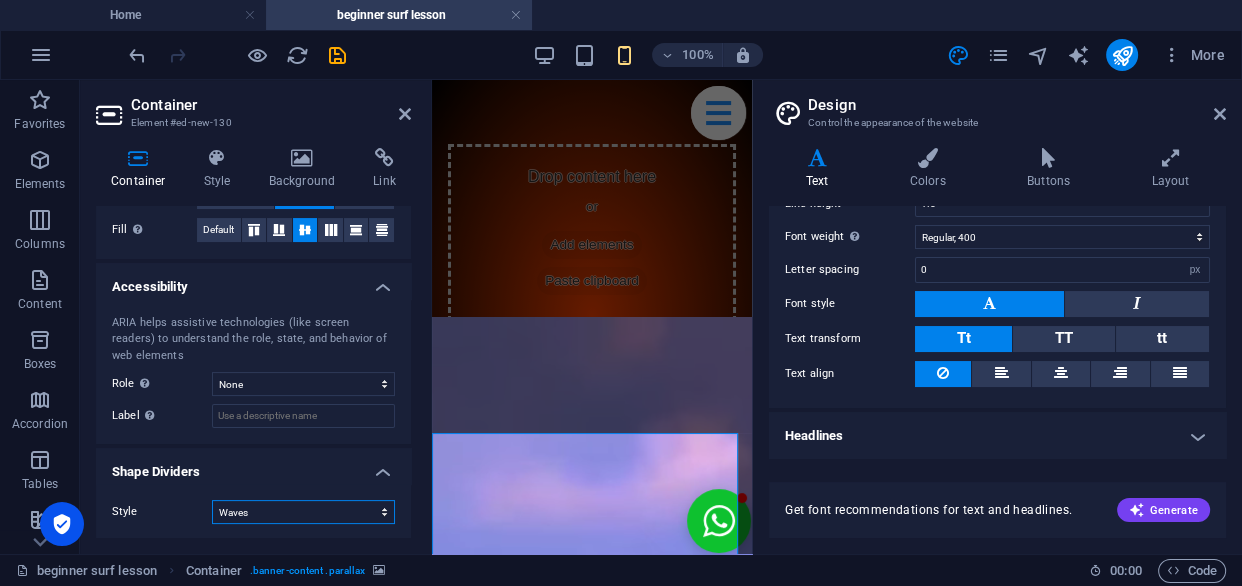 click on "None Triangle Square Diagonal Polygon 1 Polygon 2 Zigzag Multiple Zigzags Waves Multiple Waves Half Circle Circle Circle Shadow Blocks Hexagons Clouds Multiple Clouds Fan Pyramids Book Paint Drip Fire Shredded Paper Arrow" at bounding box center [303, 512] 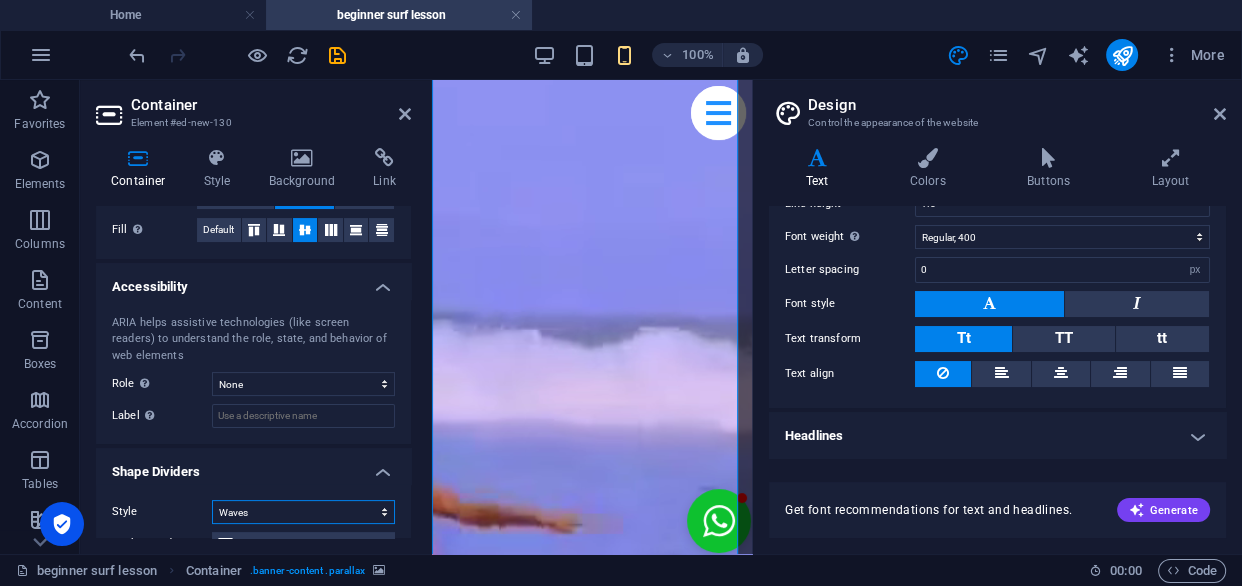 scroll, scrollTop: 410, scrollLeft: 0, axis: vertical 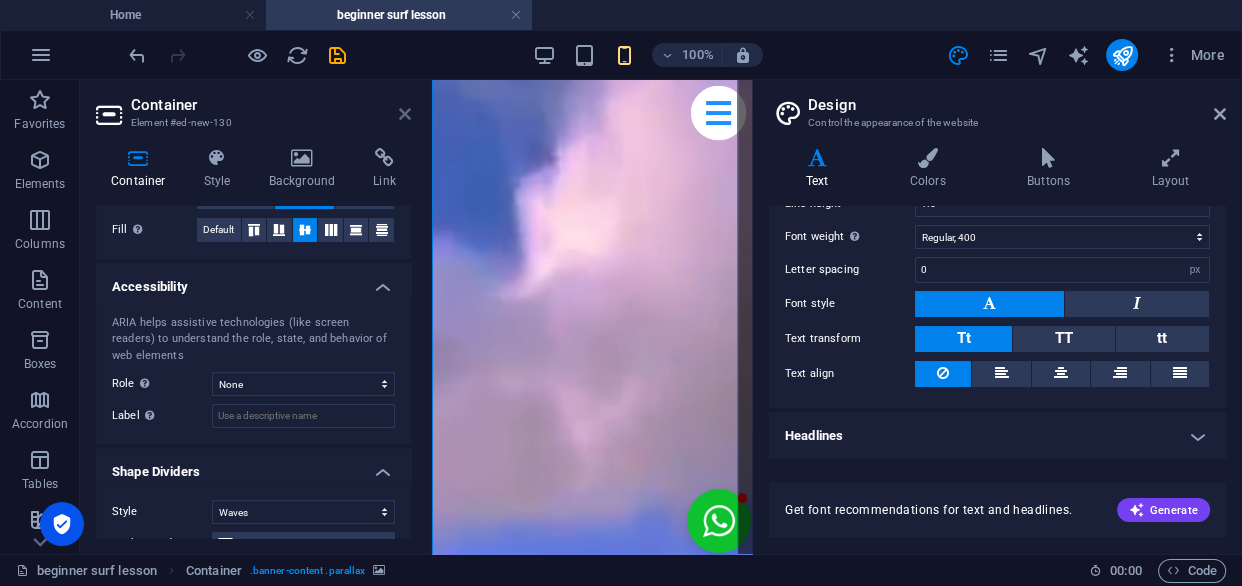 click at bounding box center [405, 114] 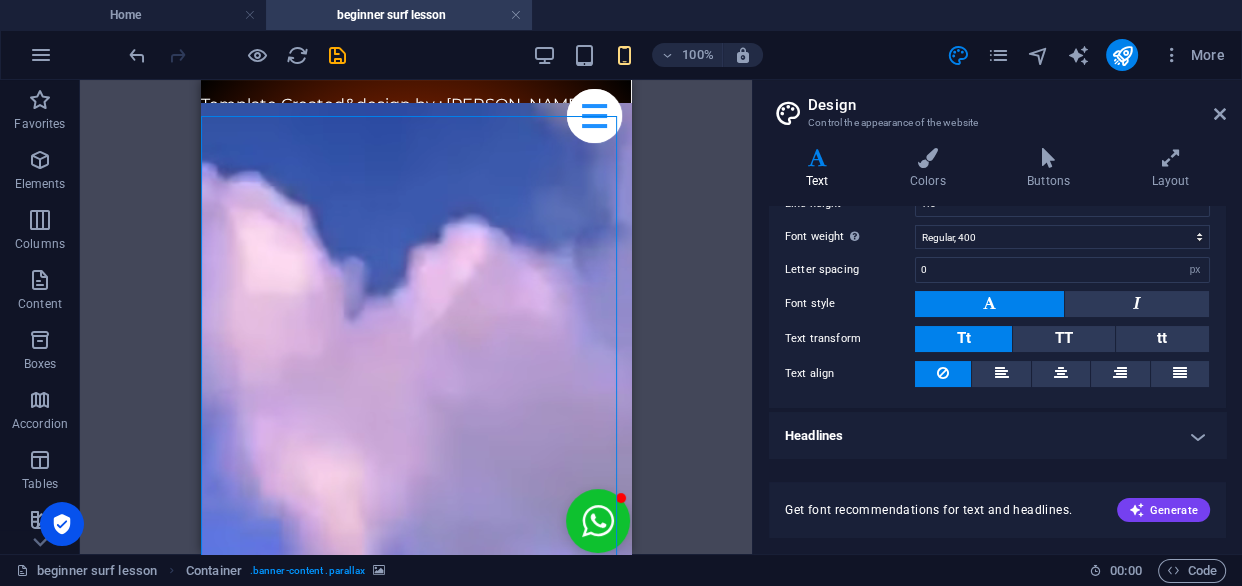 scroll, scrollTop: 268, scrollLeft: 0, axis: vertical 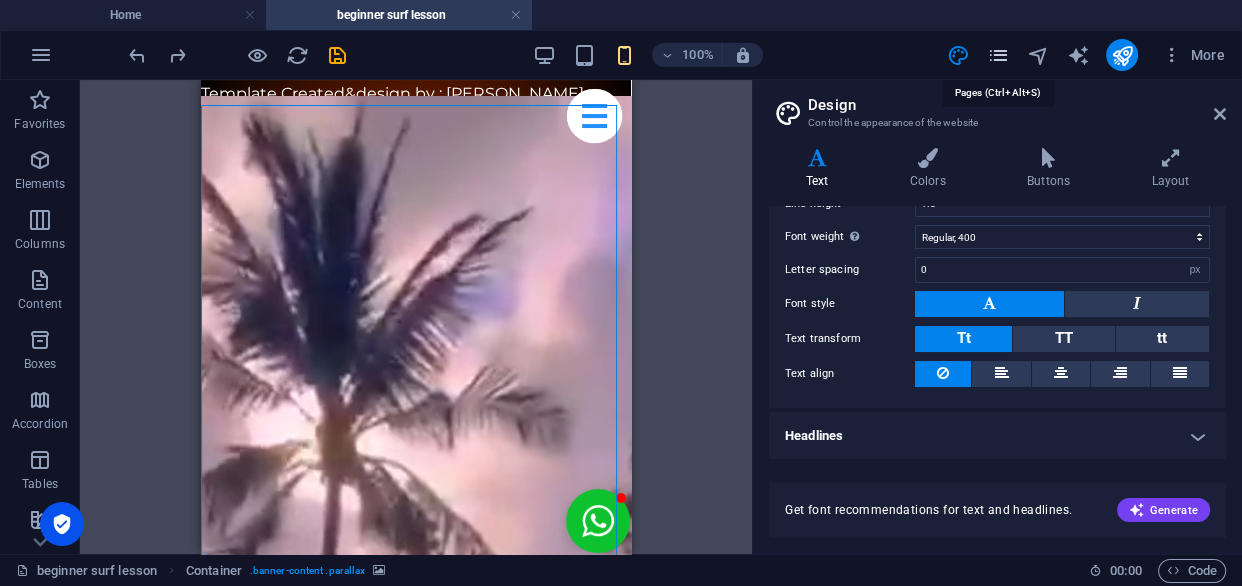 click at bounding box center [997, 55] 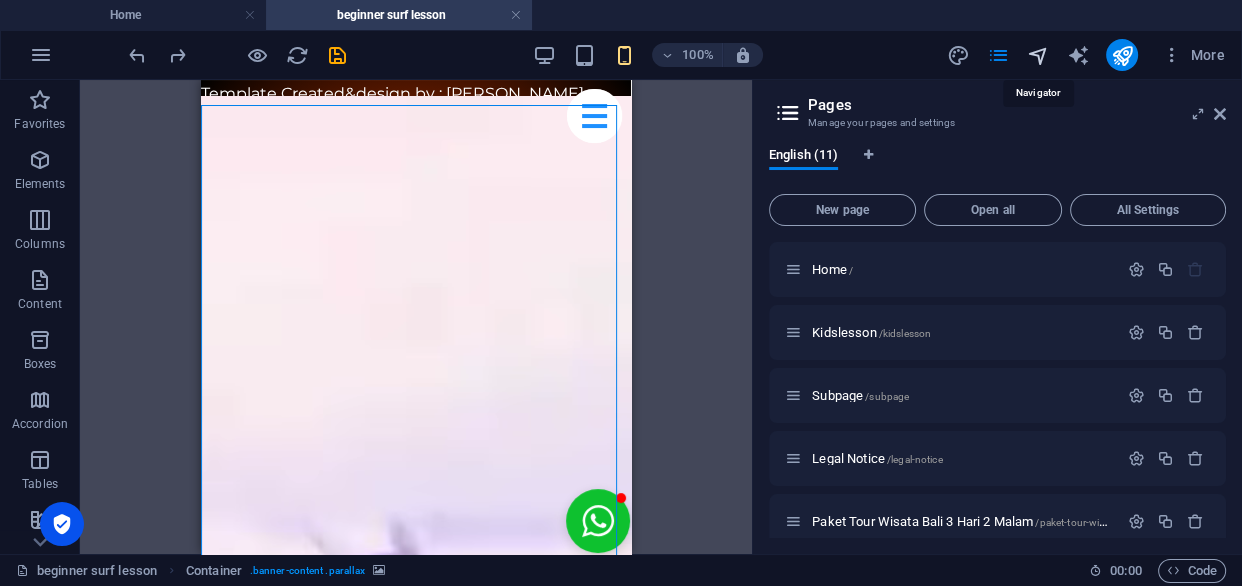 click at bounding box center [1037, 55] 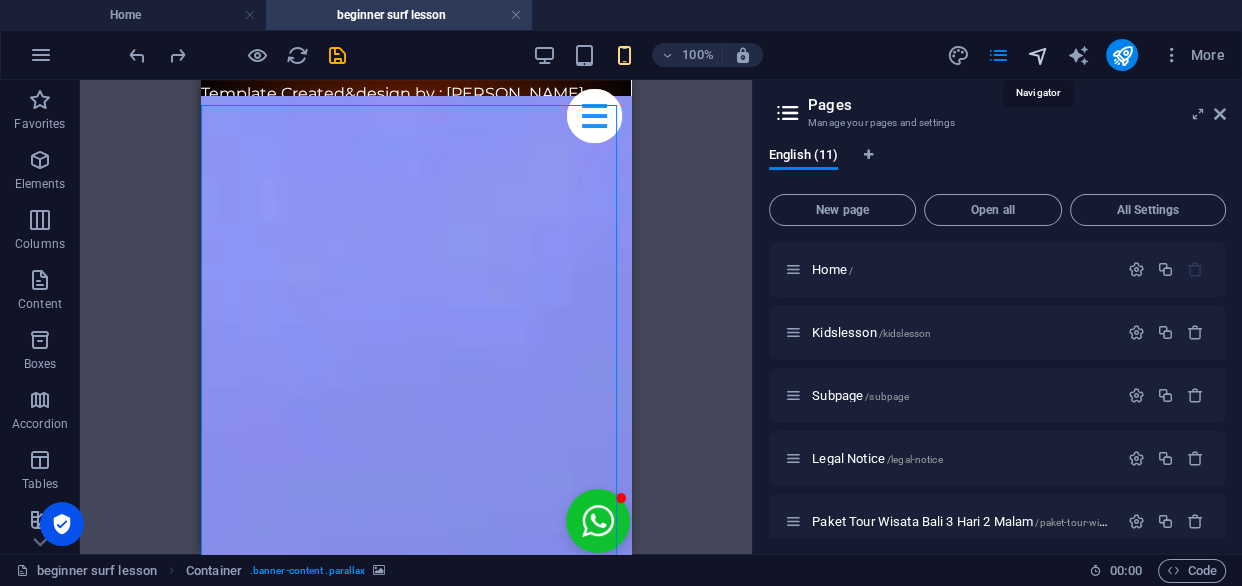 select on "15232490-en" 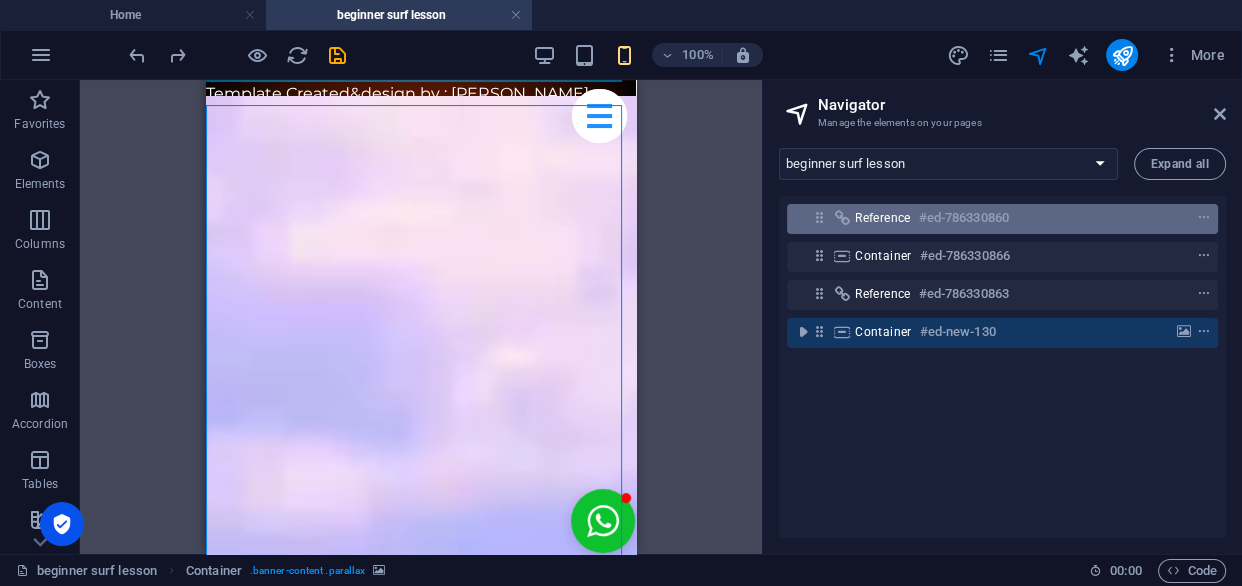 click on "Reference" at bounding box center (883, 218) 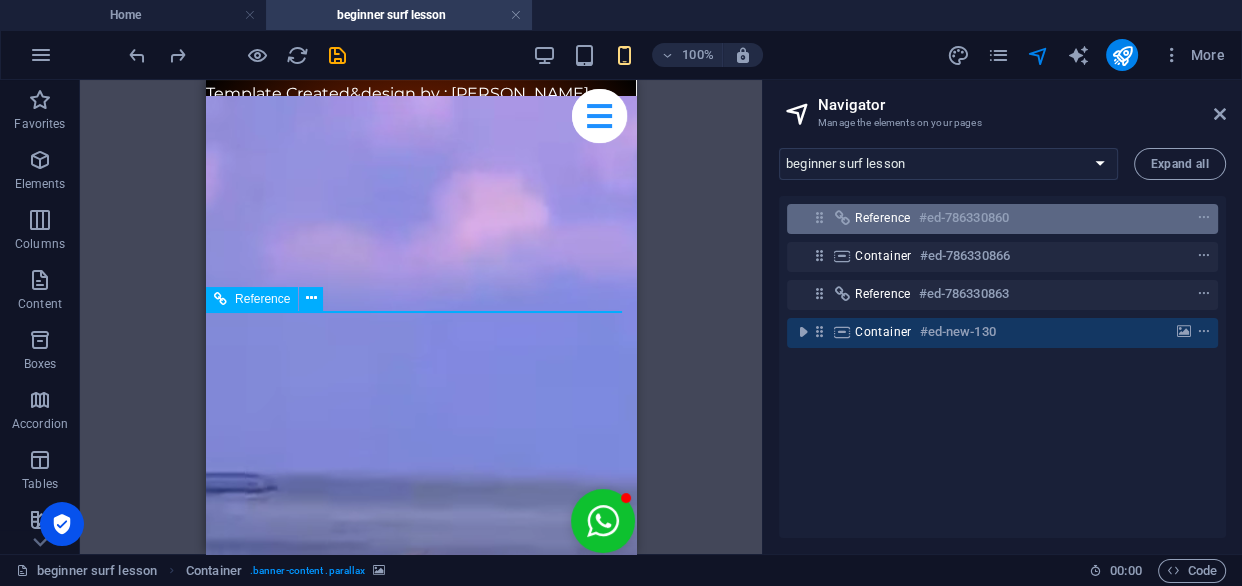 scroll, scrollTop: 37, scrollLeft: 0, axis: vertical 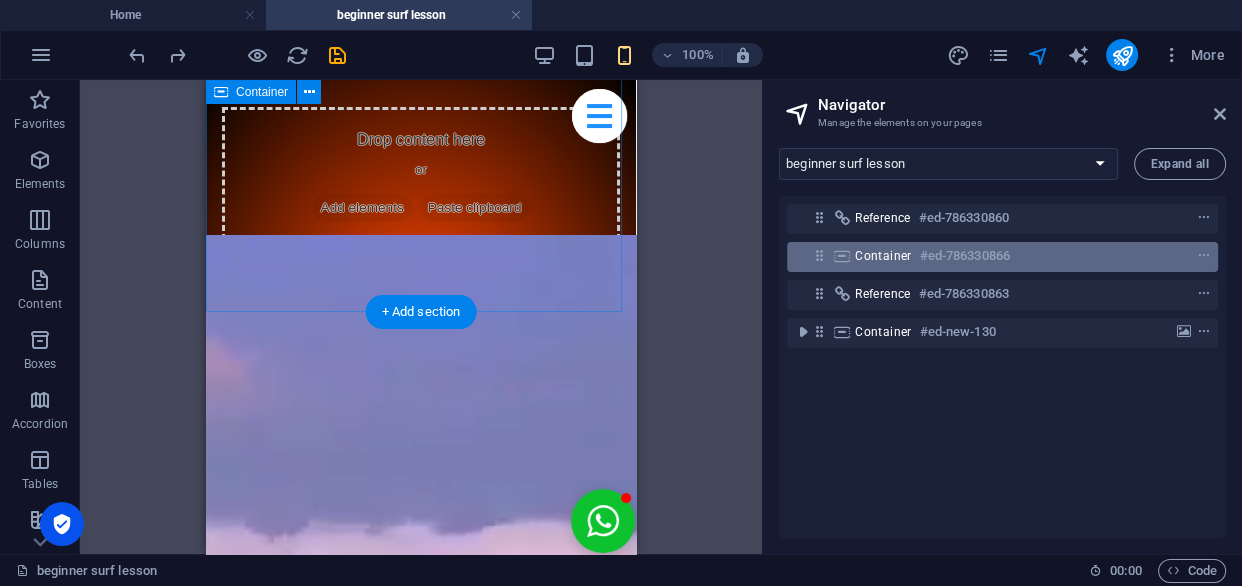 click on "Container" at bounding box center [883, 256] 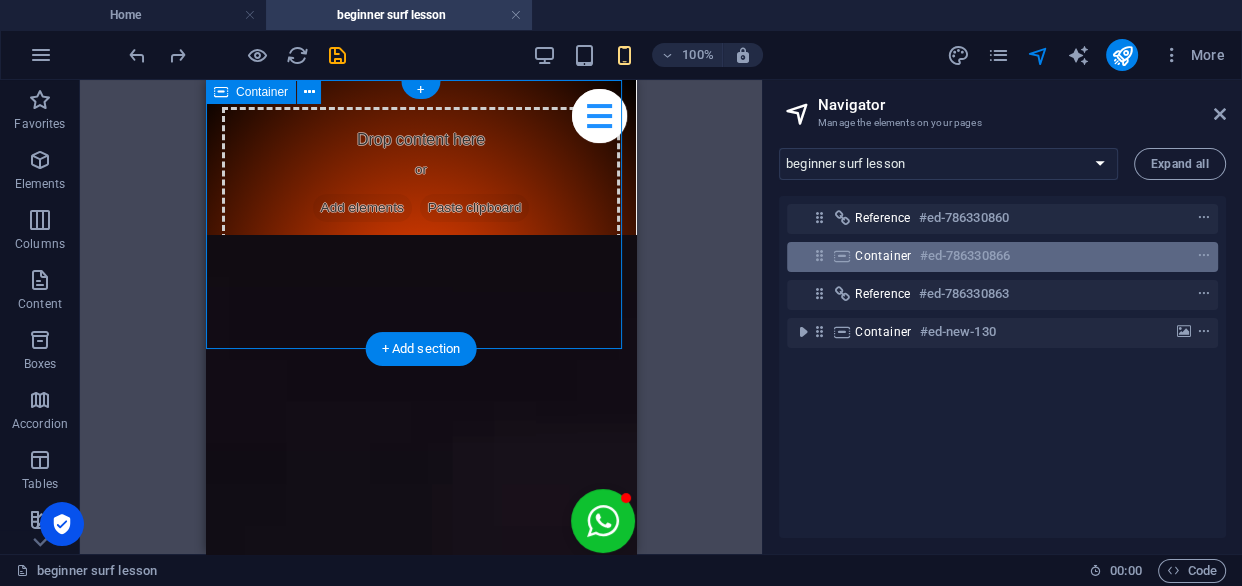 scroll, scrollTop: 0, scrollLeft: 0, axis: both 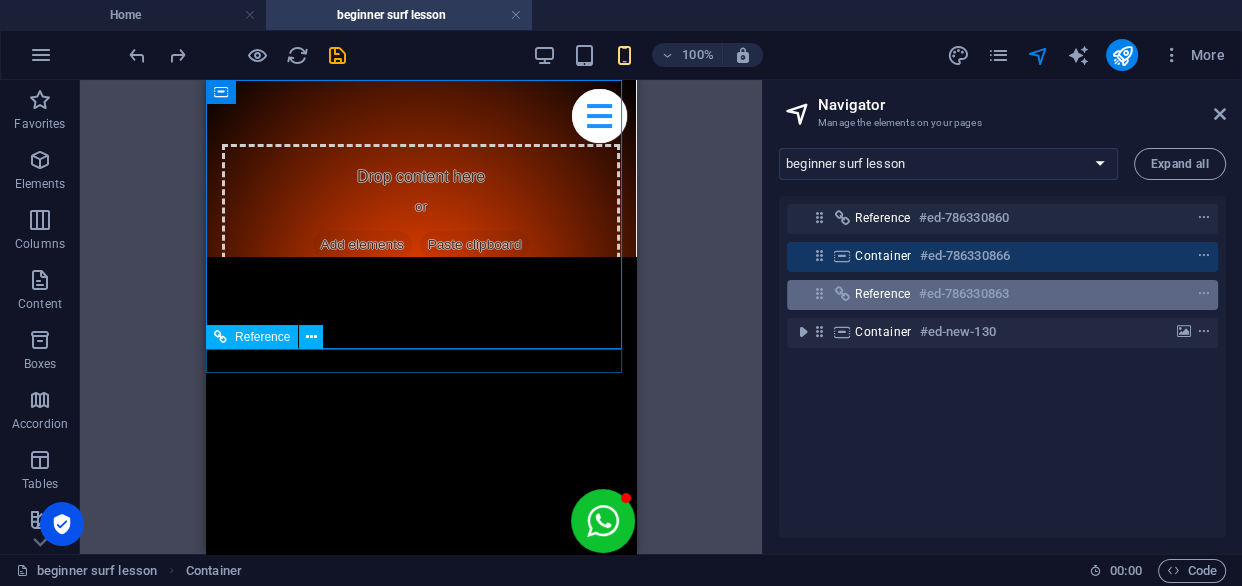 click on "#ed-786330863" at bounding box center [964, 294] 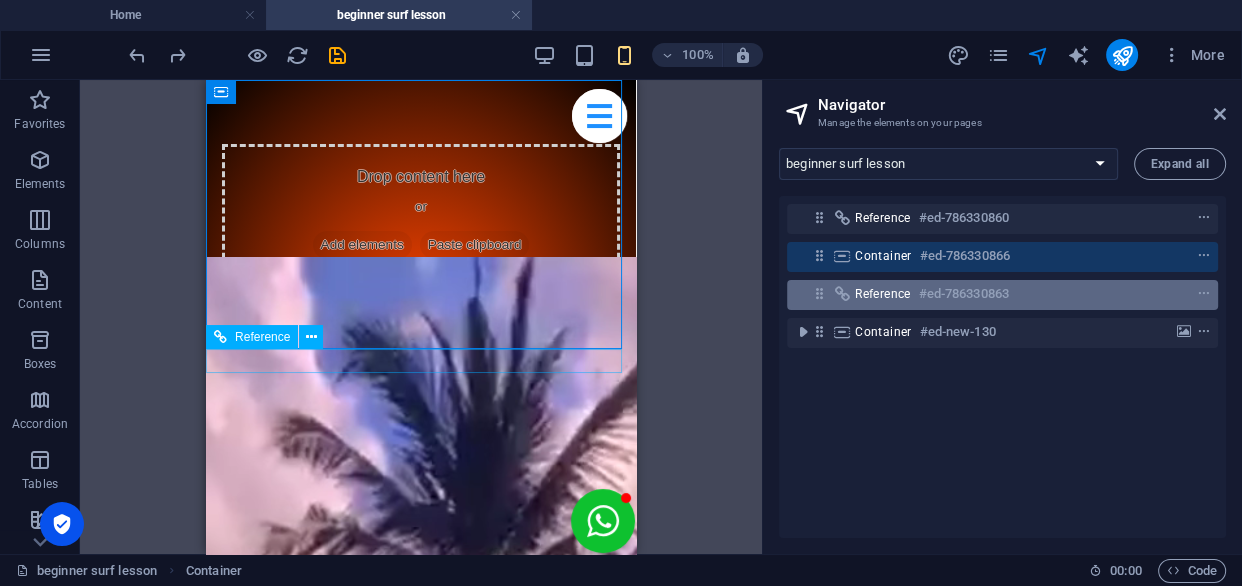 scroll, scrollTop: 50, scrollLeft: 0, axis: vertical 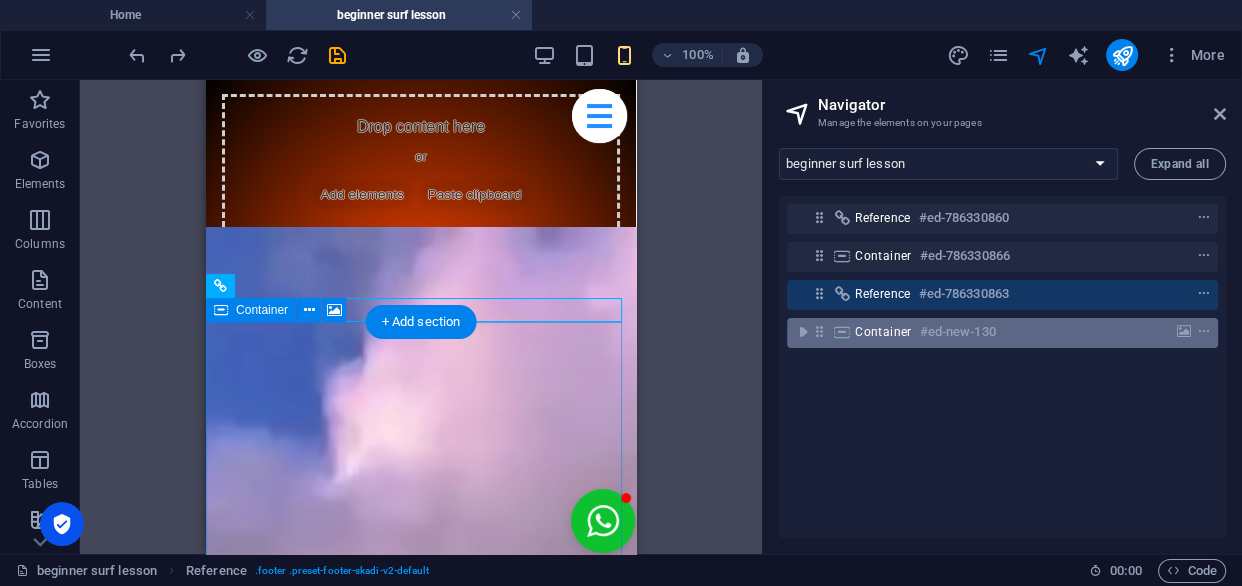 click on "Container" at bounding box center [883, 332] 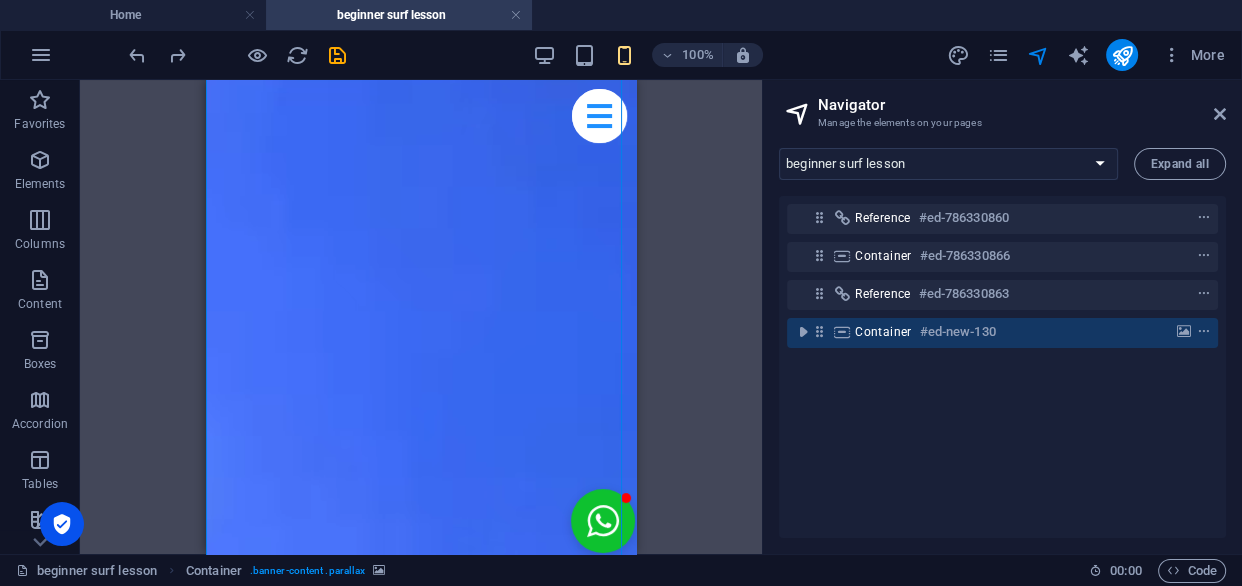 scroll, scrollTop: 424, scrollLeft: 0, axis: vertical 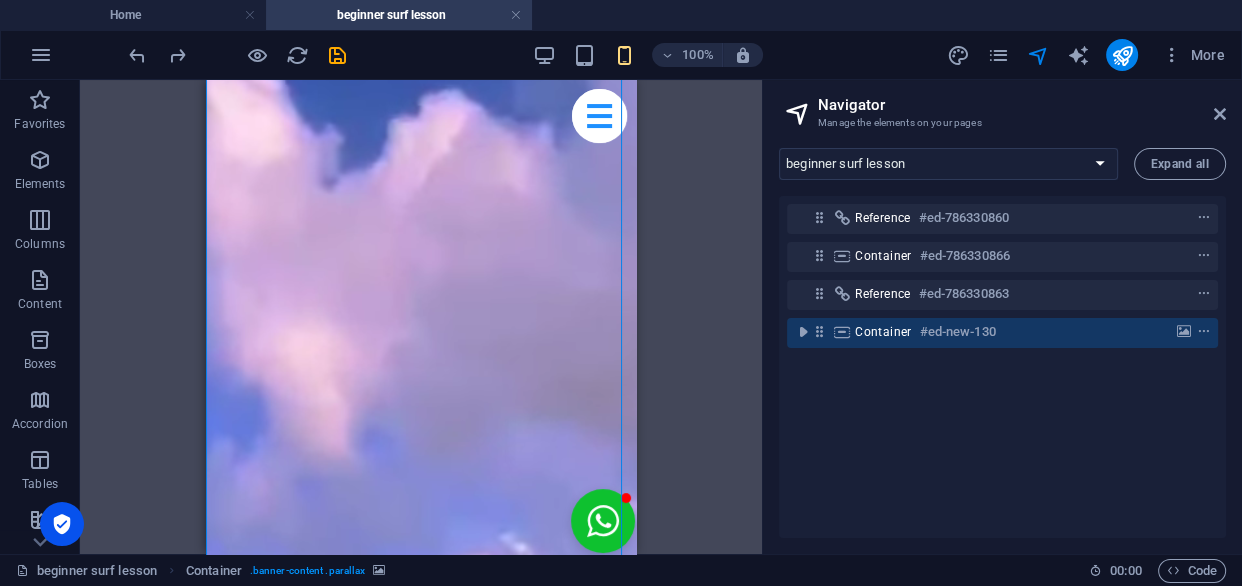 drag, startPoint x: 632, startPoint y: 329, endPoint x: 850, endPoint y: 272, distance: 225.32864 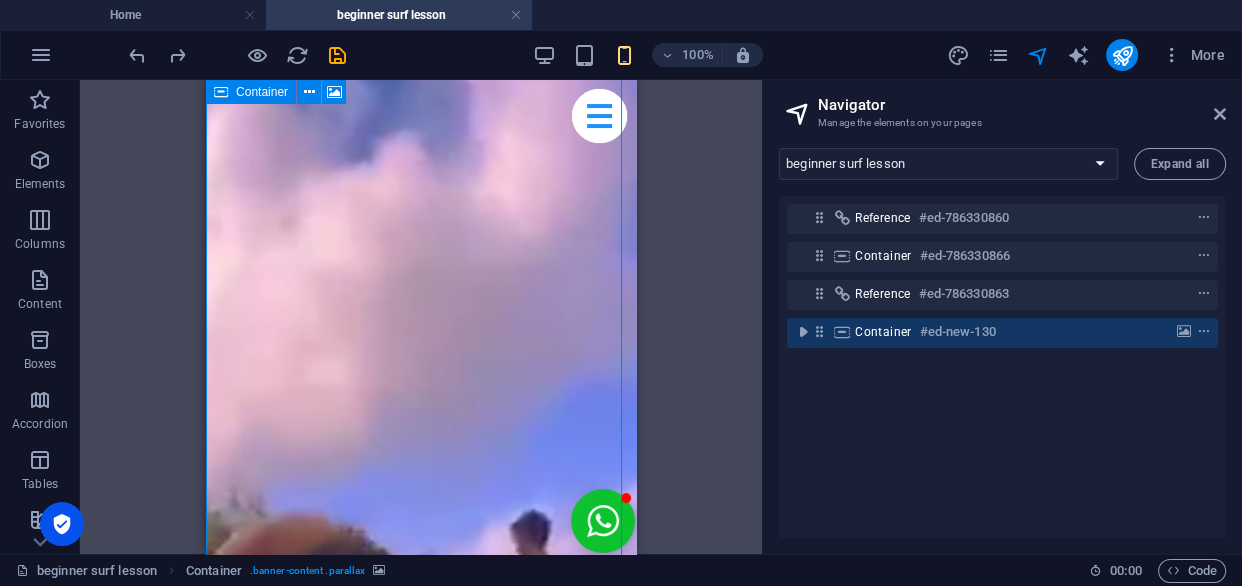 click at bounding box center [842, 332] 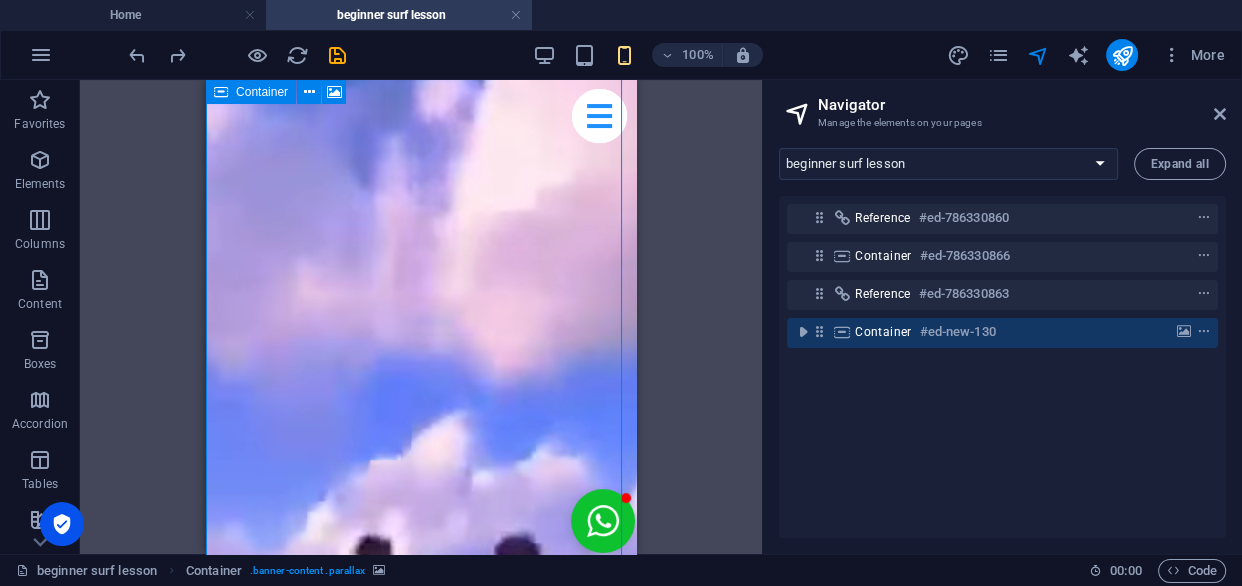 scroll, scrollTop: 1251, scrollLeft: 0, axis: vertical 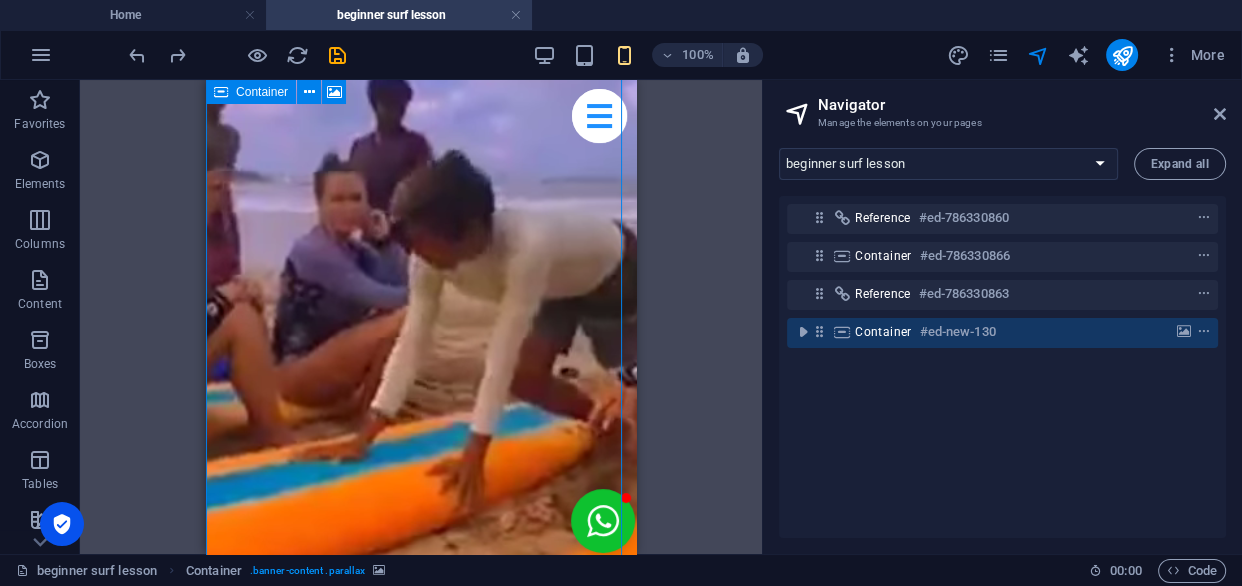 click at bounding box center [842, 332] 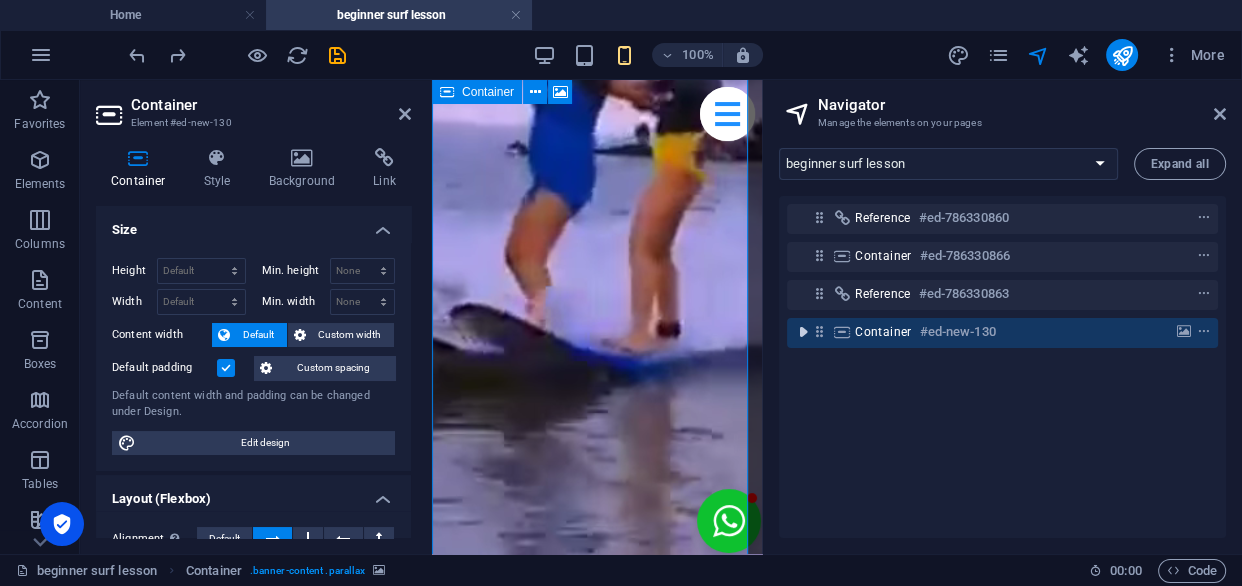 click at bounding box center (803, 332) 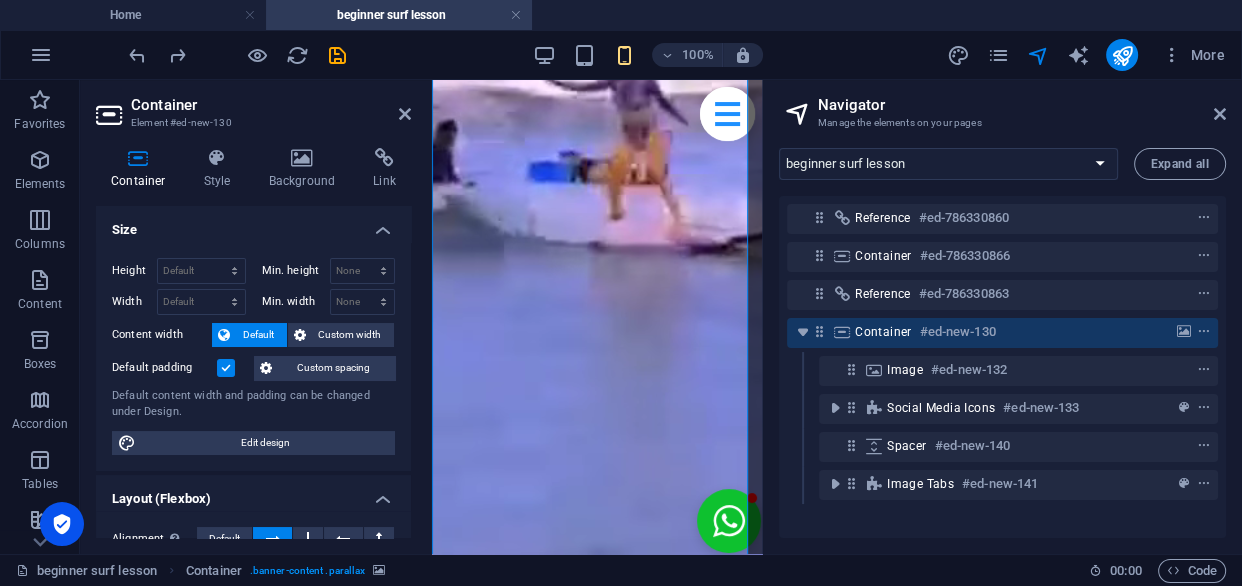 scroll, scrollTop: 441, scrollLeft: 0, axis: vertical 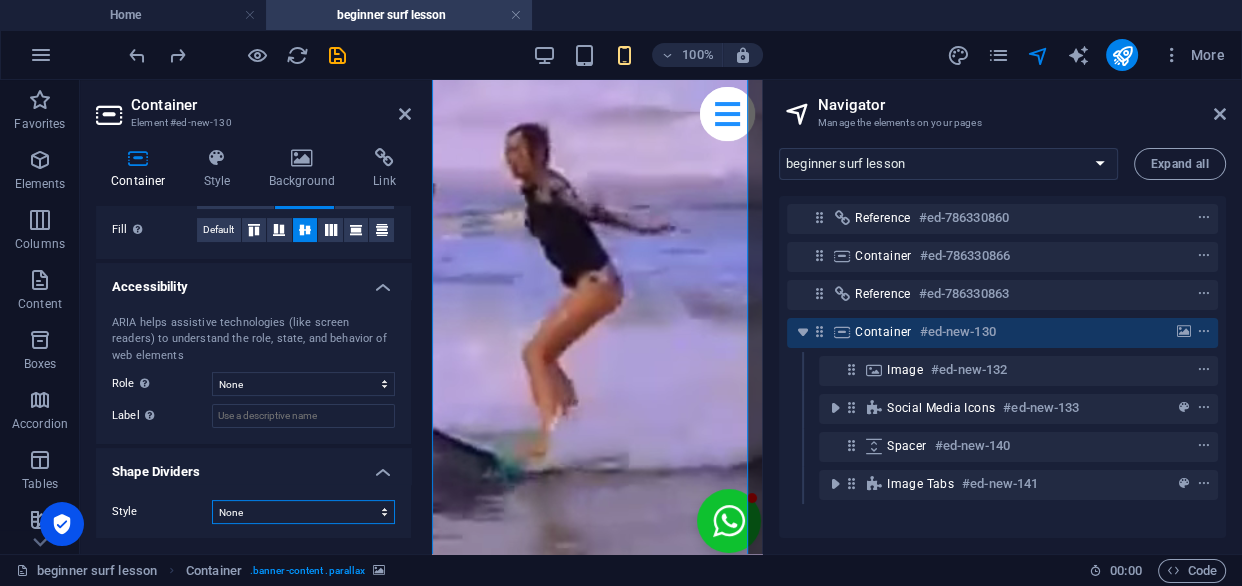 click on "None Triangle Square Diagonal Polygon 1 Polygon 2 Zigzag Multiple Zigzags Waves Multiple Waves Half Circle Circle Circle Shadow Blocks Hexagons Clouds Multiple Clouds Fan Pyramids Book Paint Drip Fire Shredded Paper Arrow" at bounding box center [303, 512] 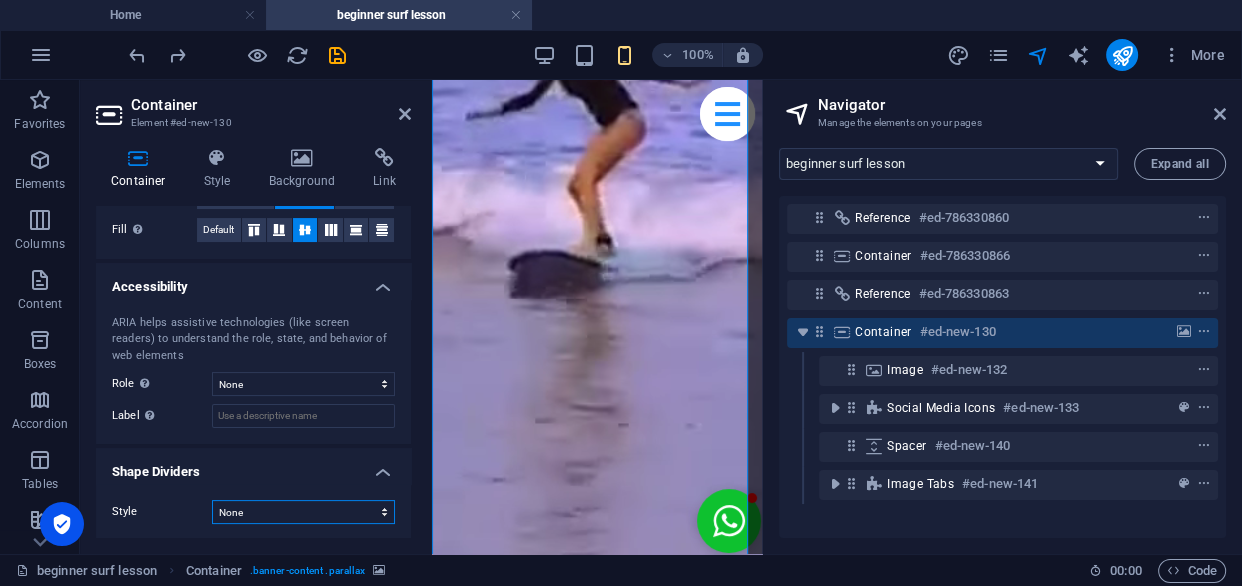 select on "waves" 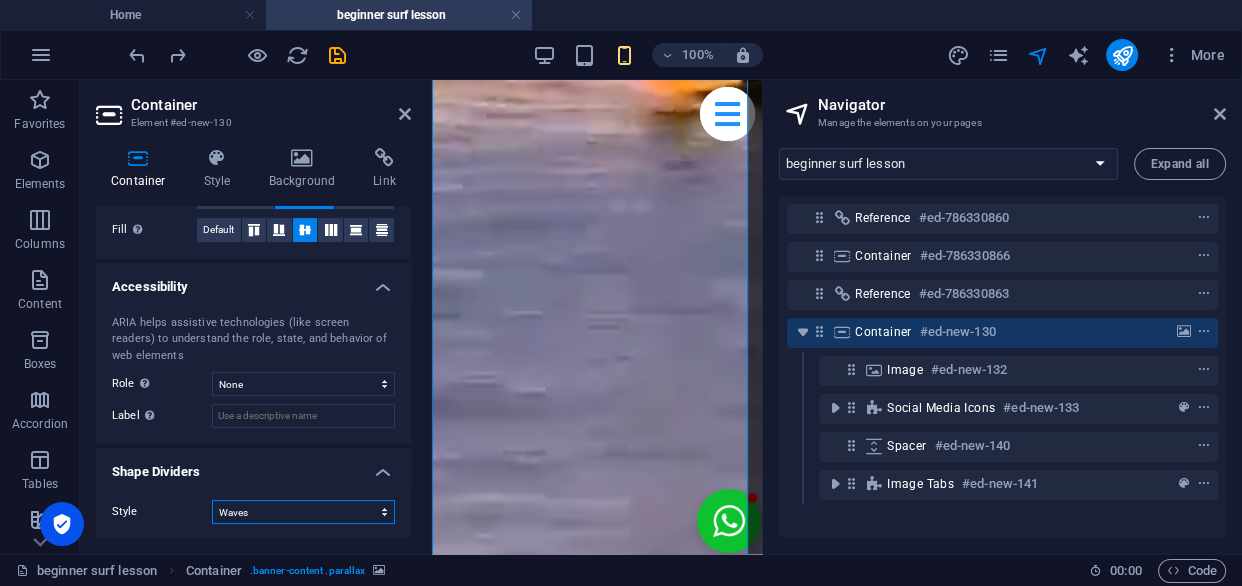 click on "None Triangle Square Diagonal Polygon 1 Polygon 2 Zigzag Multiple Zigzags Waves Multiple Waves Half Circle Circle Circle Shadow Blocks Hexagons Clouds Multiple Clouds Fan Pyramids Book Paint Drip Fire Shredded Paper Arrow" at bounding box center [303, 512] 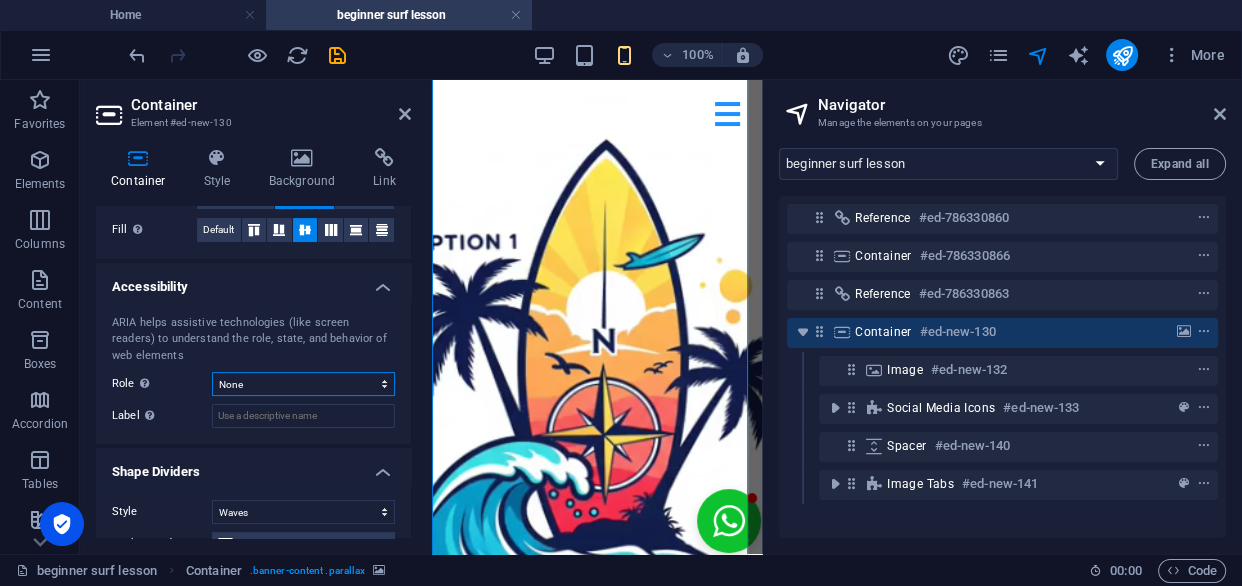 click on "None Alert Article Banner Comment Complementary Dialog Footer Header Marquee Presentation Region Section Separator Status Timer" at bounding box center (303, 384) 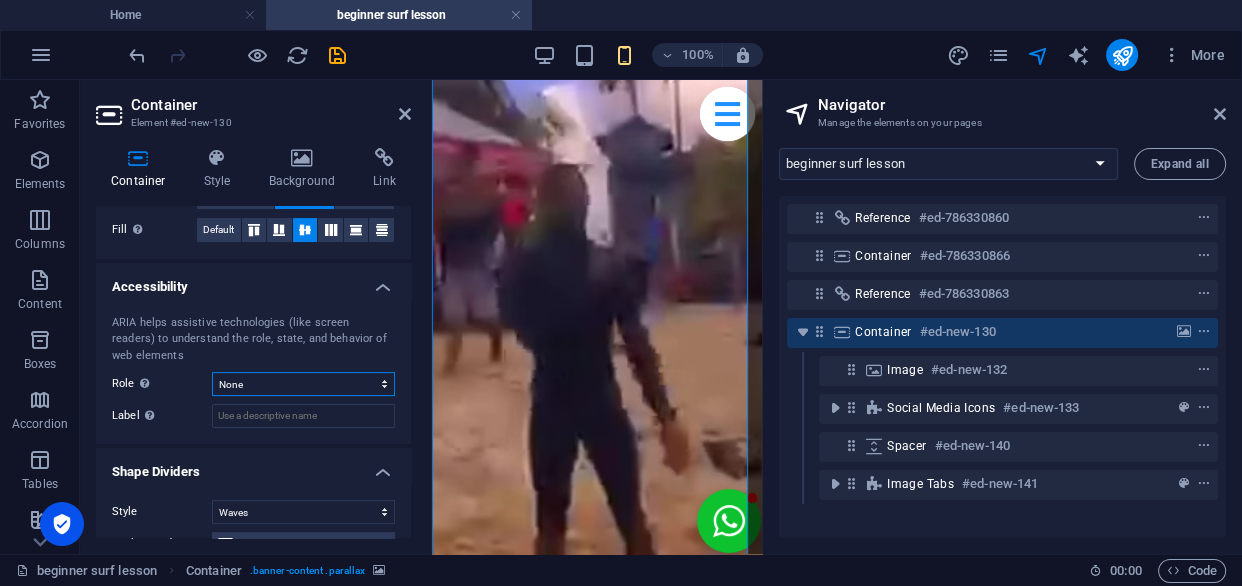 click on "None Alert Article Banner Comment Complementary Dialog Footer Header Marquee Presentation Region Section Separator Status Timer" at bounding box center (303, 384) 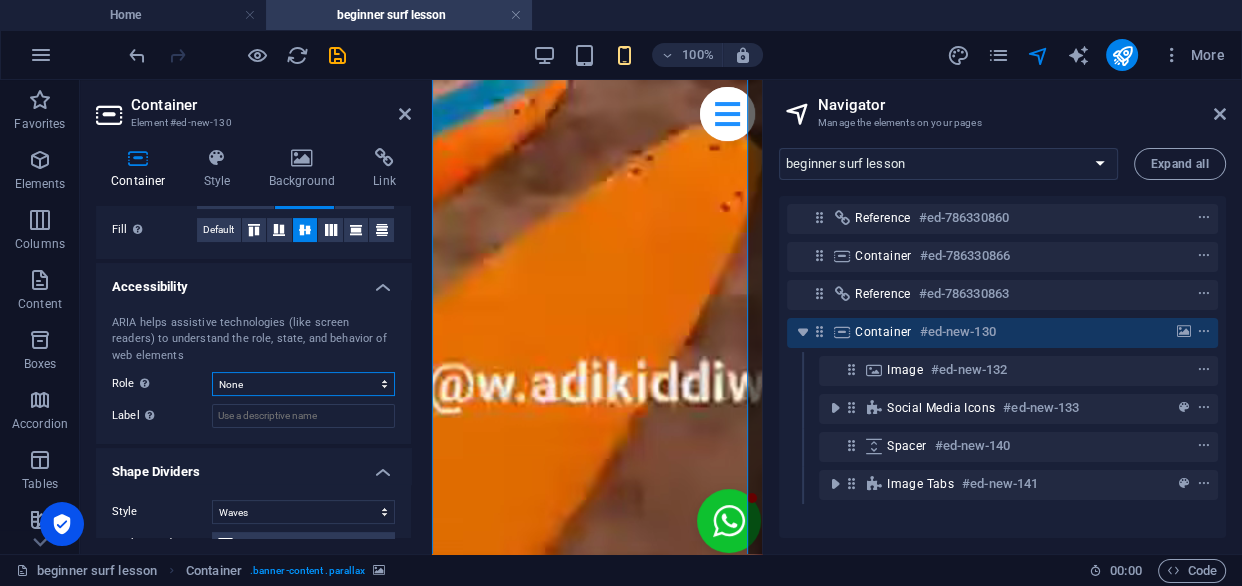 scroll, scrollTop: 1234, scrollLeft: 0, axis: vertical 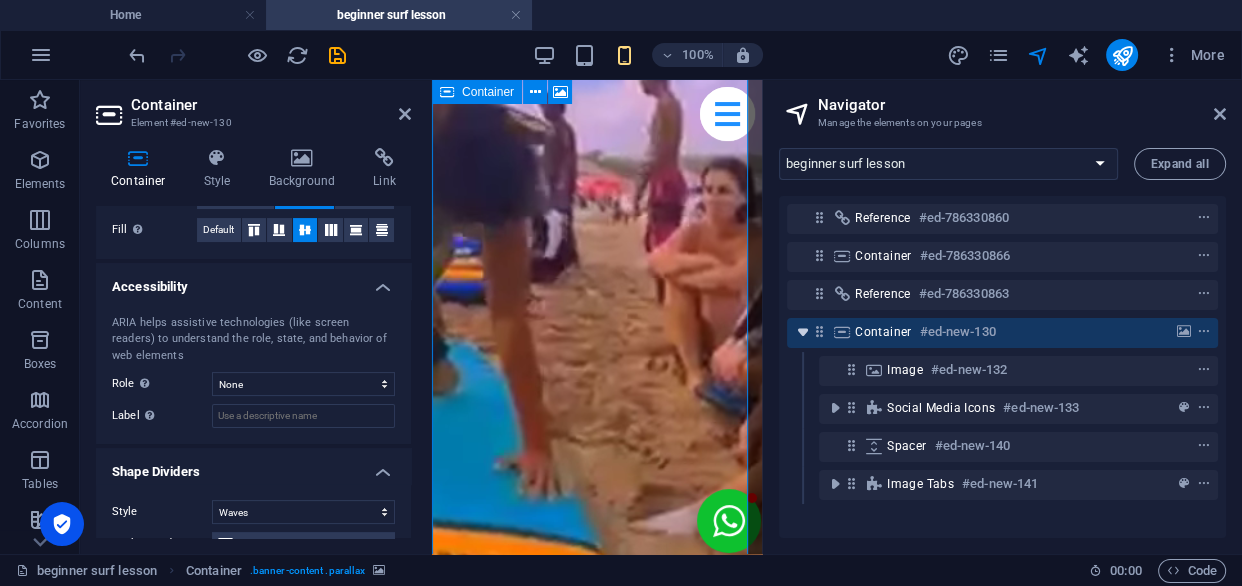 click at bounding box center [803, 332] 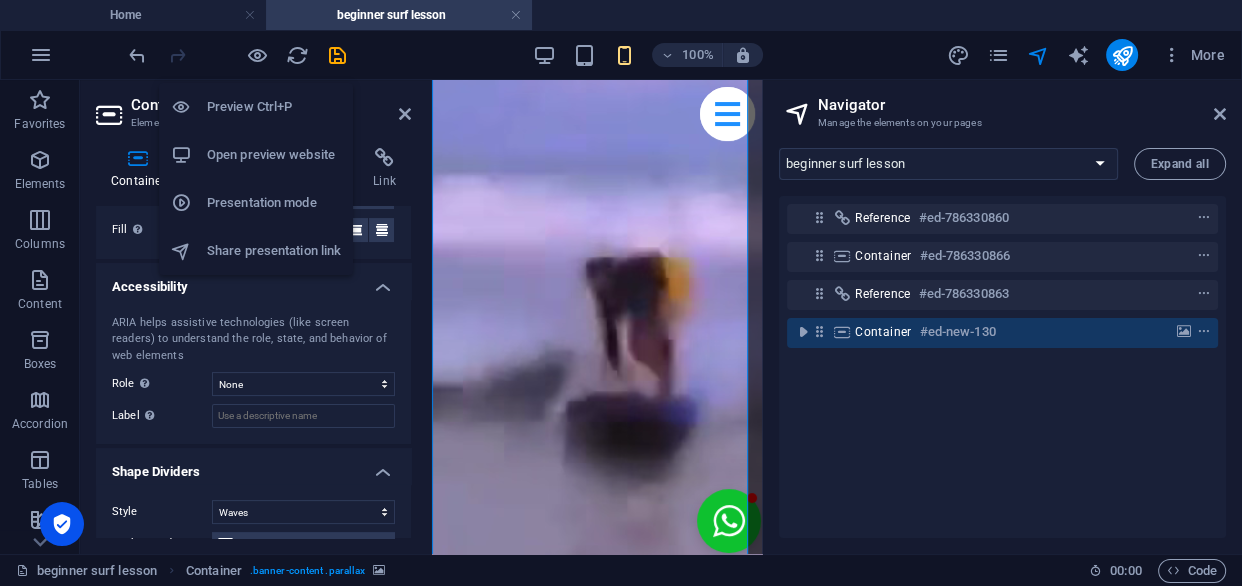 click at bounding box center [257, 55] 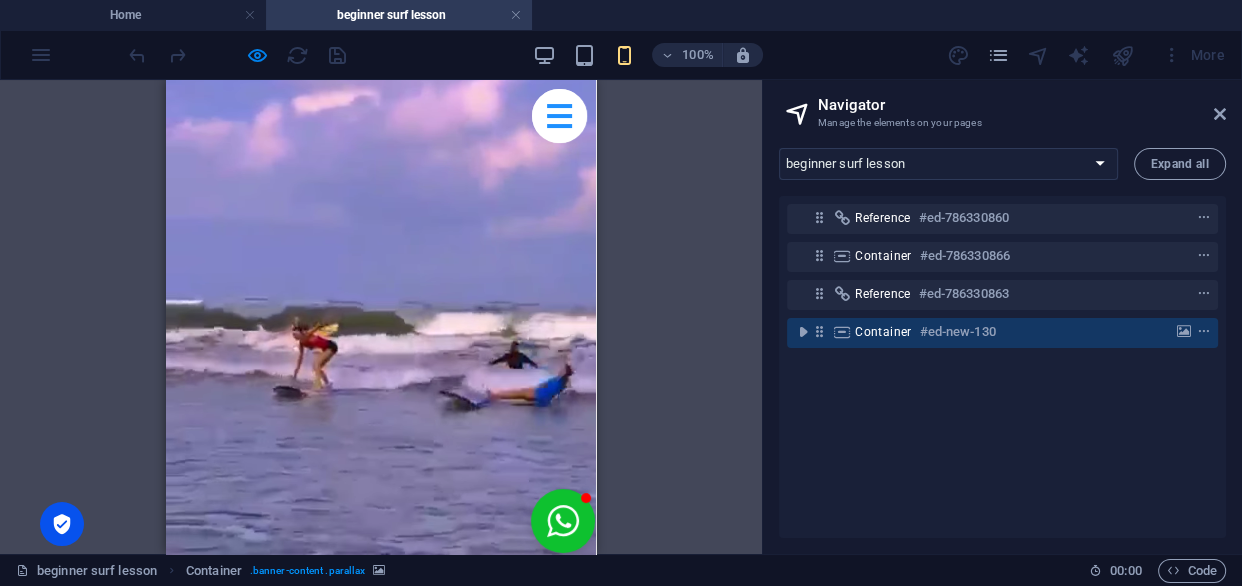 scroll, scrollTop: 396, scrollLeft: 0, axis: vertical 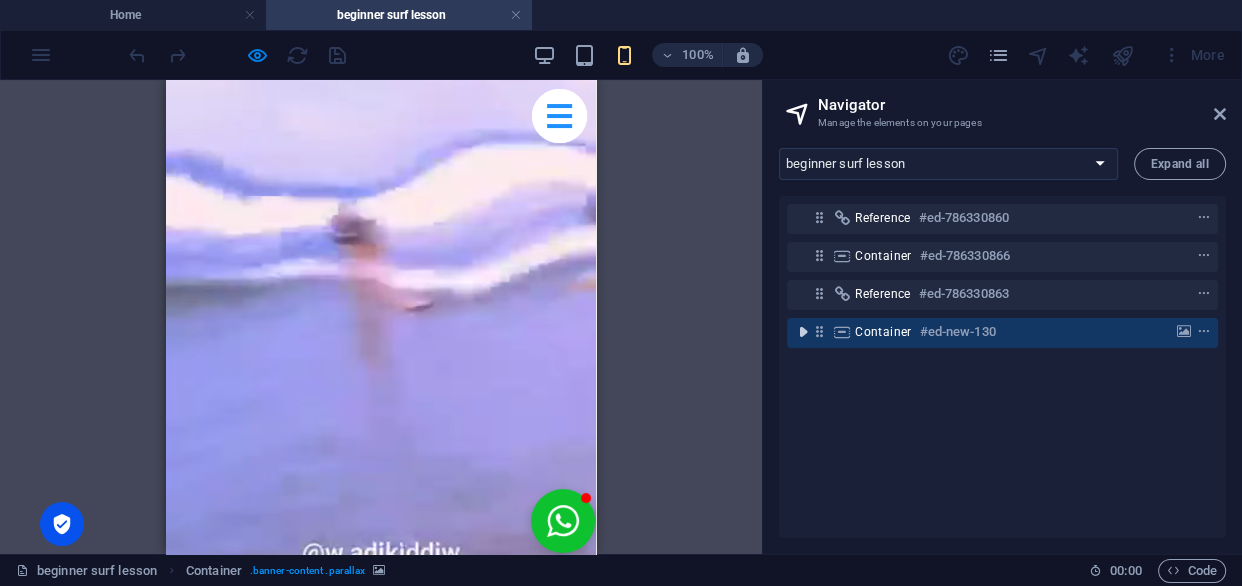 click at bounding box center [803, 332] 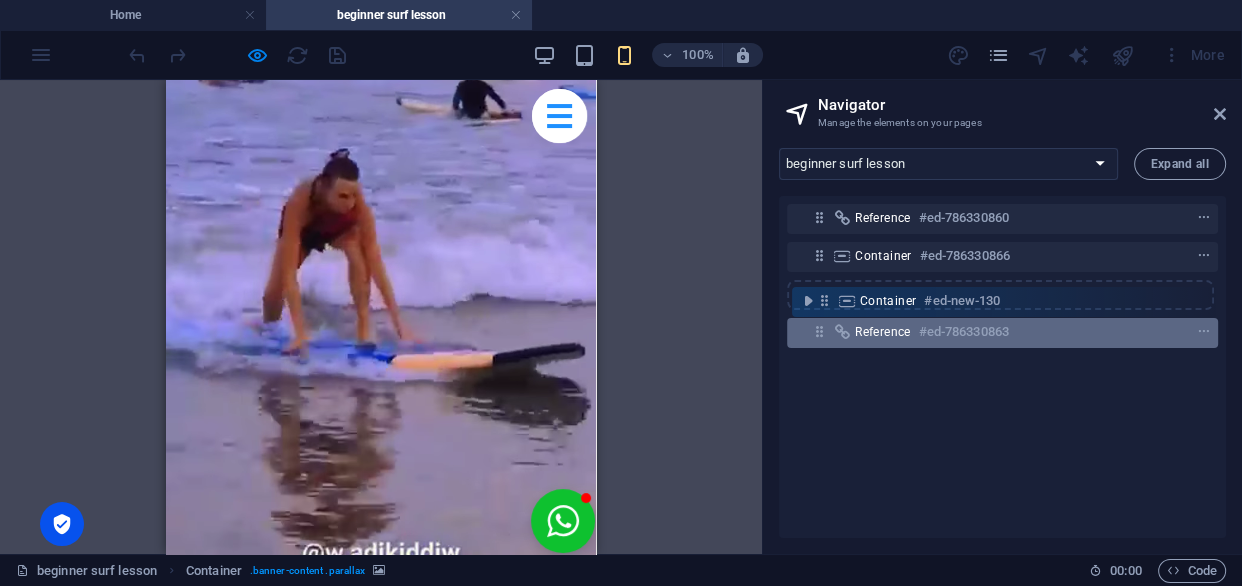 drag, startPoint x: 817, startPoint y: 338, endPoint x: 823, endPoint y: 302, distance: 36.496574 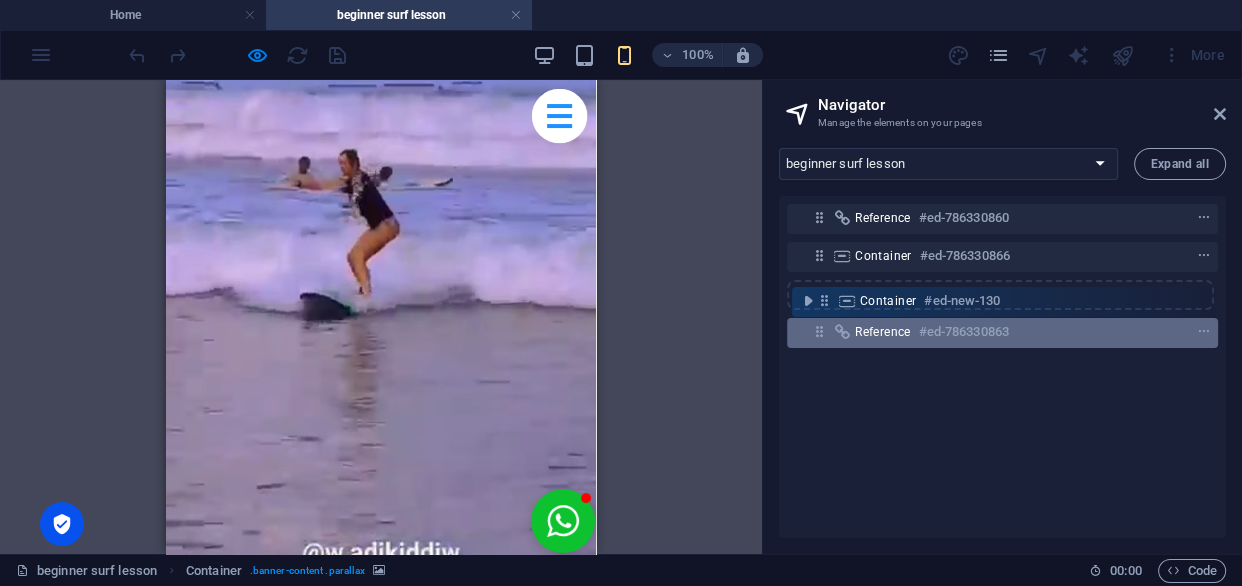 click on "Reference #ed-786330860 Container #ed-786330866 Reference #ed-786330863 Container #ed-new-130" at bounding box center [1002, 367] 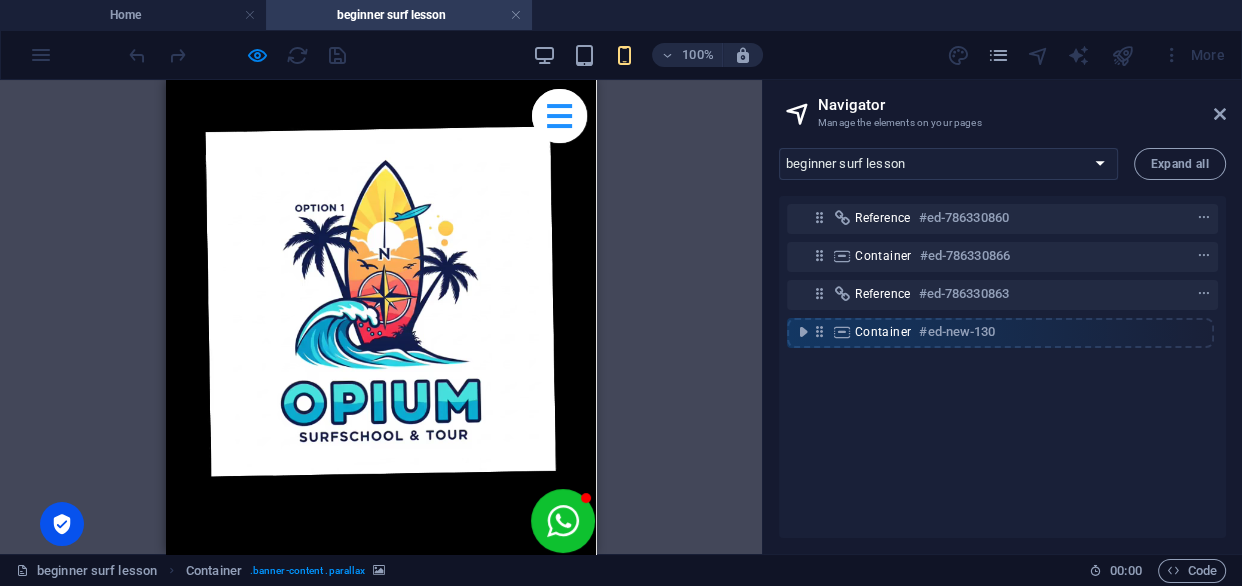 drag, startPoint x: 819, startPoint y: 299, endPoint x: 819, endPoint y: 343, distance: 44 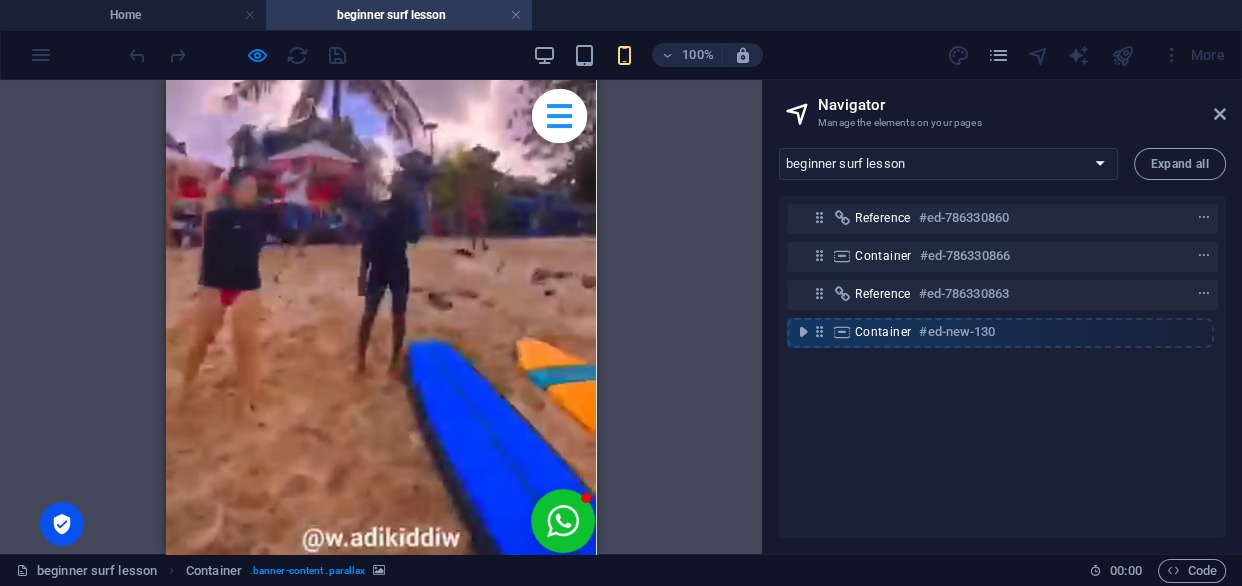 click on "Reference #ed-786330860 Container #ed-786330866 Container #ed-new-130 Reference #ed-786330863" at bounding box center (1002, 367) 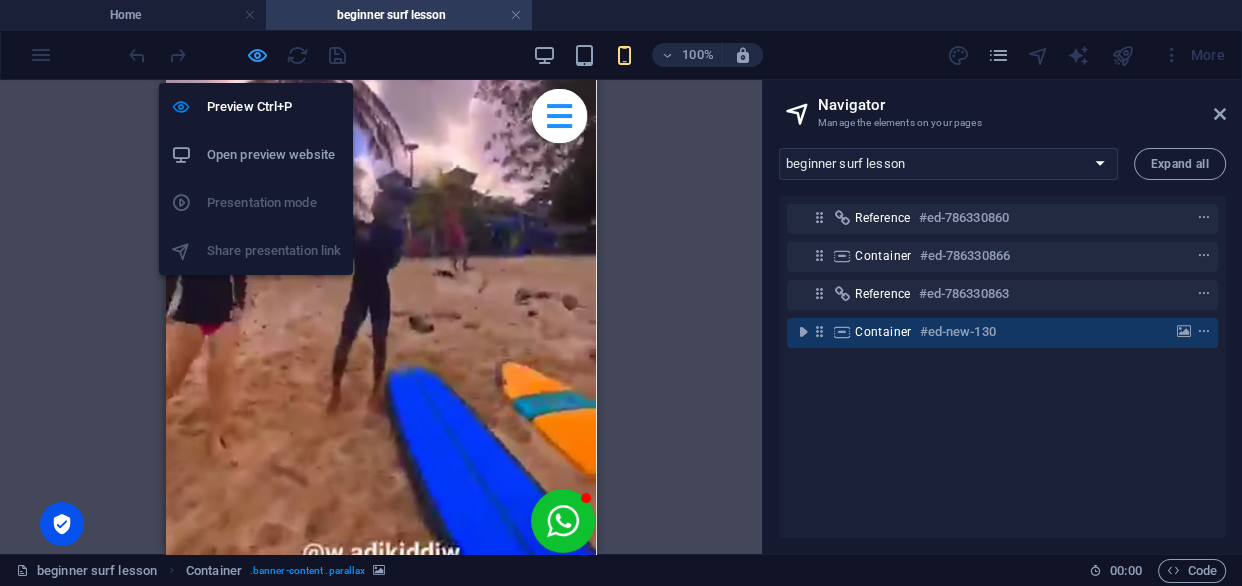 click at bounding box center [257, 55] 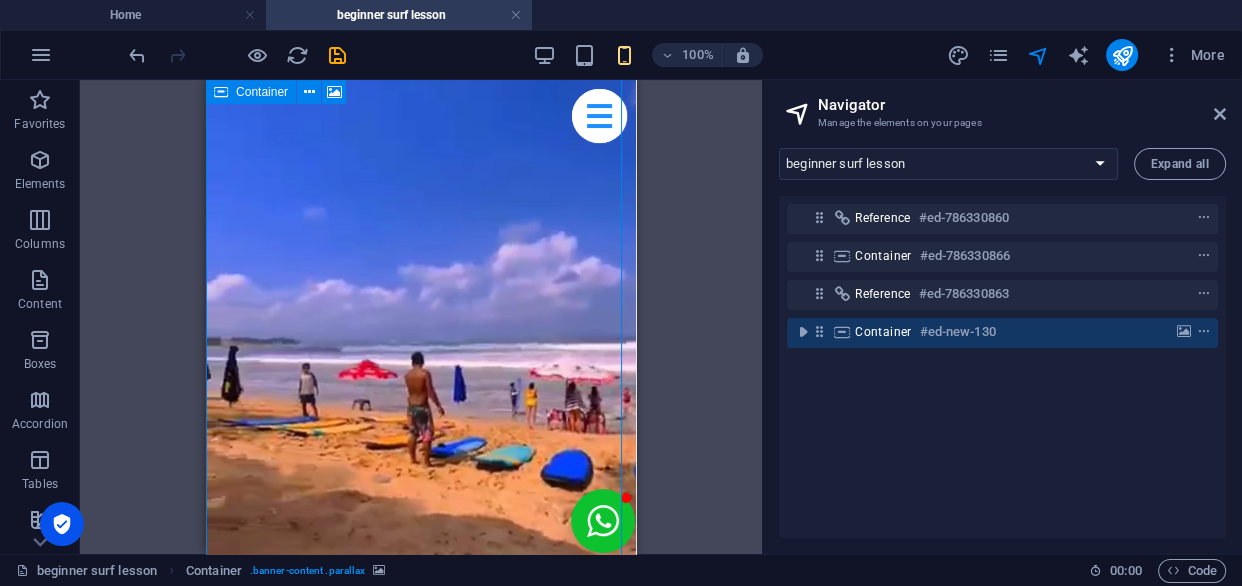 click on "Container #ed-new-130" at bounding box center (1002, 333) 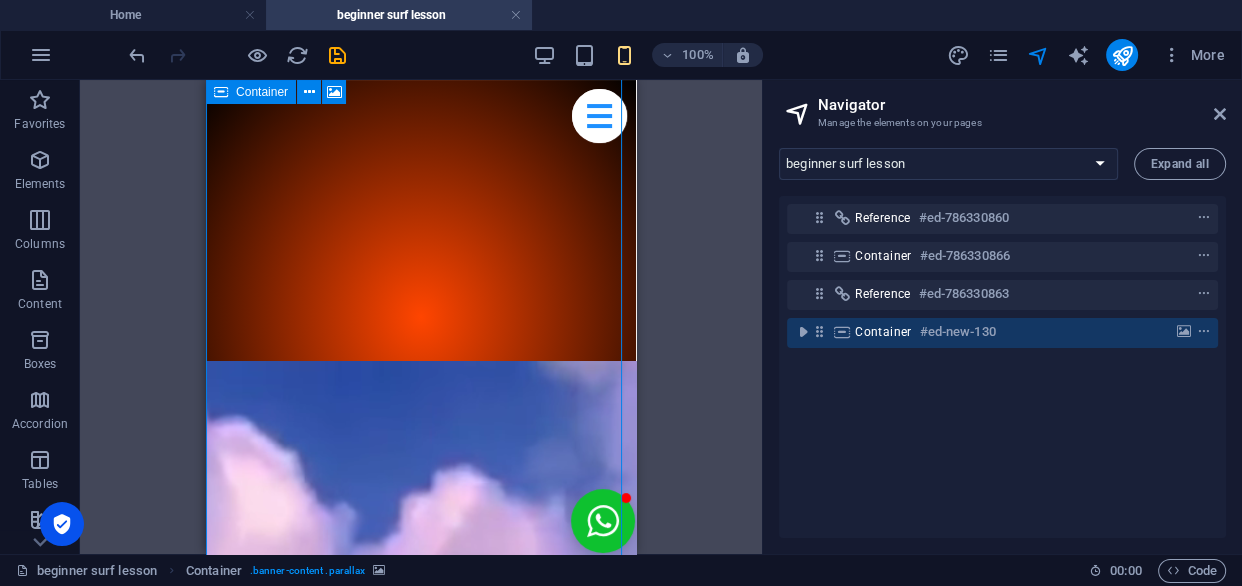 scroll, scrollTop: 1251, scrollLeft: 0, axis: vertical 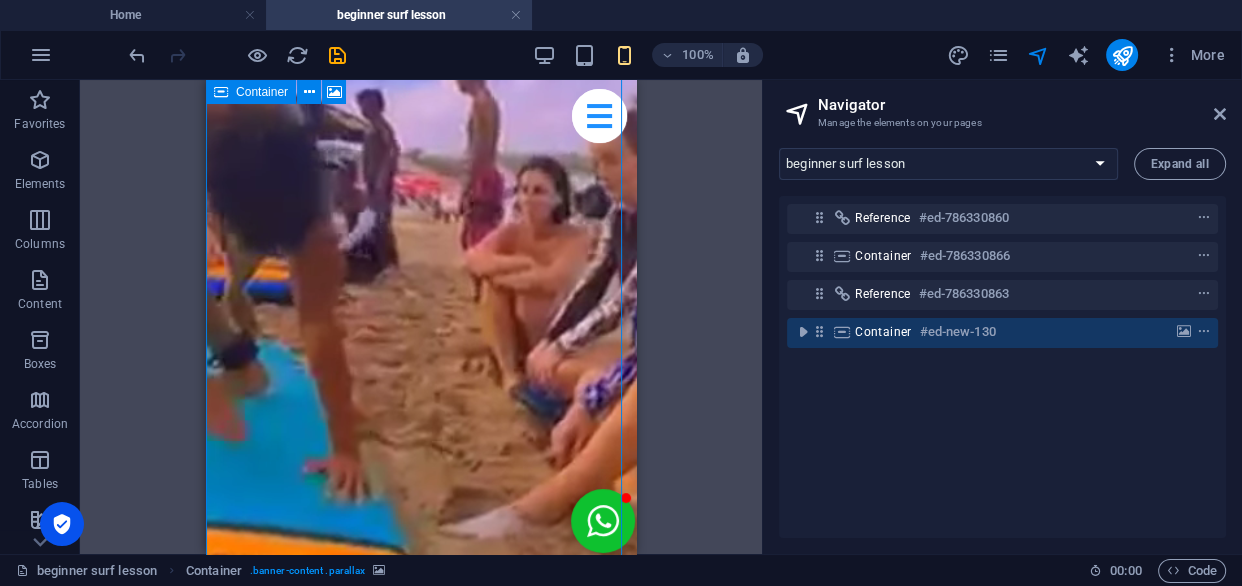 click on "Container" at bounding box center [883, 332] 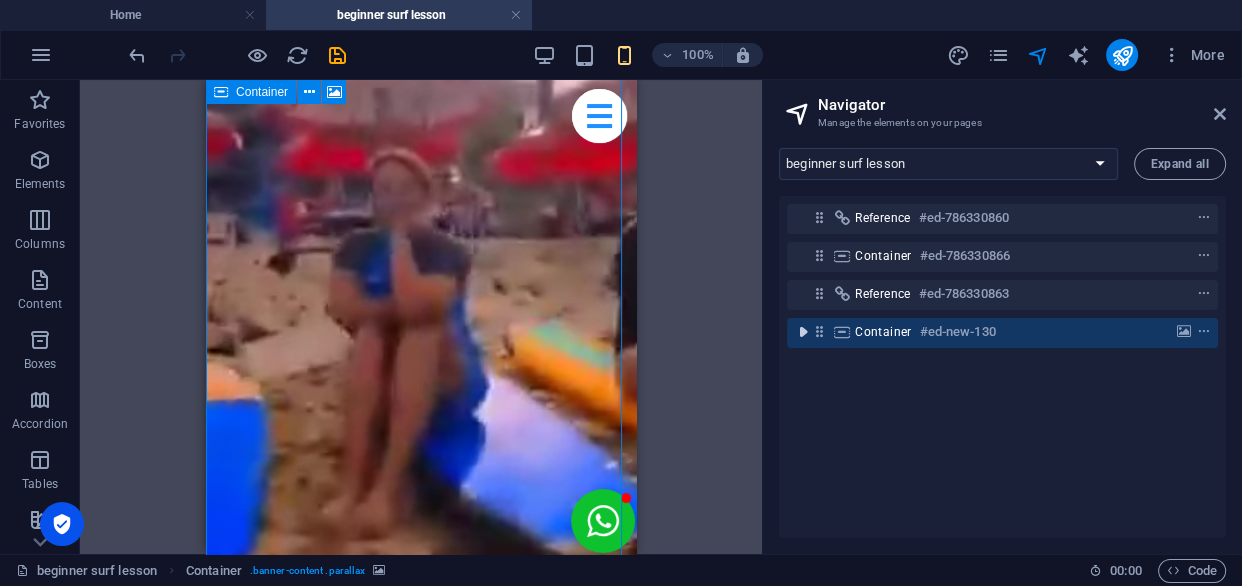 click at bounding box center [803, 332] 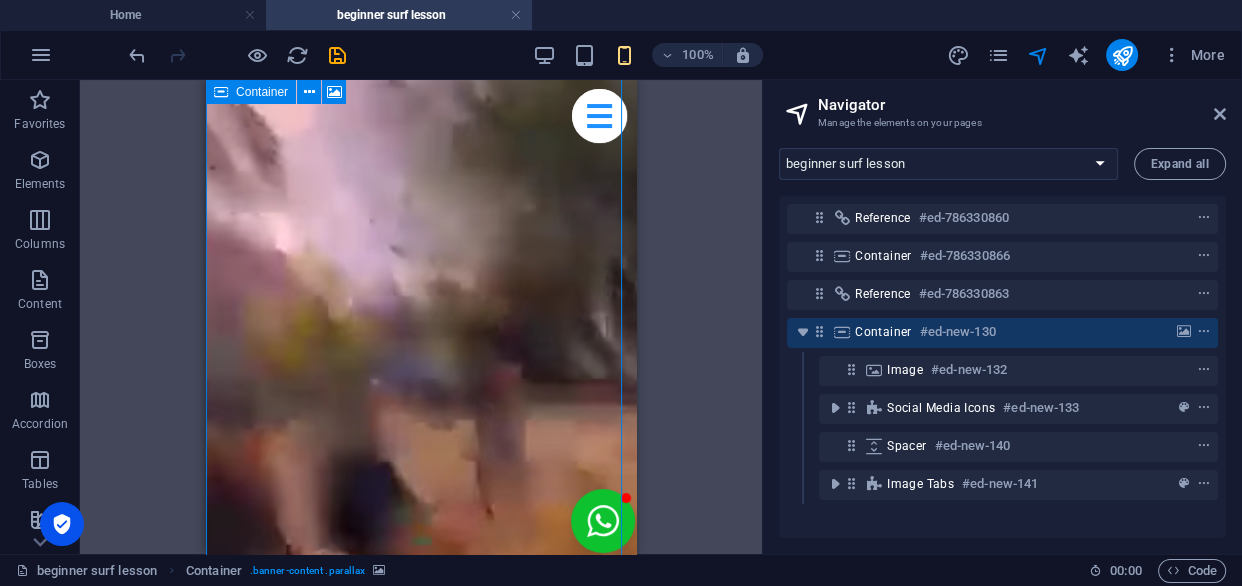 click on "Container" at bounding box center (883, 332) 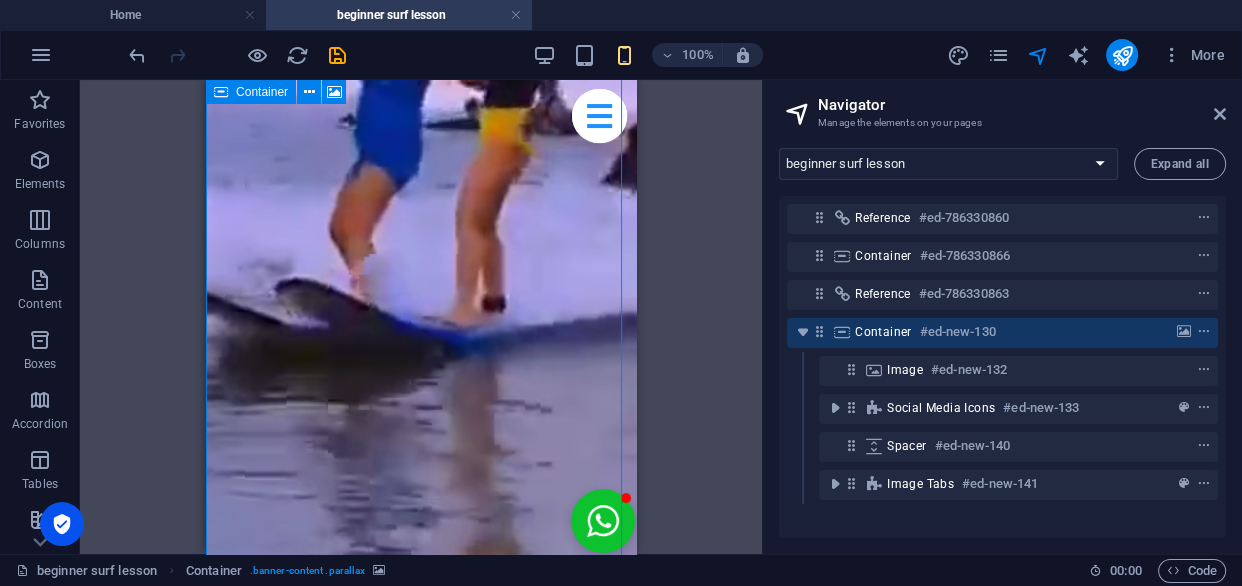 click on "Container" at bounding box center [883, 332] 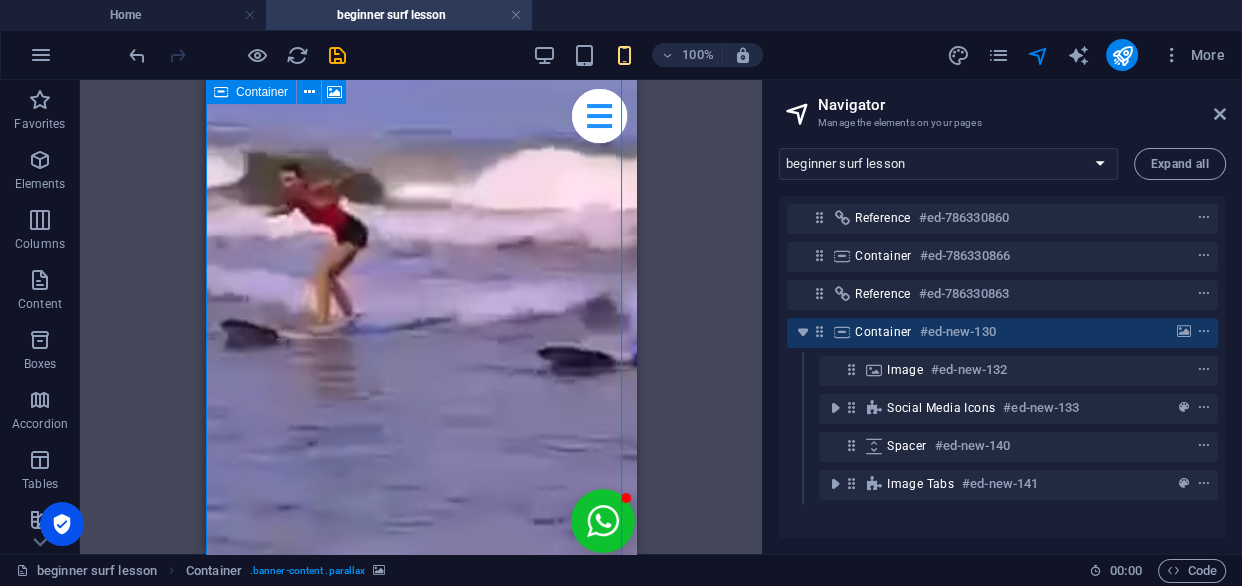 select on "waves" 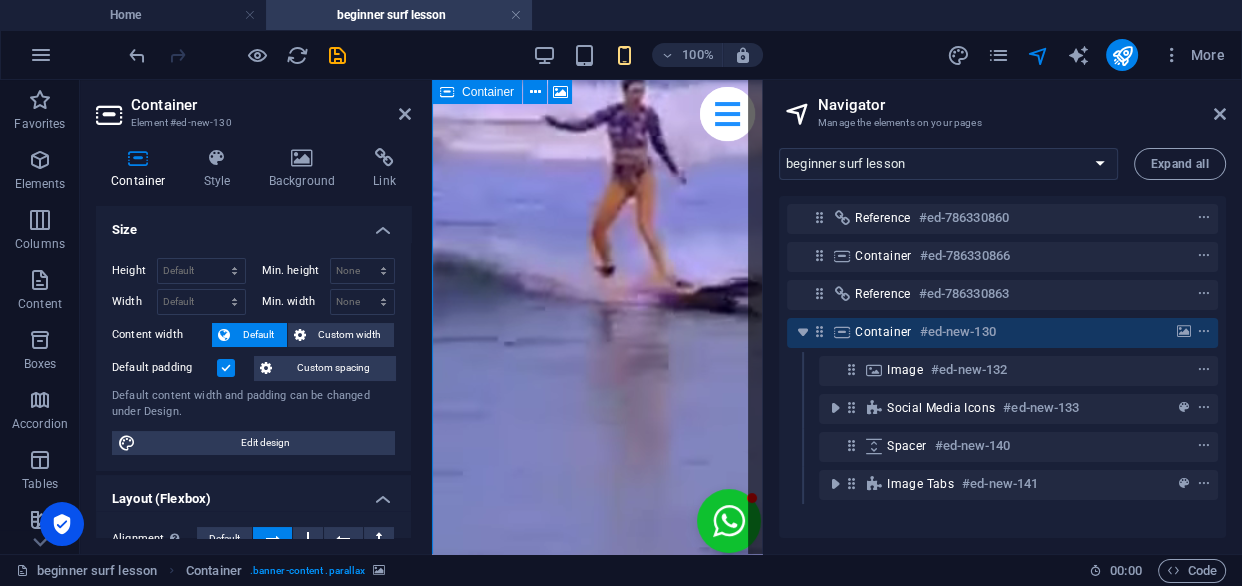 scroll, scrollTop: 1282, scrollLeft: 0, axis: vertical 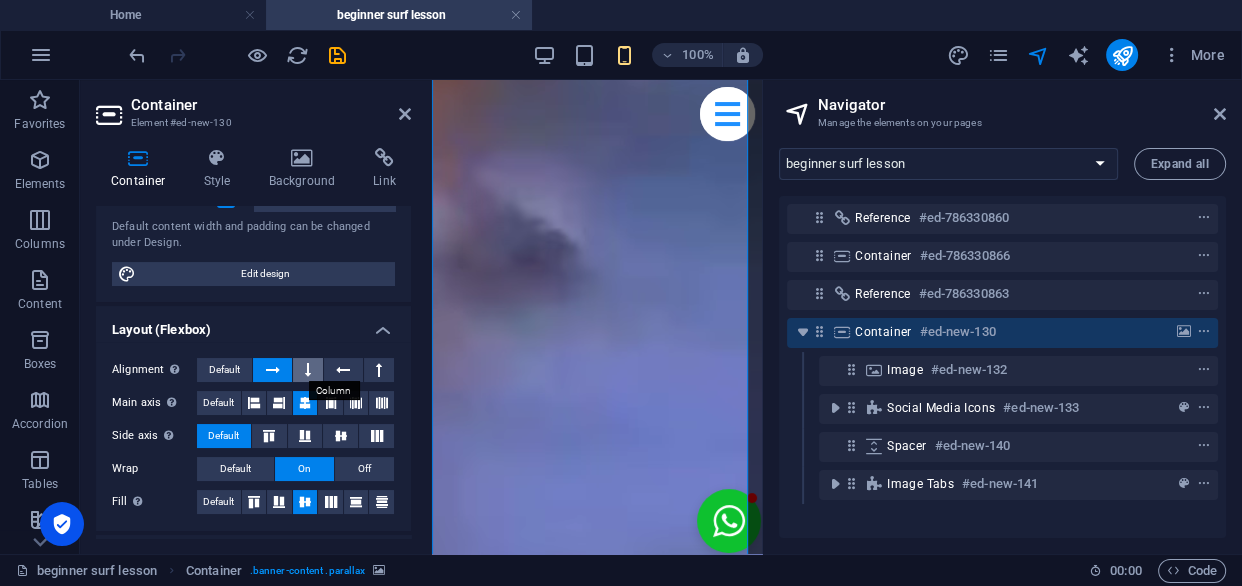 click at bounding box center (308, 370) 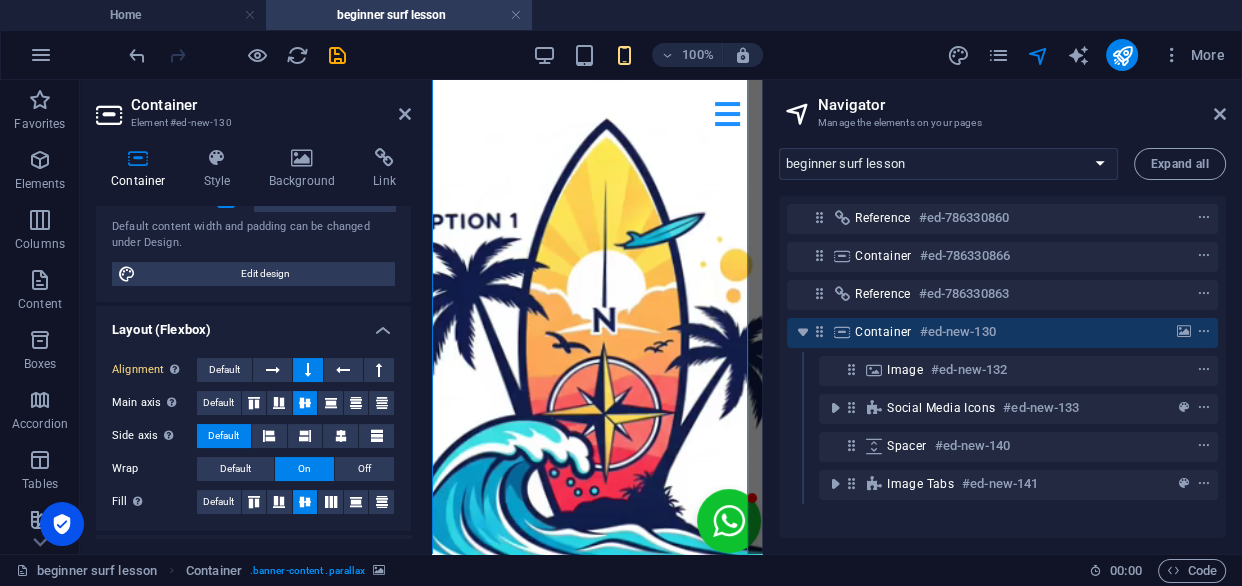 scroll, scrollTop: 1278, scrollLeft: 0, axis: vertical 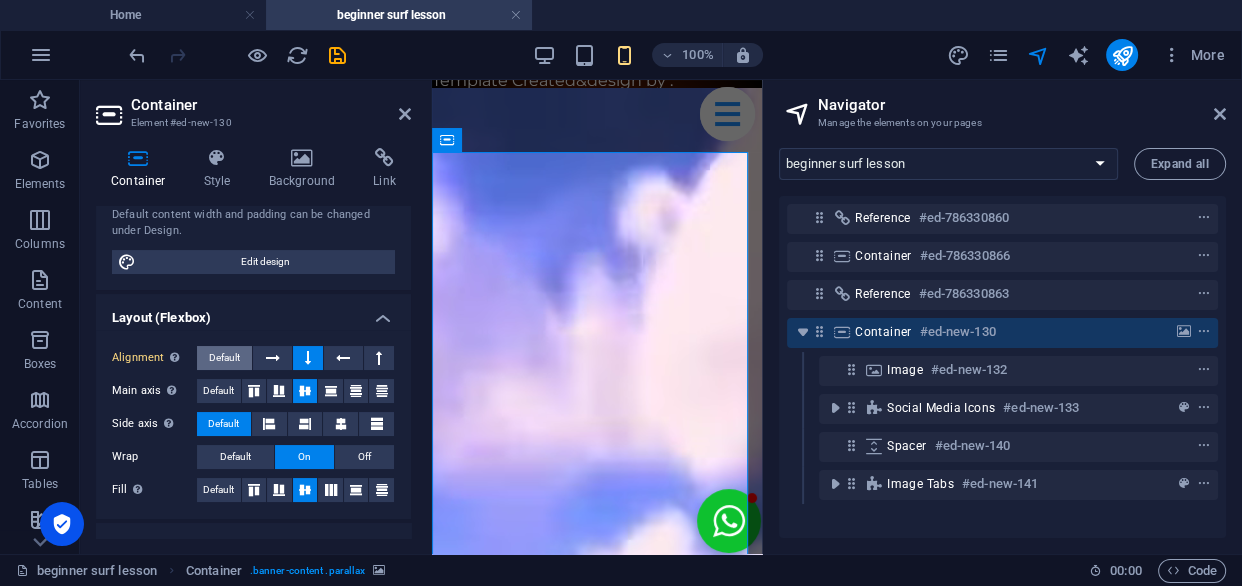click on "Default" at bounding box center [224, 358] 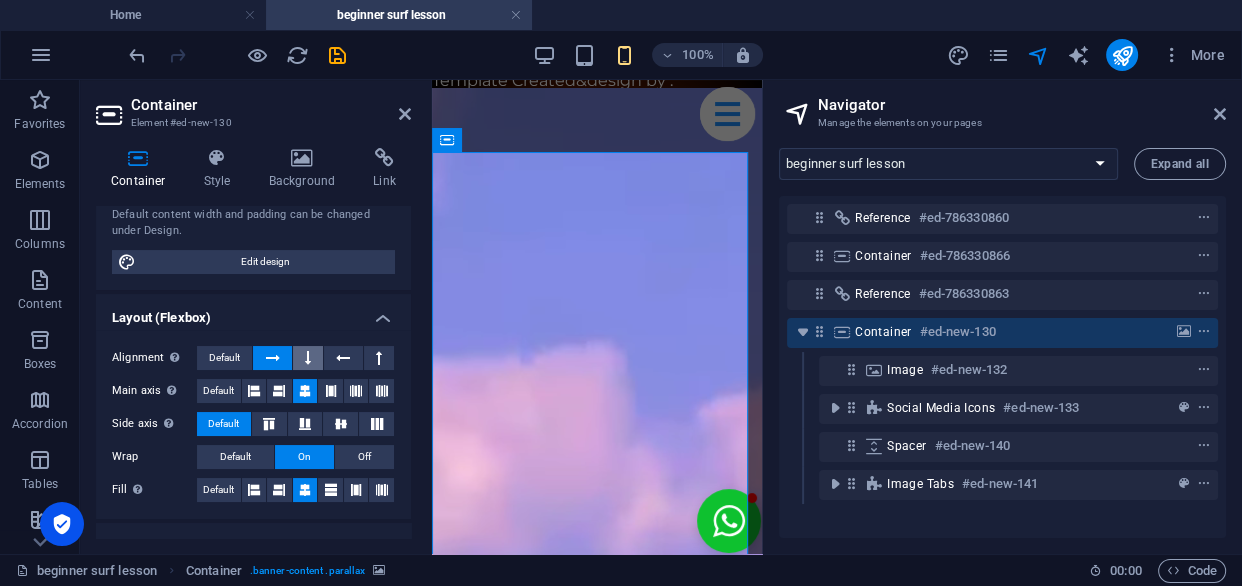 click at bounding box center (308, 358) 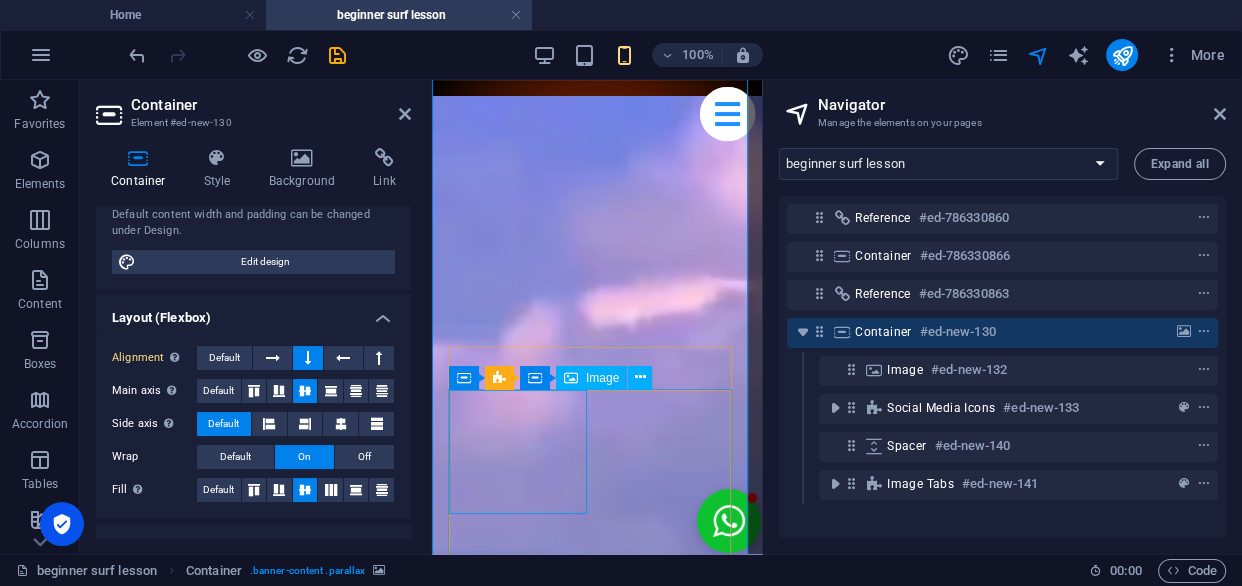 scroll, scrollTop: 873, scrollLeft: 0, axis: vertical 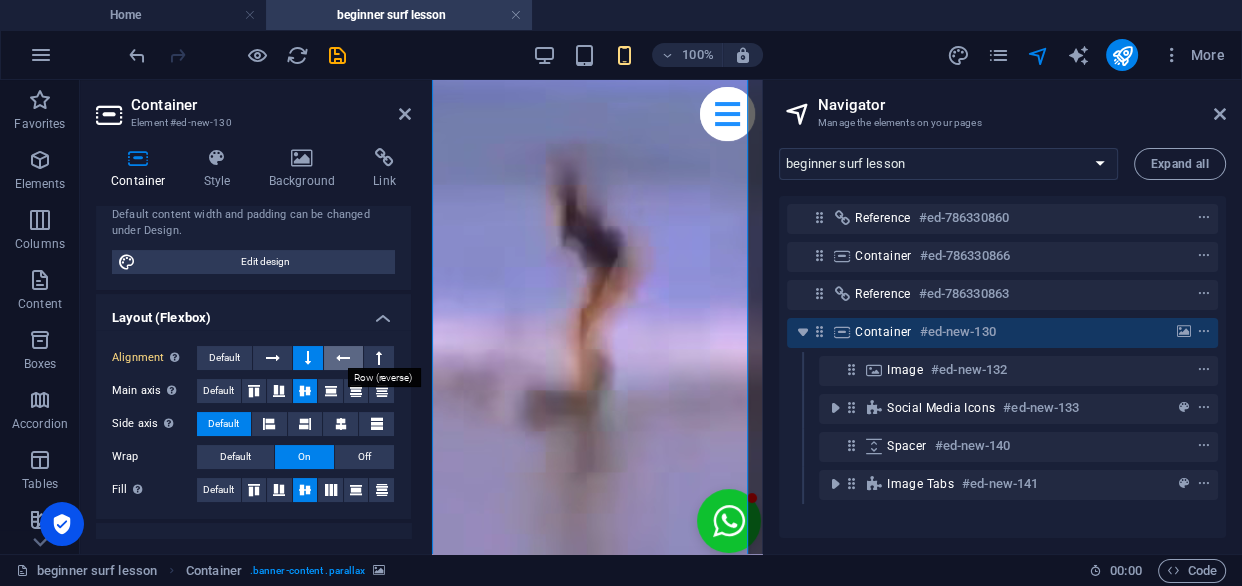 click at bounding box center [343, 358] 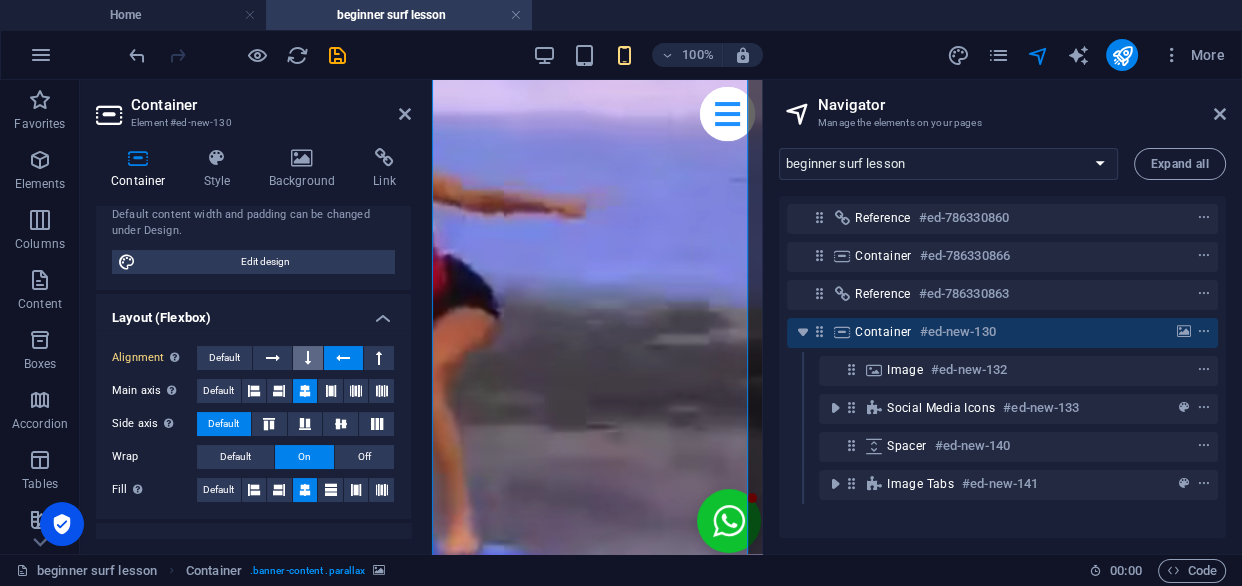click at bounding box center [308, 358] 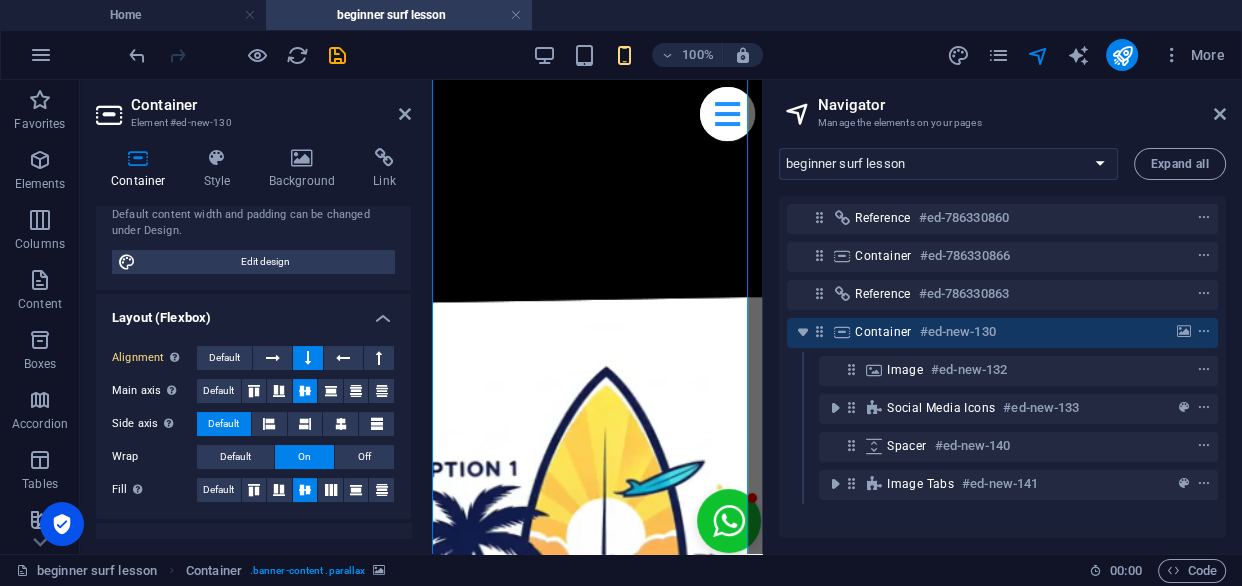click at bounding box center [308, 358] 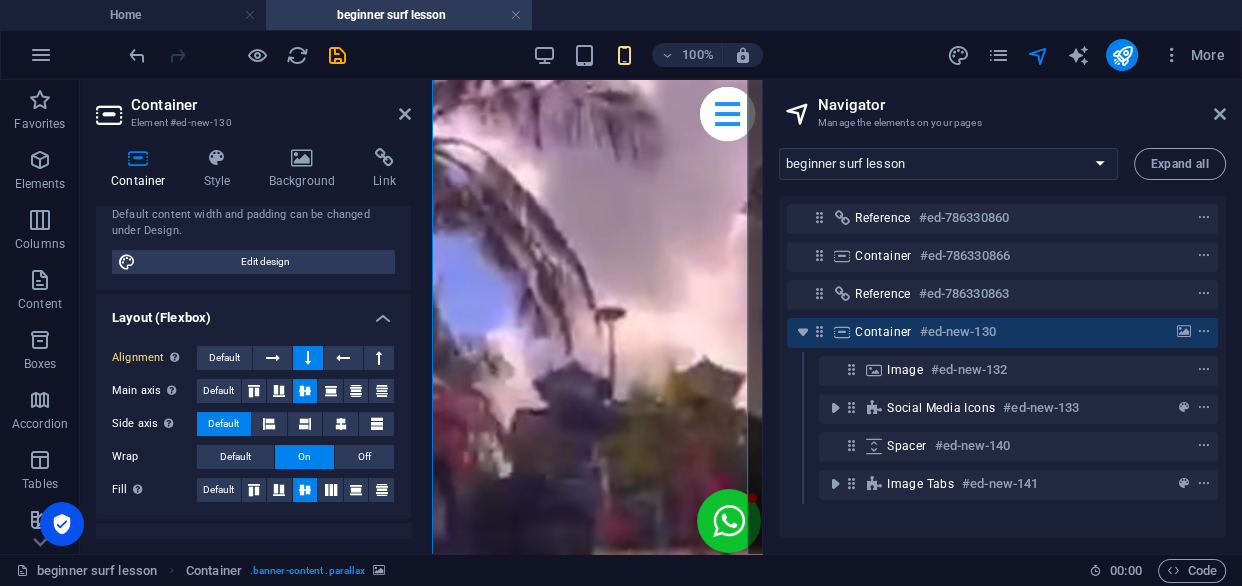 click at bounding box center (308, 358) 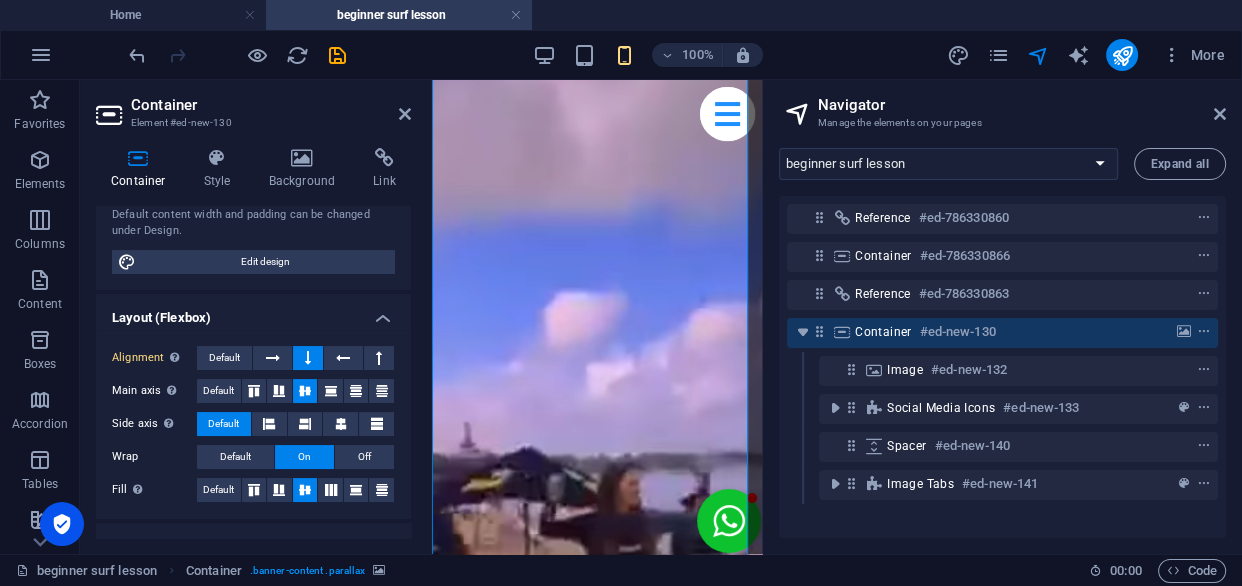 click at bounding box center (308, 358) 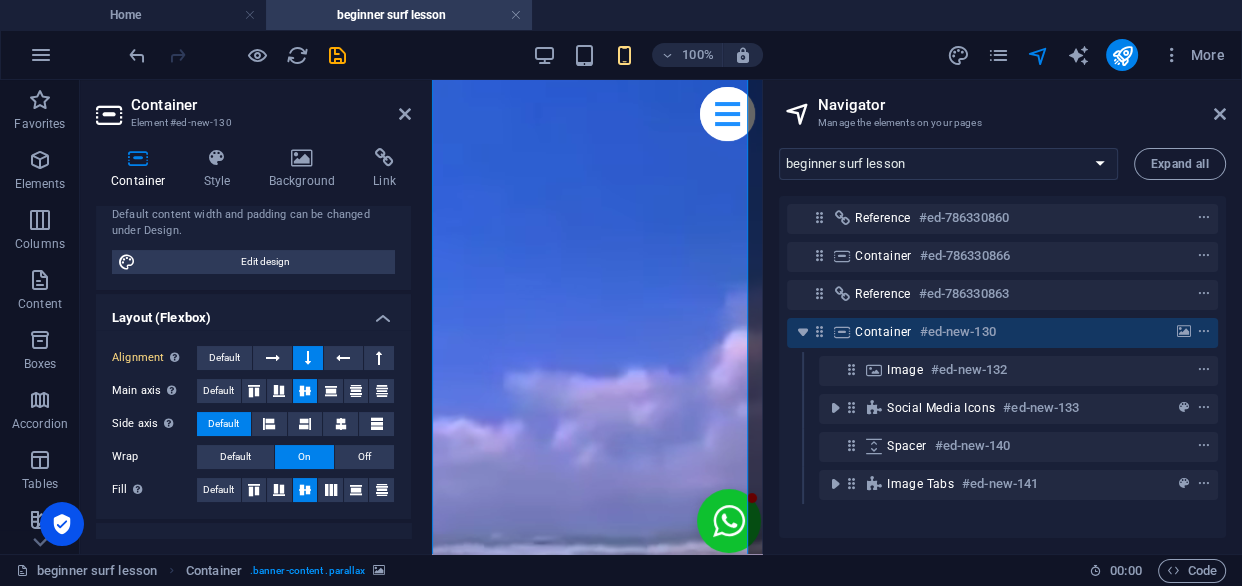 click at bounding box center (308, 358) 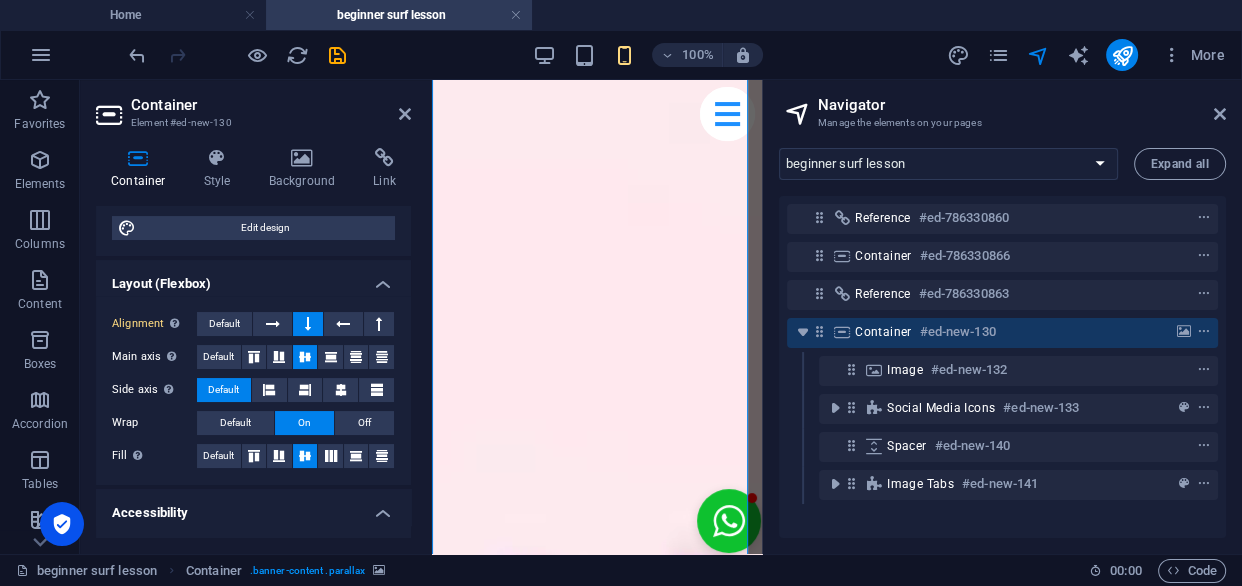 scroll, scrollTop: 181, scrollLeft: 0, axis: vertical 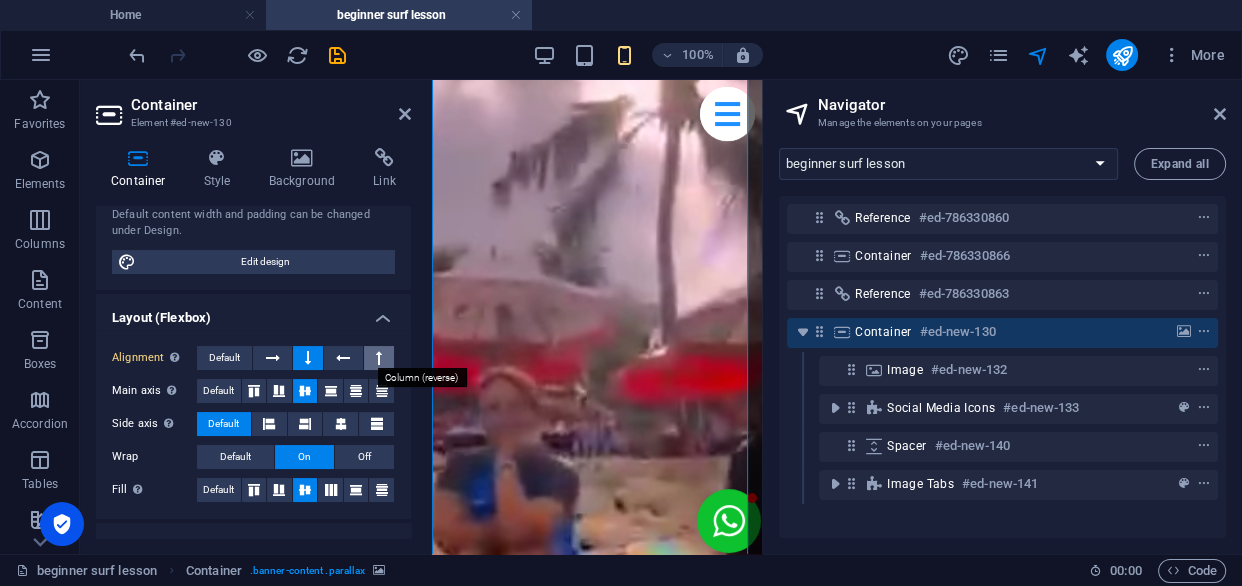 click at bounding box center (379, 358) 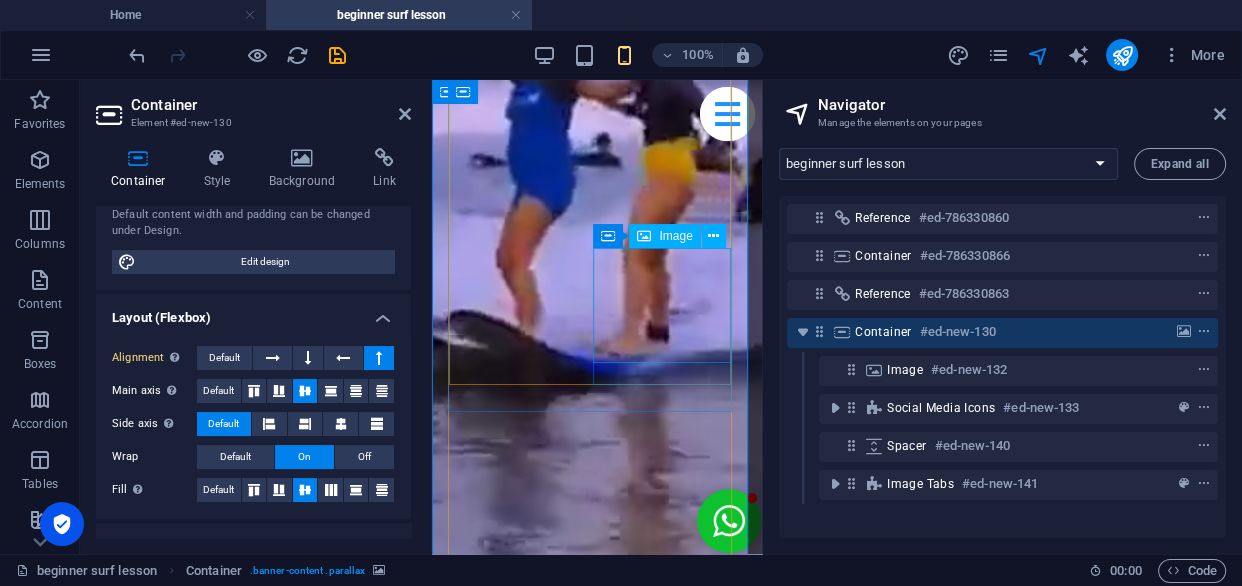 scroll, scrollTop: 328, scrollLeft: 0, axis: vertical 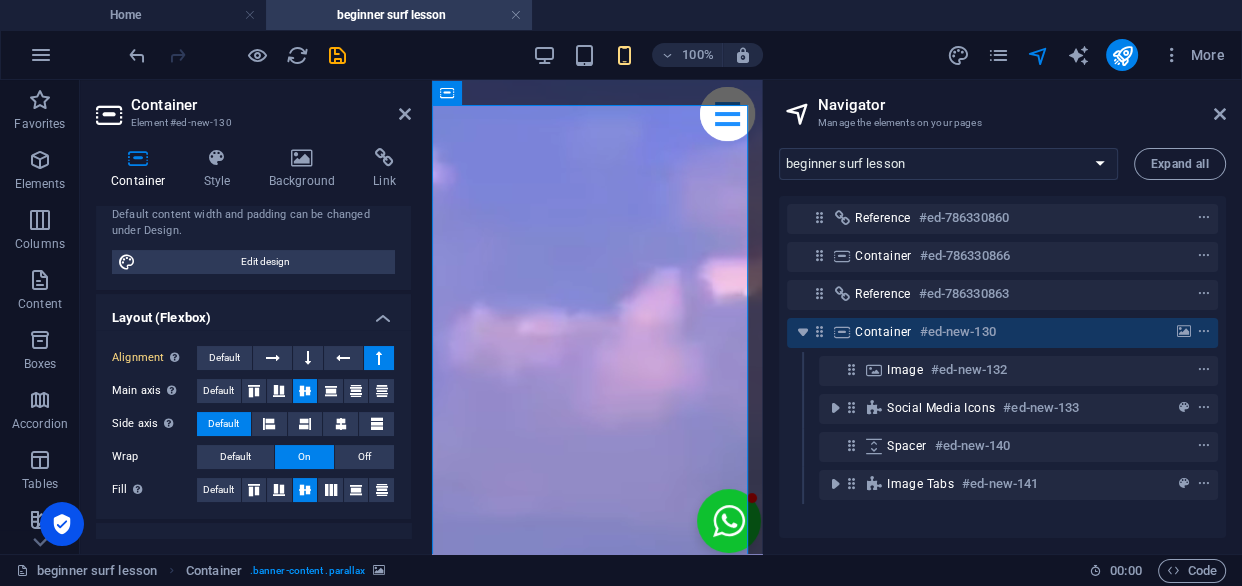 click at bounding box center (379, 358) 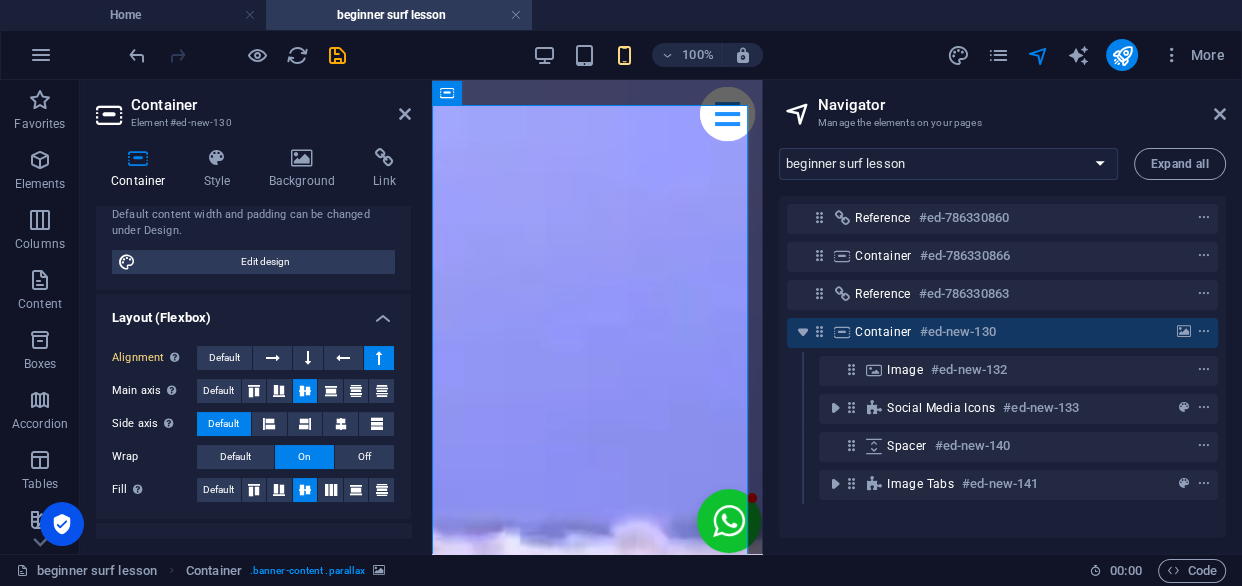 click at bounding box center (379, 358) 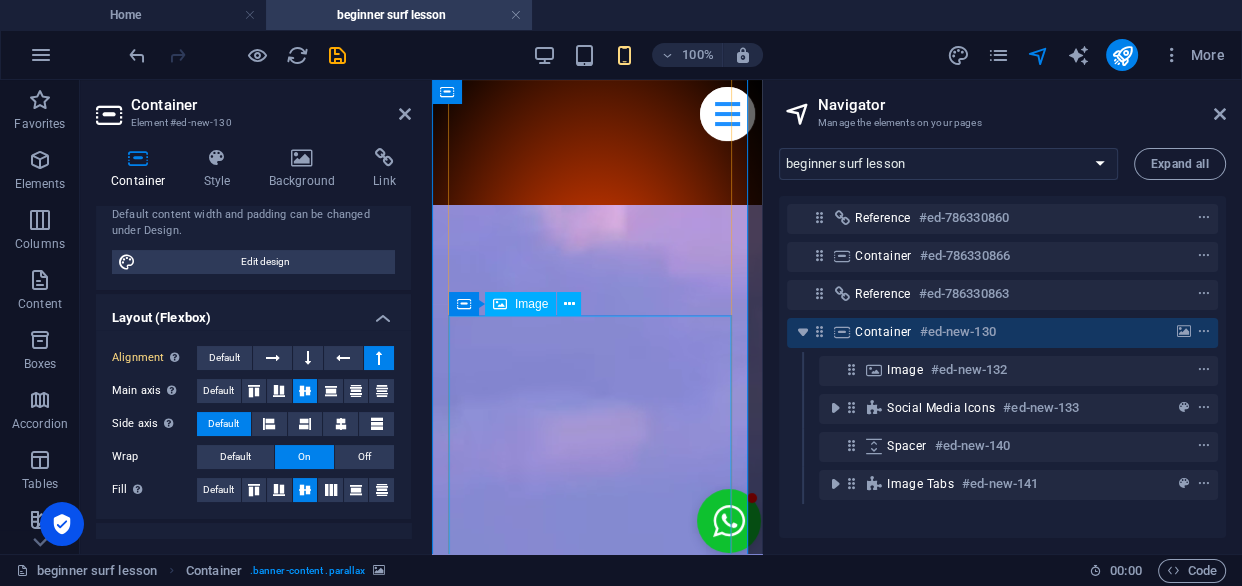scroll, scrollTop: 691, scrollLeft: 0, axis: vertical 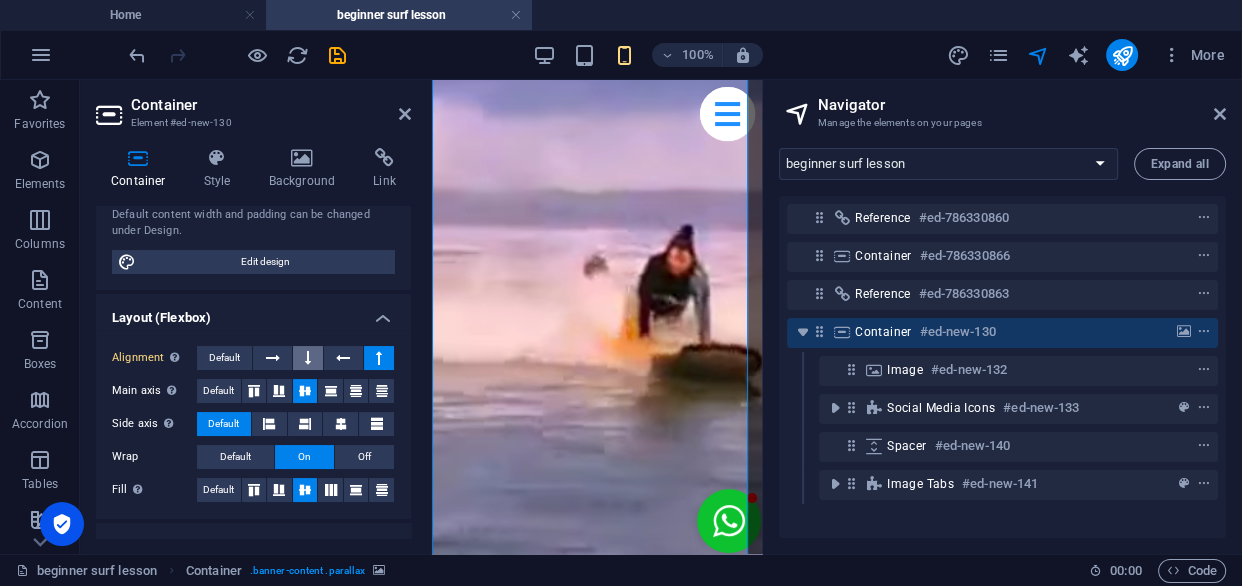 click at bounding box center [308, 358] 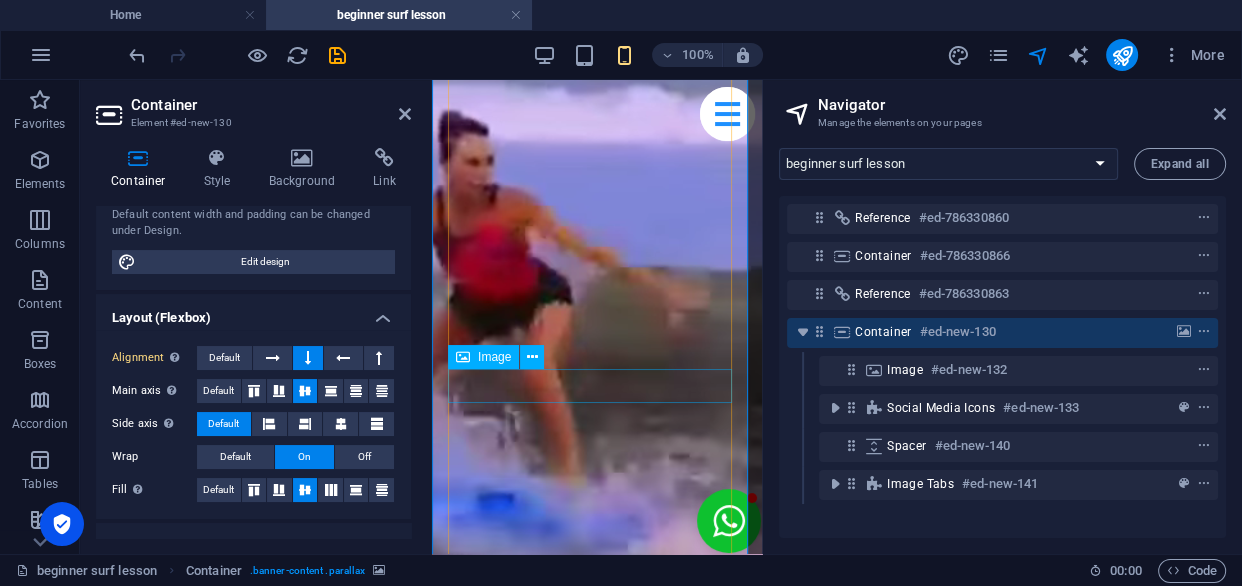 scroll, scrollTop: 1419, scrollLeft: 0, axis: vertical 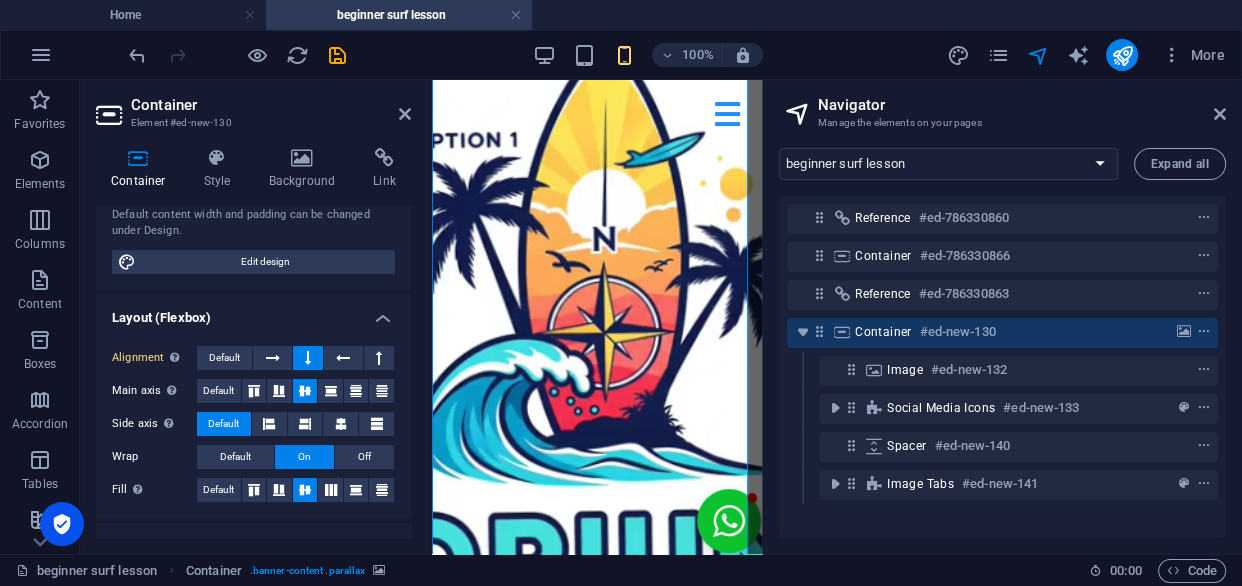 click at bounding box center (308, 358) 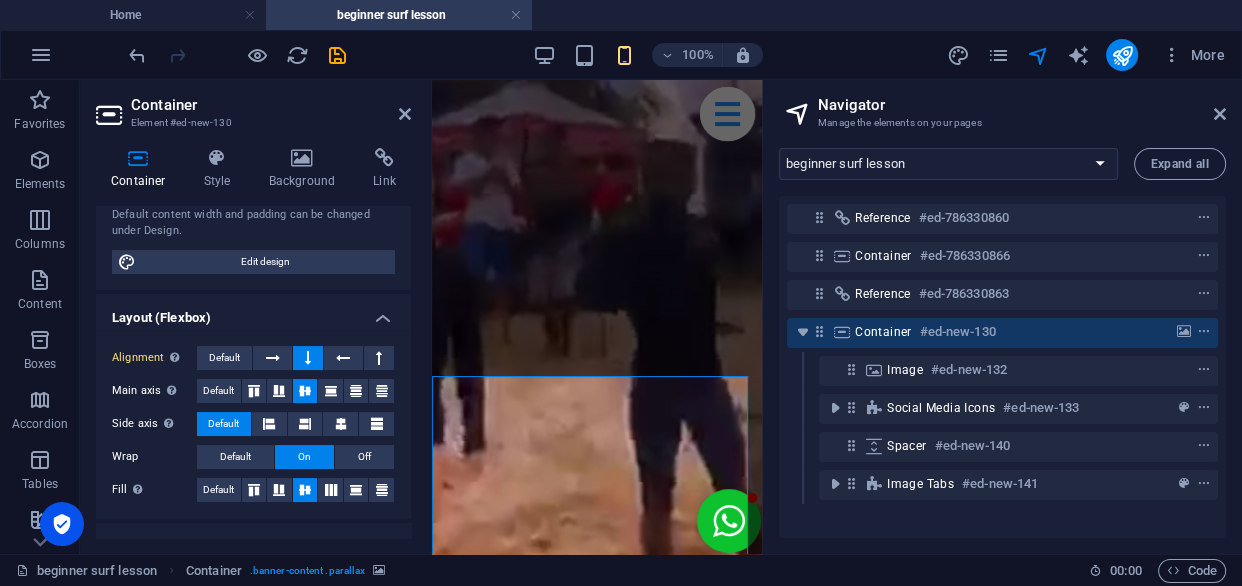 scroll, scrollTop: 57, scrollLeft: 0, axis: vertical 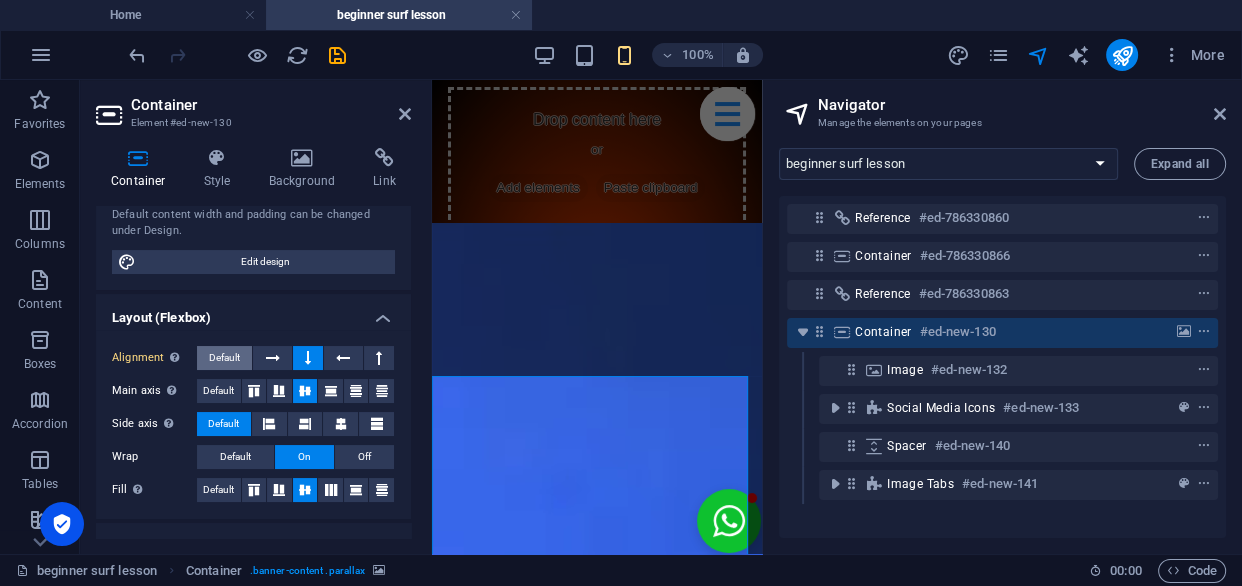 click on "Default" at bounding box center [224, 358] 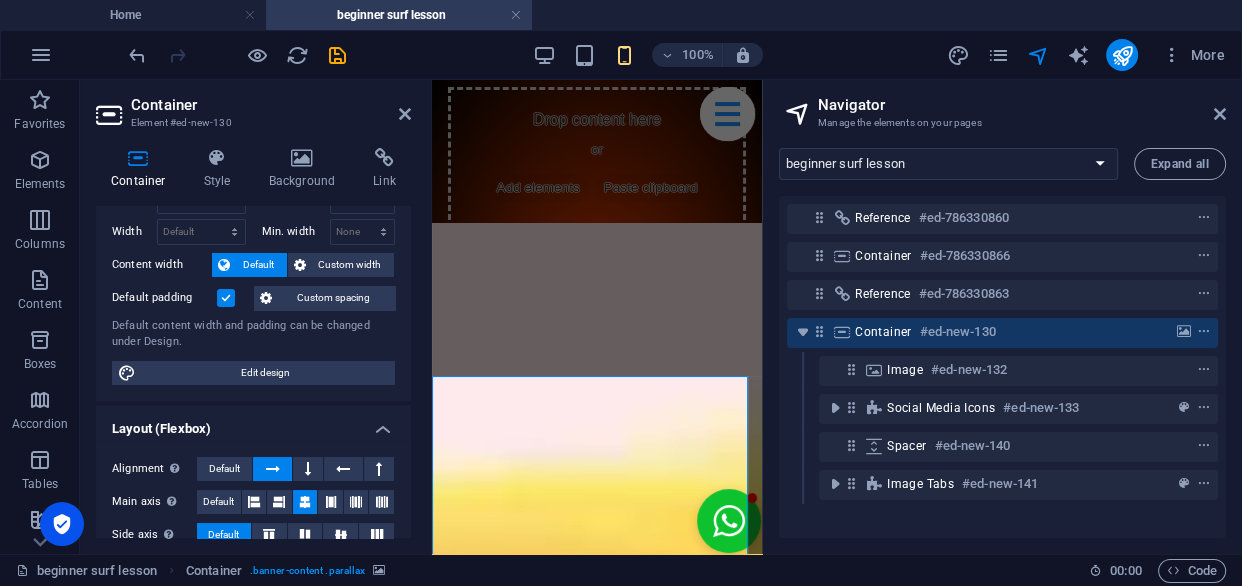scroll, scrollTop: 0, scrollLeft: 0, axis: both 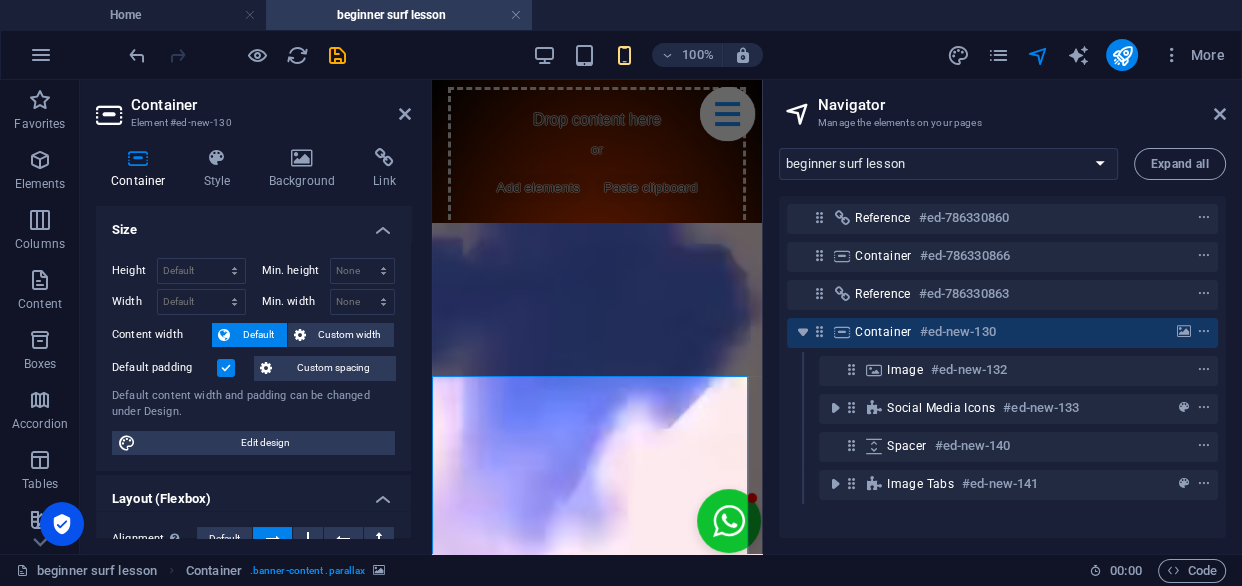 click at bounding box center [226, 368] 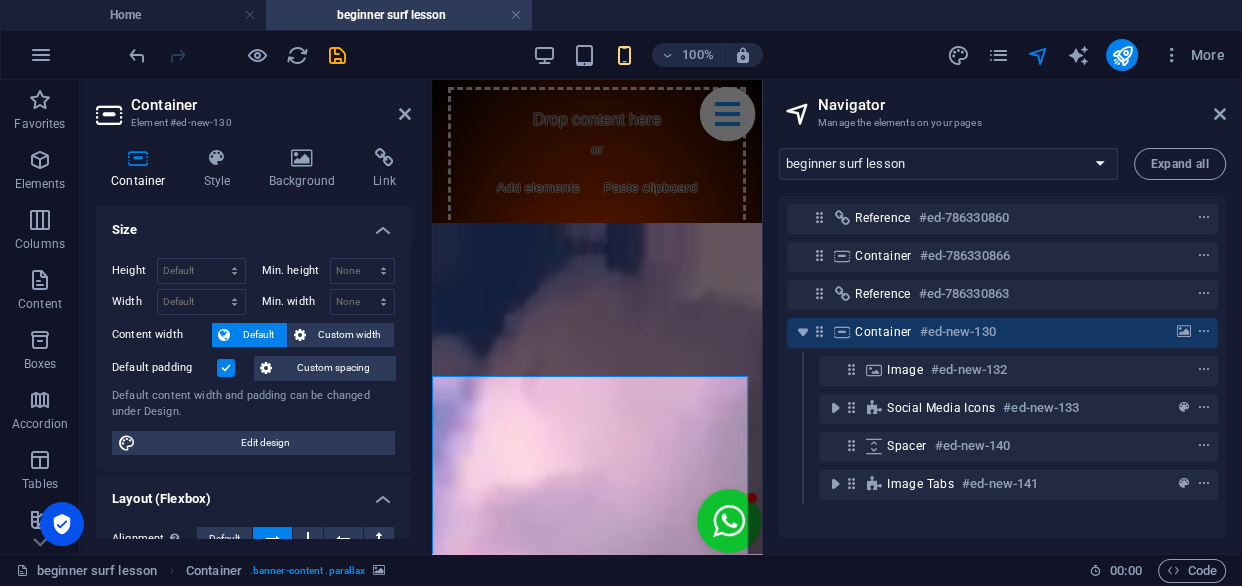 click on "Default padding" at bounding box center [0, 0] 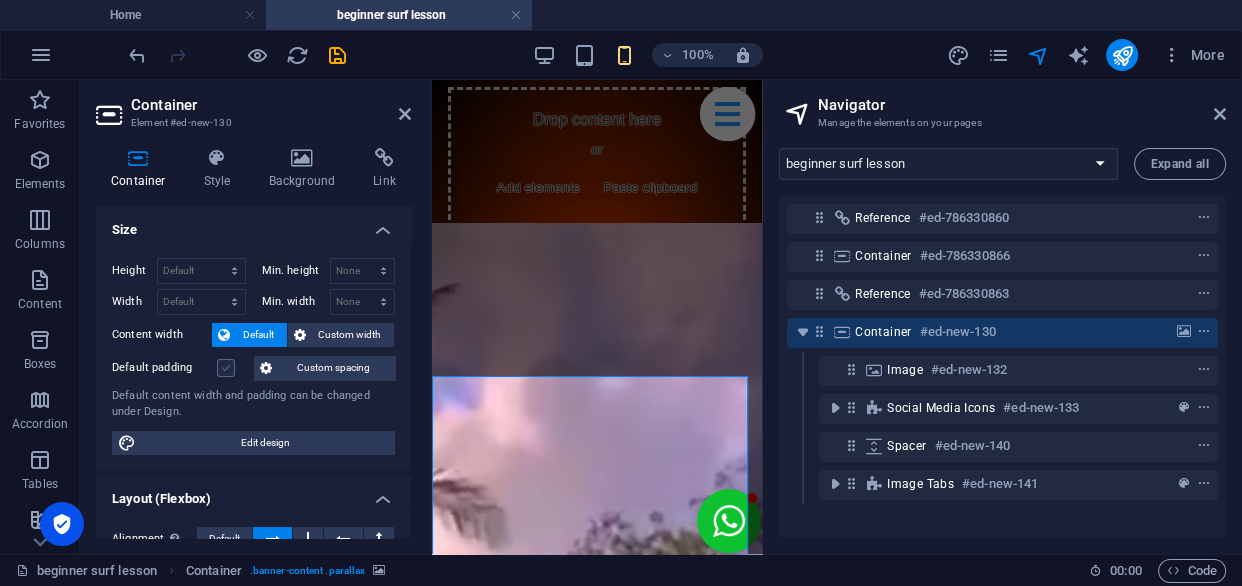 click at bounding box center [226, 368] 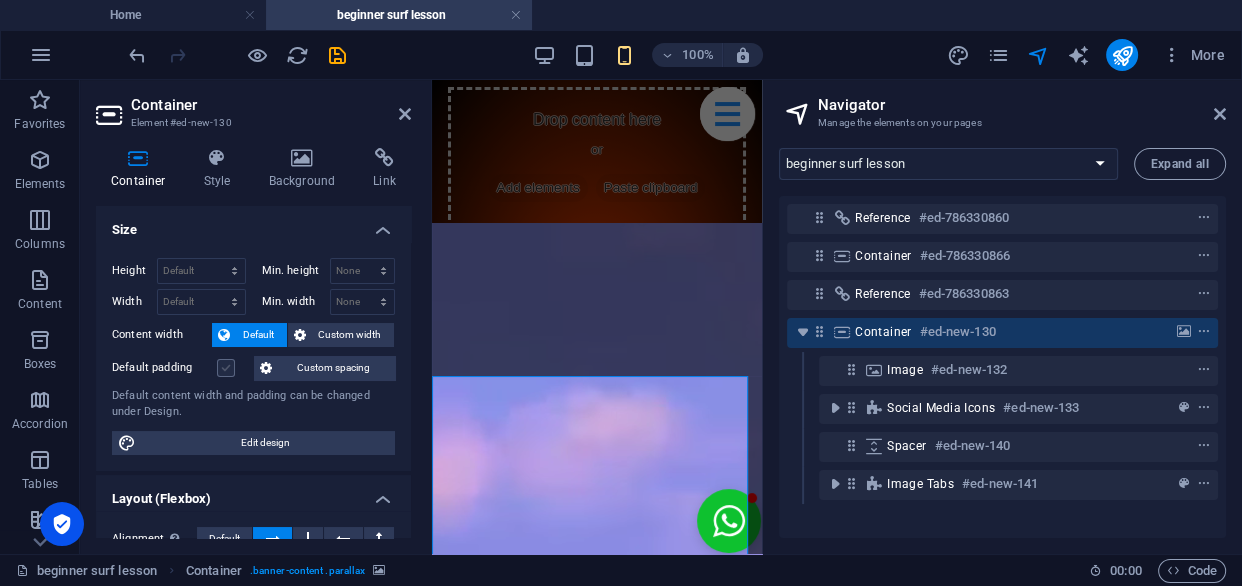 click on "Default padding" at bounding box center (0, 0) 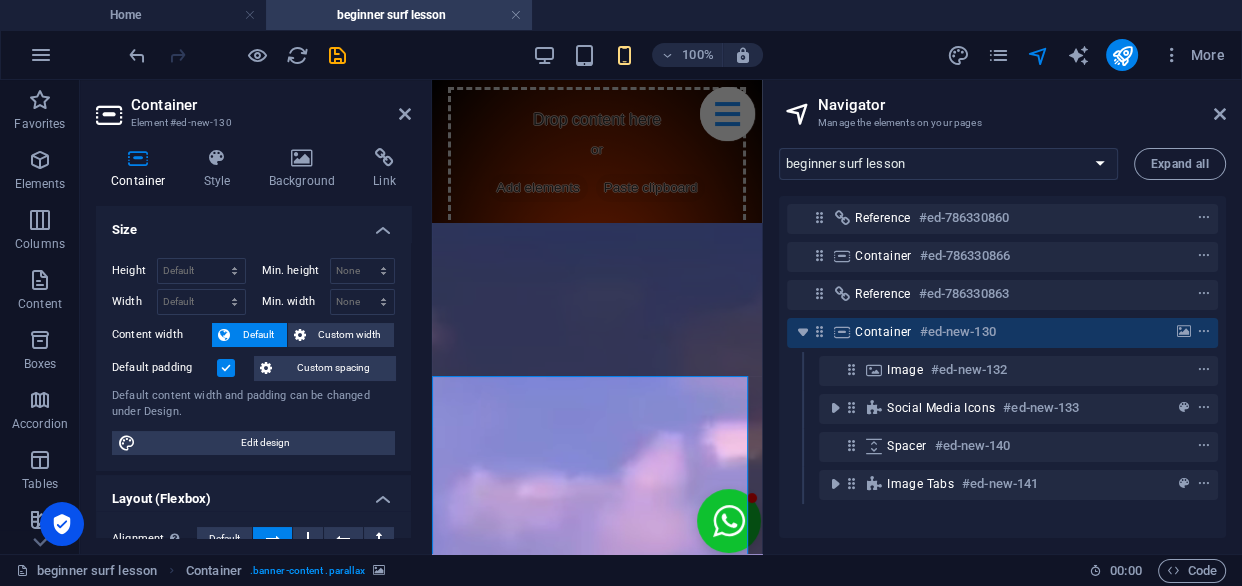 click at bounding box center [226, 368] 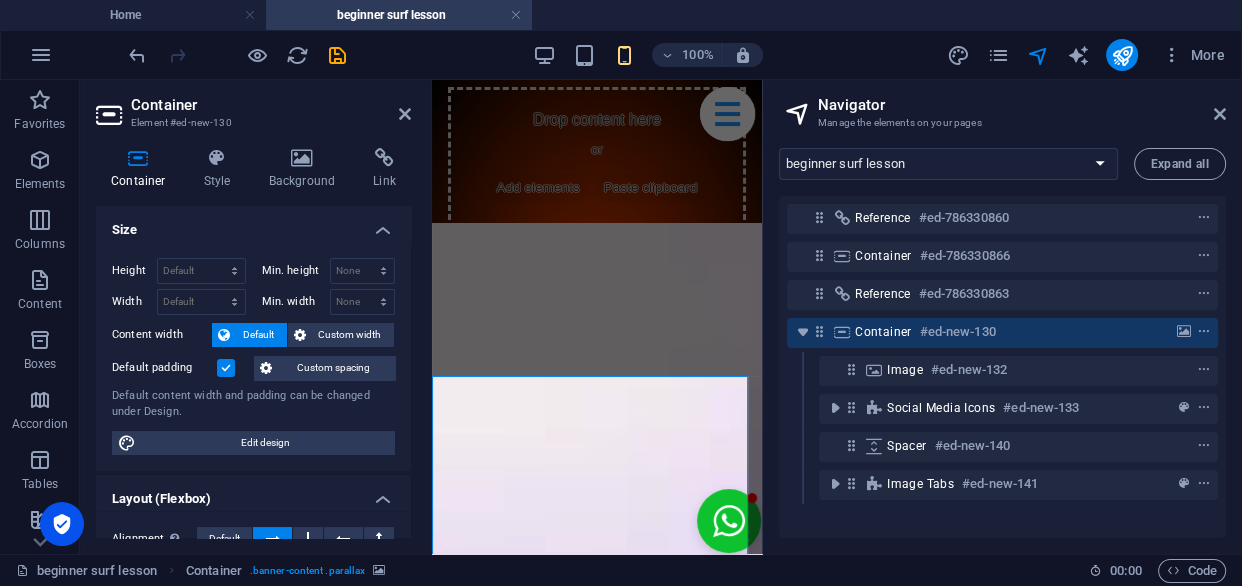 click on "Default padding" at bounding box center [0, 0] 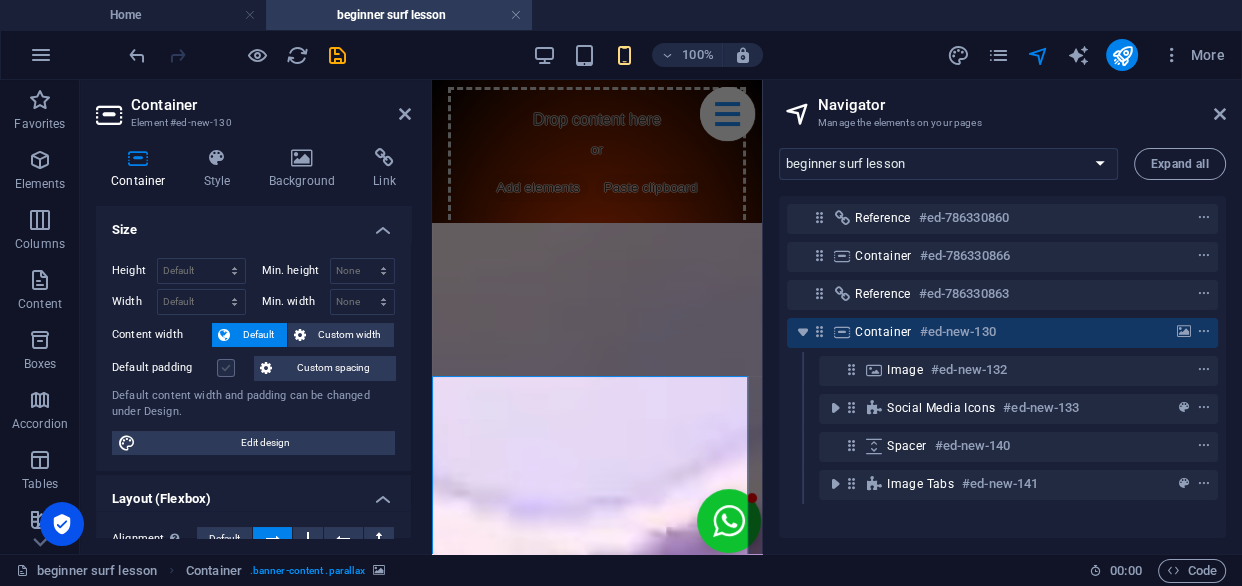 click at bounding box center [226, 368] 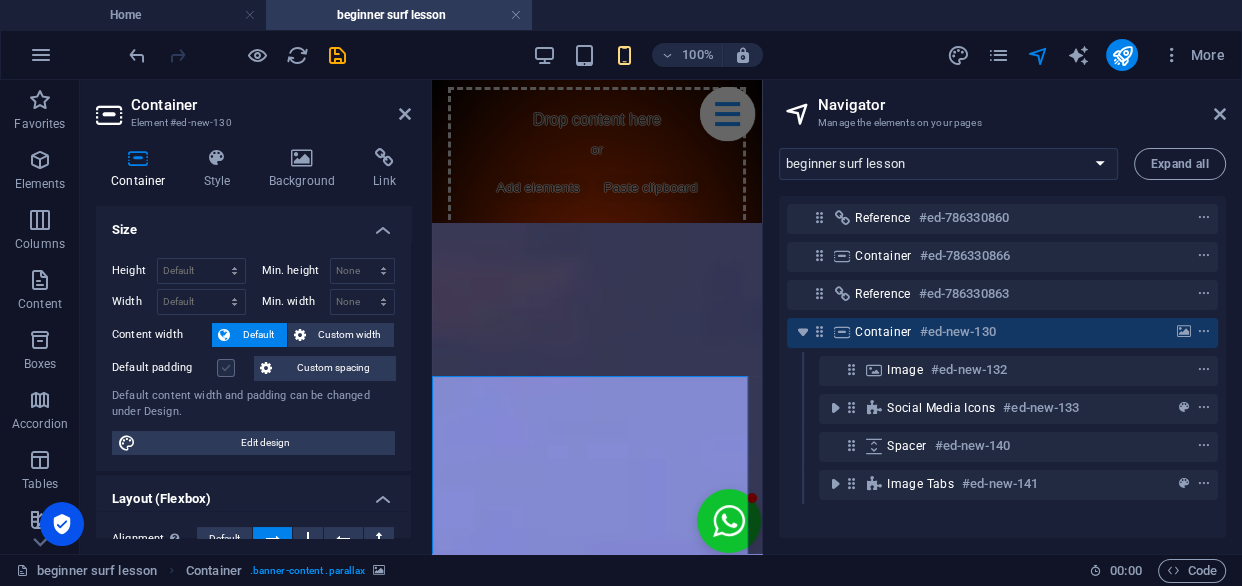 click on "Default padding" at bounding box center (0, 0) 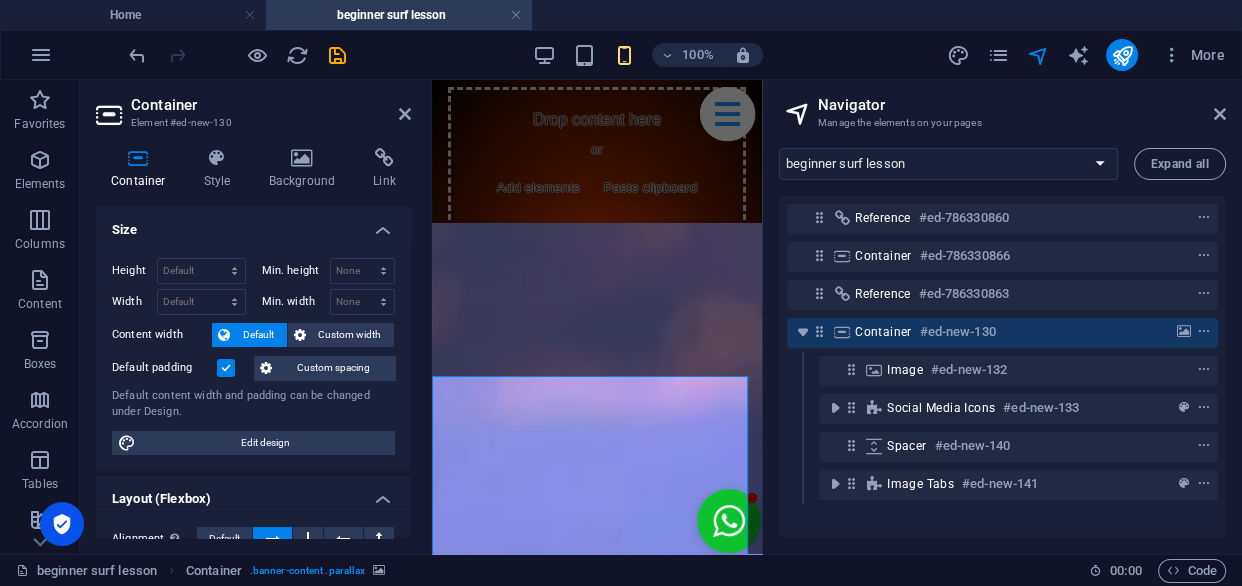 click at bounding box center (226, 368) 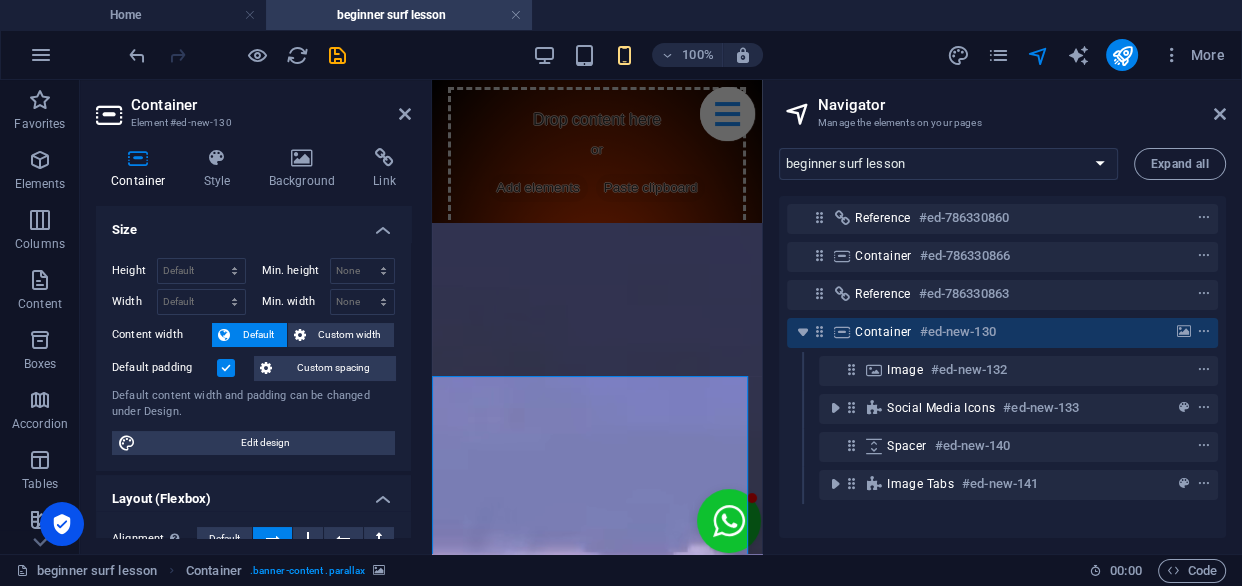 click on "Default padding" at bounding box center (0, 0) 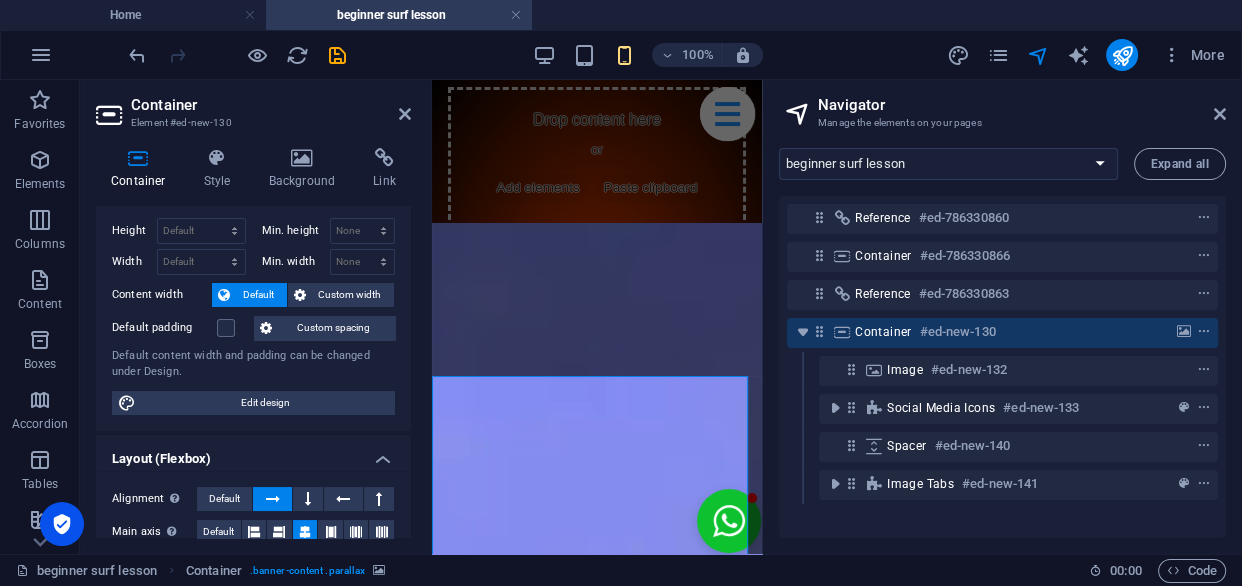 scroll, scrollTop: 0, scrollLeft: 0, axis: both 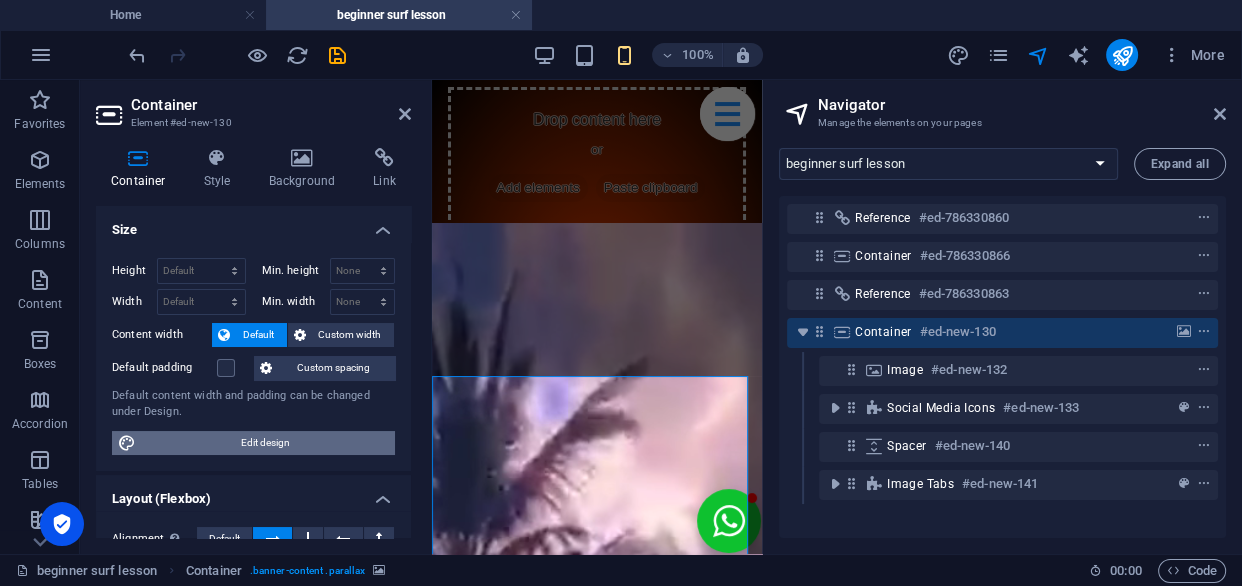 click on "Edit design" at bounding box center (265, 443) 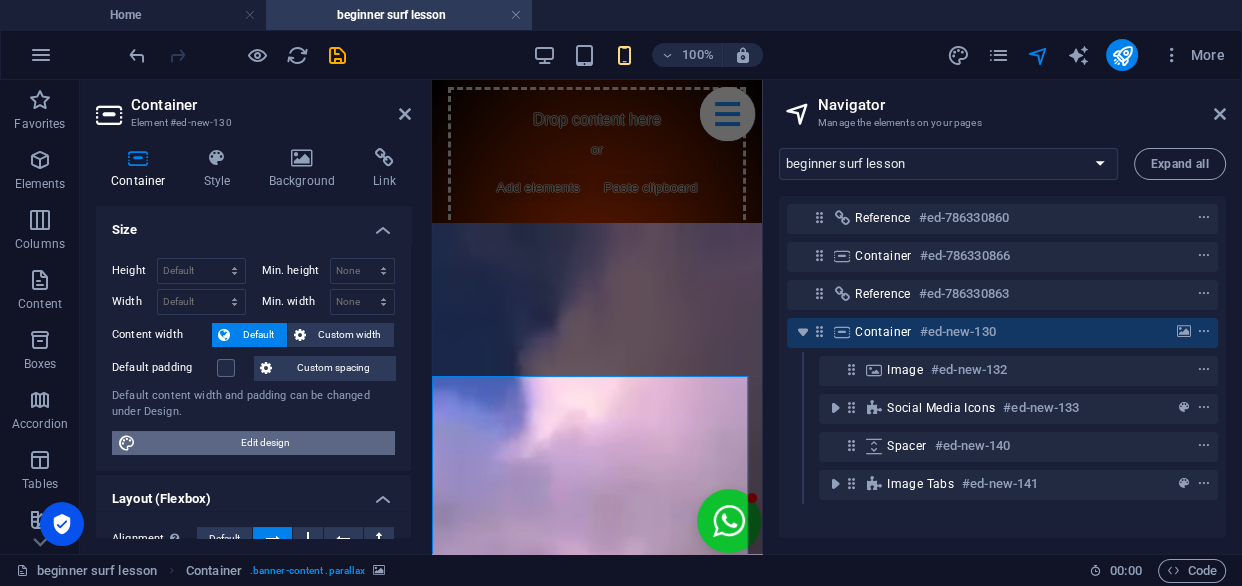 select on "rem" 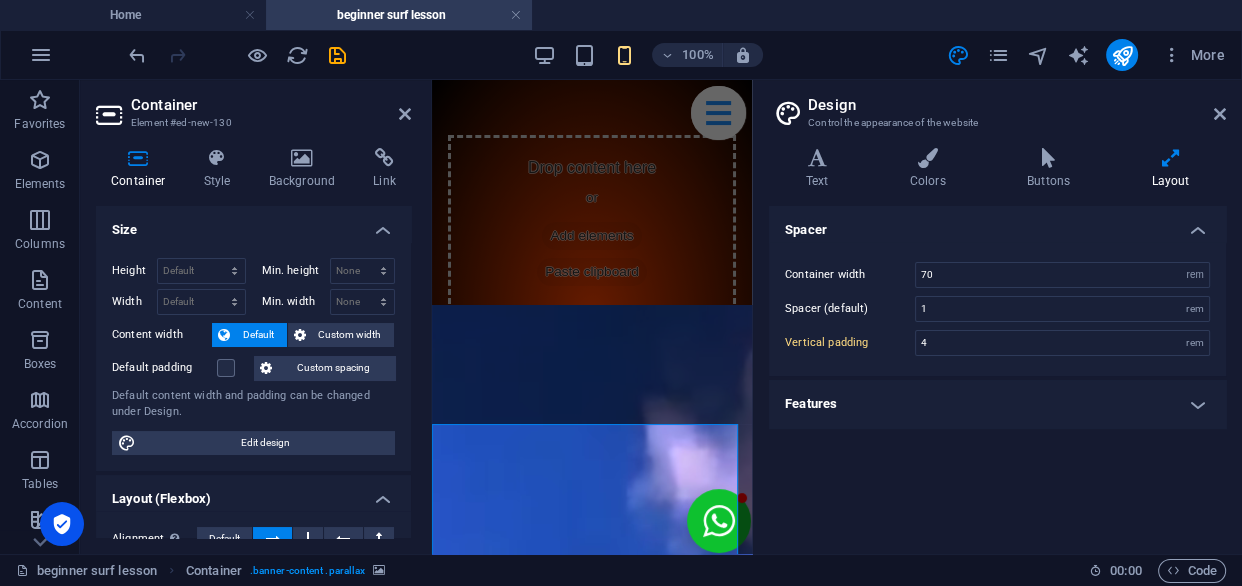 scroll, scrollTop: 0, scrollLeft: 0, axis: both 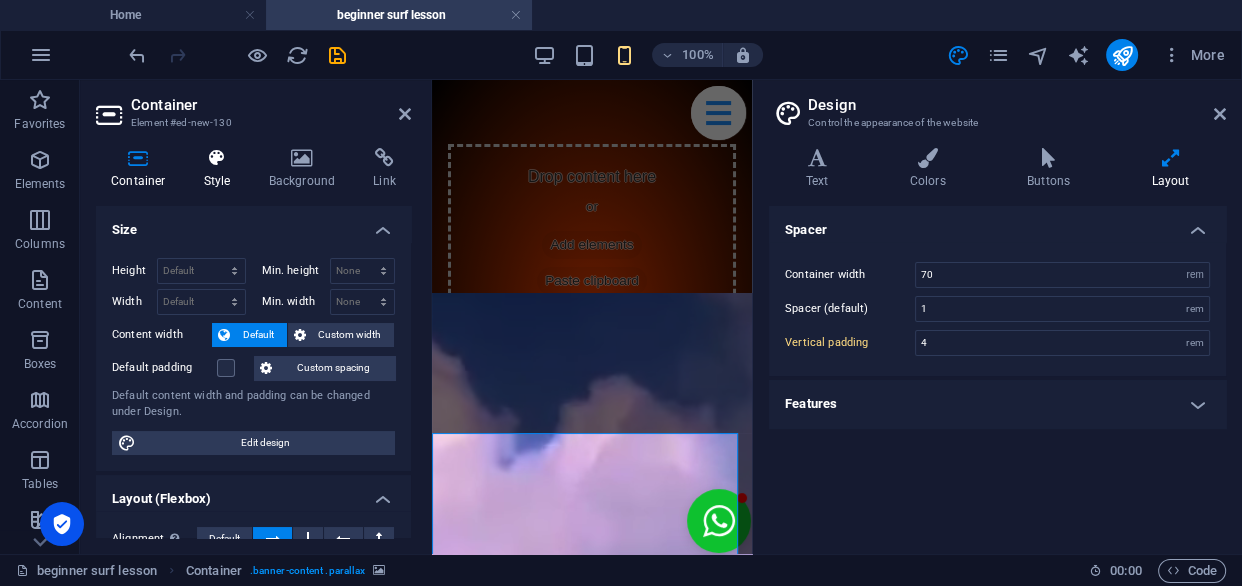 click at bounding box center [217, 158] 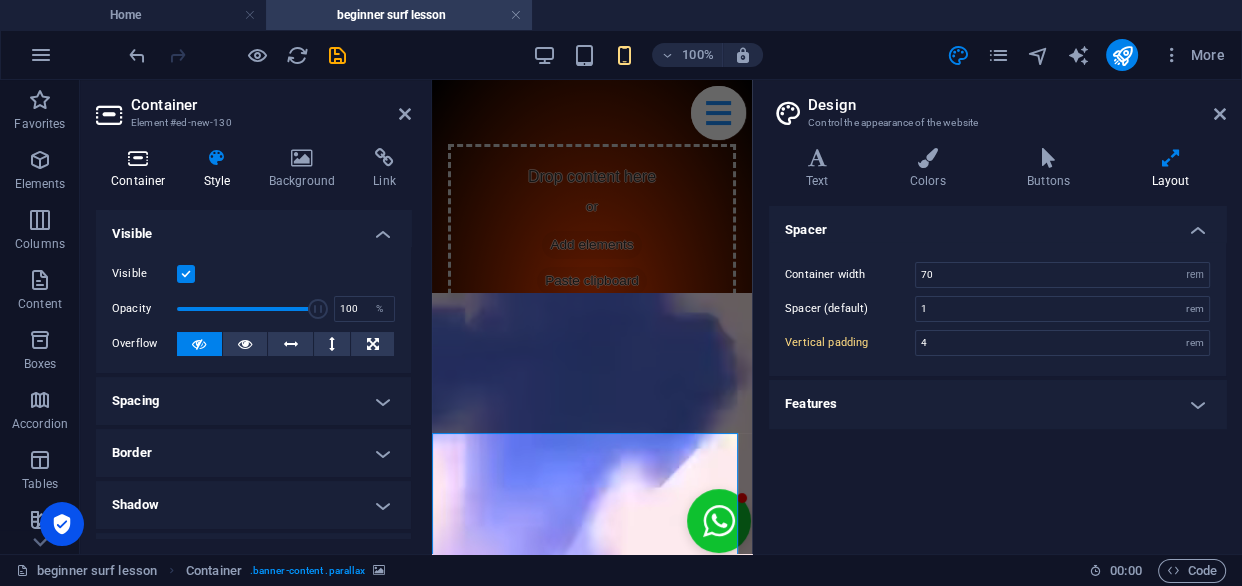 click at bounding box center [138, 158] 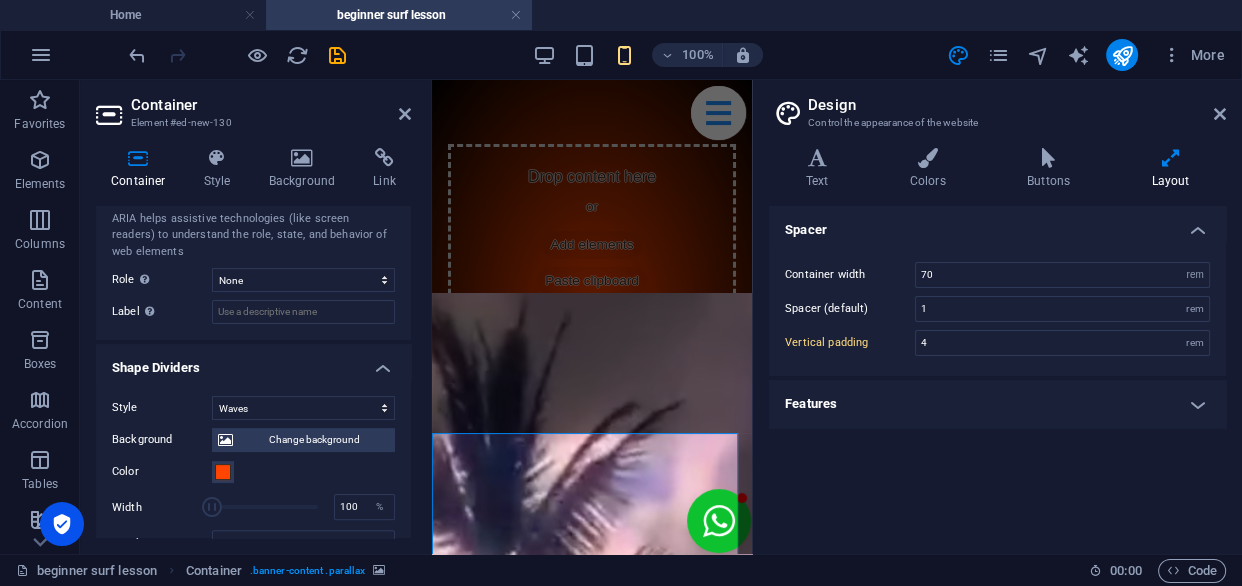 scroll, scrollTop: 714, scrollLeft: 0, axis: vertical 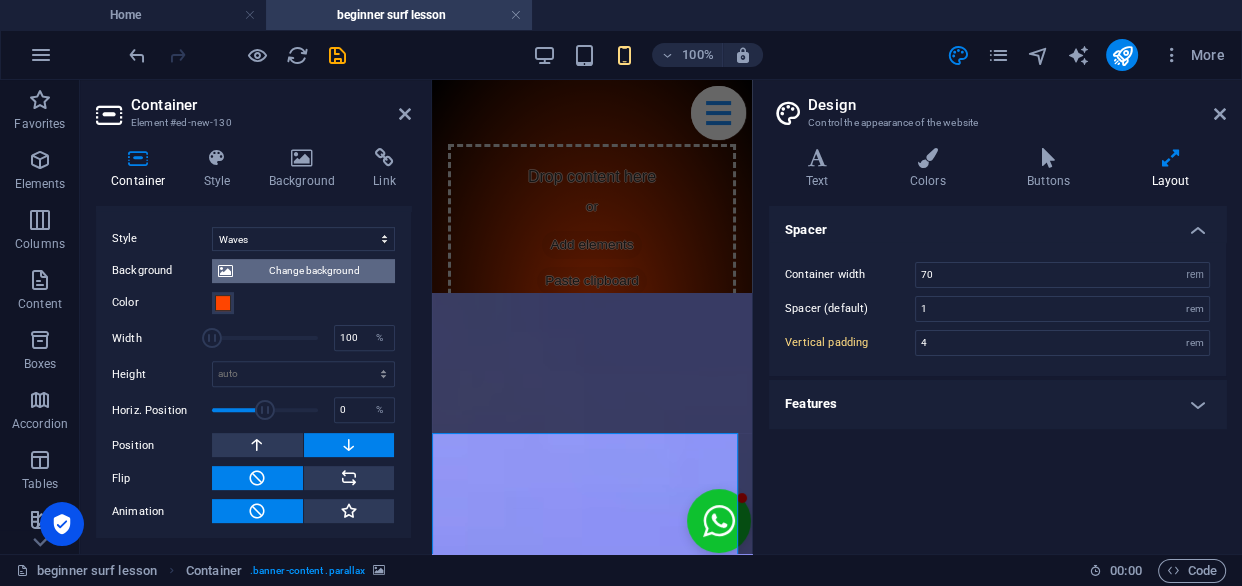 click at bounding box center [225, 271] 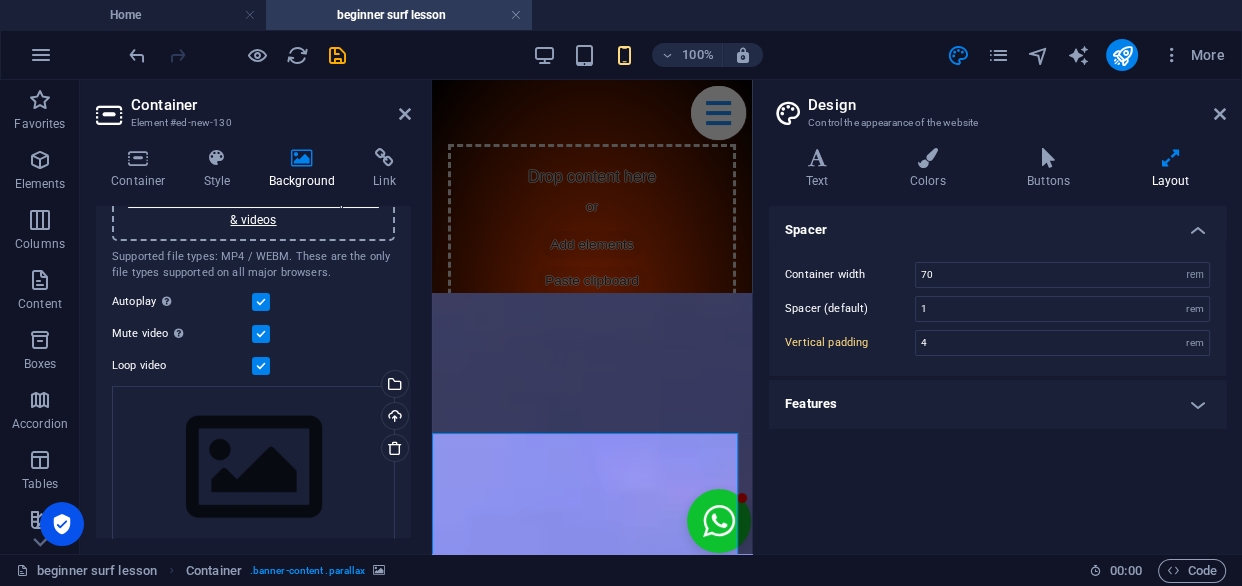 scroll, scrollTop: 285, scrollLeft: 0, axis: vertical 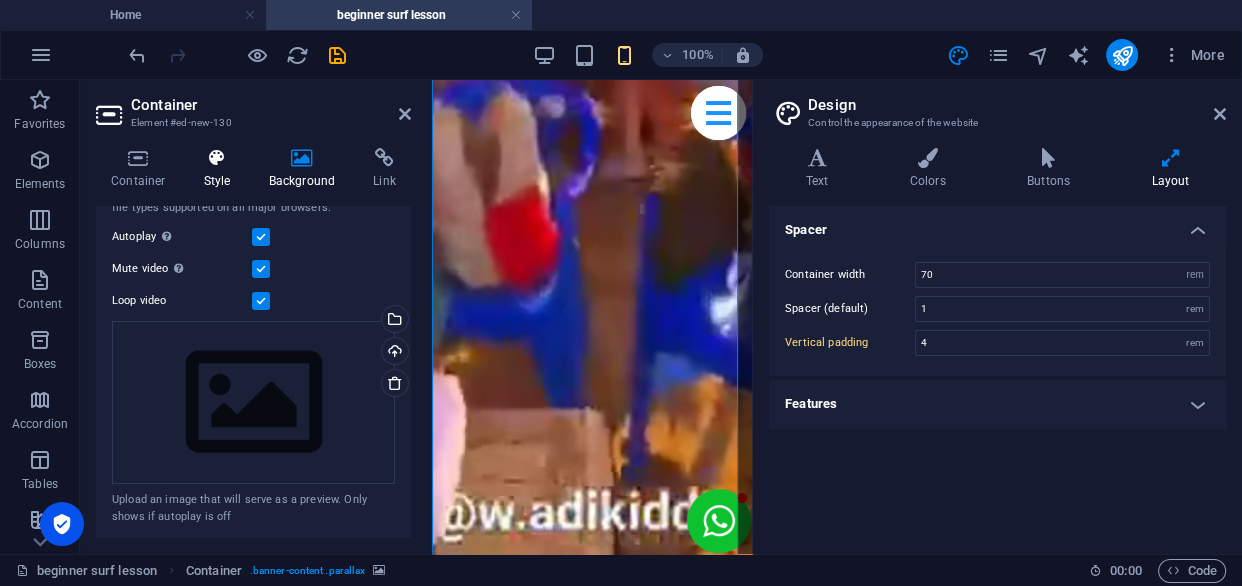 click on "Style" at bounding box center (221, 169) 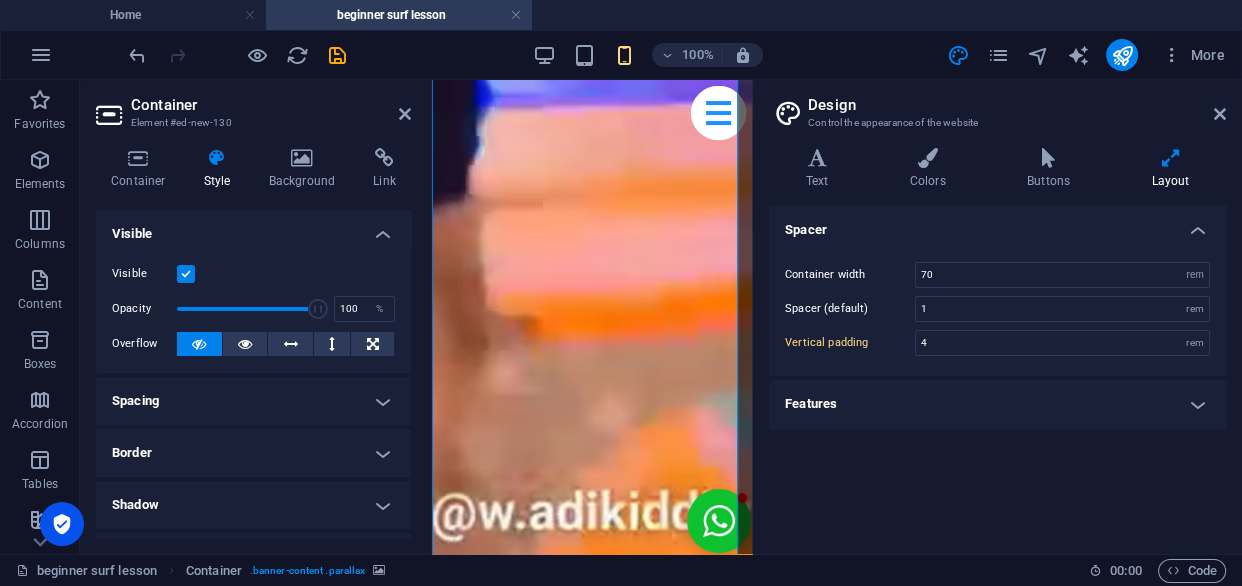 scroll, scrollTop: 301, scrollLeft: 0, axis: vertical 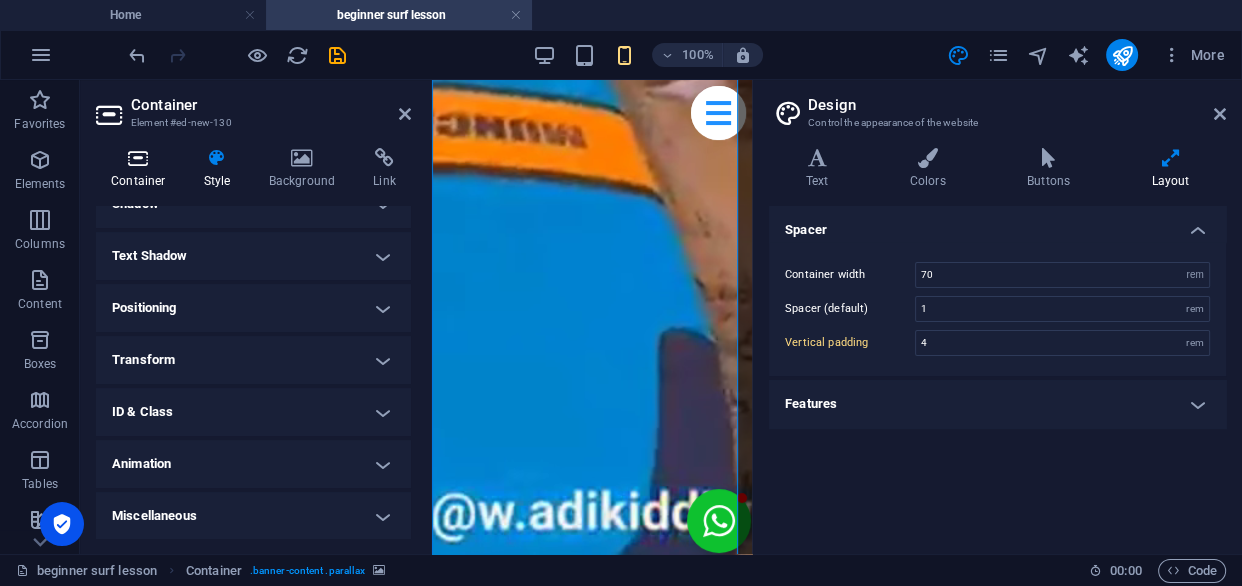 click on "Container" at bounding box center [142, 169] 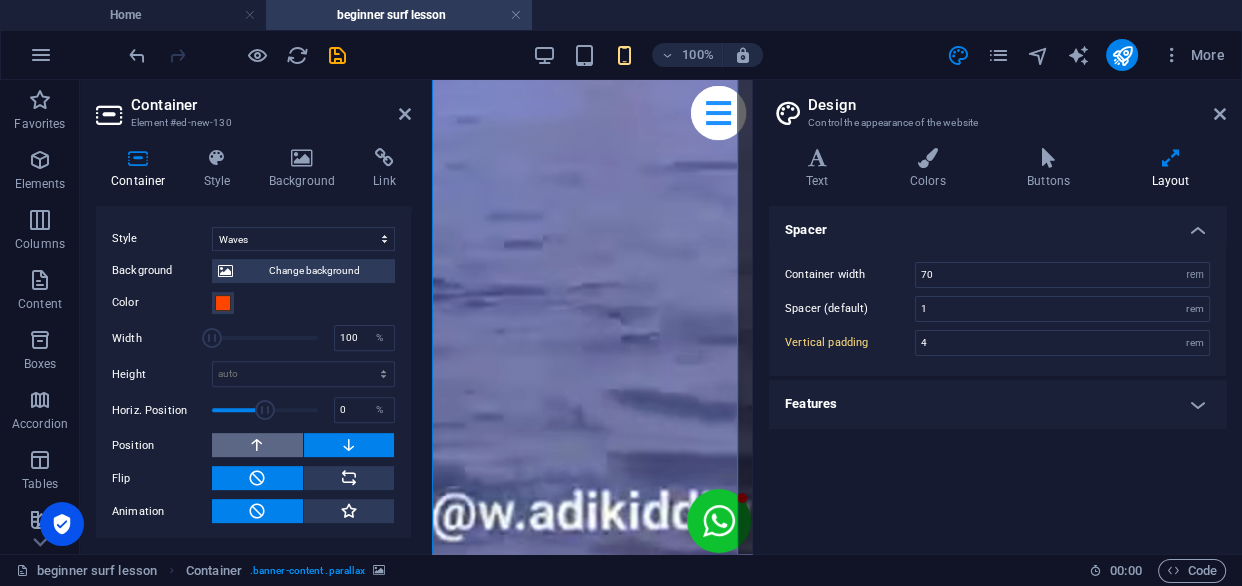 click at bounding box center [257, 445] 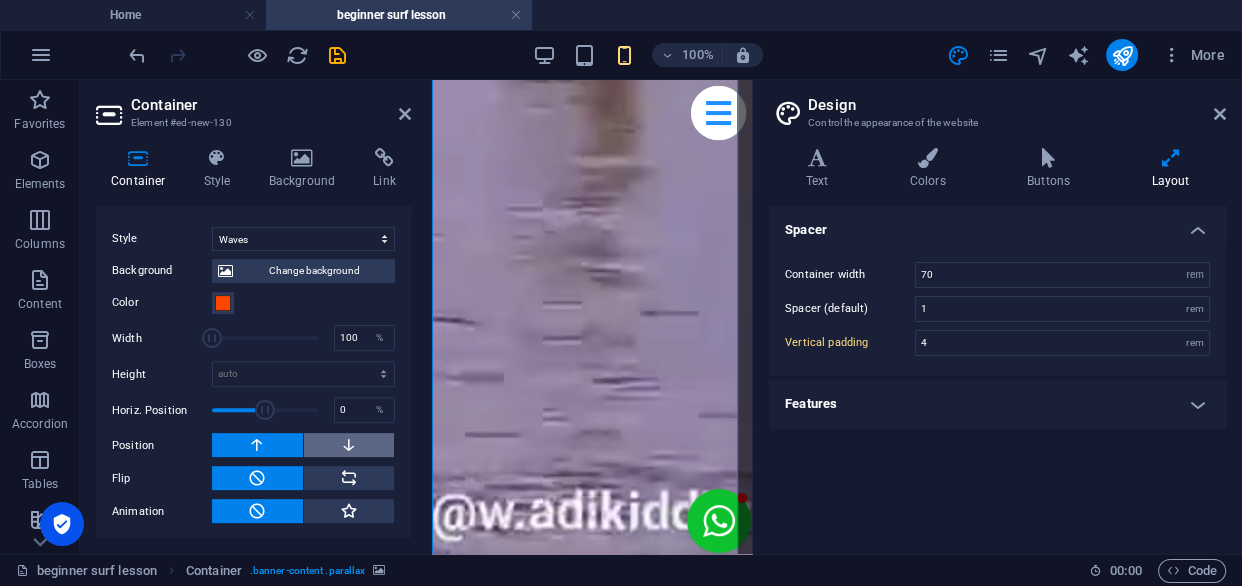 click at bounding box center [349, 445] 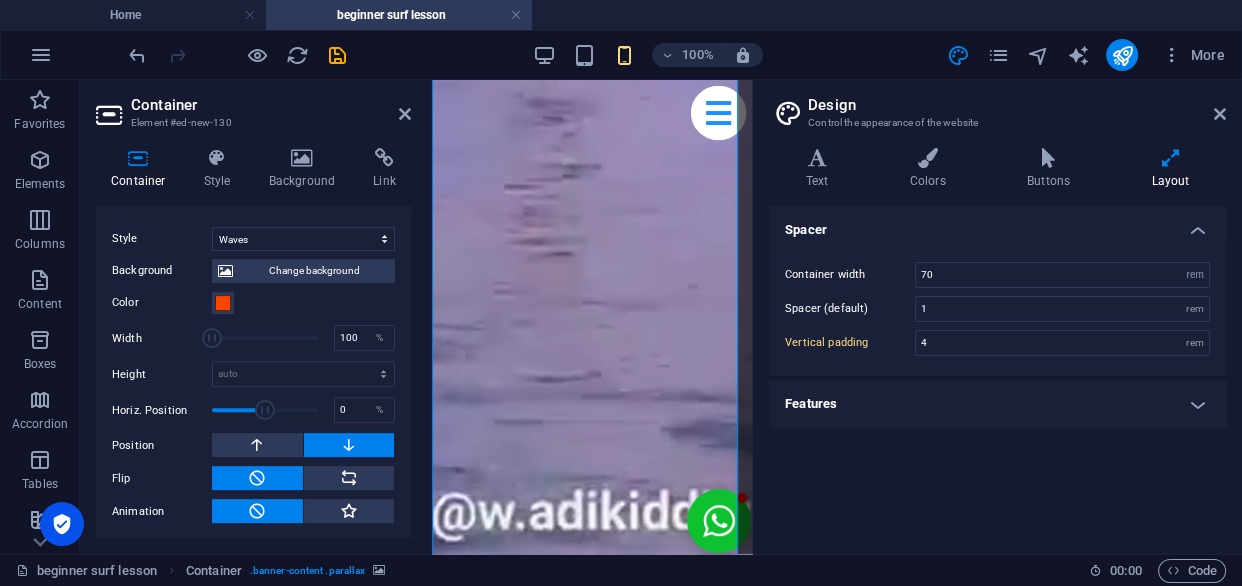 click at bounding box center (349, 445) 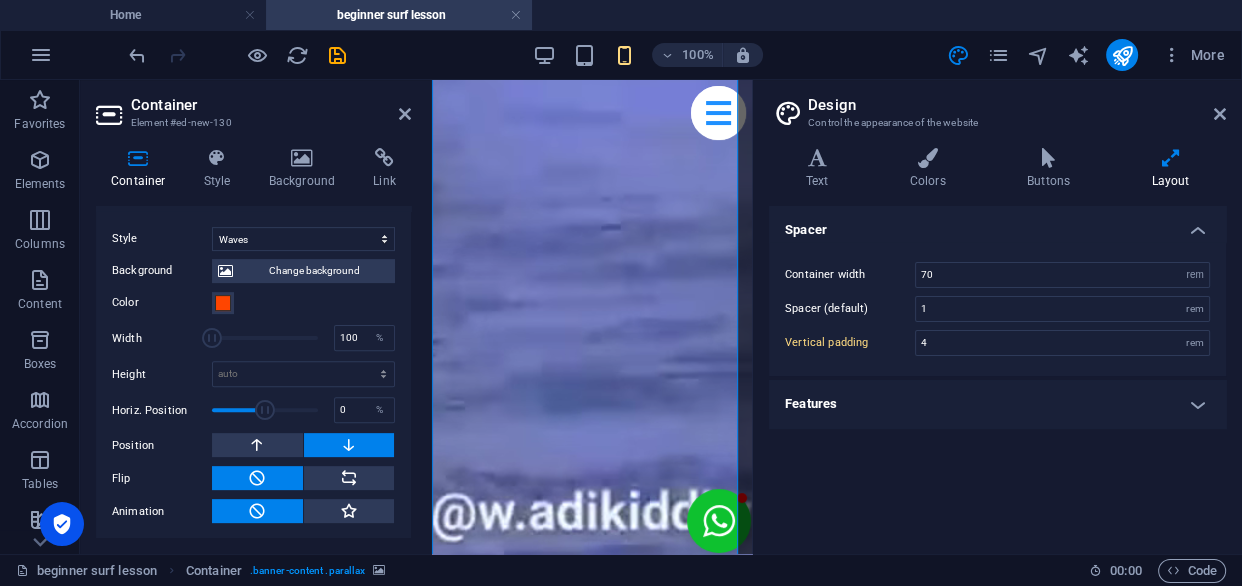 click at bounding box center [349, 445] 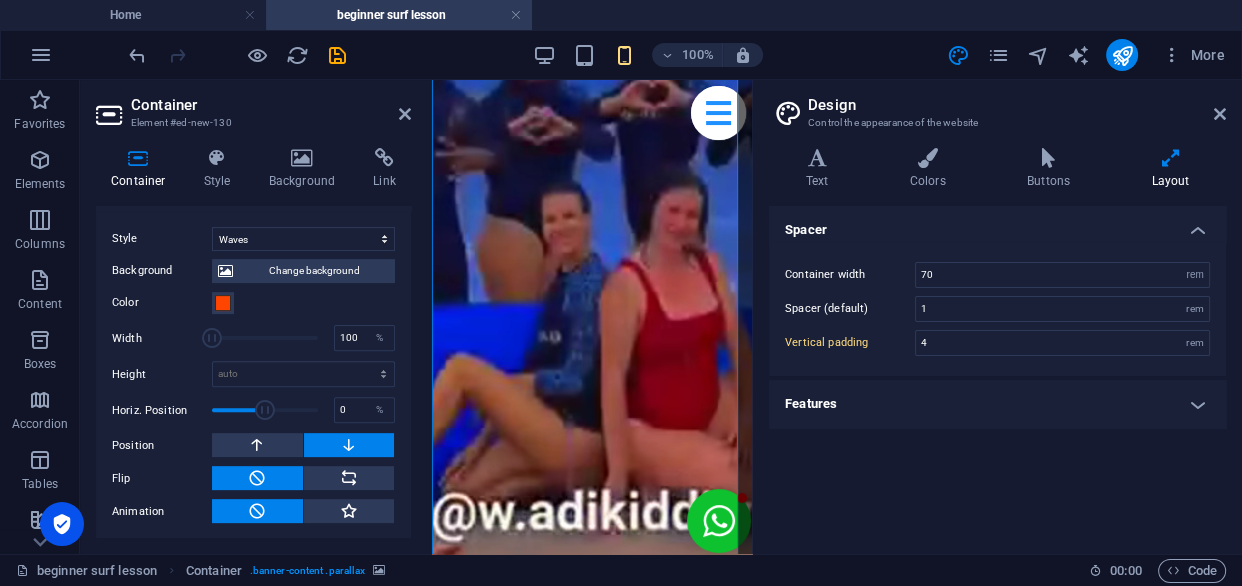 drag, startPoint x: 353, startPoint y: 439, endPoint x: 188, endPoint y: 255, distance: 247.1457 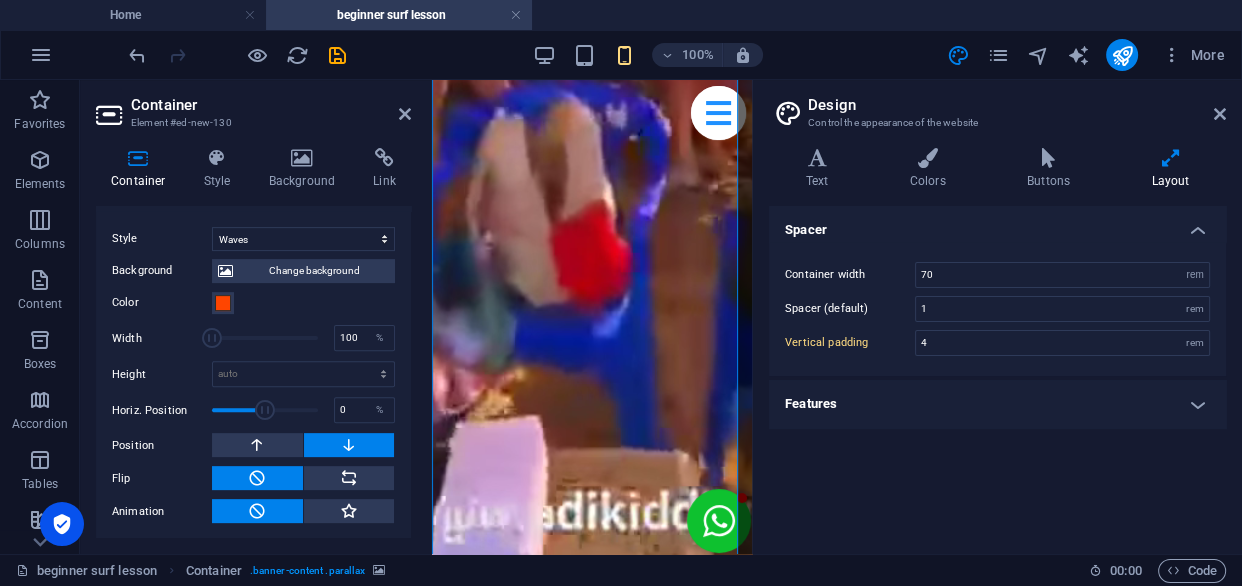 click at bounding box center (349, 445) 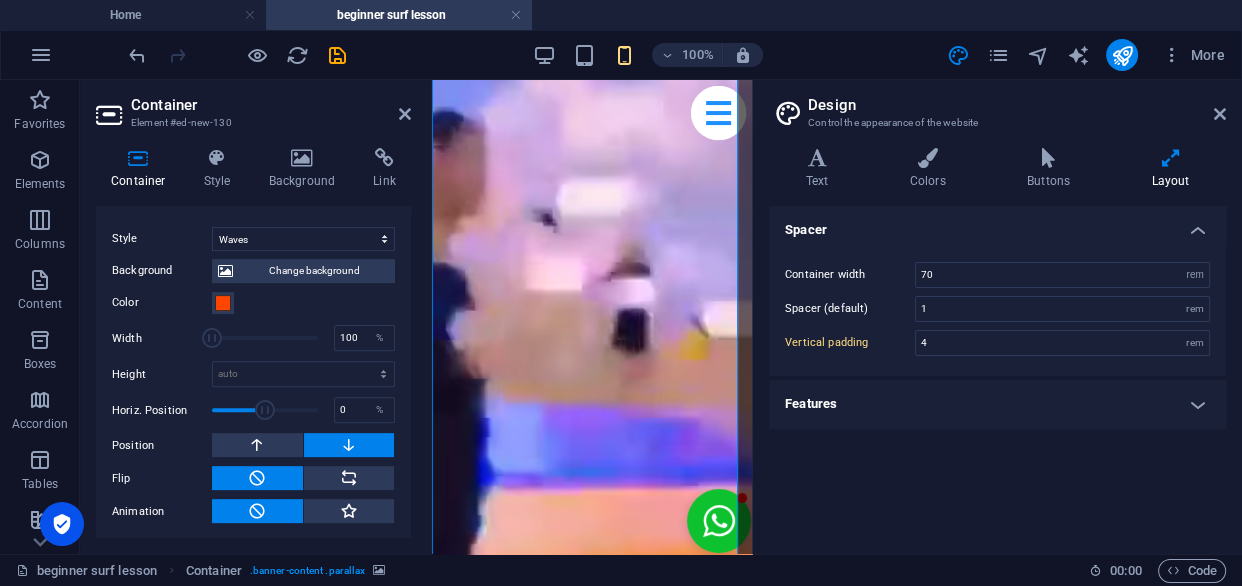 scroll, scrollTop: 1006, scrollLeft: 0, axis: vertical 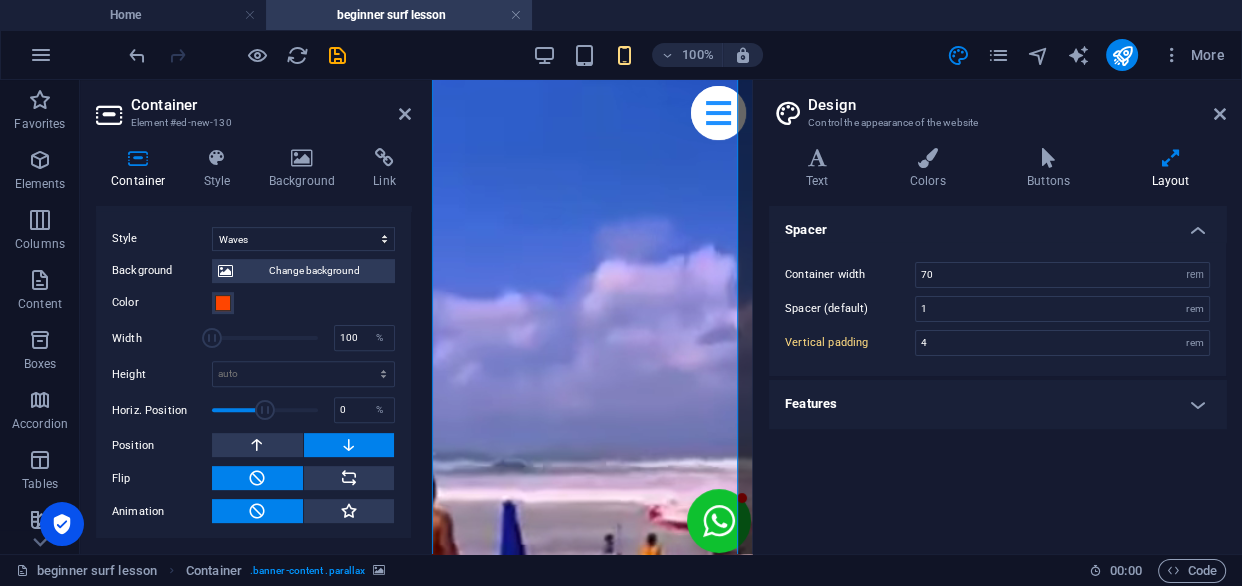 click at bounding box center (349, 445) 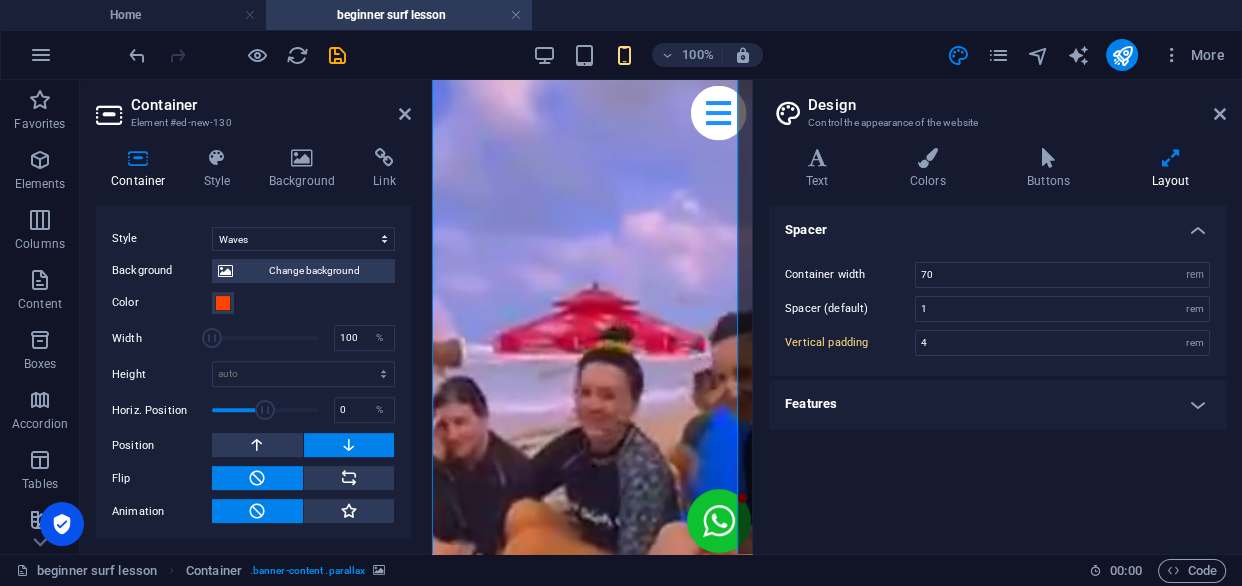 click at bounding box center (349, 445) 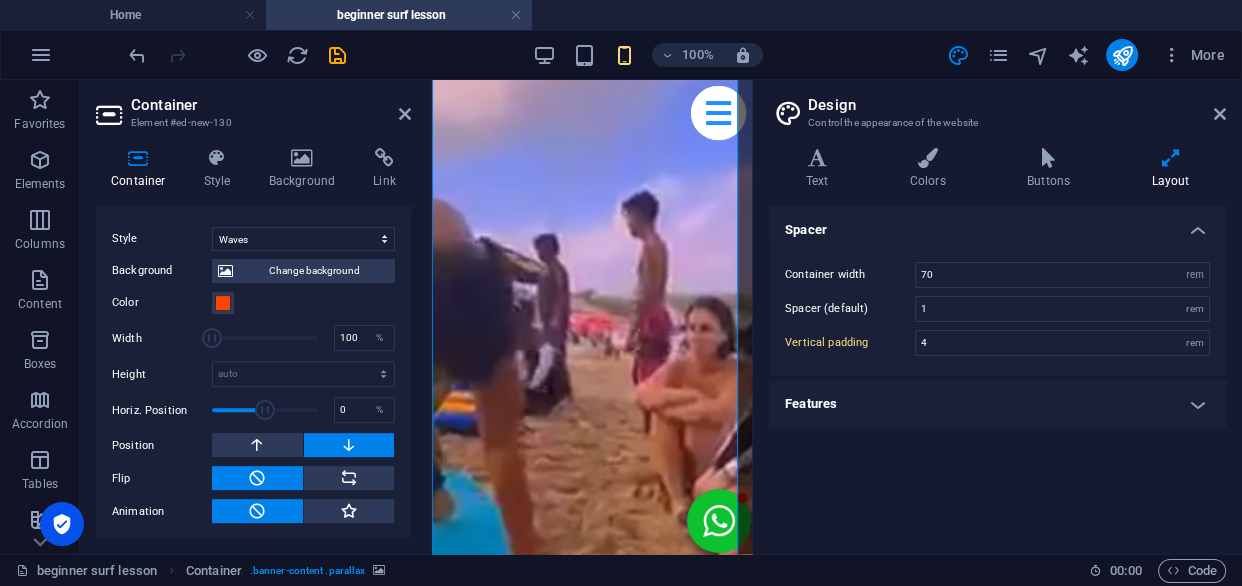 click at bounding box center [349, 445] 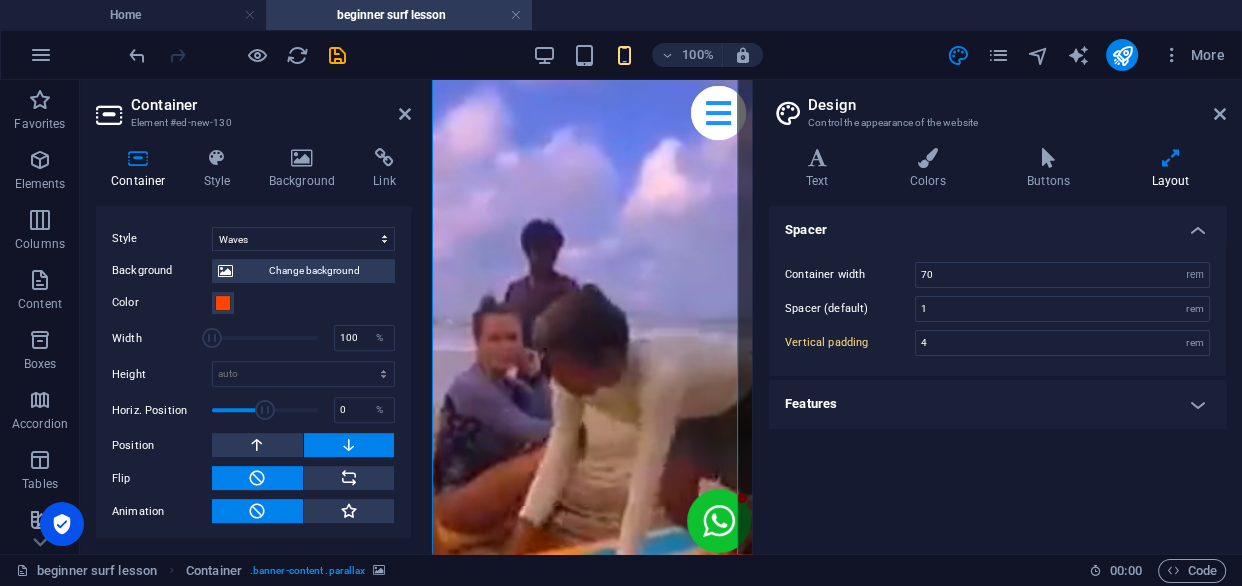 click at bounding box center (349, 445) 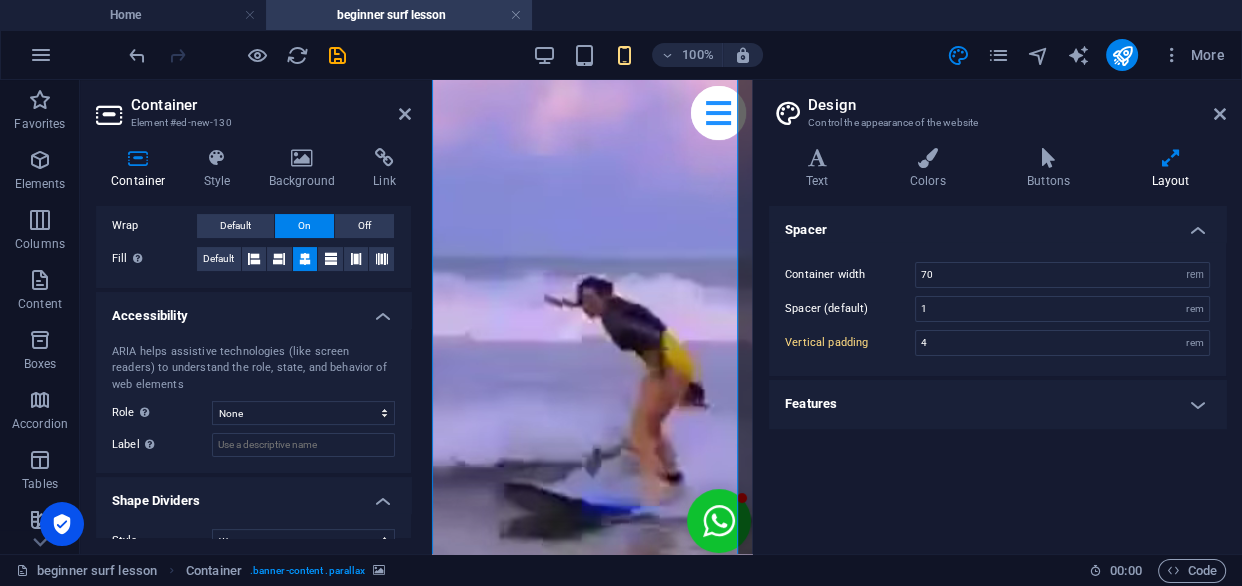 scroll, scrollTop: 545, scrollLeft: 0, axis: vertical 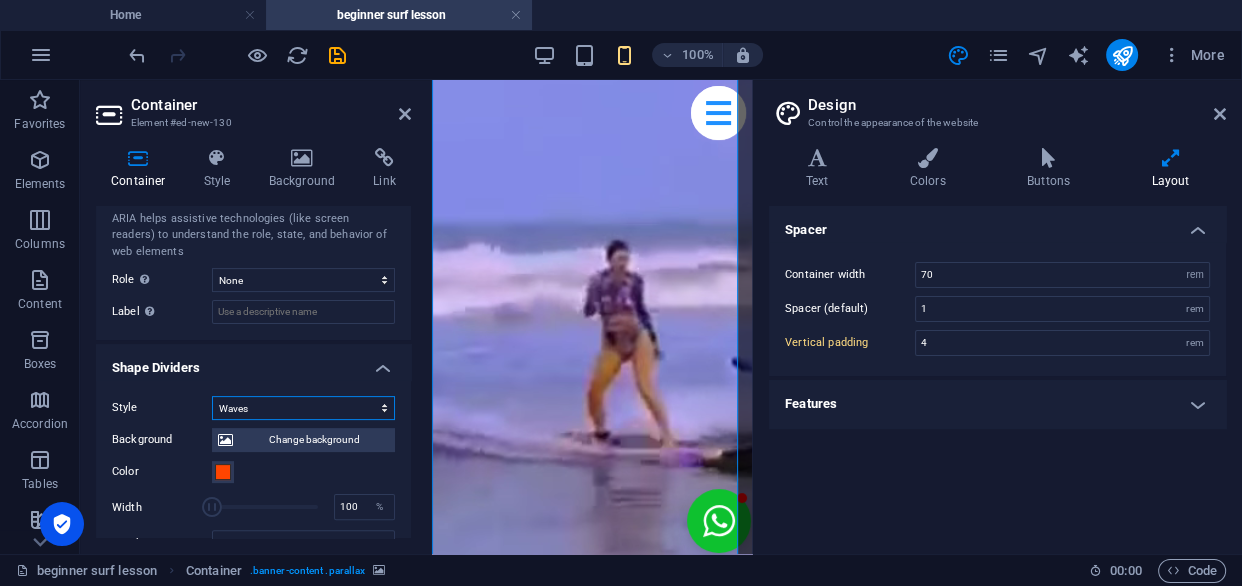 click on "None Triangle Square Diagonal Polygon 1 Polygon 2 Zigzag Multiple Zigzags Waves Multiple Waves Half Circle Circle Circle Shadow Blocks Hexagons Clouds Multiple Clouds Fan Pyramids Book Paint Drip Fire Shredded Paper Arrow" at bounding box center [303, 408] 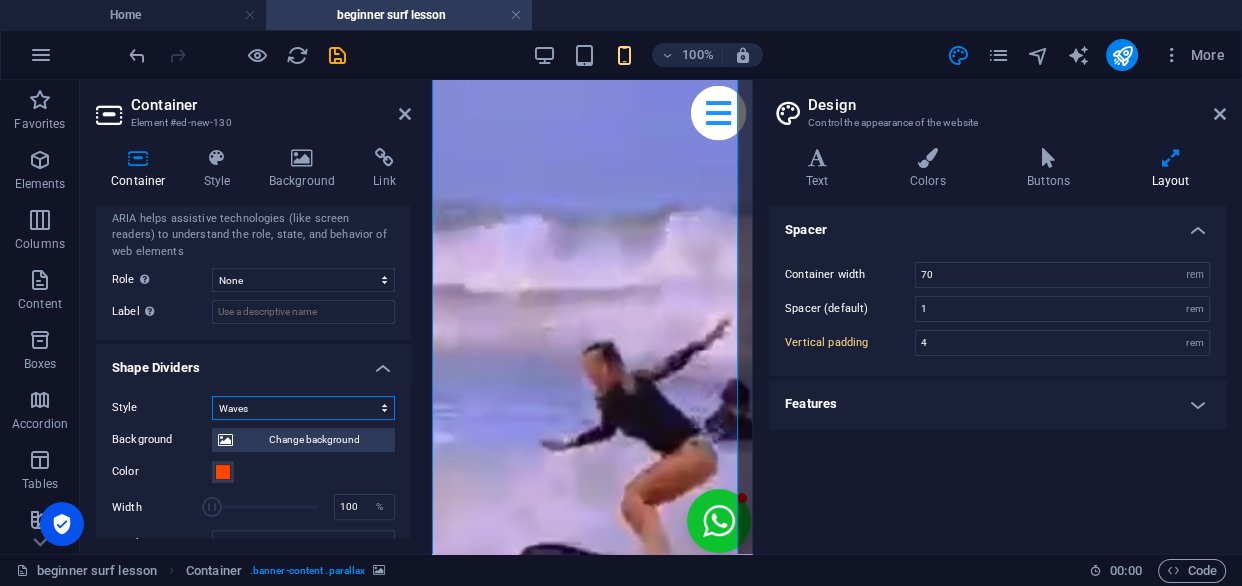 select on "none" 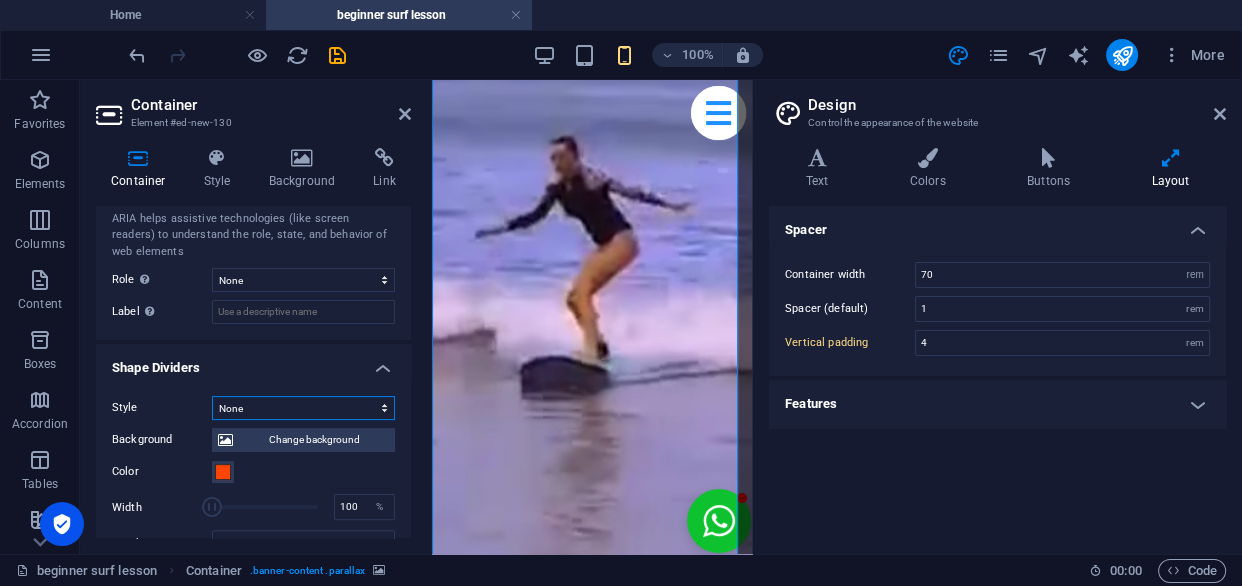 click on "None Triangle Square Diagonal Polygon 1 Polygon 2 Zigzag Multiple Zigzags Waves Multiple Waves Half Circle Circle Circle Shadow Blocks Hexagons Clouds Multiple Clouds Fan Pyramids Book Paint Drip Fire Shredded Paper Arrow" at bounding box center (303, 408) 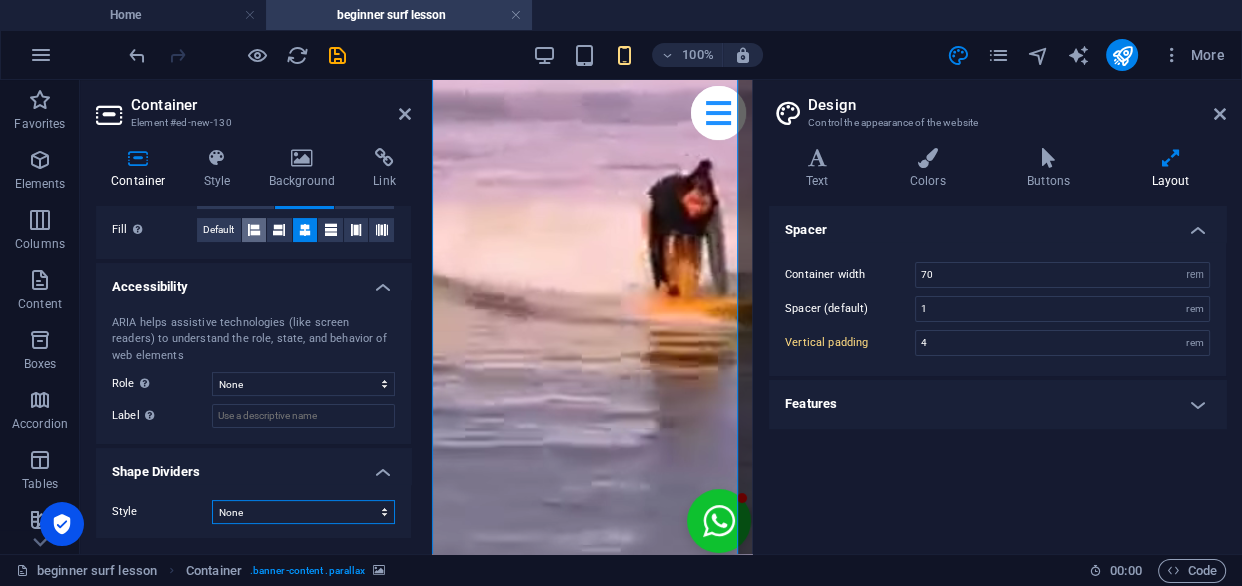 scroll, scrollTop: 0, scrollLeft: 0, axis: both 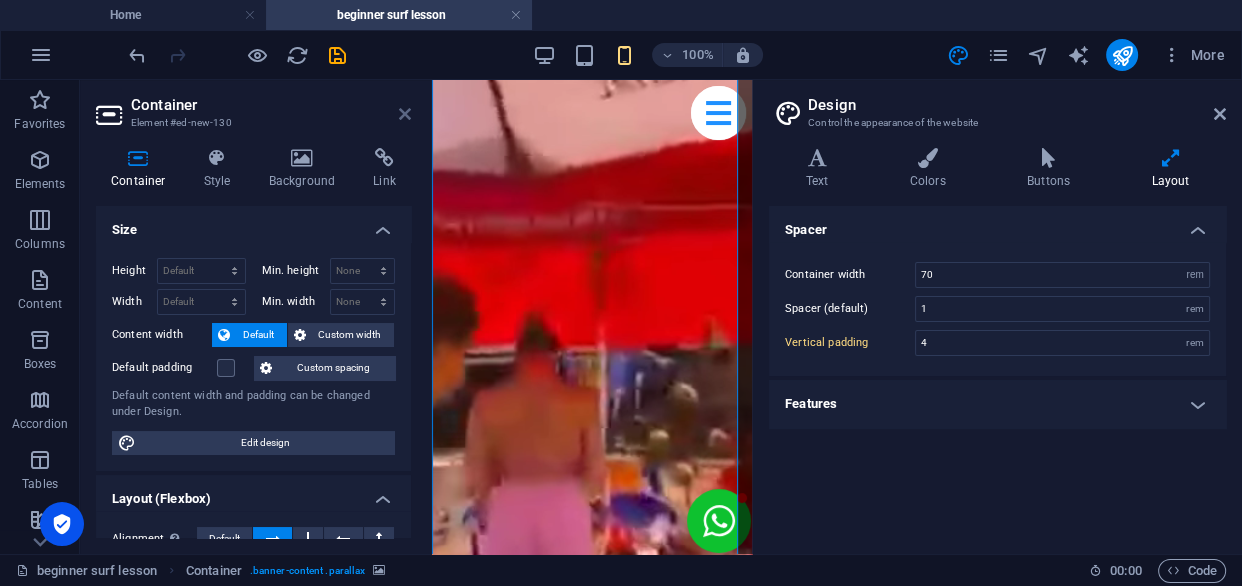 click at bounding box center [405, 114] 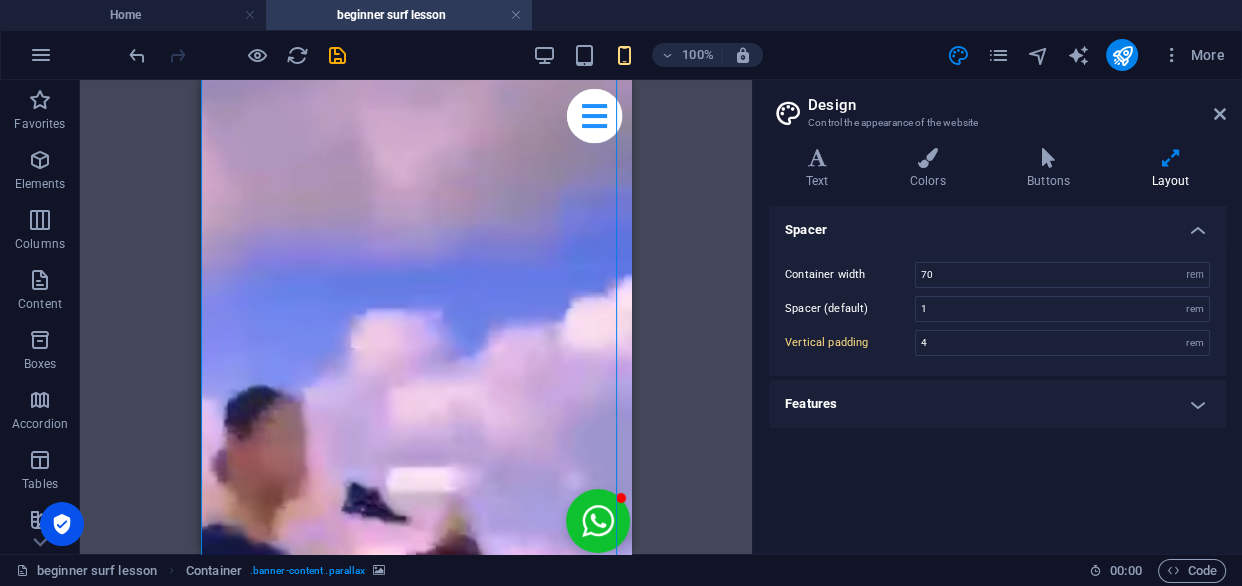 scroll, scrollTop: 763, scrollLeft: 0, axis: vertical 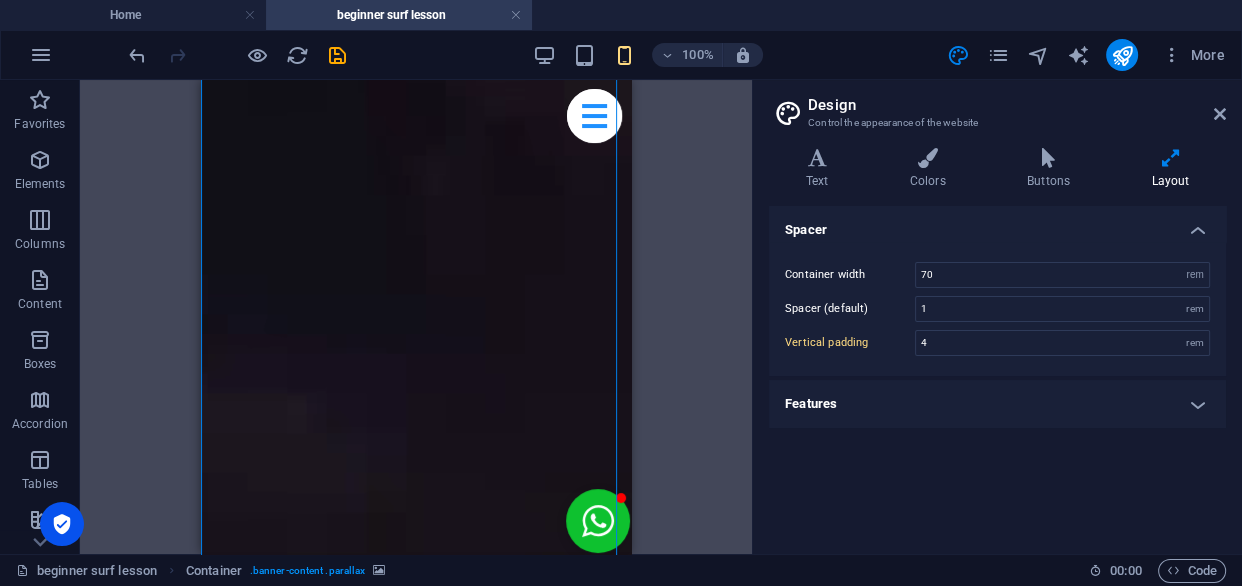 drag, startPoint x: 625, startPoint y: 302, endPoint x: 838, endPoint y: 341, distance: 216.54099 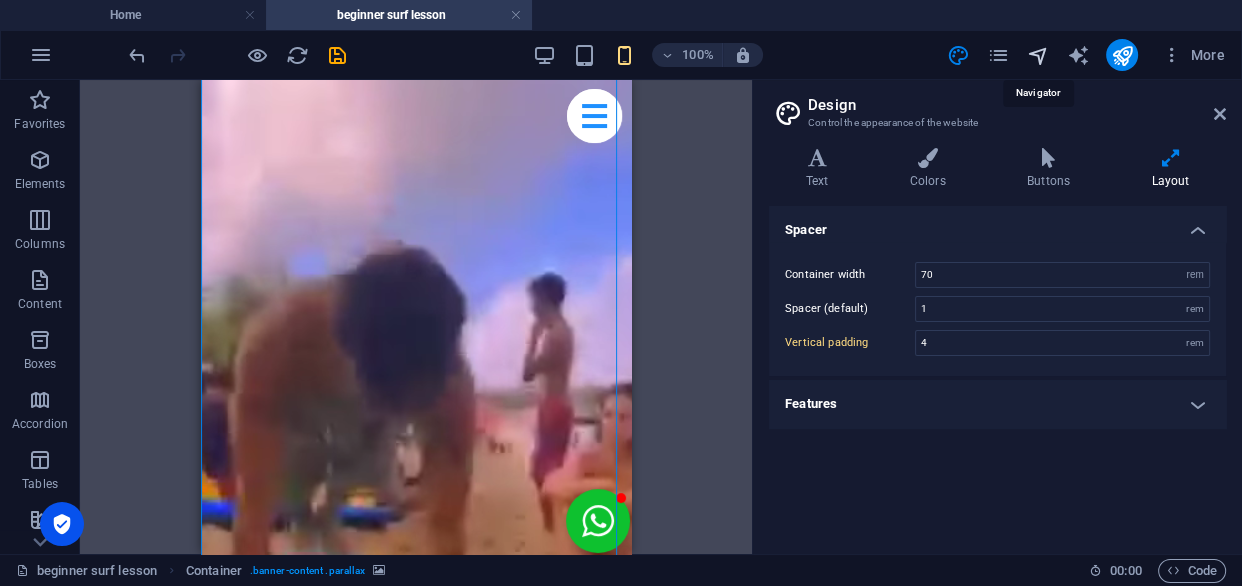 click at bounding box center [1037, 55] 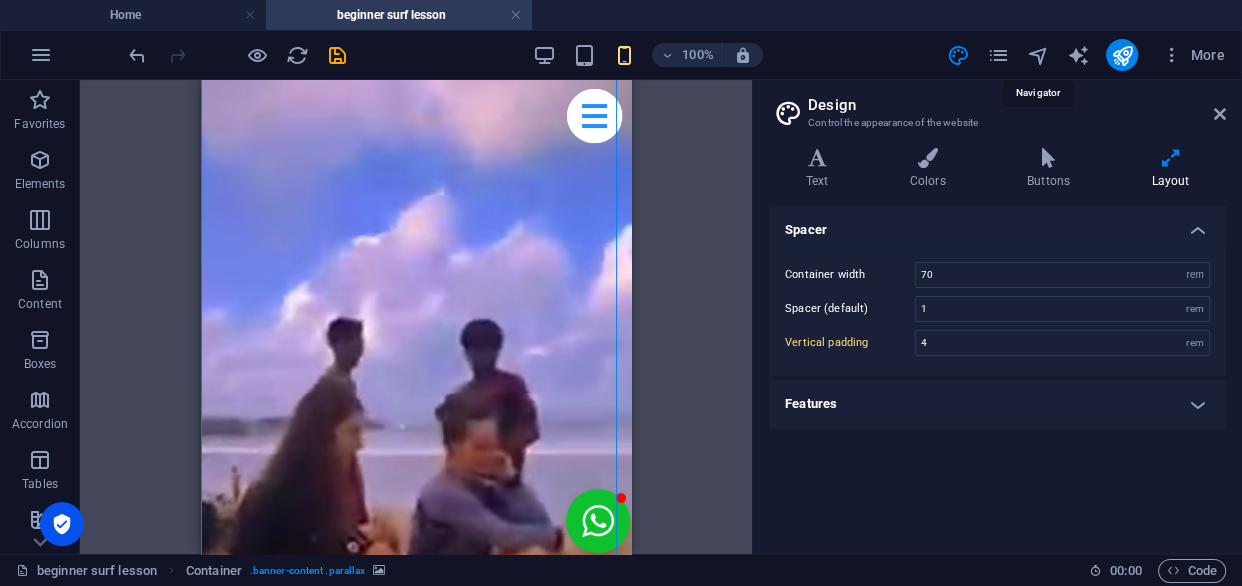 select on "15232490-en" 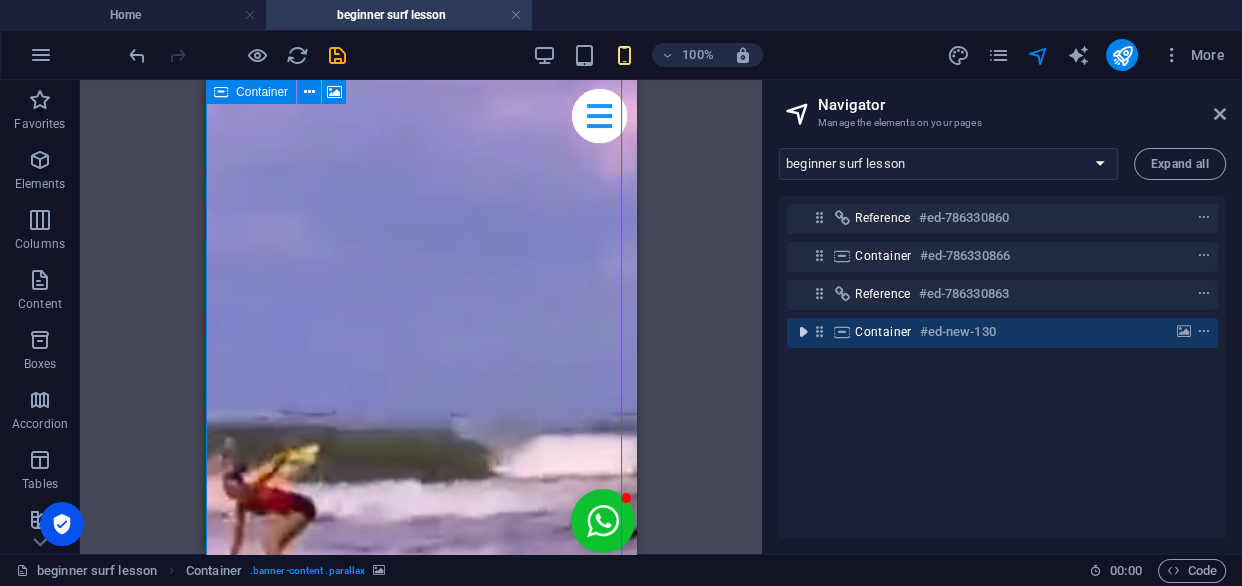 click at bounding box center [803, 332] 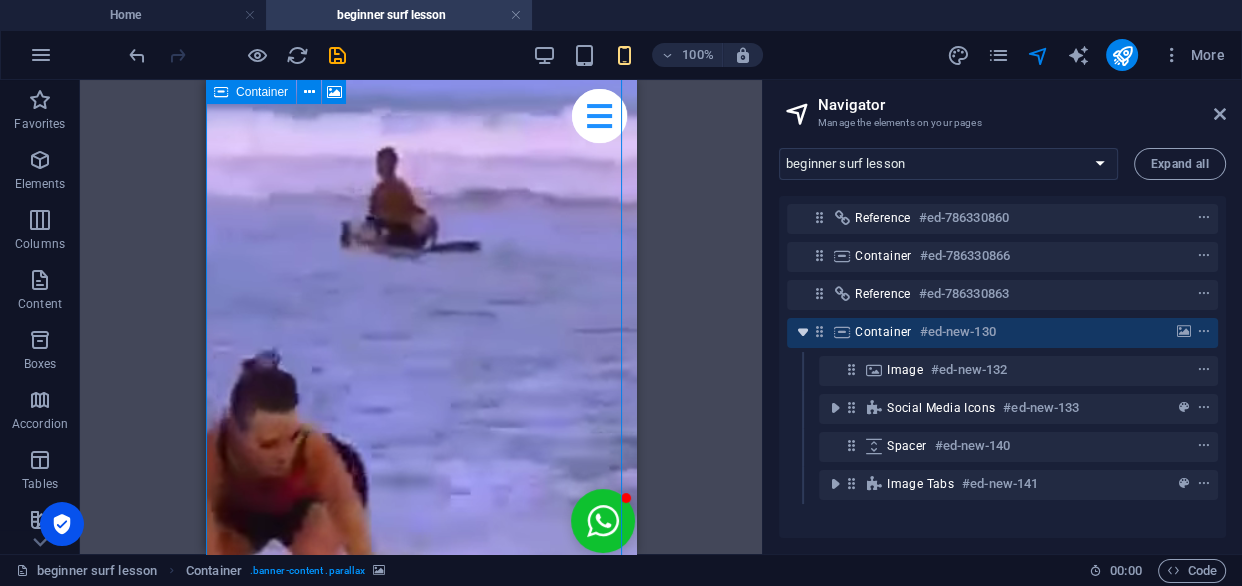 click at bounding box center [803, 332] 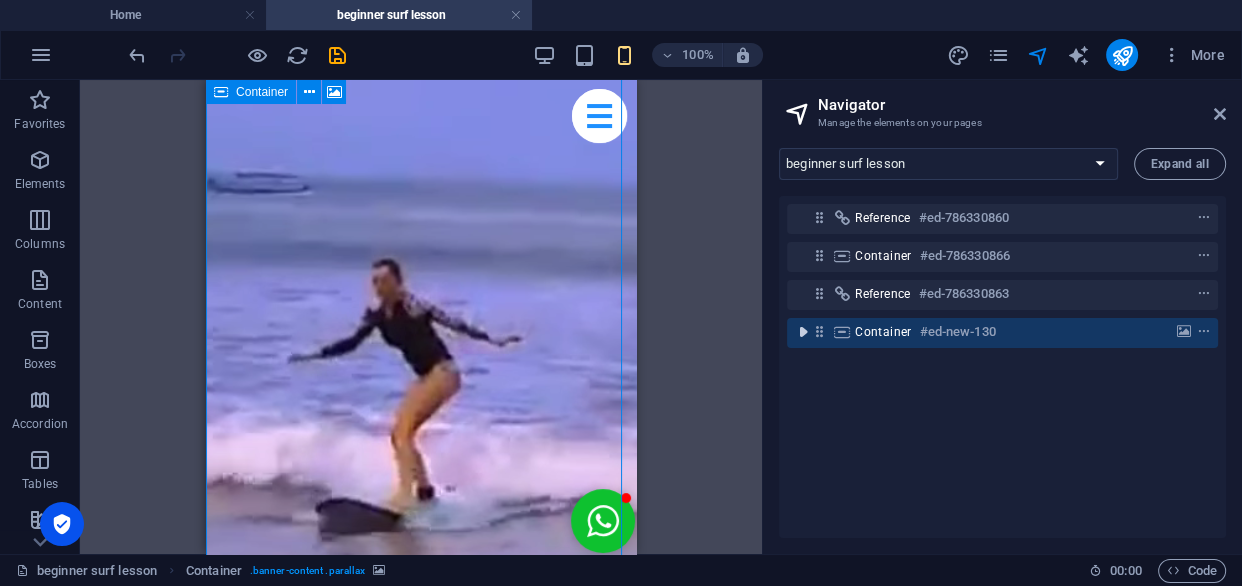 click at bounding box center [803, 332] 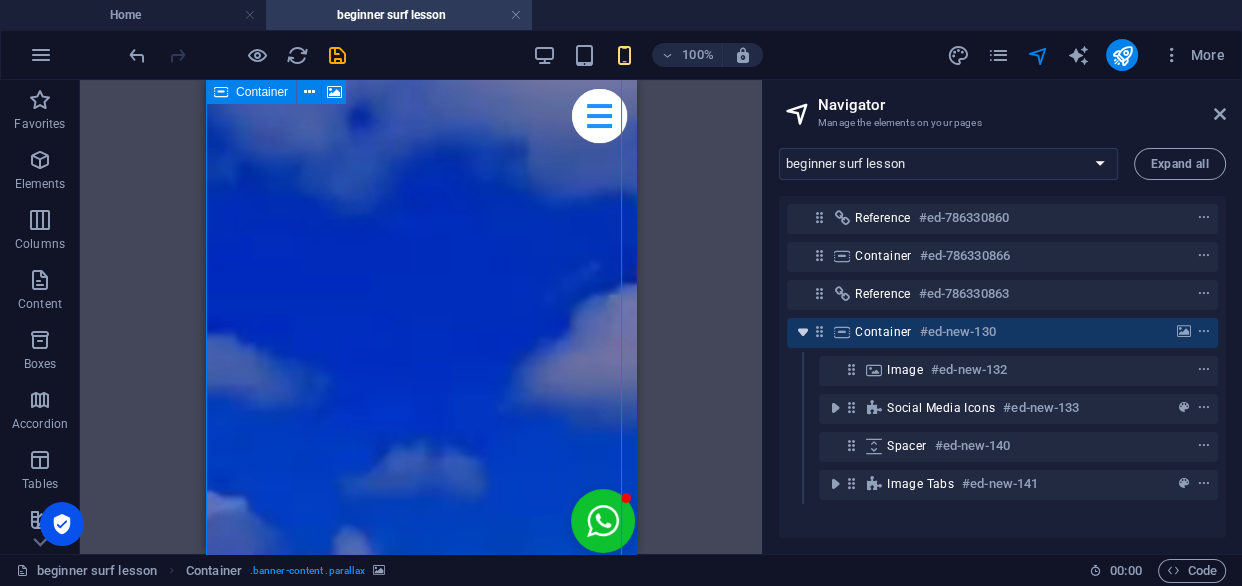 click at bounding box center (803, 332) 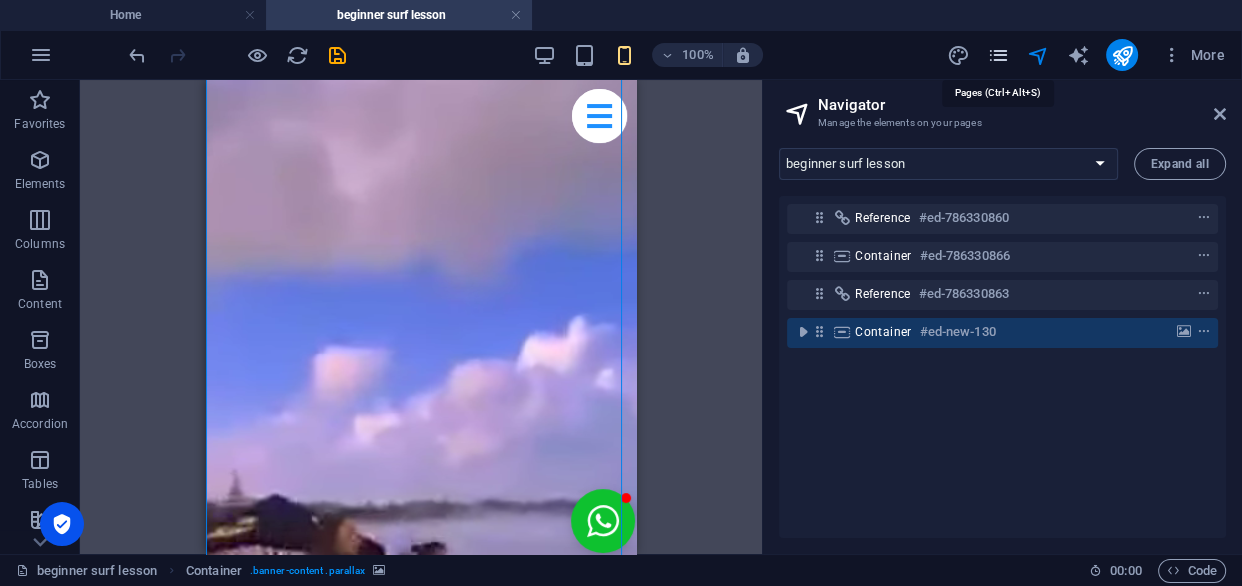 click at bounding box center [997, 55] 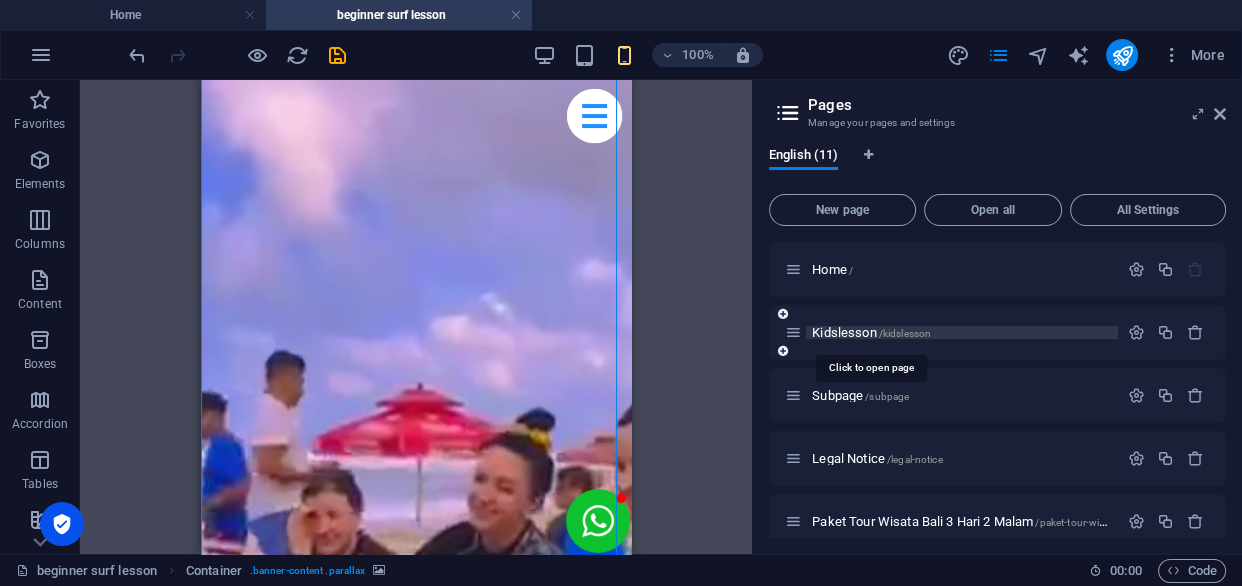 click on "Kidslesson /kidslesson" at bounding box center [871, 332] 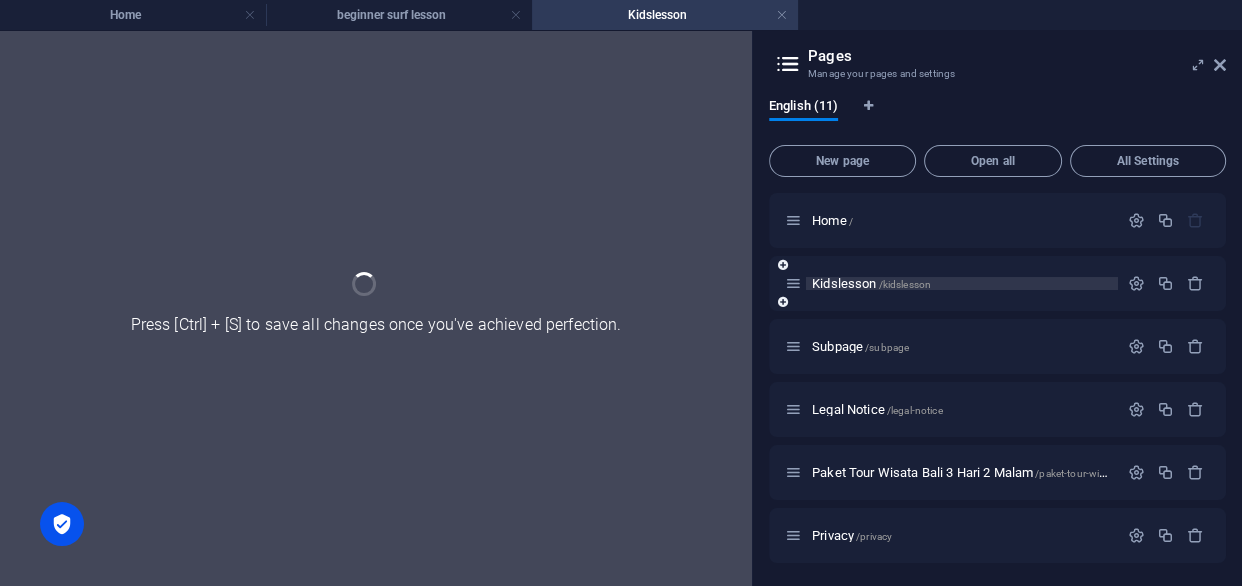 scroll, scrollTop: 0, scrollLeft: 0, axis: both 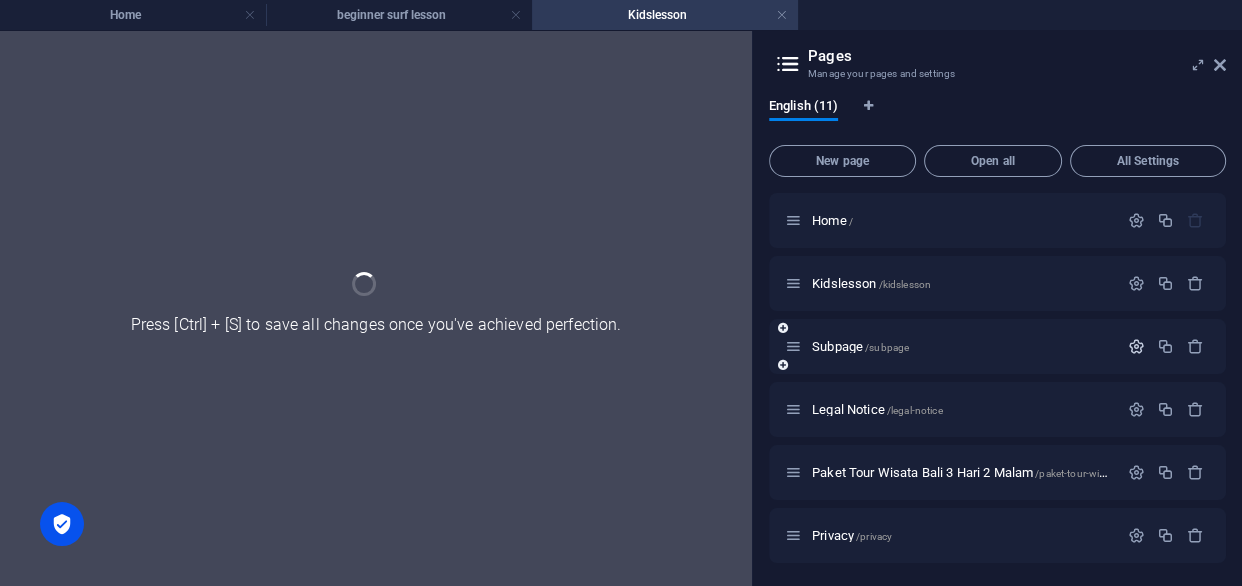 click at bounding box center (1136, 346) 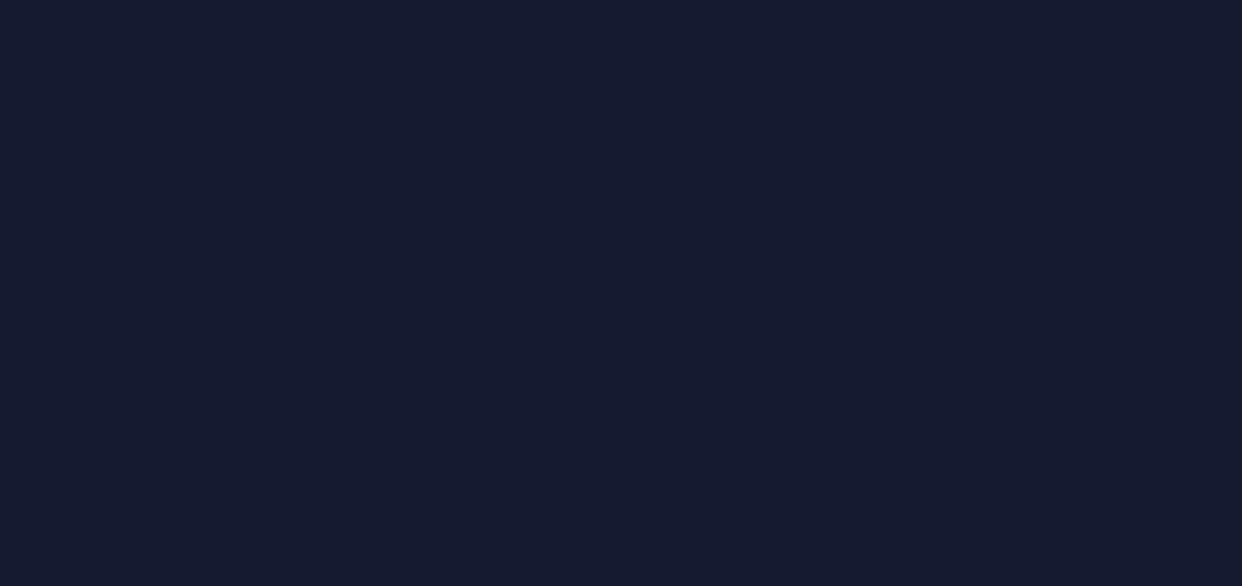 scroll, scrollTop: 0, scrollLeft: 0, axis: both 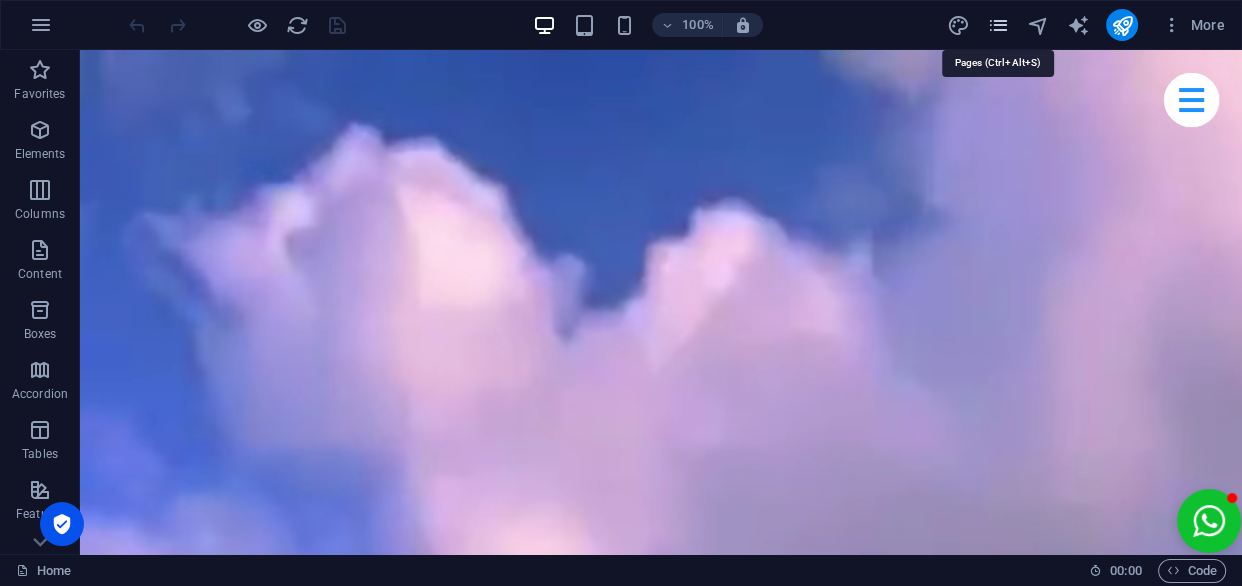 click at bounding box center (997, 25) 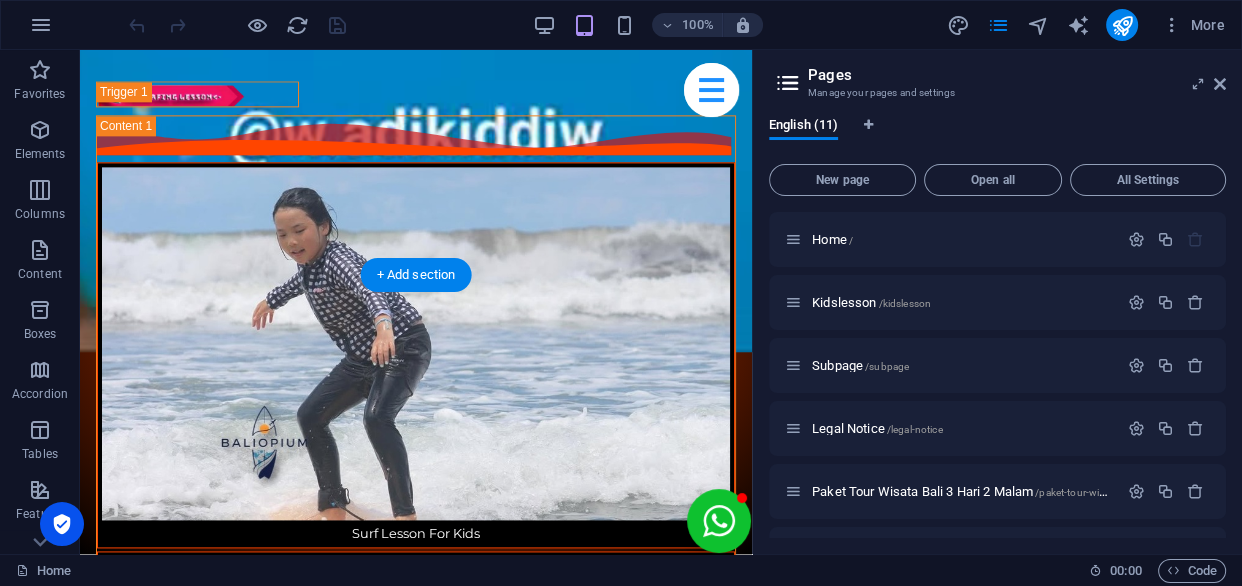 scroll, scrollTop: 2727, scrollLeft: 0, axis: vertical 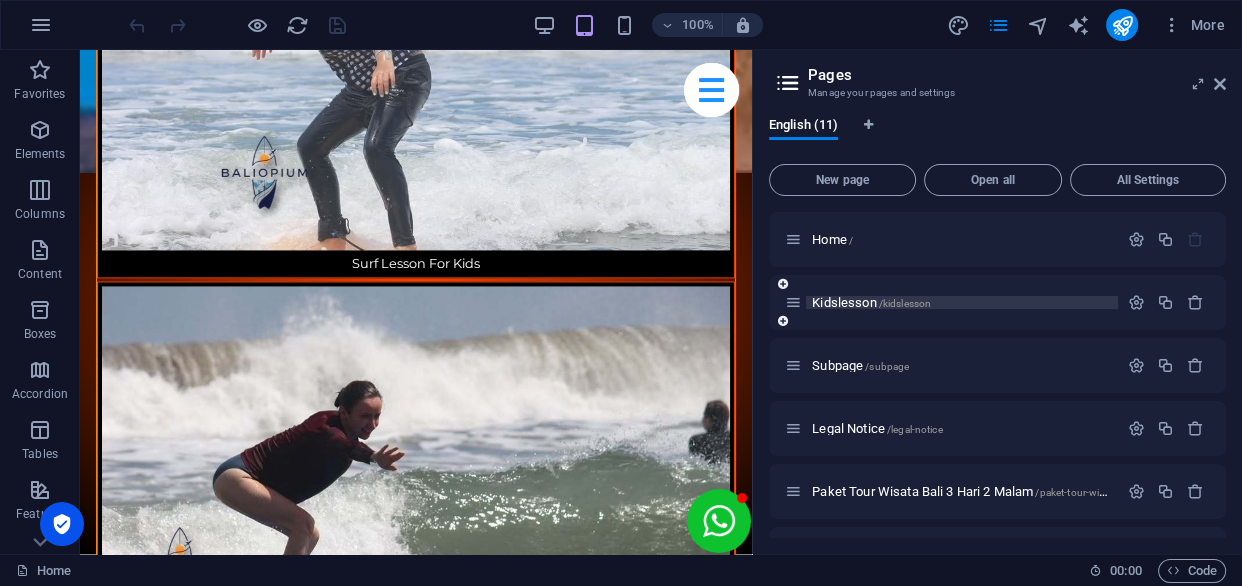 click on "Kidslesson /kidslesson" at bounding box center [871, 302] 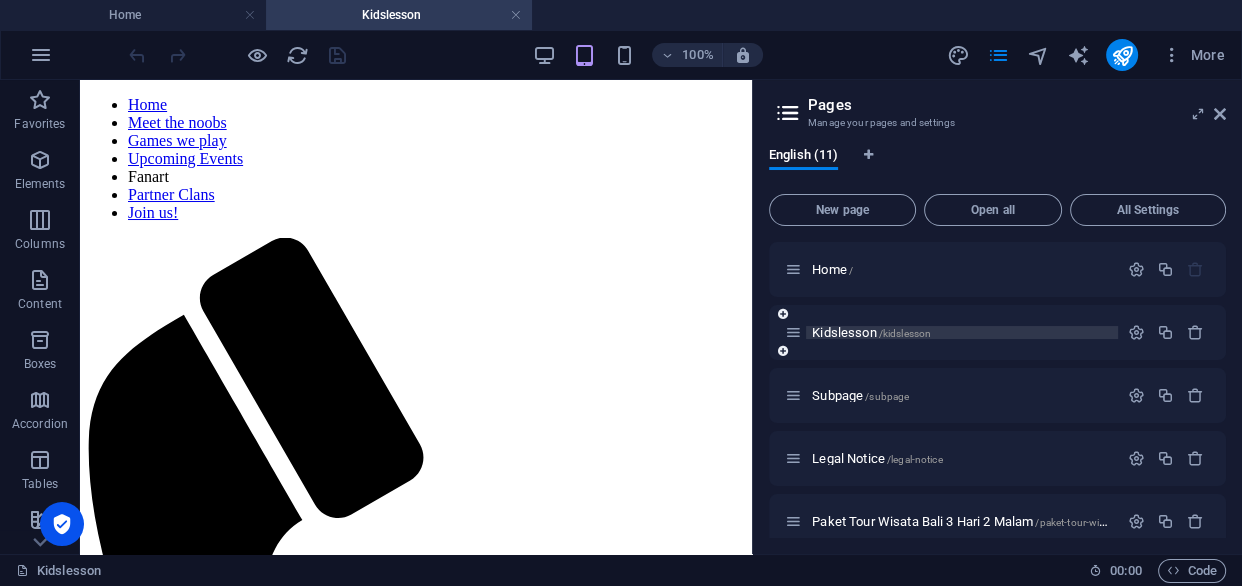 scroll, scrollTop: 0, scrollLeft: 0, axis: both 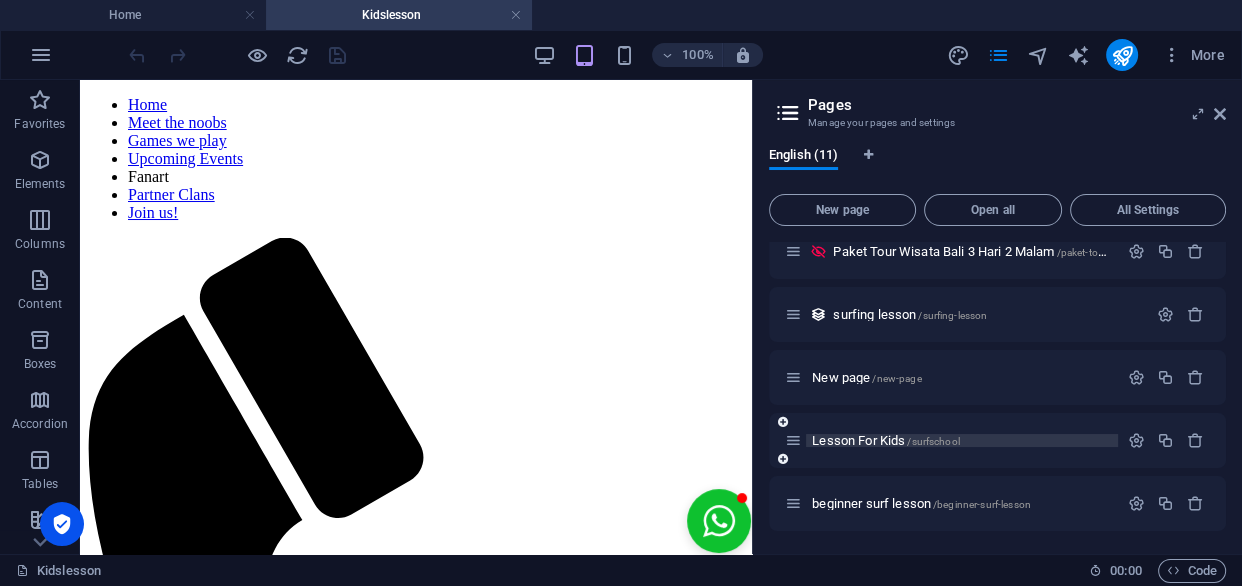 click on "Lesson For Kids /surfschool" at bounding box center (886, 440) 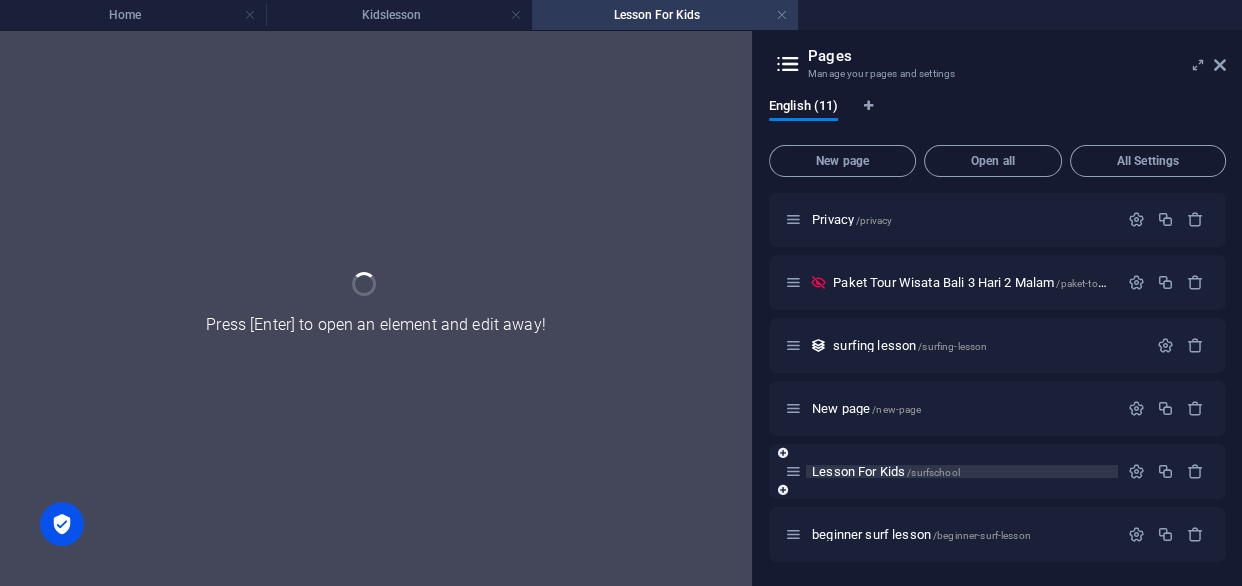 scroll, scrollTop: 315, scrollLeft: 0, axis: vertical 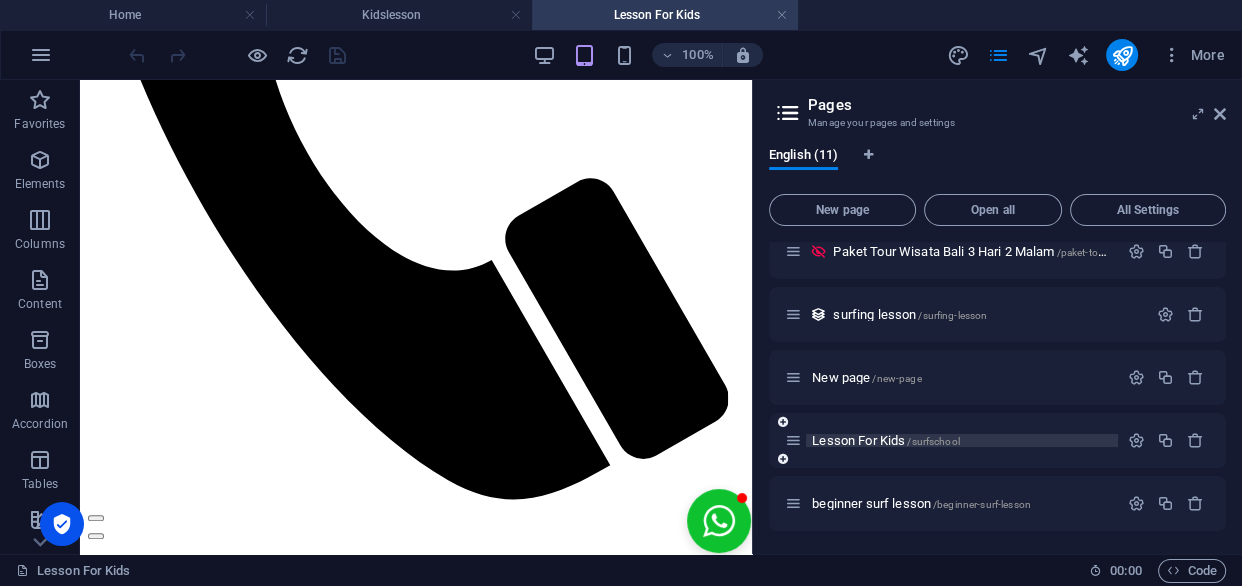 click on "Lesson For Kids /surfschool" at bounding box center [886, 440] 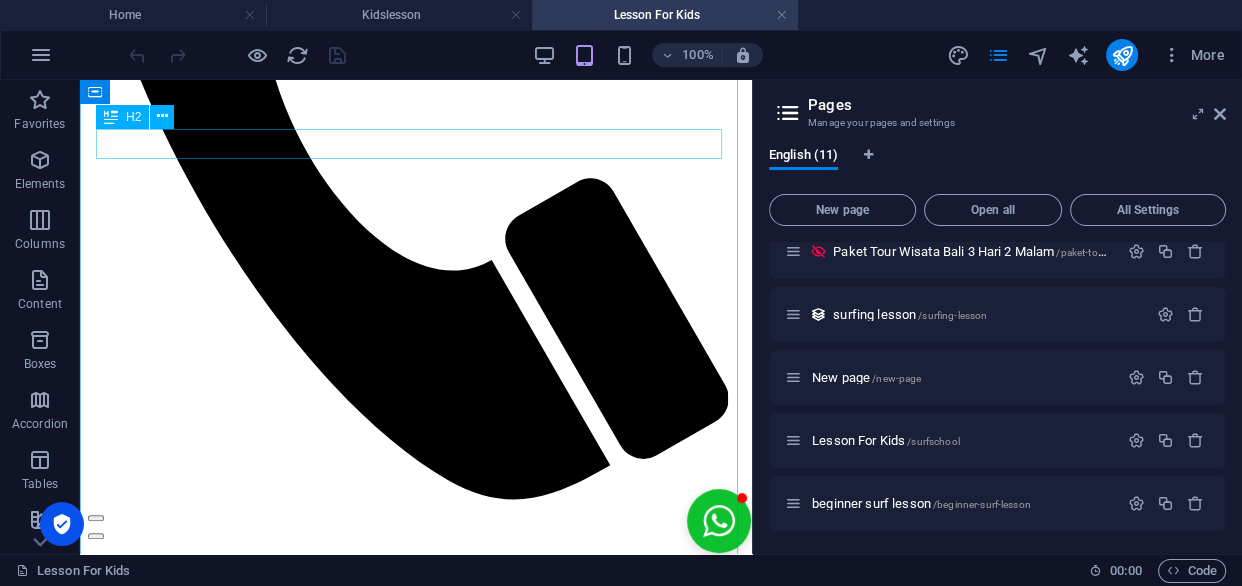 click on "SURFING LESSON FOR KIDS" at bounding box center (416, 5826) 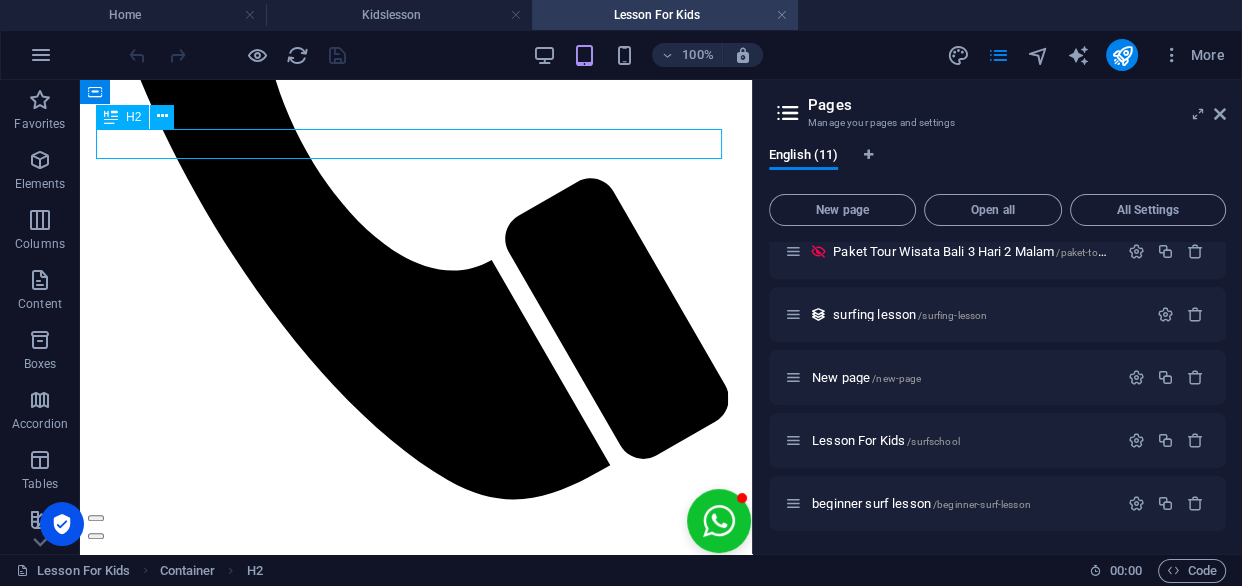 click on "SURFING LESSON FOR KIDS" at bounding box center [416, 5826] 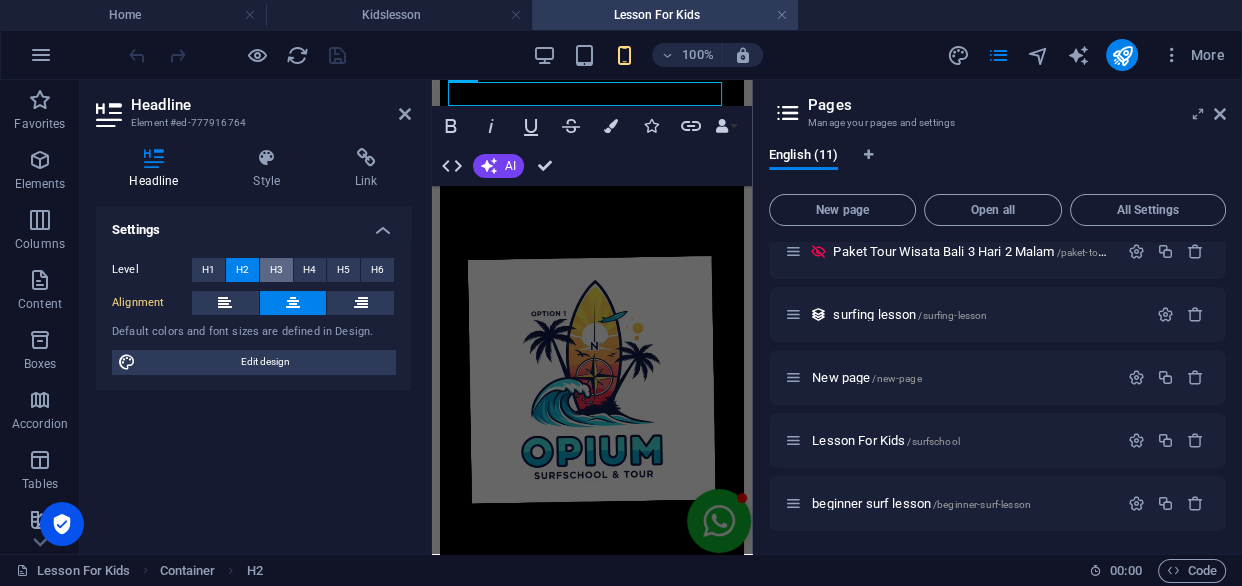scroll, scrollTop: 590, scrollLeft: 0, axis: vertical 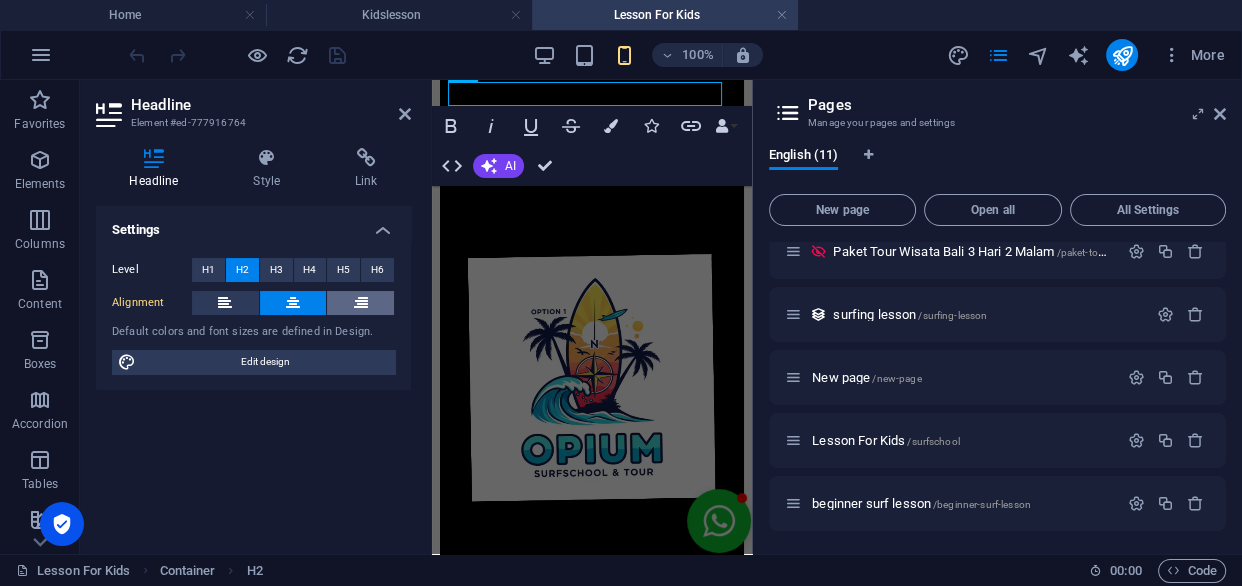 click at bounding box center (361, 303) 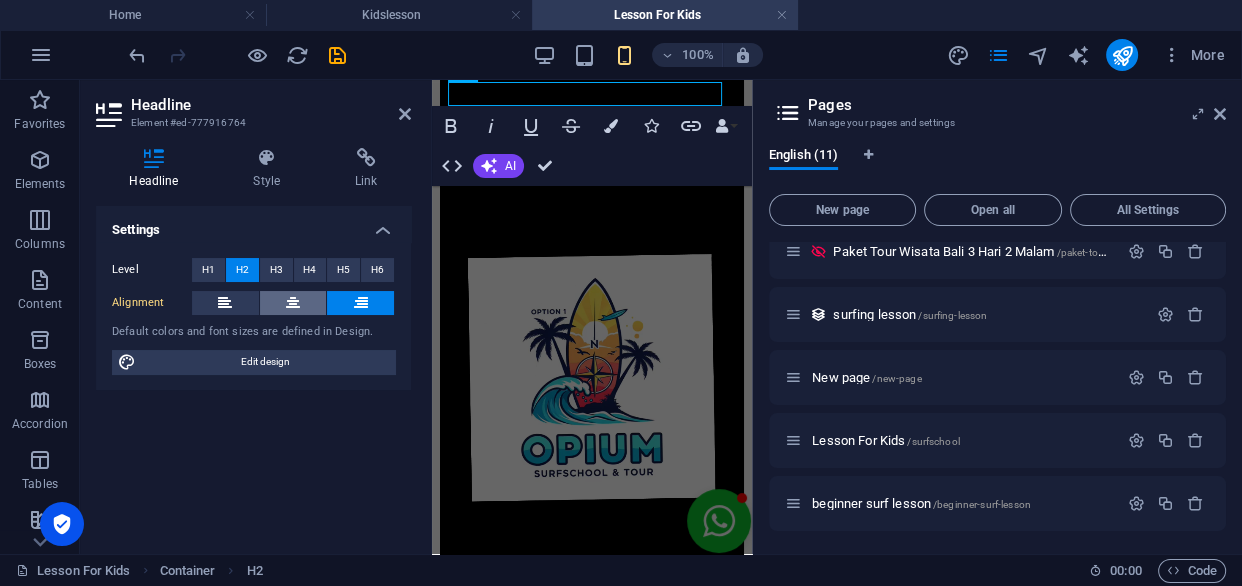 click at bounding box center (293, 303) 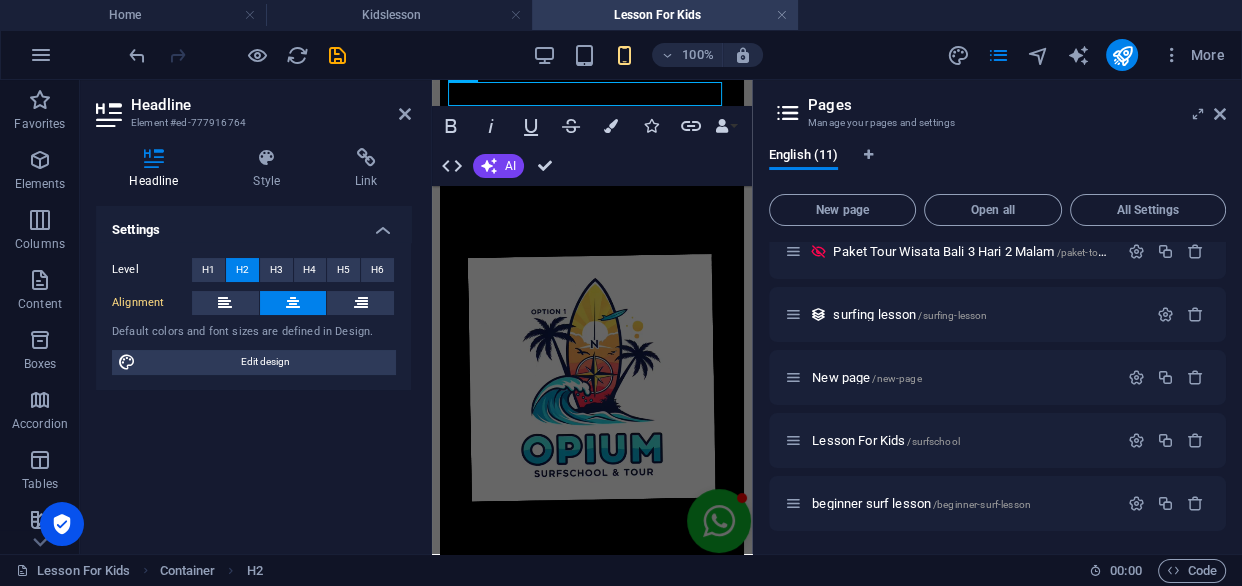 click at bounding box center [293, 303] 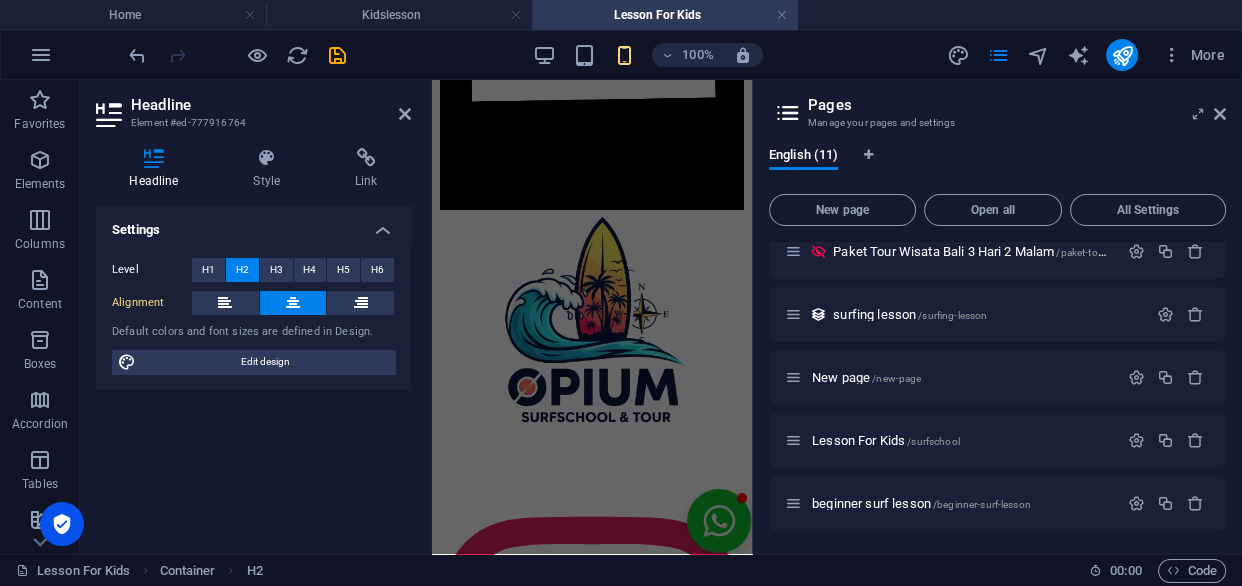 scroll, scrollTop: 0, scrollLeft: 0, axis: both 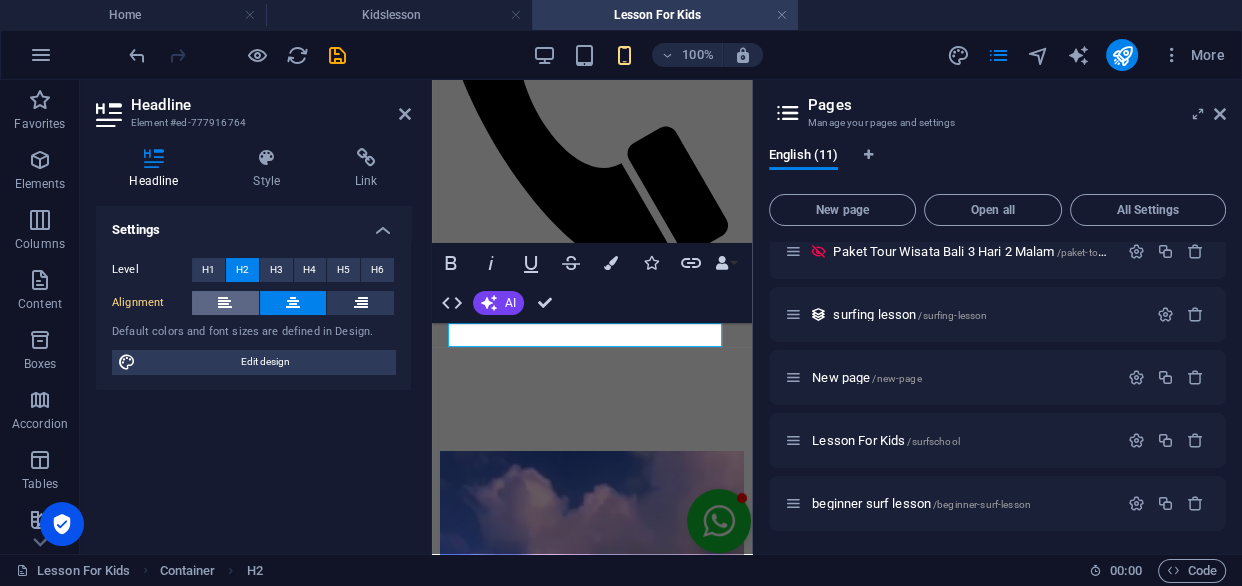 click at bounding box center [225, 303] 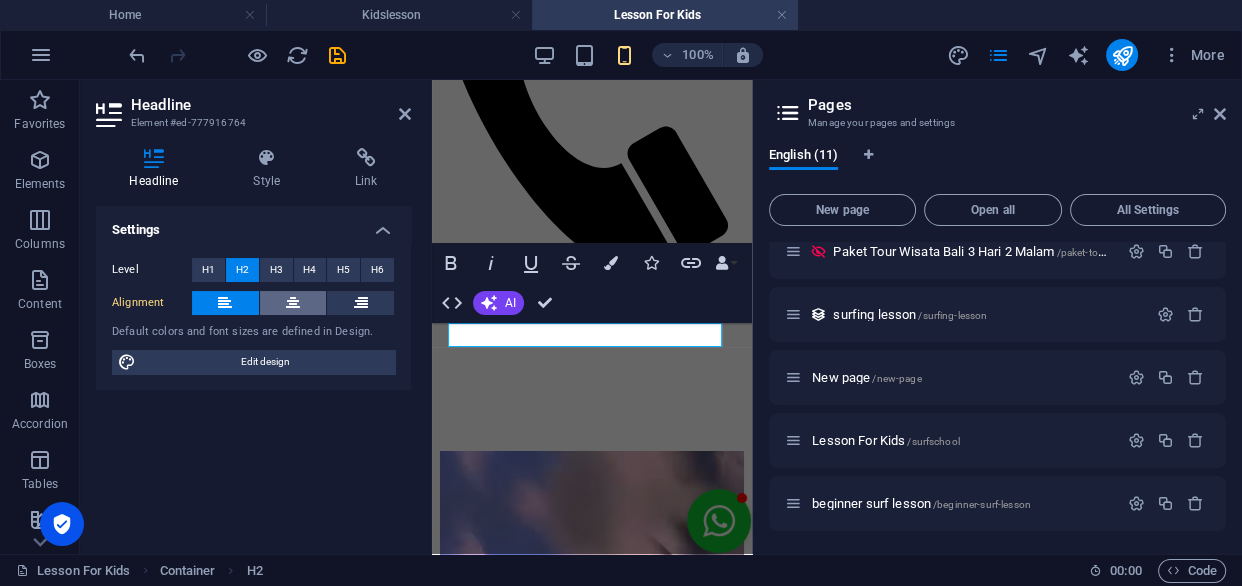 click at bounding box center [293, 303] 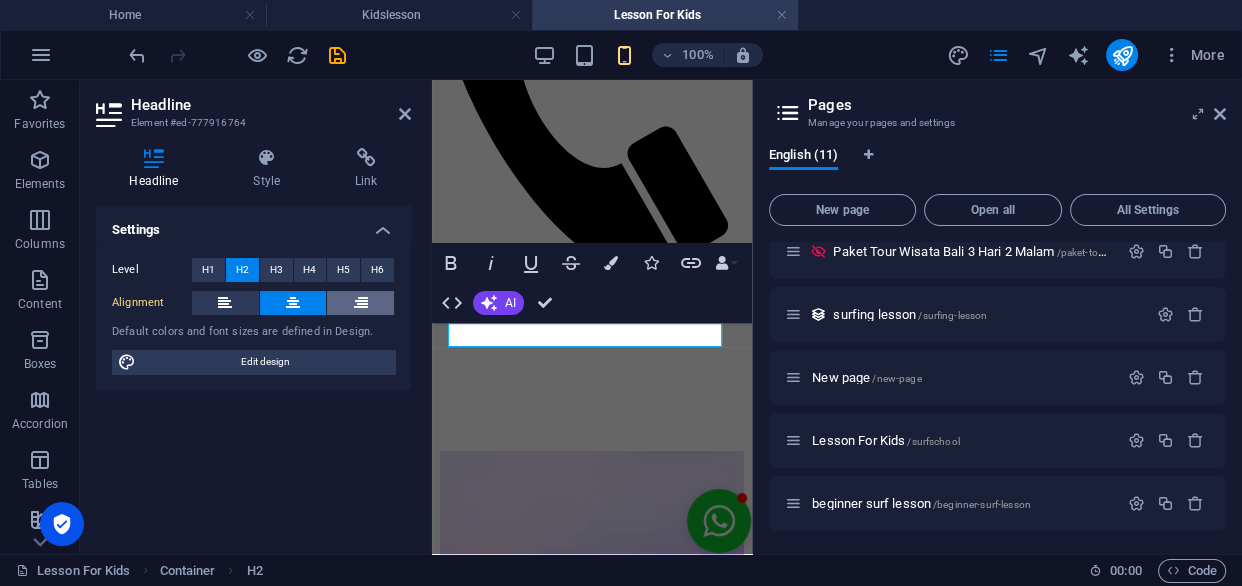 click at bounding box center (361, 303) 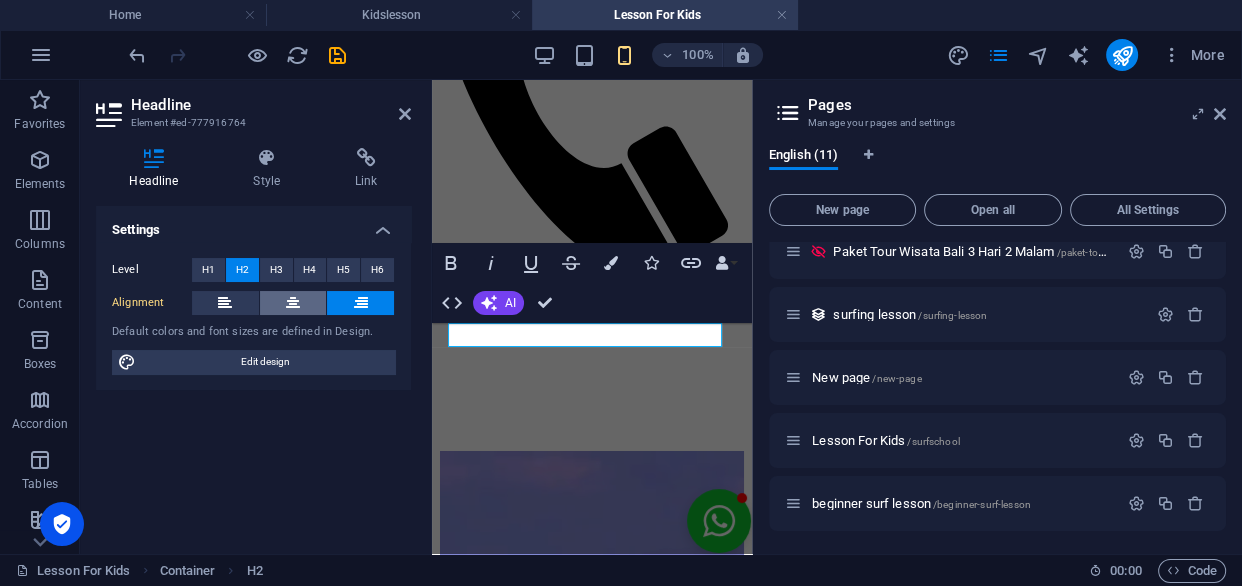 click at bounding box center [293, 303] 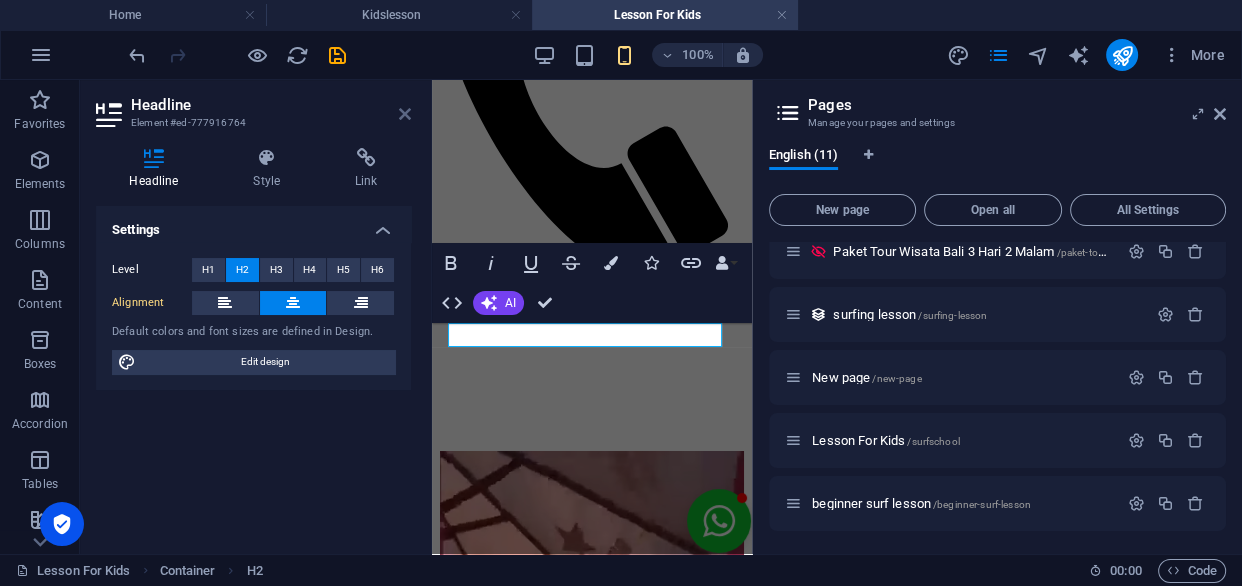 drag, startPoint x: 401, startPoint y: 117, endPoint x: 352, endPoint y: 41, distance: 90.426765 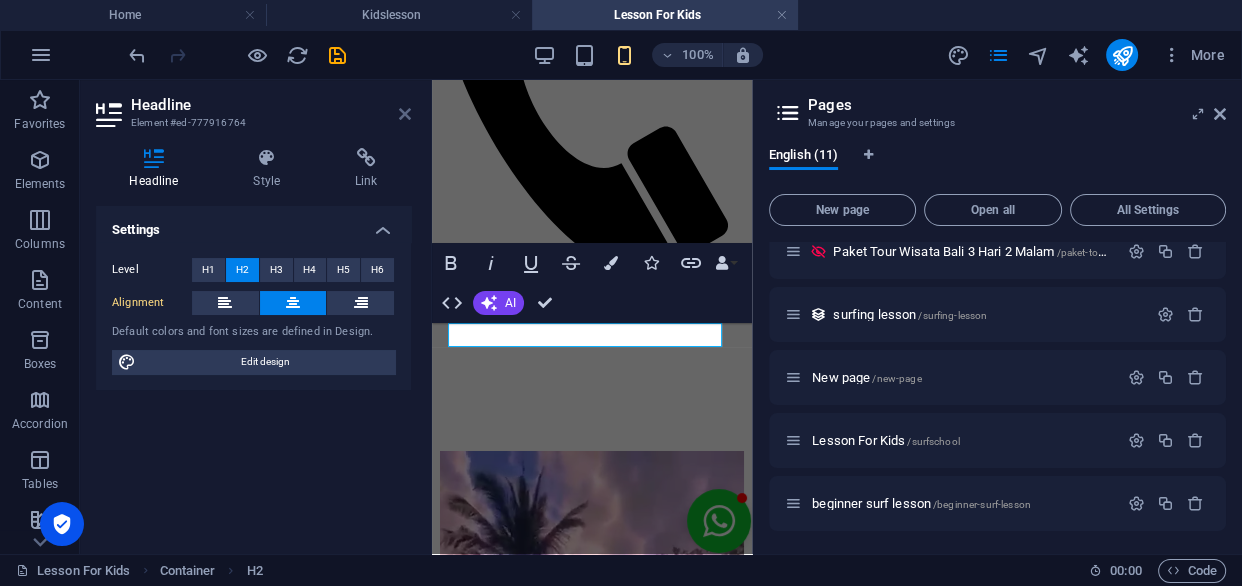 click at bounding box center (405, 114) 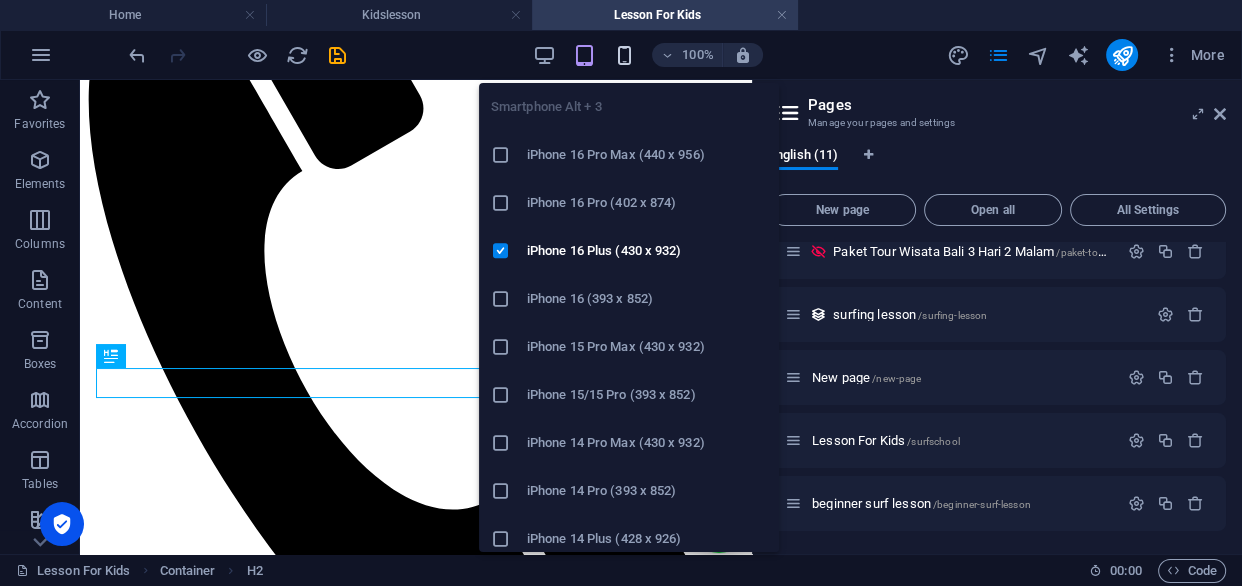 click at bounding box center [623, 55] 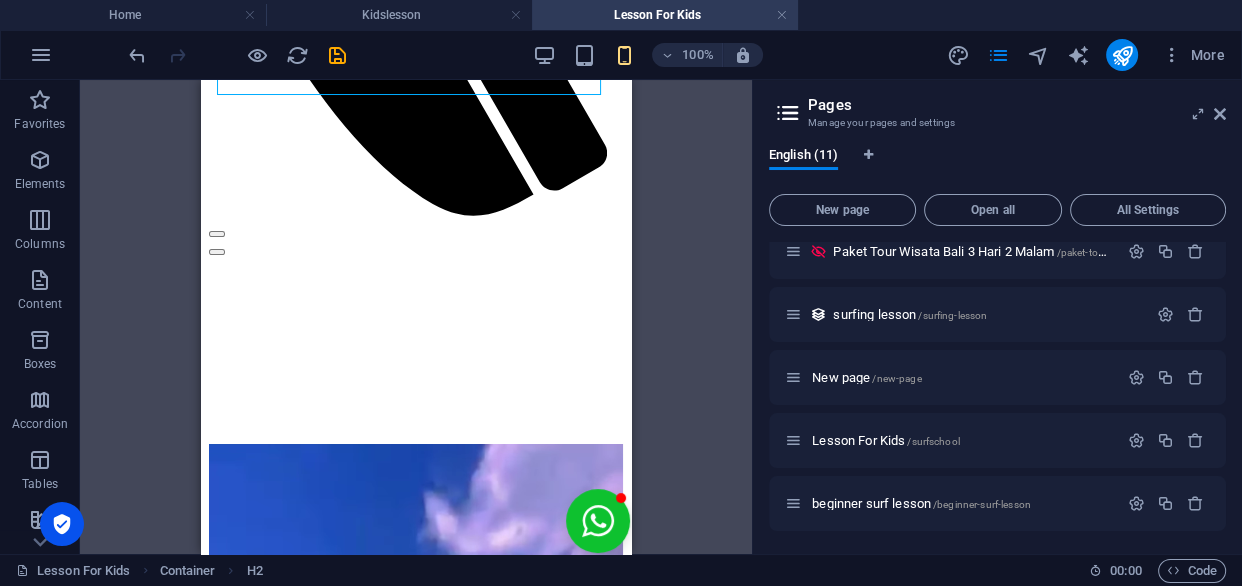 scroll, scrollTop: 383, scrollLeft: 0, axis: vertical 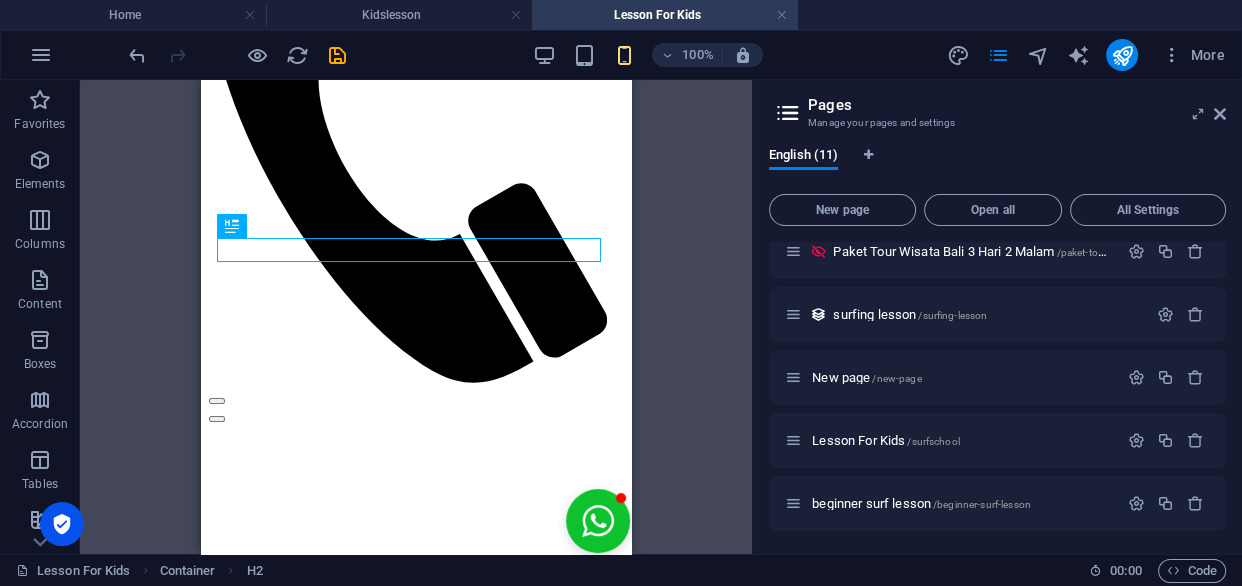 click on "H2   Container   Video   Floating Image   Button   Spacer   Social Media Icons   Container   Spacer   Reference   Icon" at bounding box center [416, 317] 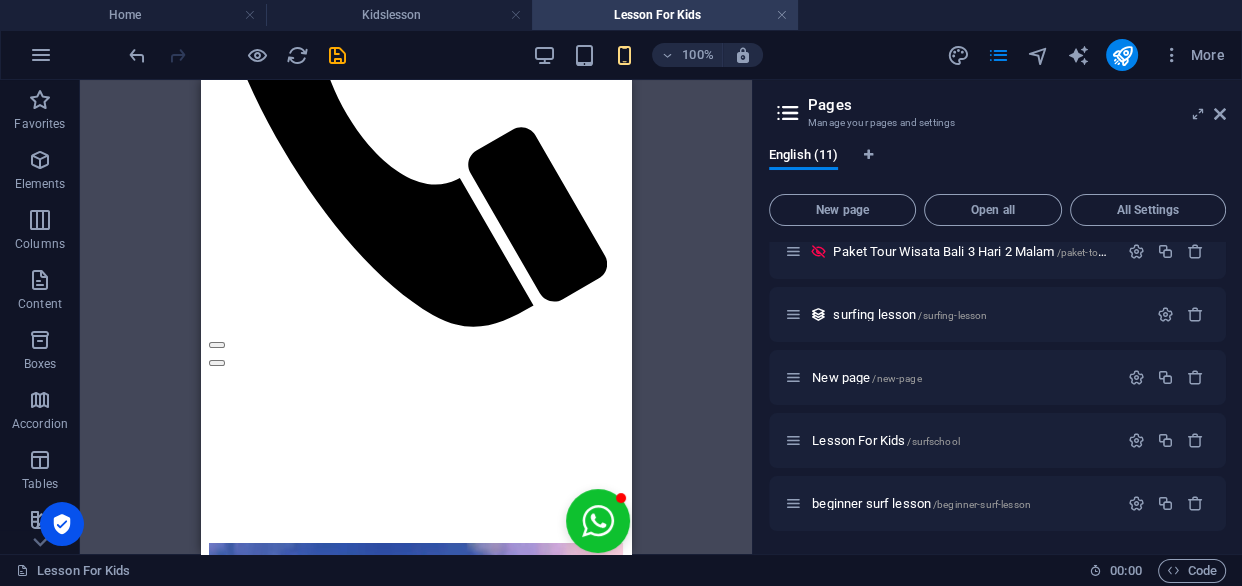 scroll, scrollTop: 430, scrollLeft: 0, axis: vertical 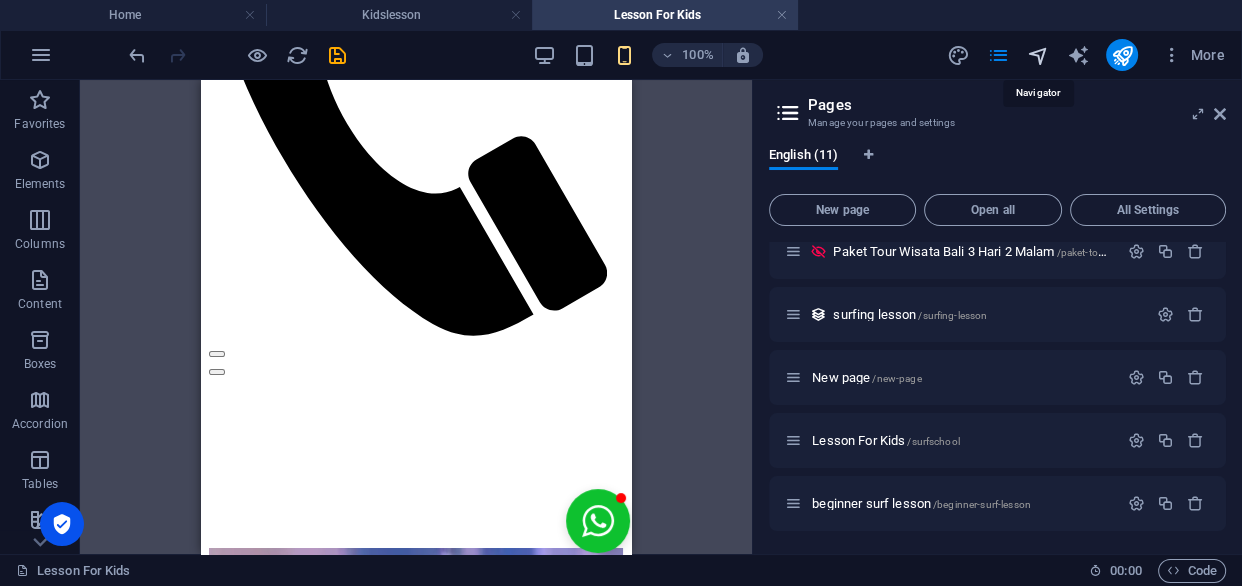 click at bounding box center [1037, 55] 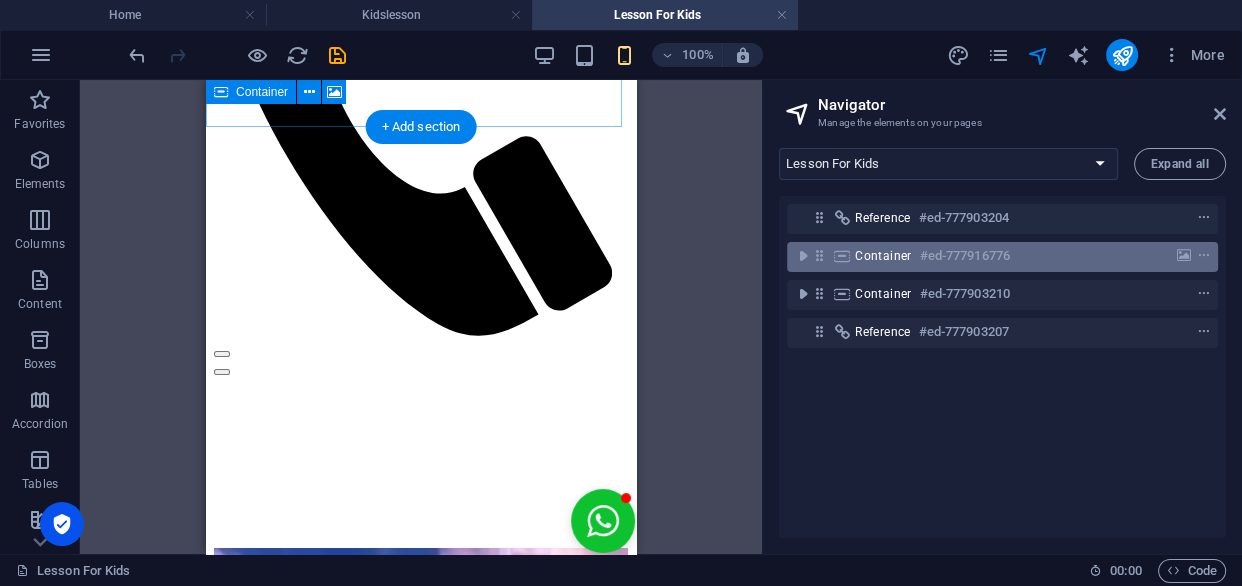 click on "Container" at bounding box center [883, 256] 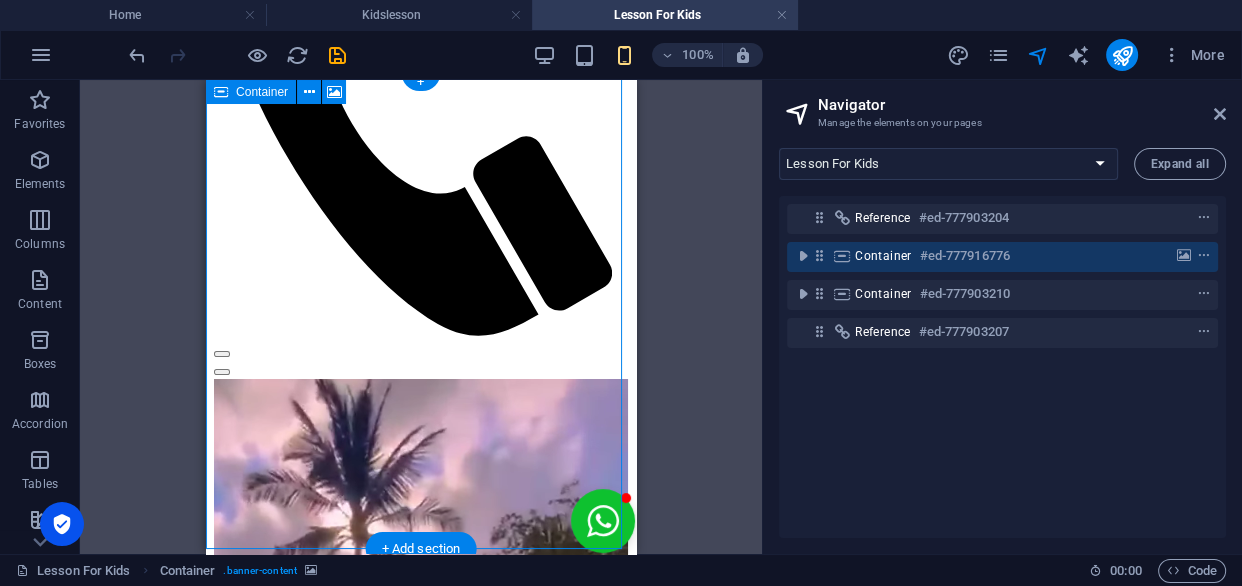 scroll, scrollTop: 8, scrollLeft: 0, axis: vertical 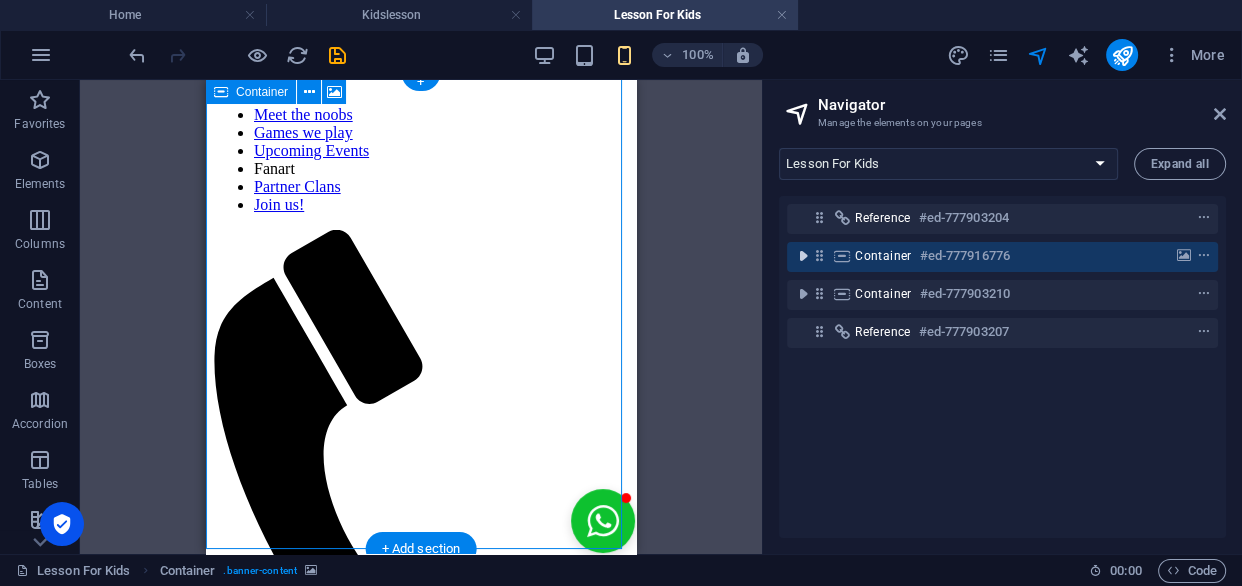 click at bounding box center (803, 256) 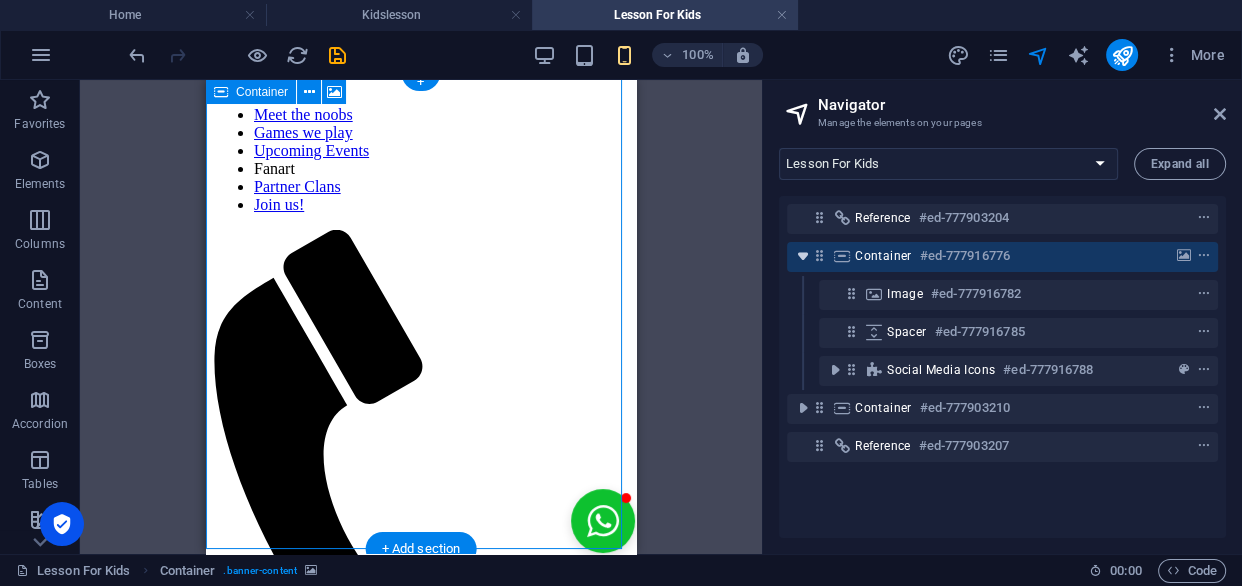 click at bounding box center [803, 256] 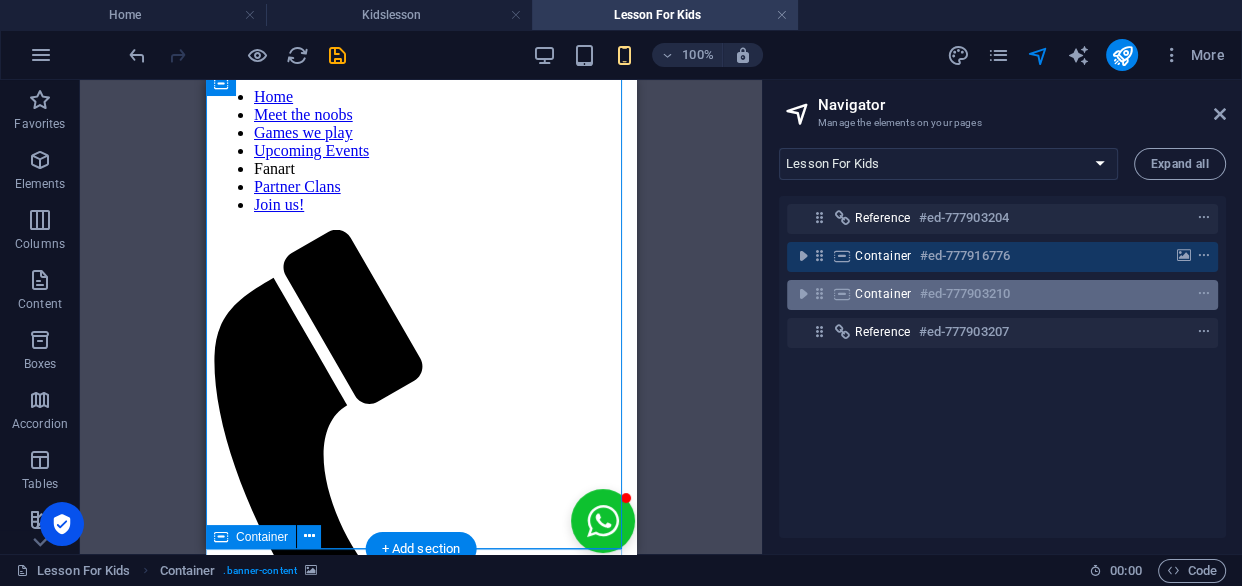 click on "Container" at bounding box center [883, 294] 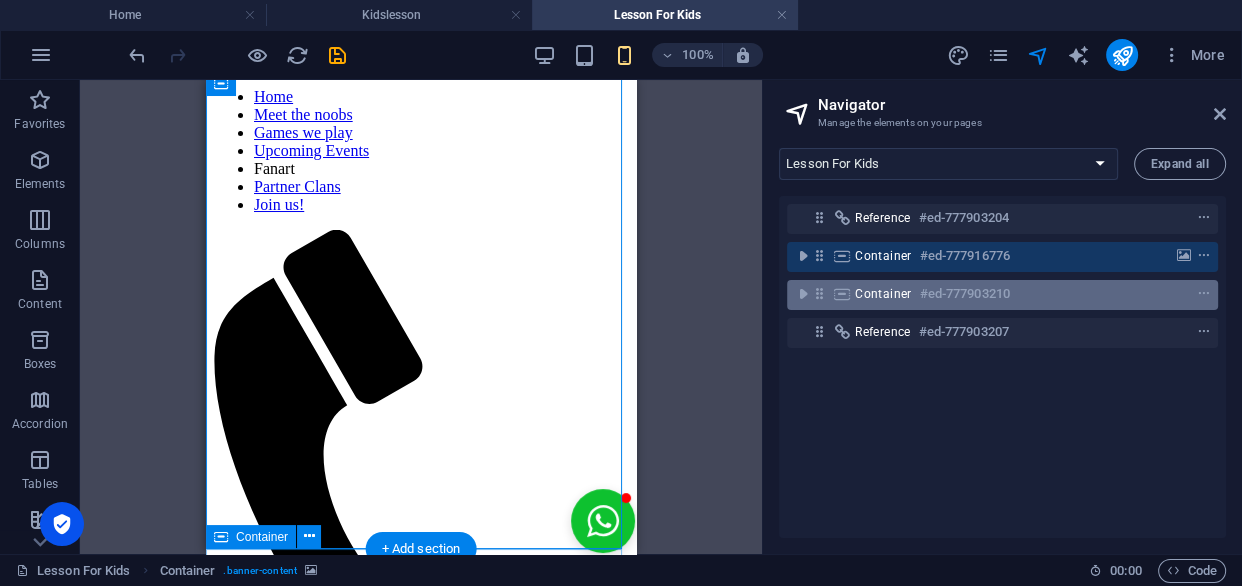 scroll, scrollTop: 1082, scrollLeft: 0, axis: vertical 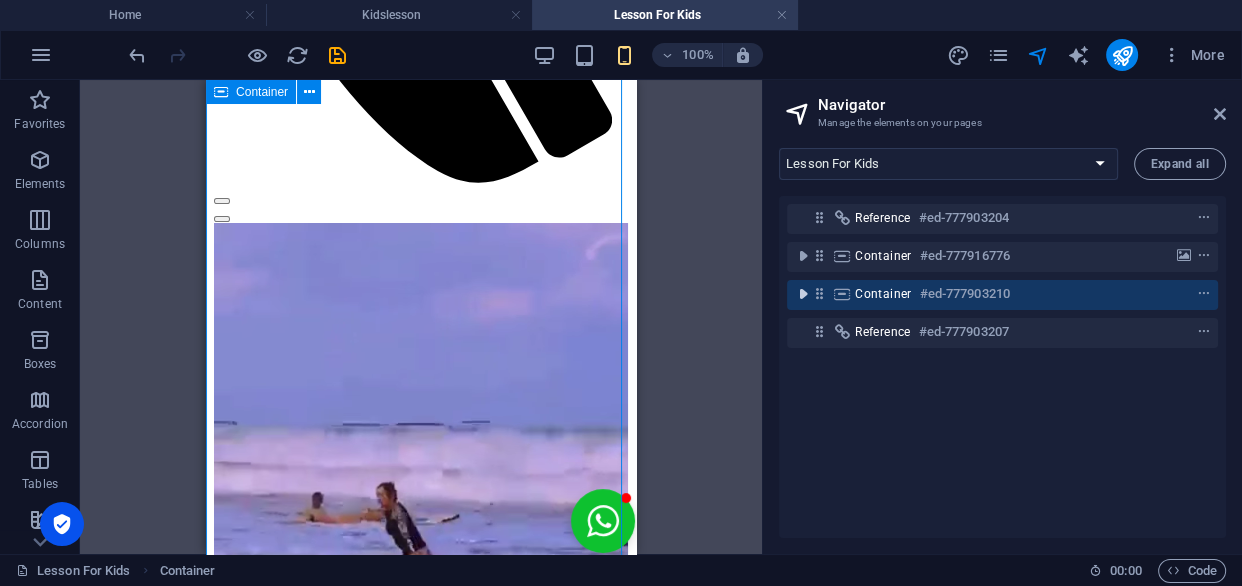click at bounding box center [803, 294] 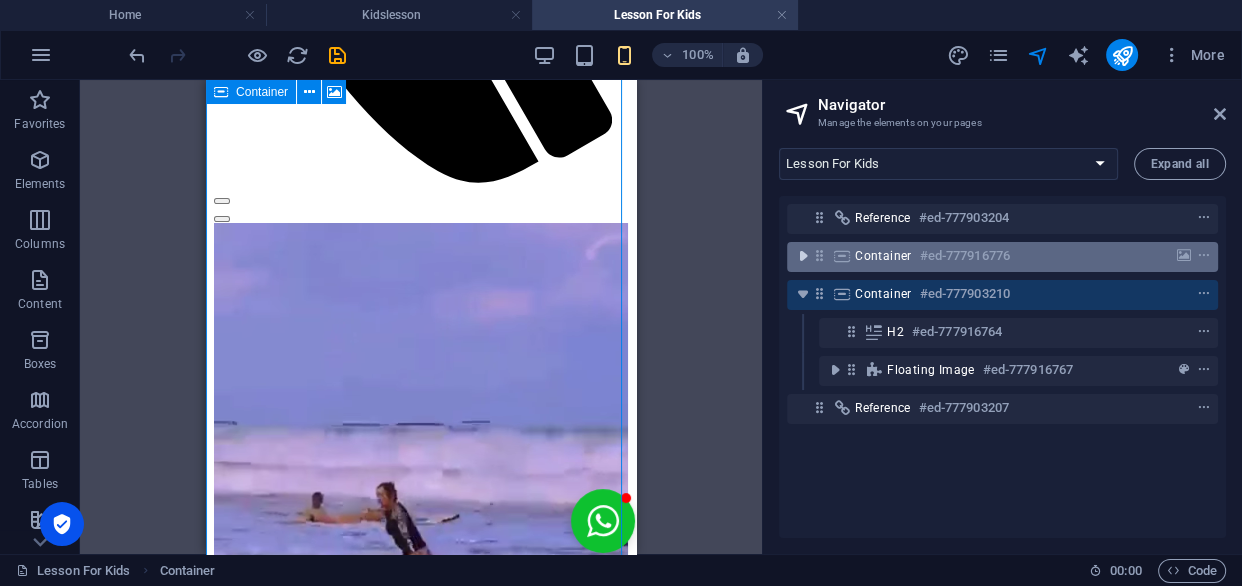 click at bounding box center (803, 256) 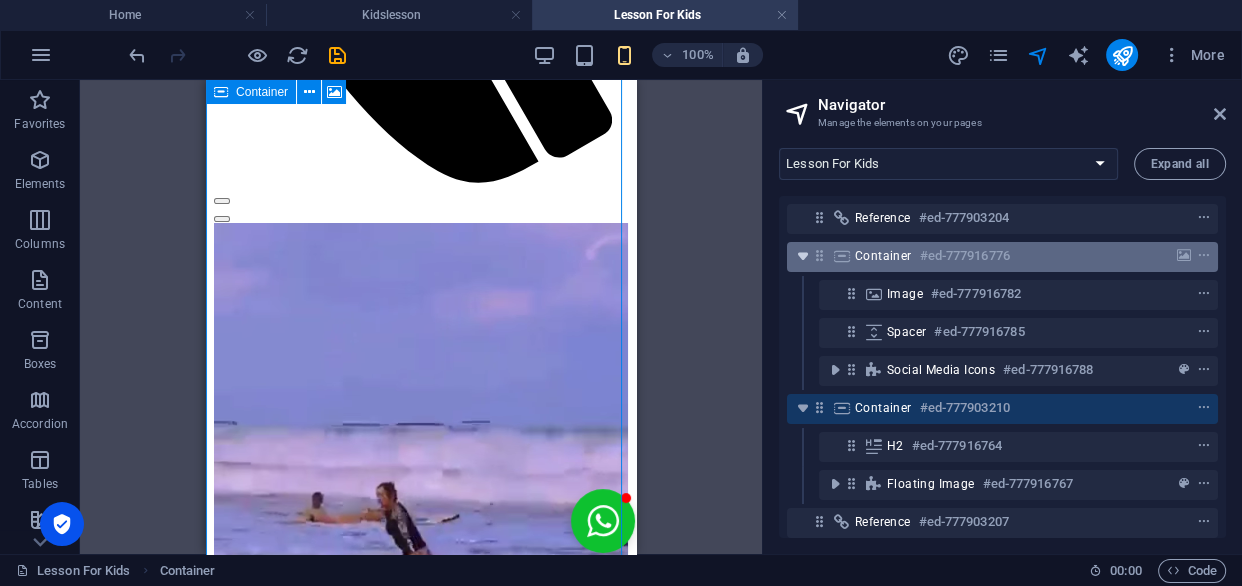 click at bounding box center [803, 256] 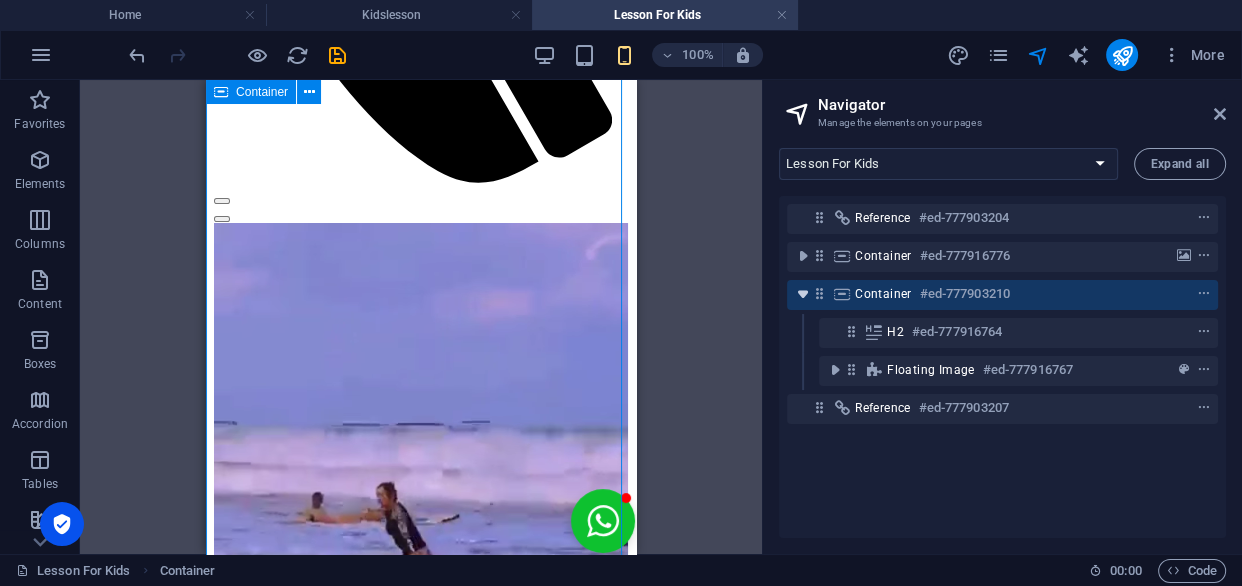 click at bounding box center [803, 294] 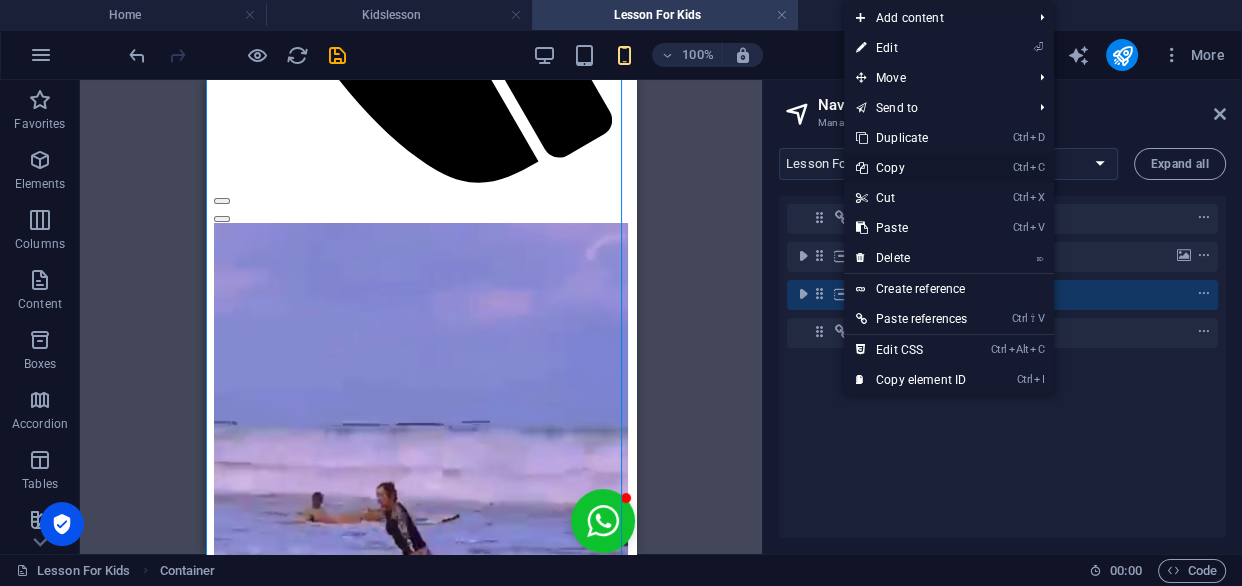 click on "Ctrl C  Copy" at bounding box center [911, 168] 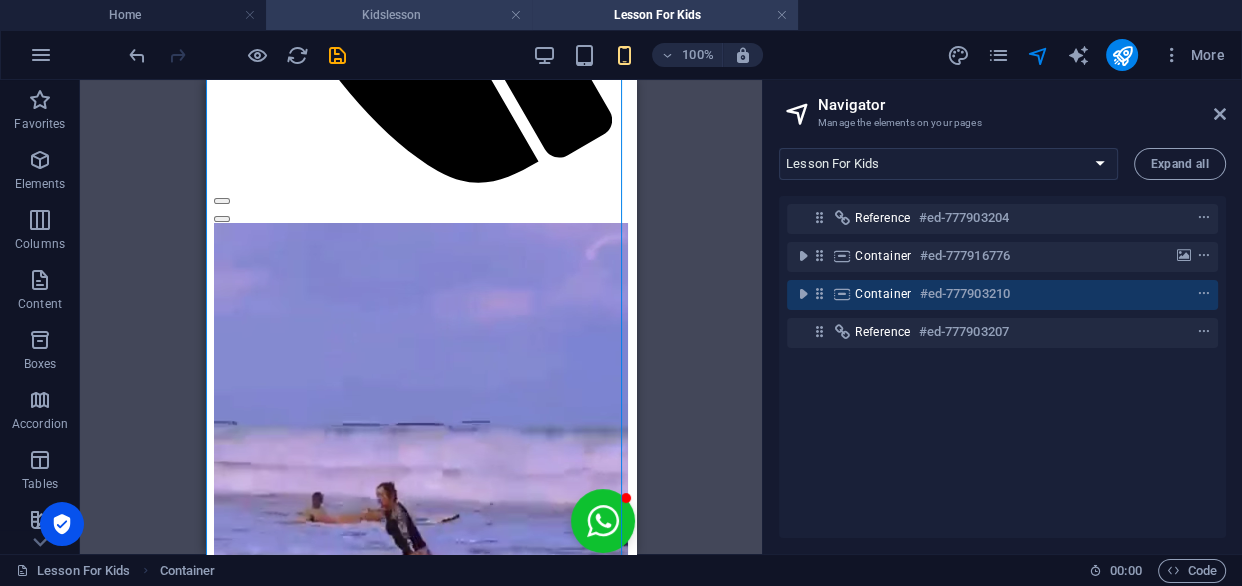 click on "Kidslesson" at bounding box center (399, 15) 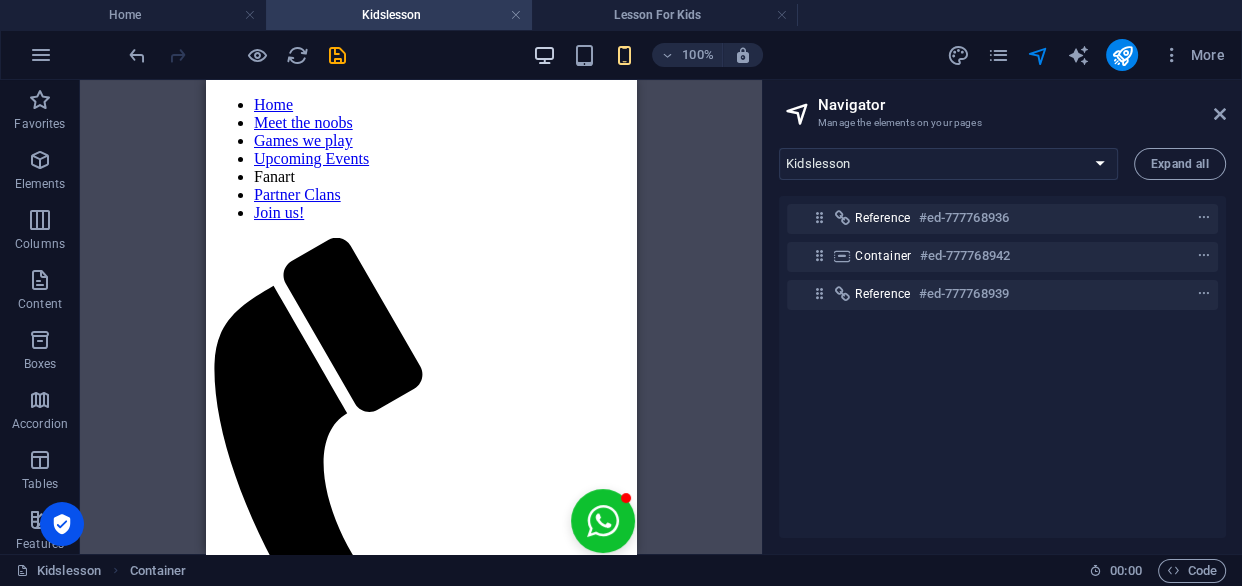 scroll, scrollTop: 0, scrollLeft: 0, axis: both 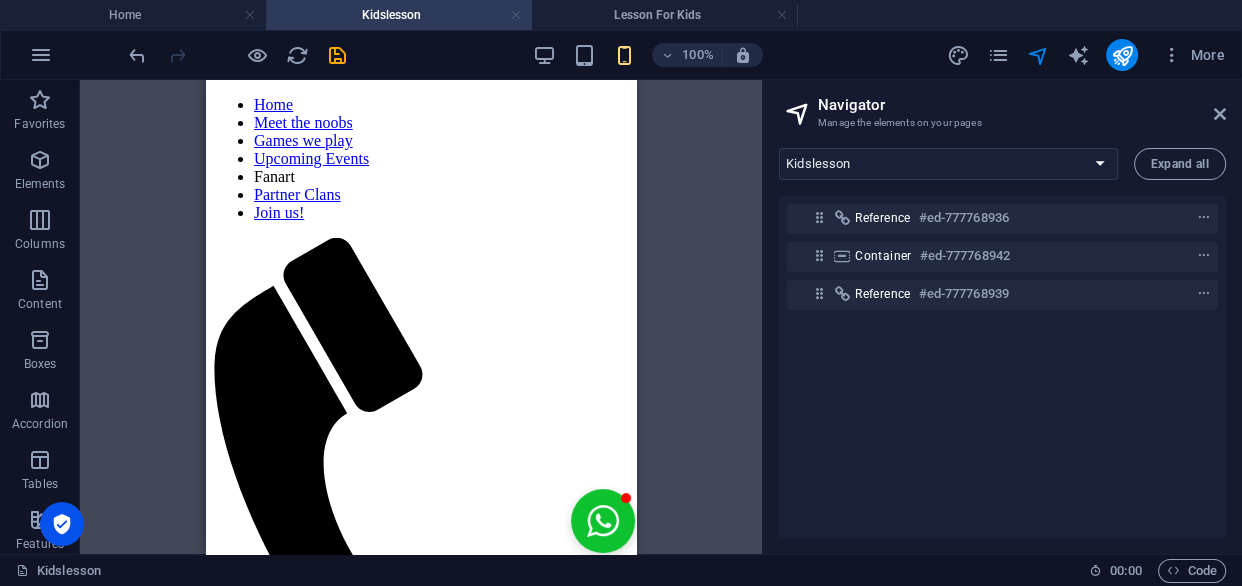 click at bounding box center (516, 15) 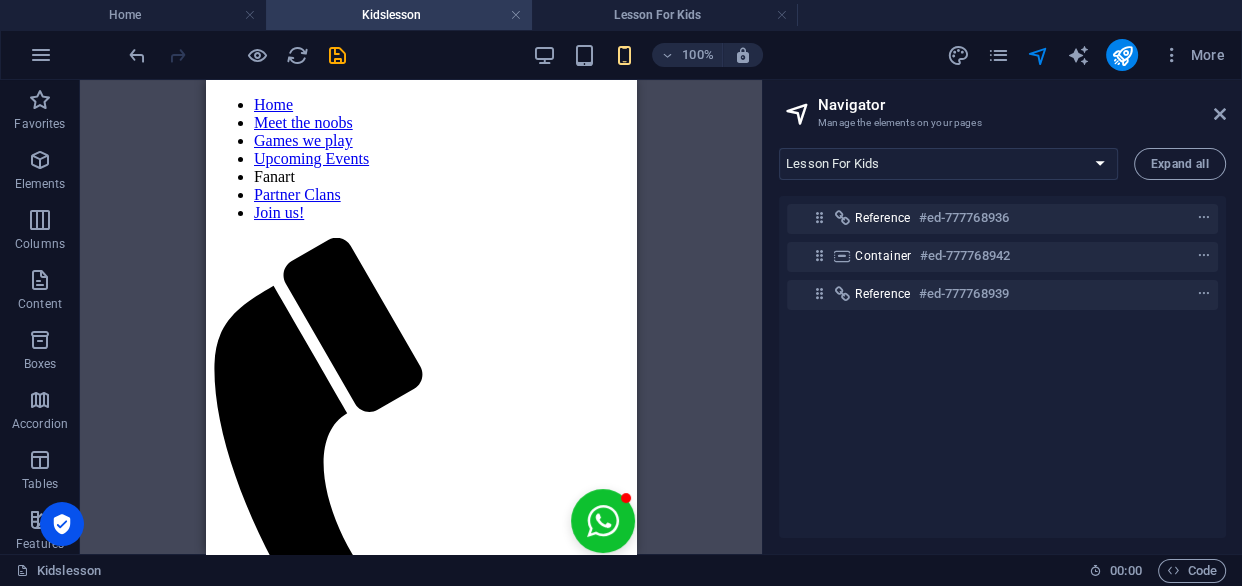 scroll, scrollTop: 583, scrollLeft: 0, axis: vertical 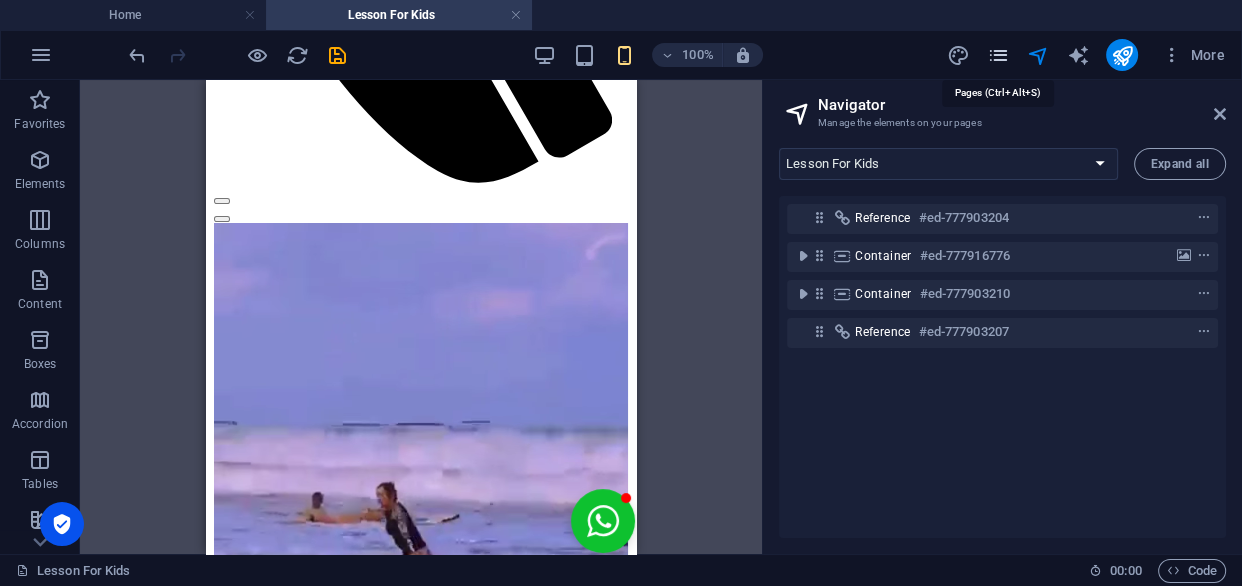 click at bounding box center [997, 55] 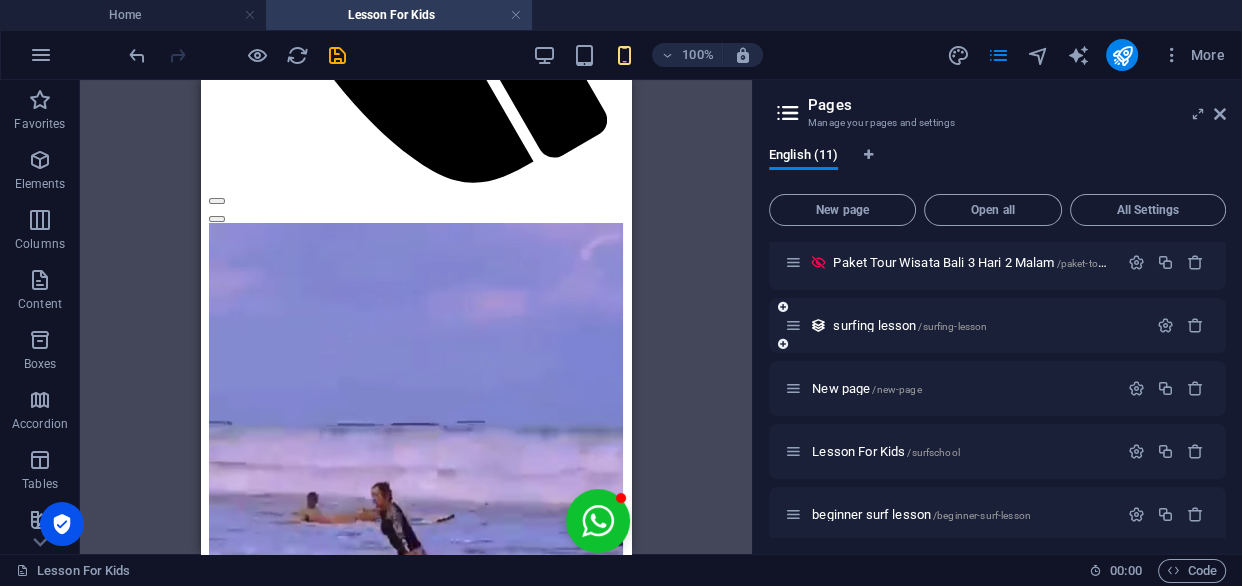 scroll, scrollTop: 396, scrollLeft: 0, axis: vertical 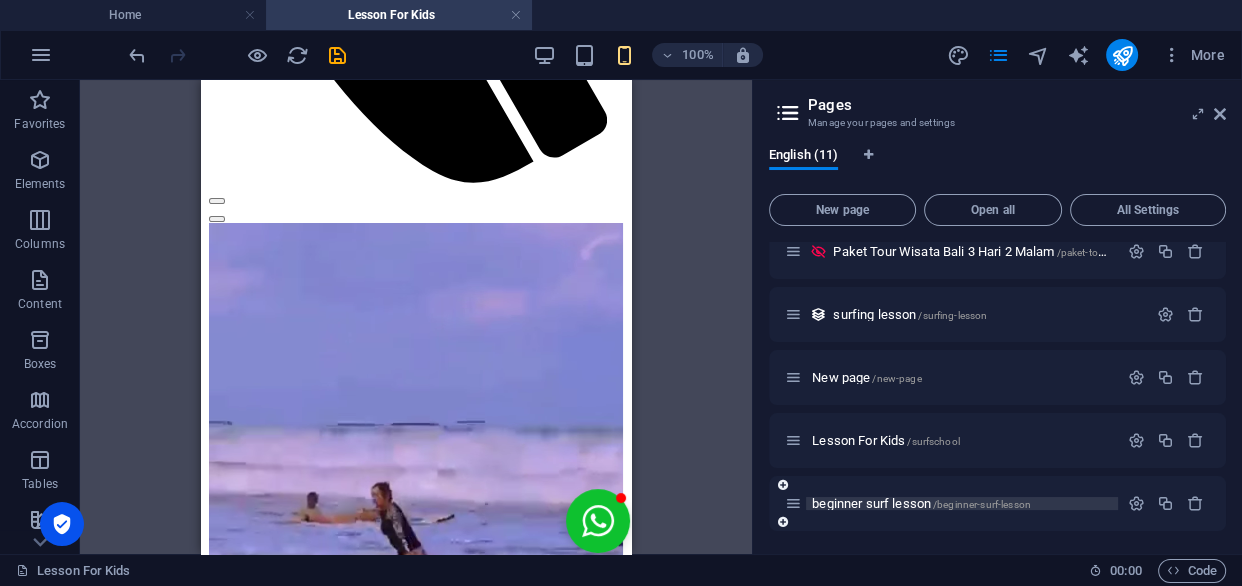 click on "beginner surf lesson /beginner-surf-lesson" at bounding box center (921, 503) 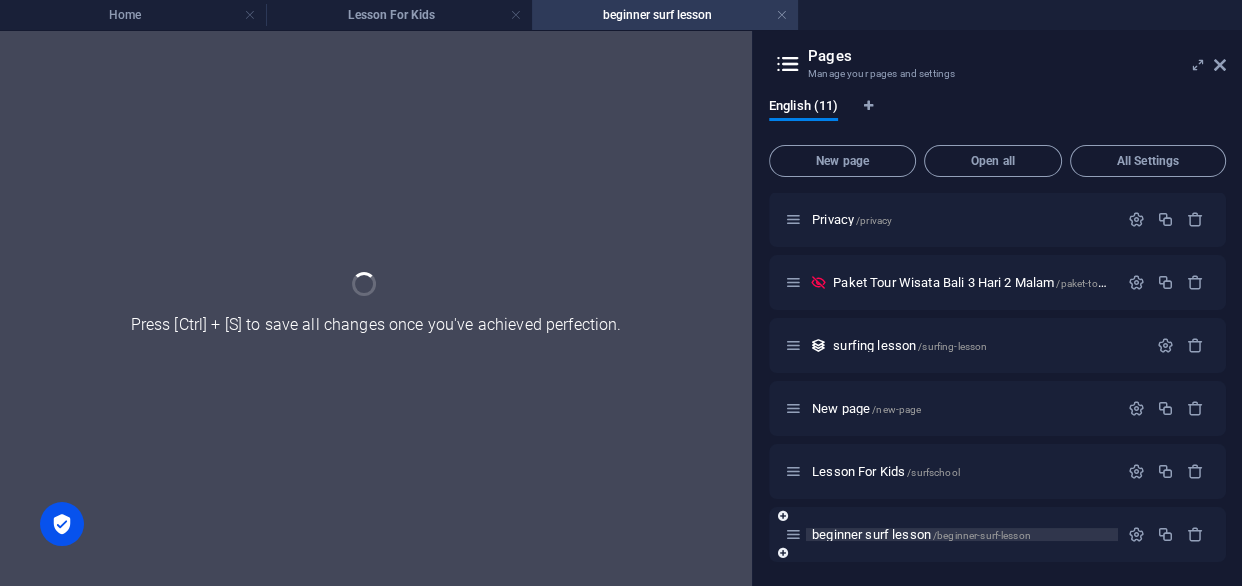 scroll, scrollTop: 0, scrollLeft: 0, axis: both 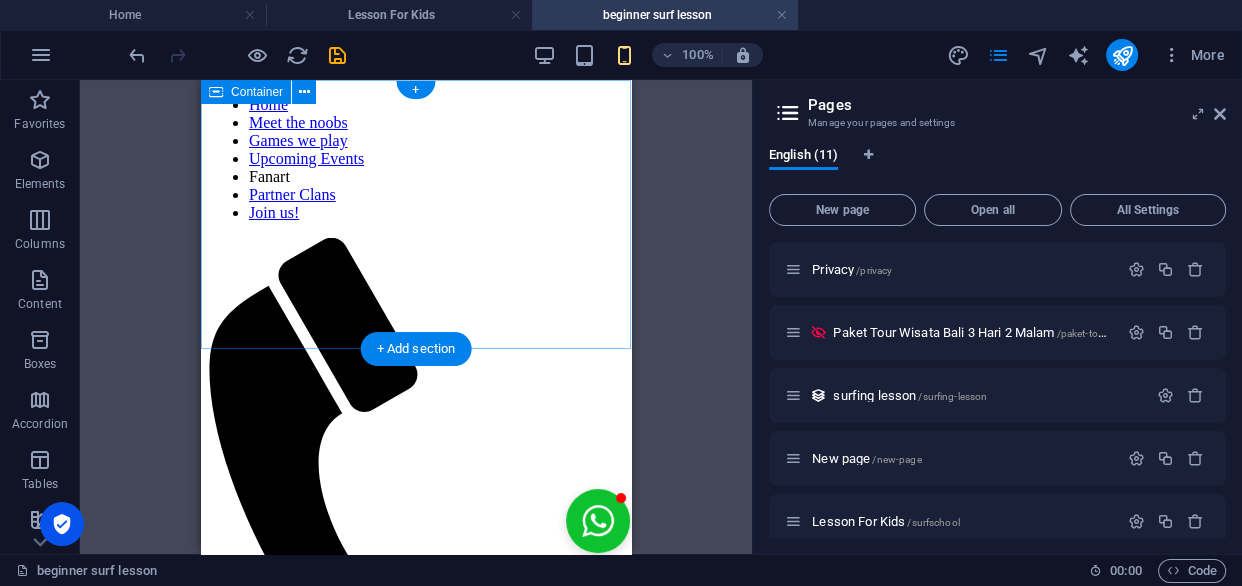 click on "Paste clipboard" at bounding box center [470, 907] 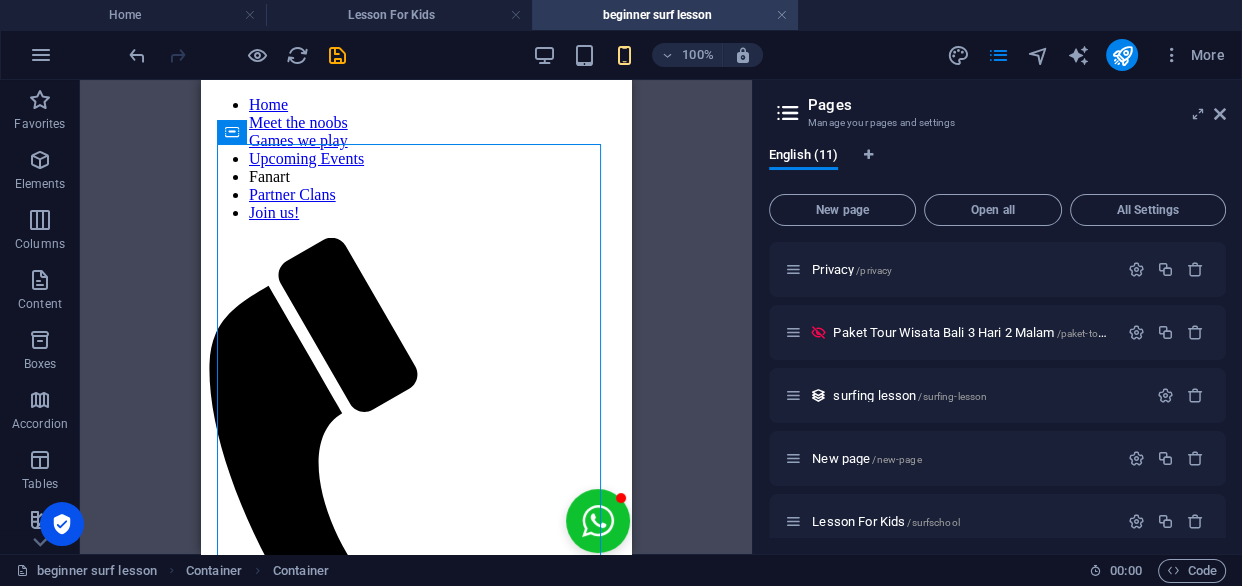 drag, startPoint x: 625, startPoint y: 177, endPoint x: 833, endPoint y: 230, distance: 214.64622 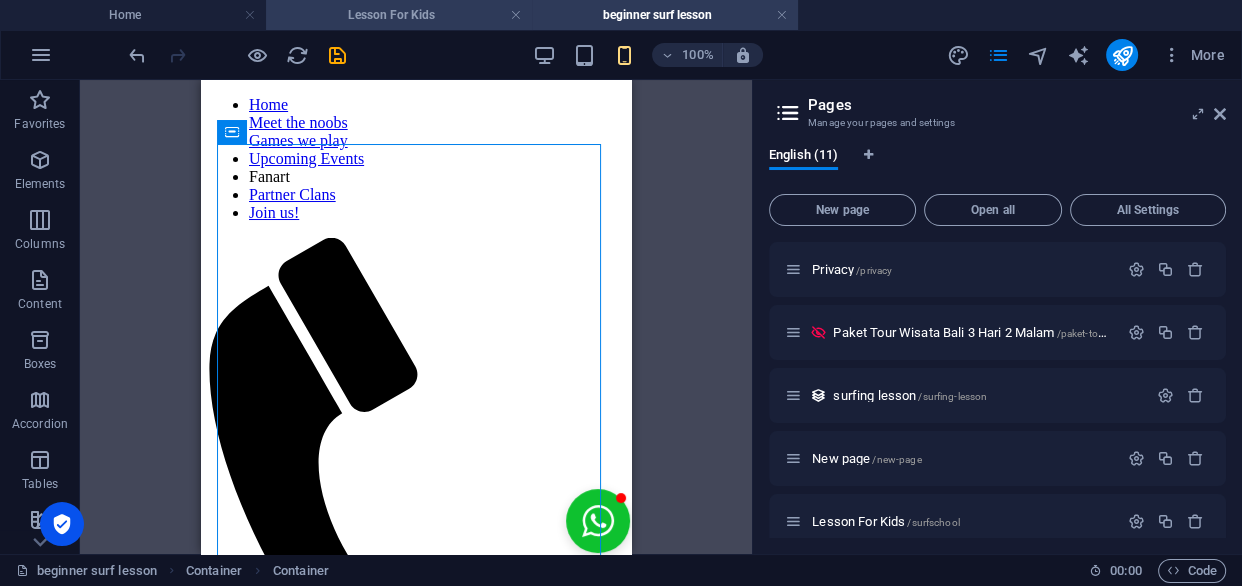 click on "Lesson For Kids" at bounding box center (399, 15) 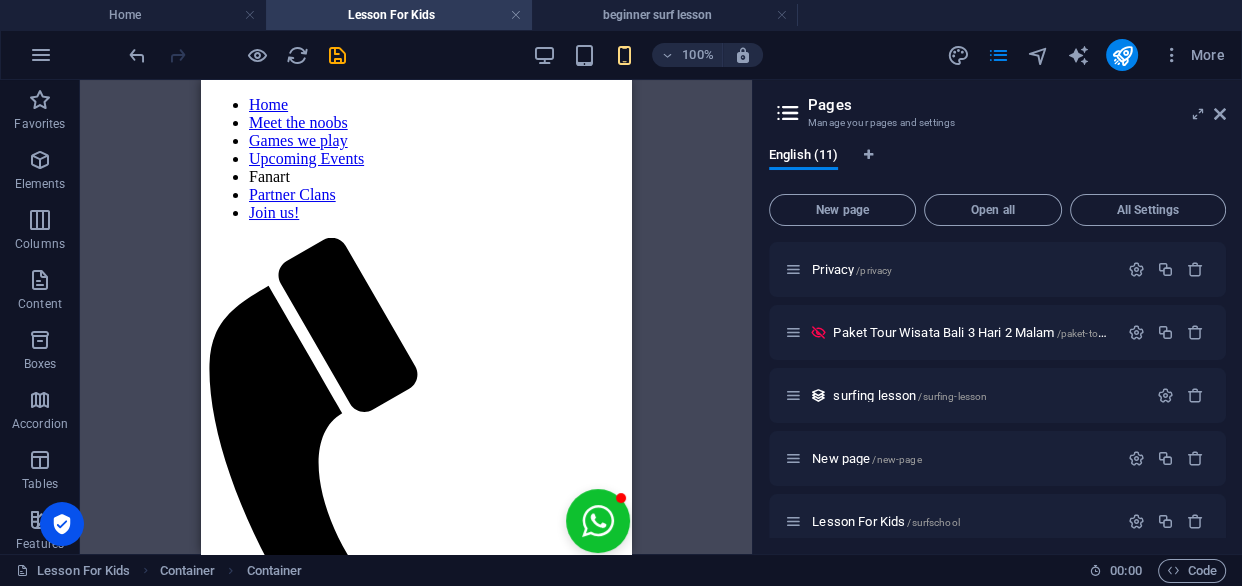 scroll, scrollTop: 583, scrollLeft: 0, axis: vertical 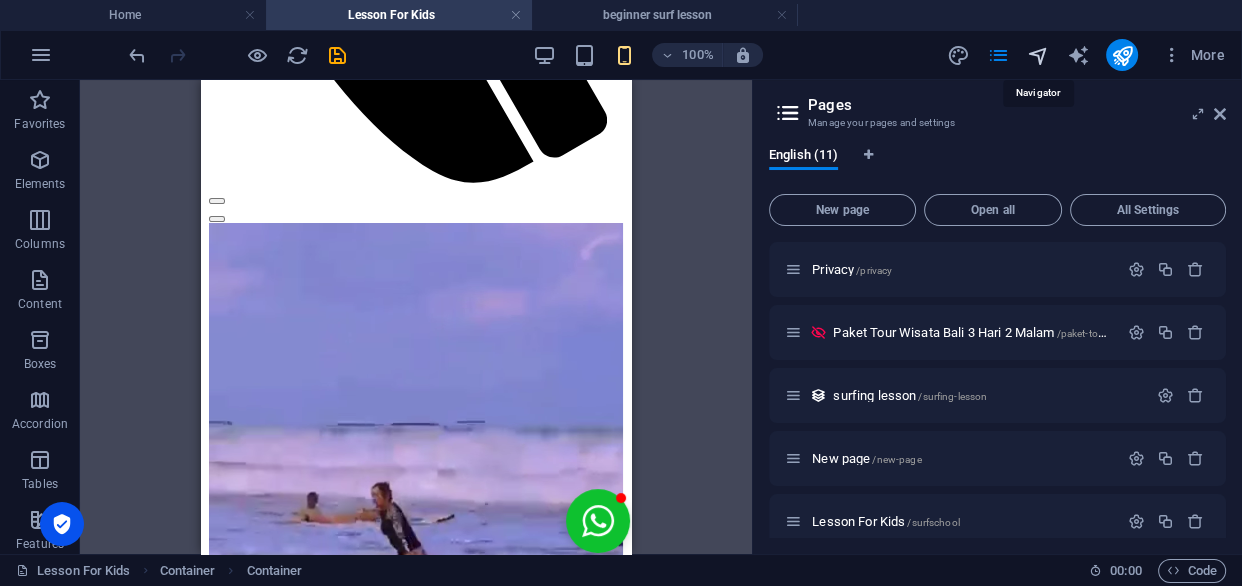 click at bounding box center [1037, 55] 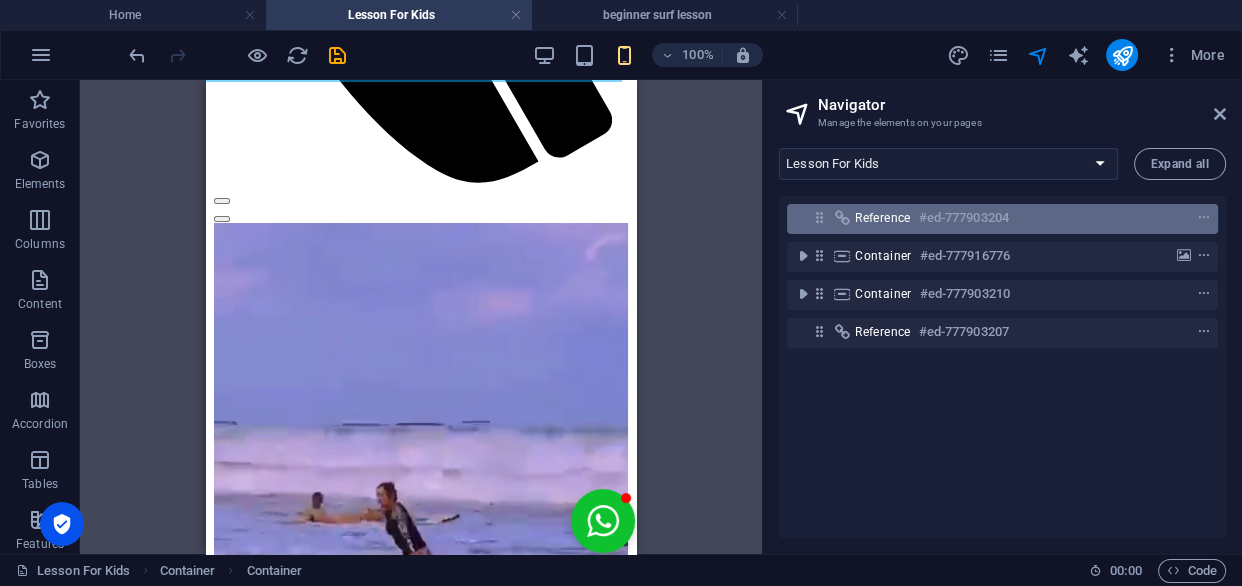 click on "Reference" at bounding box center [883, 218] 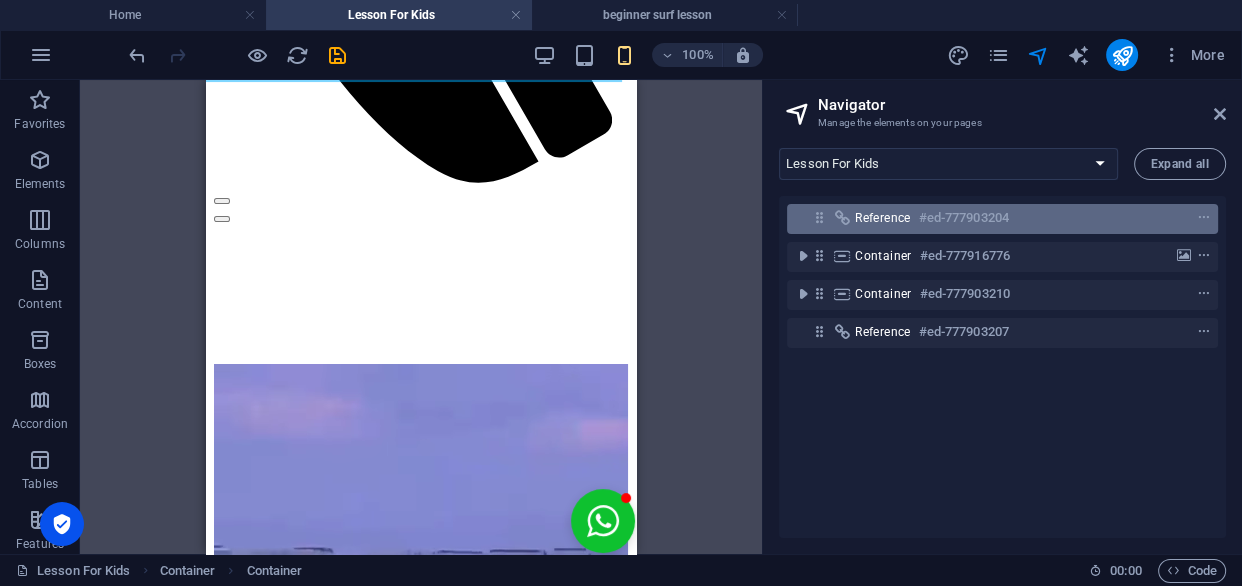 scroll, scrollTop: 352, scrollLeft: 0, axis: vertical 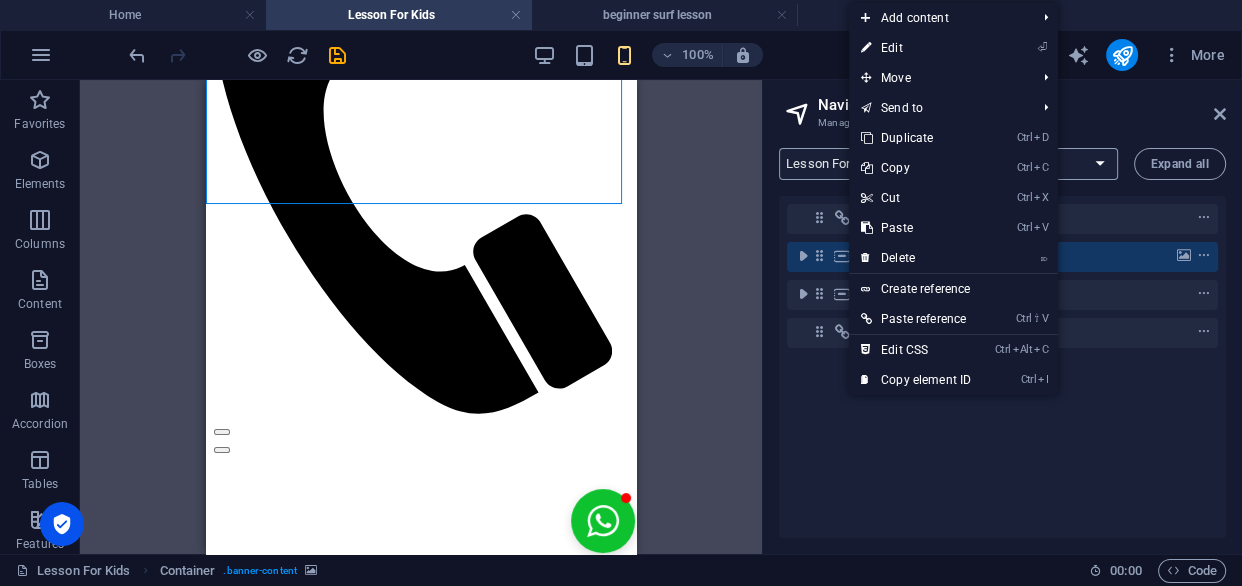 click on "Ctrl C  Copy" at bounding box center (916, 168) 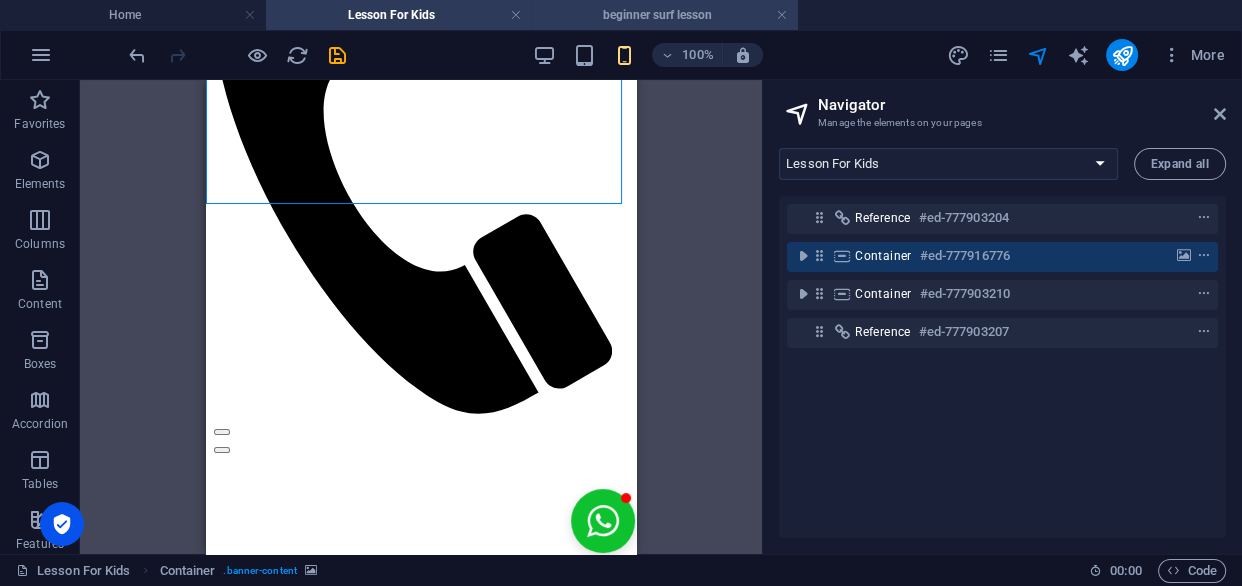 click on "beginner surf lesson" at bounding box center [665, 15] 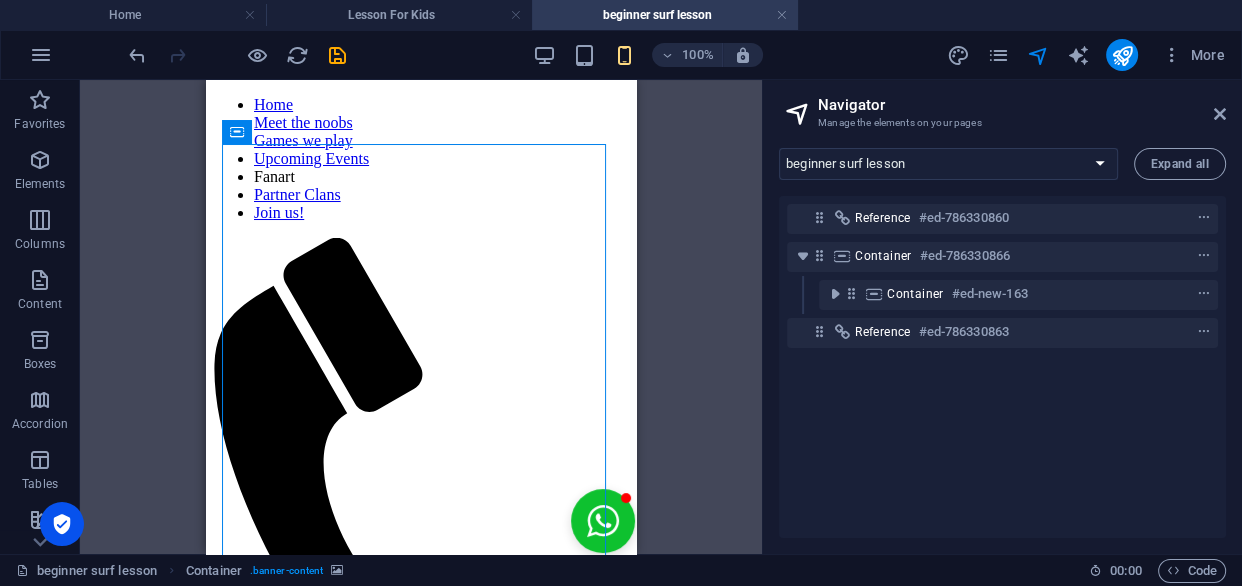 scroll, scrollTop: 0, scrollLeft: 0, axis: both 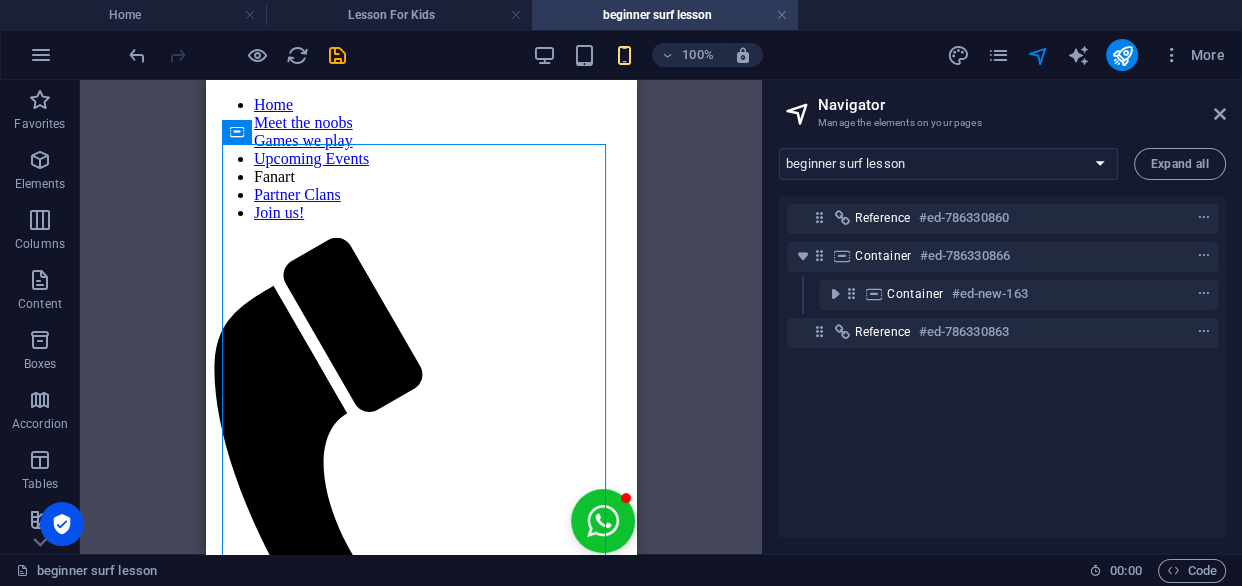 drag, startPoint x: 854, startPoint y: 367, endPoint x: 807, endPoint y: 283, distance: 96.25487 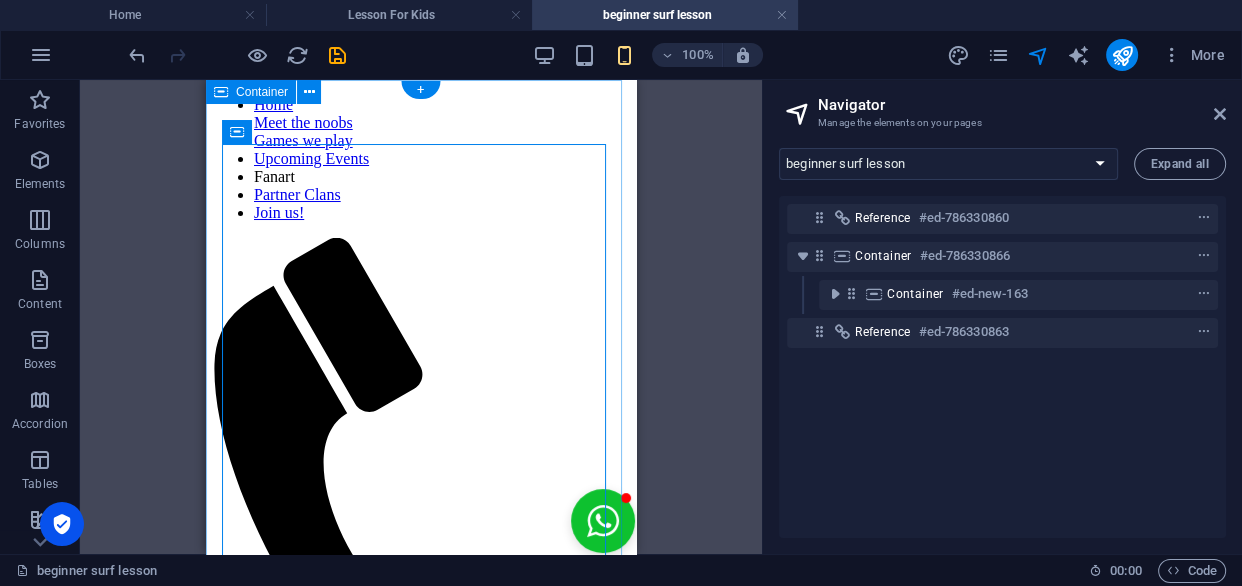 click on "SURFING LESSON FOR KIDS BOOKING NOW! 🔥 PETUALANGAN PANTAI PERTAMA SI KECIL! 🏄‍♂️   Les Selancar Anak: Aman, Seru & Membangun Kepercayaan Diri! Biarkan anak mengalami 'NAIK OMBAK PERTAMA' melalui les selancar khusus untuk usia 5-12 tahun. Kelas kami menggabungkan keseruan bermain air dengan teknik selancar yang aman dan mudah dipelajari. ✨ MENGAPA MEMILIH KAMI?   ✅ Instruktur Profesional berpengalaman   ✅ Rasio kecil (maks. 3 anak/ pelatih)   ✅ Perlengkapan lengkap: Papan selancar mini & PAJAK   ✅ Metode belajar seru: Permainan, latihan keseimbangan, & sesi foto   ✅ Lokasi pantai dengan ombak landai   🌊 YANG AKAN DIPELAJARI:   - Teknik mendayung & berdiri   - Membaca ombak   - Keselamatan air & etika selancar   - Keberanian & cinta laut   🏖️ Bonus:   - Laporan progres + video slow motion   - Tips untuk orang tua   🎉 PENAWARAN SPESIAL!   Daftar hari ini, GRATIS rashguard eksklusif!   "Beralih dari Takut Basah ke Tak Mau Berhenti Surfing!"" at bounding box center [421, 1477] 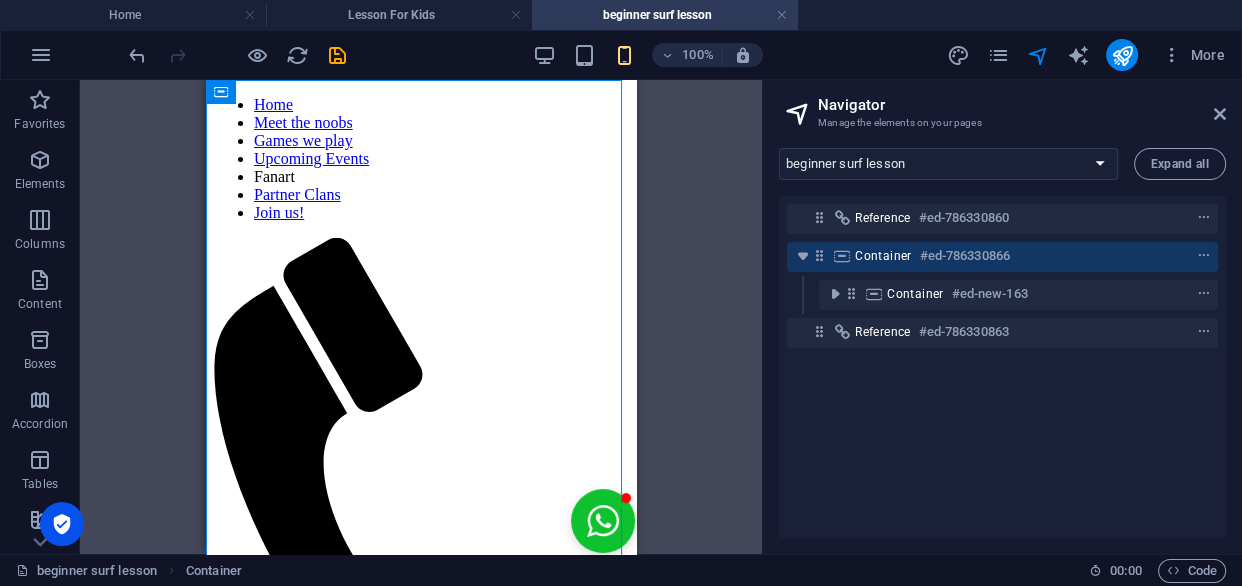 click on "Drag here to replace the existing content. Press “Ctrl” if you want to create a new element.
Placeholder   Container   Container   Floating Image   Video   Reference   Reference" at bounding box center (421, 317) 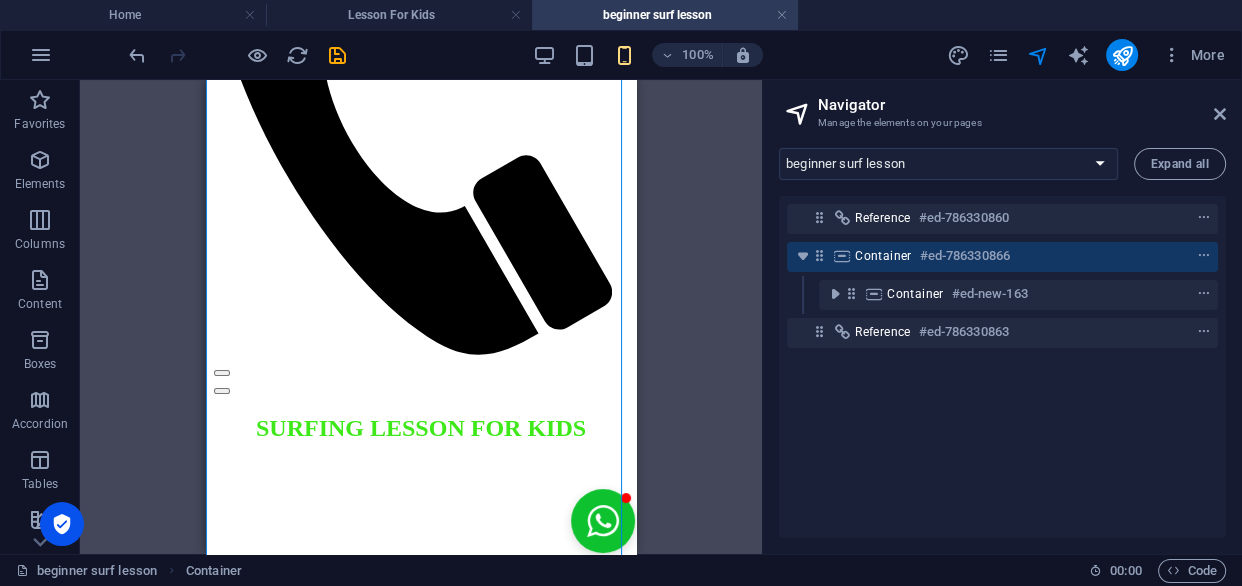 scroll, scrollTop: 0, scrollLeft: 0, axis: both 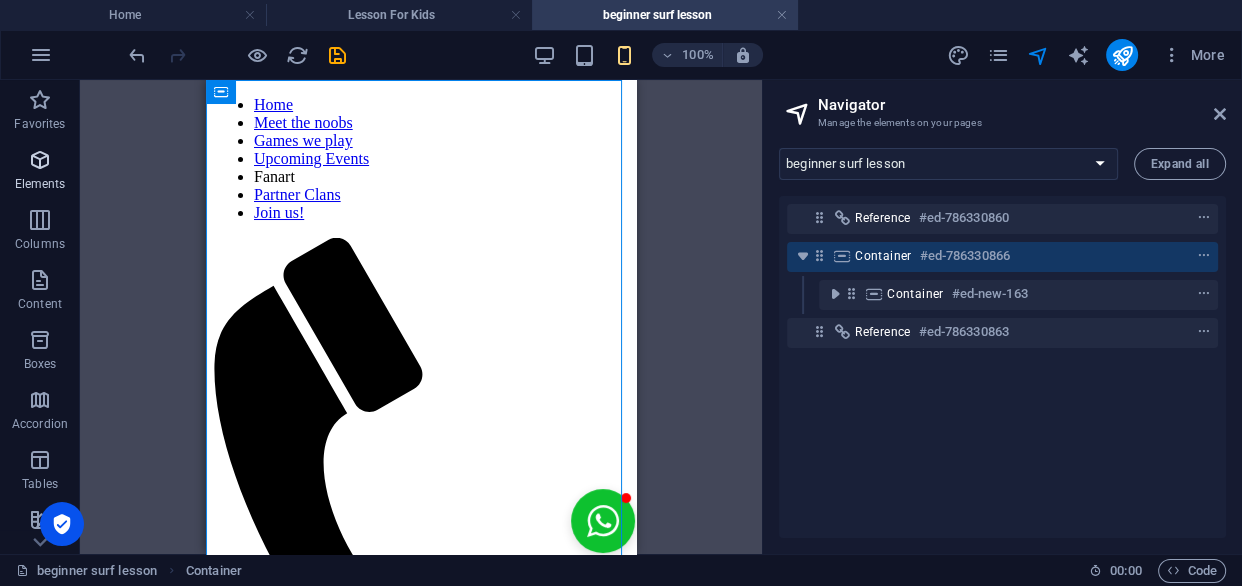 click on "Elements" at bounding box center [40, 172] 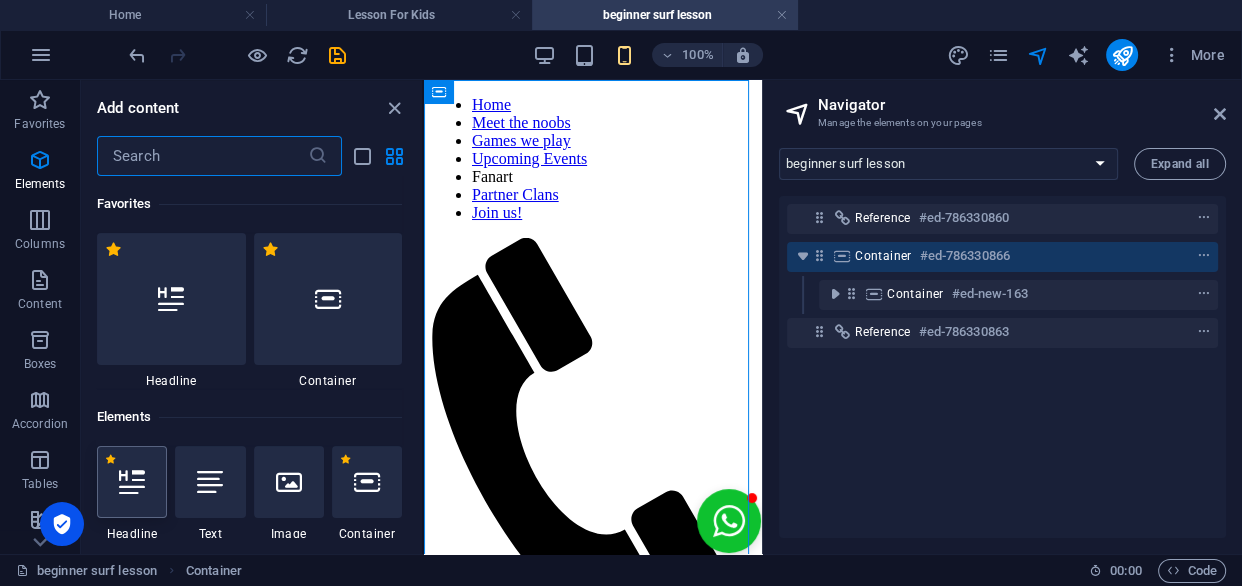 scroll, scrollTop: 212, scrollLeft: 0, axis: vertical 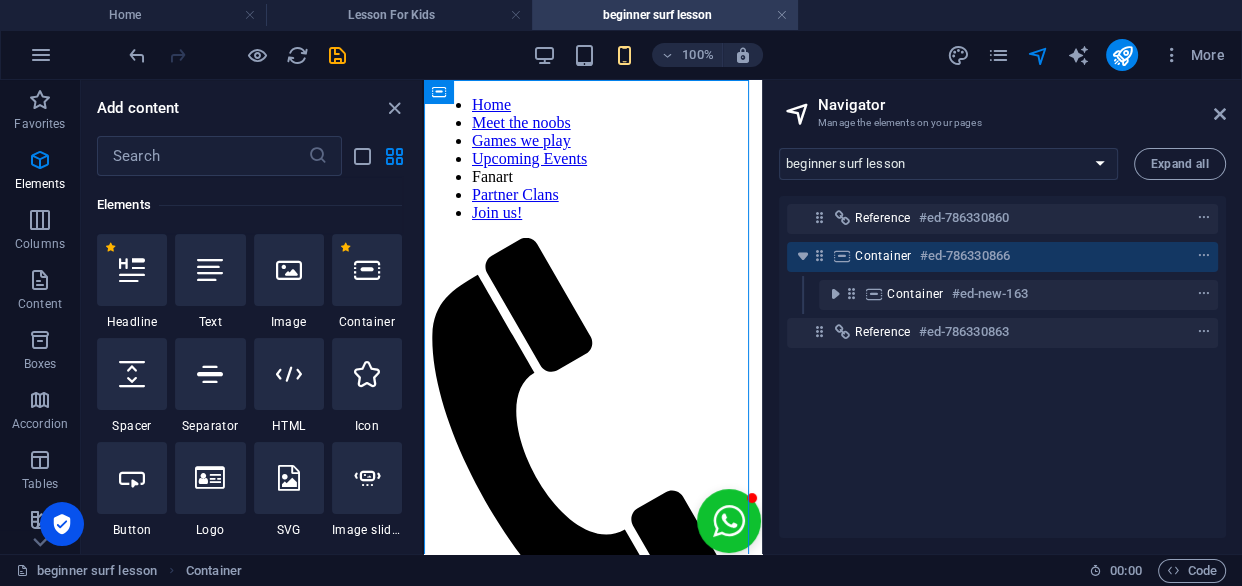 click on "Reference #ed-786330860 Container #ed-786330866 Container #ed-new-163 Reference #ed-786330863" at bounding box center [1002, 367] 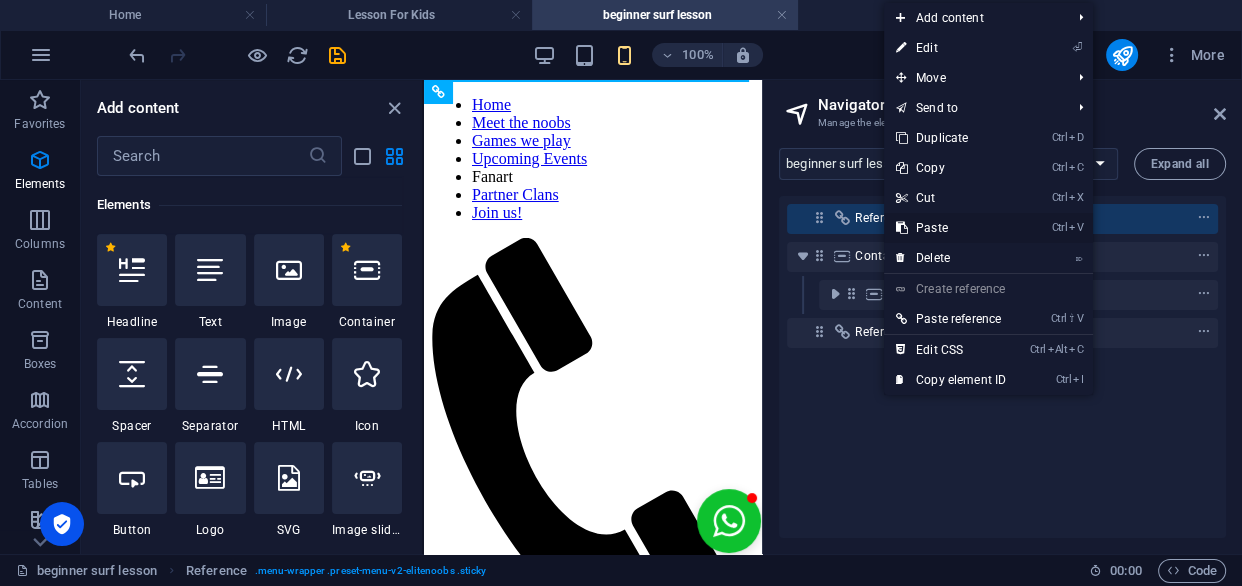 click on "Ctrl V  Paste" at bounding box center [951, 228] 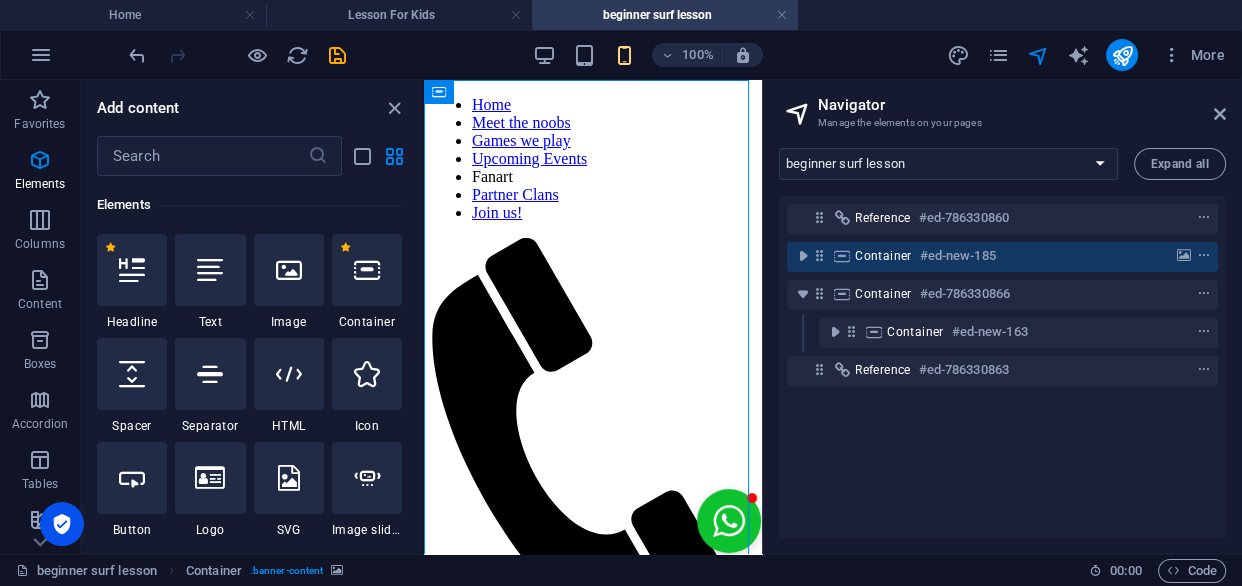 click on "Reference #ed-786330860 Container #ed-new-185 Container #ed-786330866 Container #ed-new-163 Reference #ed-786330863" at bounding box center (1002, 367) 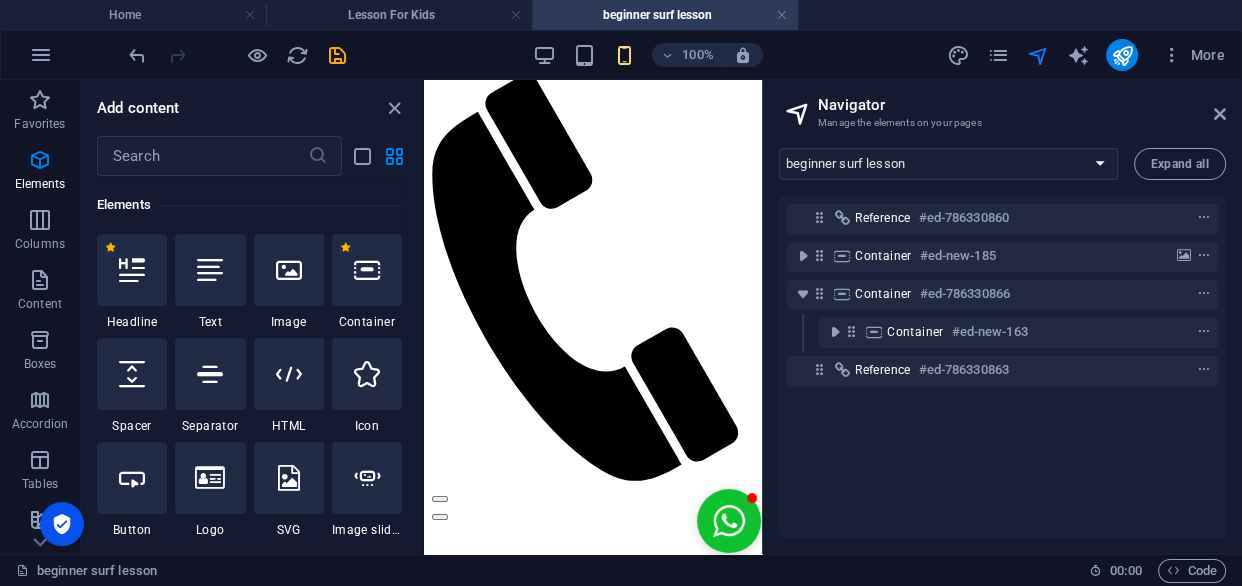 scroll, scrollTop: 146, scrollLeft: 0, axis: vertical 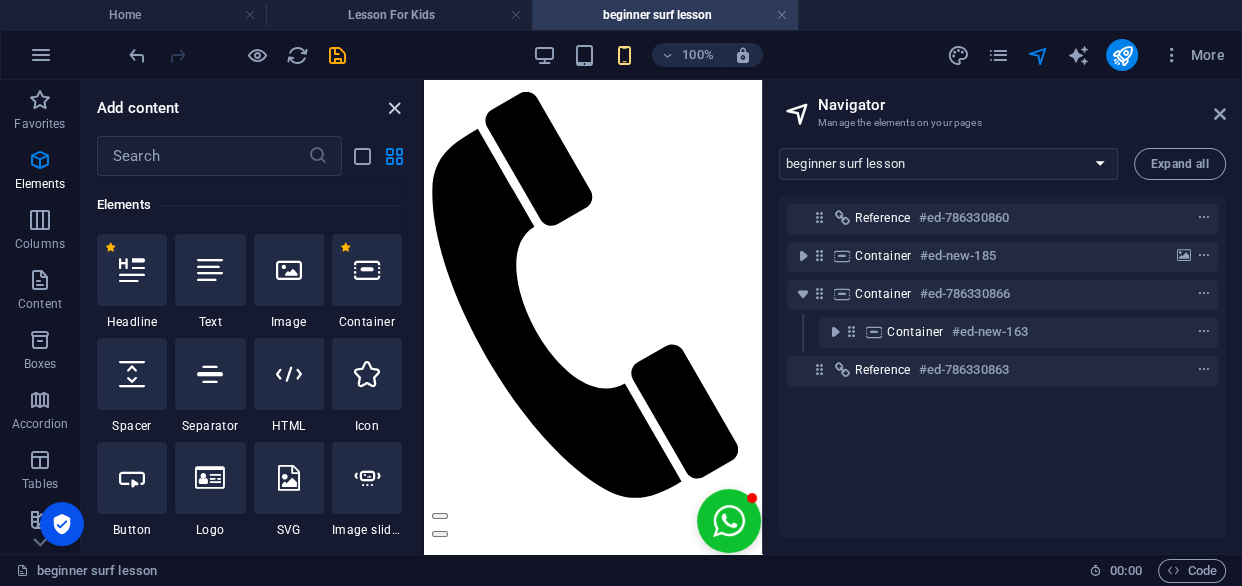 click at bounding box center (394, 108) 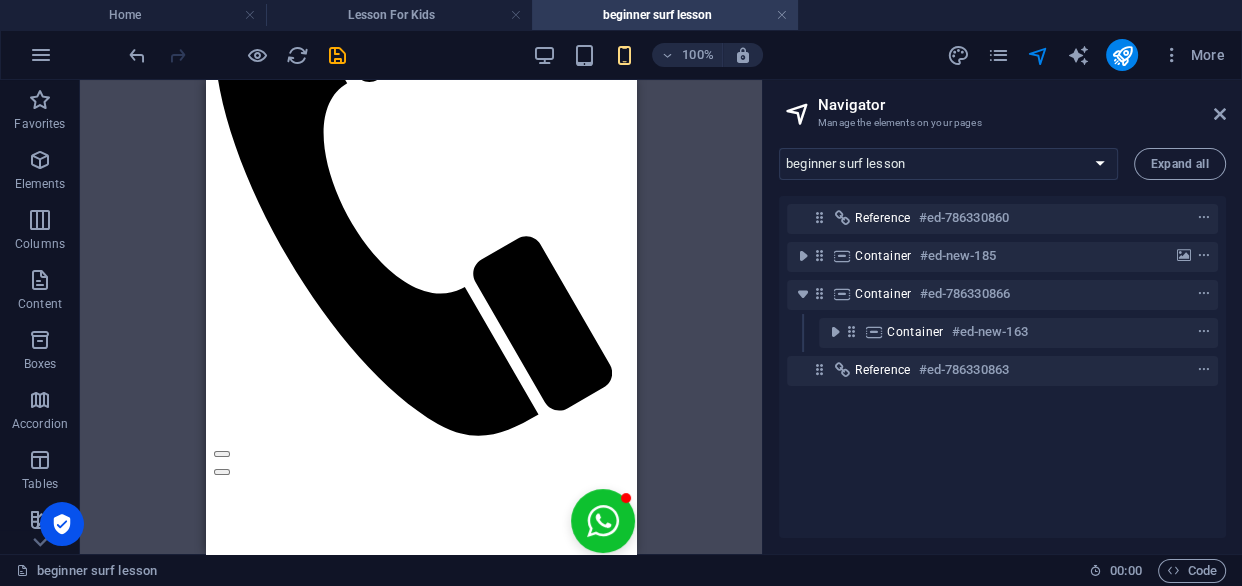 scroll, scrollTop: 0, scrollLeft: 0, axis: both 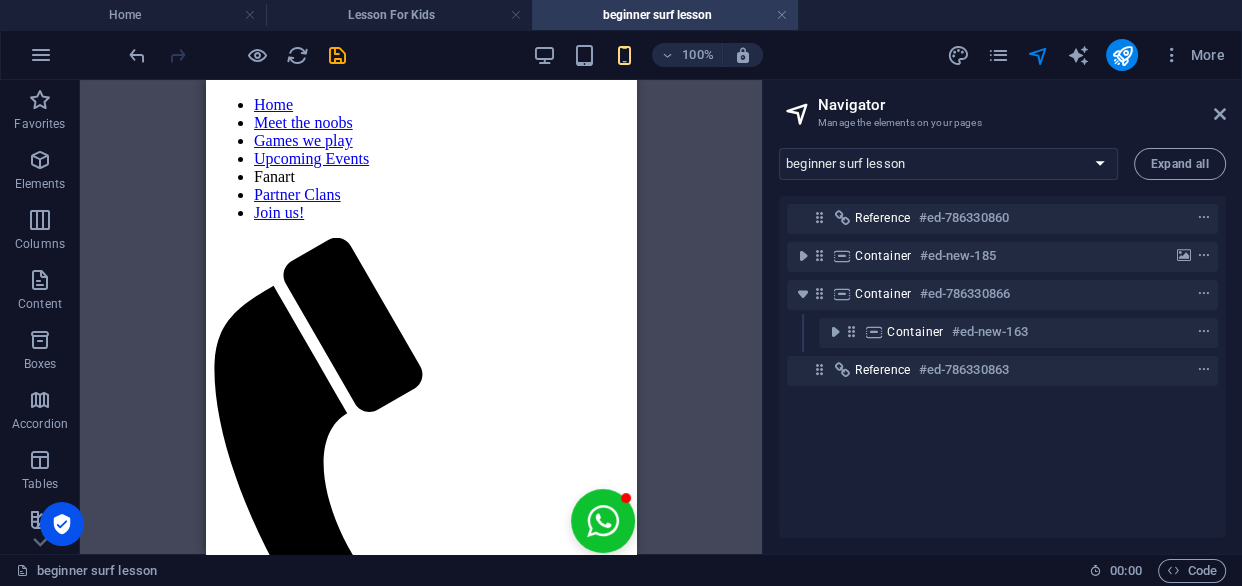 drag, startPoint x: 632, startPoint y: 175, endPoint x: 844, endPoint y: 208, distance: 214.55302 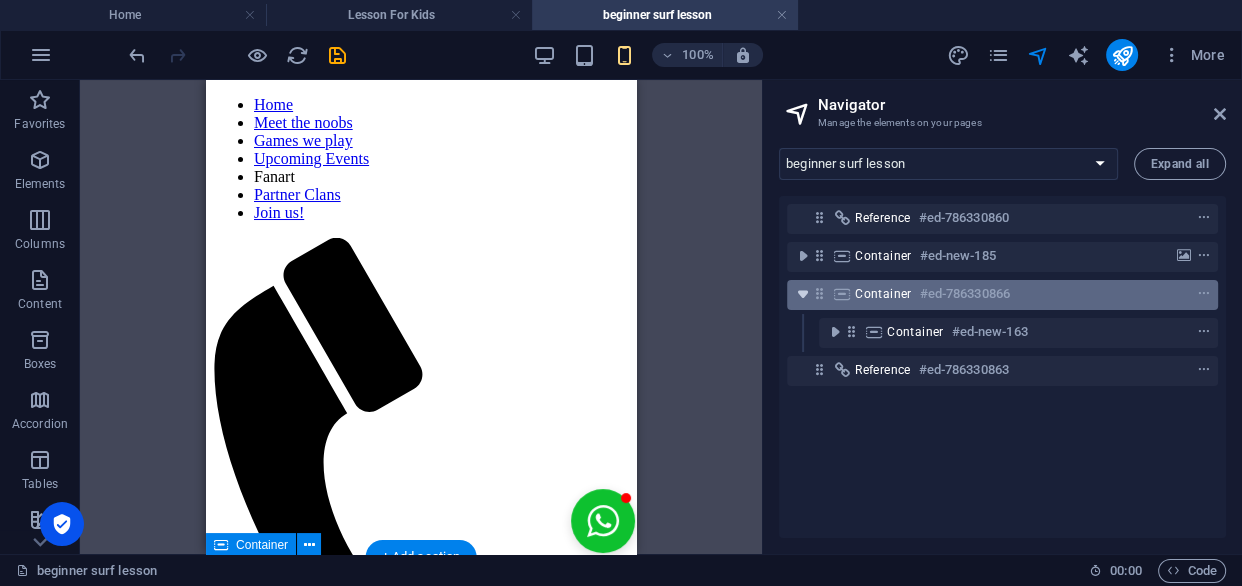click at bounding box center (803, 294) 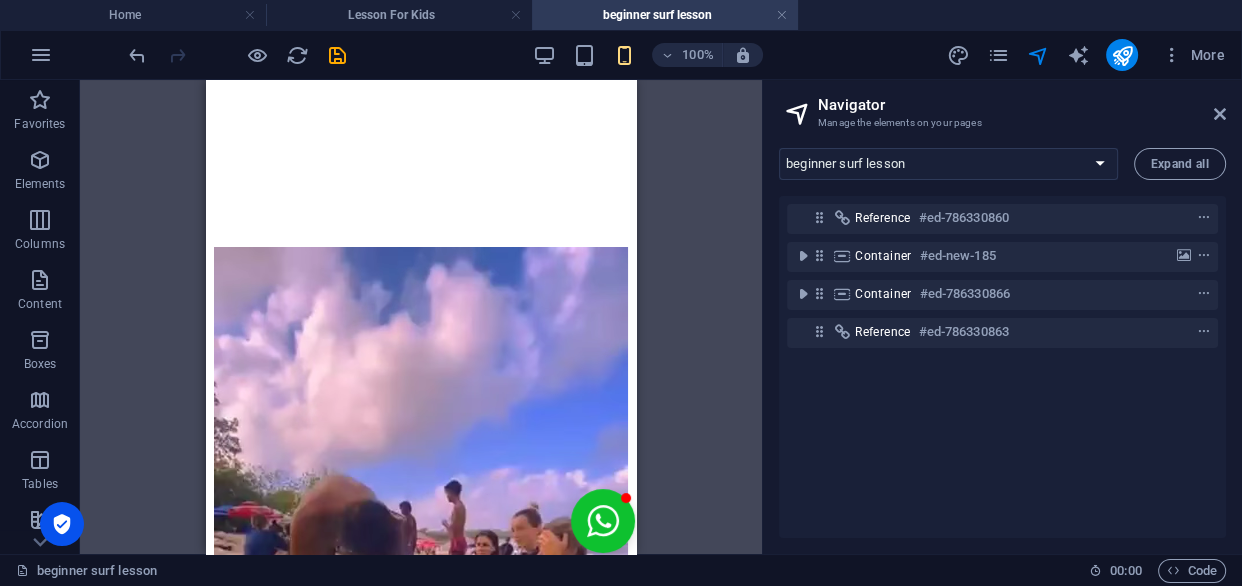 scroll, scrollTop: 617, scrollLeft: 0, axis: vertical 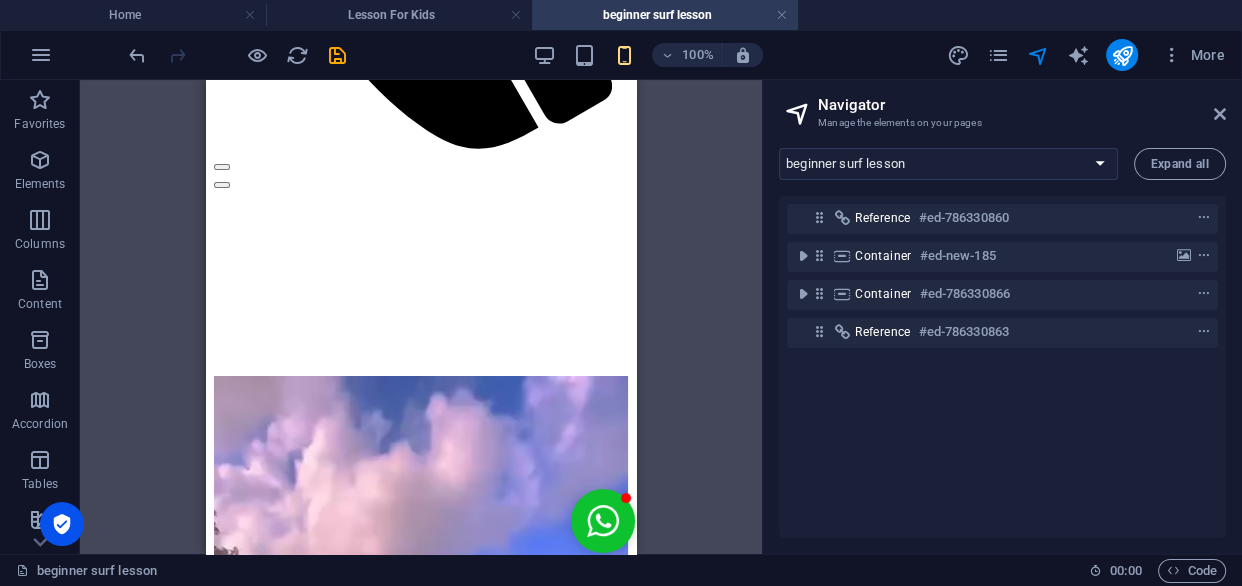 drag, startPoint x: 624, startPoint y: 137, endPoint x: 863, endPoint y: 329, distance: 306.56973 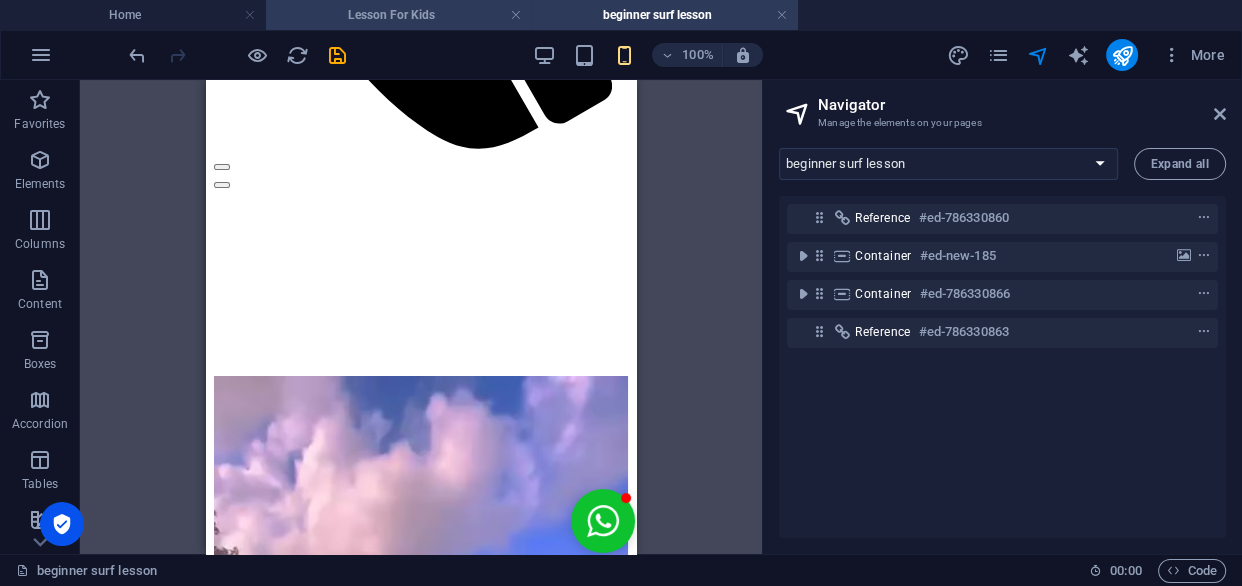 click on "Lesson For Kids" at bounding box center (399, 15) 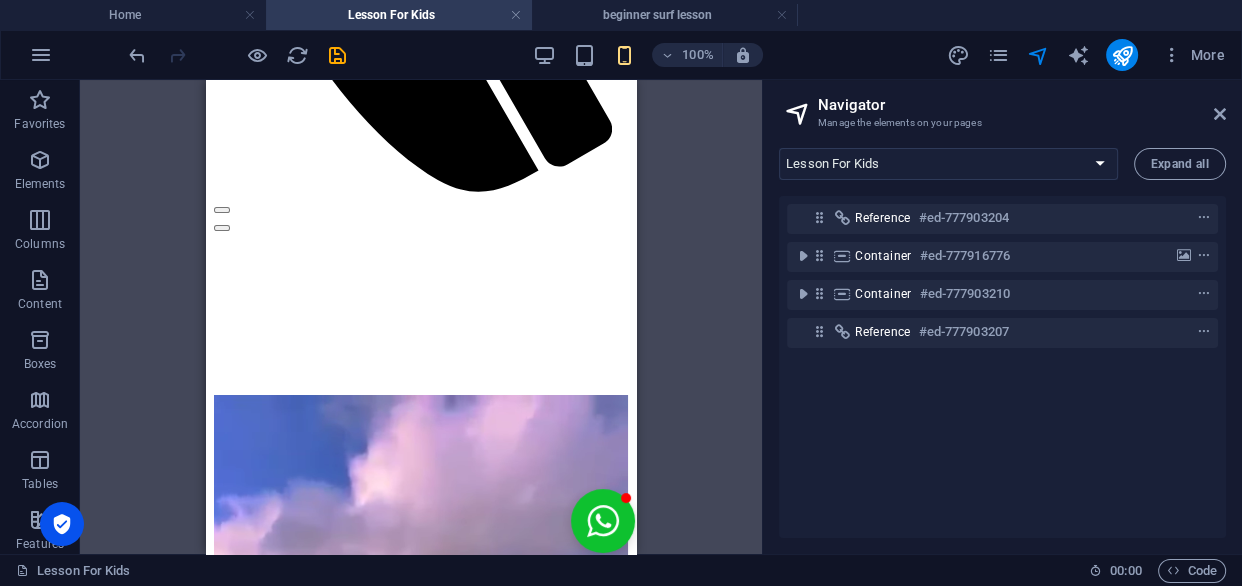 scroll, scrollTop: 565, scrollLeft: 0, axis: vertical 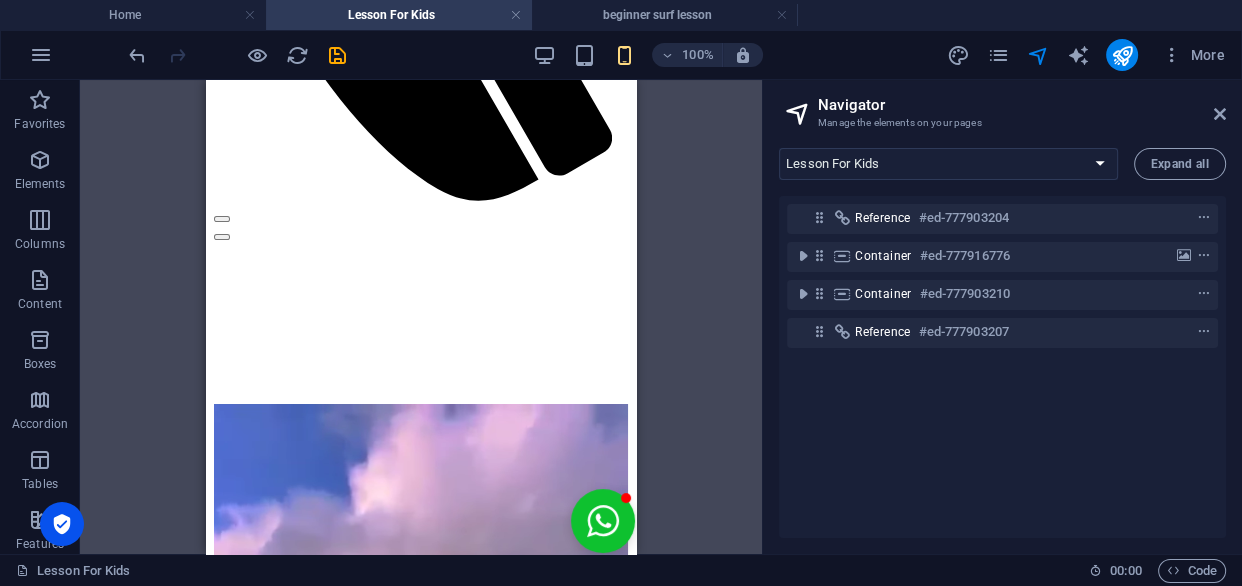 drag, startPoint x: 631, startPoint y: 201, endPoint x: 853, endPoint y: 323, distance: 253.31404 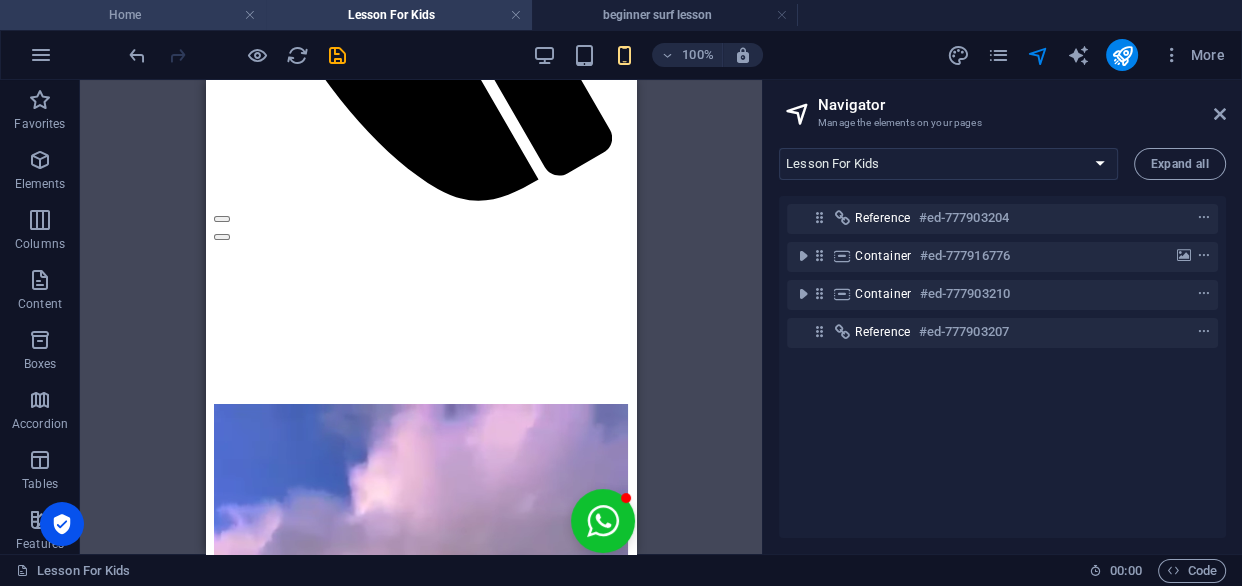 click on "Home" at bounding box center (133, 15) 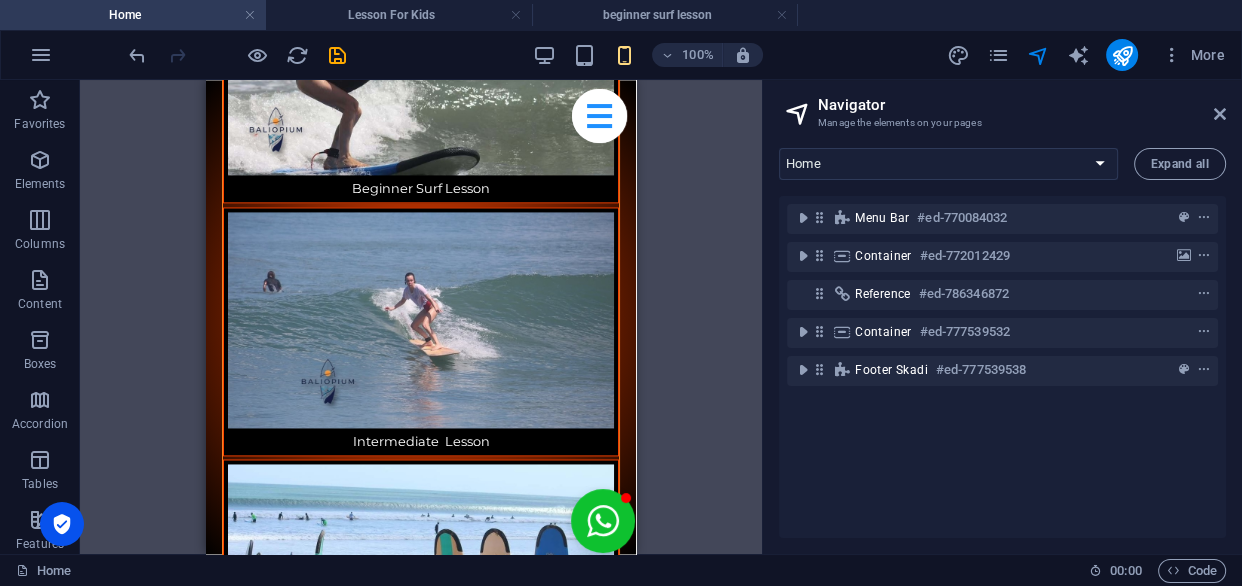 scroll, scrollTop: 0, scrollLeft: 0, axis: both 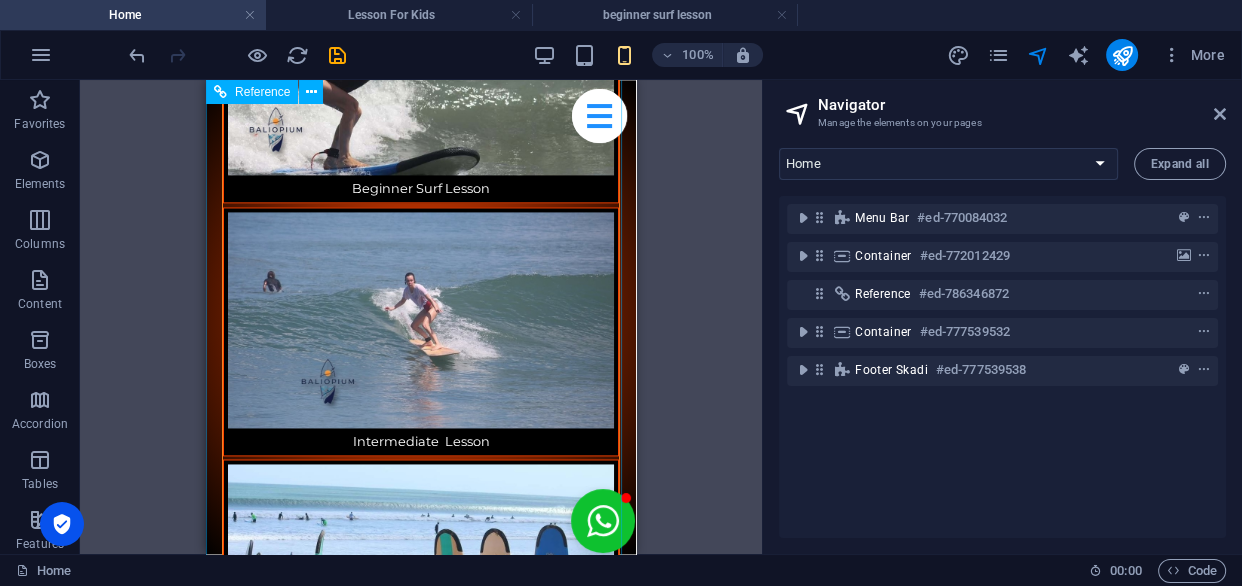 drag, startPoint x: 415, startPoint y: 104, endPoint x: 522, endPoint y: 280, distance: 205.9733 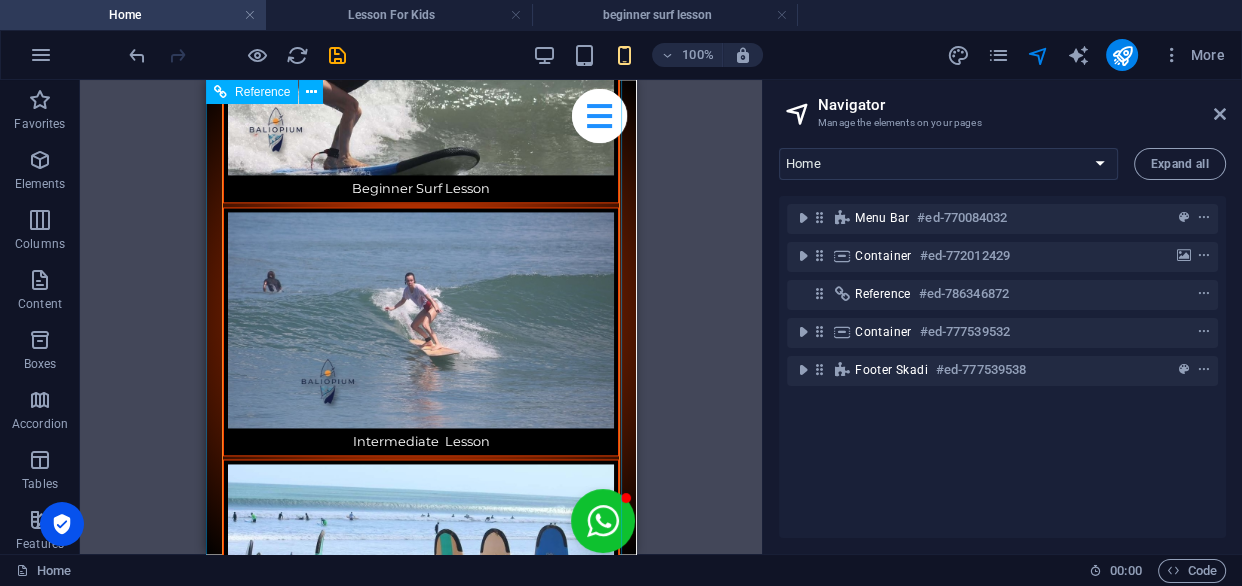 click on "Beginner Surf Lesson" at bounding box center [421, 5249] 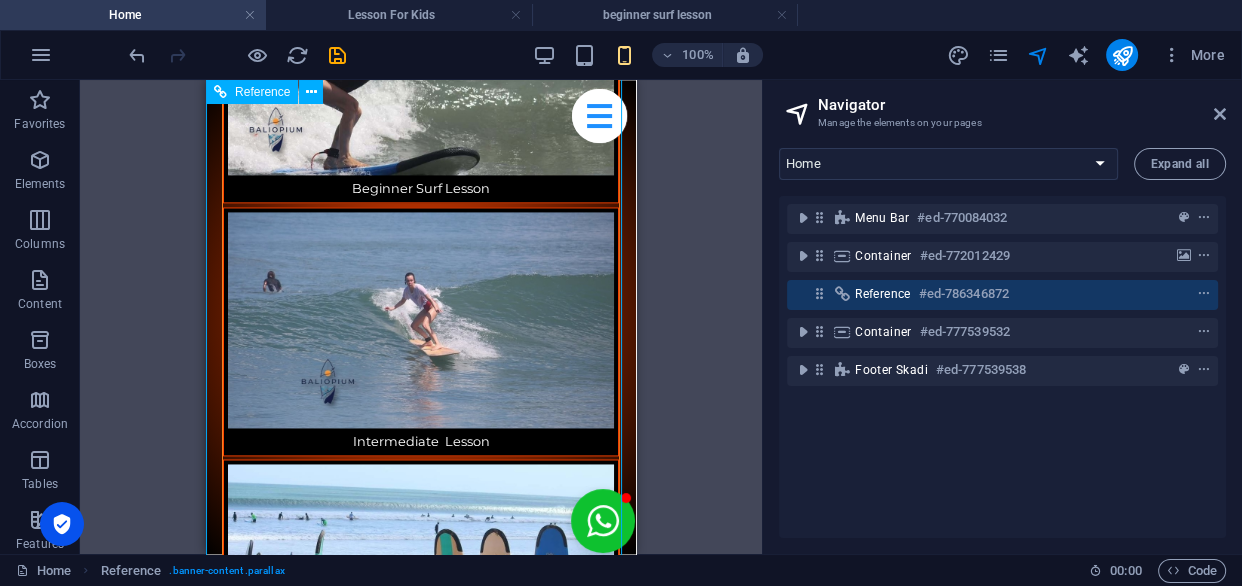 click on "Beginner Surf Lesson" at bounding box center [421, 5249] 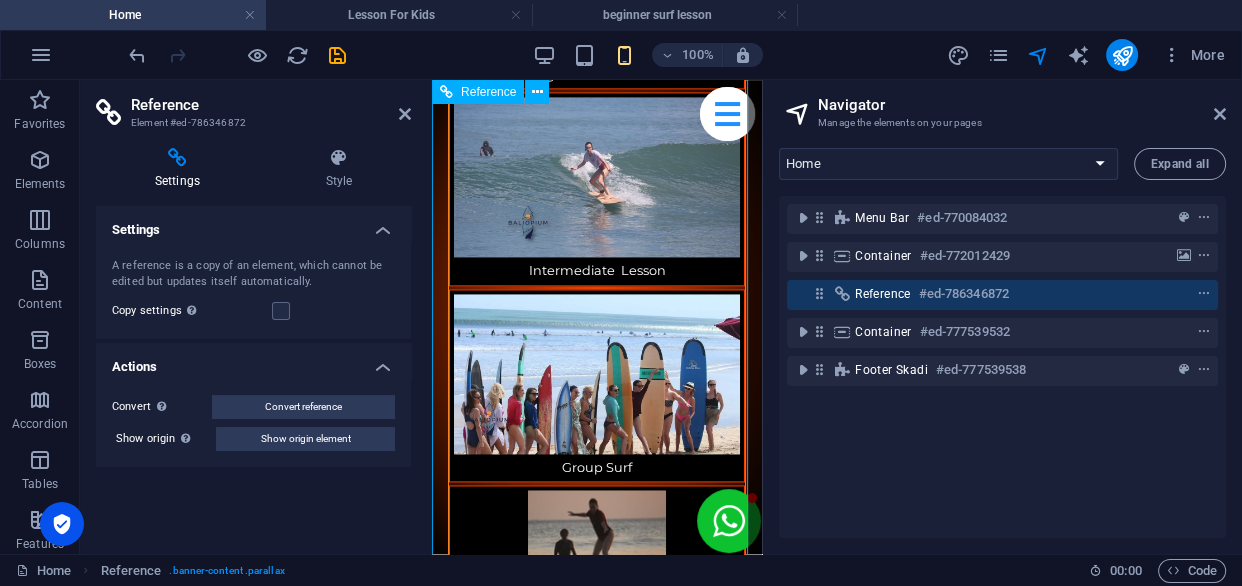 scroll, scrollTop: 2751, scrollLeft: 0, axis: vertical 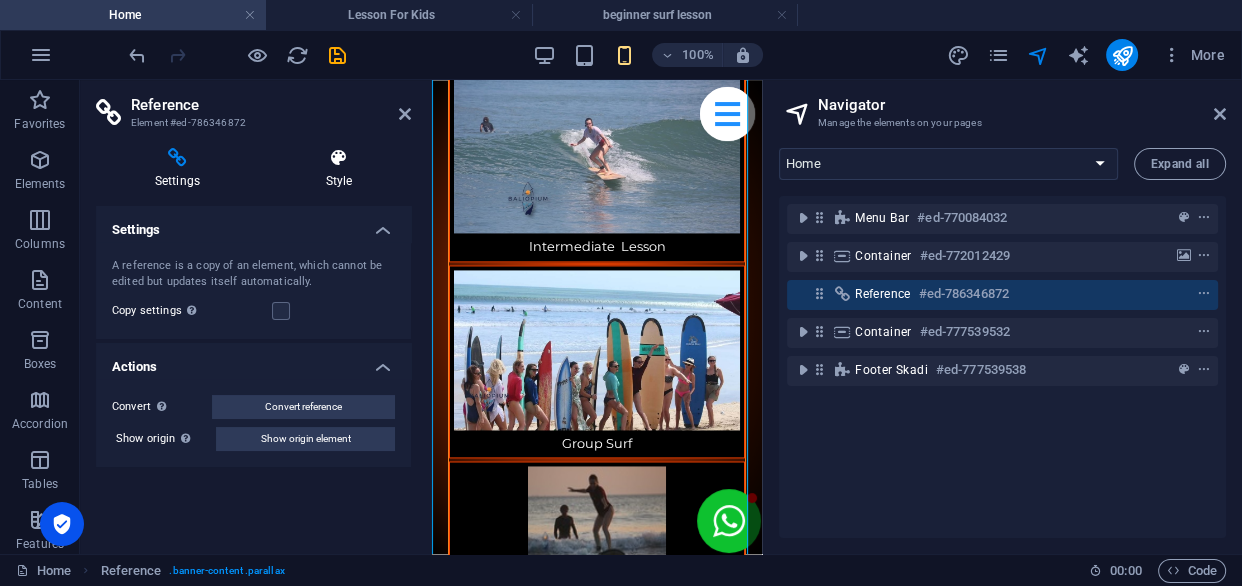 click on "Style" at bounding box center (339, 169) 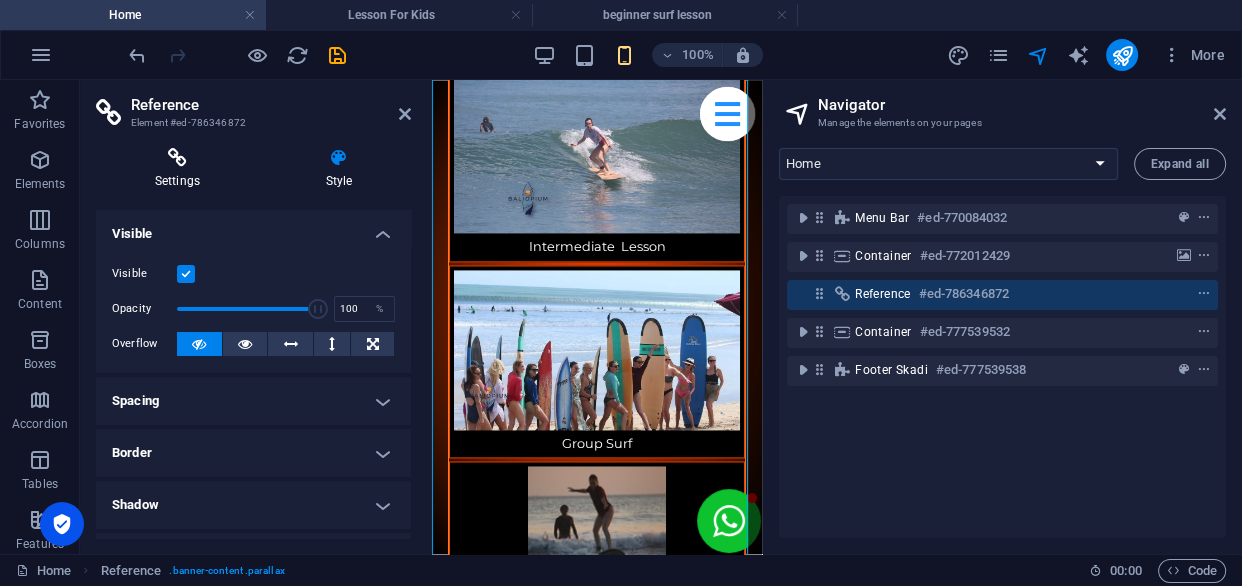 click at bounding box center [177, 158] 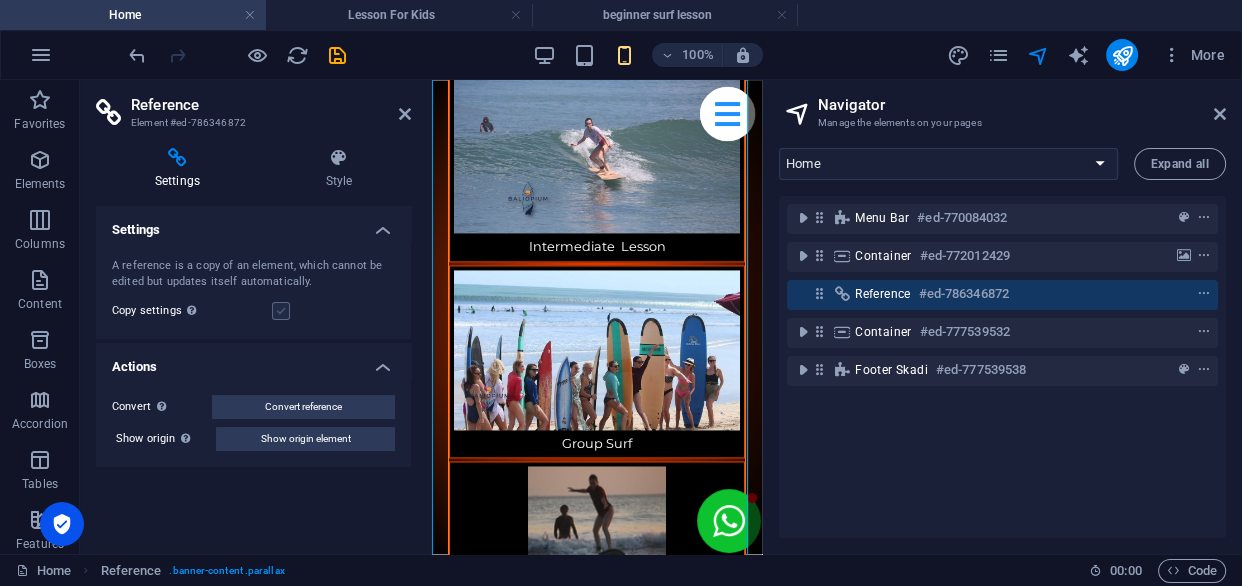 click at bounding box center [281, 311] 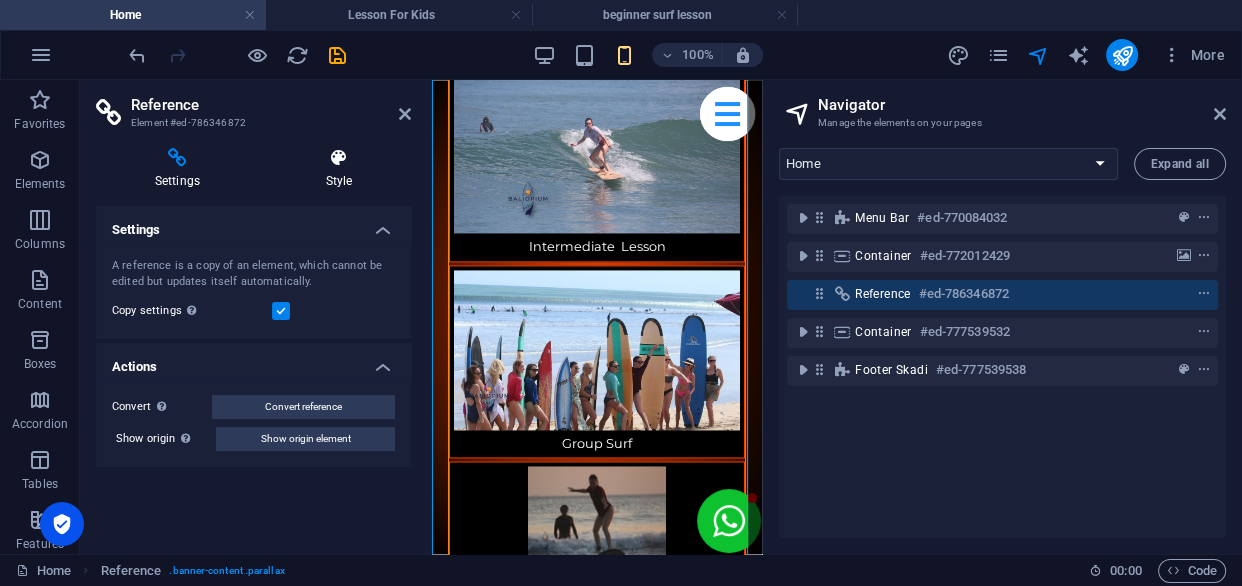 click at bounding box center (339, 158) 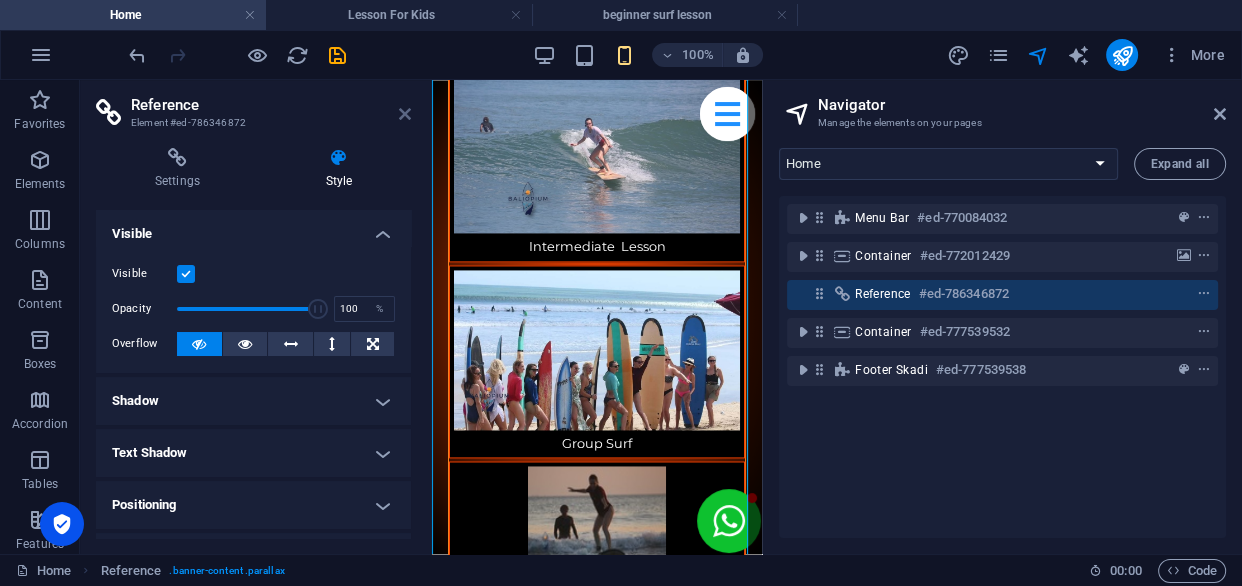 click at bounding box center [405, 114] 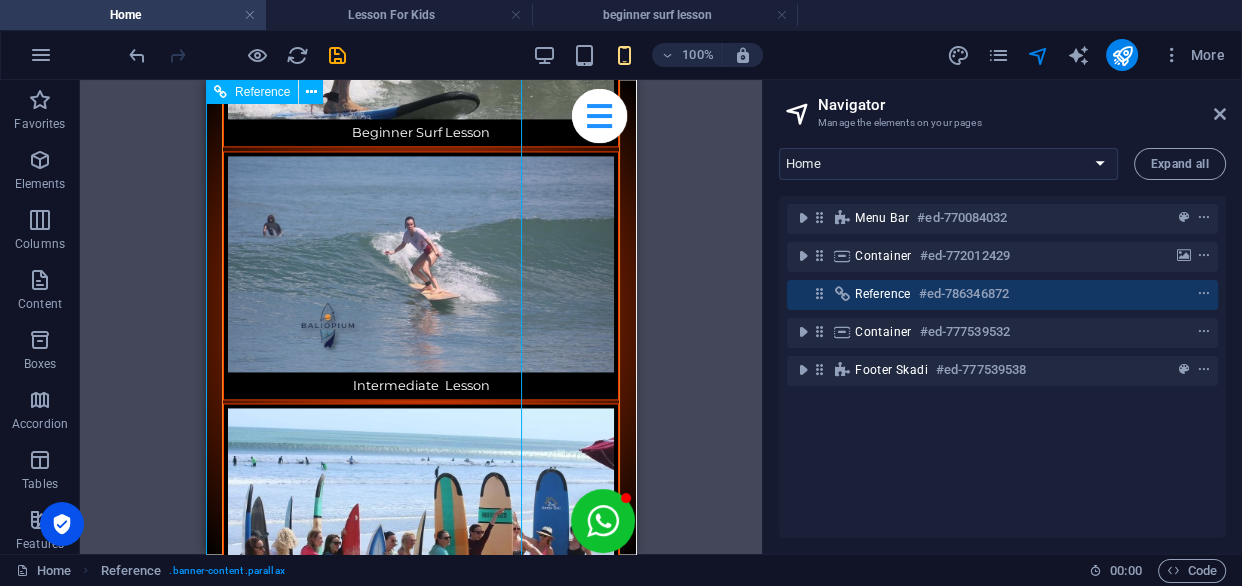 scroll, scrollTop: 2727, scrollLeft: 0, axis: vertical 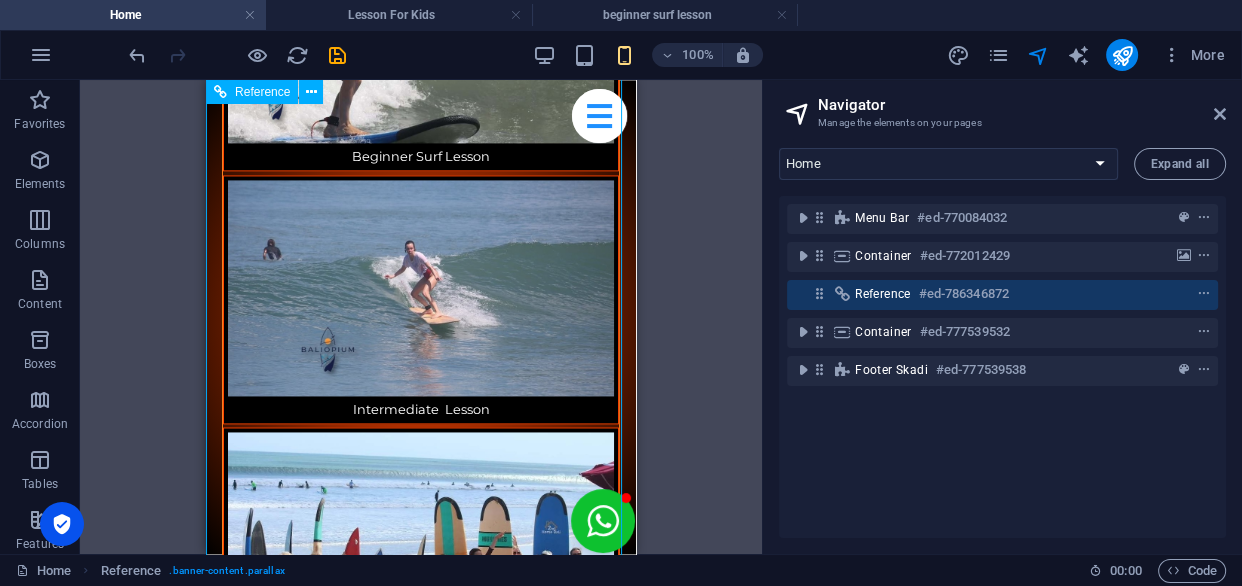 click on "Beginner Surf Lesson" at bounding box center (421, 5217) 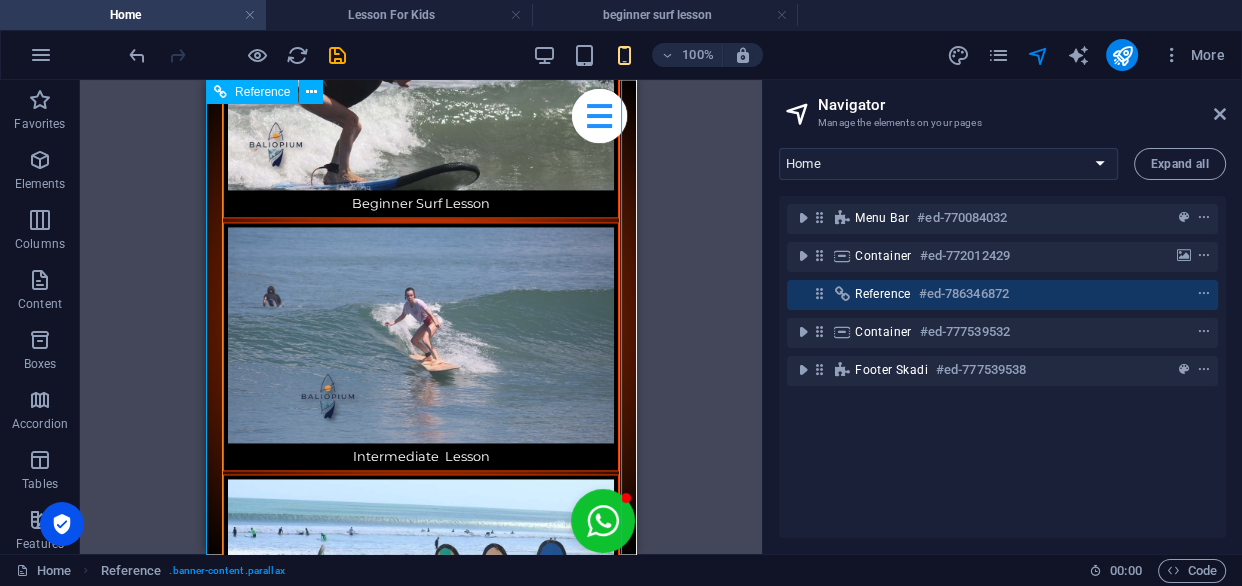 scroll, scrollTop: 2751, scrollLeft: 0, axis: vertical 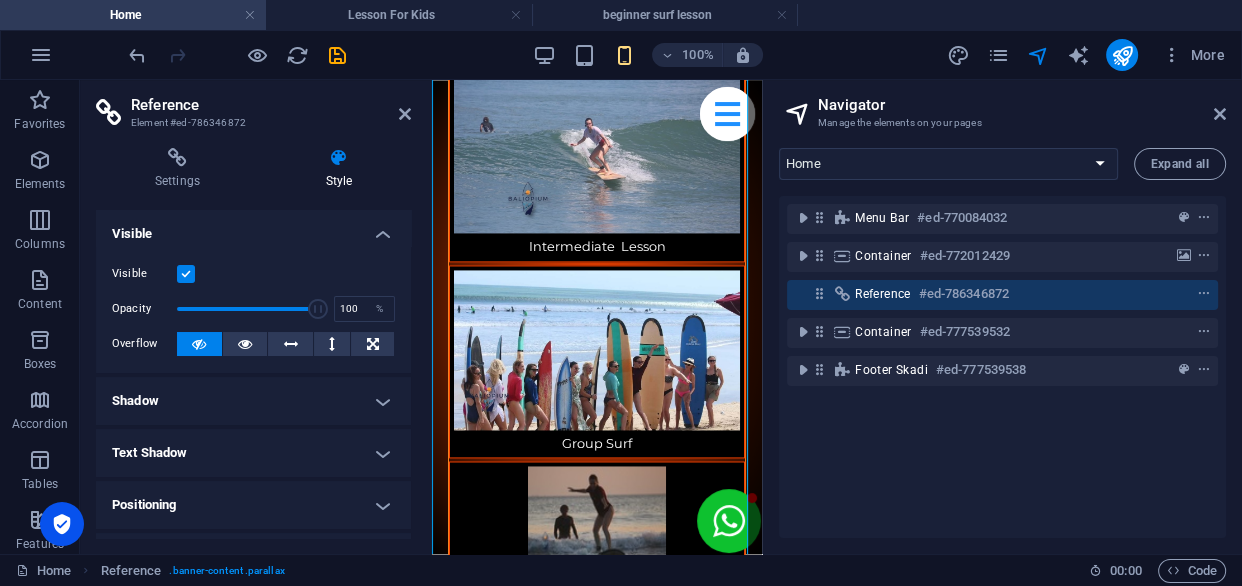 click at bounding box center (186, 274) 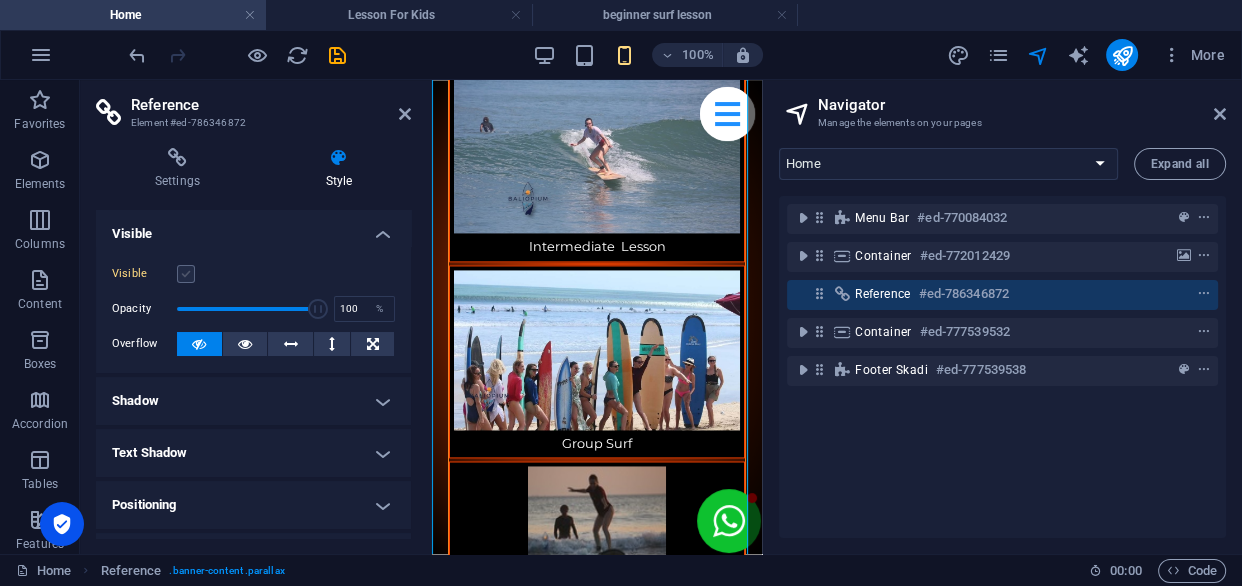 click at bounding box center (186, 274) 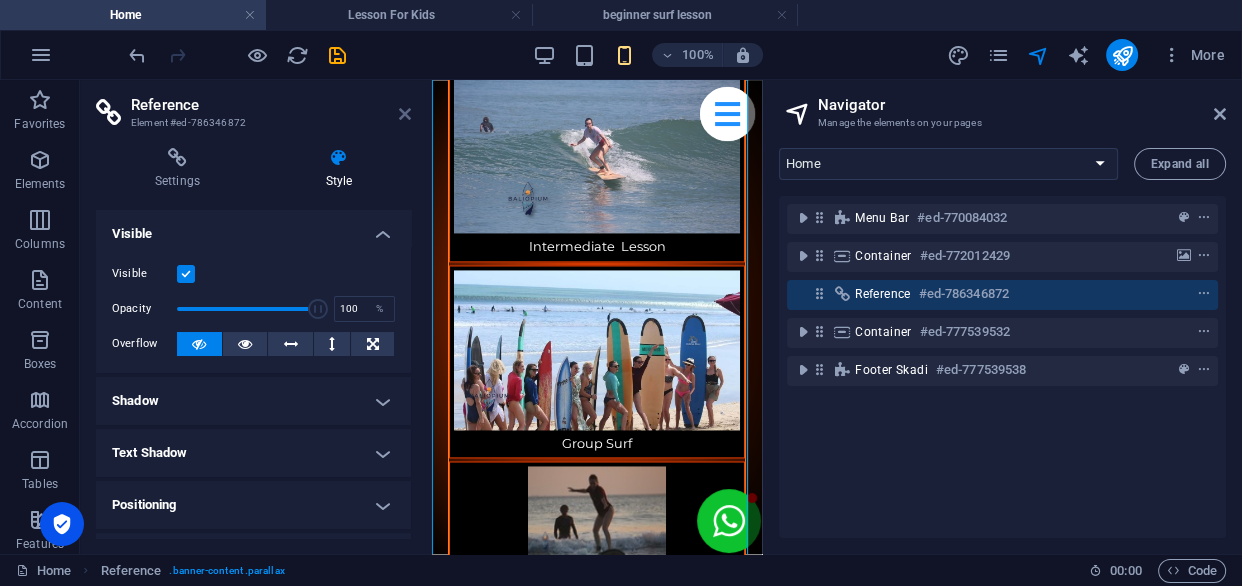 click at bounding box center (405, 114) 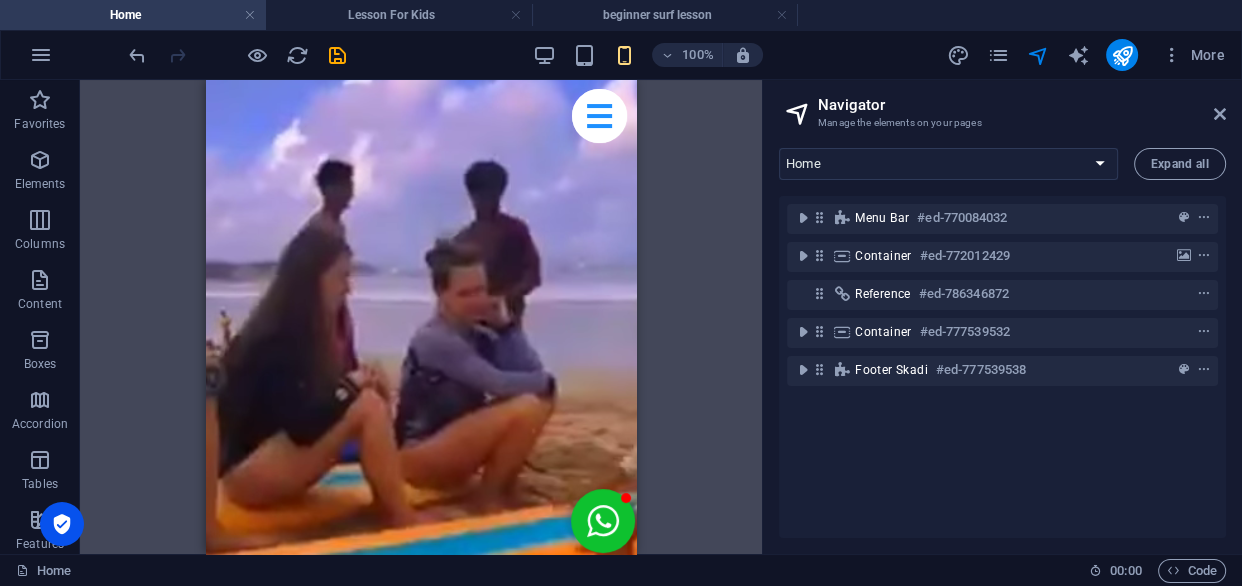 scroll, scrollTop: 694, scrollLeft: 0, axis: vertical 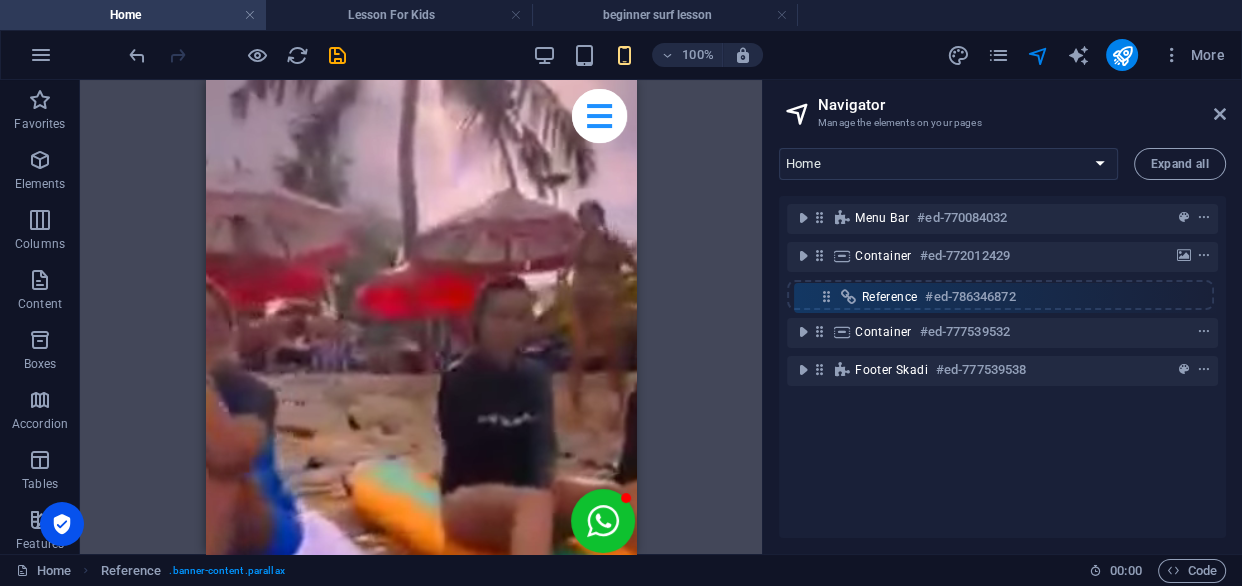 click on "Menu Bar #ed-770084032 Container #ed-772012429 Reference #ed-786346872 Container #ed-777539532 Footer Skadi #ed-777539538" at bounding box center (1002, 367) 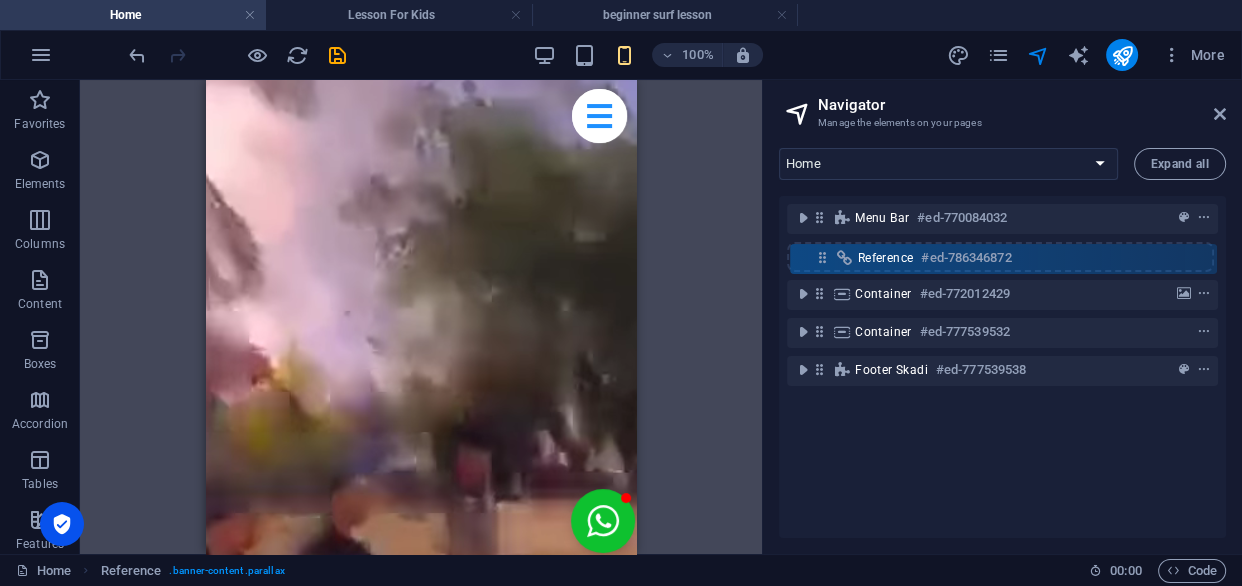 drag, startPoint x: 815, startPoint y: 293, endPoint x: 822, endPoint y: 248, distance: 45.54119 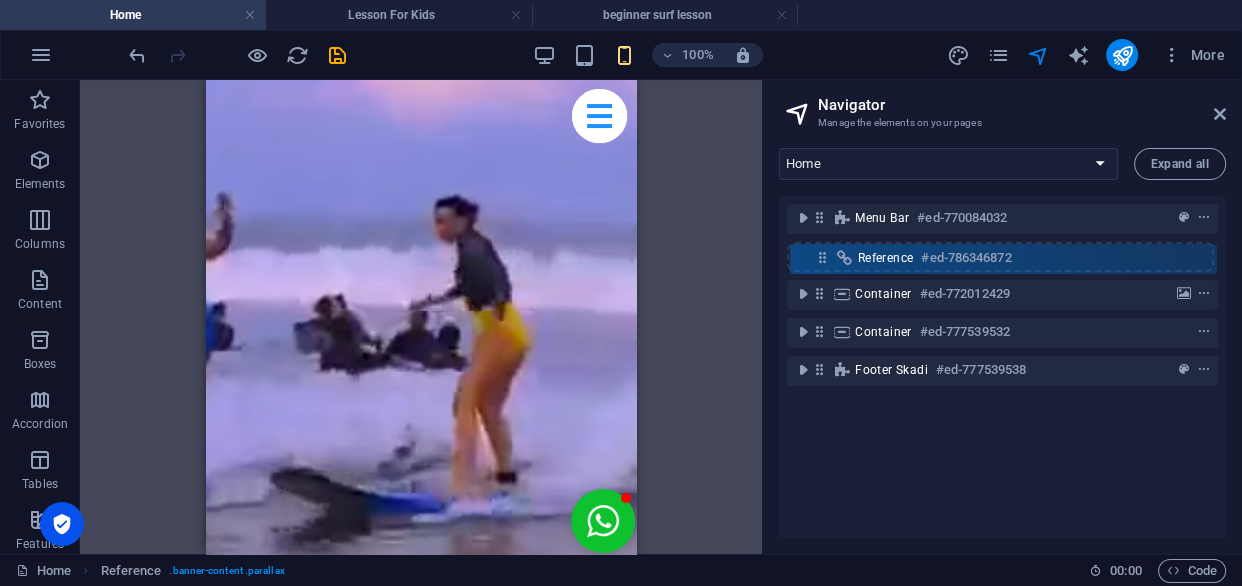 click on "Menu Bar #ed-770084032 Container #ed-772012429 Reference #ed-786346872 Container #ed-777539532 Footer Skadi #ed-777539538" at bounding box center [1002, 367] 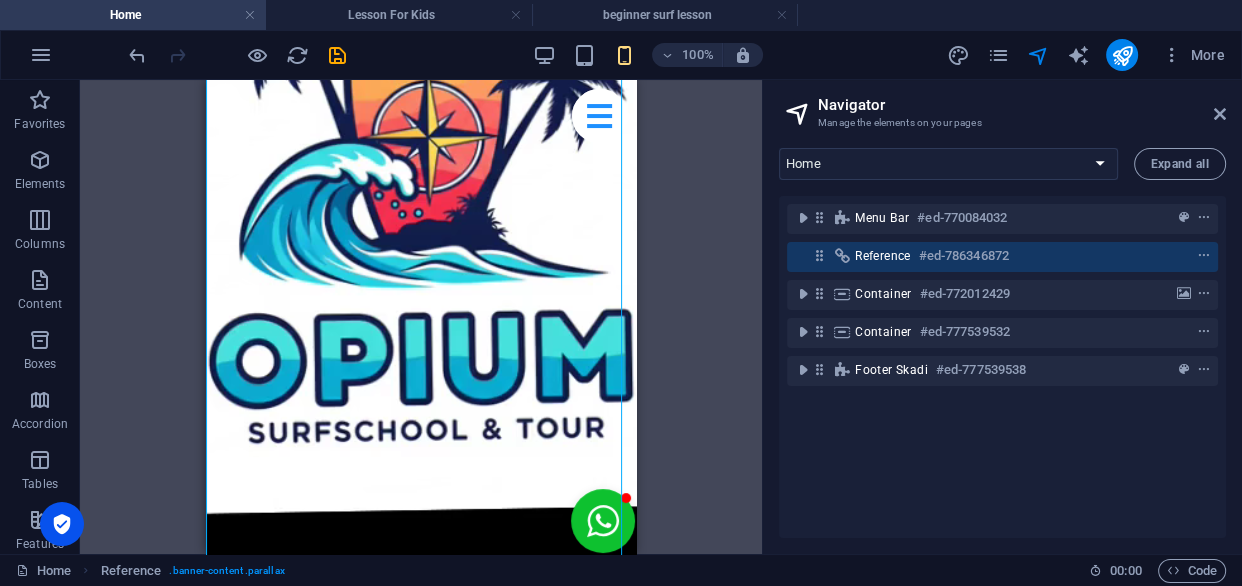drag, startPoint x: 820, startPoint y: 269, endPoint x: 820, endPoint y: 243, distance: 26 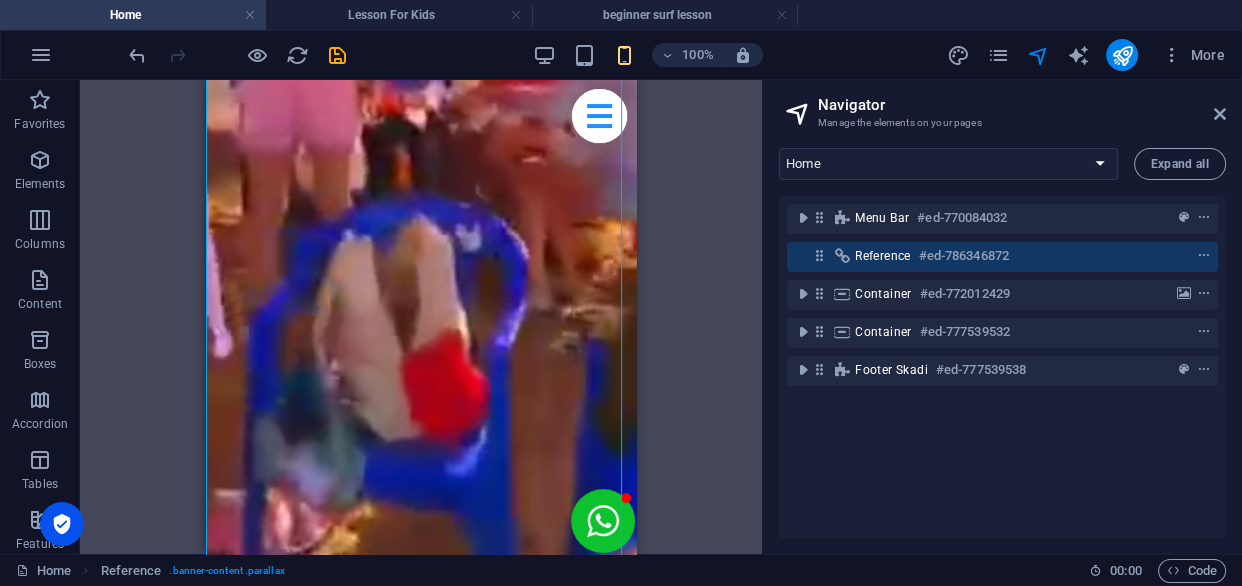 click on "Reference #ed-786346872" at bounding box center (1002, 257) 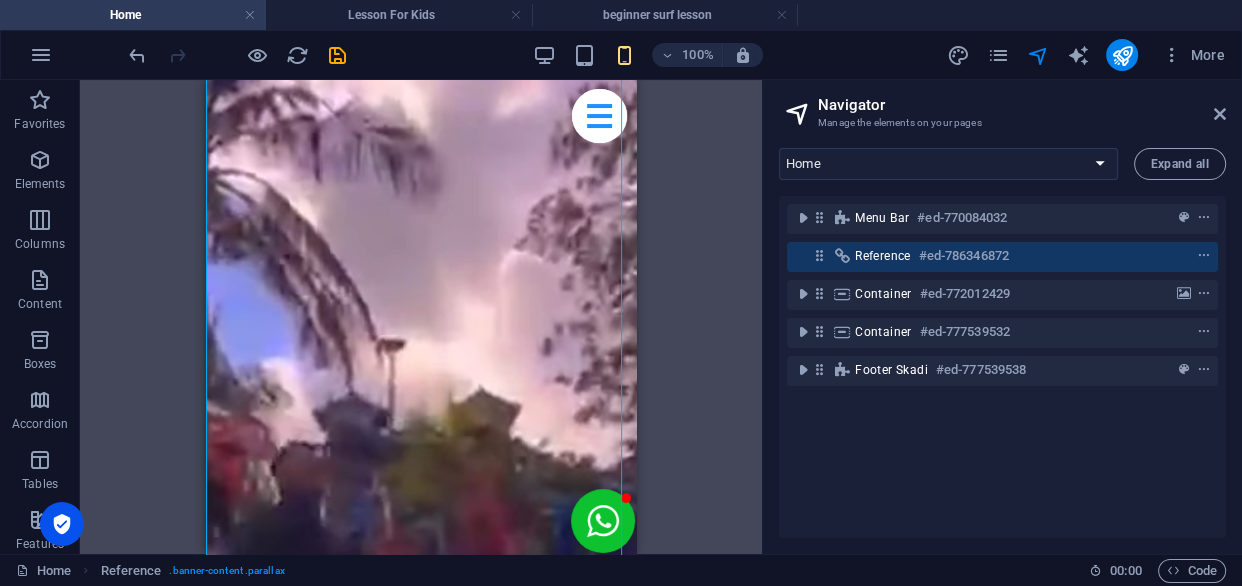 scroll, scrollTop: 958, scrollLeft: 0, axis: vertical 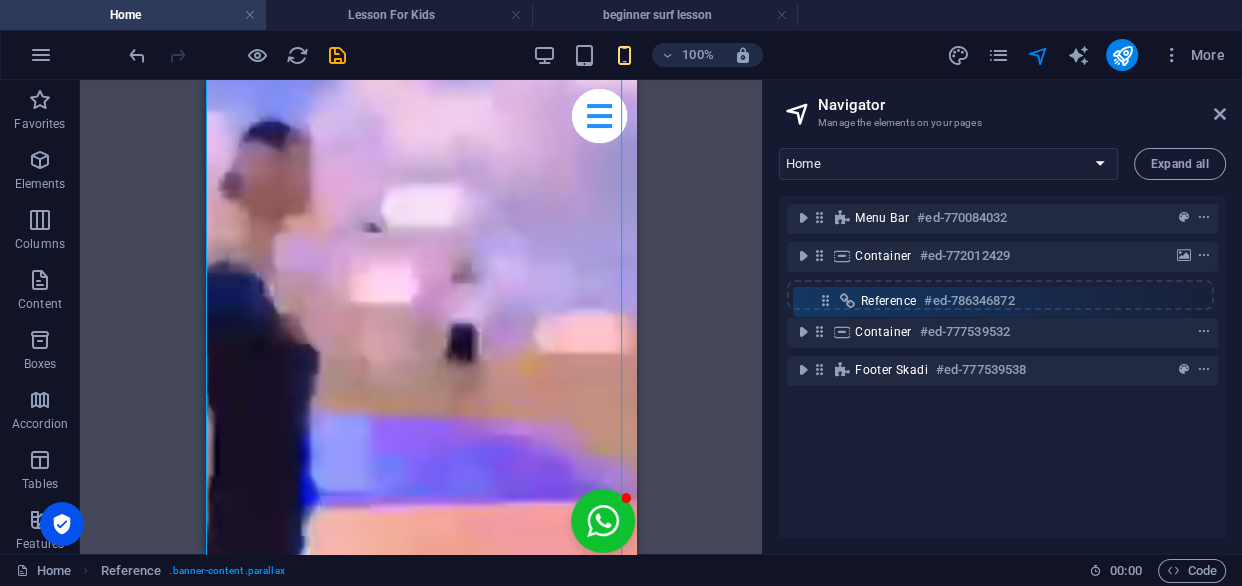 drag, startPoint x: 832, startPoint y: 282, endPoint x: 826, endPoint y: 295, distance: 14.3178215 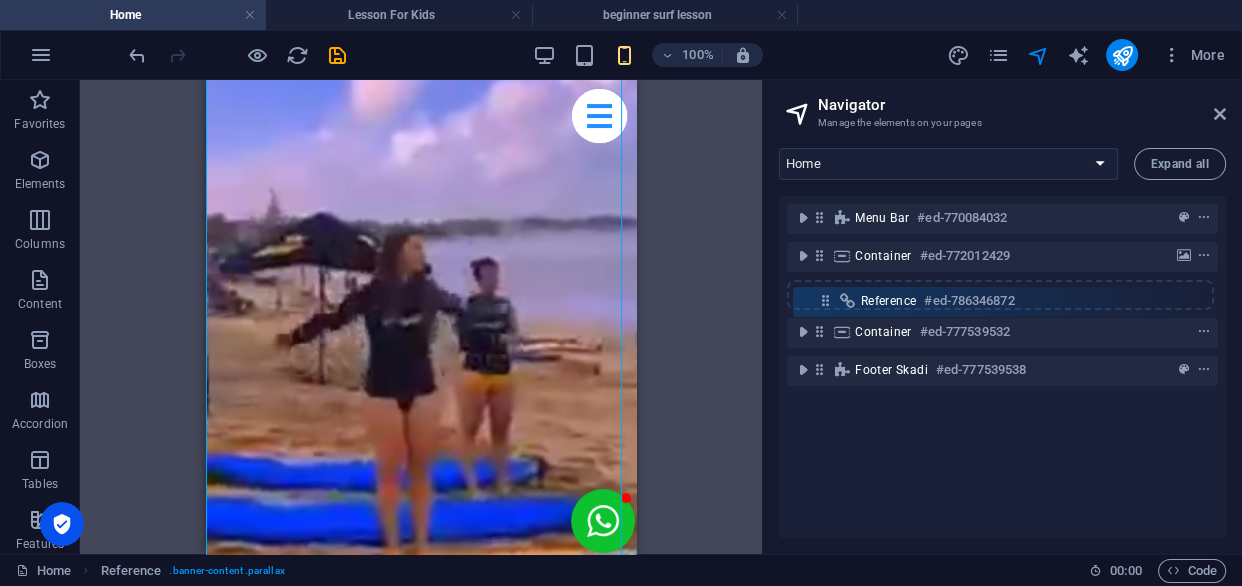 click on "Menu Bar #ed-770084032 Reference #ed-786346872 Container #ed-772012429 Container #ed-777539532 Footer Skadi #ed-777539538" at bounding box center (1002, 367) 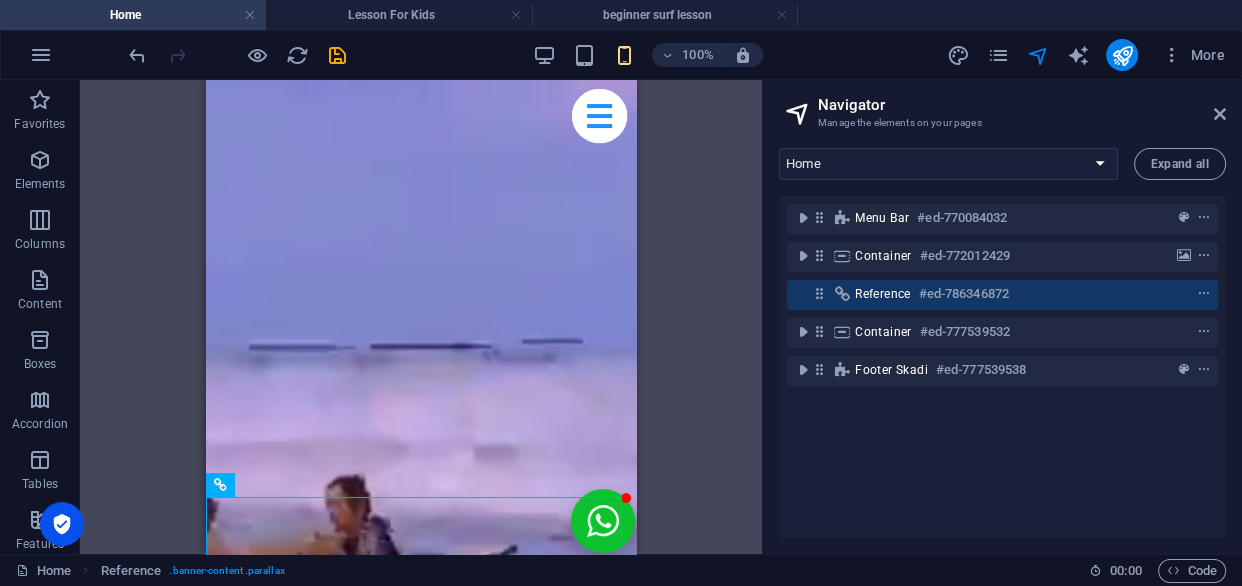 scroll, scrollTop: 3336, scrollLeft: 0, axis: vertical 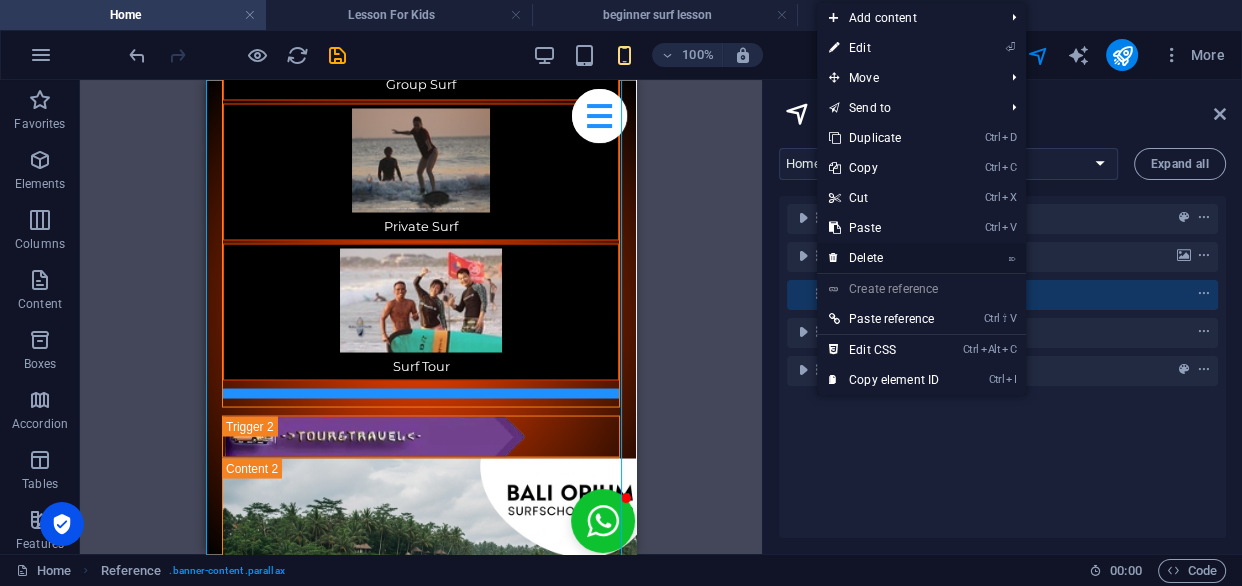 click on "⌦  Delete" at bounding box center (884, 258) 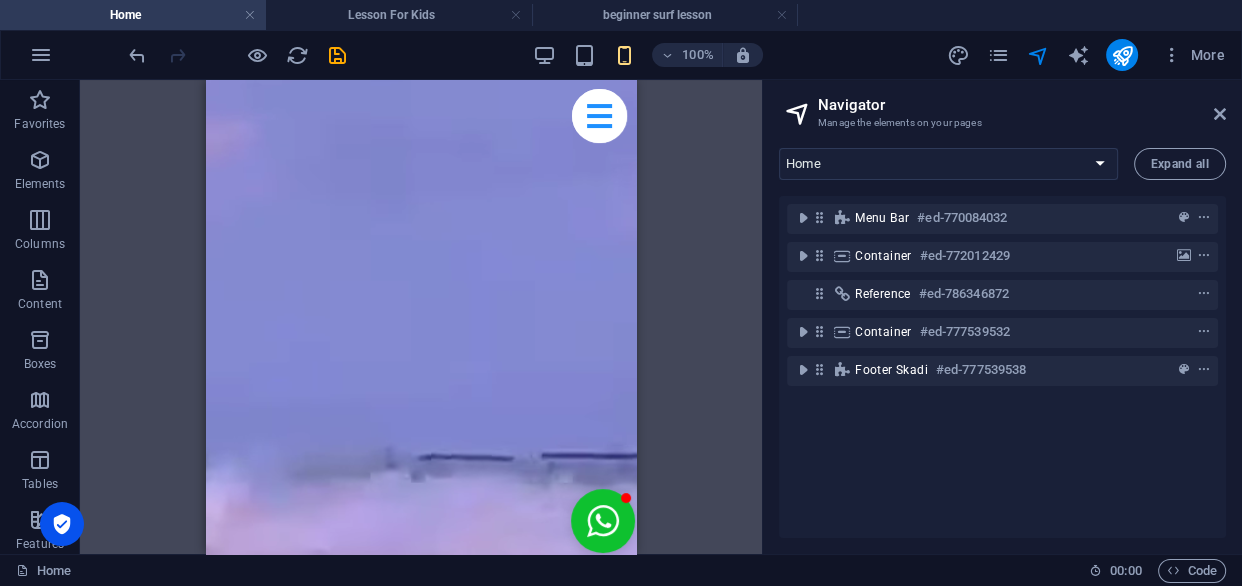 scroll, scrollTop: 0, scrollLeft: 0, axis: both 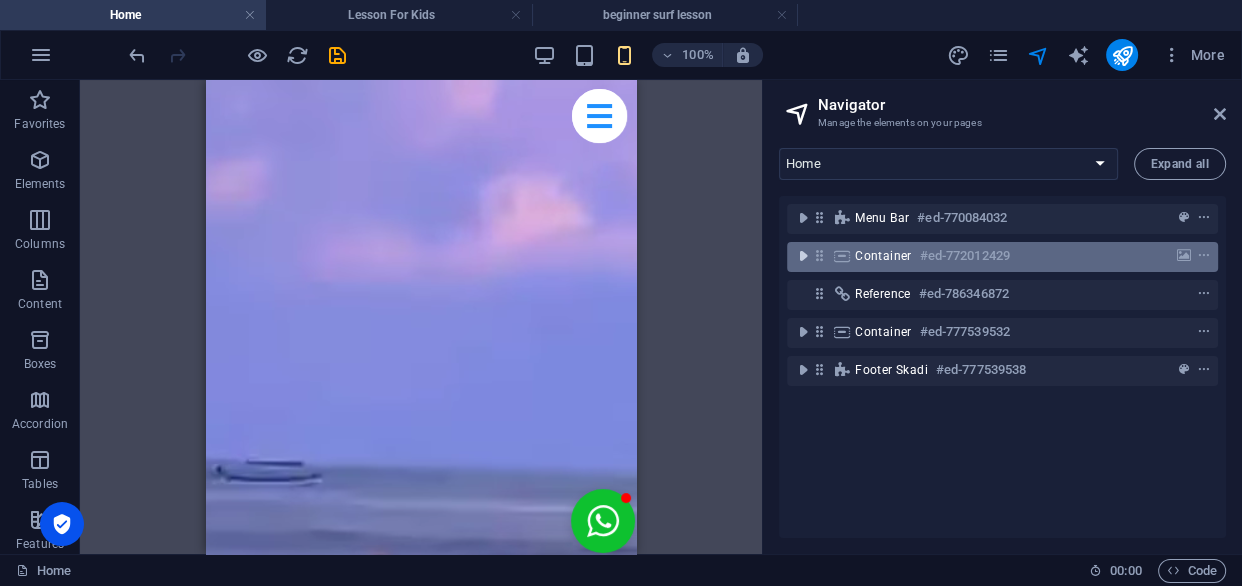 click at bounding box center (803, 256) 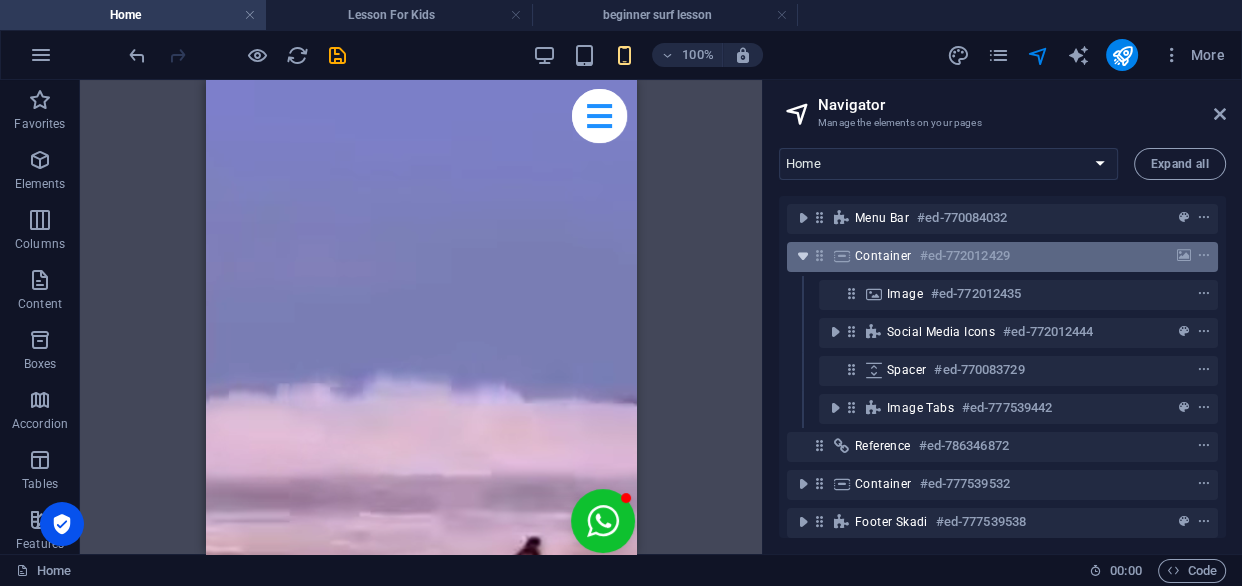 click at bounding box center (803, 256) 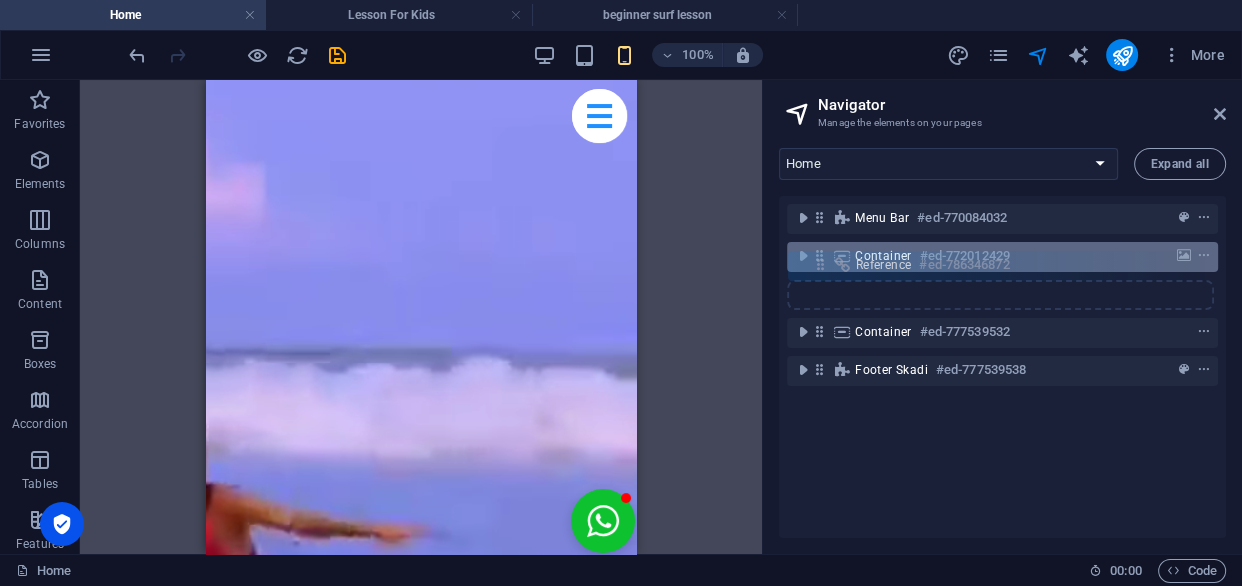 drag, startPoint x: 816, startPoint y: 291, endPoint x: 818, endPoint y: 257, distance: 34.058773 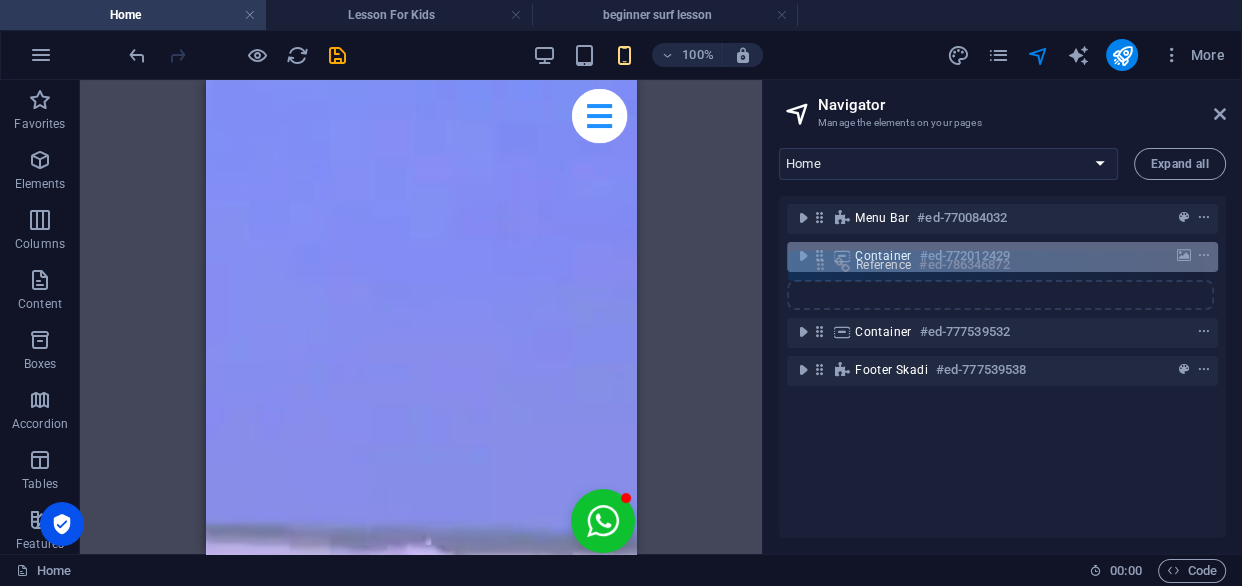 click on "Menu Bar #ed-770084032 Container #ed-772012429 Reference #ed-786346872 Container #ed-777539532 Footer Skadi #ed-777539538" at bounding box center (1002, 367) 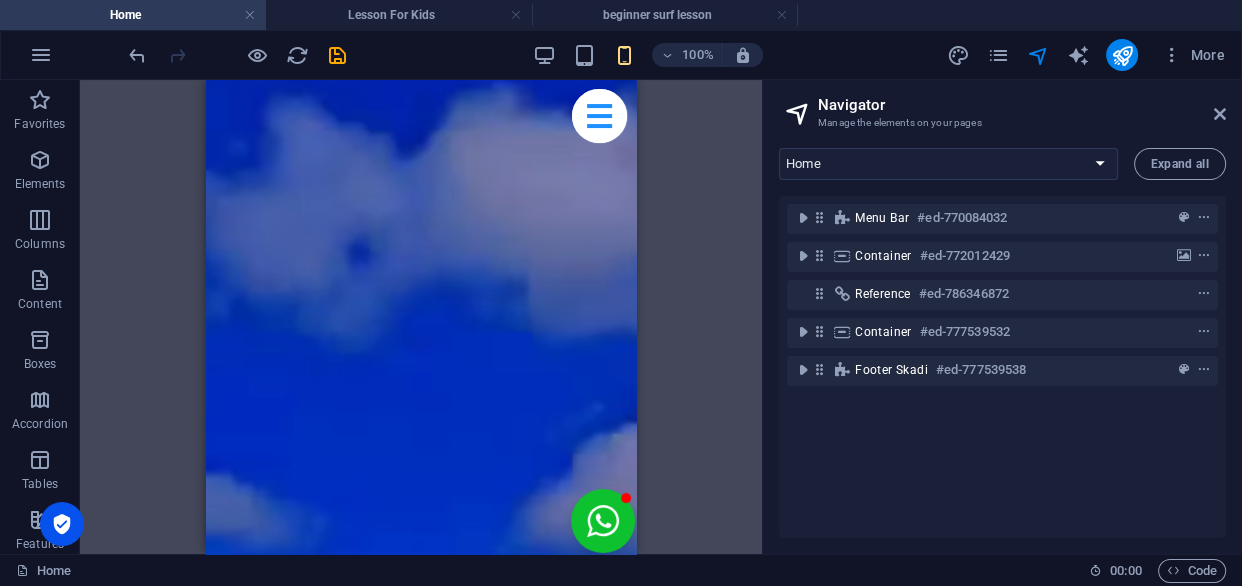 scroll, scrollTop: 285, scrollLeft: 0, axis: vertical 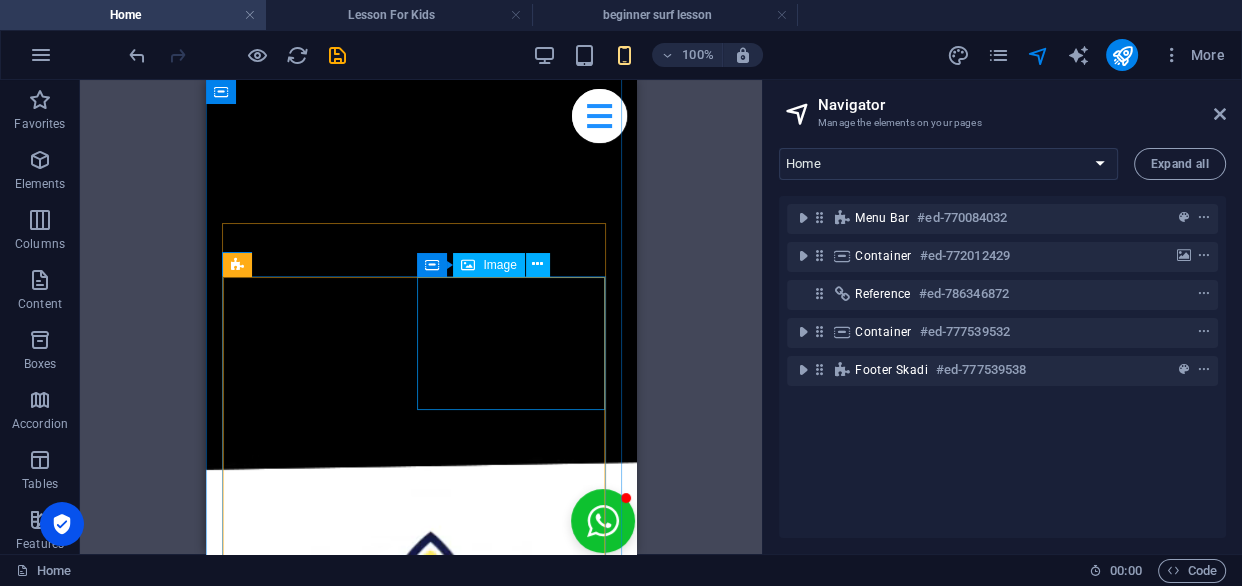 click on "Beginner Surf Lesson" at bounding box center [421, 2521] 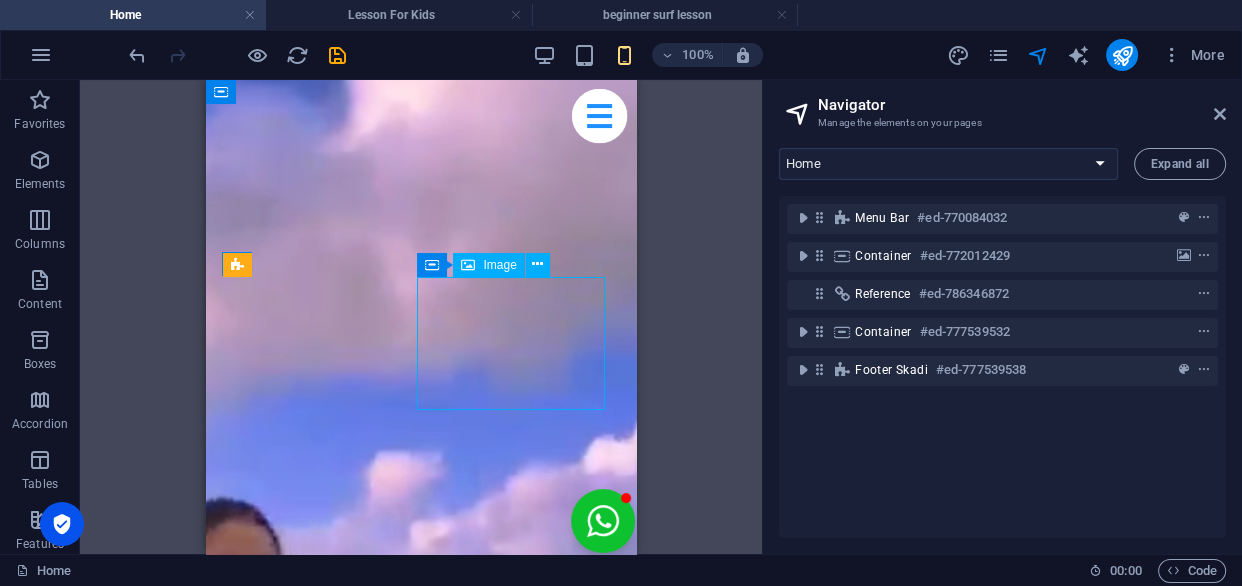 click on "Beginner Surf Lesson" at bounding box center [421, 2521] 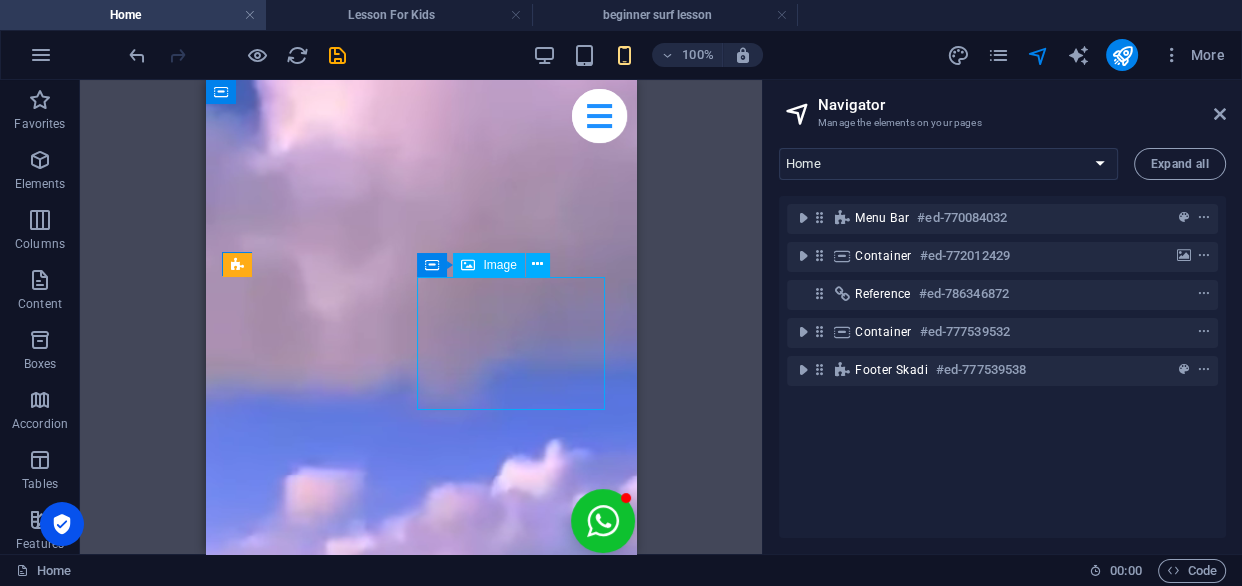 click on "Surf Lesson For Kids" at bounding box center (421, 2268) 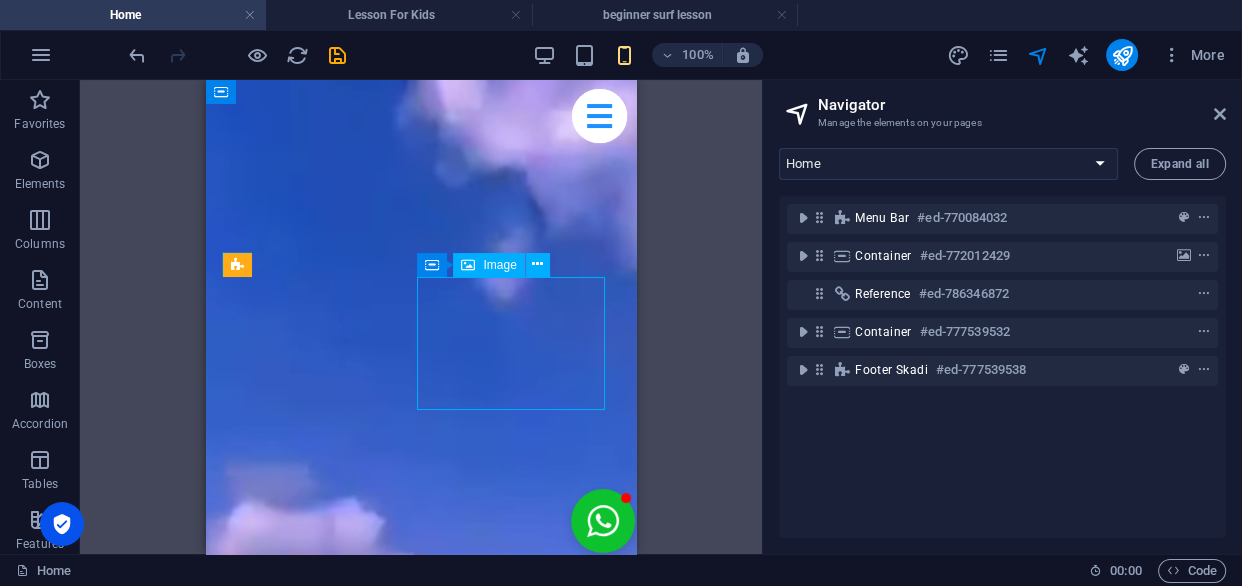 select on "%" 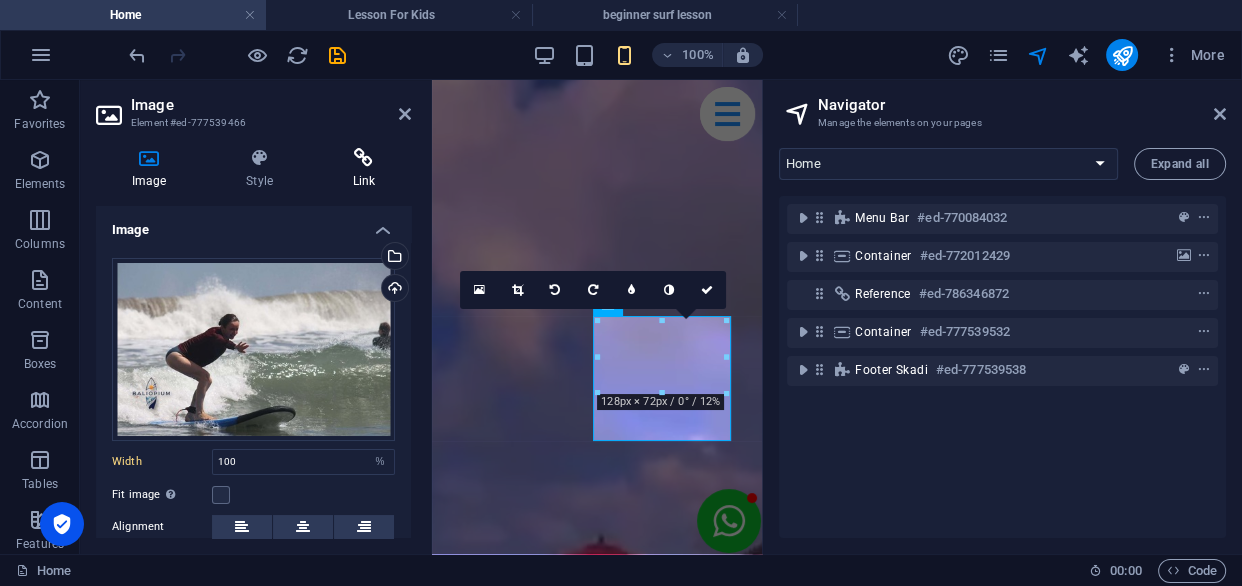 click on "Link" at bounding box center (364, 169) 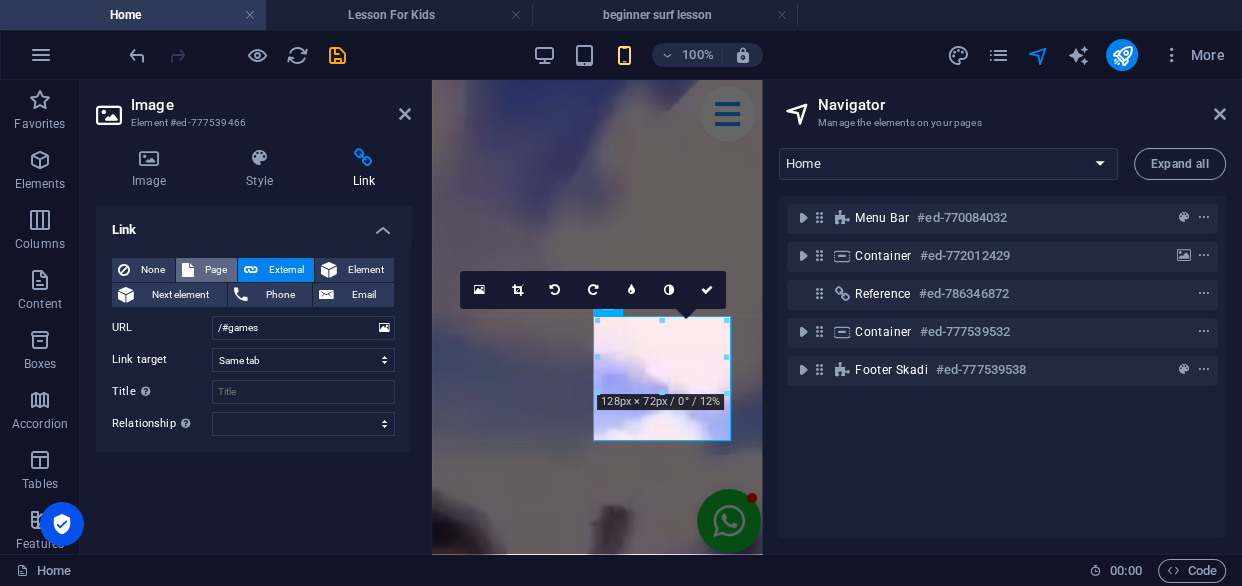 click on "Page" at bounding box center [215, 270] 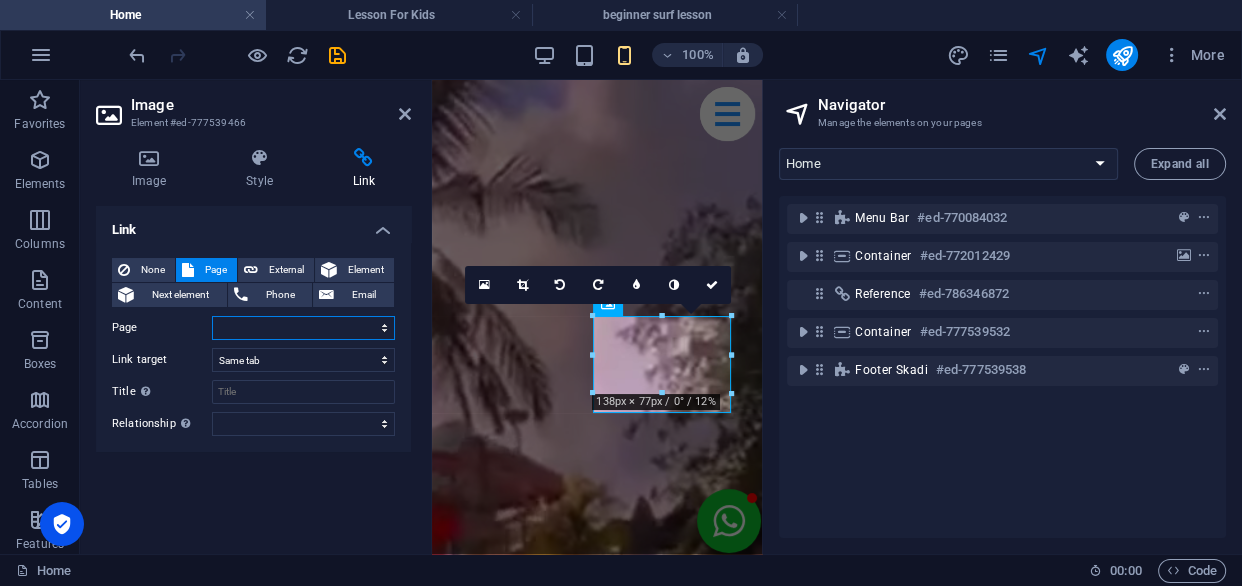click on "Home Kidslesson Subpage Legal Notice Paket Tour Wisata [GEOGRAPHIC_DATA] 3 Hari 2 Malam Privacy Paket Tour Wisata [GEOGRAPHIC_DATA] 3 Hari 2 Malam New page Lesson For Kids beginner surf lesson" at bounding box center [303, 328] 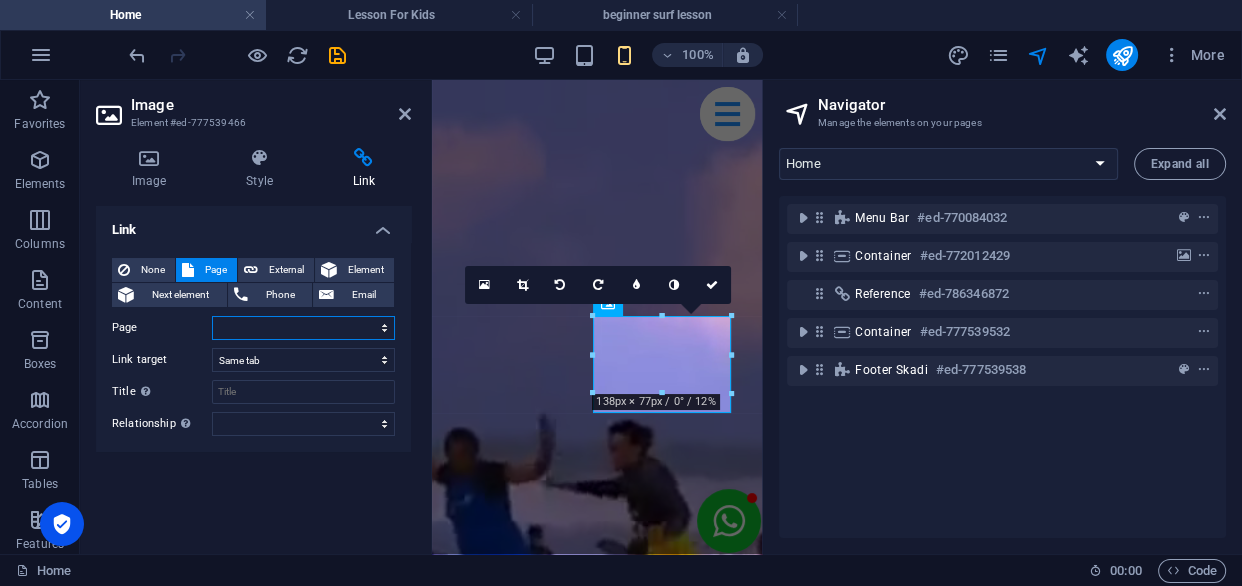 select on "9" 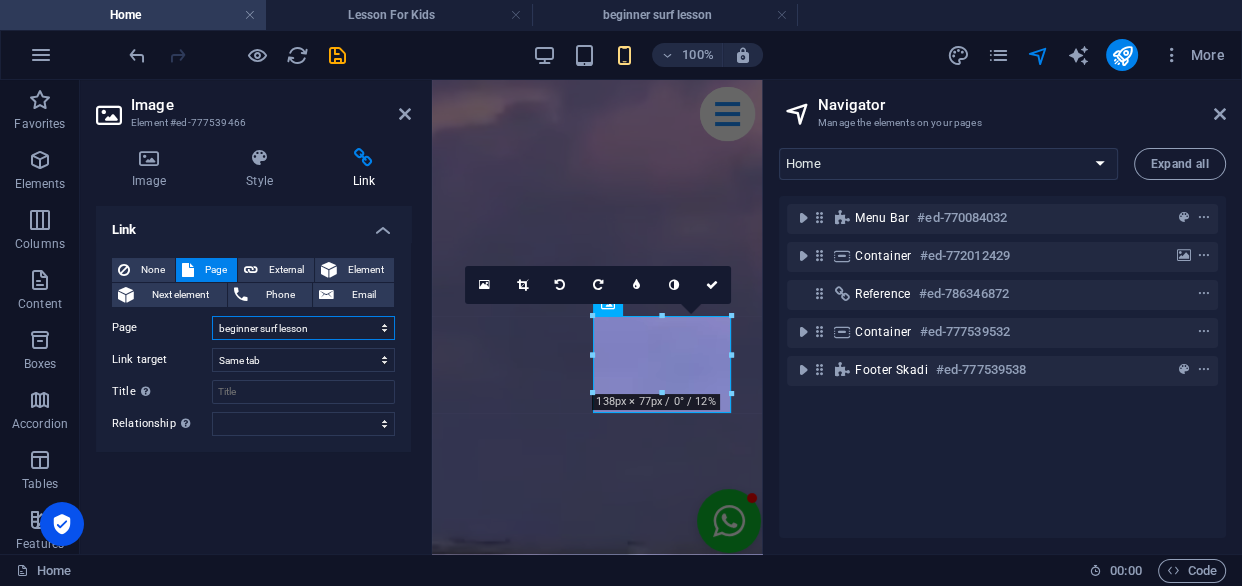 click on "Home Kidslesson Subpage Legal Notice Paket Tour Wisata [GEOGRAPHIC_DATA] 3 Hari 2 Malam Privacy Paket Tour Wisata [GEOGRAPHIC_DATA] 3 Hari 2 Malam New page Lesson For Kids beginner surf lesson" at bounding box center (303, 328) 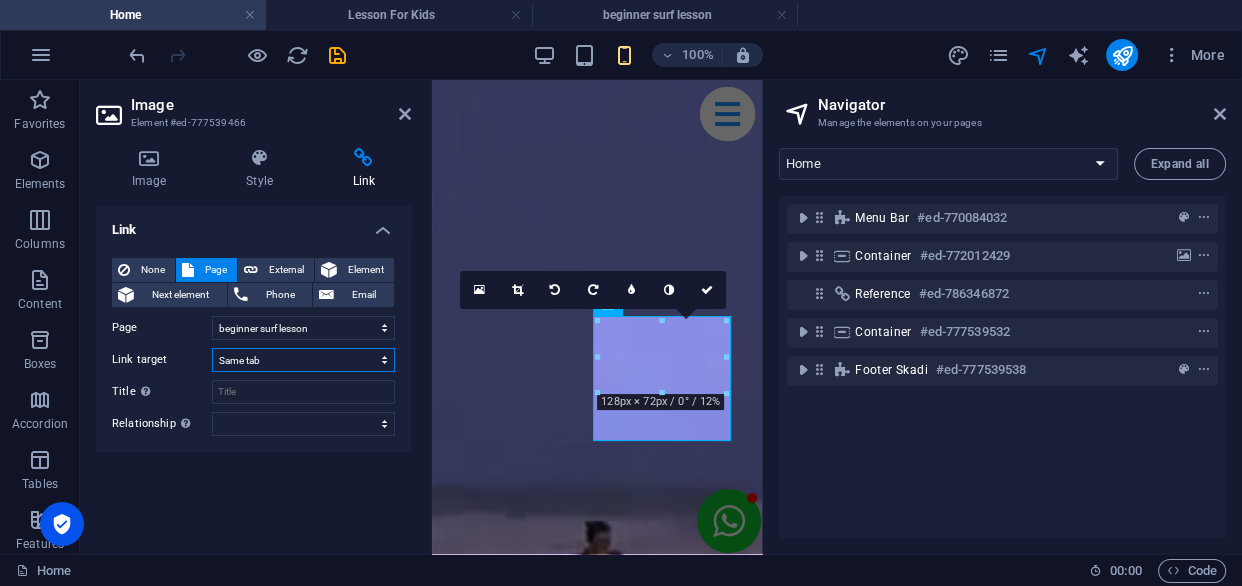 click on "New tab Same tab Overlay" at bounding box center (303, 360) 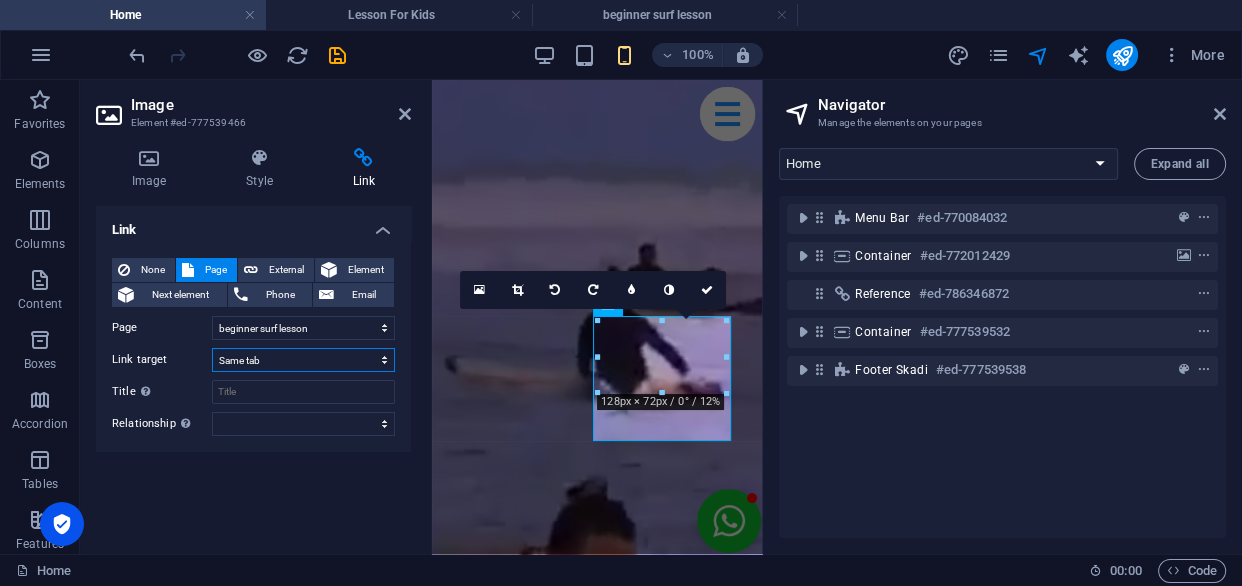 select on "overlay" 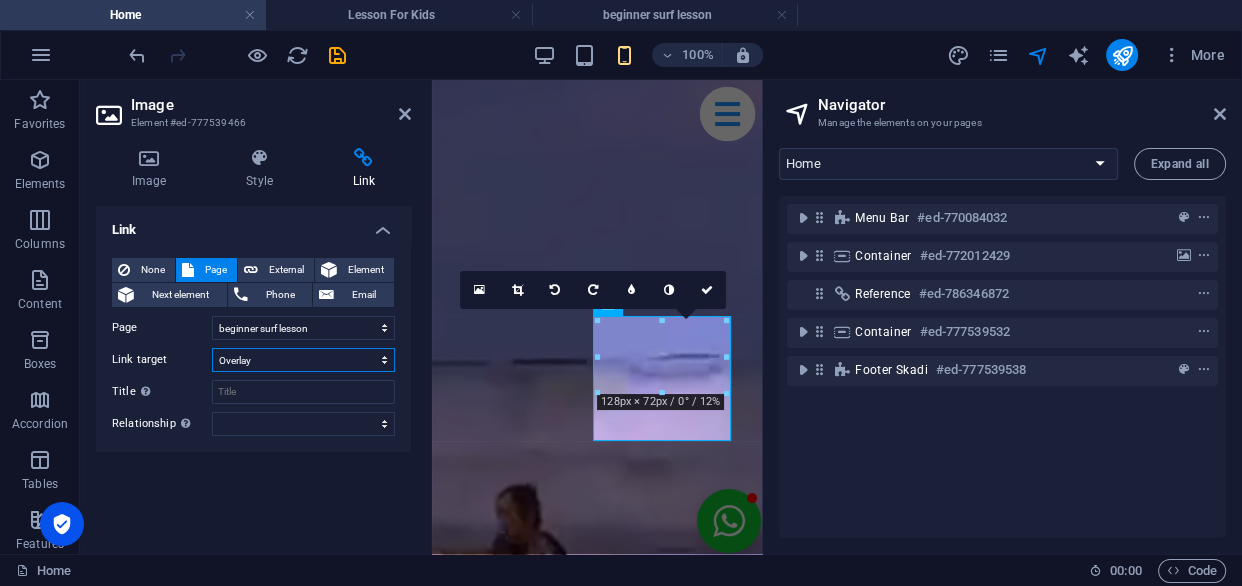 click on "New tab Same tab Overlay" at bounding box center [303, 360] 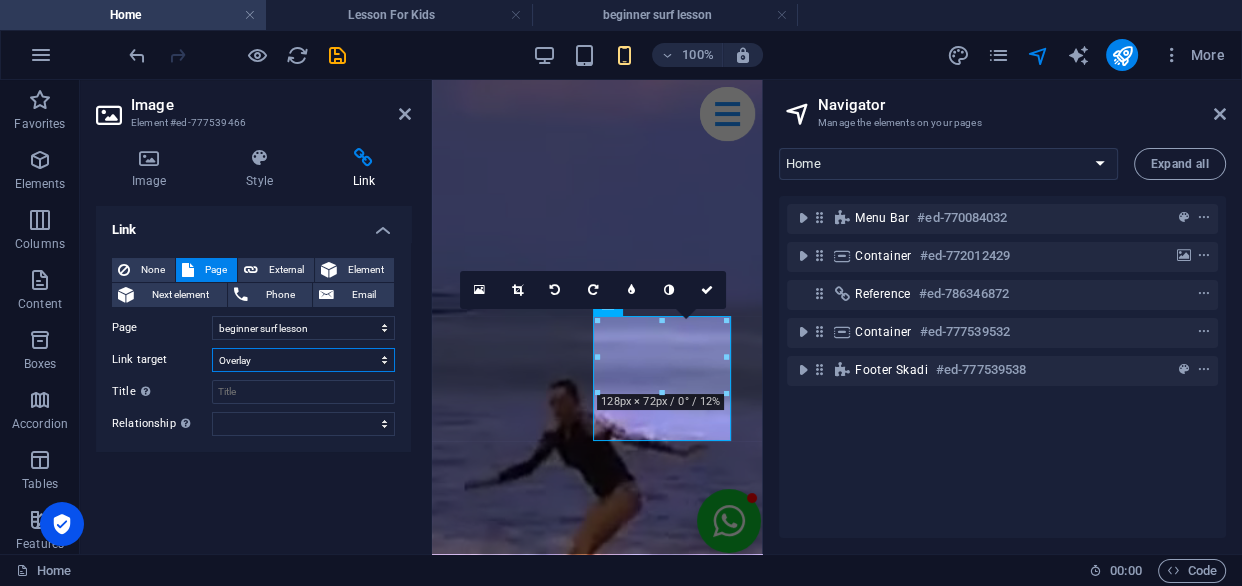 scroll, scrollTop: 1, scrollLeft: 0, axis: vertical 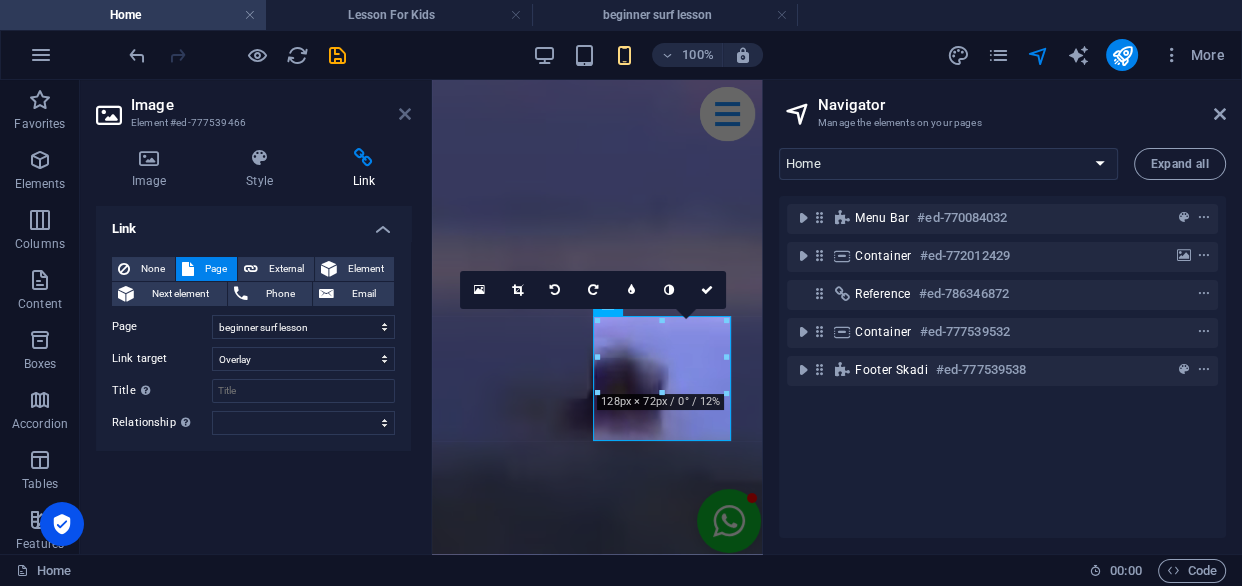 drag, startPoint x: 405, startPoint y: 110, endPoint x: 195, endPoint y: 32, distance: 224.01785 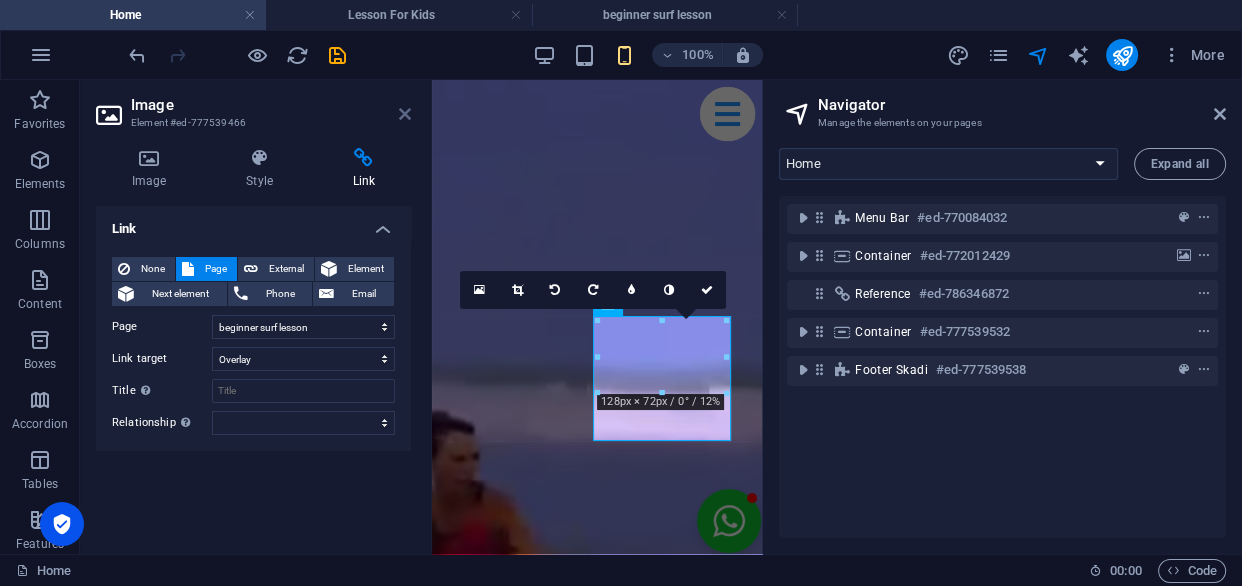 click at bounding box center [405, 114] 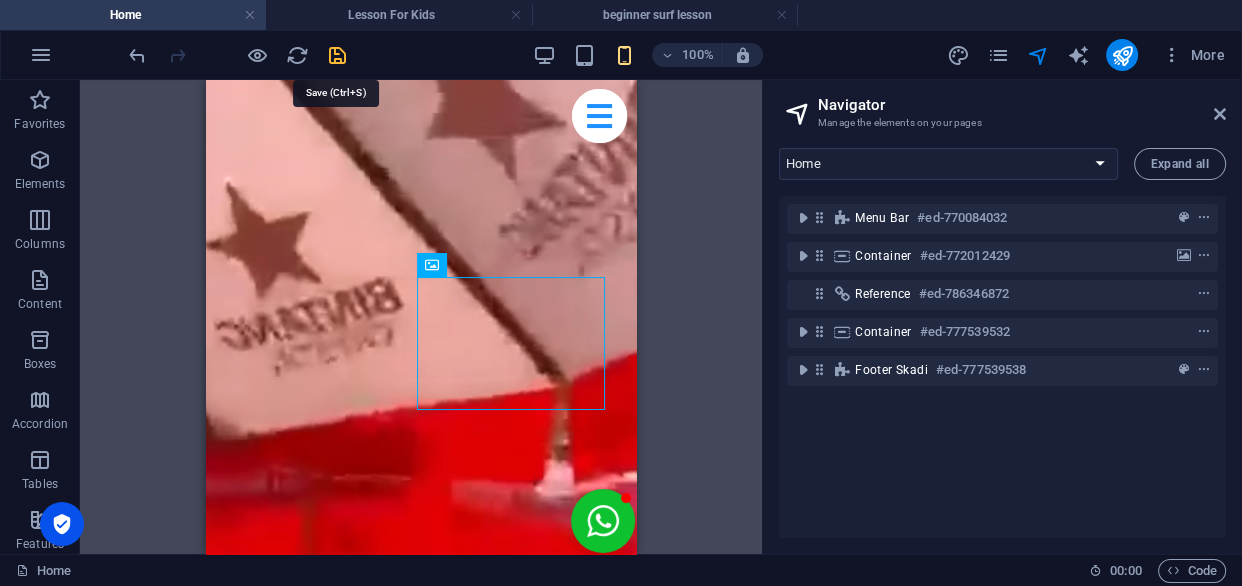 click at bounding box center (337, 55) 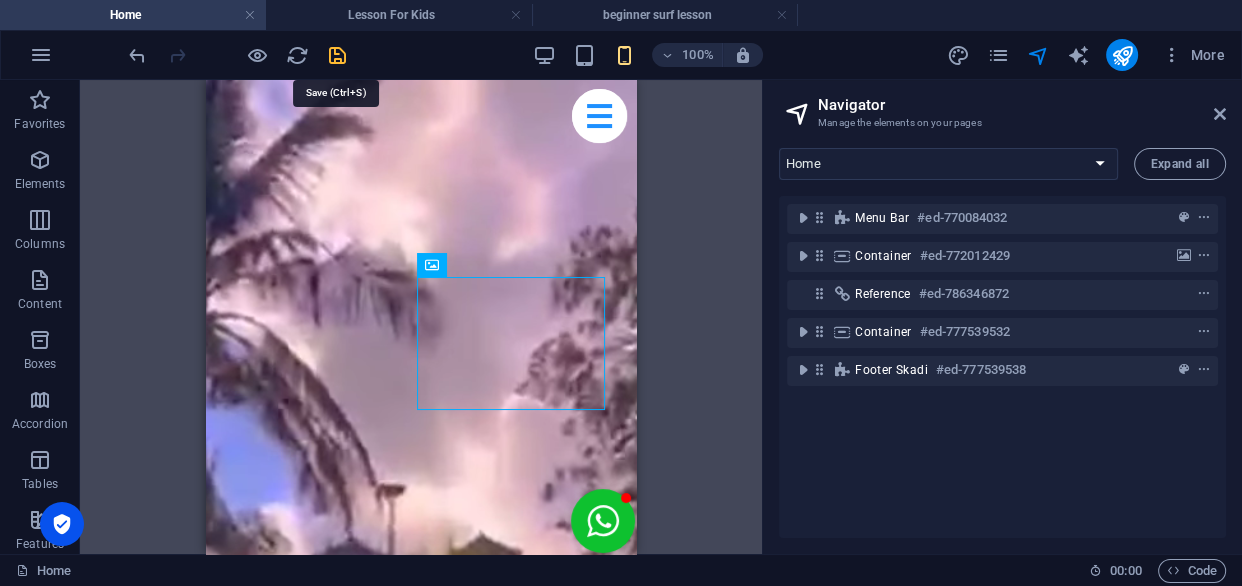 click at bounding box center (337, 55) 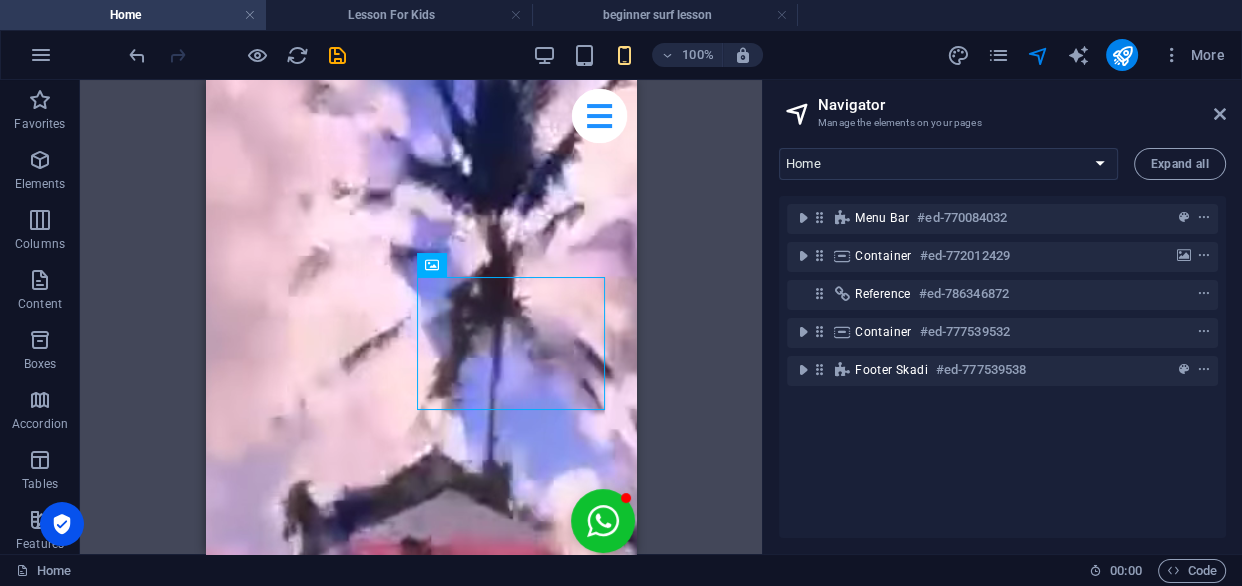 click on "100% More" at bounding box center [679, 55] 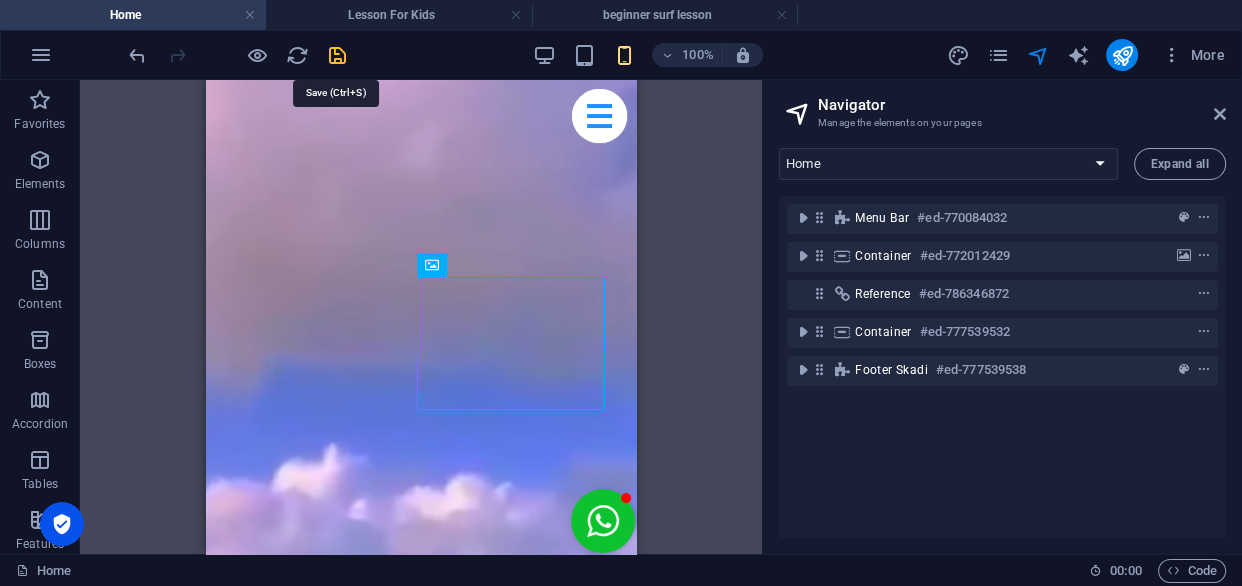 click at bounding box center [337, 55] 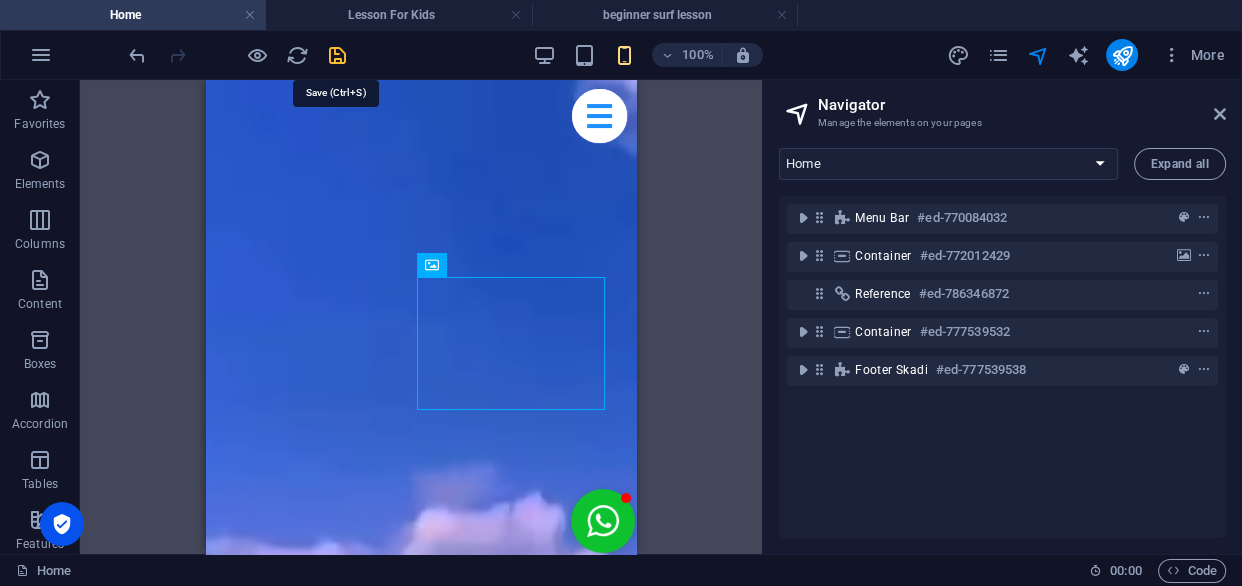 click at bounding box center [337, 55] 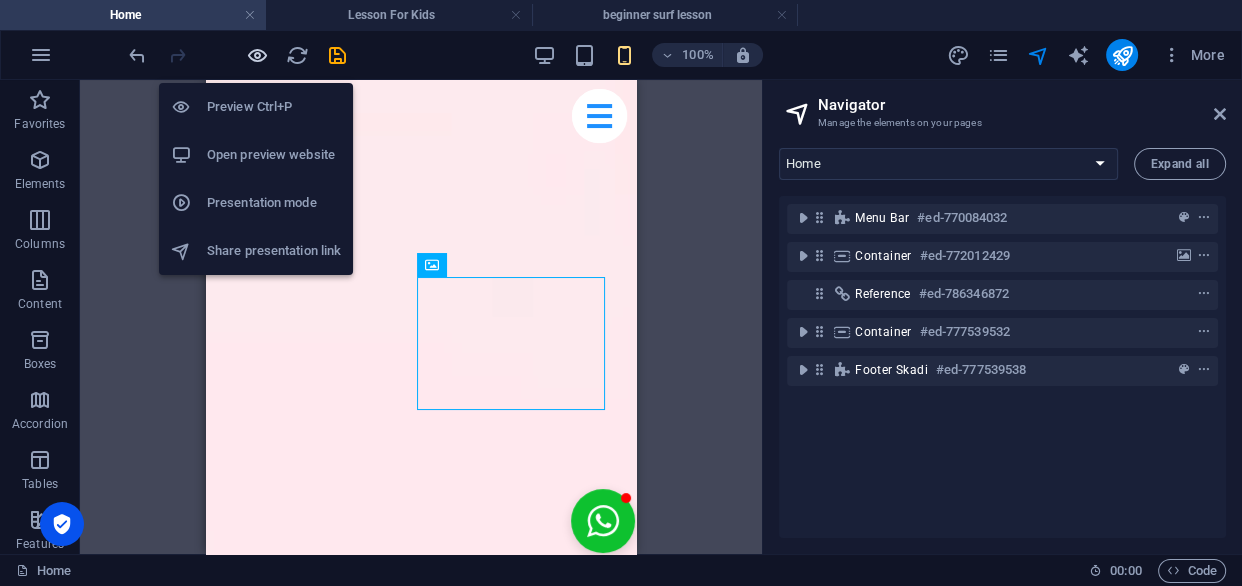 click at bounding box center (257, 55) 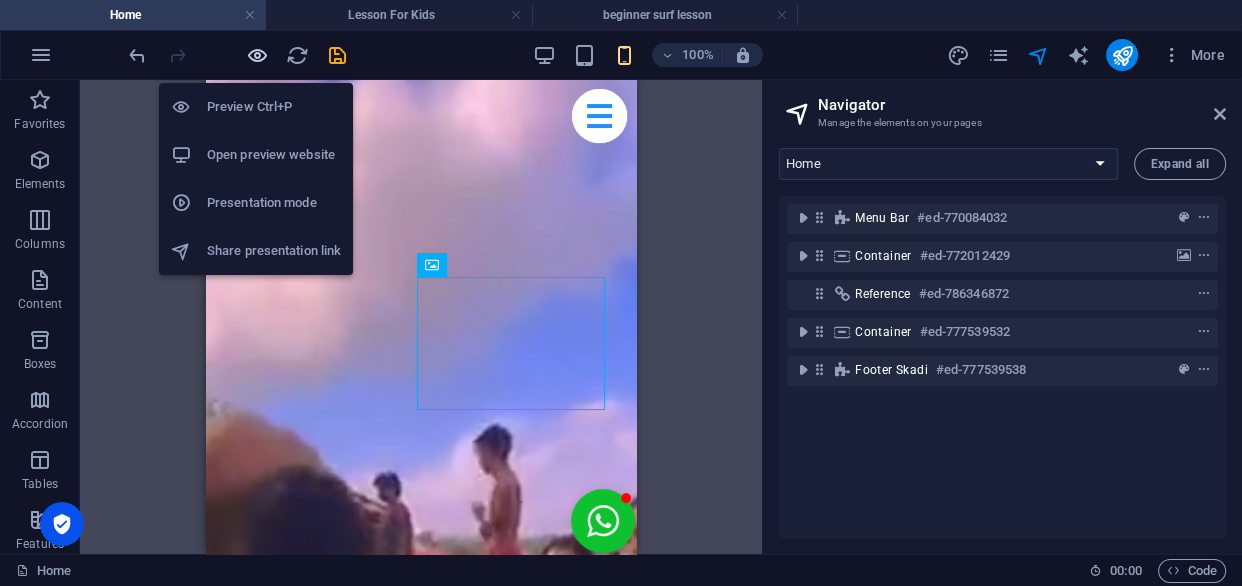 click at bounding box center (257, 55) 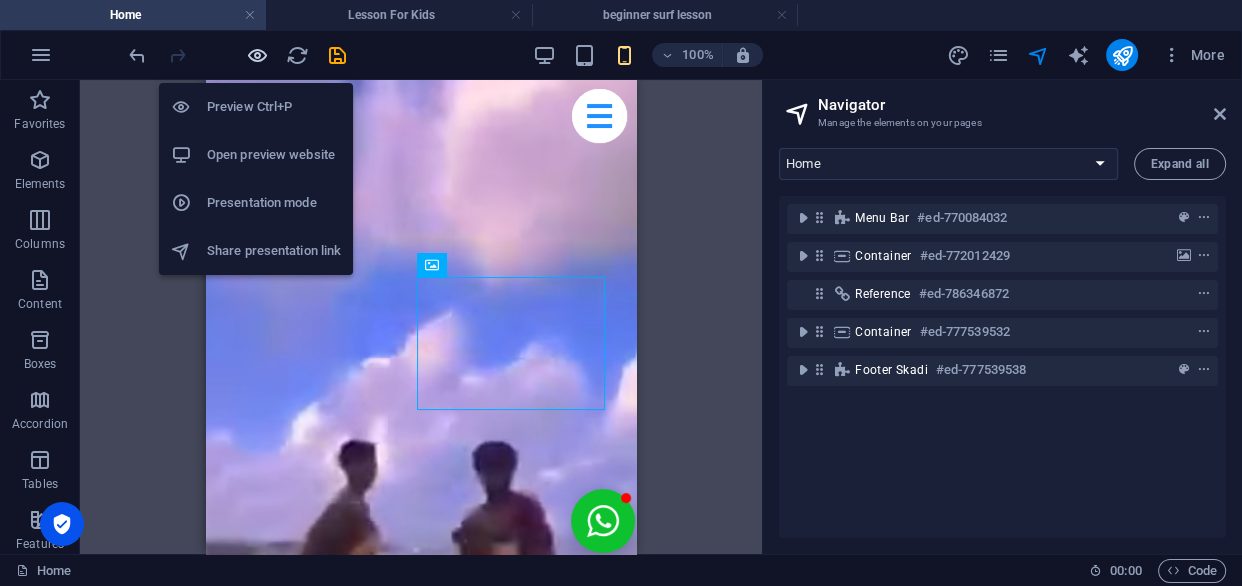 click at bounding box center [257, 55] 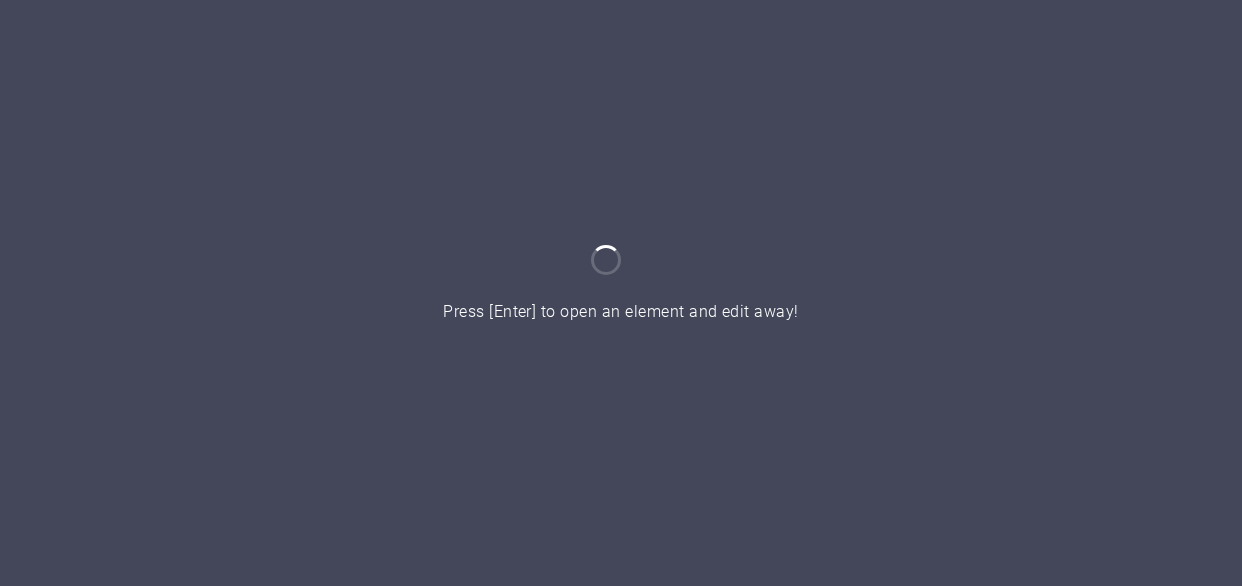 scroll, scrollTop: 0, scrollLeft: 0, axis: both 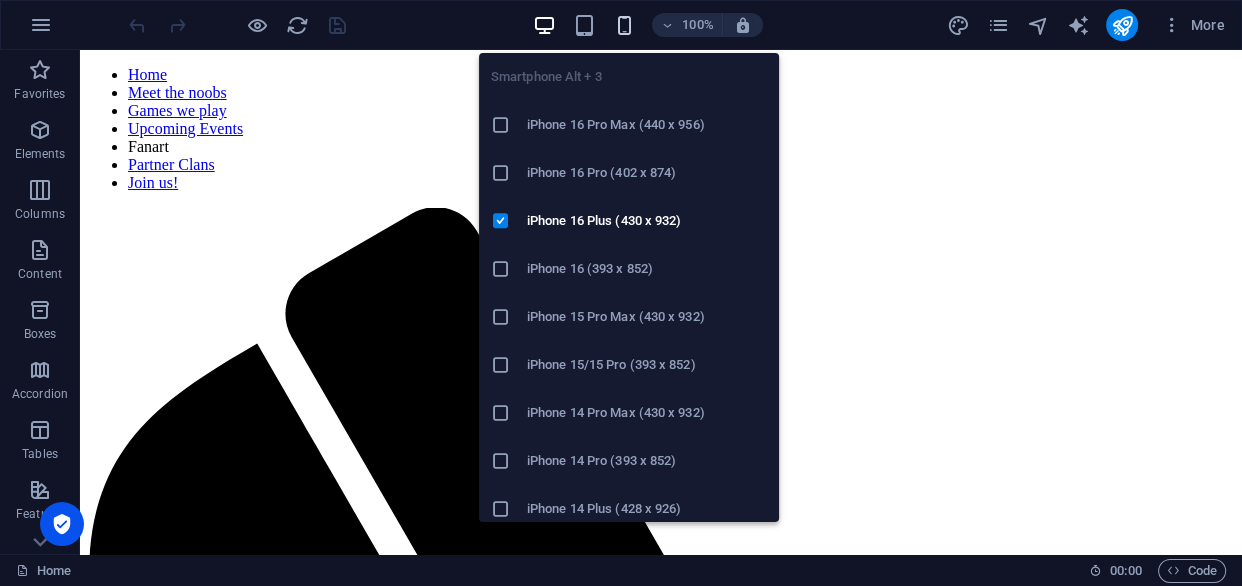 click at bounding box center (623, 25) 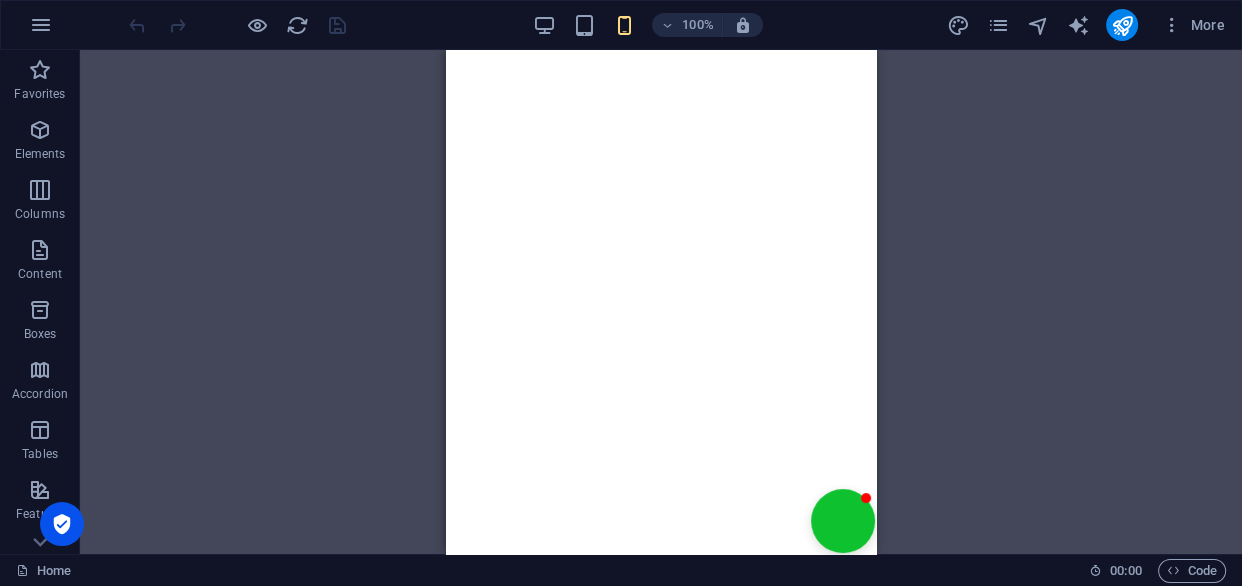 scroll, scrollTop: 1636, scrollLeft: 0, axis: vertical 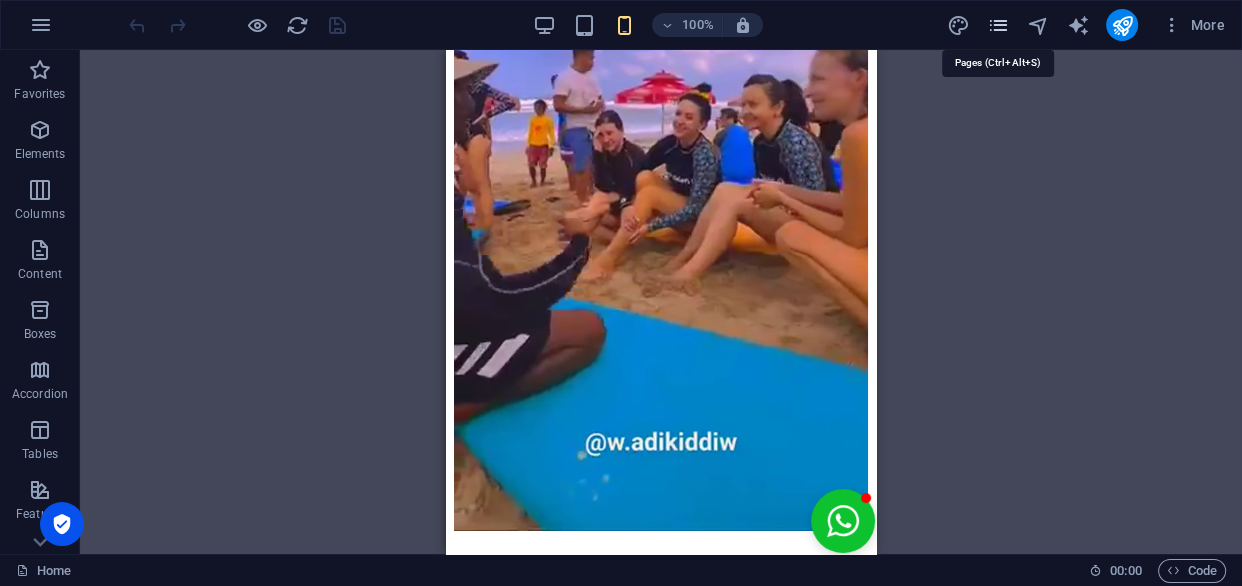click at bounding box center (997, 25) 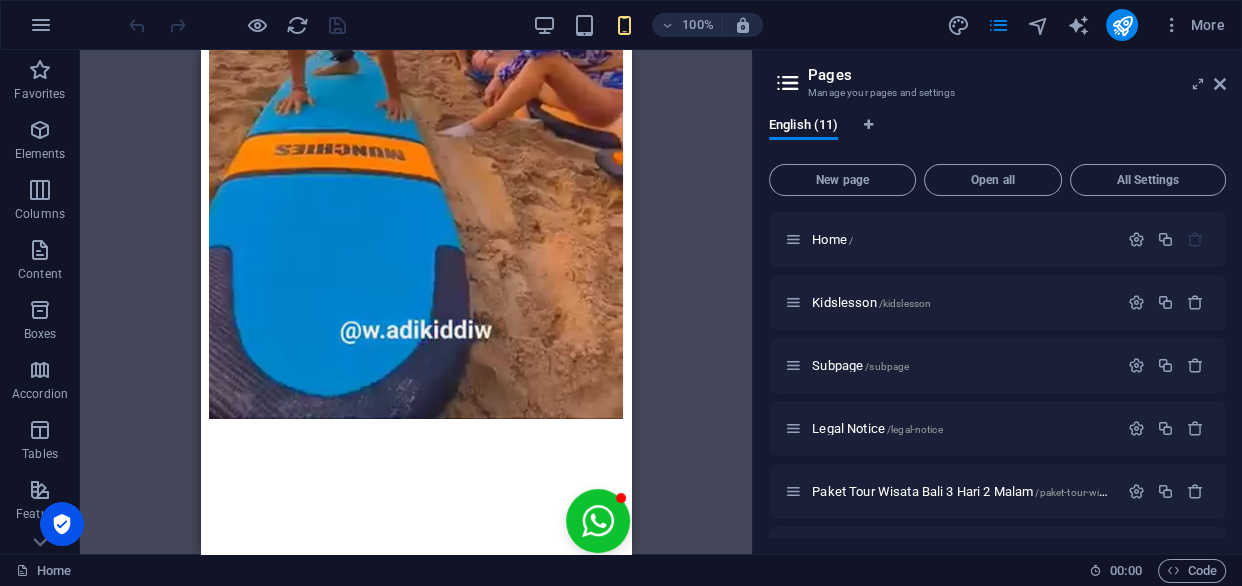 scroll, scrollTop: 0, scrollLeft: 0, axis: both 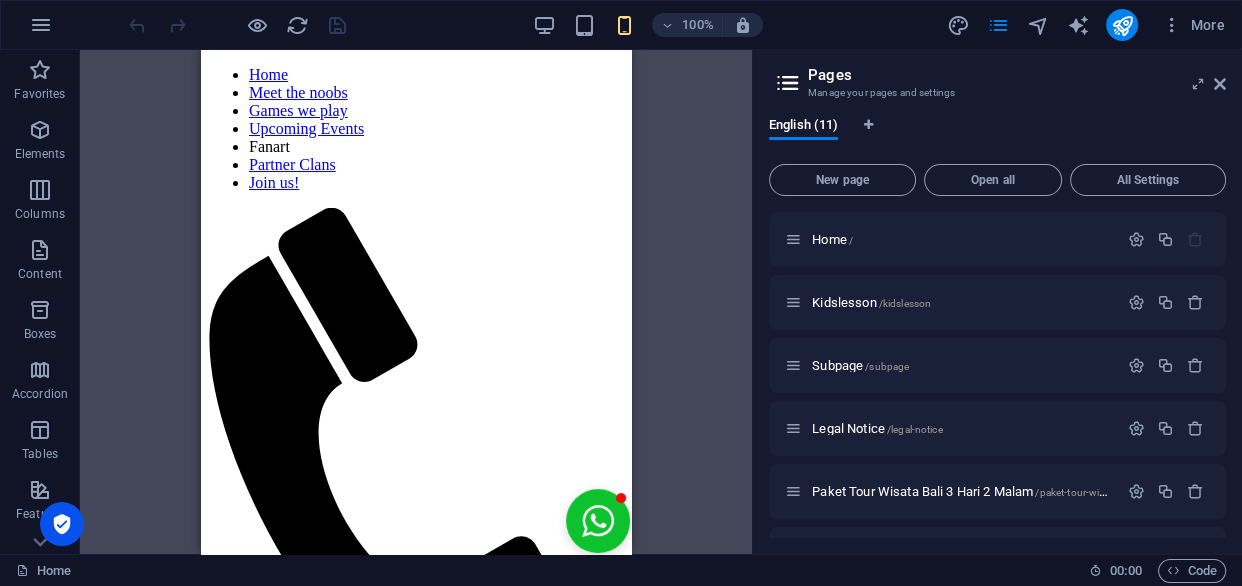 drag, startPoint x: 630, startPoint y: 216, endPoint x: 820, endPoint y: 94, distance: 225.79637 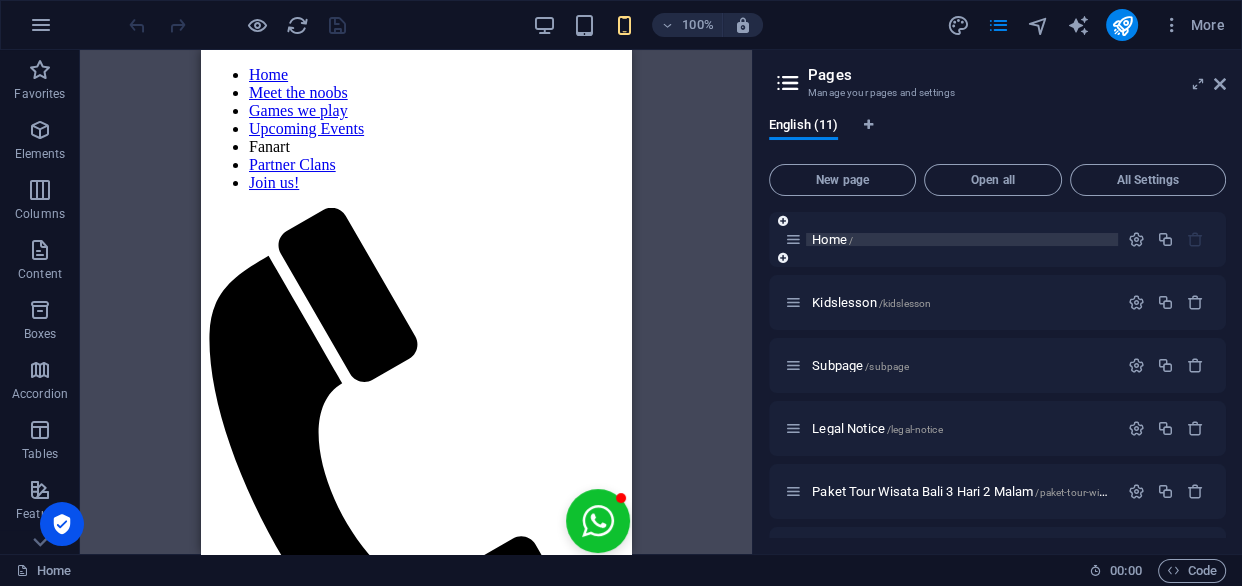 click on "Home /" at bounding box center (832, 239) 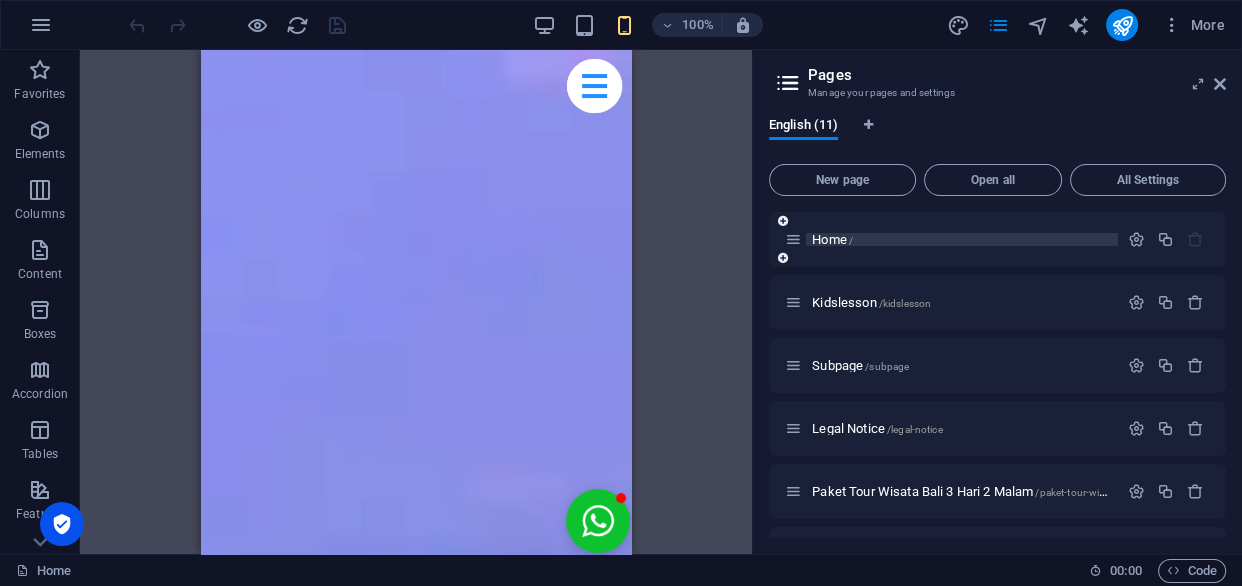 click on "Home /" at bounding box center (832, 239) 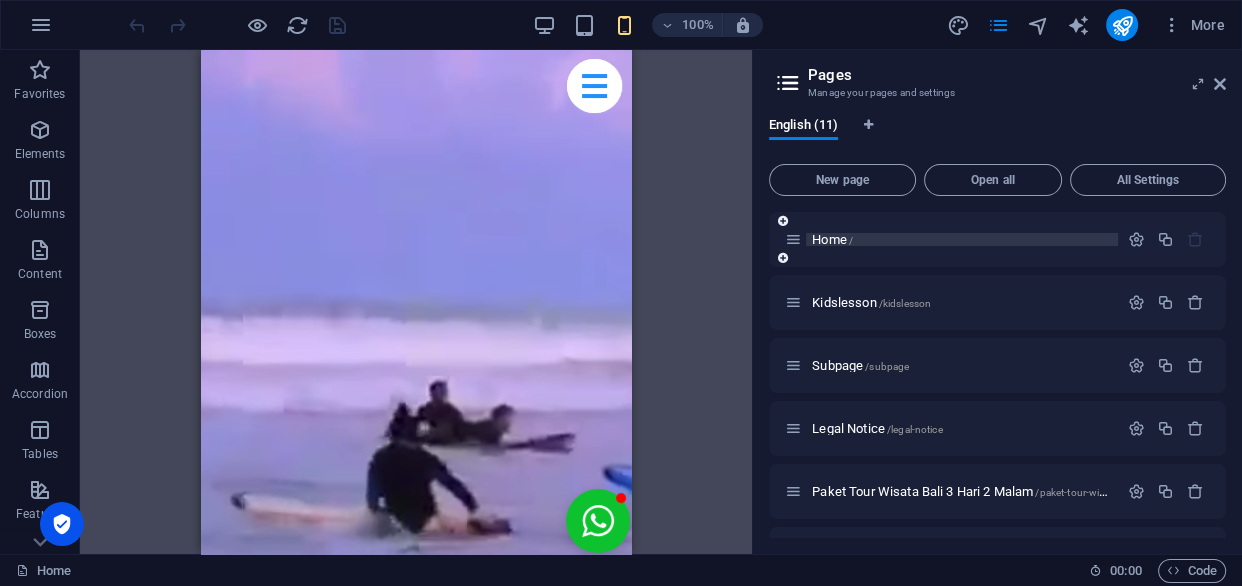 click on "Home /" at bounding box center (832, 239) 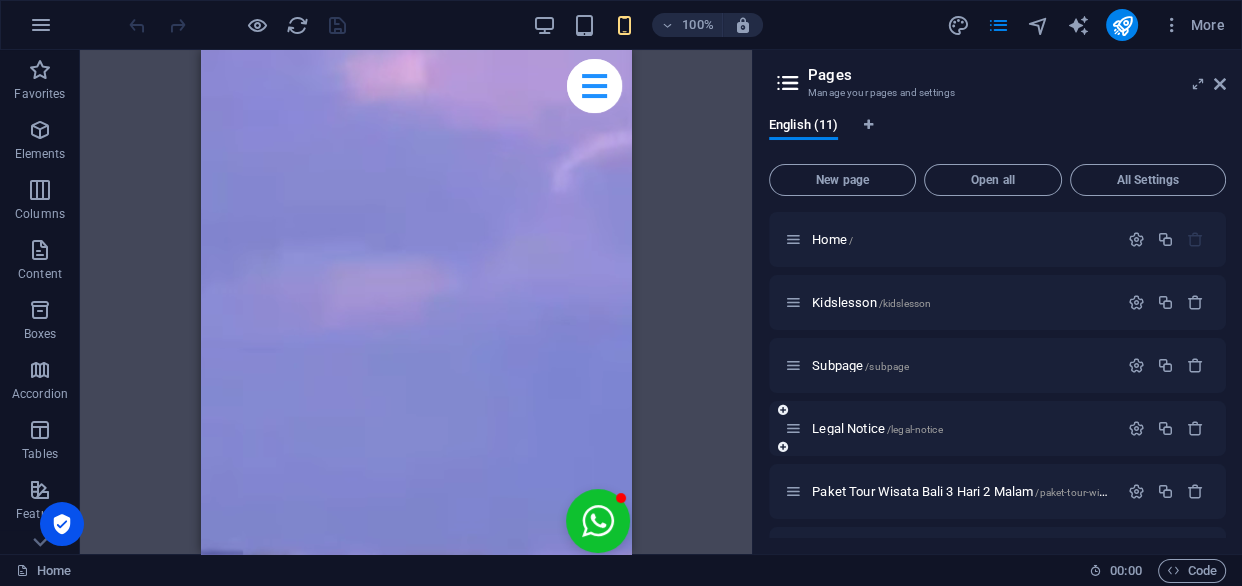 scroll, scrollTop: 363, scrollLeft: 0, axis: vertical 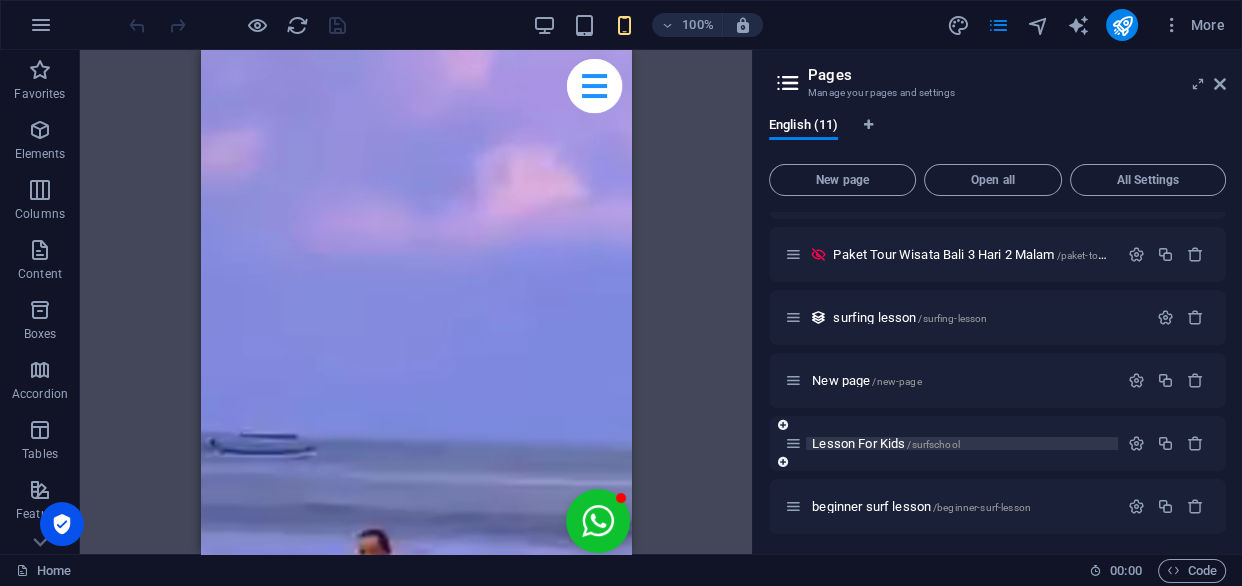 click on "Lesson For Kids /surfschool" at bounding box center (886, 443) 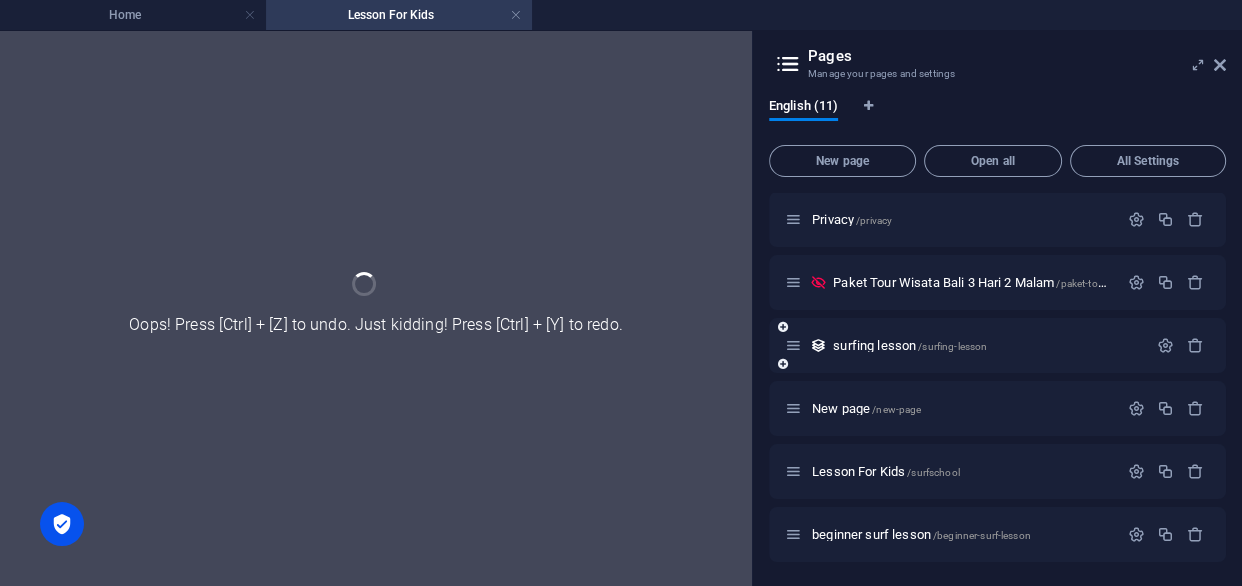 scroll, scrollTop: 315, scrollLeft: 0, axis: vertical 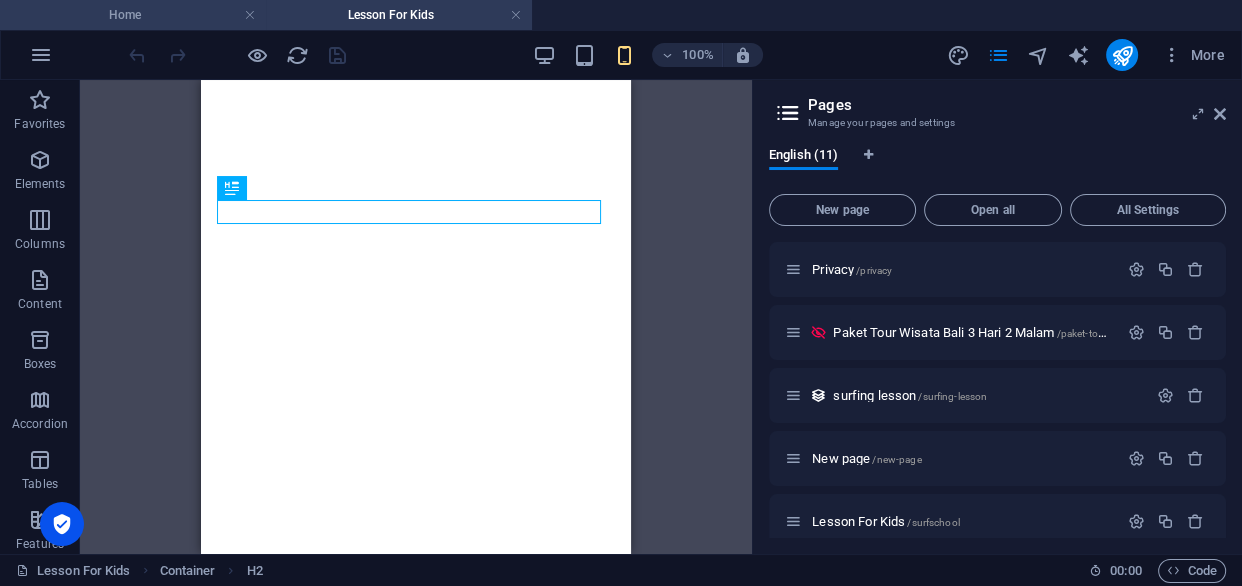 click on "Home" at bounding box center [133, 15] 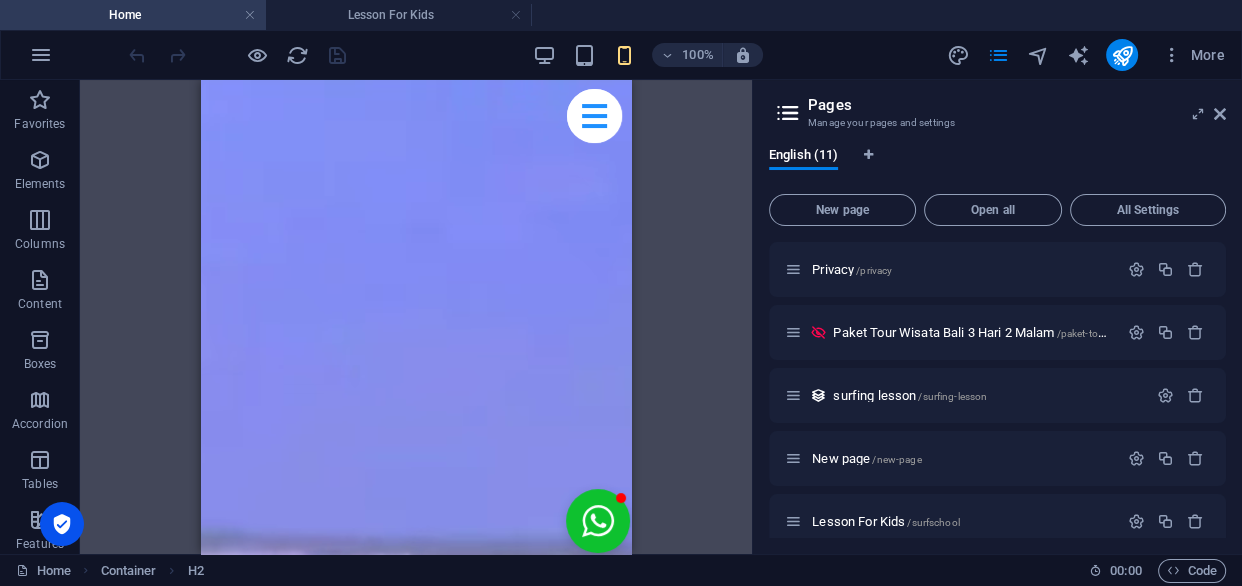 scroll, scrollTop: 0, scrollLeft: 0, axis: both 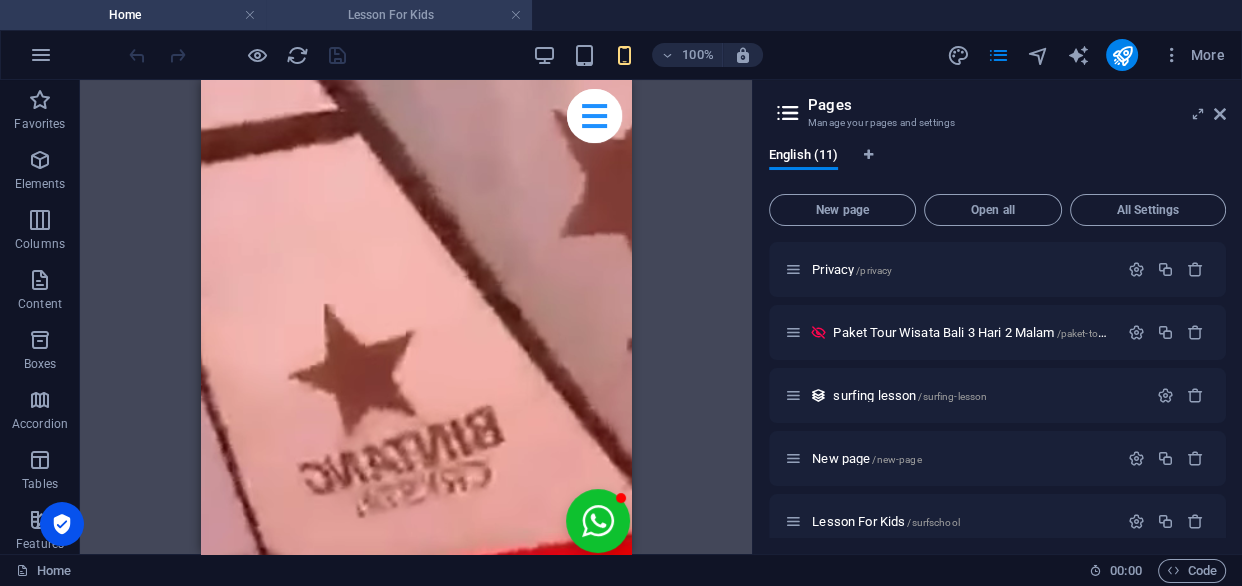 click on "Lesson For Kids" at bounding box center (399, 15) 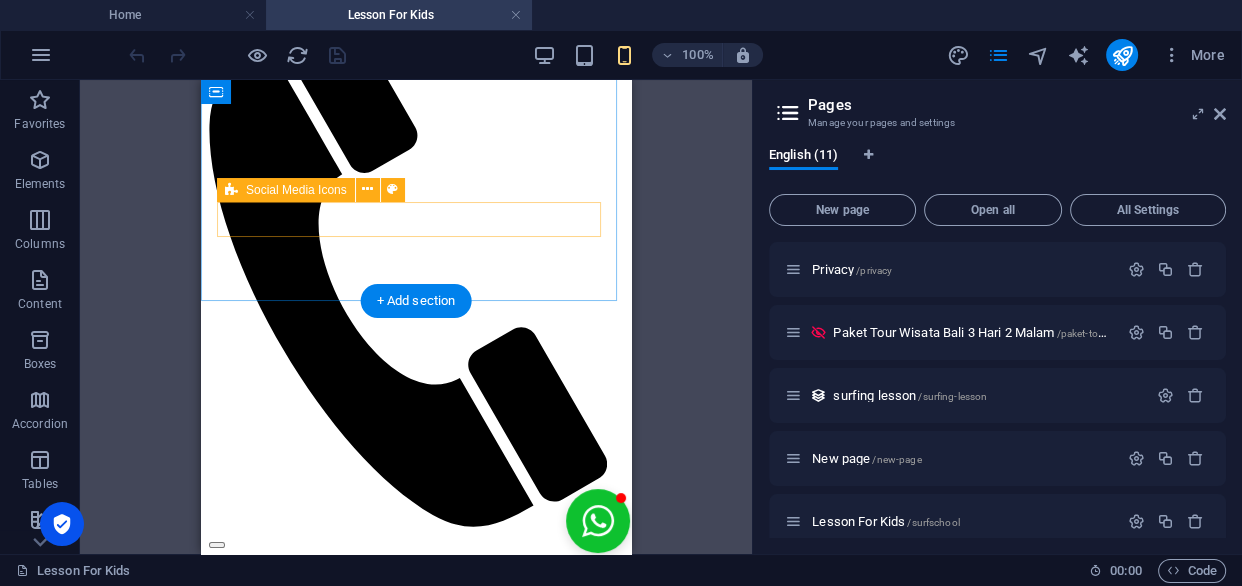 scroll, scrollTop: 0, scrollLeft: 0, axis: both 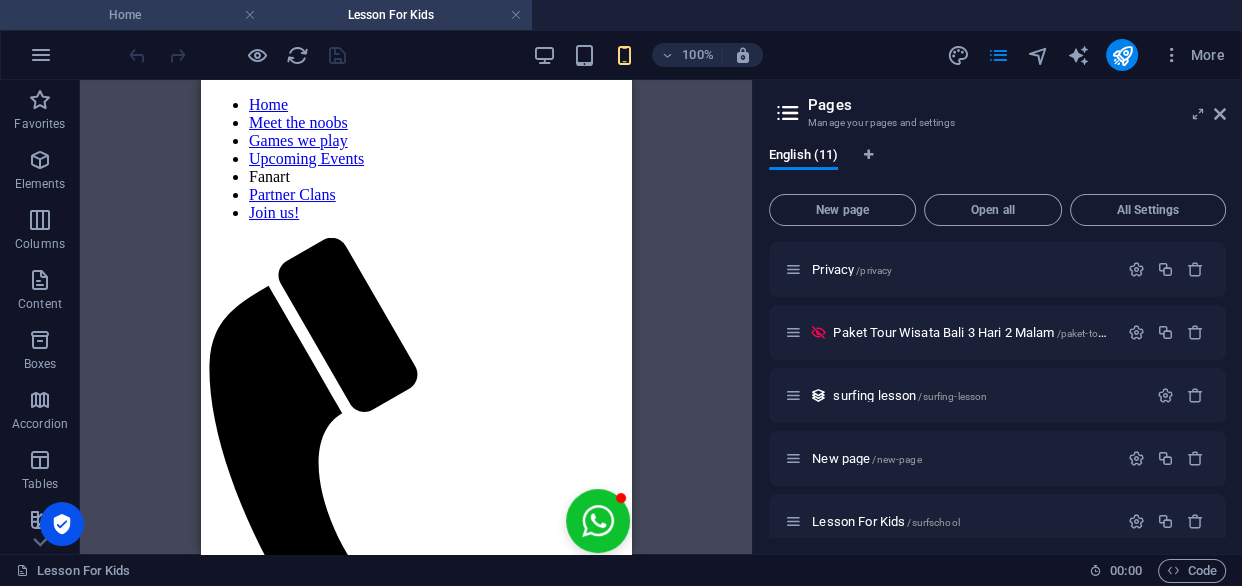 click on "Home" at bounding box center [133, 15] 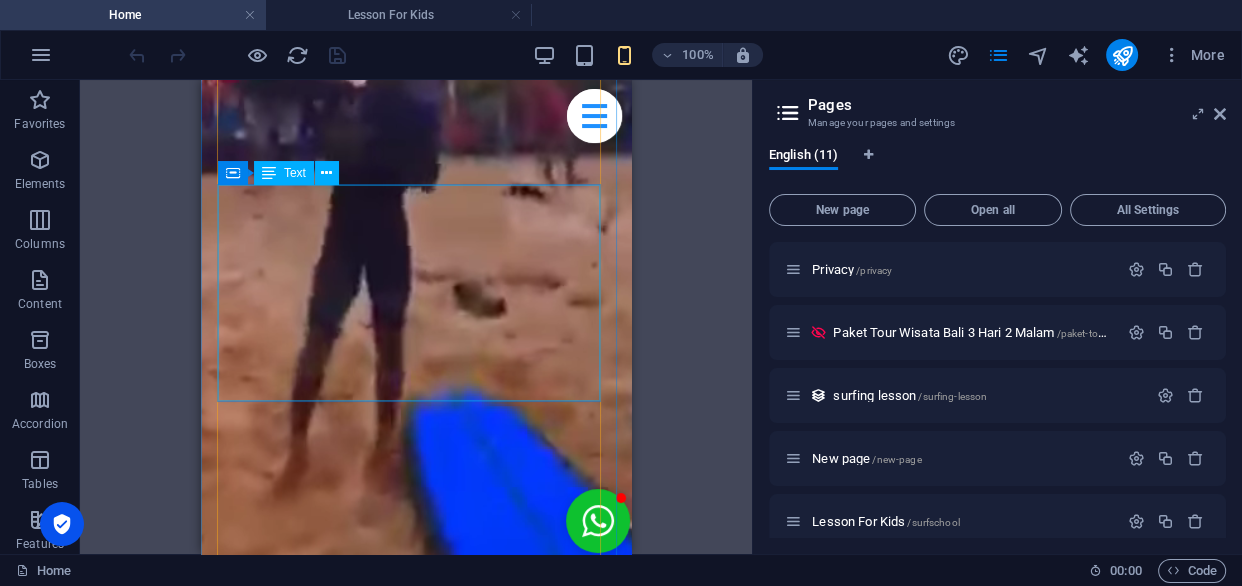 scroll, scrollTop: 2363, scrollLeft: 0, axis: vertical 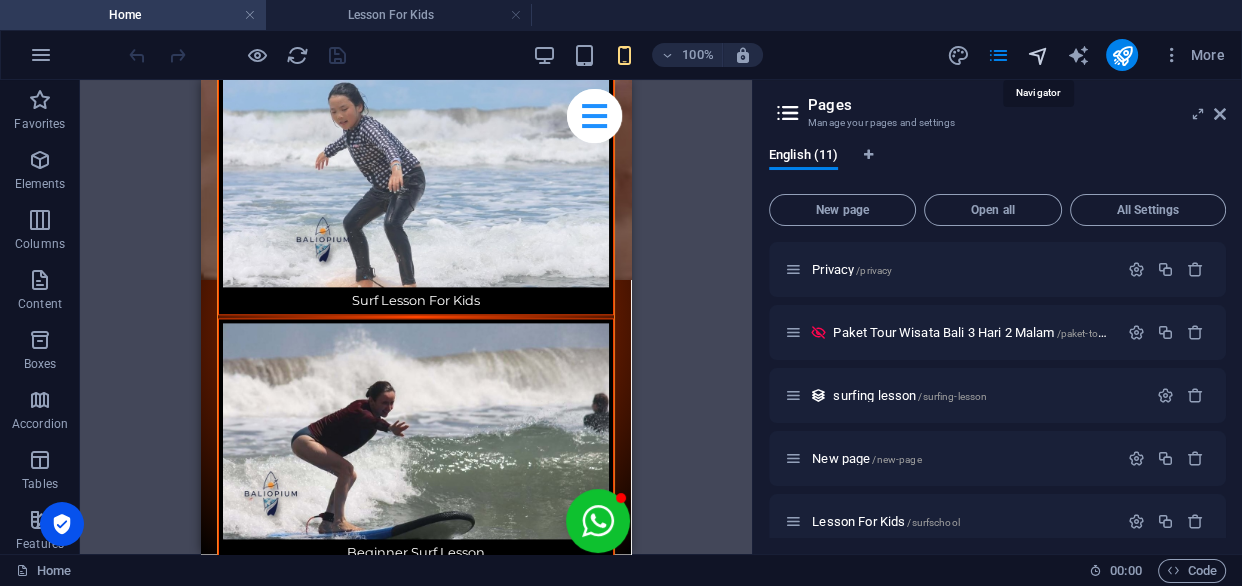 click at bounding box center [1037, 55] 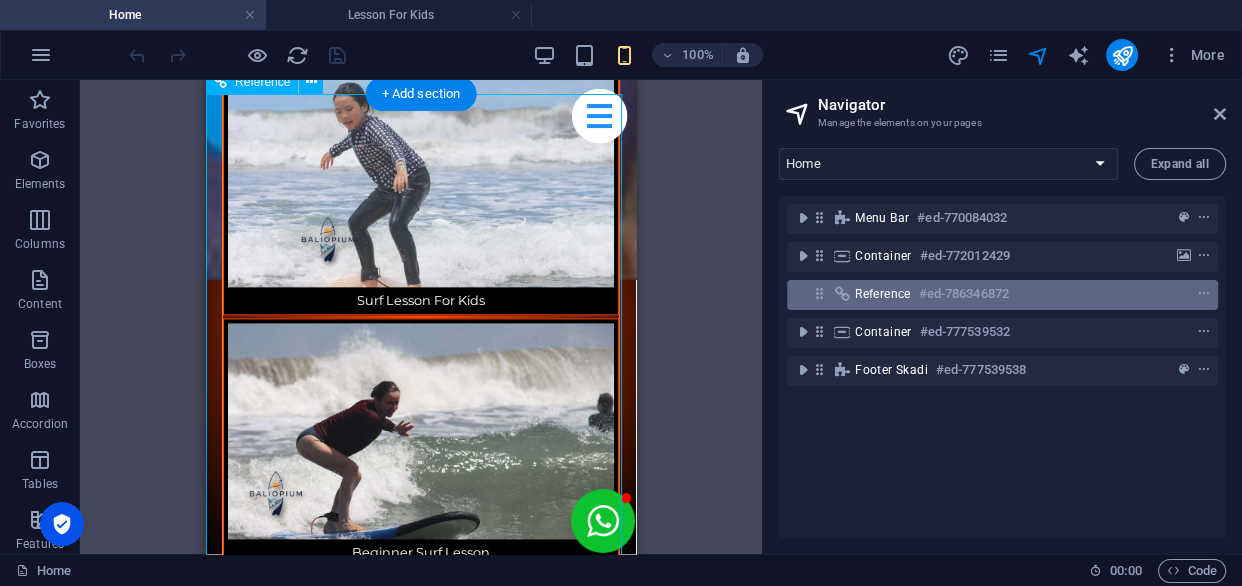 click at bounding box center (819, 293) 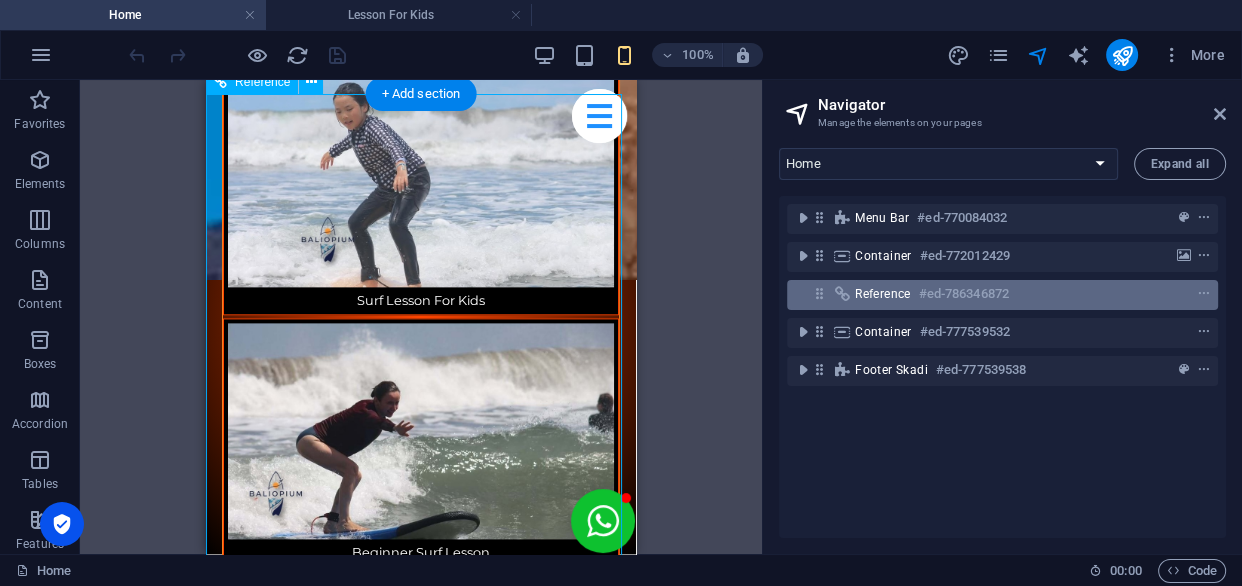 scroll, scrollTop: 3336, scrollLeft: 0, axis: vertical 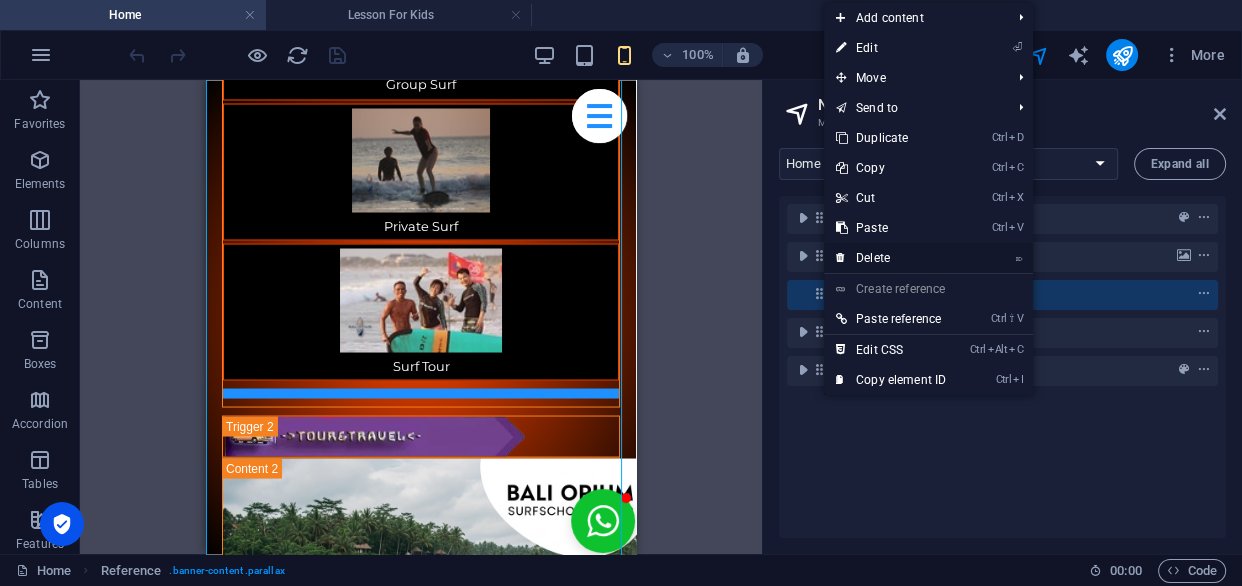 click on "⌦  Delete" at bounding box center [891, 258] 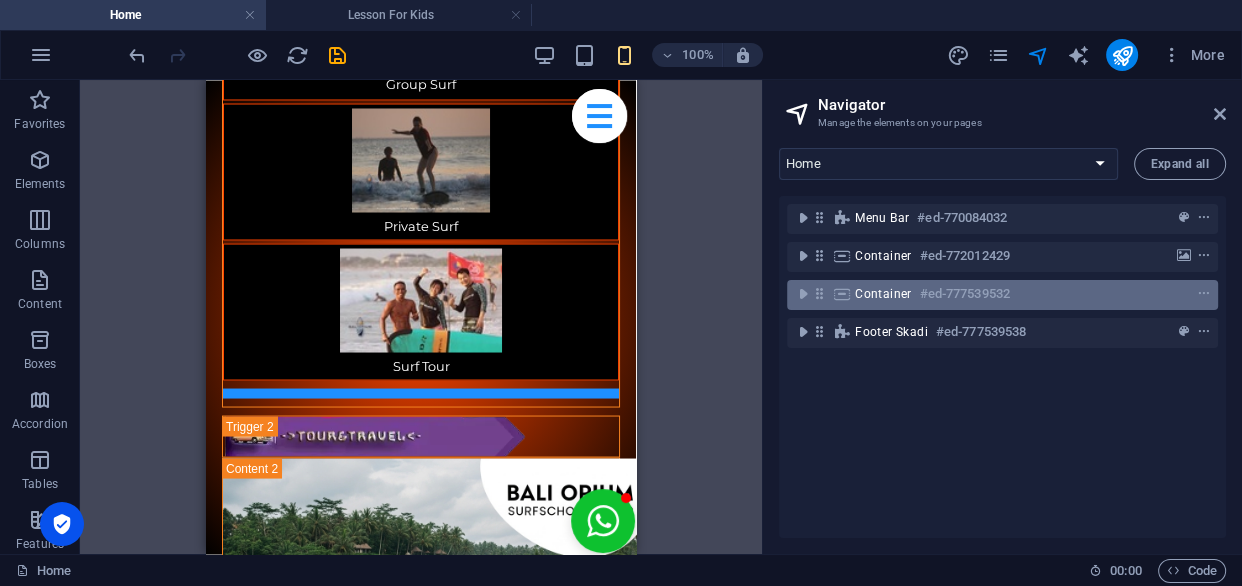 scroll, scrollTop: 2397, scrollLeft: 0, axis: vertical 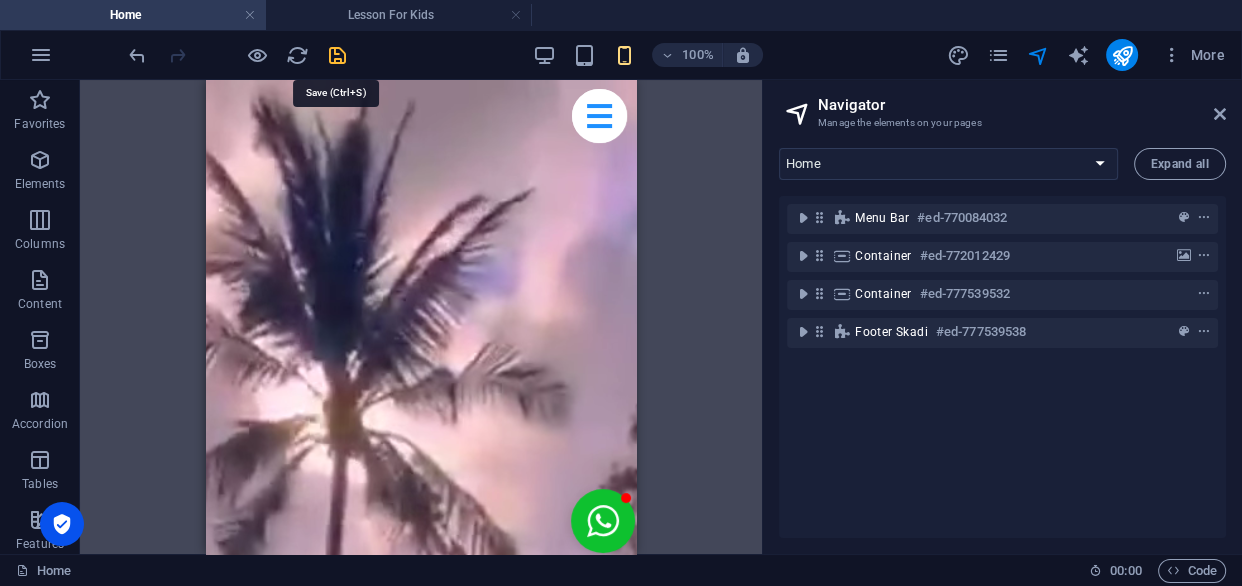 click at bounding box center [337, 55] 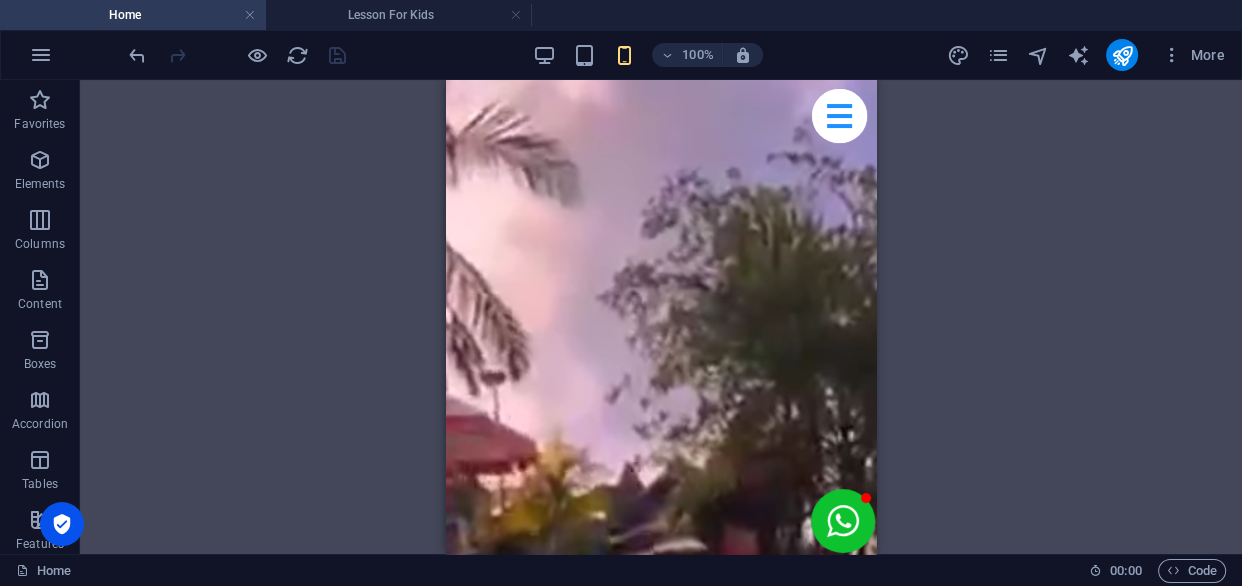 scroll, scrollTop: 346, scrollLeft: 0, axis: vertical 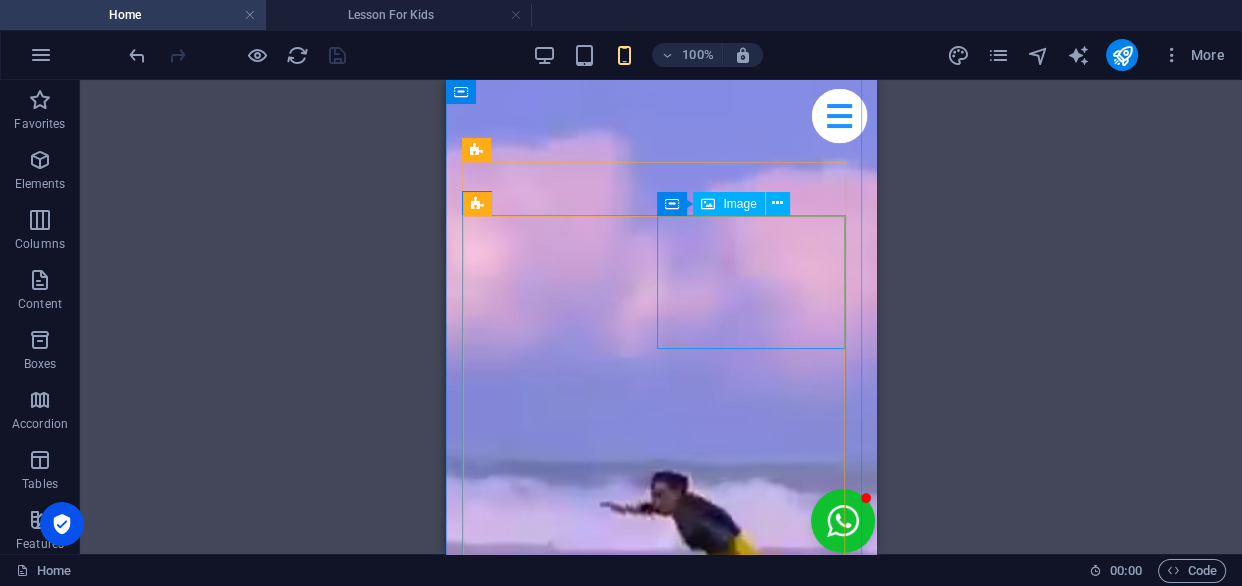 click on "Beginner Surf Lesson" at bounding box center (661, 2460) 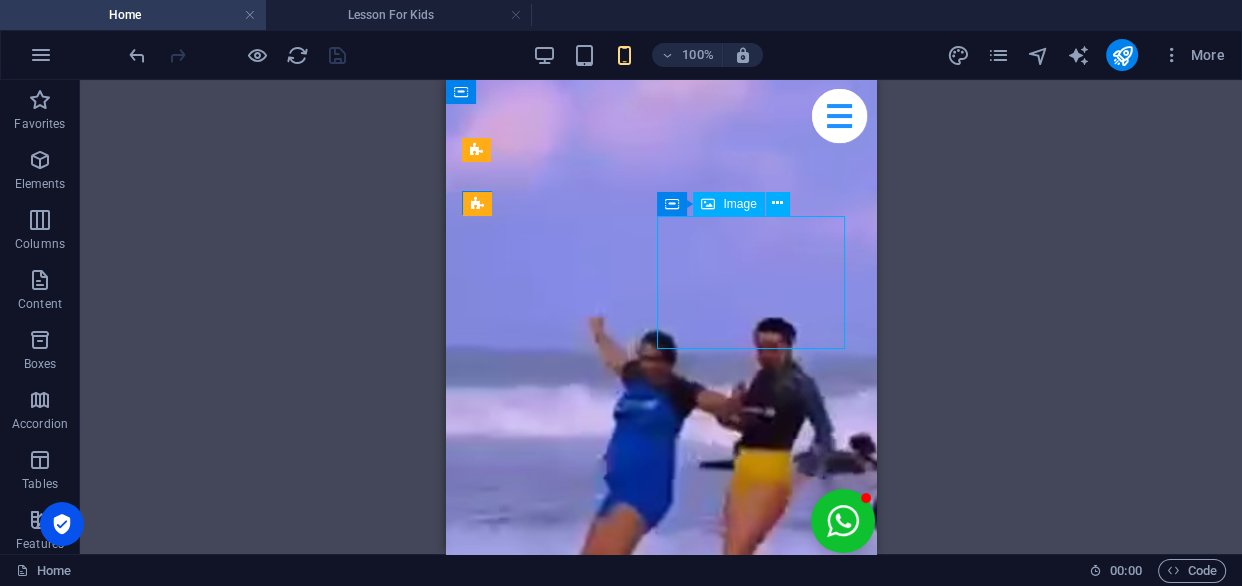 click on "Beginner Surf Lesson" at bounding box center [661, 2460] 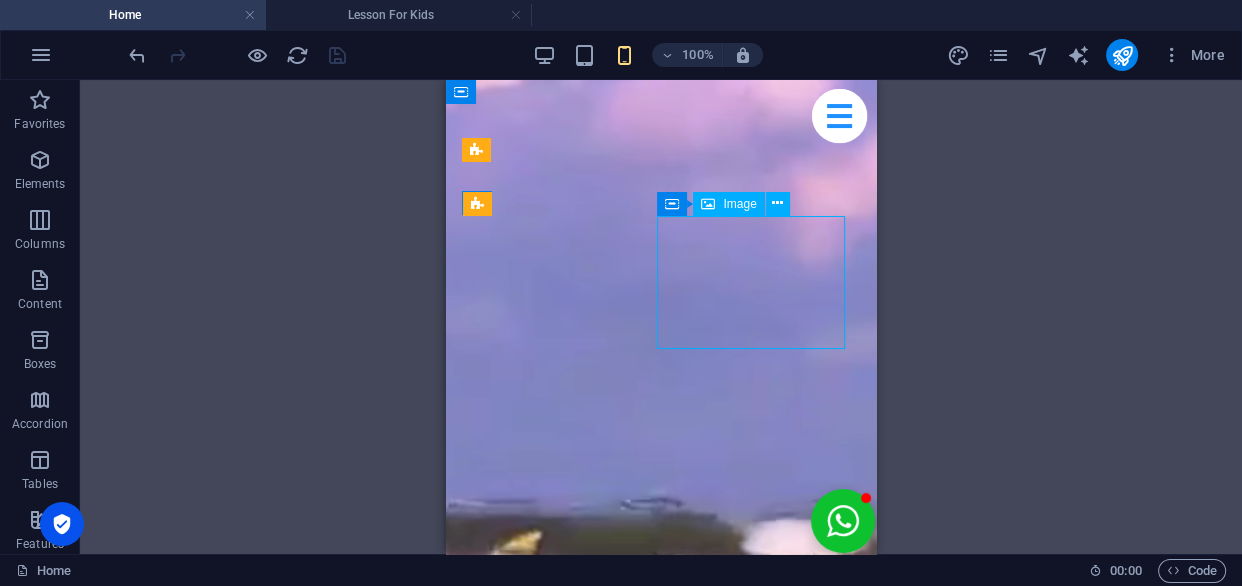 select on "%" 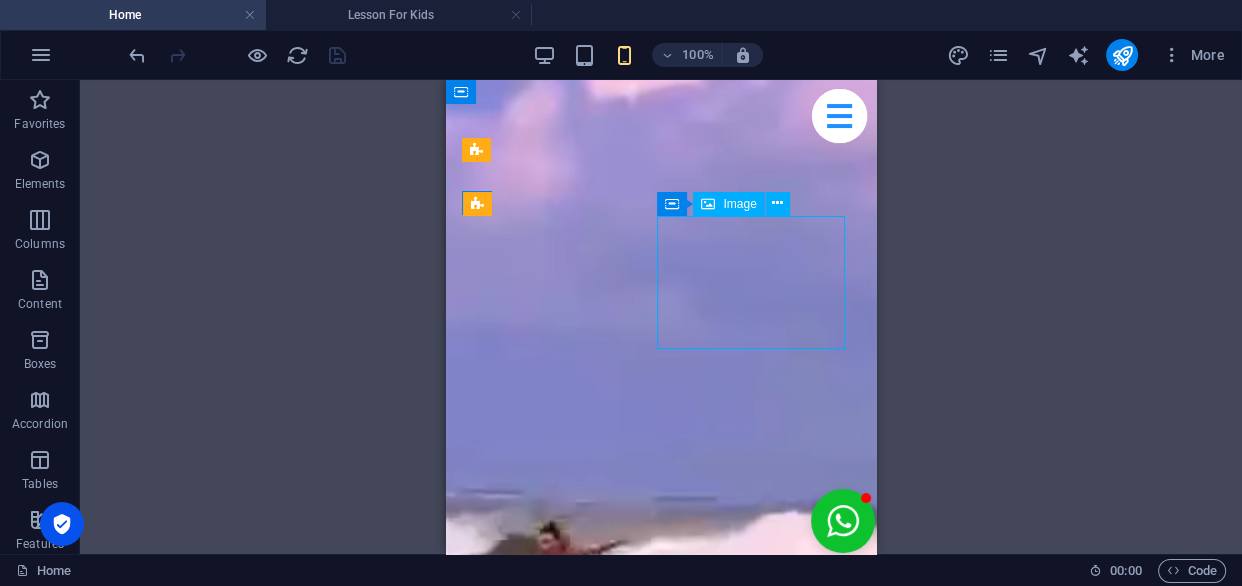 select 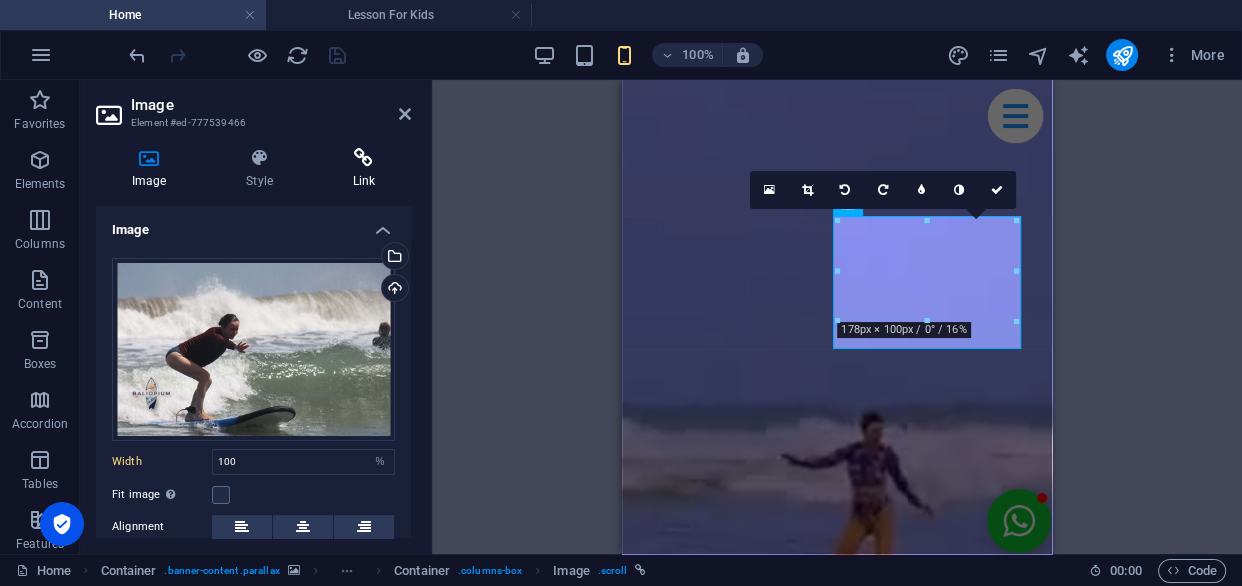 click on "Link" at bounding box center (364, 169) 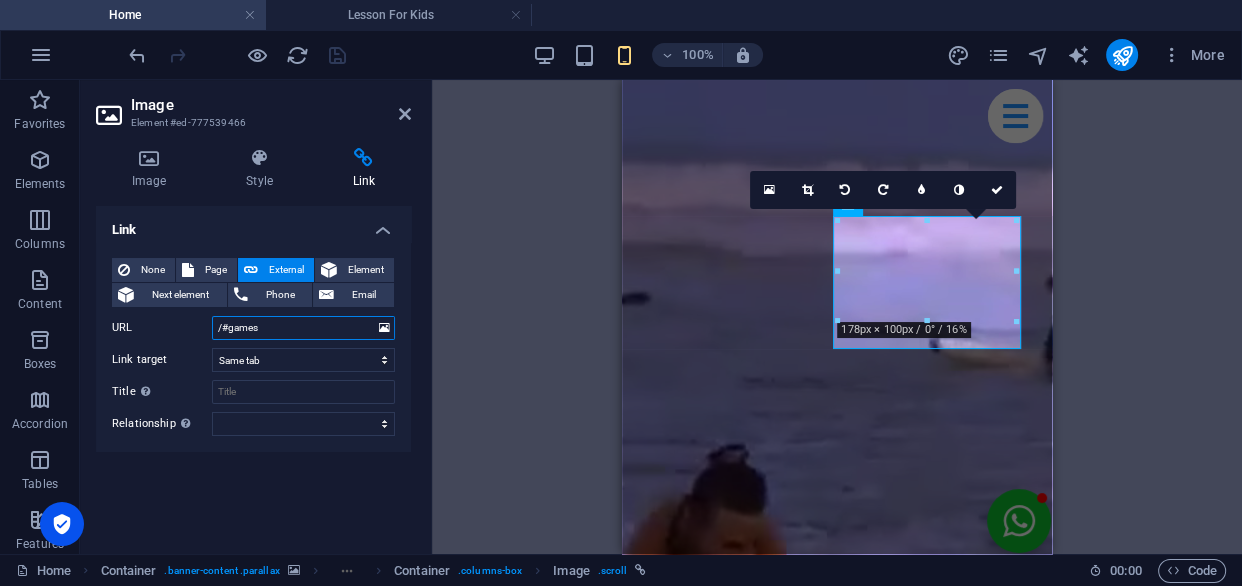 click on "/#games" at bounding box center [303, 328] 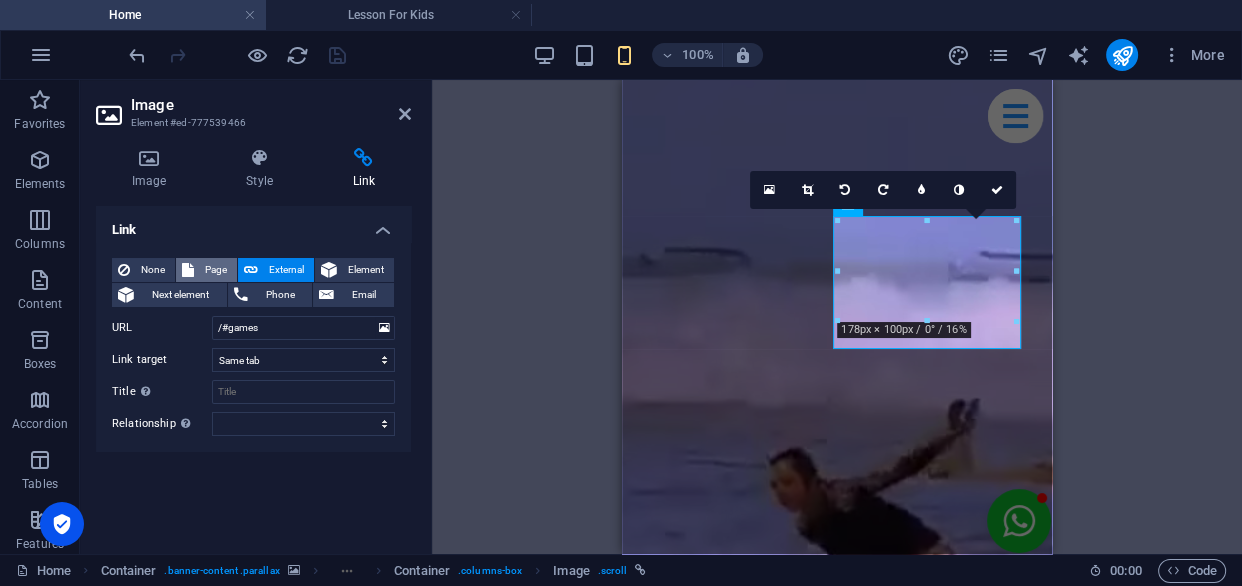 click on "Page" at bounding box center (215, 270) 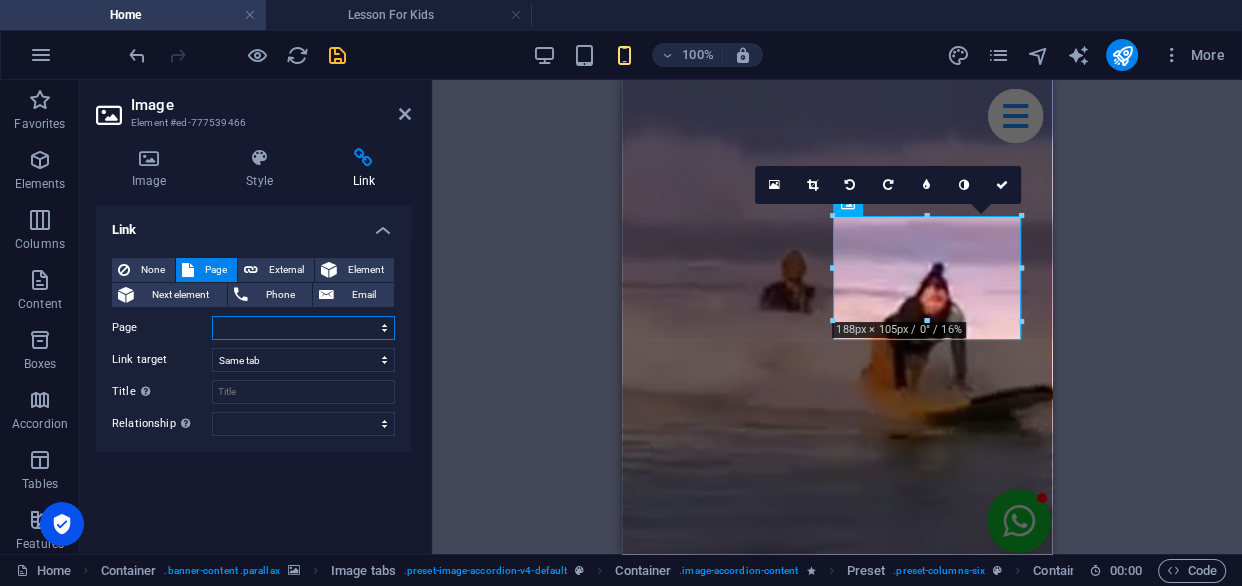 click on "Home Kidslesson Subpage Legal Notice Paket Tour Wisata [GEOGRAPHIC_DATA] 3 Hari 2 Malam Privacy Paket Tour Wisata [GEOGRAPHIC_DATA] 3 Hari 2 Malam New page Lesson For Kids beginner surf lesson" at bounding box center (303, 328) 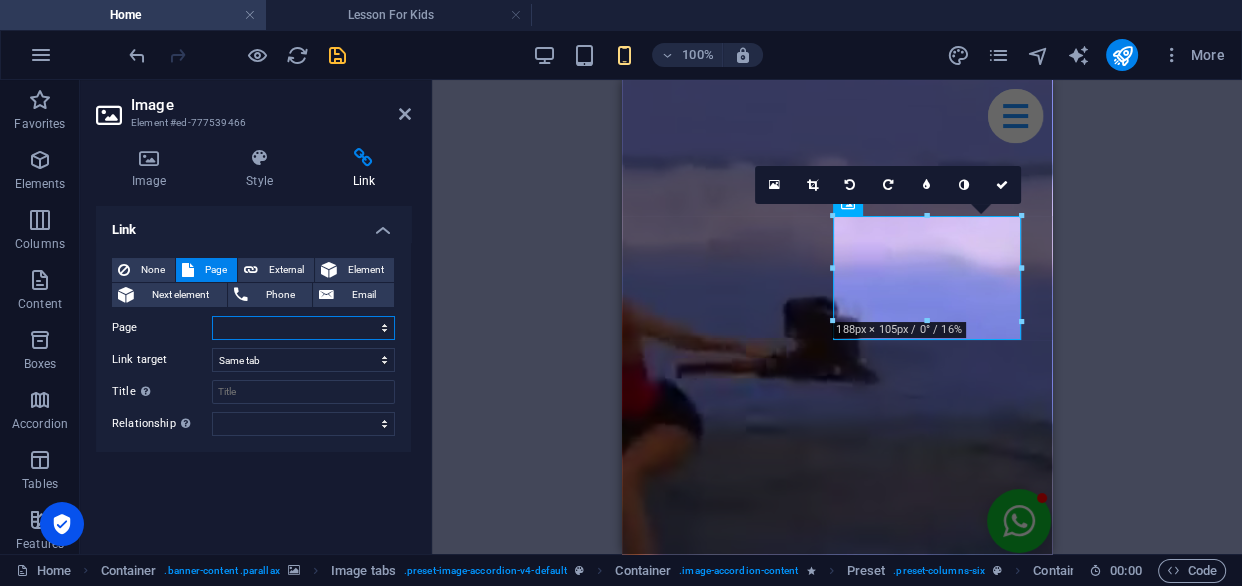 select on "9" 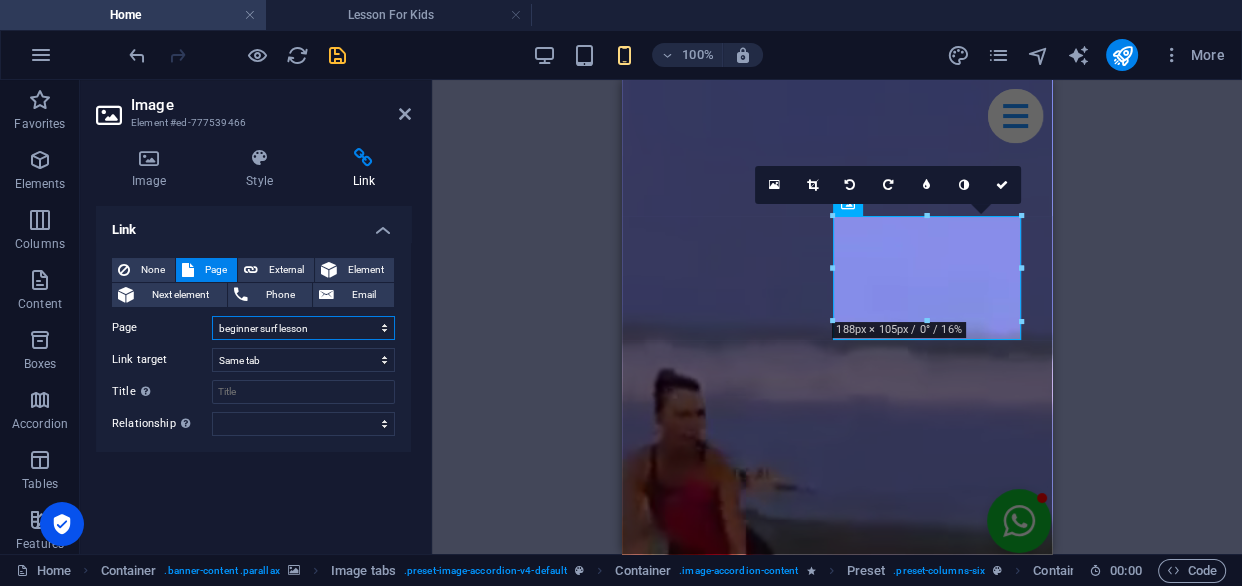 click on "Home Kidslesson Subpage Legal Notice Paket Tour Wisata [GEOGRAPHIC_DATA] 3 Hari 2 Malam Privacy Paket Tour Wisata [GEOGRAPHIC_DATA] 3 Hari 2 Malam New page Lesson For Kids beginner surf lesson" at bounding box center [303, 328] 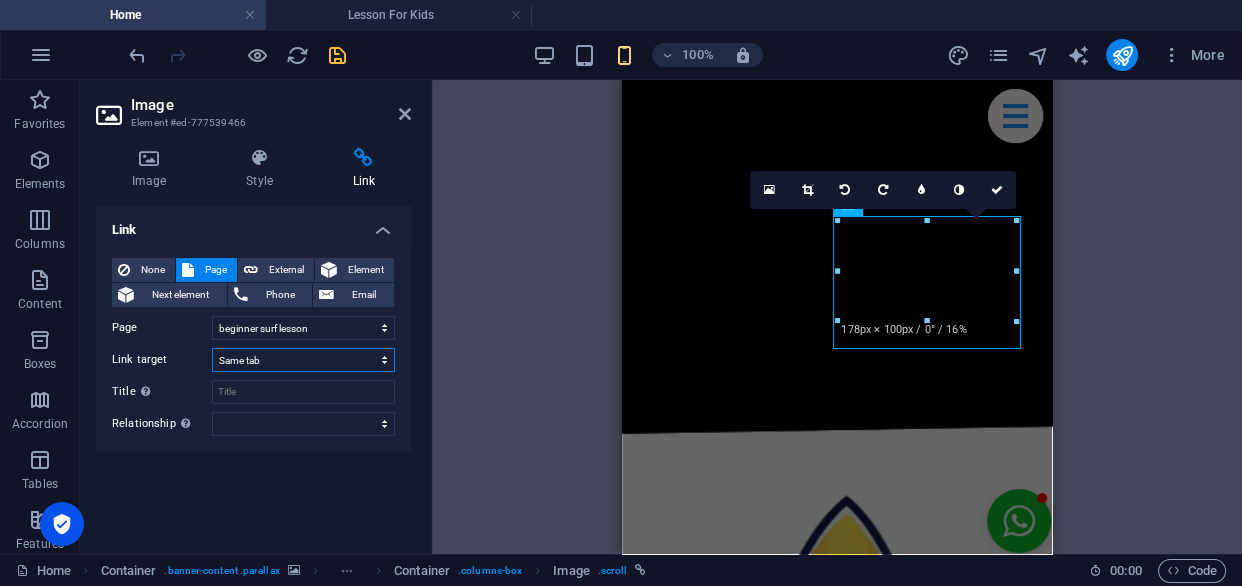click on "New tab Same tab Overlay" at bounding box center [303, 360] 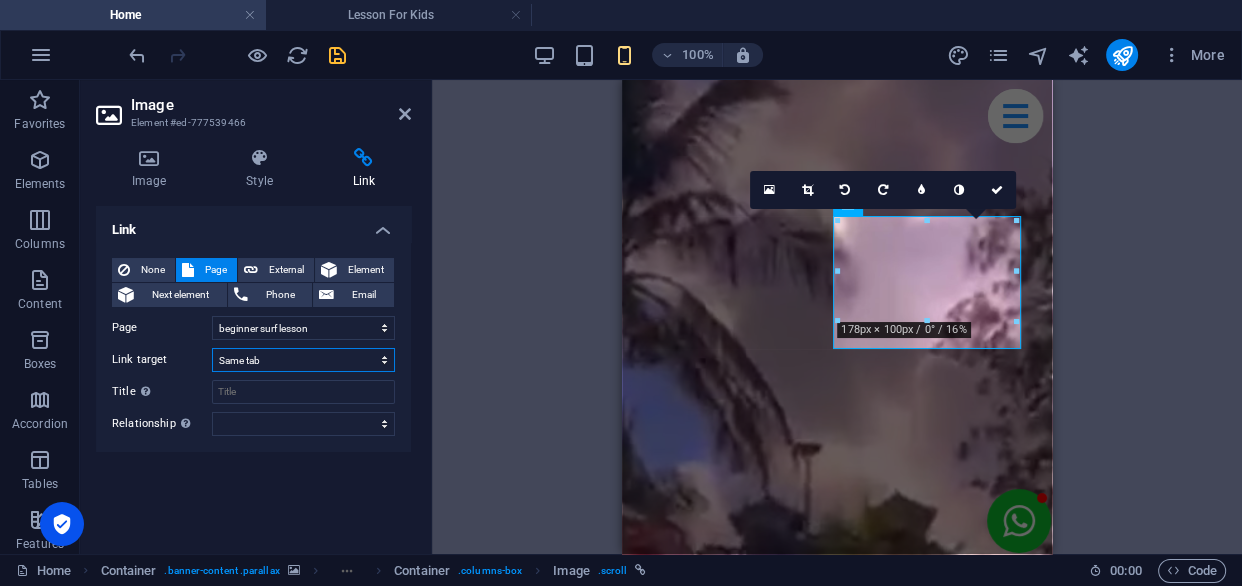 select on "overlay" 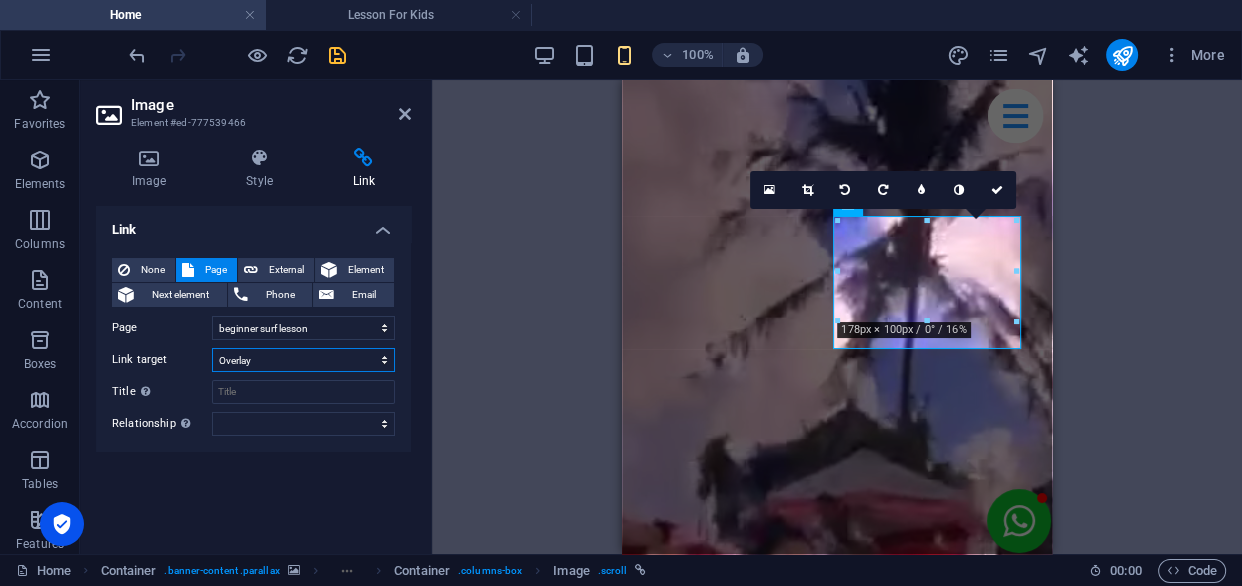 click on "New tab Same tab Overlay" at bounding box center (303, 360) 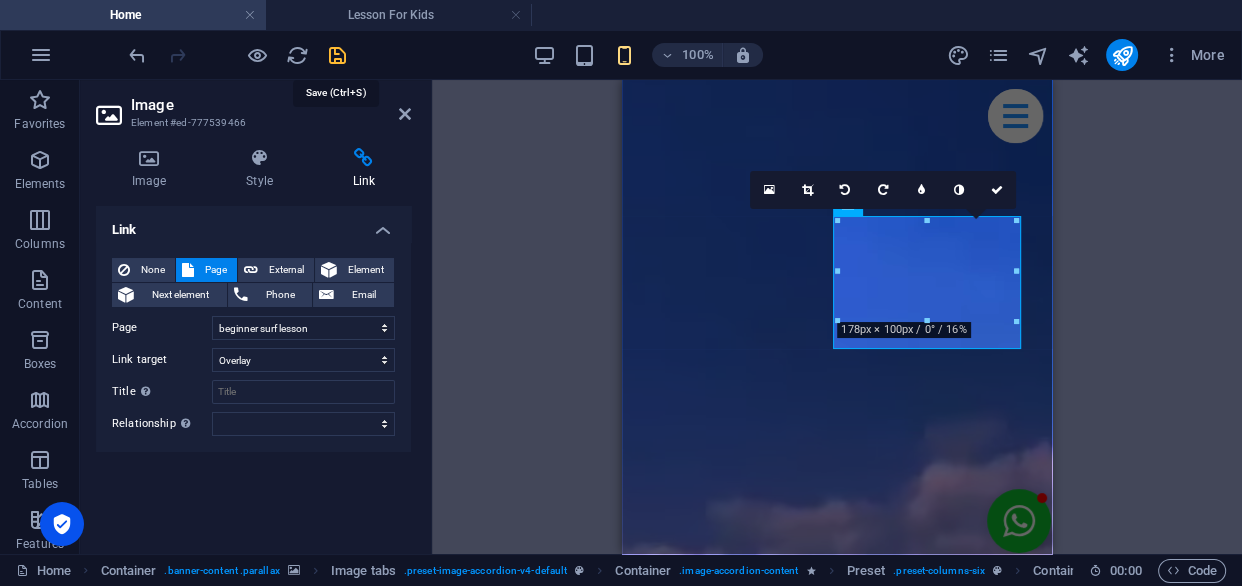 click at bounding box center (337, 55) 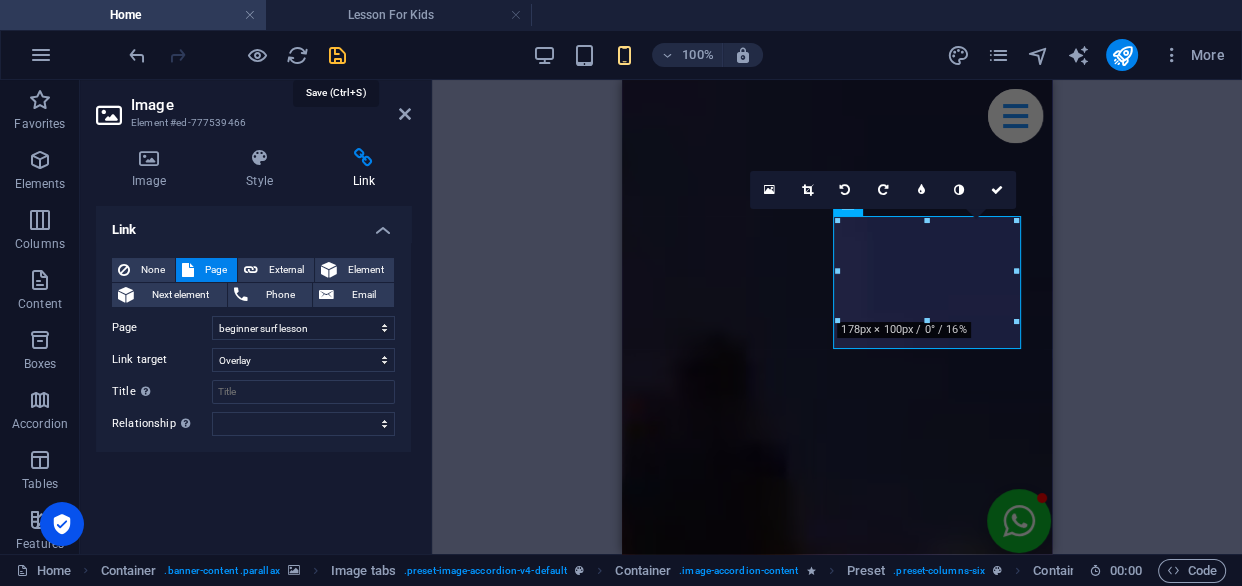 click at bounding box center (237, 55) 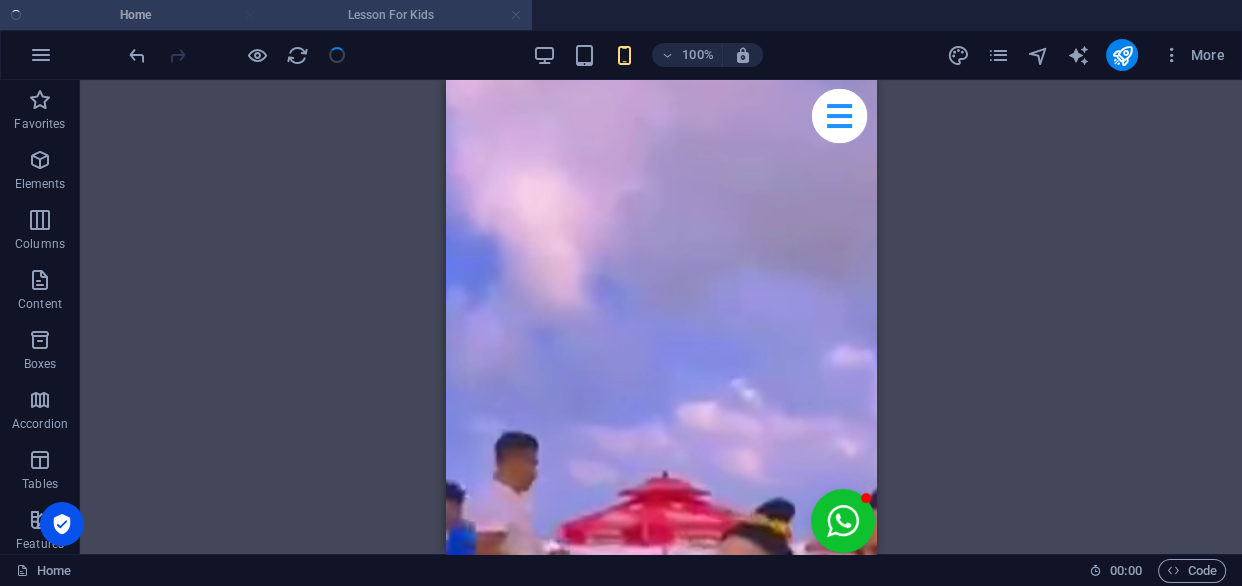 click at bounding box center [516, 15] 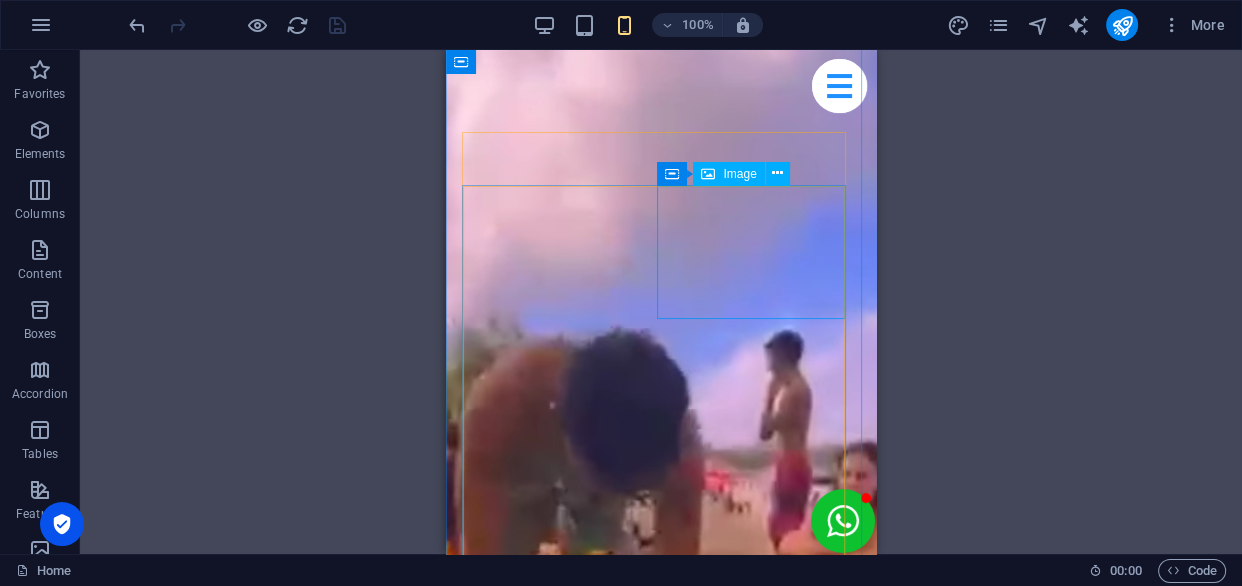 click on "Beginner Surf Lesson" at bounding box center (661, 2430) 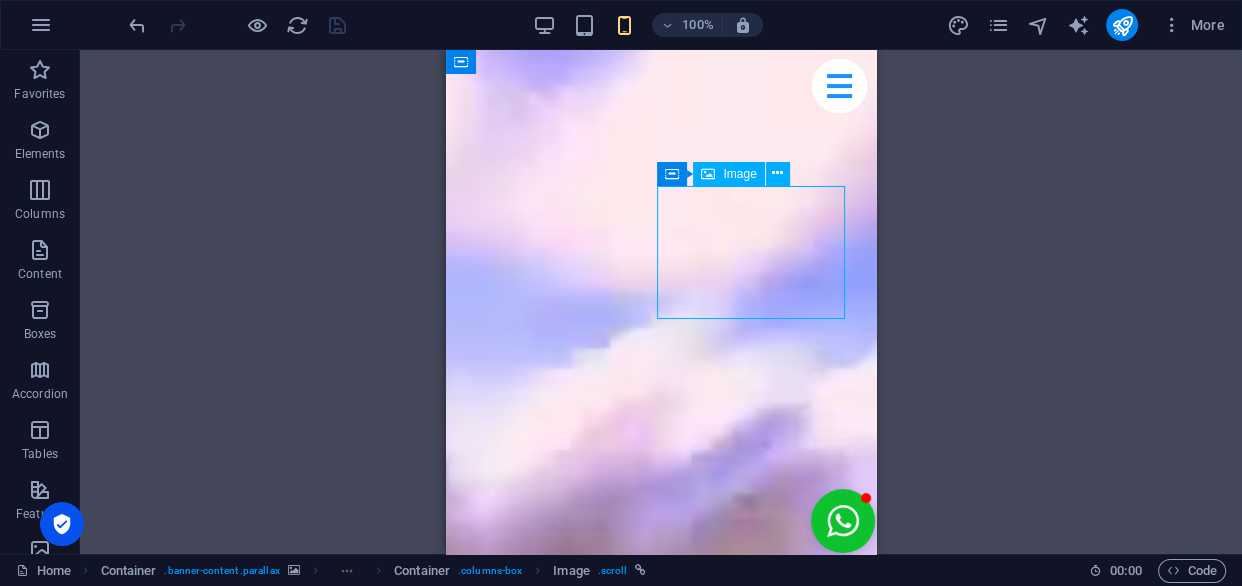 click on "Beginner Surf Lesson" at bounding box center [661, 2430] 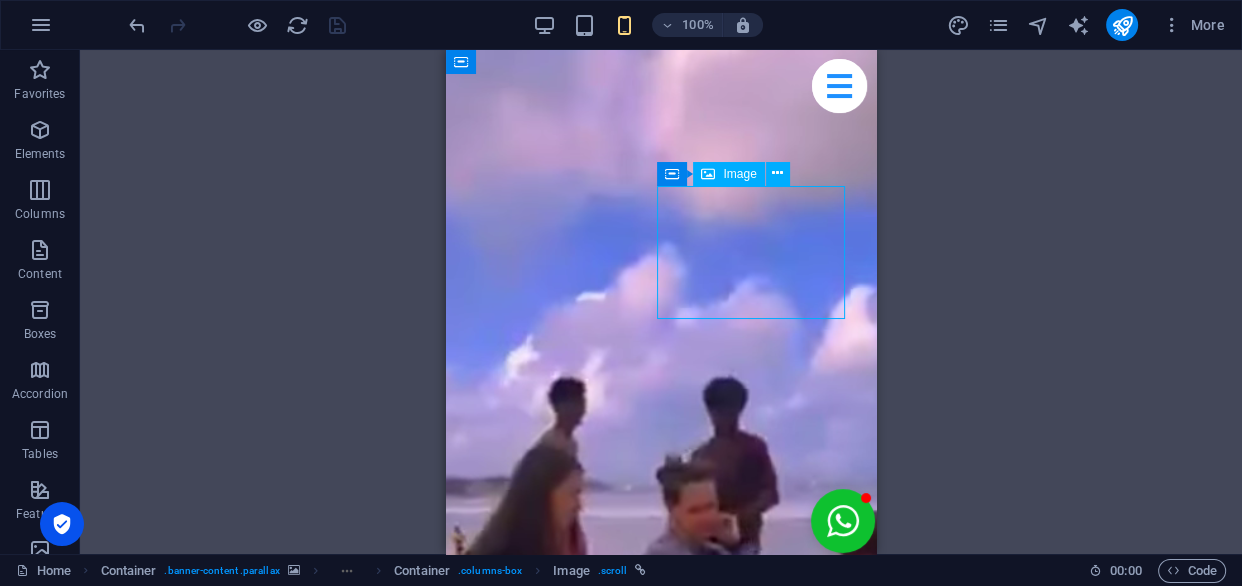 click on "Beginner Surf Lesson" at bounding box center [661, 2430] 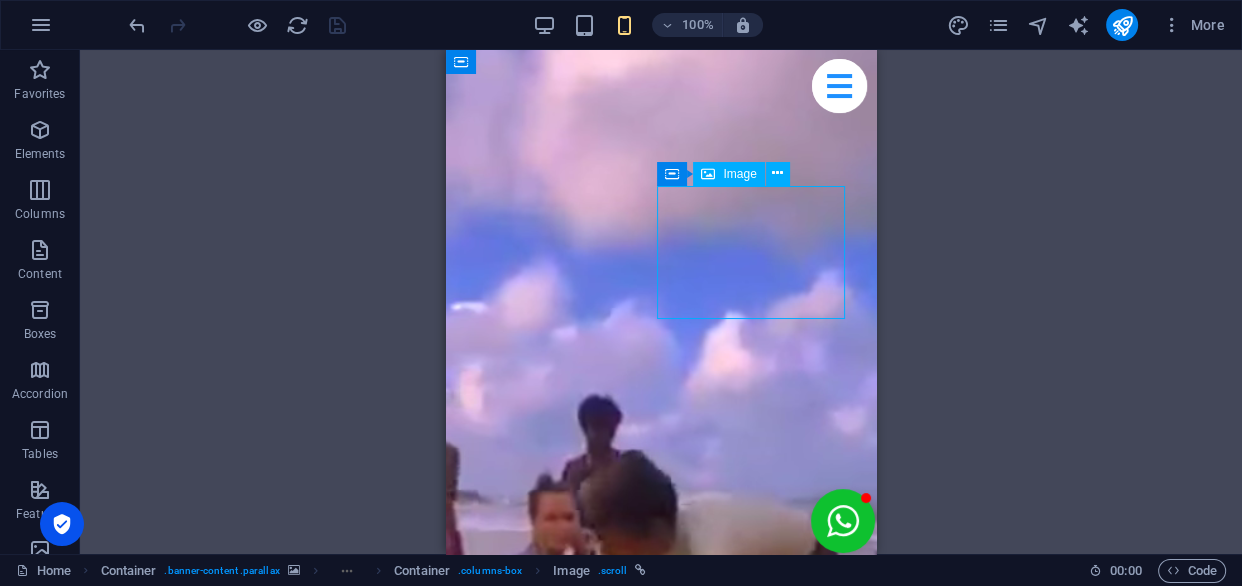 select on "9" 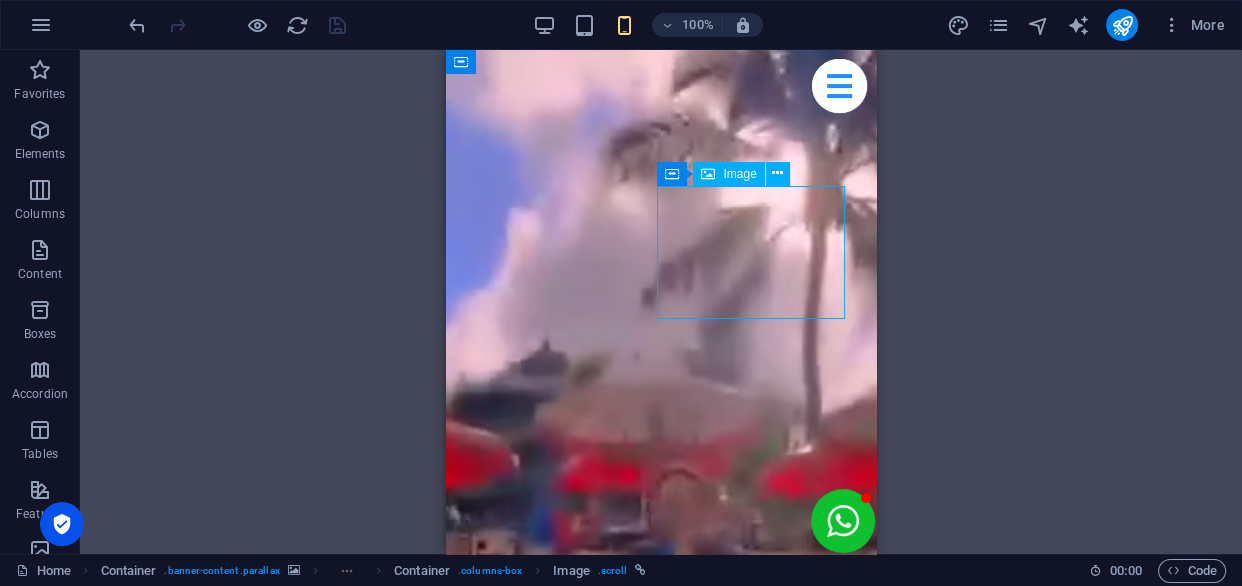 select on "overlay" 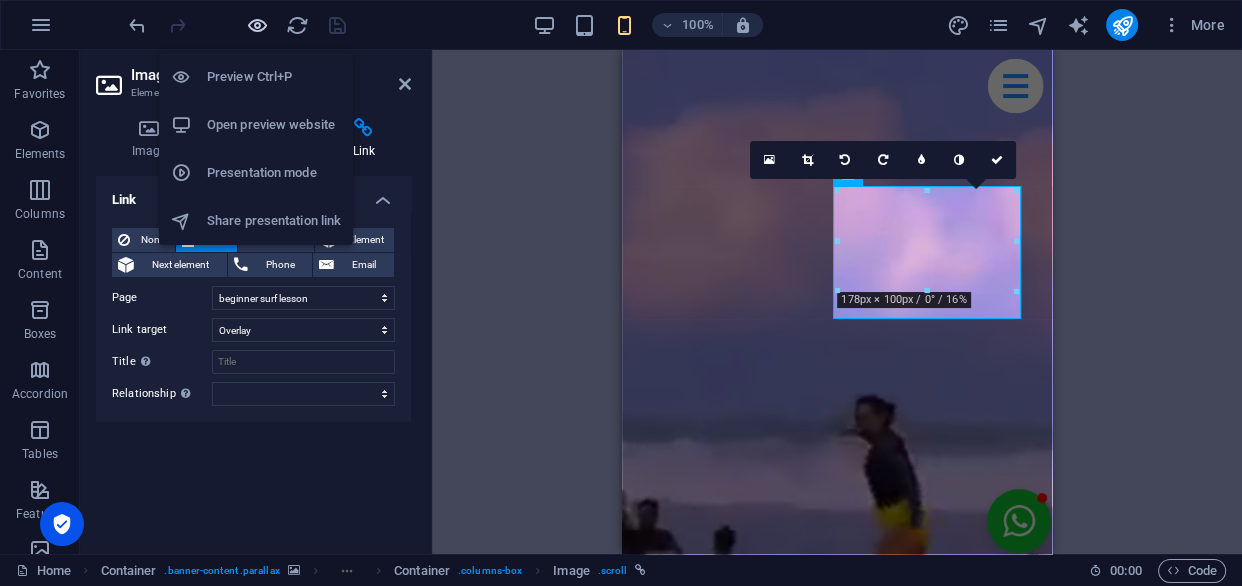 click at bounding box center [257, 25] 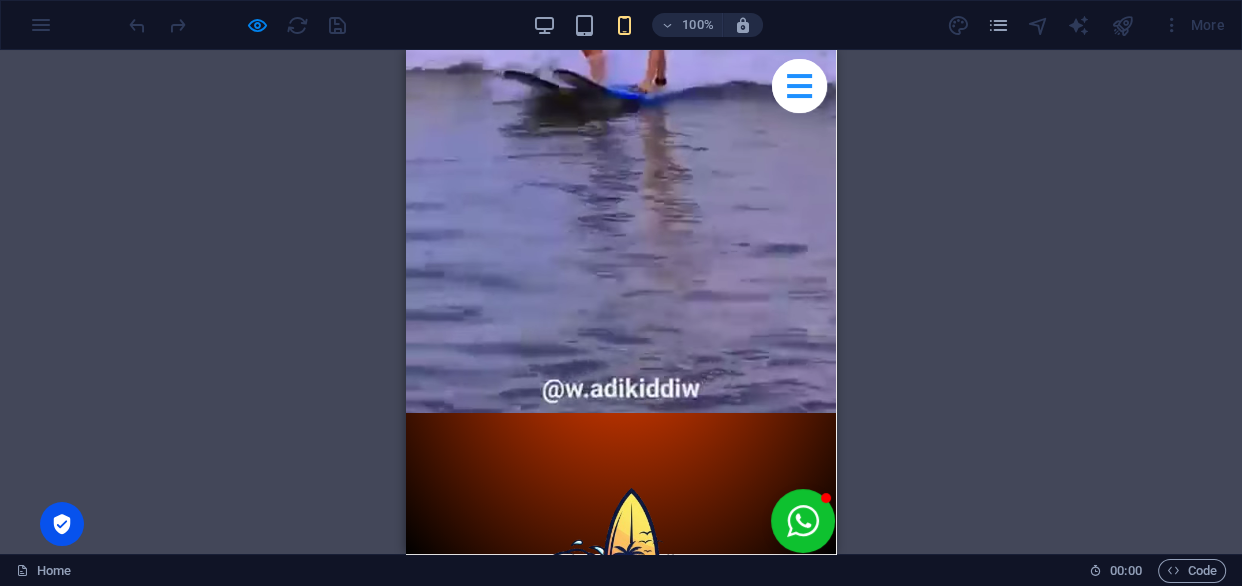 scroll, scrollTop: 363, scrollLeft: 0, axis: vertical 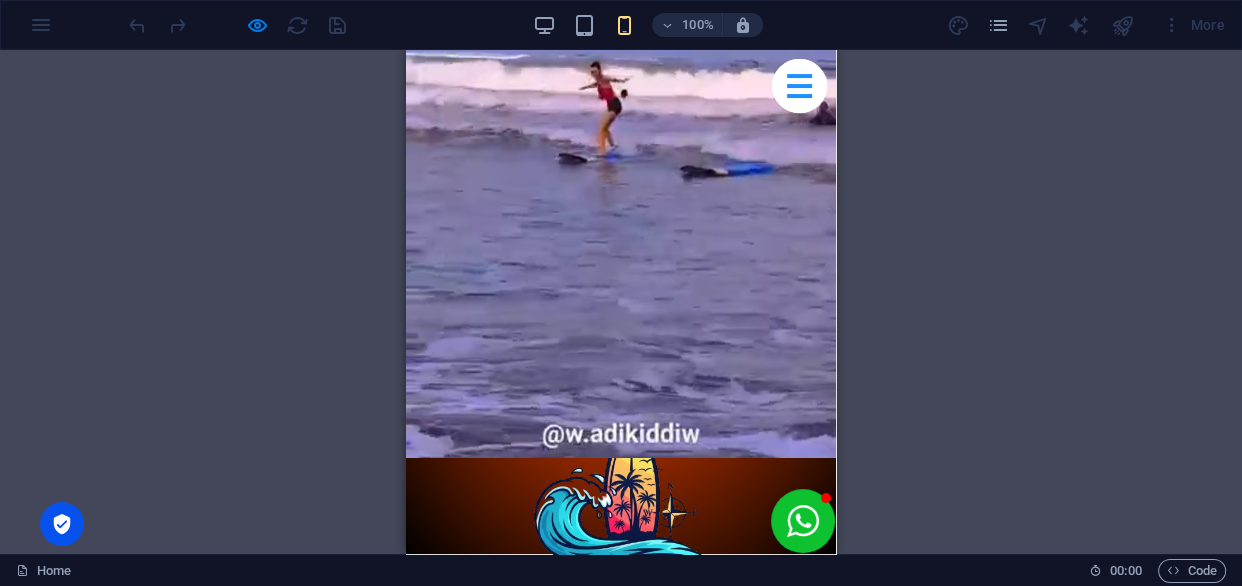 click at bounding box center [621, 978] 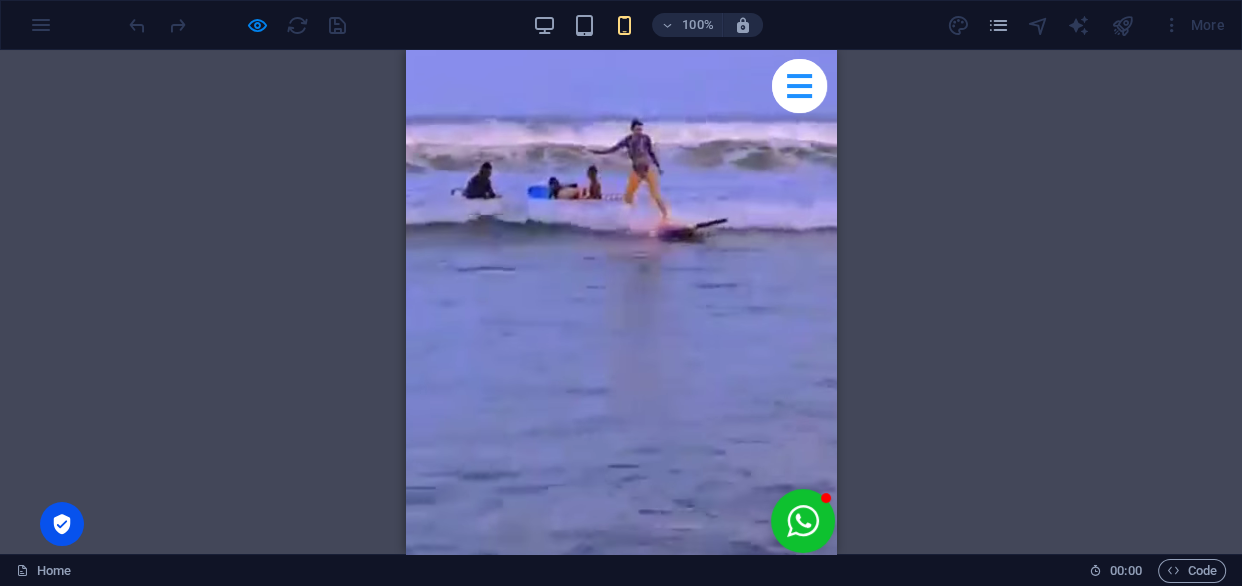 click at bounding box center (620, 1684) 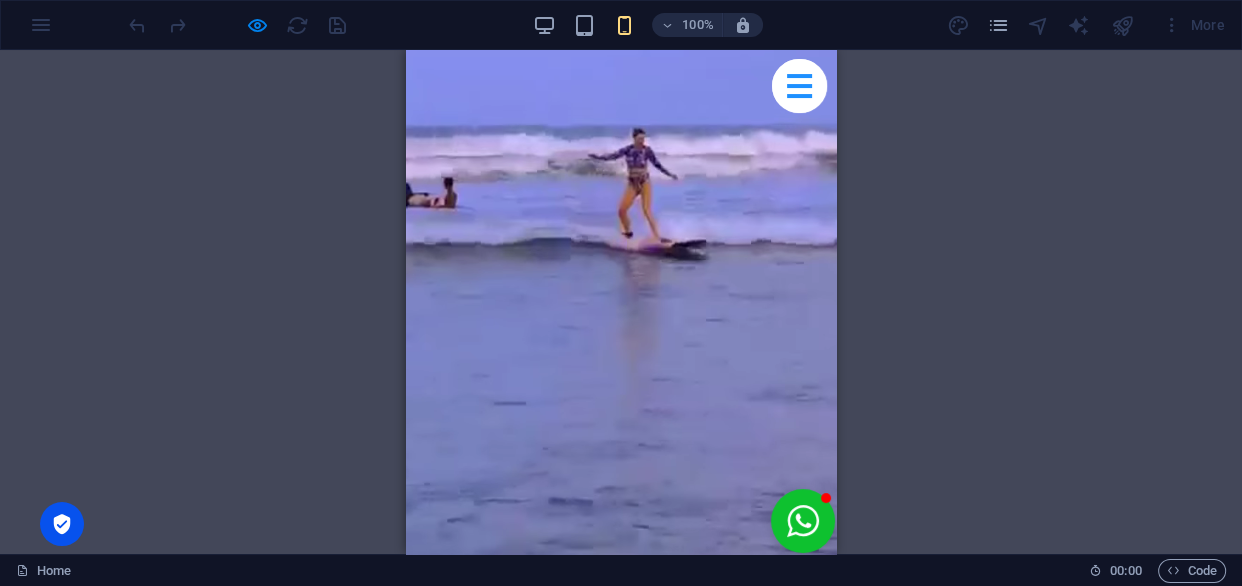 click at bounding box center (620, 1684) 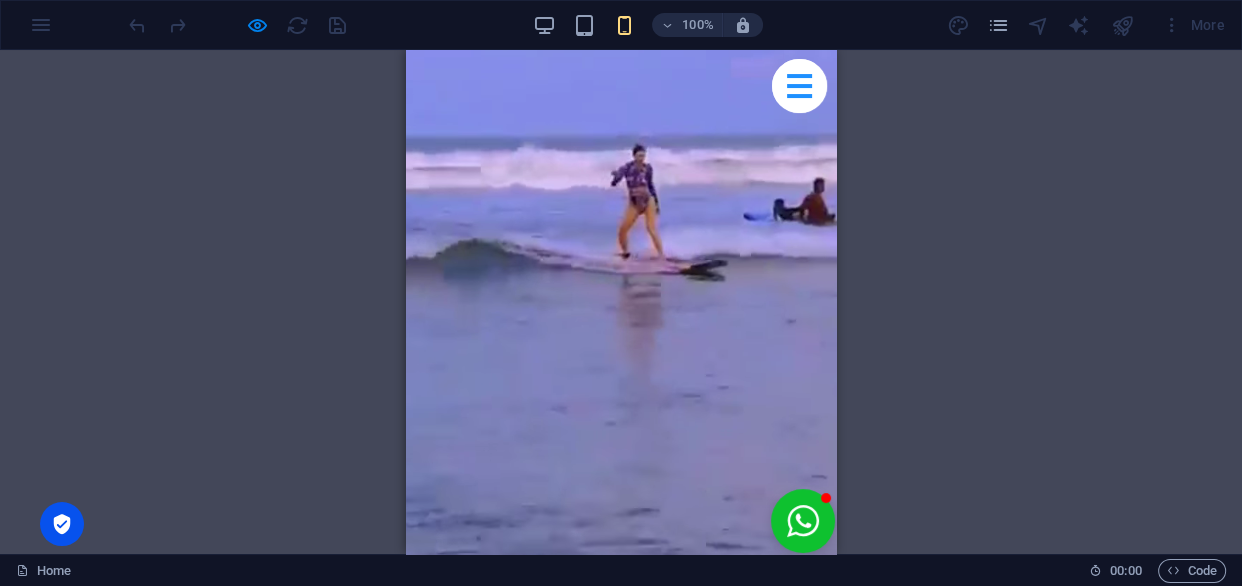 click at bounding box center (620, 1684) 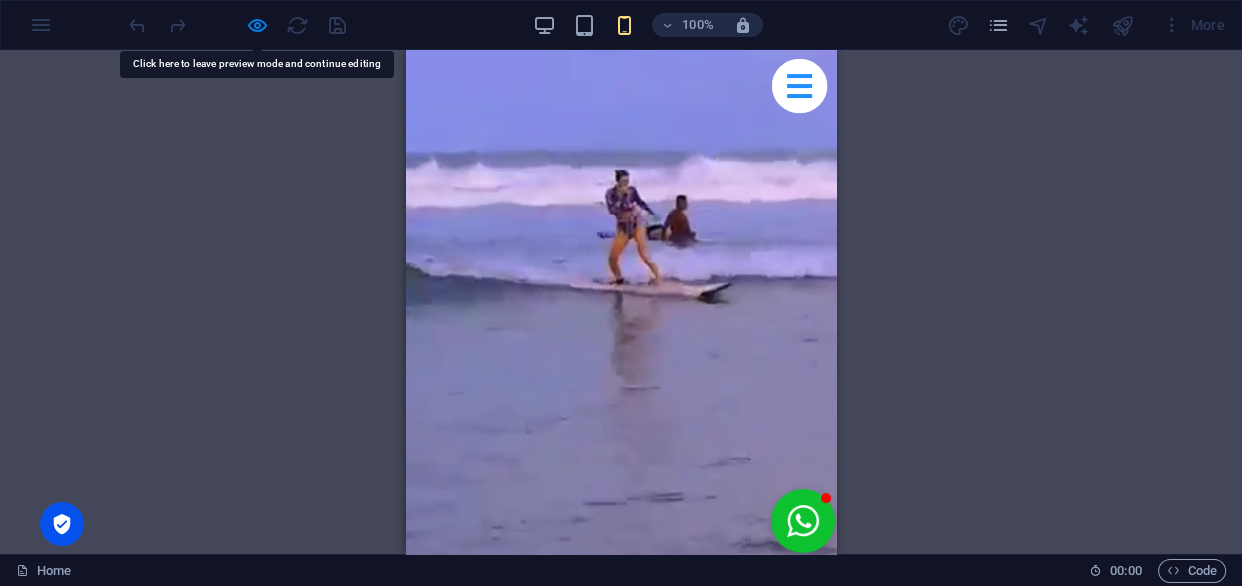 click at bounding box center [620, 1684] 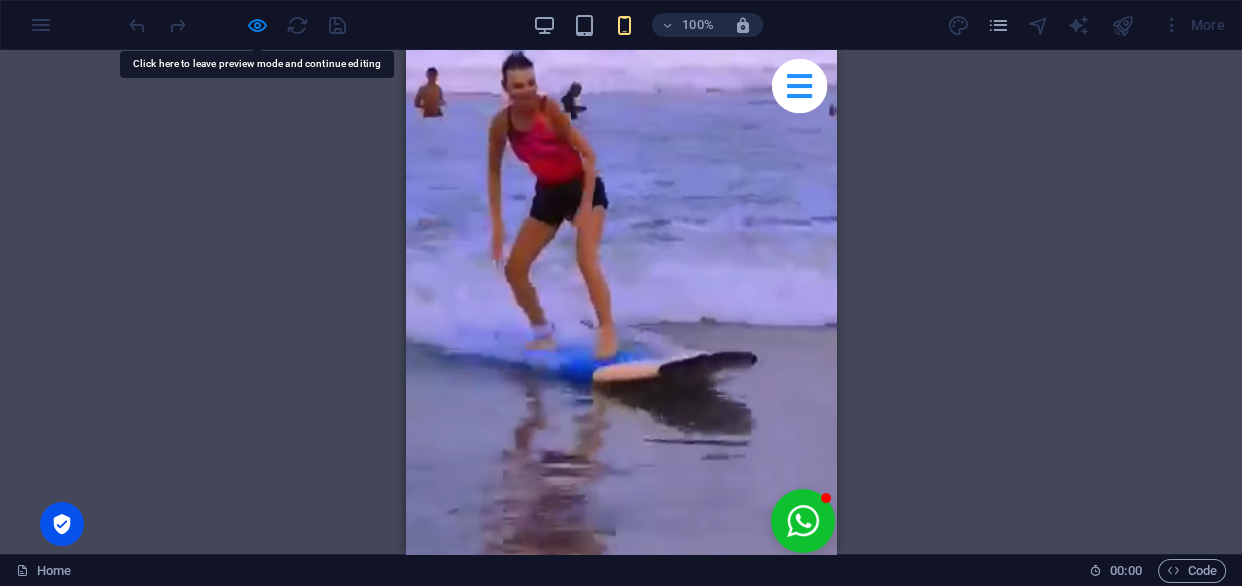 click at bounding box center [620, 1430] 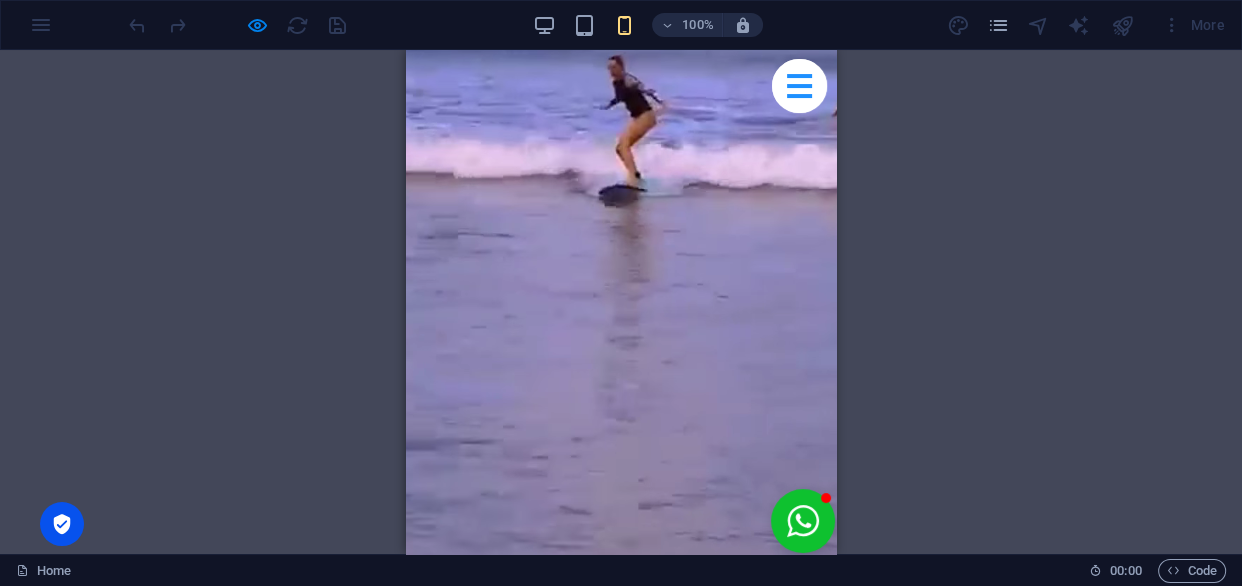 scroll, scrollTop: 363, scrollLeft: 0, axis: vertical 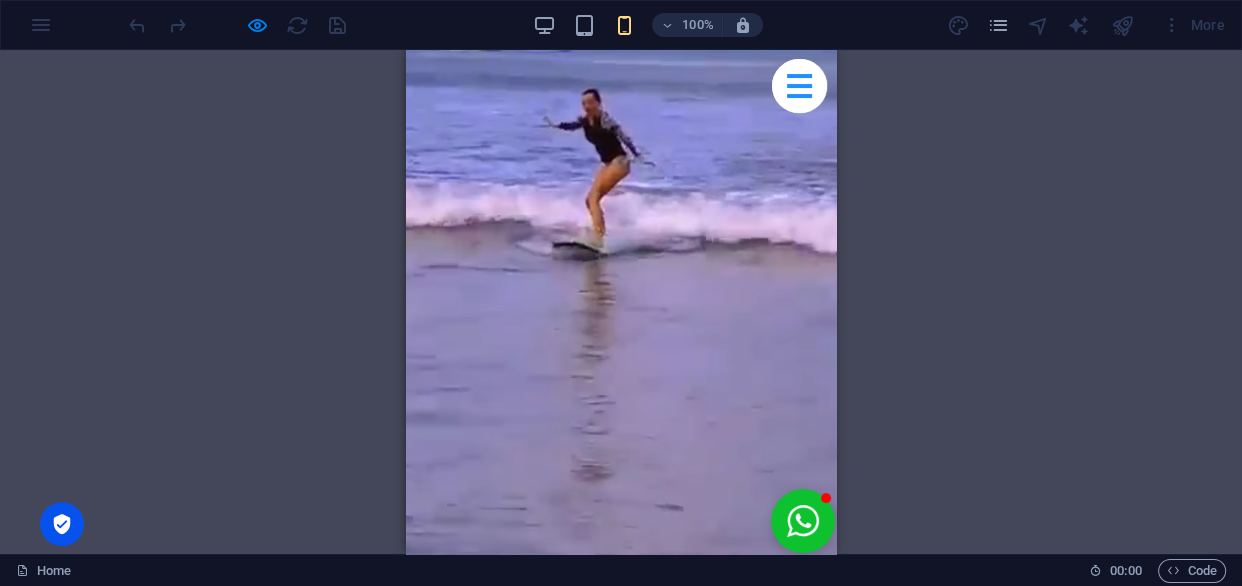 click at bounding box center [431, 600] 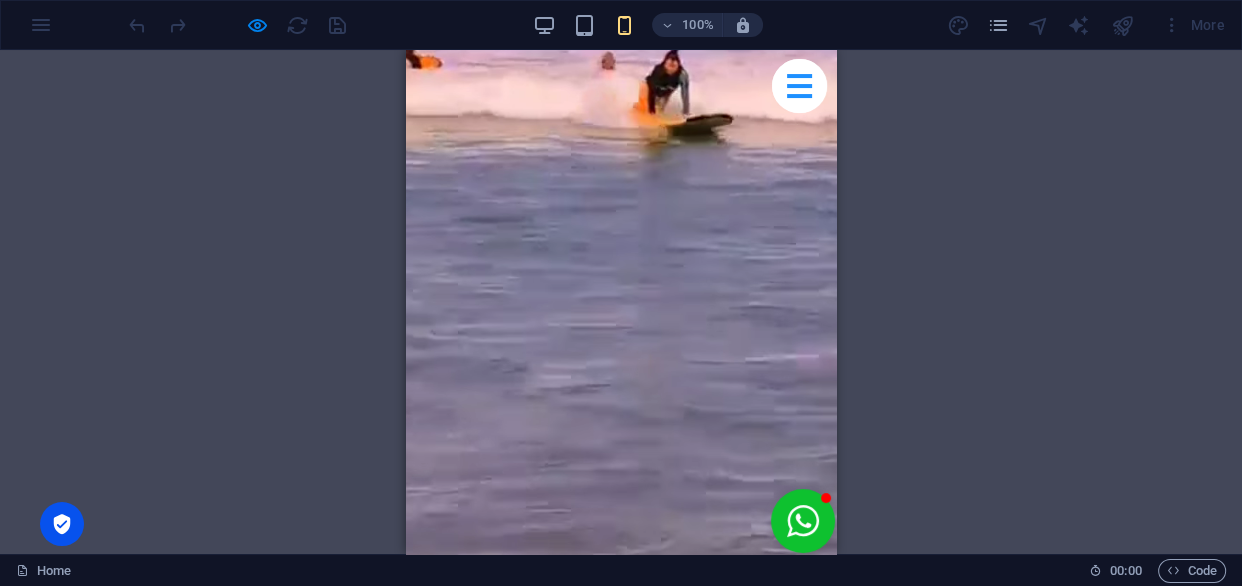 click at bounding box center (565, 595) 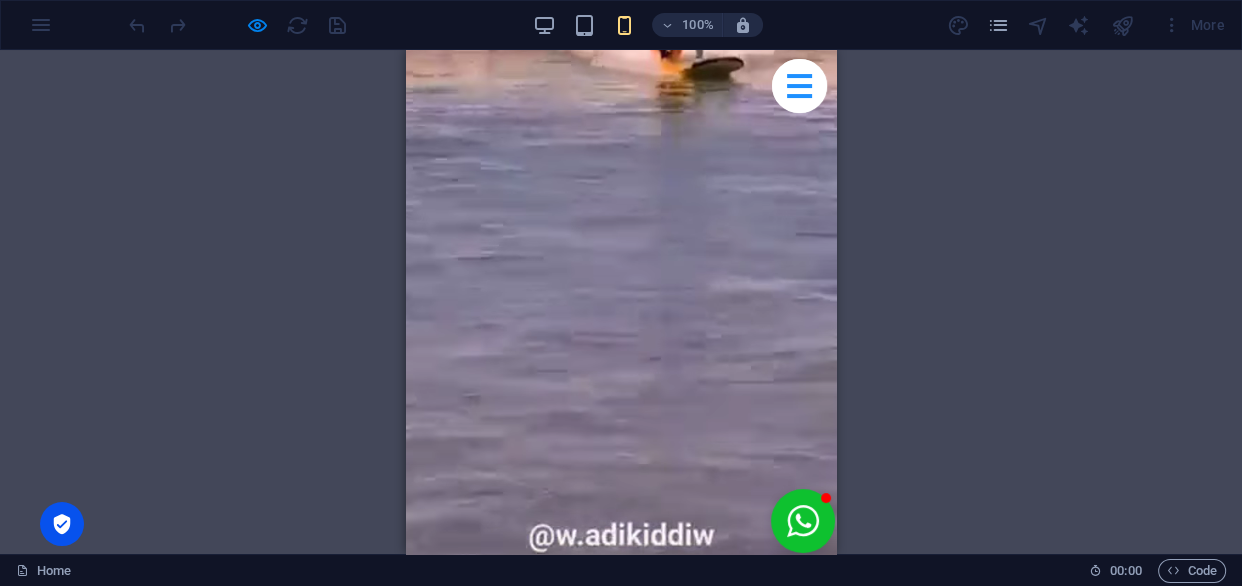scroll, scrollTop: 308, scrollLeft: 0, axis: vertical 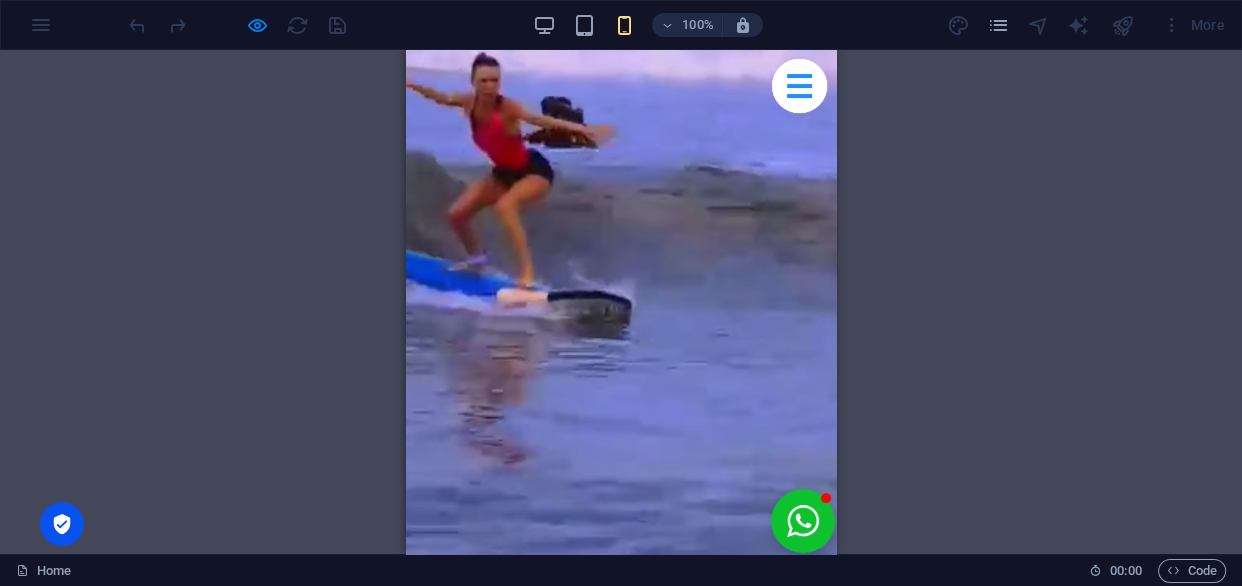 click on "×" at bounding box center [410, 251] 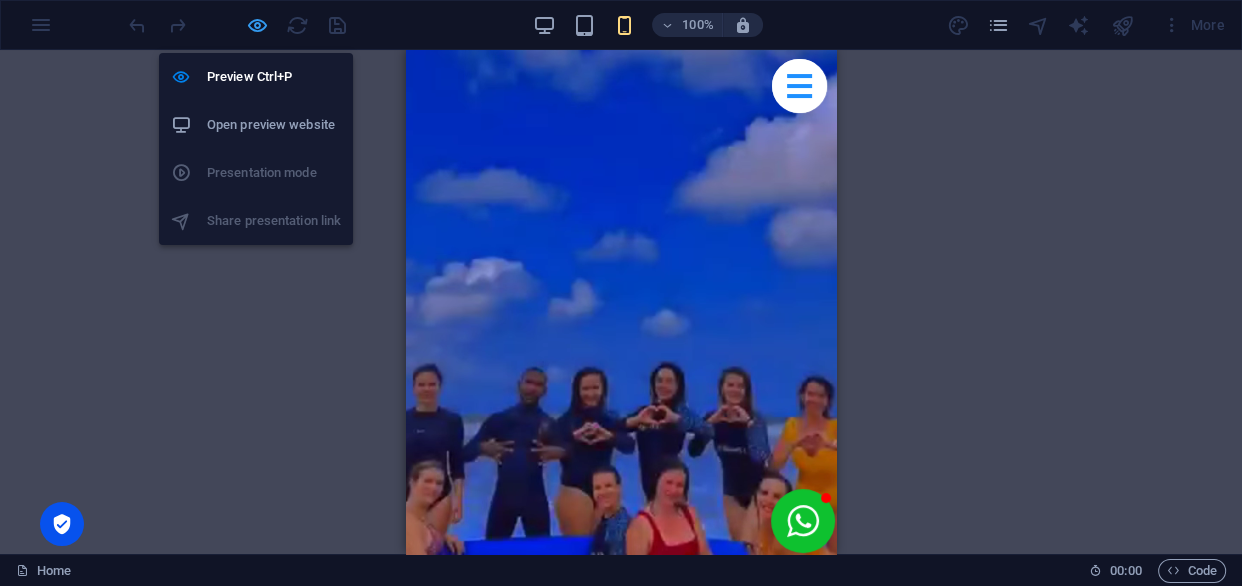 click at bounding box center (257, 25) 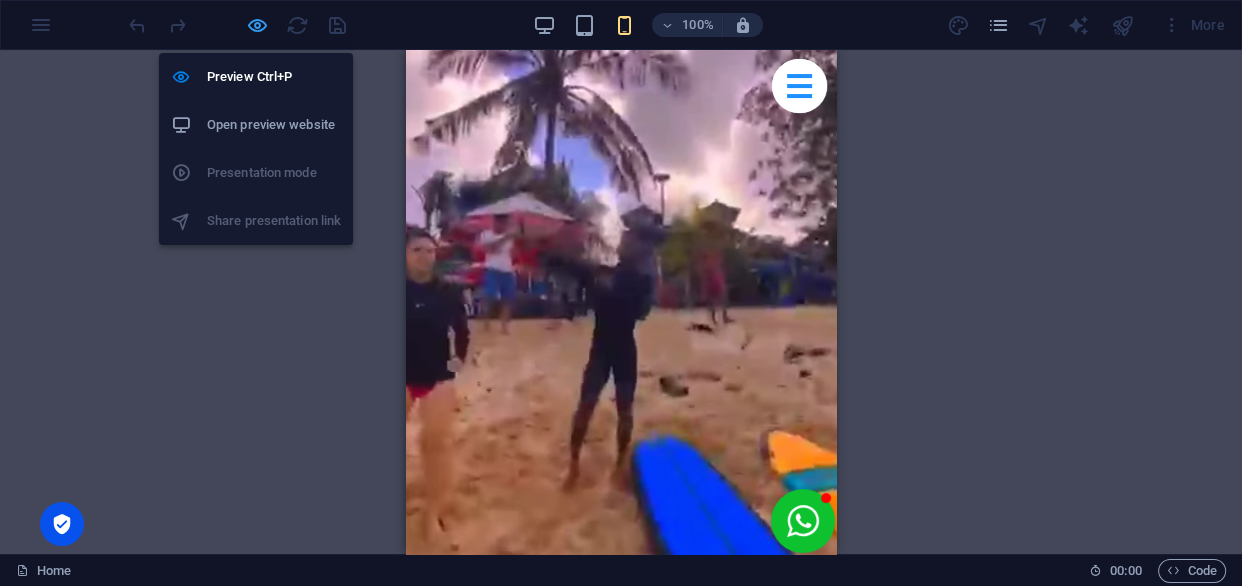 select on "9" 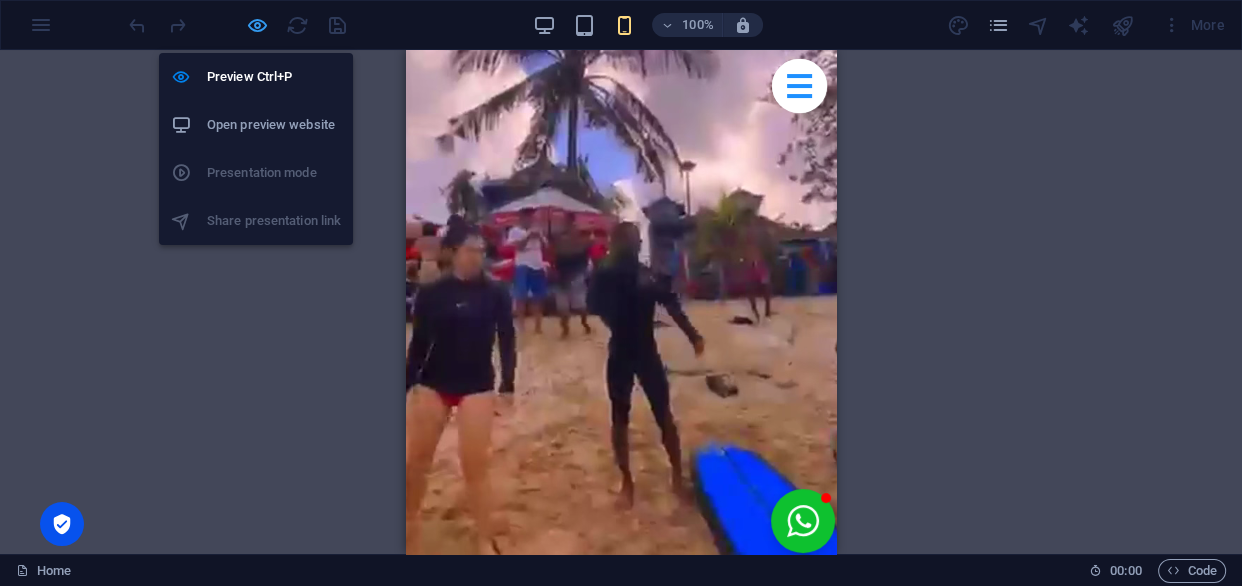 select on "overlay" 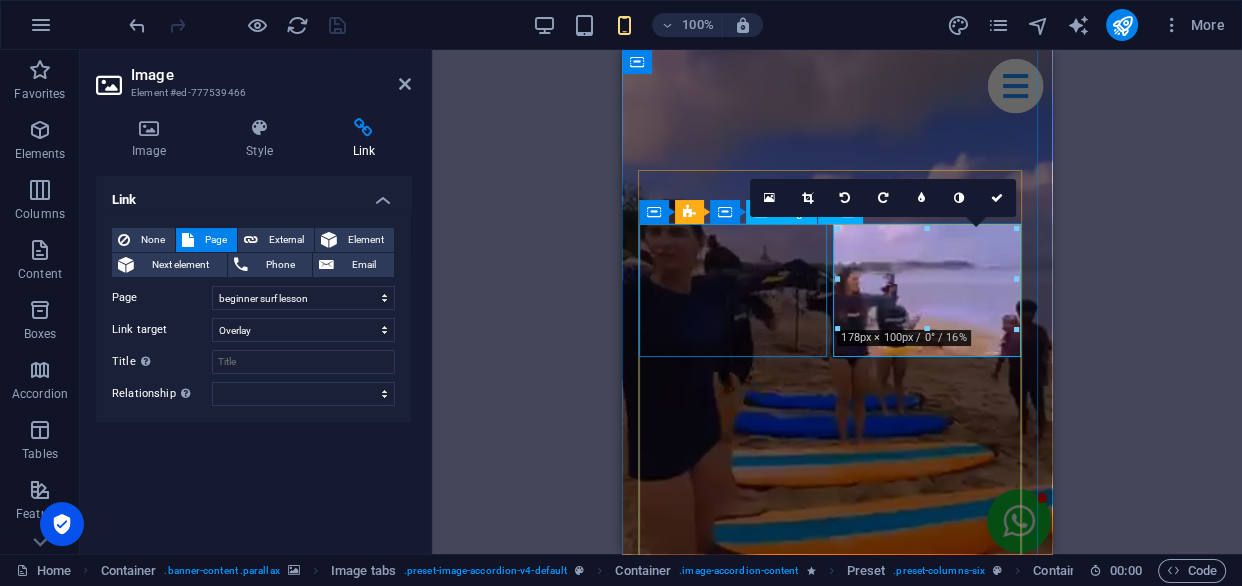click on "Surf Lesson For Kids" at bounding box center (837, 1504) 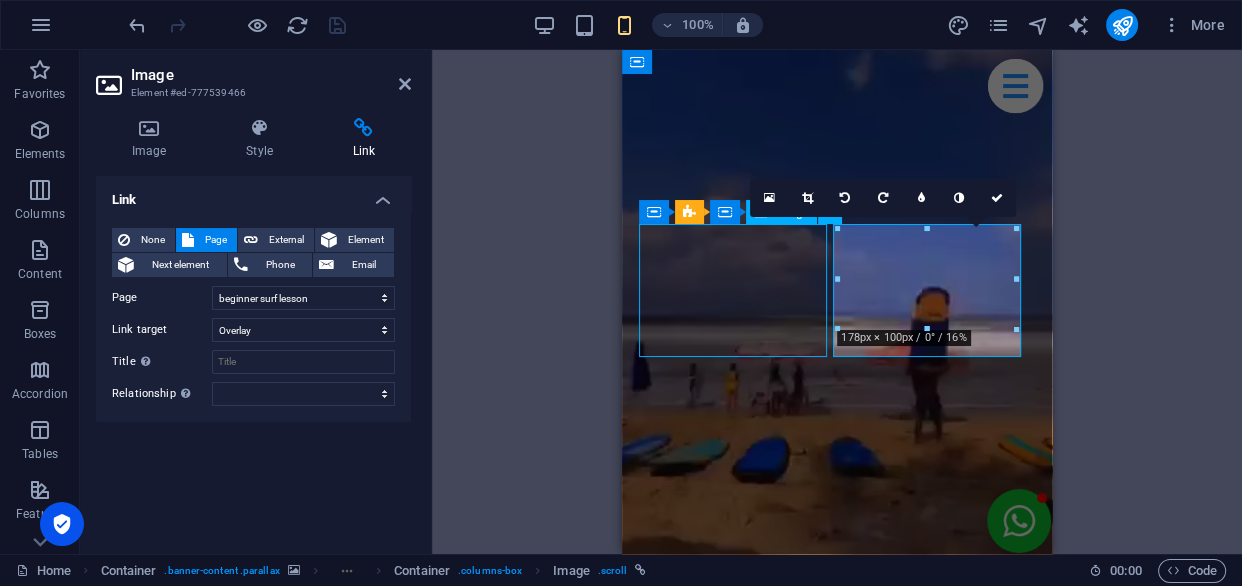click on "Surf Lesson For Kids" at bounding box center [837, 1504] 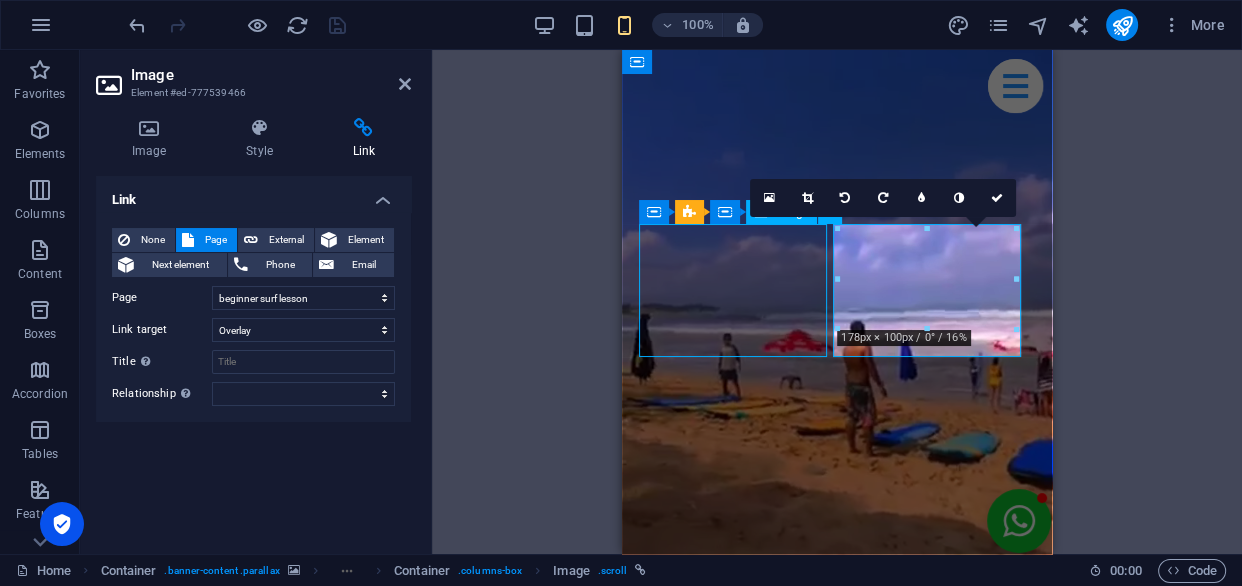 select on "%" 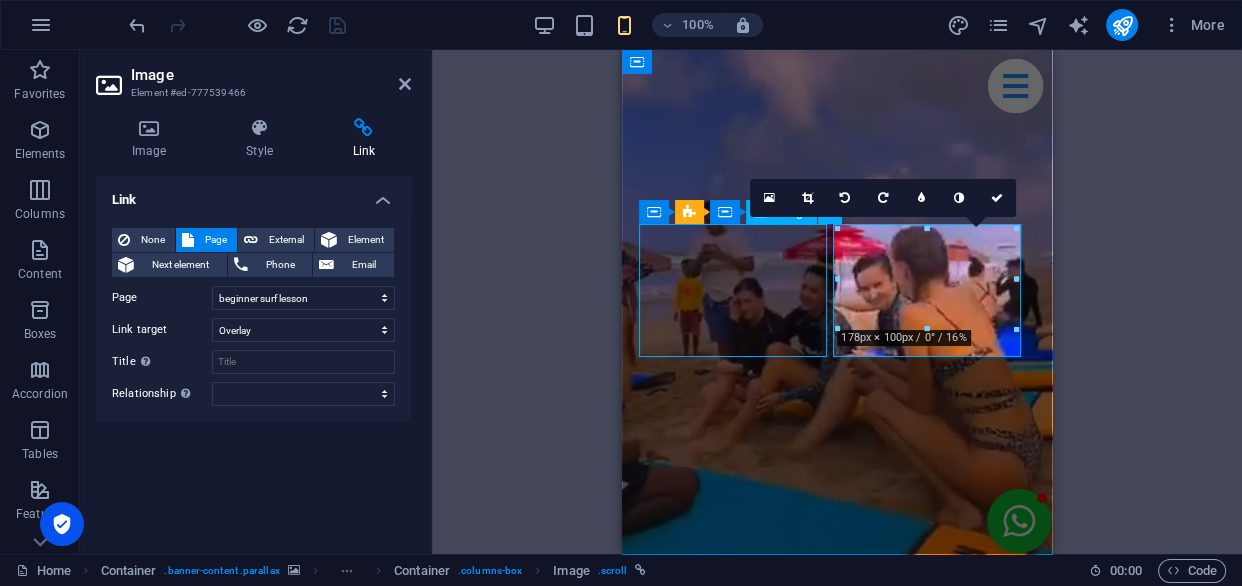 select 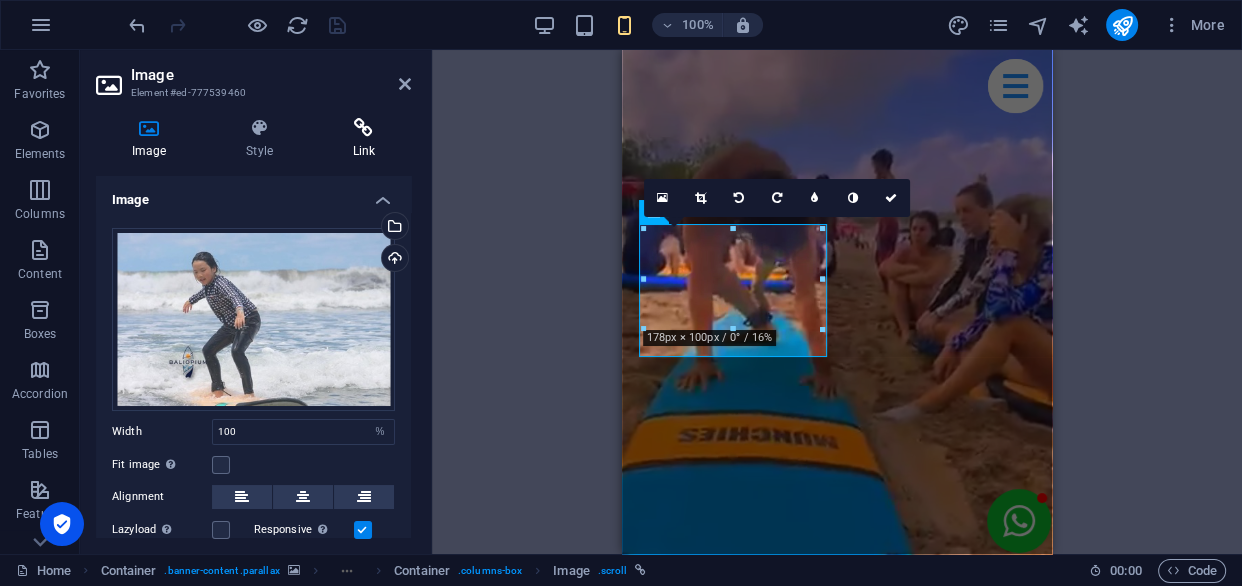 click at bounding box center [364, 128] 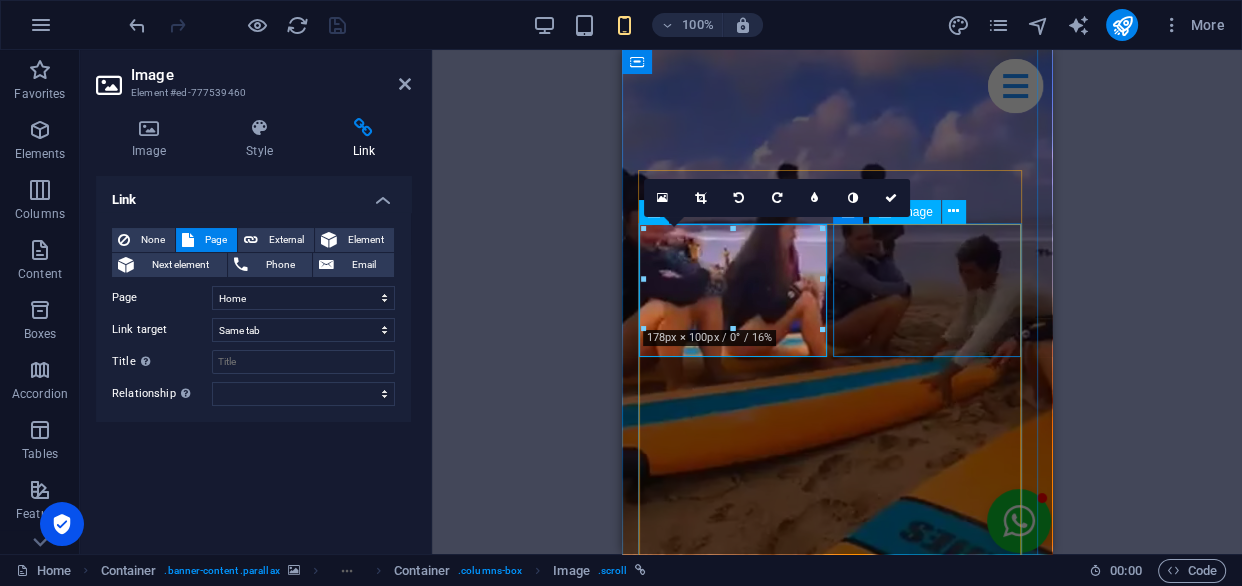 click on "Beginner Surf Lesson" at bounding box center (837, 1757) 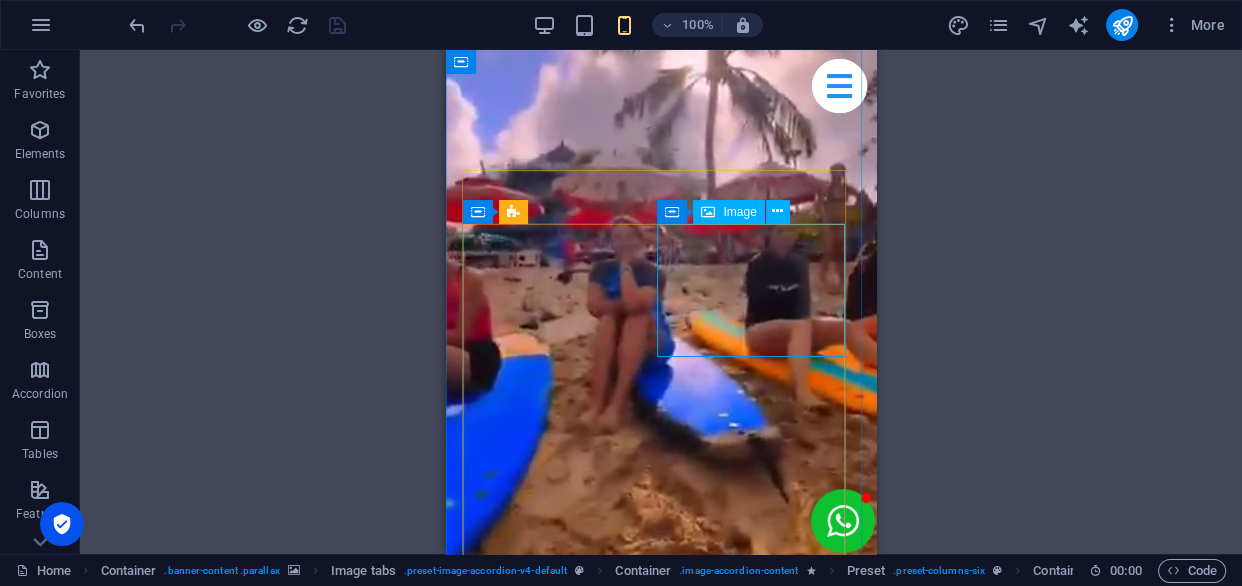 click on "Beginner Surf Lesson" at bounding box center [661, 1757] 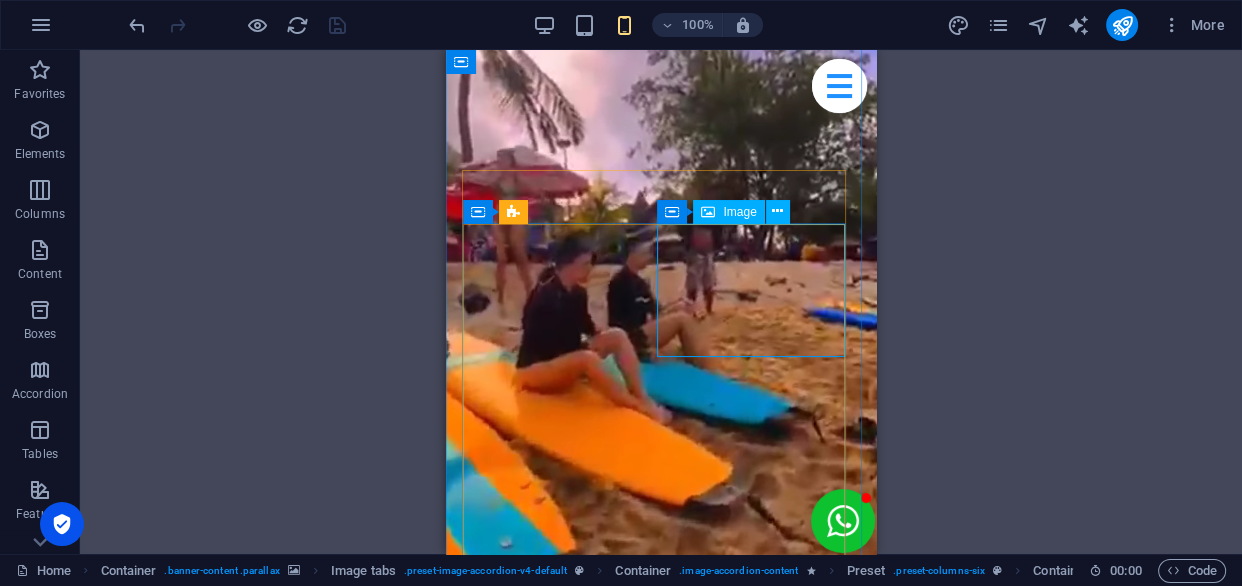 click on "Beginner Surf Lesson" at bounding box center [661, 1757] 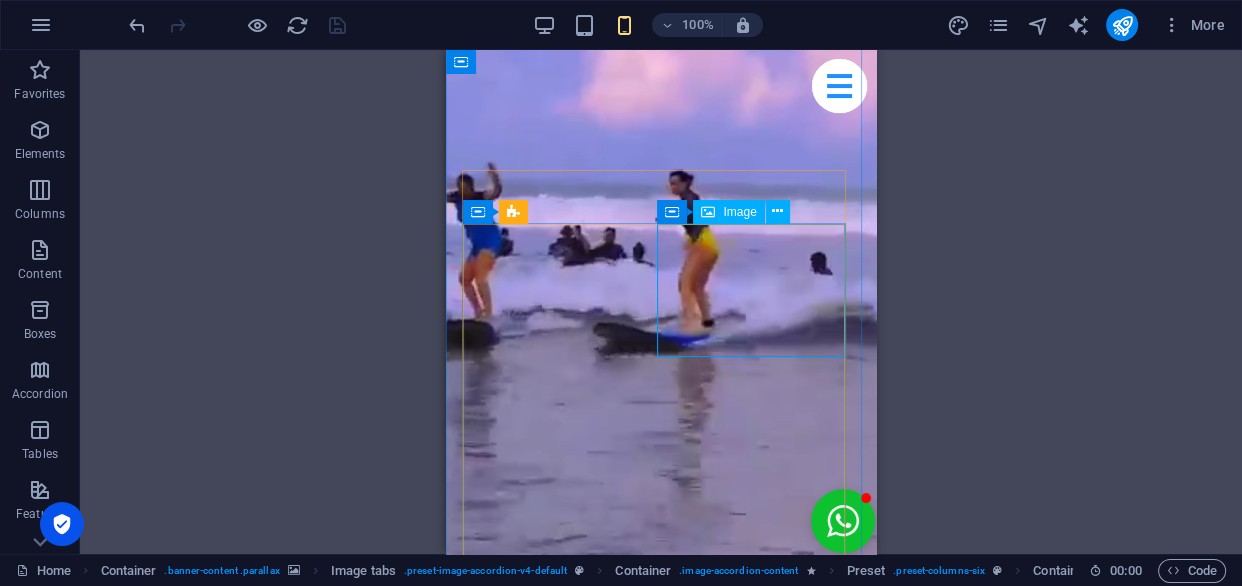 select on "9" 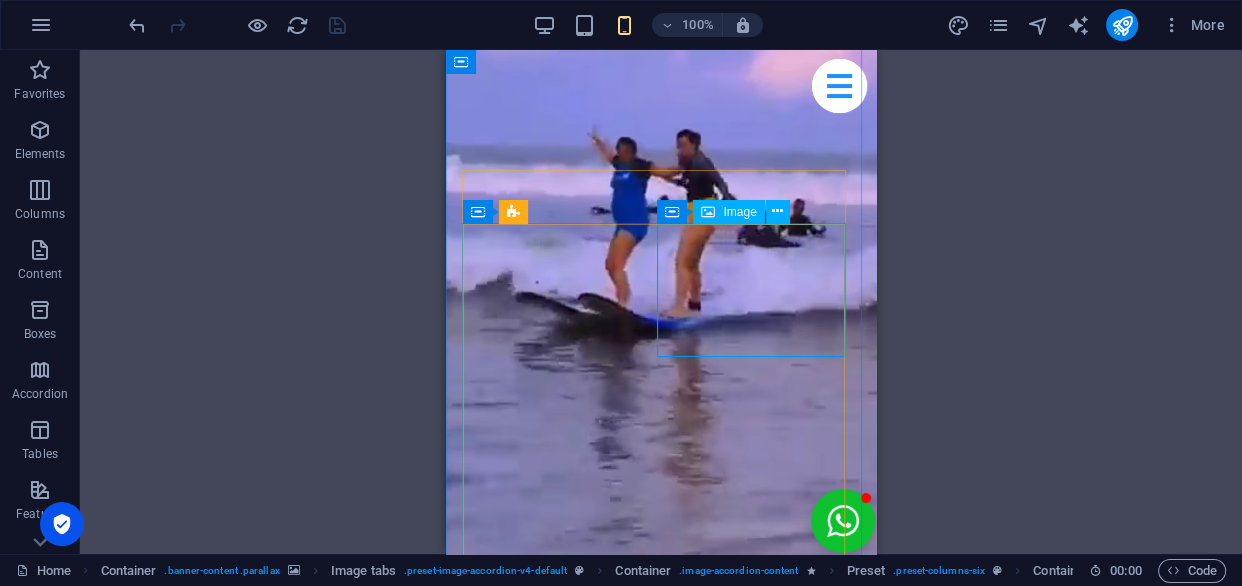 select on "overlay" 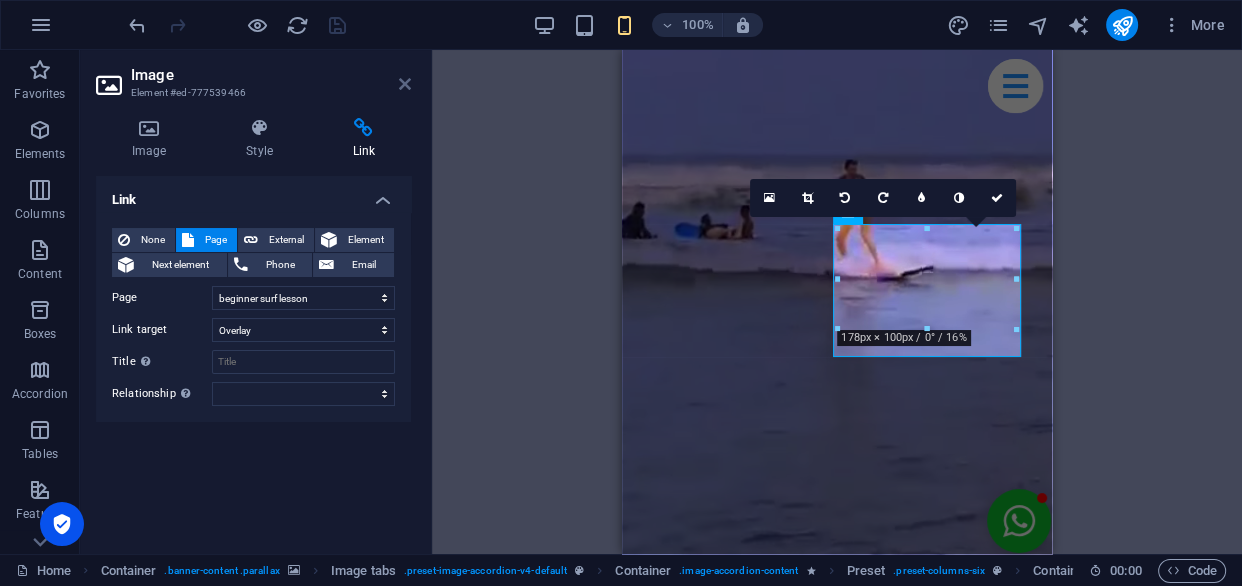 click at bounding box center [405, 84] 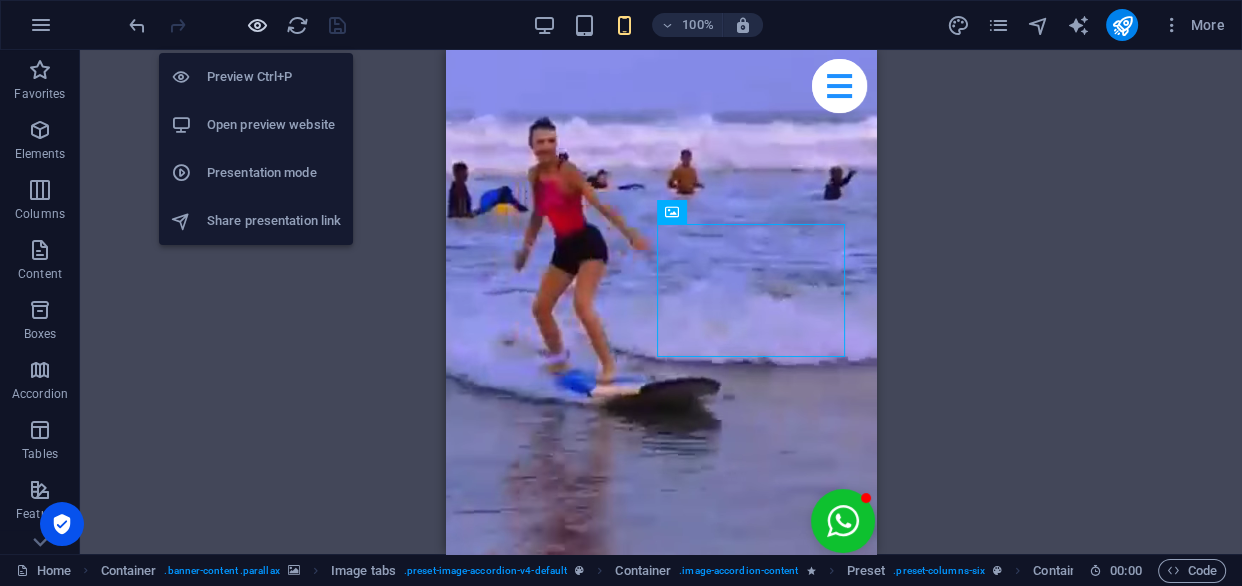 click at bounding box center [257, 25] 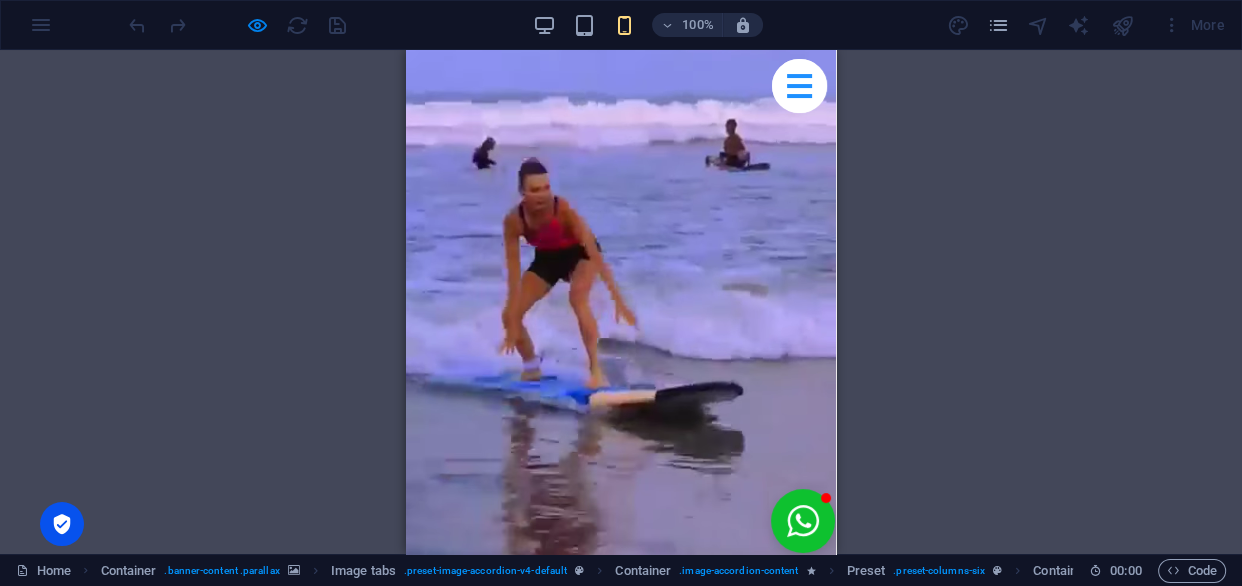 scroll, scrollTop: 150, scrollLeft: 0, axis: vertical 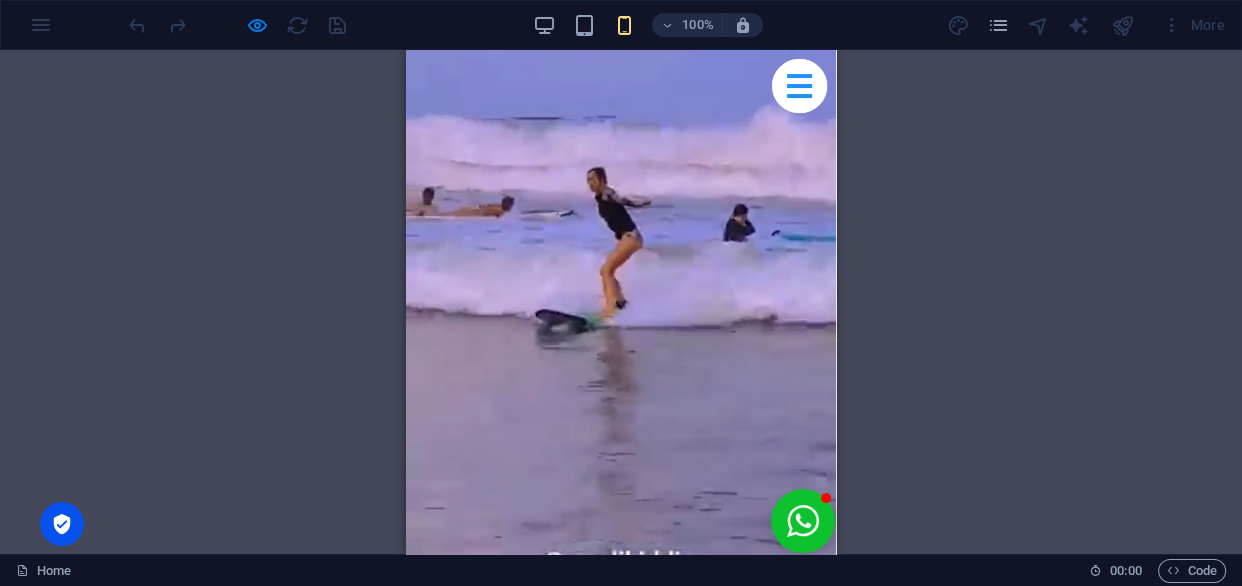 click at bounding box center [621, 1191] 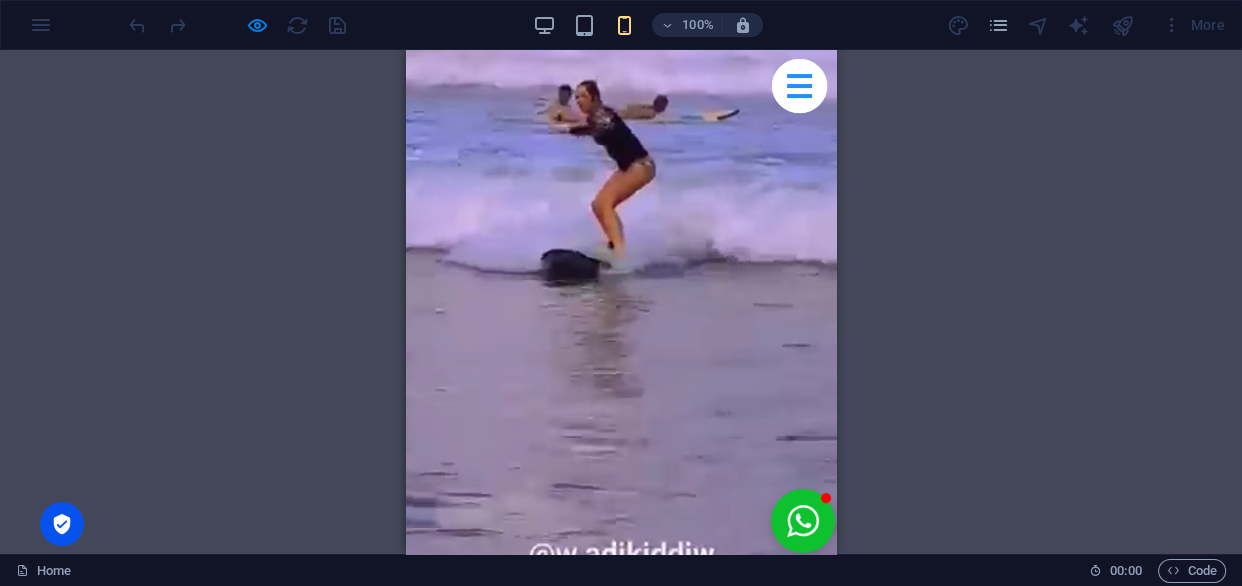 scroll, scrollTop: 433, scrollLeft: 0, axis: vertical 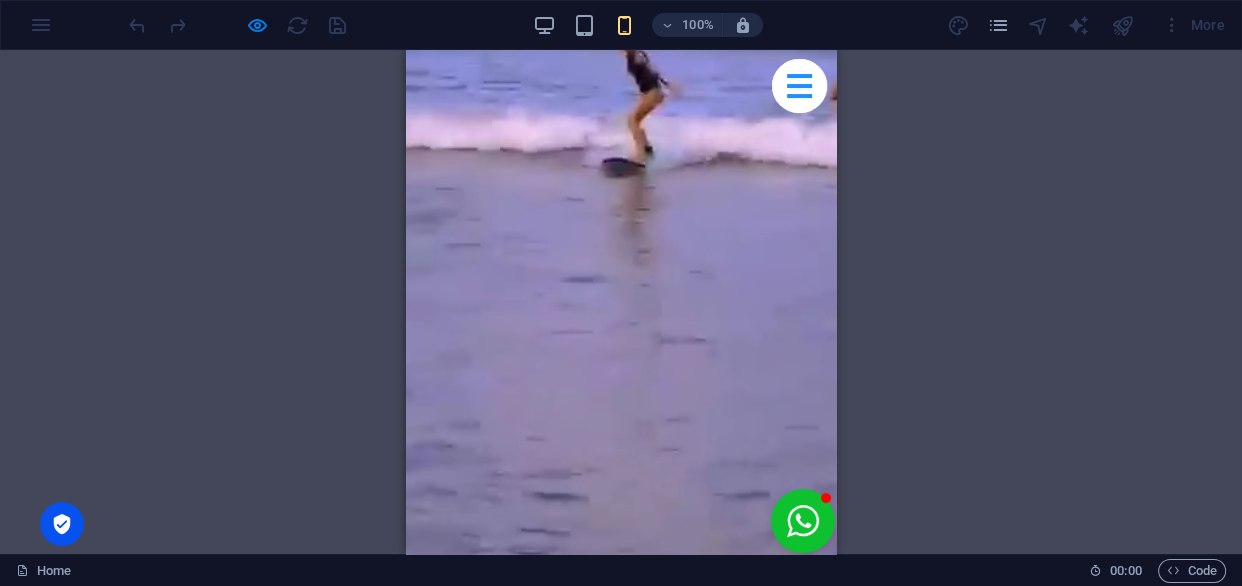 click at bounding box center (620, 1614) 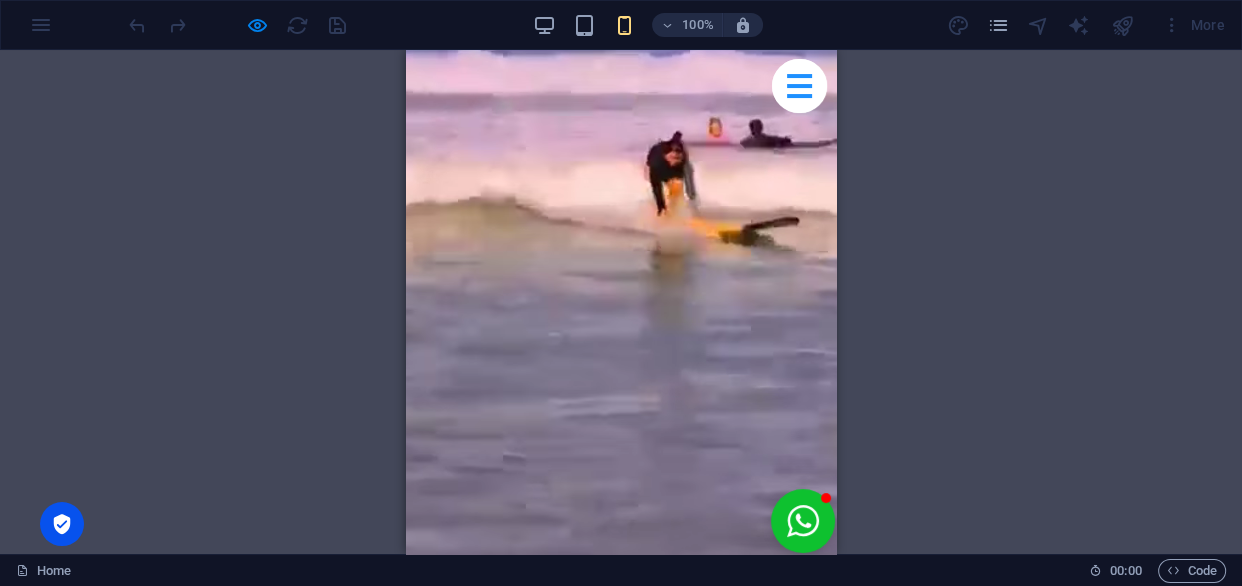 scroll, scrollTop: 433, scrollLeft: 0, axis: vertical 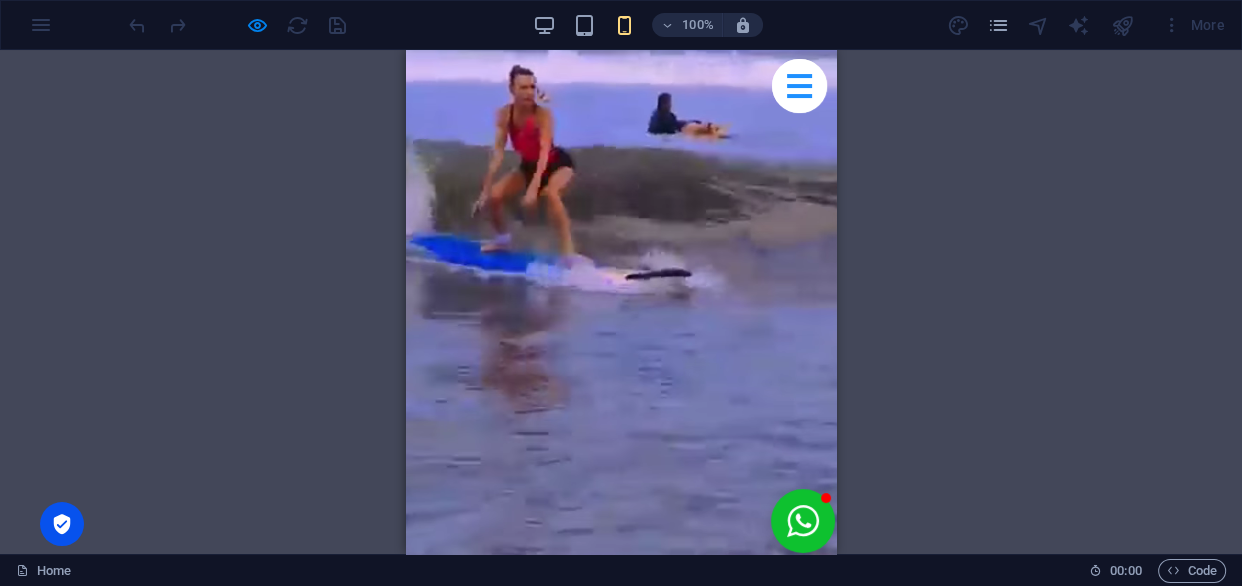 click on "×" at bounding box center (410, 196) 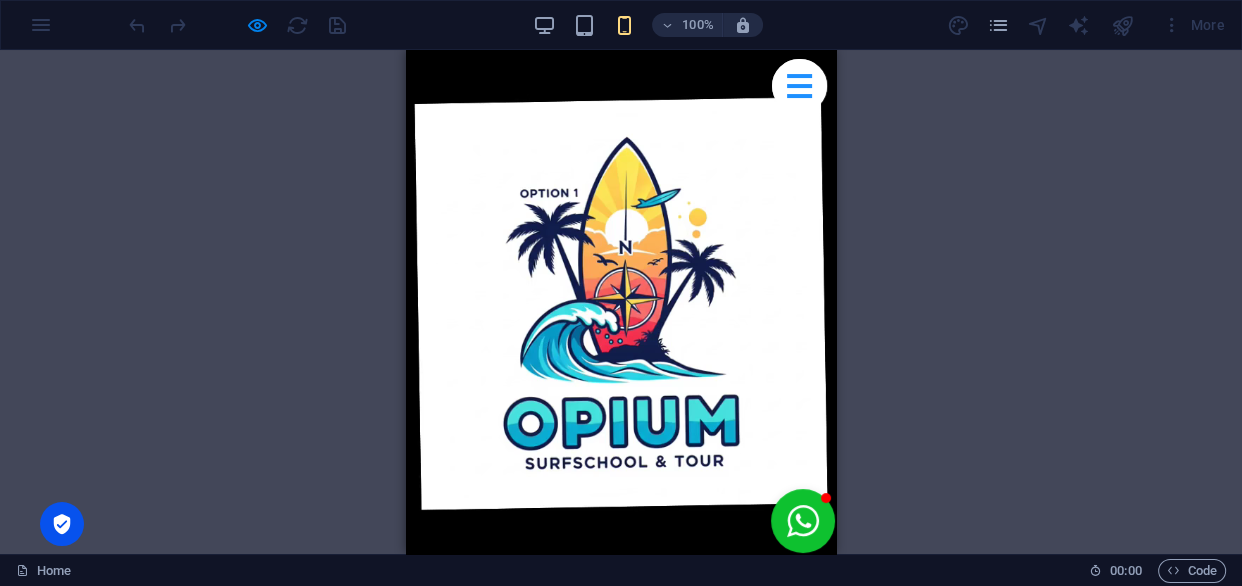 click at bounding box center [620, 1360] 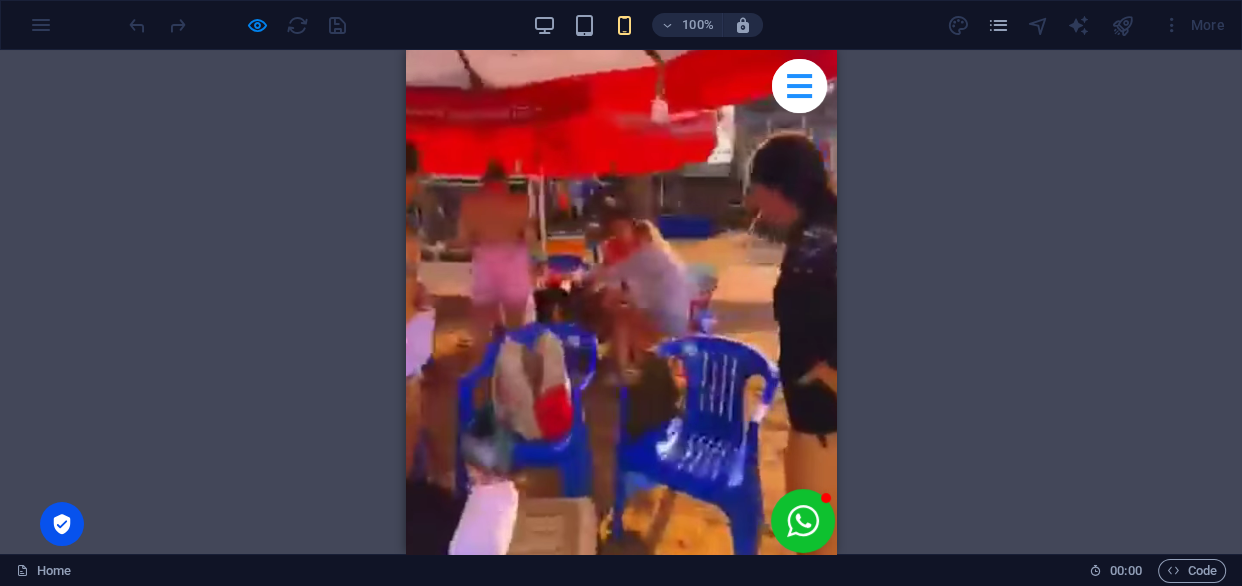 click at bounding box center [620, 1360] 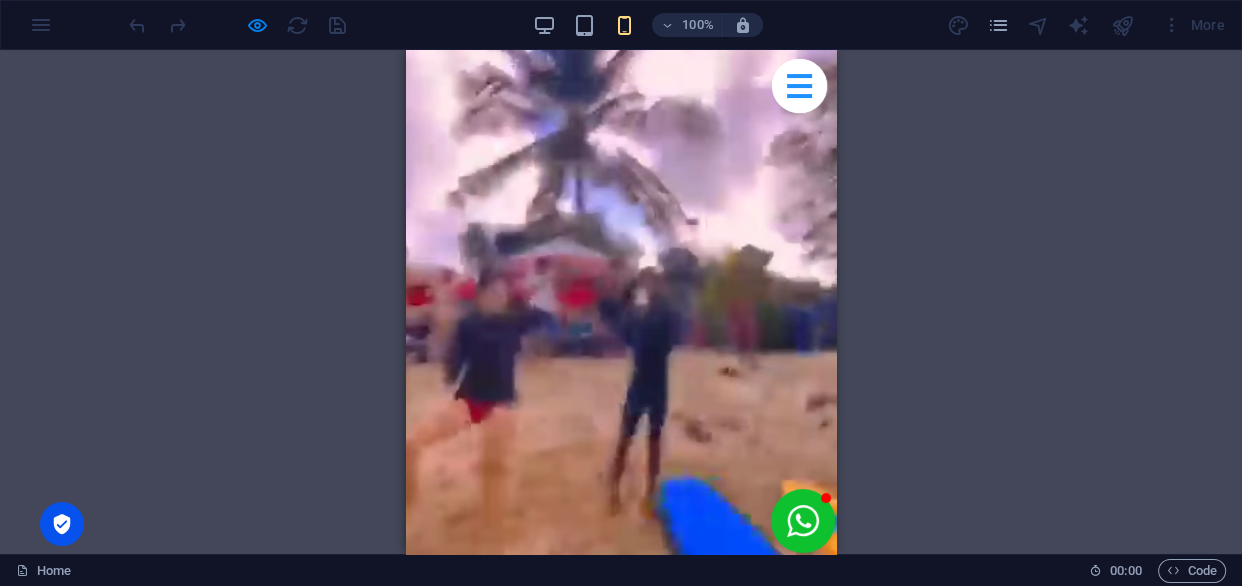 scroll, scrollTop: 251, scrollLeft: 0, axis: vertical 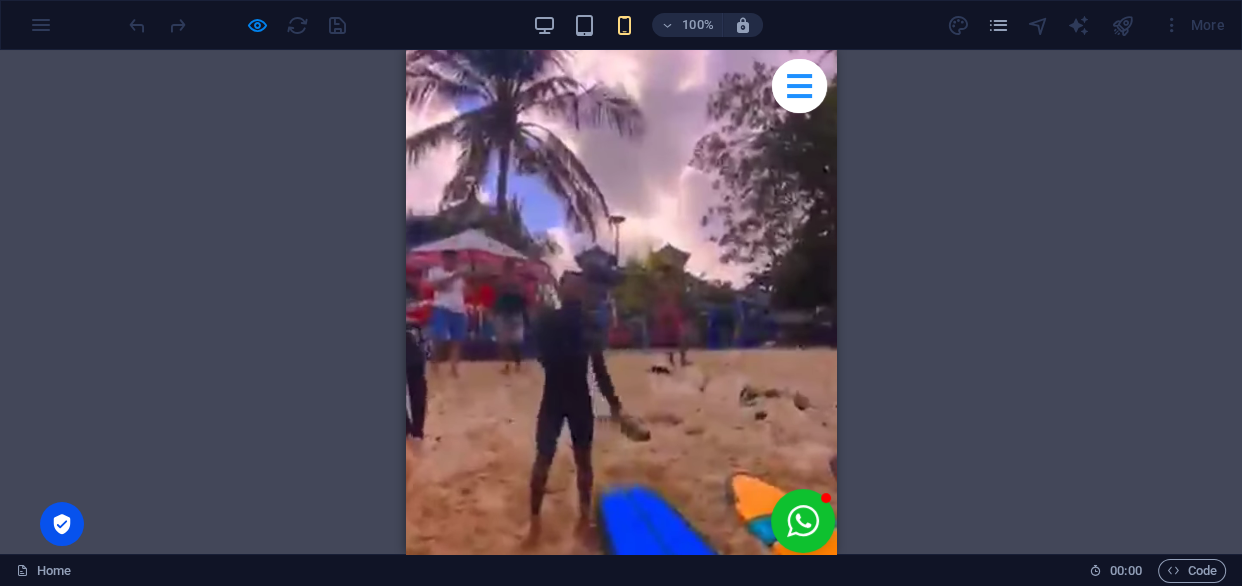 click at bounding box center (620, 1542) 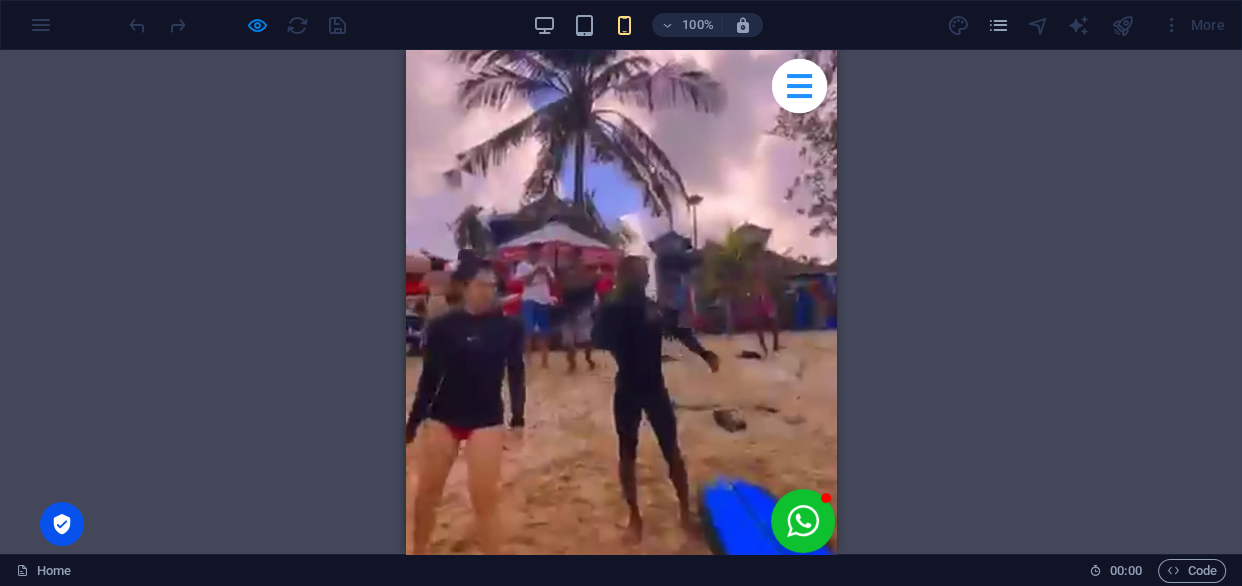 click at bounding box center [620, 1542] 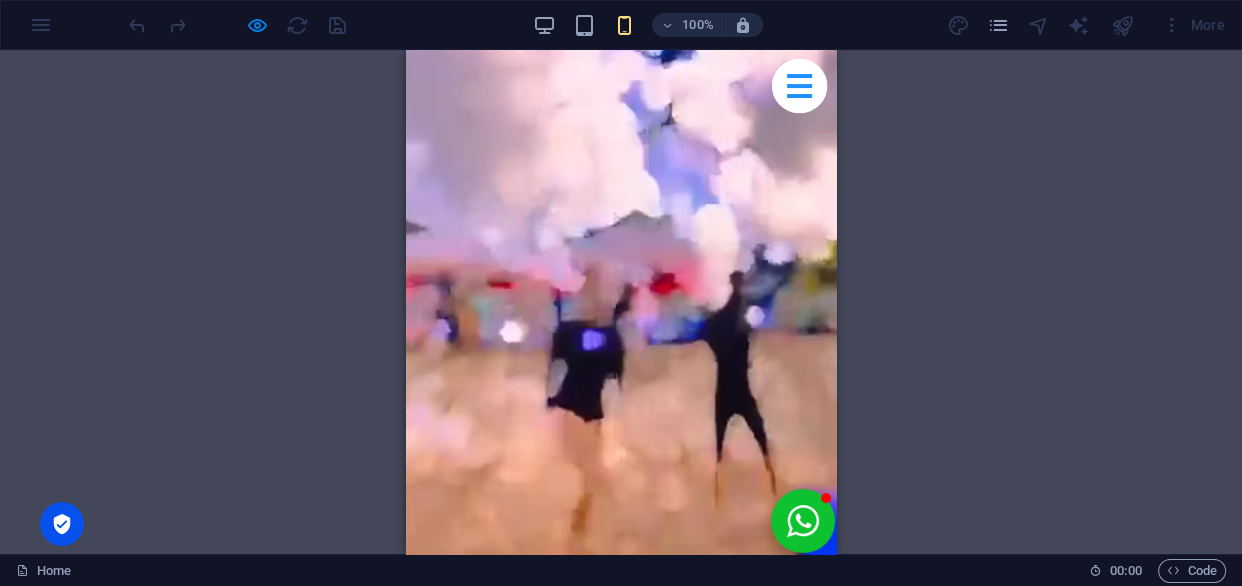 click at bounding box center (620, 1542) 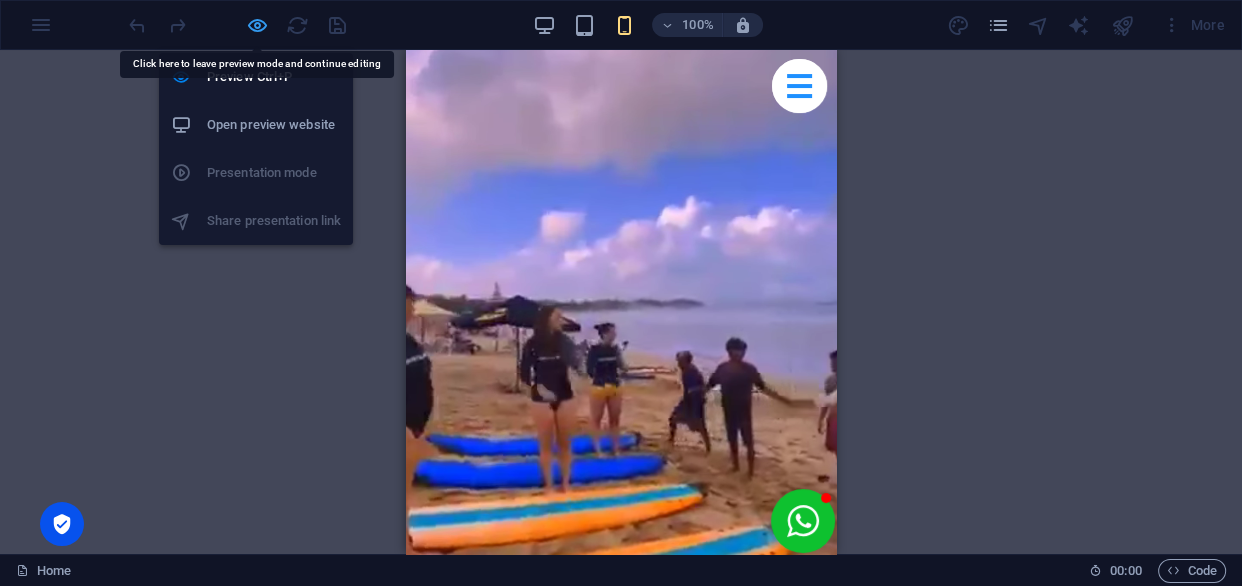 click at bounding box center [257, 25] 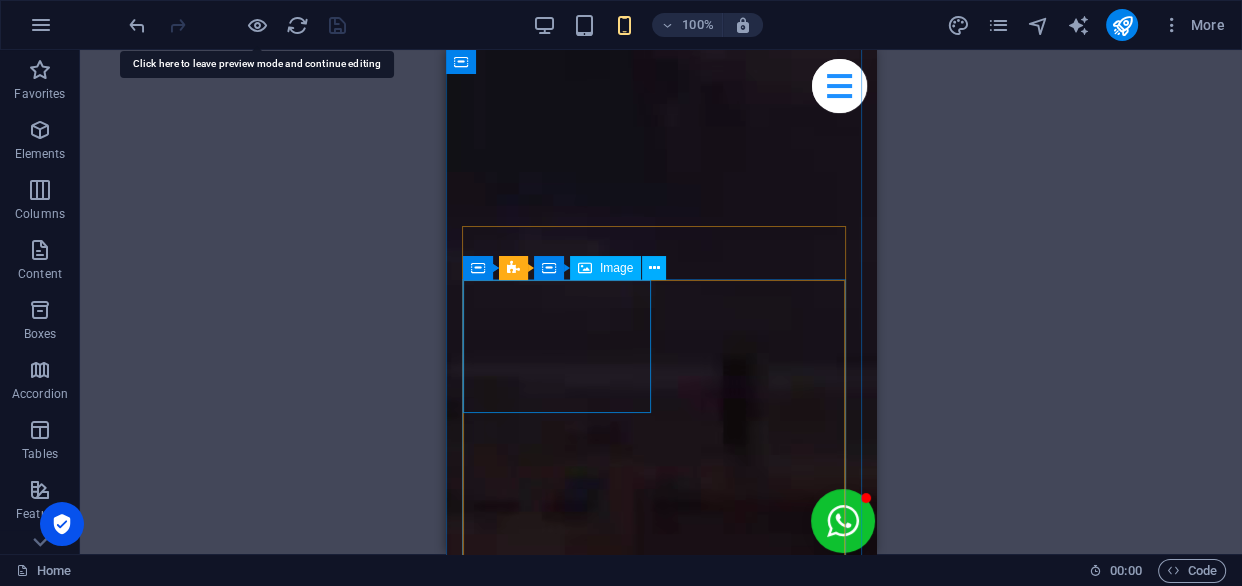 click on "Surf Lesson For Kids" at bounding box center (661, 1561) 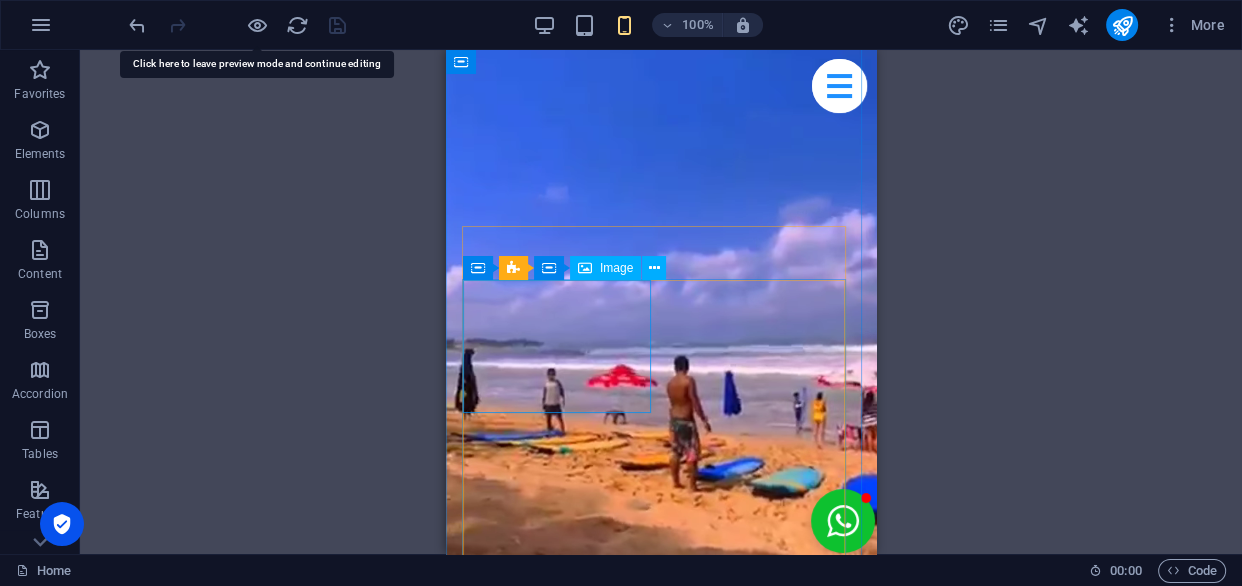 click on "Surf Lesson For Kids" at bounding box center (661, 1561) 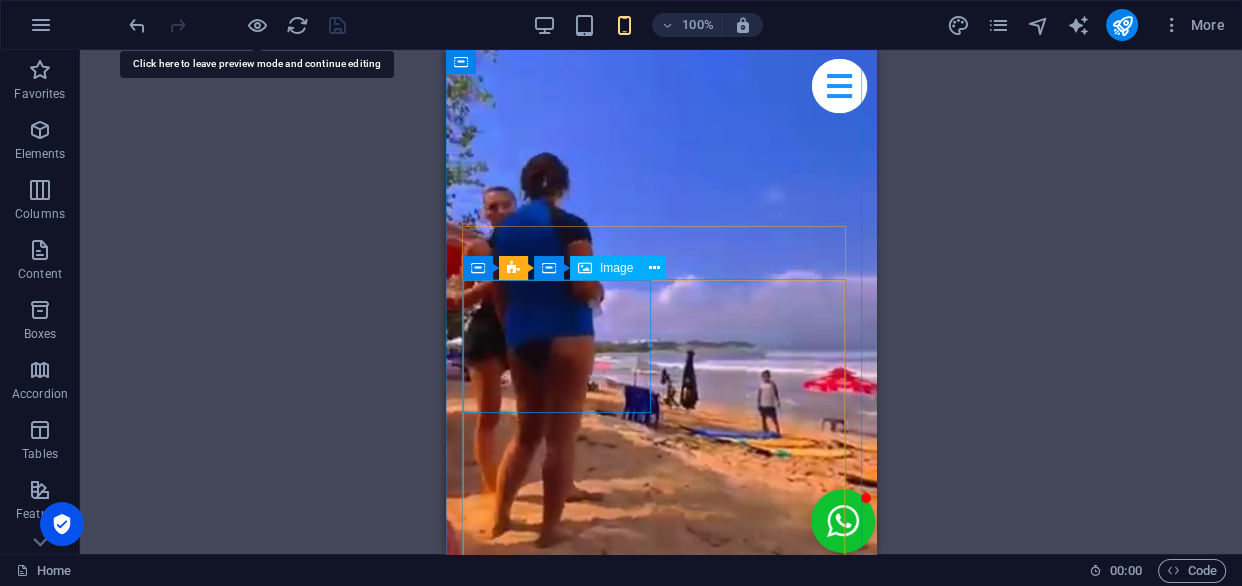 select 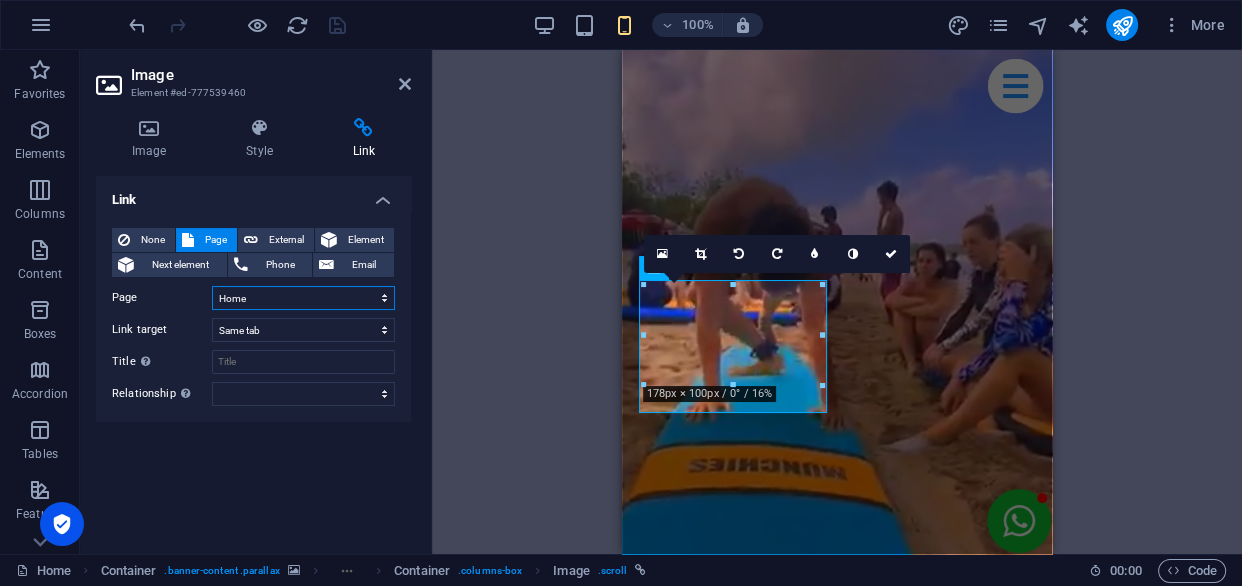 click on "Home Kidslesson Subpage Legal Notice Paket Tour Wisata [GEOGRAPHIC_DATA] 3 Hari 2 Malam Privacy Paket Tour Wisata [GEOGRAPHIC_DATA] 3 Hari 2 Malam New page Lesson For Kids beginner surf lesson" at bounding box center (303, 298) 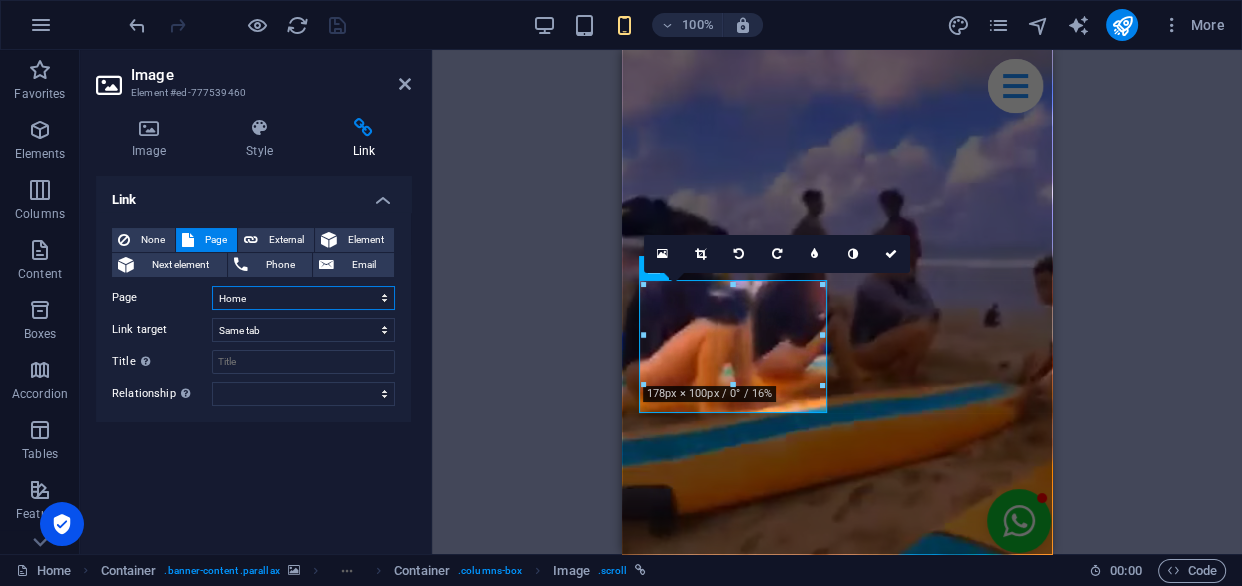 select on "8" 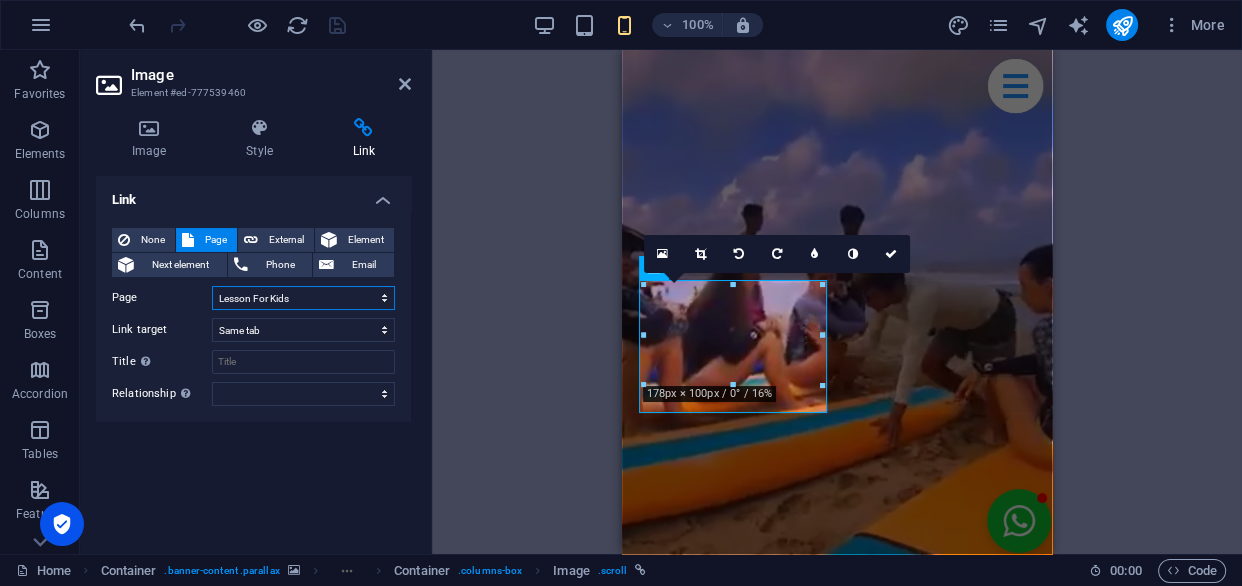 click on "Home Kidslesson Subpage Legal Notice Paket Tour Wisata [GEOGRAPHIC_DATA] 3 Hari 2 Malam Privacy Paket Tour Wisata [GEOGRAPHIC_DATA] 3 Hari 2 Malam New page Lesson For Kids beginner surf lesson" at bounding box center [303, 298] 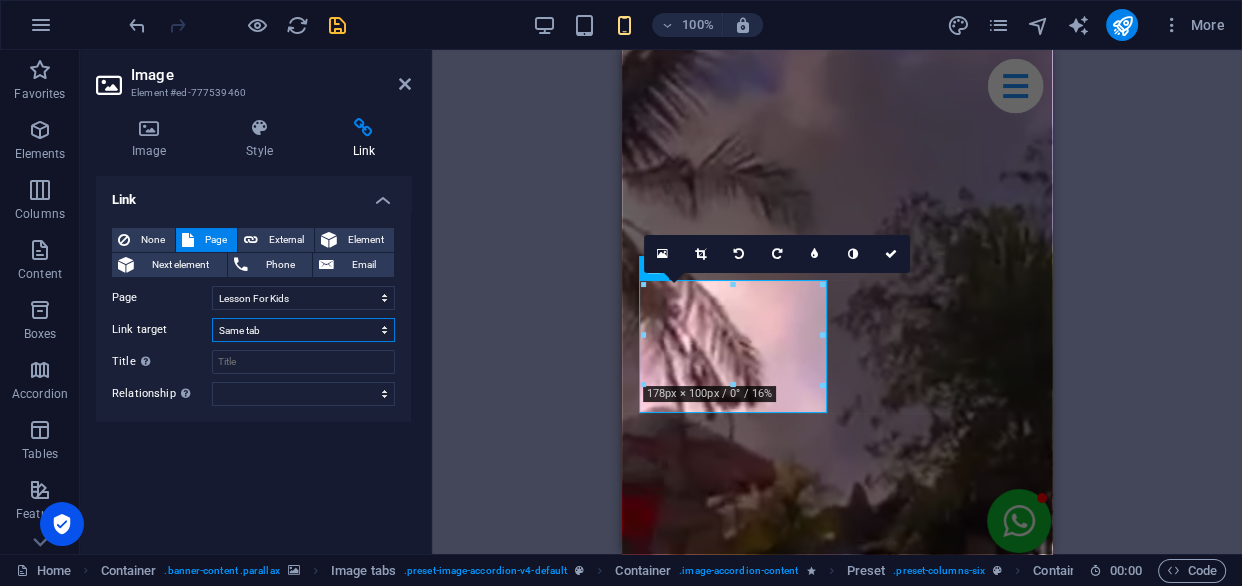 click on "New tab Same tab Overlay" at bounding box center [303, 330] 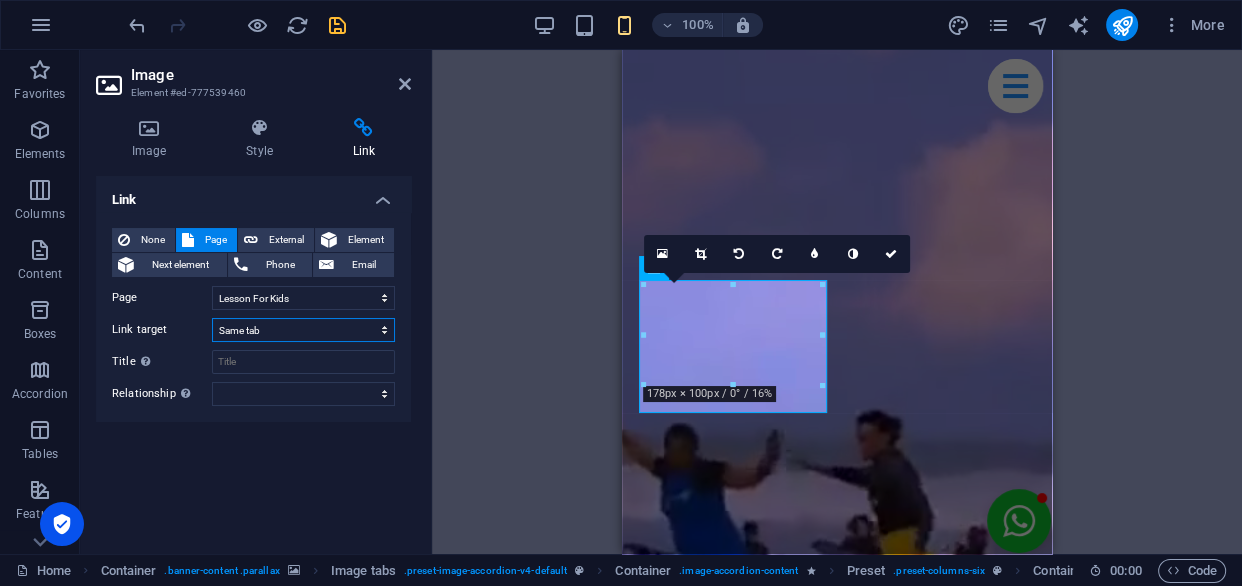 select on "overlay" 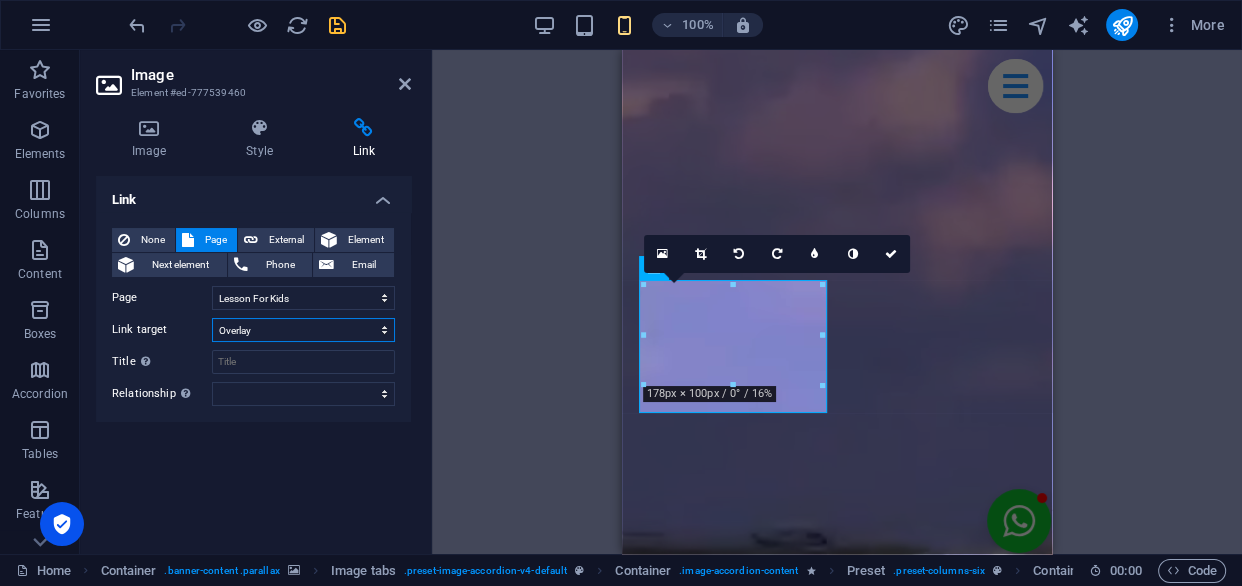 click on "New tab Same tab Overlay" at bounding box center (303, 330) 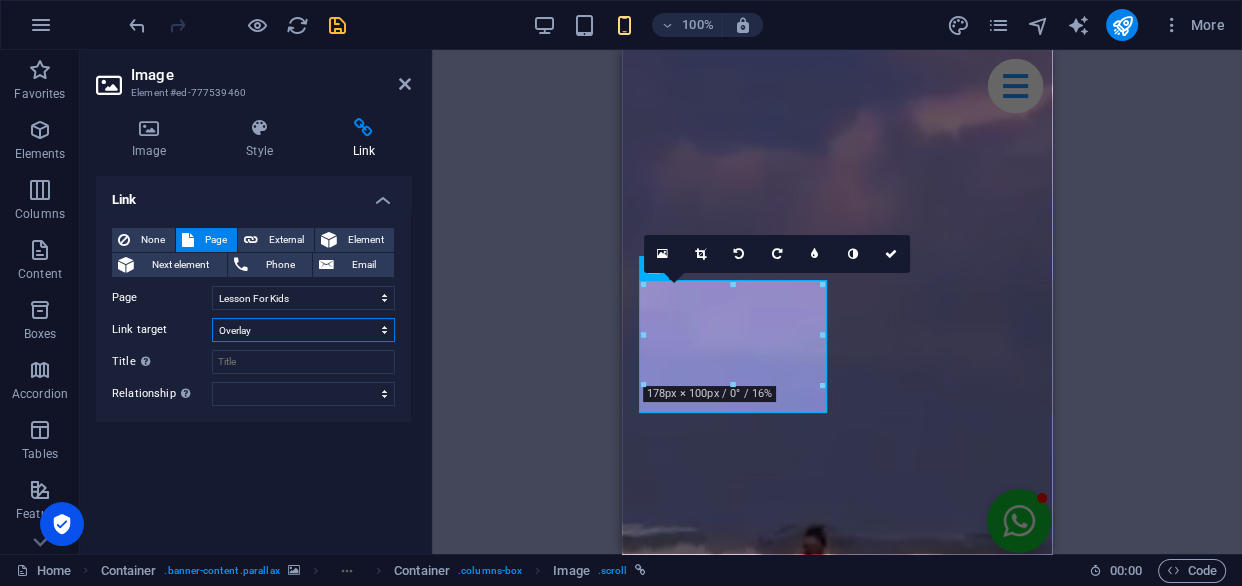 click on "New tab Same tab Overlay" at bounding box center [303, 330] 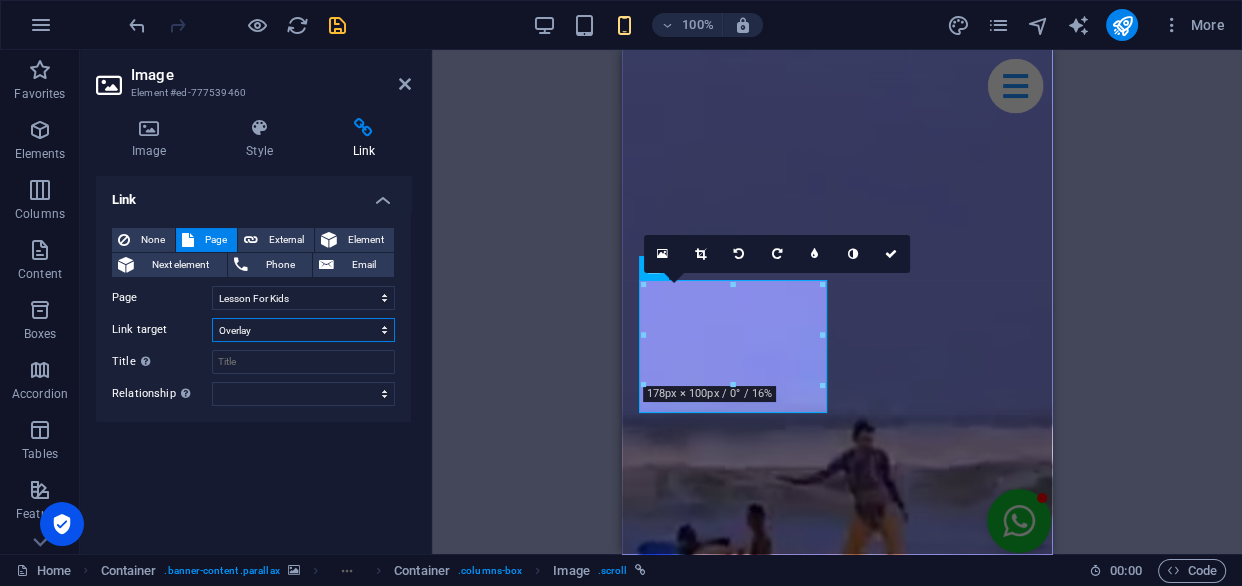 click on "New tab Same tab Overlay" at bounding box center (303, 330) 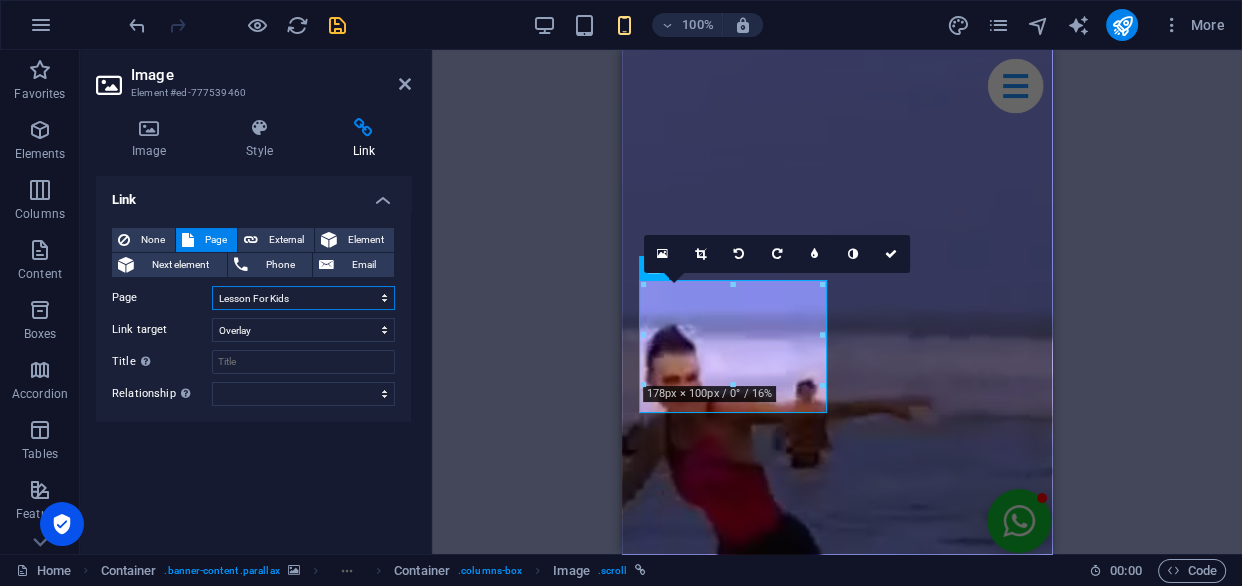 click on "Home Kidslesson Subpage Legal Notice Paket Tour Wisata [GEOGRAPHIC_DATA] 3 Hari 2 Malam Privacy Paket Tour Wisata [GEOGRAPHIC_DATA] 3 Hari 2 Malam New page Lesson For Kids beginner surf lesson" at bounding box center [303, 298] 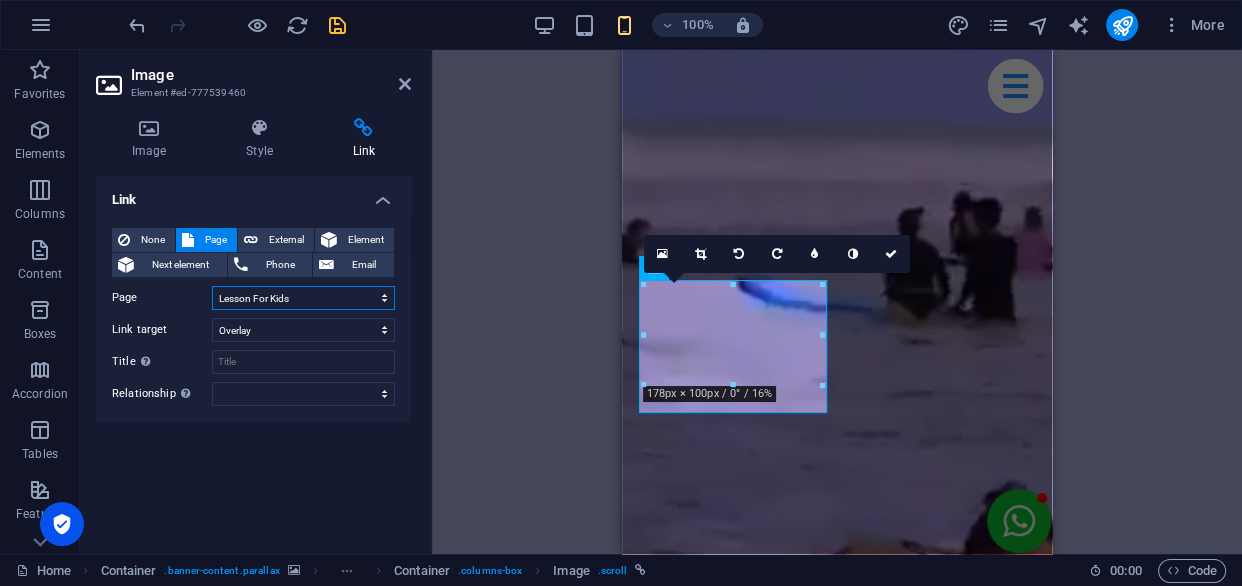 click on "Home Kidslesson Subpage Legal Notice Paket Tour Wisata [GEOGRAPHIC_DATA] 3 Hari 2 Malam Privacy Paket Tour Wisata [GEOGRAPHIC_DATA] 3 Hari 2 Malam New page Lesson For Kids beginner surf lesson" at bounding box center [303, 298] 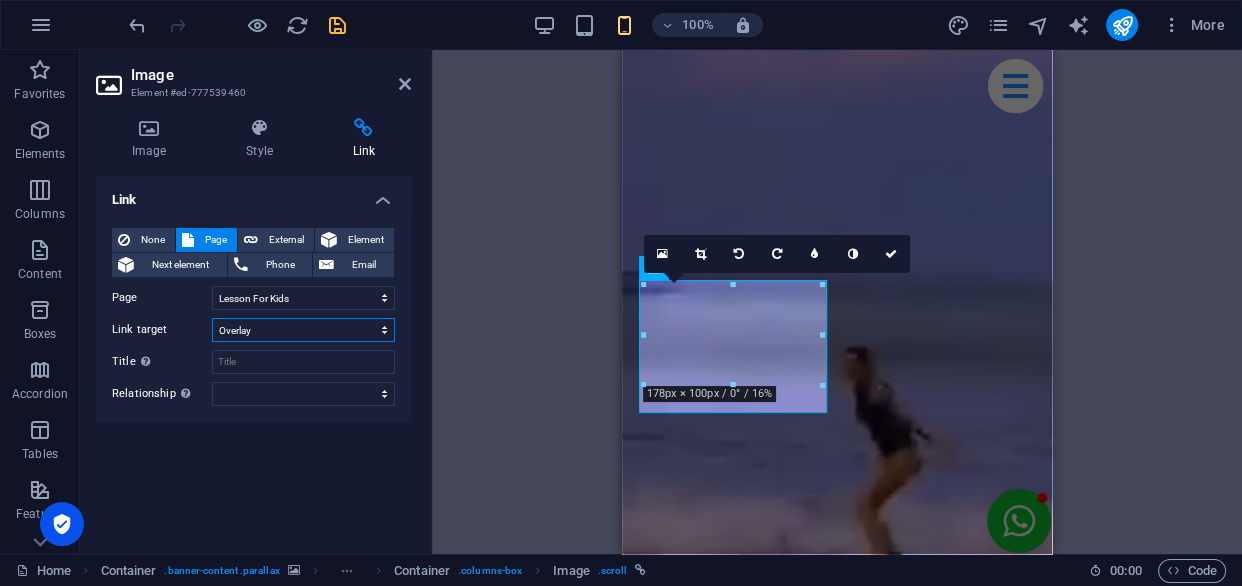 click on "New tab Same tab Overlay" at bounding box center (303, 330) 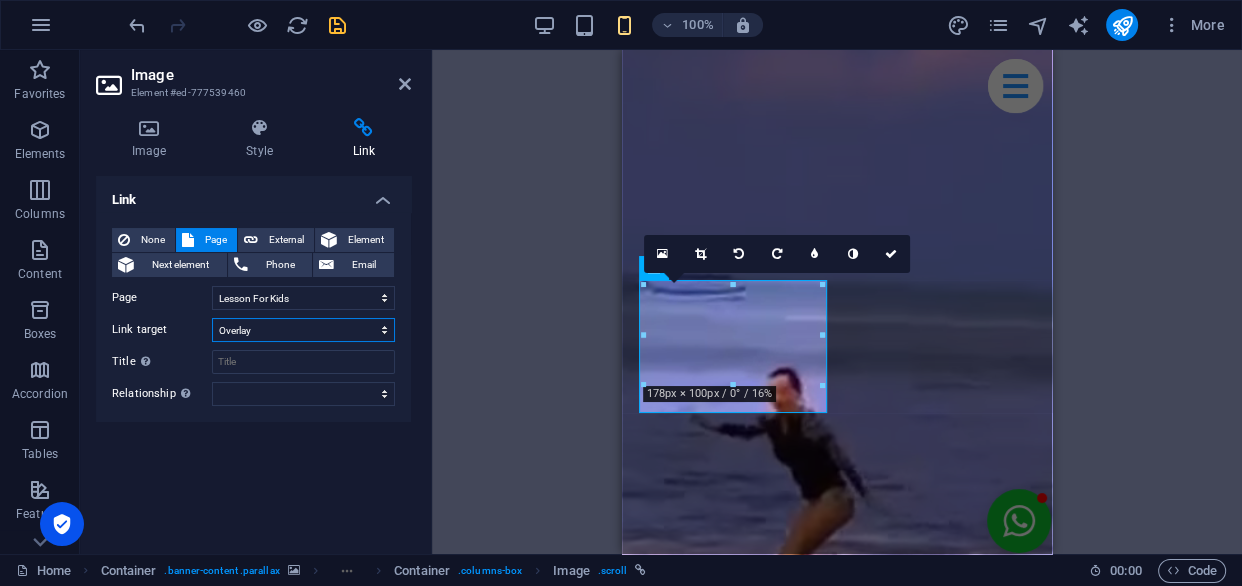 select 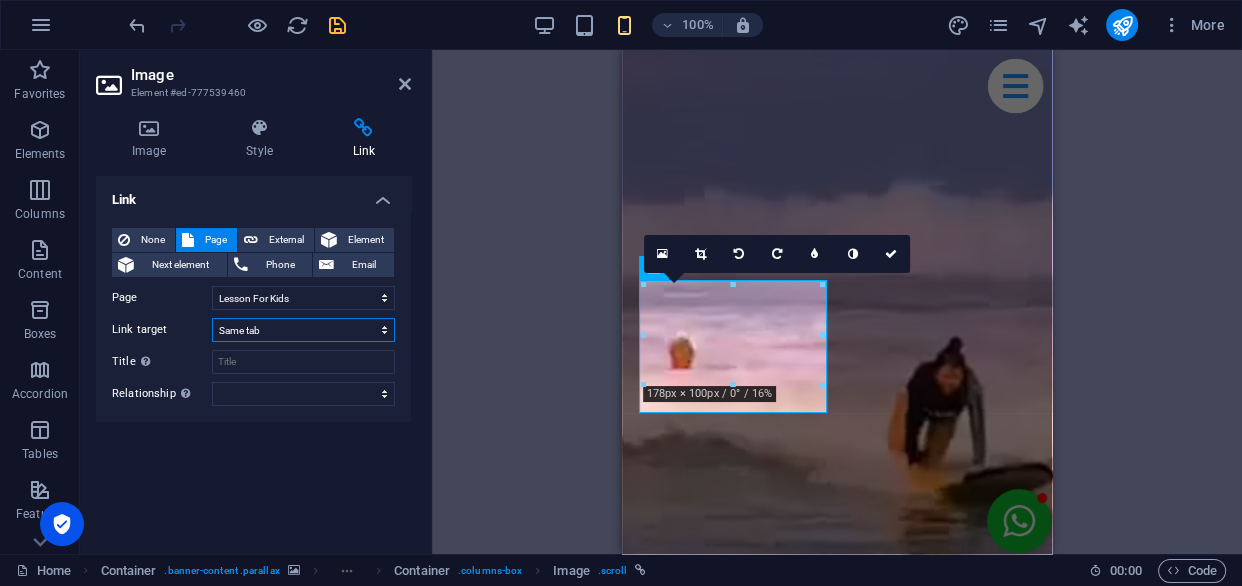 click on "New tab Same tab Overlay" at bounding box center [303, 330] 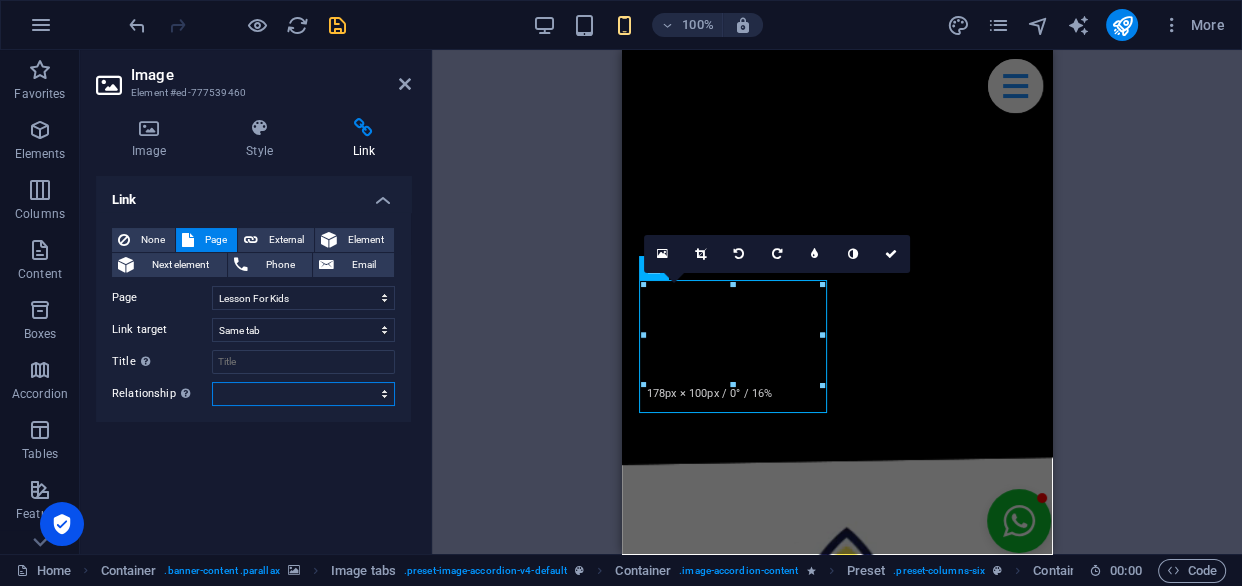 click on "alternate author bookmark external help license next nofollow noreferrer noopener prev search tag" at bounding box center [303, 394] 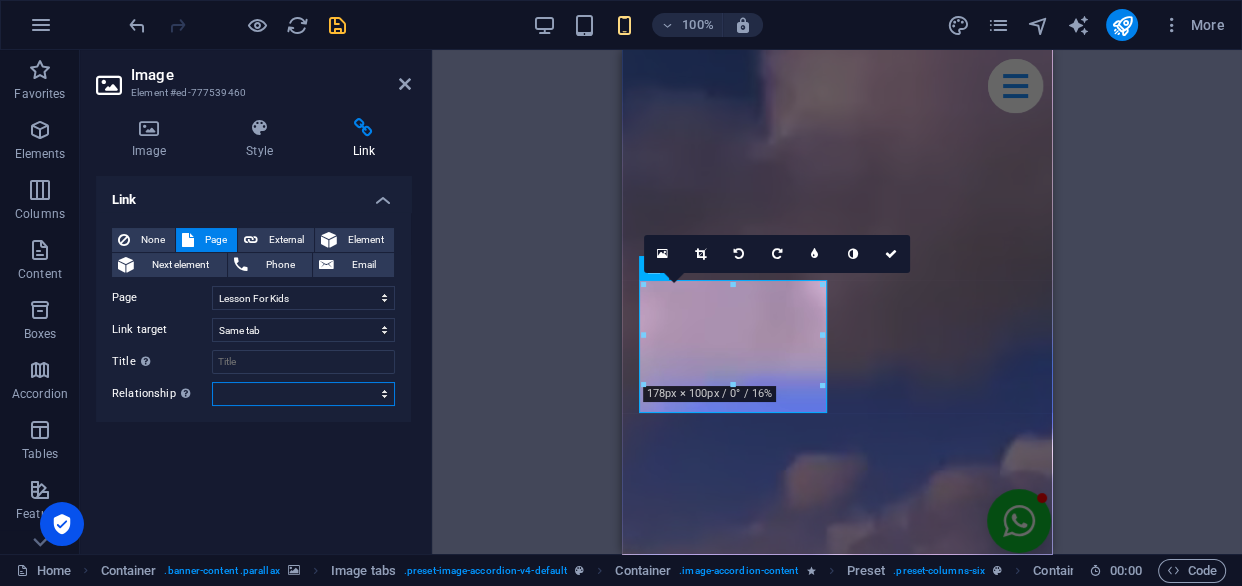 click on "alternate author bookmark external help license next nofollow noreferrer noopener prev search tag" at bounding box center [303, 394] 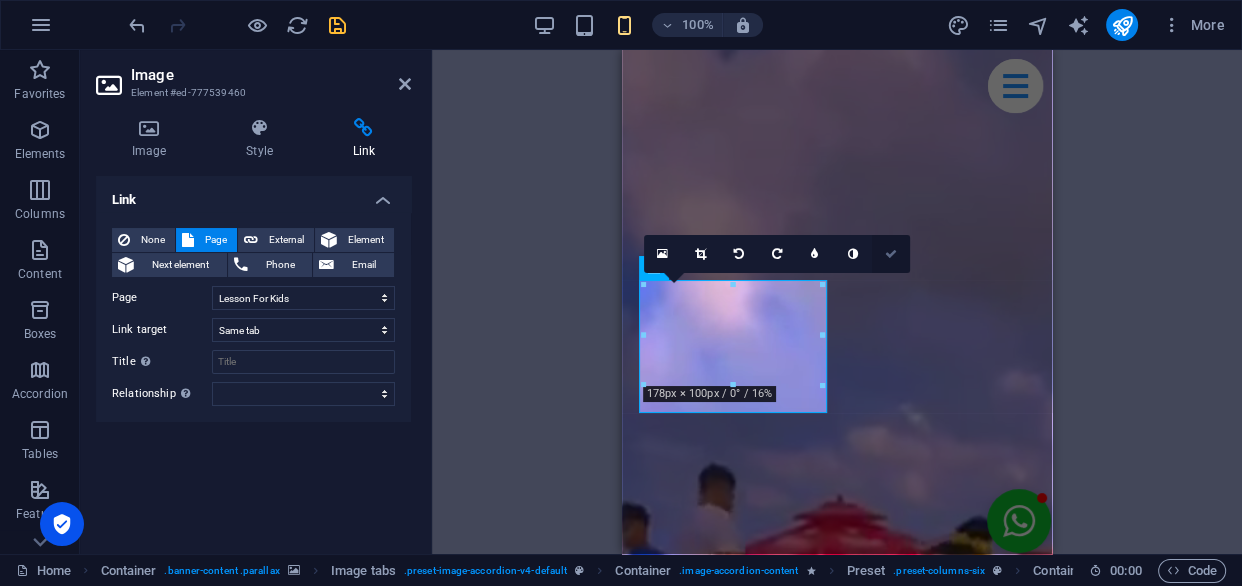 click at bounding box center [891, 254] 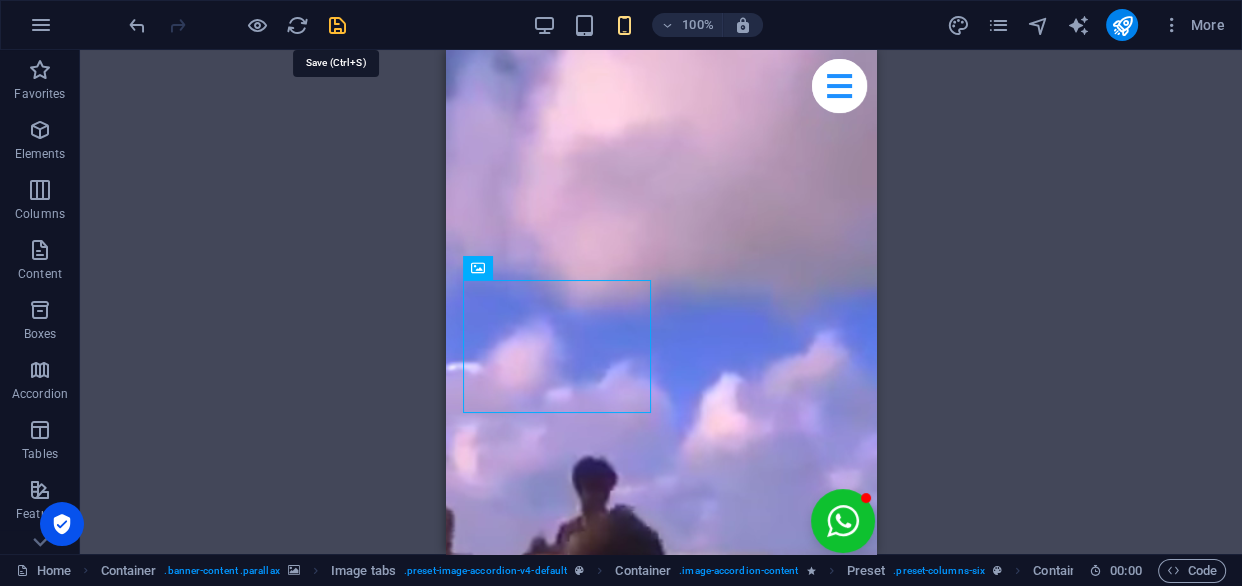click at bounding box center [337, 25] 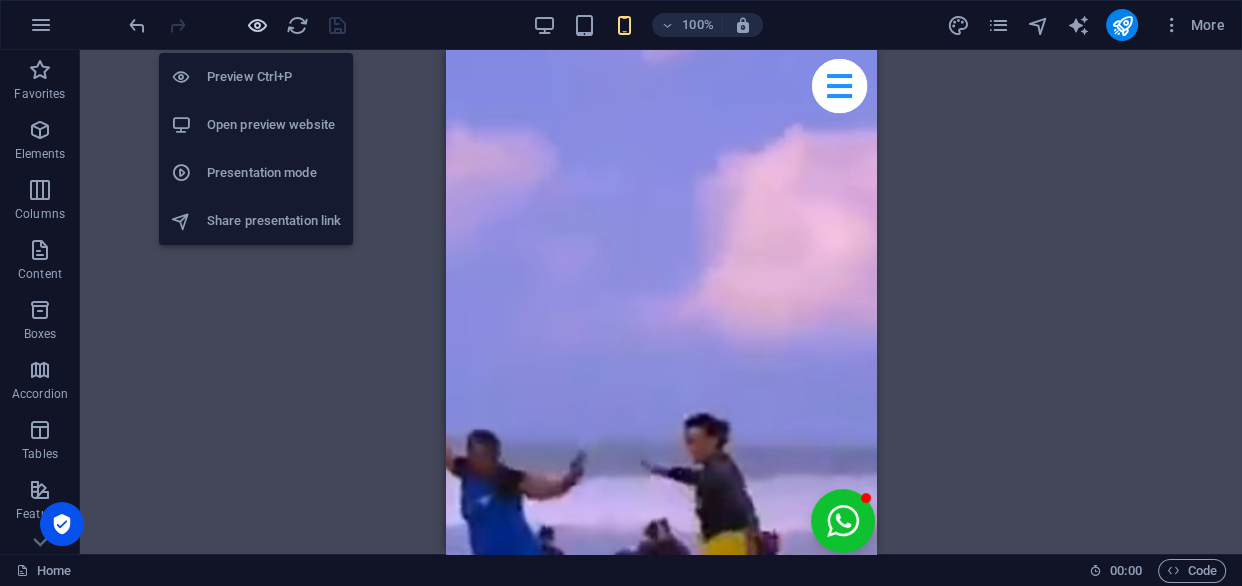 click at bounding box center (257, 25) 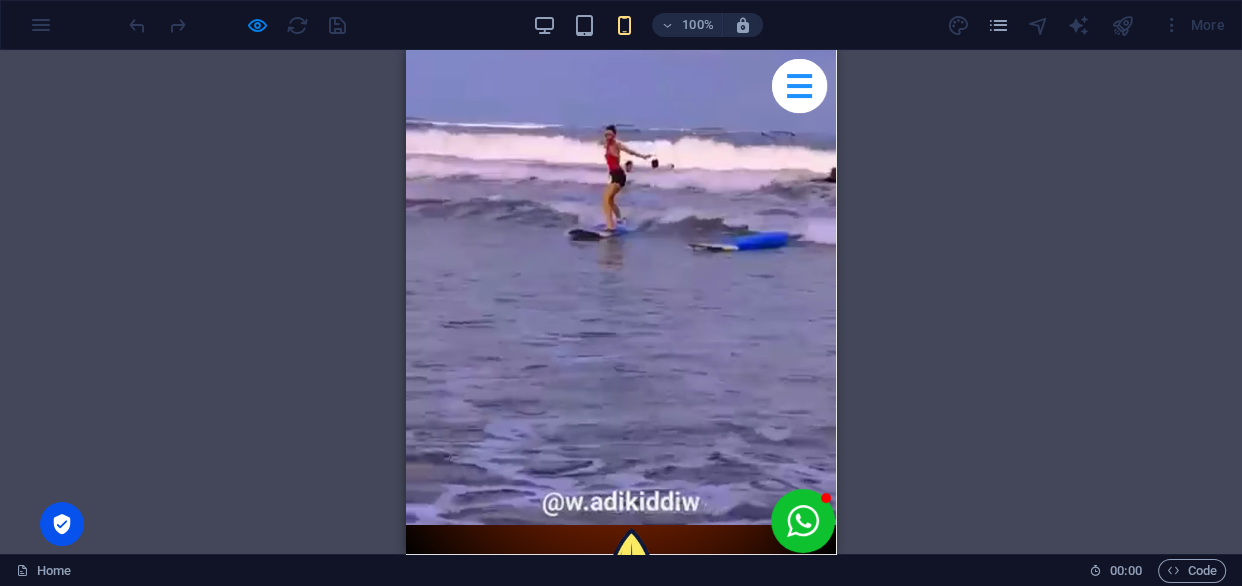 click at bounding box center (621, 1090) 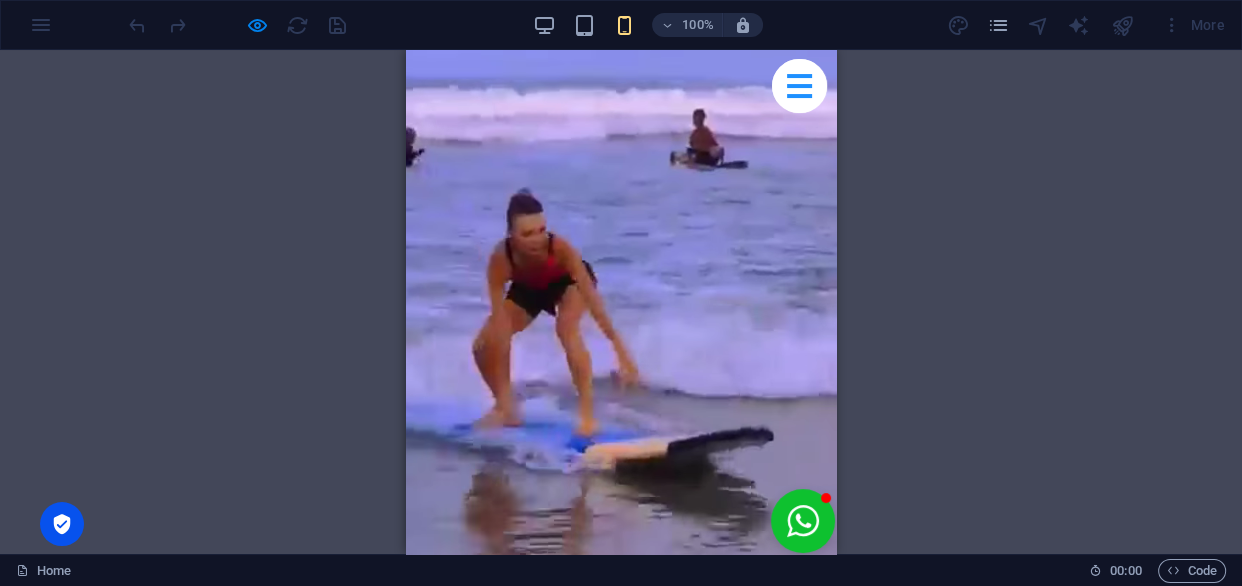 click at bounding box center (620, 1542) 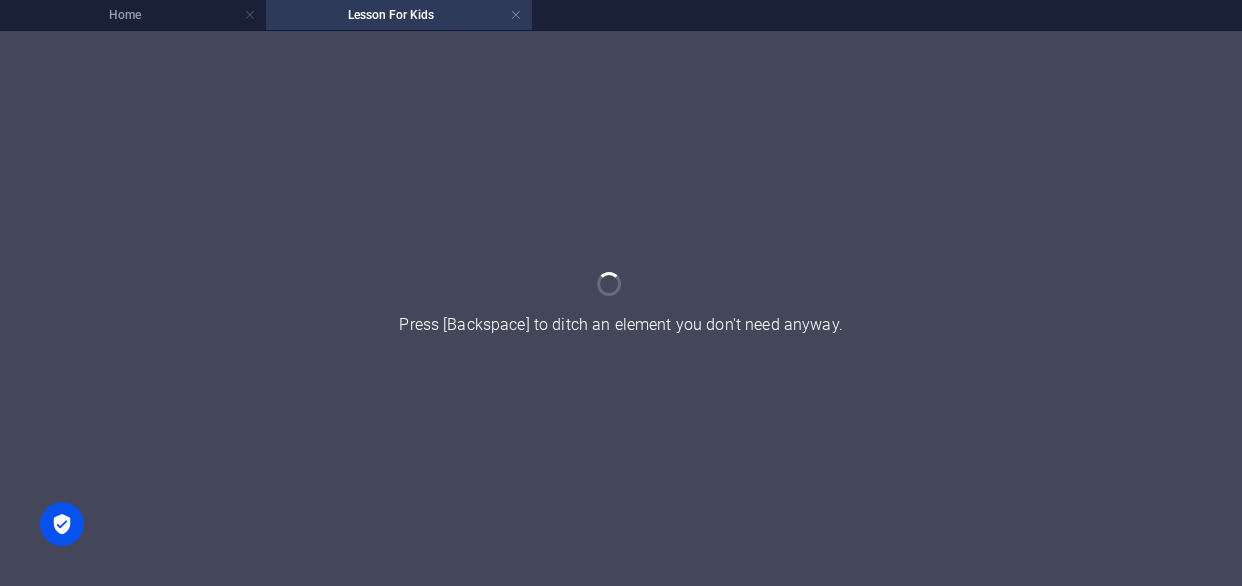 scroll, scrollTop: 0, scrollLeft: 0, axis: both 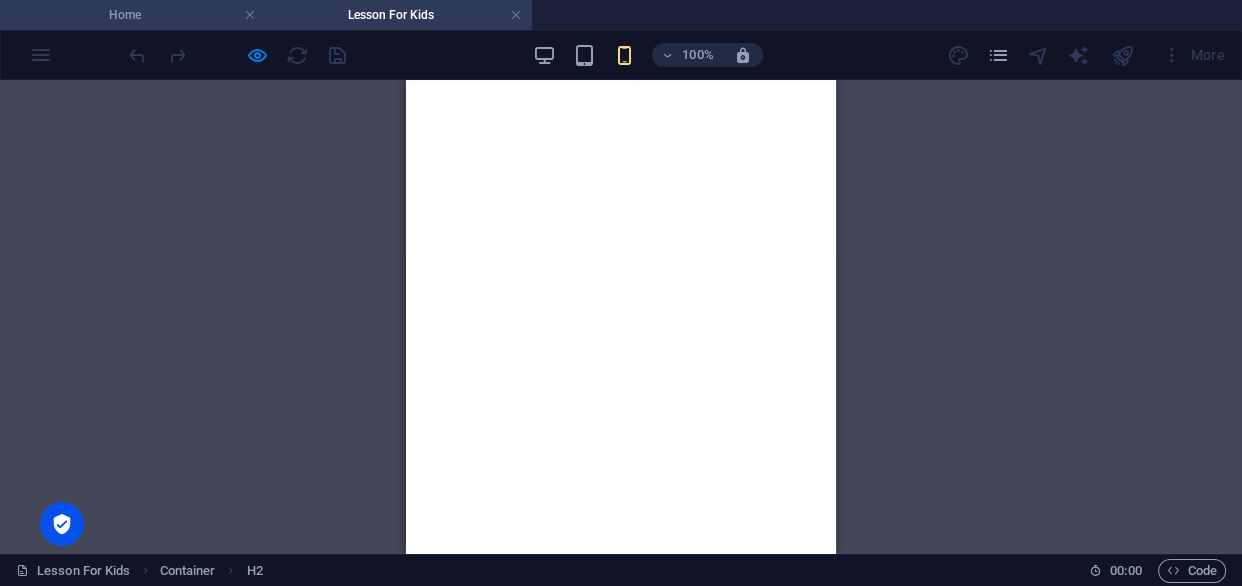 click on "Home" at bounding box center [133, 15] 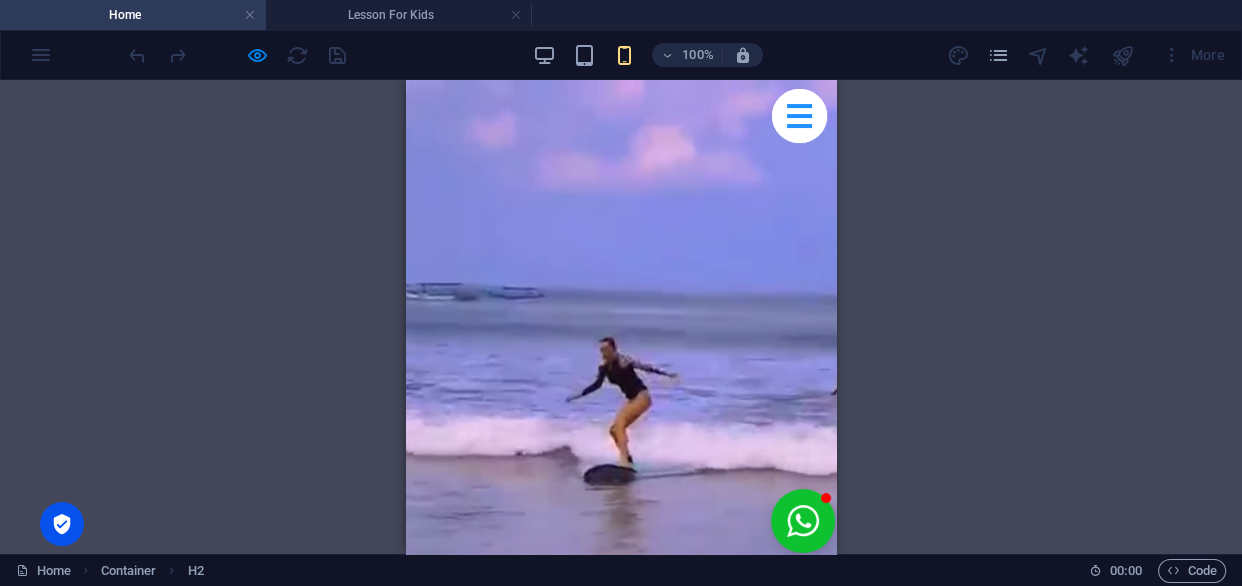 scroll, scrollTop: 251, scrollLeft: 0, axis: vertical 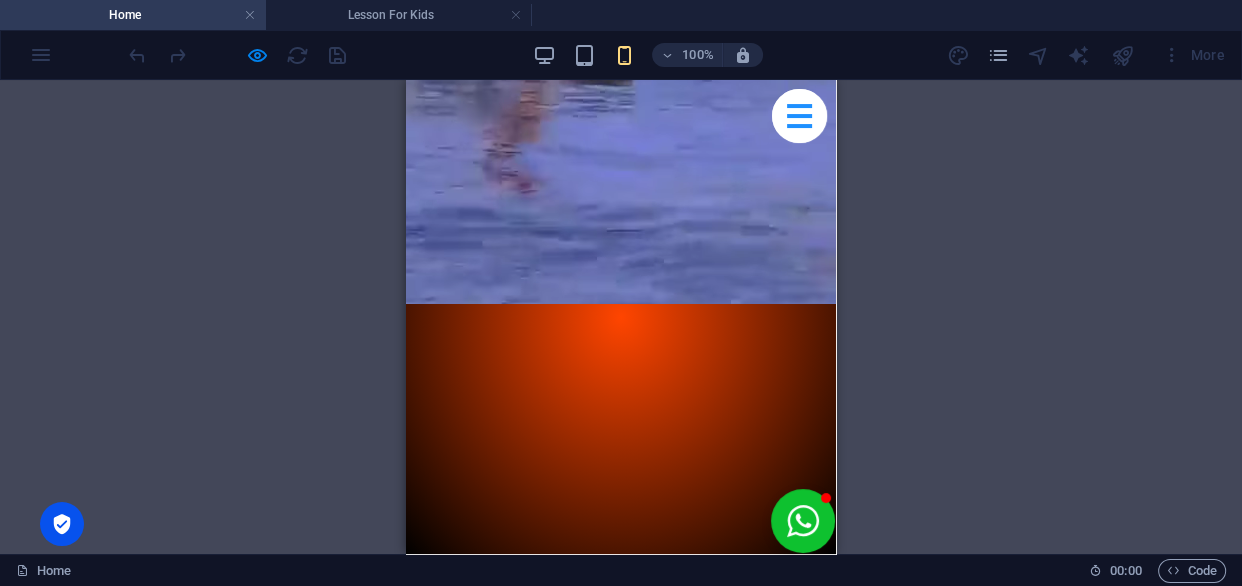 click at bounding box center [620, 1814] 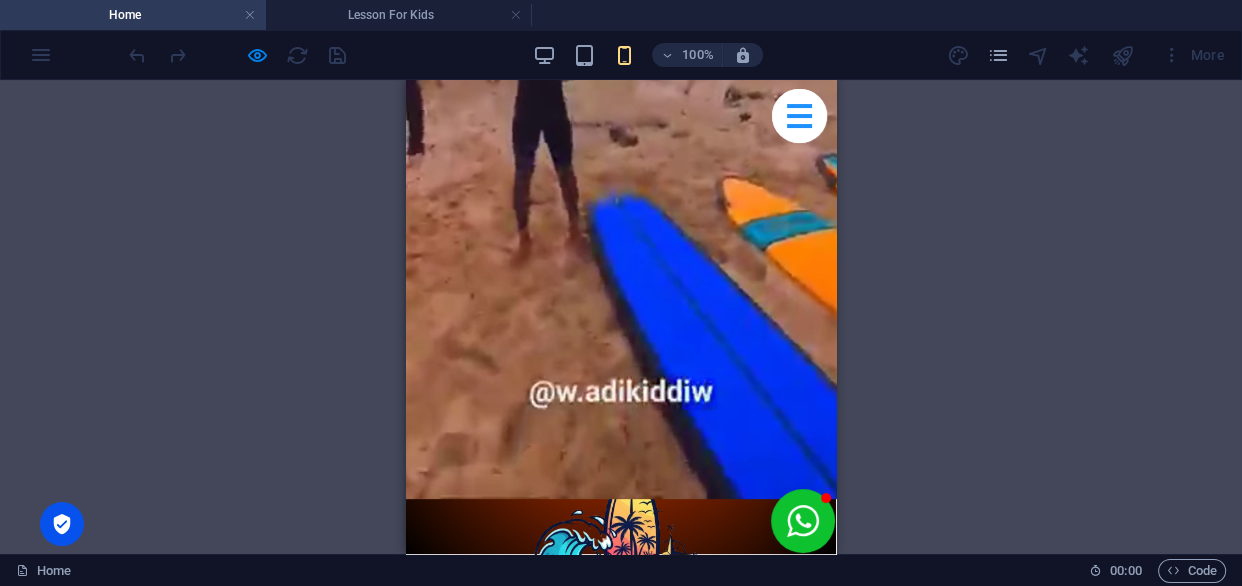 scroll, scrollTop: 251, scrollLeft: 0, axis: vertical 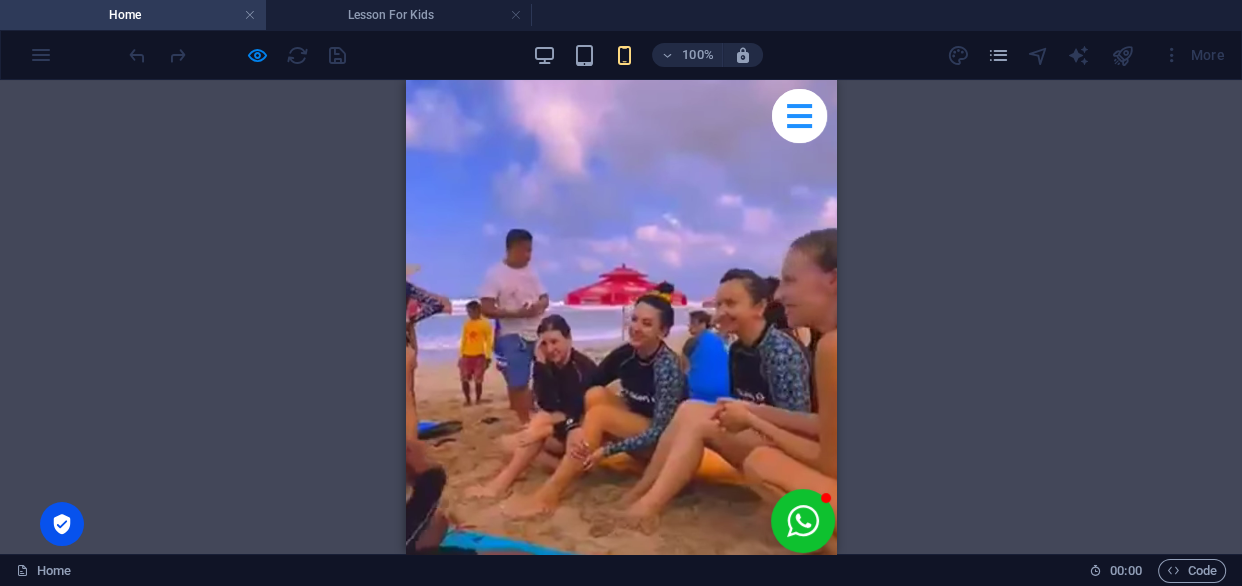 click on "×" at bounding box center [410, 226] 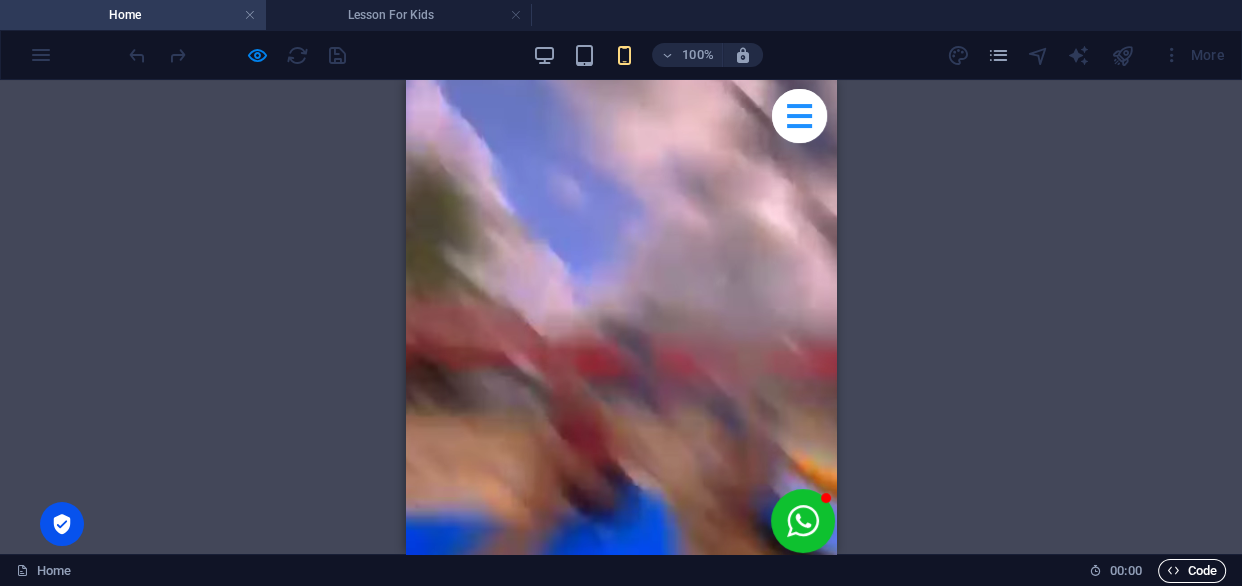 click on "Code" at bounding box center [1192, 571] 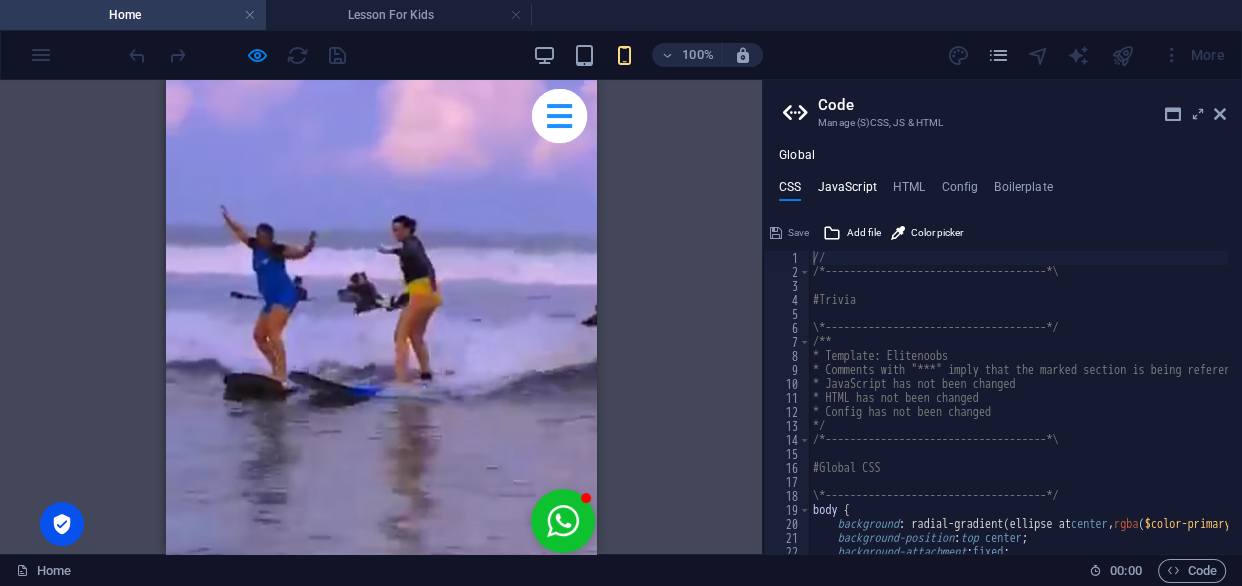click on "JavaScript" at bounding box center (846, 191) 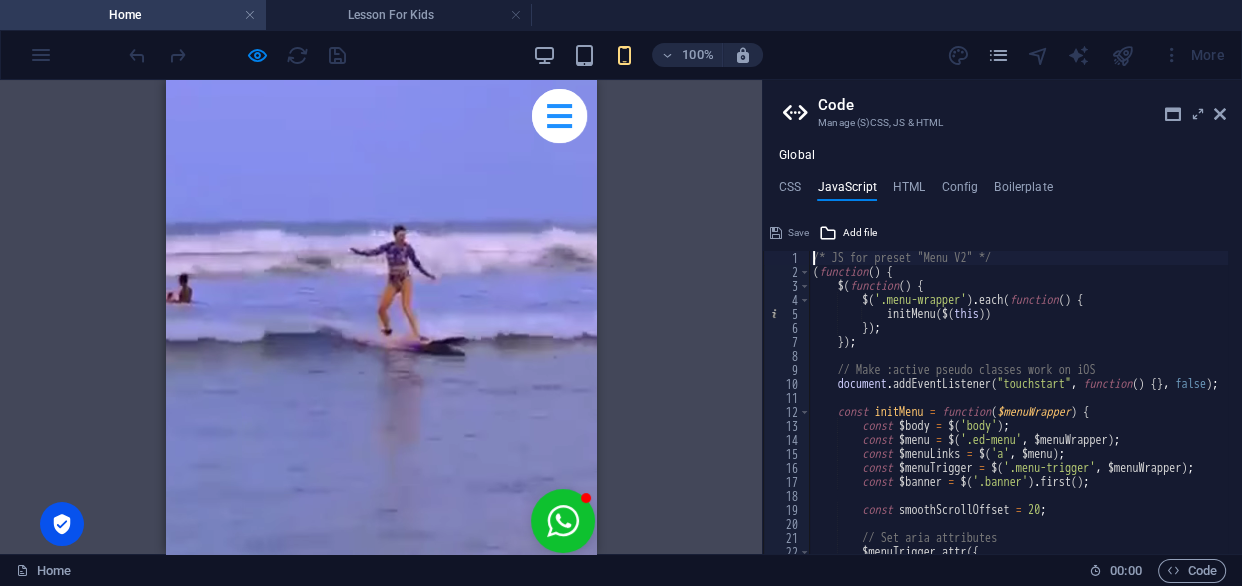 click on "/* JS for preset "Menu V2" */ ( function ( )   {      $ ( function ( )   {           $ ( '.menu-wrapper' ) . each ( function ( )   {                initMenu ( $ ( this ))           }) ;      }) ;      // Make :active pseudo classes work on iOS      document . addEventListener ( "touchstart" ,   function ( )   { } ,   false ) ;      const   initMenu   =   function ( $menuWrapper )   {           const   $body   =   $ ( 'body' ) ;           const   $menu   =   $ ( '.ed-menu' ,   $menuWrapper ) ;           const   $menuLinks   =   $ ( 'a' ,   $menu ) ;           const   $menuTrigger   =   $ ( '.menu-trigger' ,   $menuWrapper ) ;           const   $banner   =   $ ( '.banner' ) . first ( ) ;           const   smoothScrollOffset   =   20 ;                     // Set aria attributes           $menuTrigger . attr ({" at bounding box center (1268, 409) 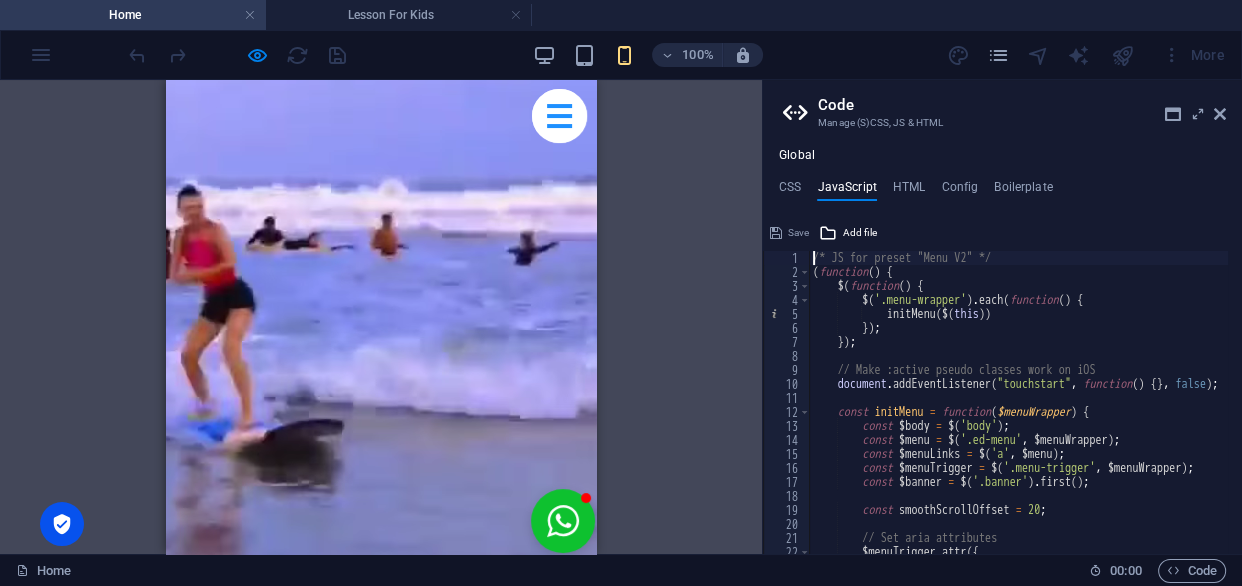type on "});" 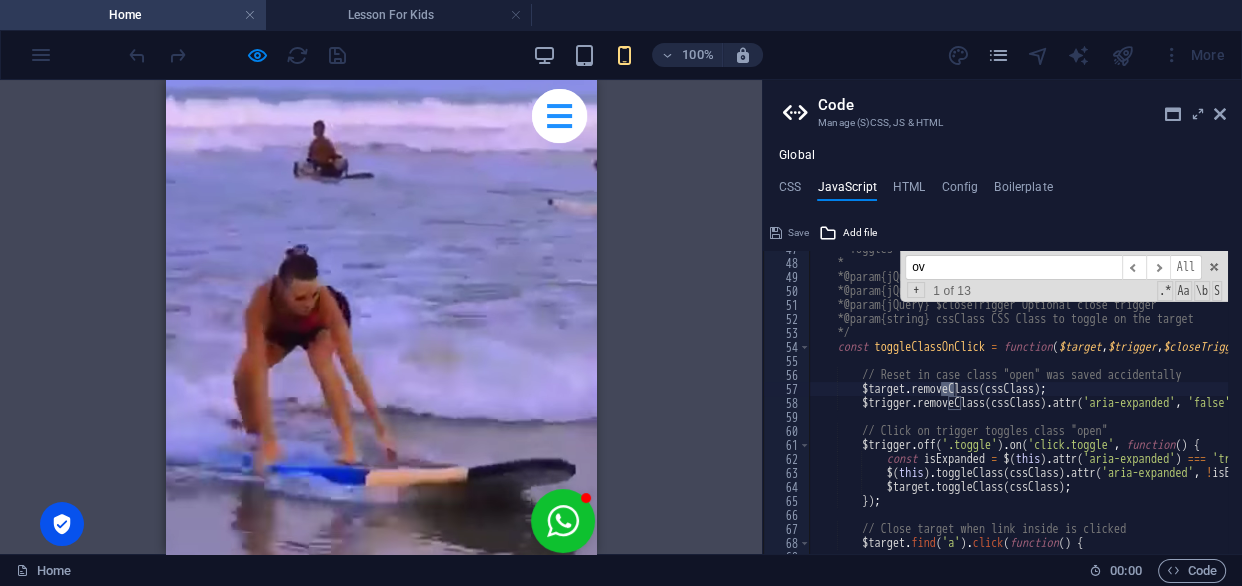 scroll, scrollTop: 653, scrollLeft: 0, axis: vertical 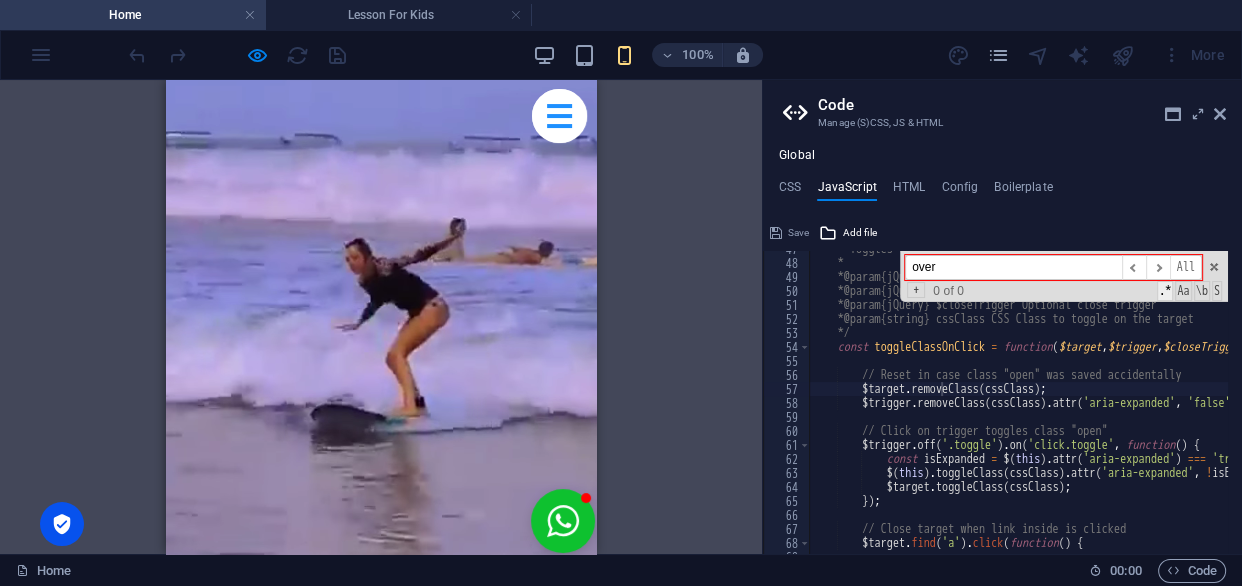 type on "over" 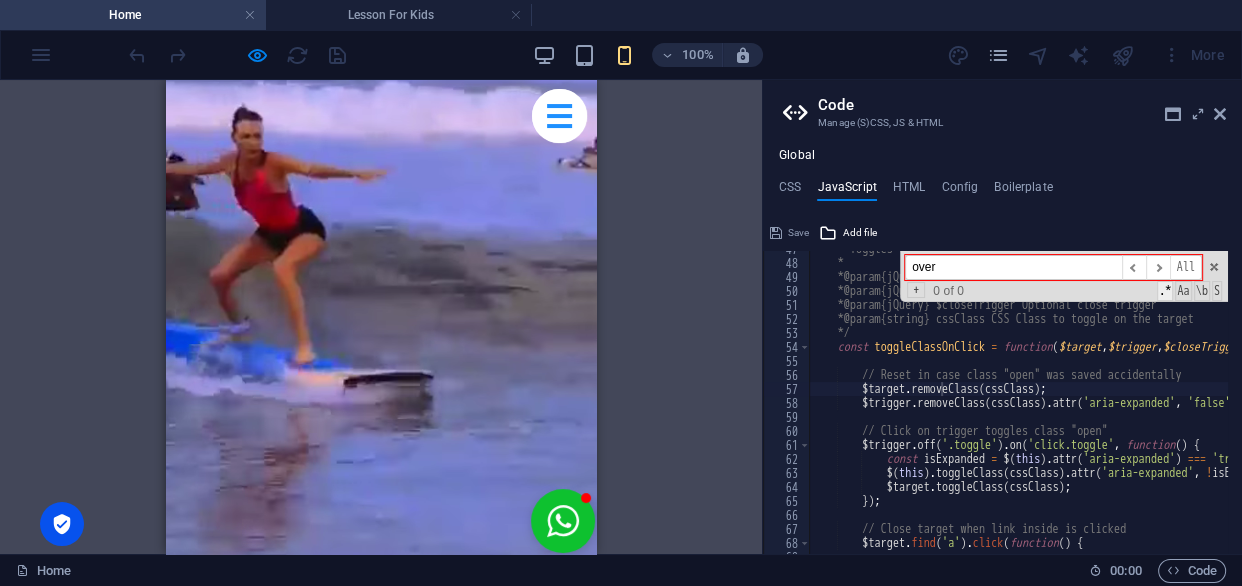 click on ".*" at bounding box center (1165, 291) 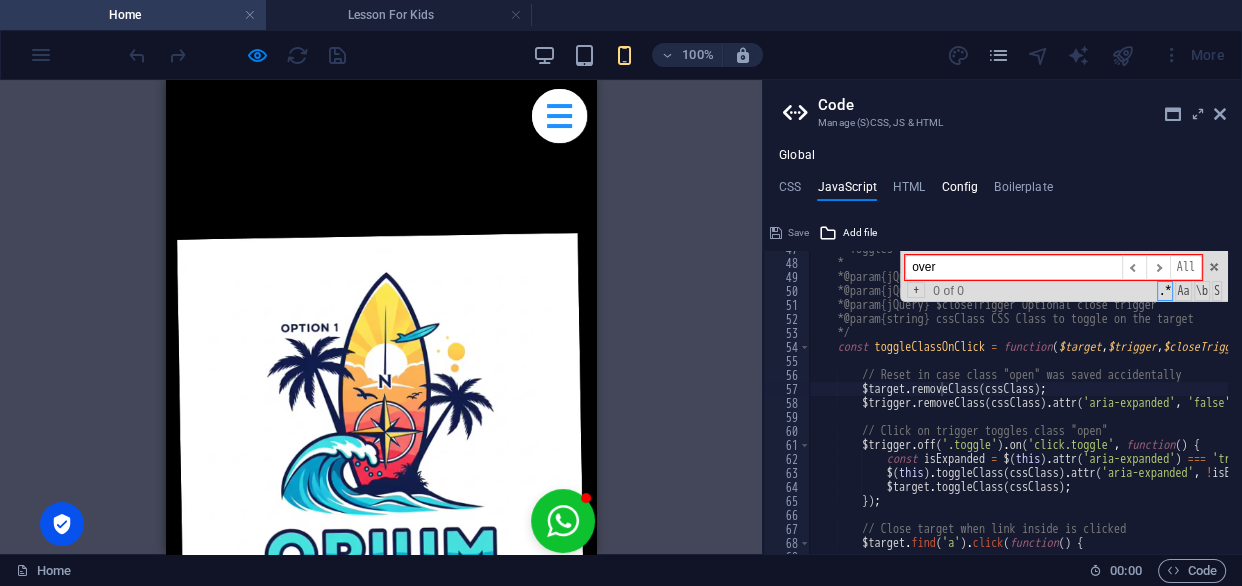 click on "Config" at bounding box center [959, 191] 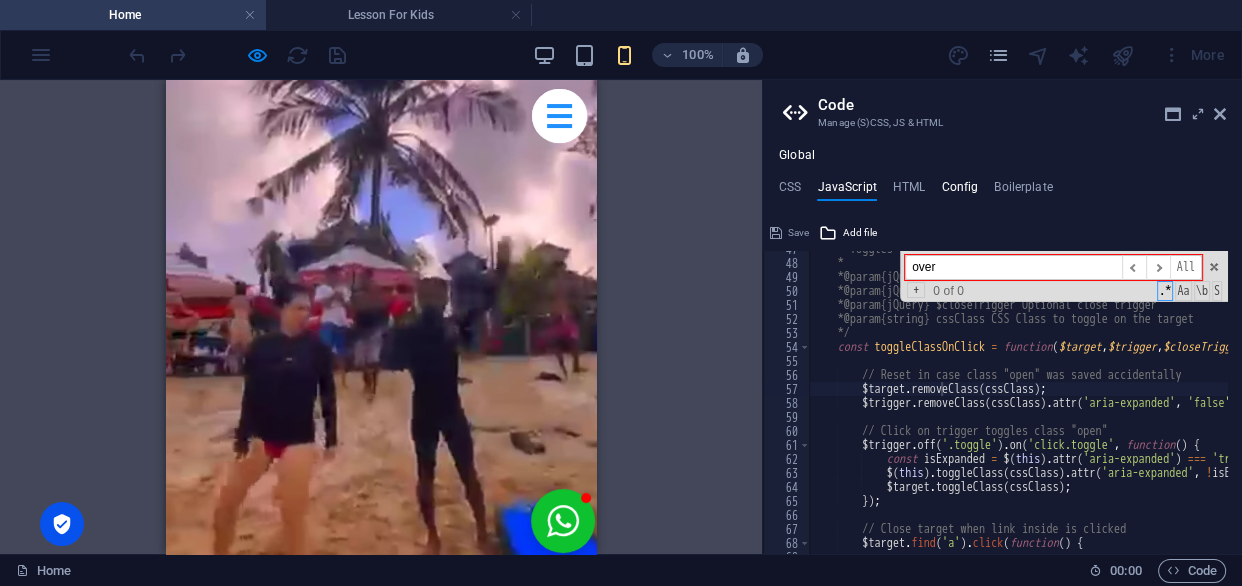 type on "$color-background: #FFFFFF;" 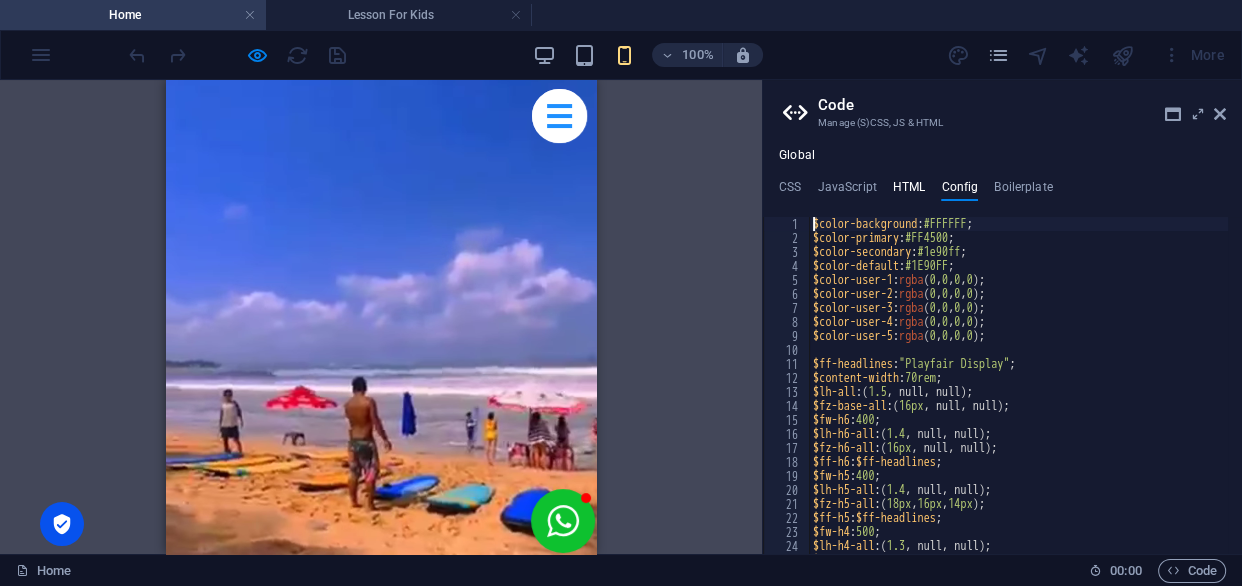 click on "HTML" at bounding box center (909, 191) 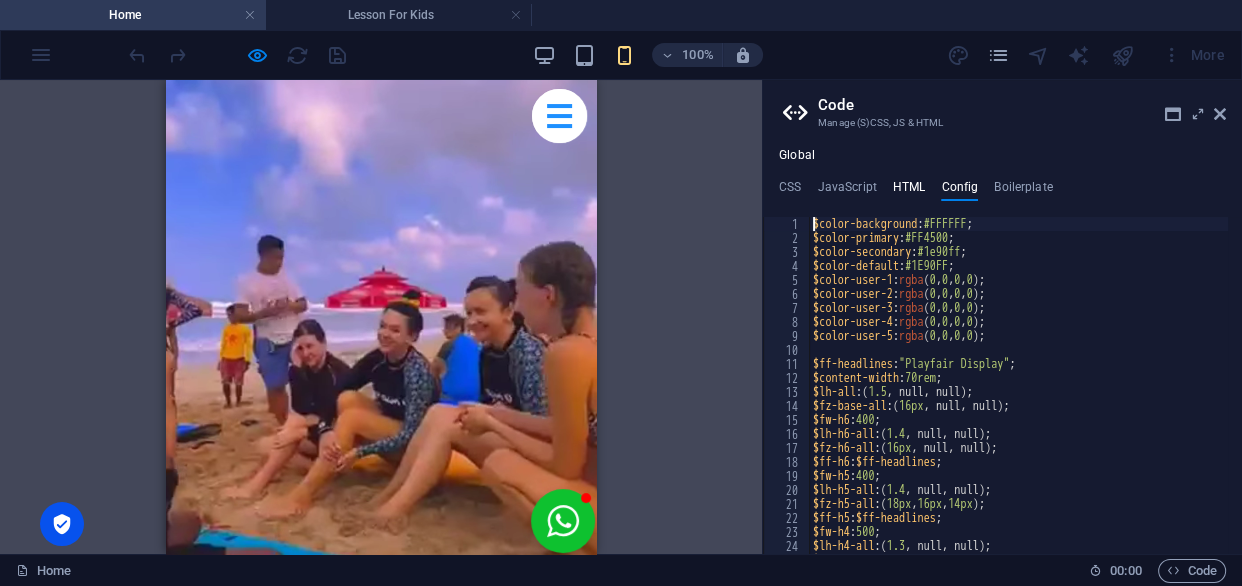 type on "<script async src="[URL][DOMAIN_NAME]"" 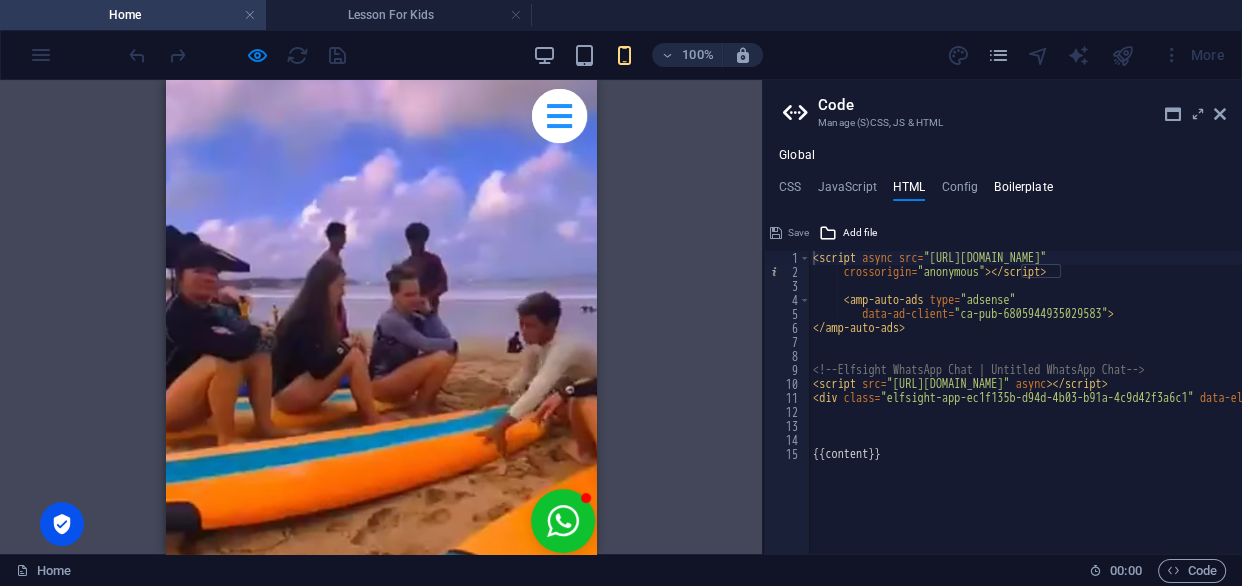 click on "Boilerplate" at bounding box center [1023, 191] 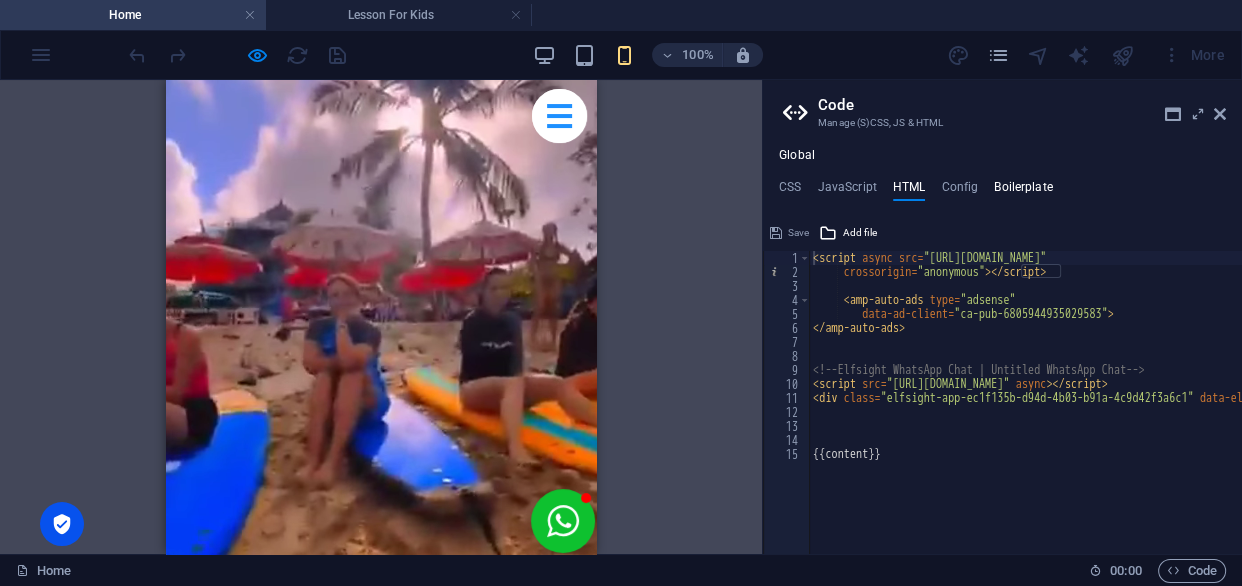 type 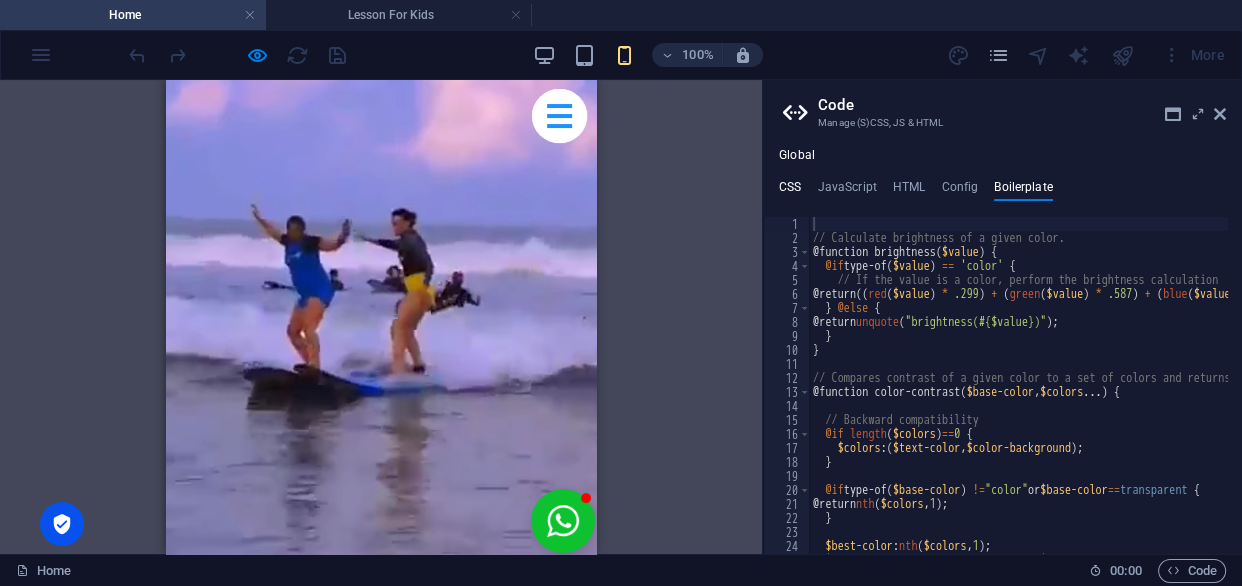 drag, startPoint x: 800, startPoint y: 193, endPoint x: 790, endPoint y: 199, distance: 11.661903 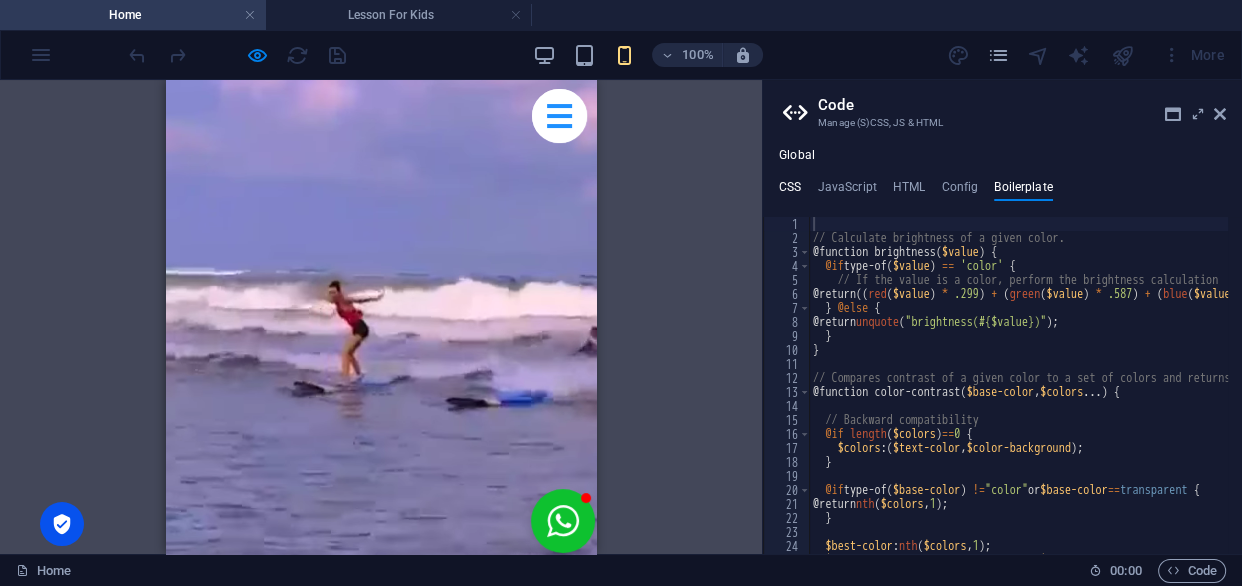 click on "CSS" at bounding box center [790, 191] 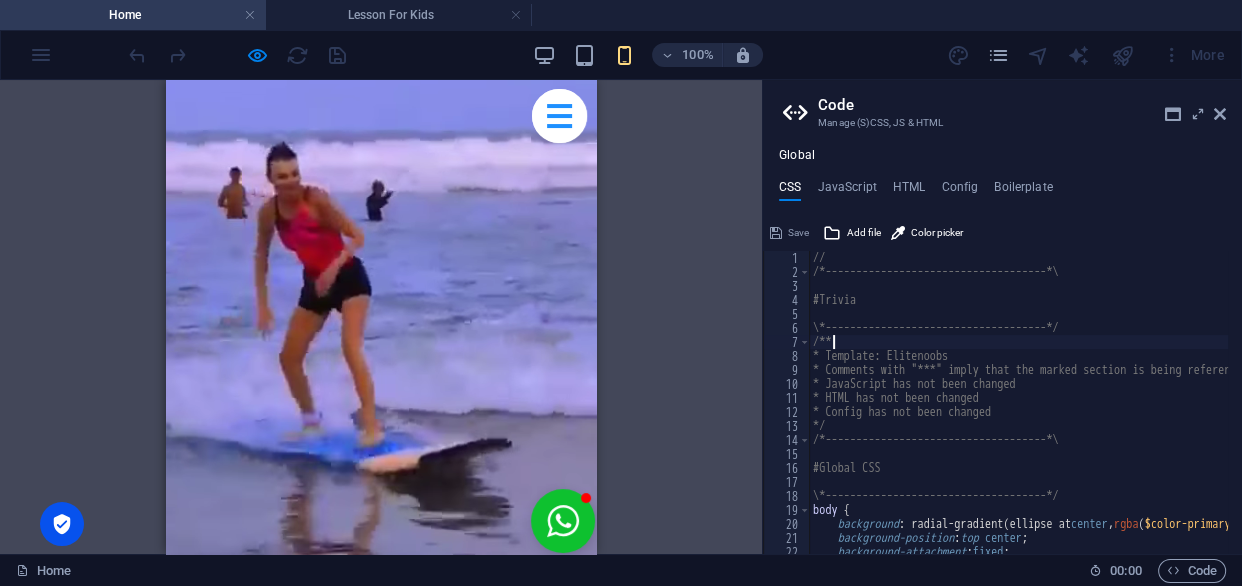 click on "//  /*------------------------------------*\     #Trivia       \*------------------------------------*/ /**   * Template: Elitenoobs   * Comments with "***" imply that the marked section is being referenced somewhere else   * JavaScript has not been changed   * HTML has not been changed   * Config has not been changed   */ /*------------------------------------*\     #Global CSS      \*------------------------------------*/ body   {      background : radial-gradient ( ellipse at  center ,  rgba ( $color-primary , 1 )   0% , rgba ( $black , 1 )   100% ) ;      background-position :  top   center ;      background-attachment :  fixed ;" at bounding box center [1143, 409] 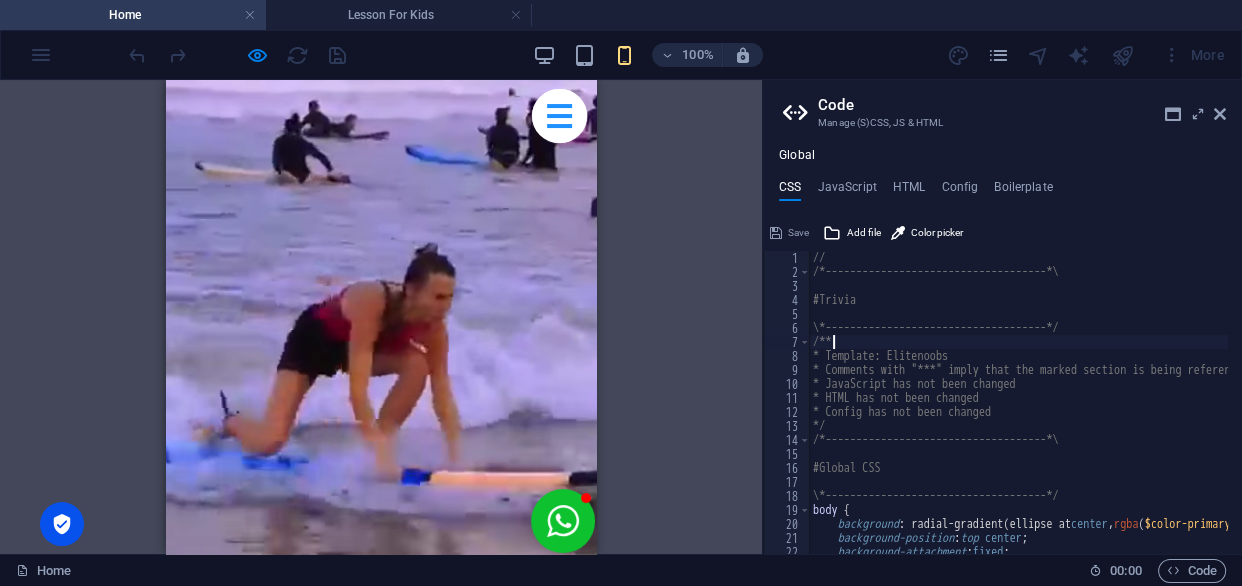 type on "/**" 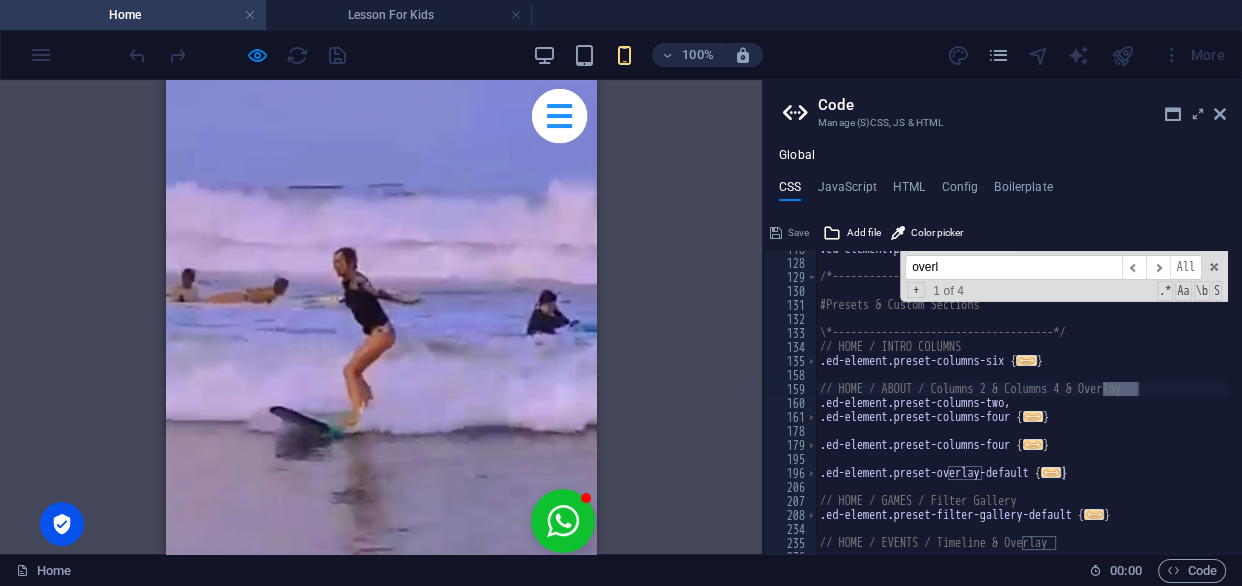scroll, scrollTop: 1227, scrollLeft: 0, axis: vertical 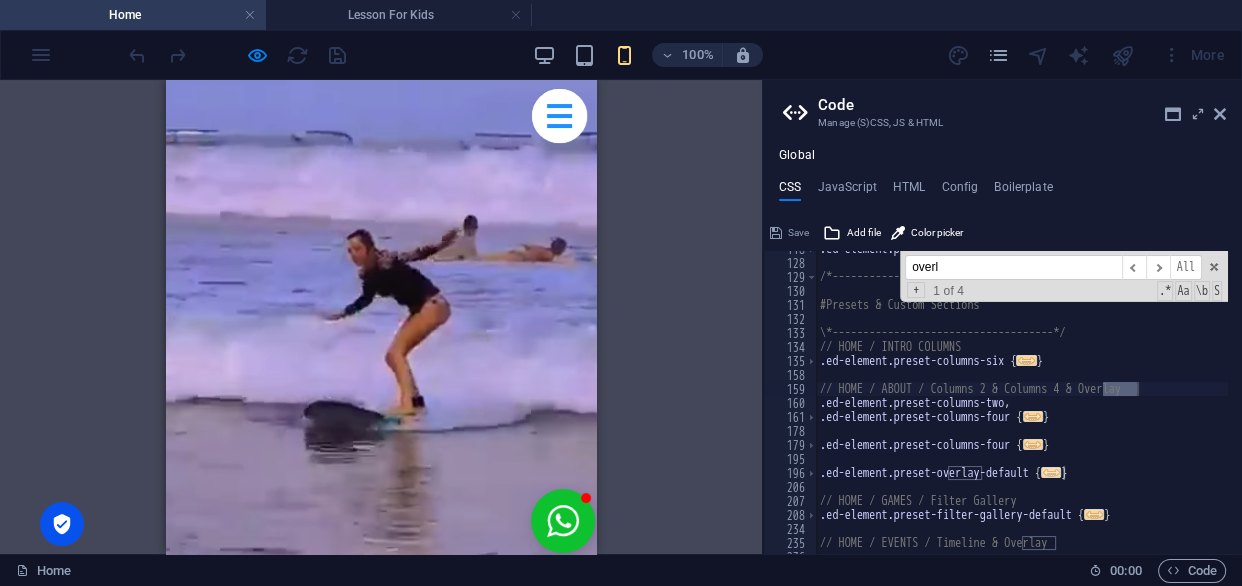 type on "overla" 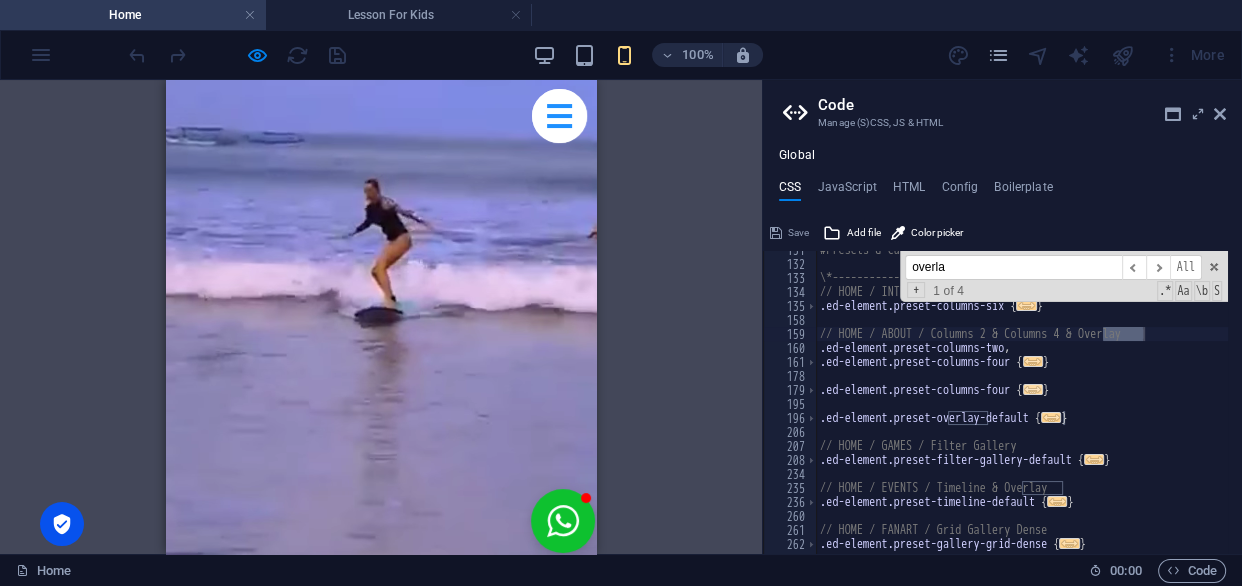 scroll, scrollTop: 1281, scrollLeft: 0, axis: vertical 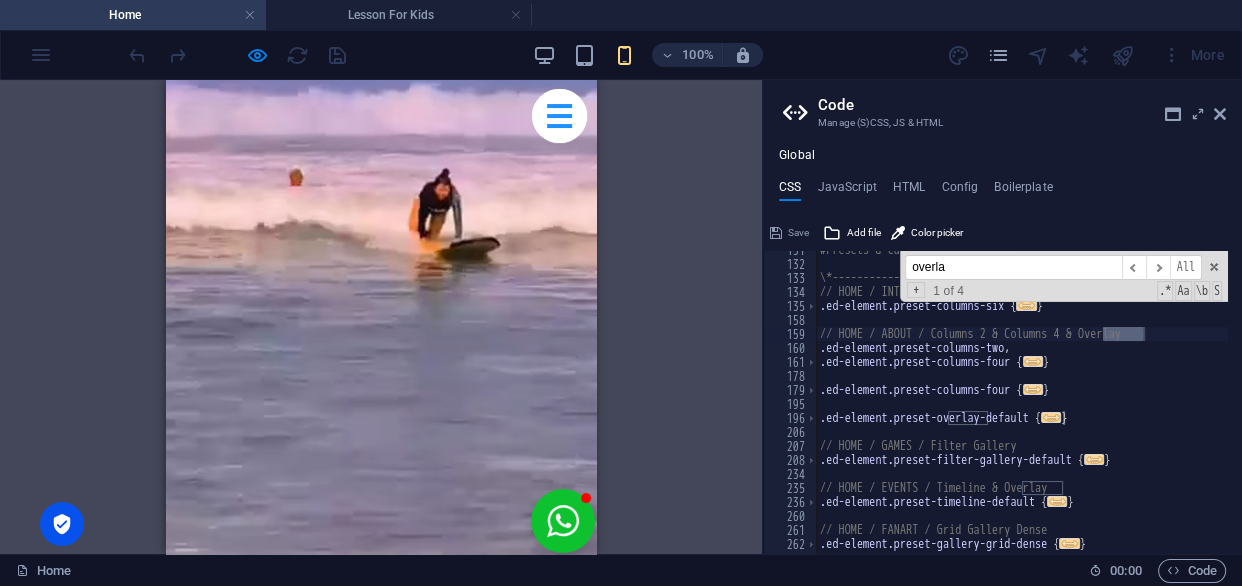 drag, startPoint x: 954, startPoint y: 267, endPoint x: 893, endPoint y: 273, distance: 61.294373 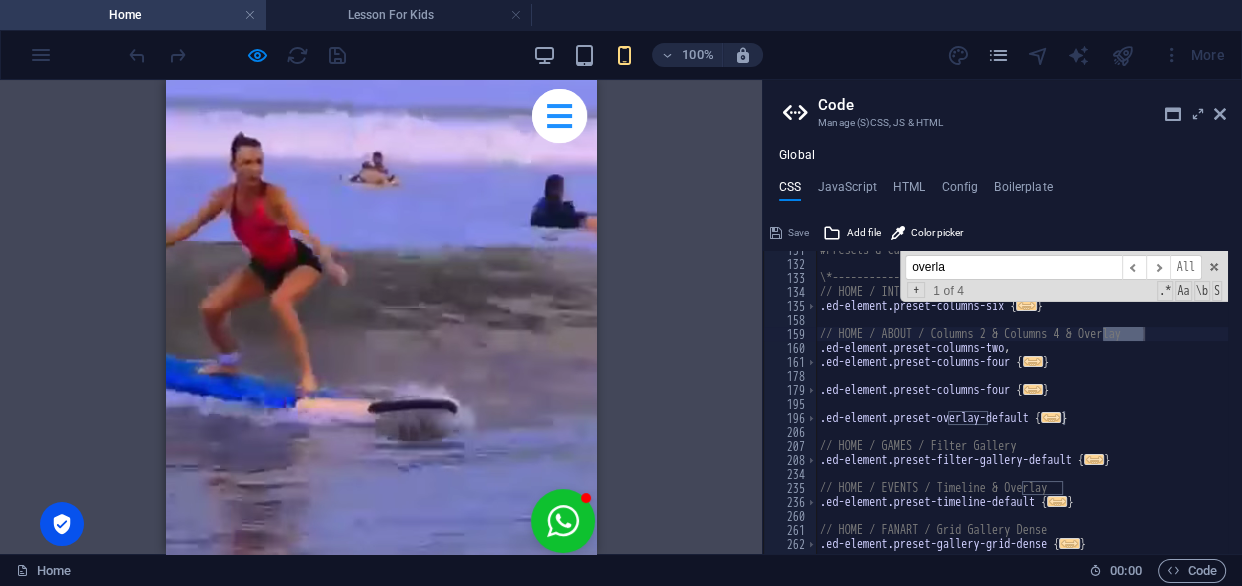 click on "#Presets & Custom Sections      \*------------------------------------*/ // HOME / INTRO COLUMNS .ed-element.preset-columns-six   { ... } // HOME / ABOUT / Columns 2 & Columns 4 & Overlay .ed-element.preset-columns-two , .ed-element.preset-columns-four   { ... } .ed-element.preset-columns-four   { ... } .ed-element.preset-overlay-default   { ... } // HOME / GAMES / Filter Gallery .ed-element.preset-filter-gallery-default   { ... } // HOME / EVENTS / Timeline & Overlay .ed-element.preset-timeline-default   { ... } // HOME / FANART / Grid Gallery Dense  .ed-element.preset-gallery-grid-dense   { ... } [PERSON_NAME] ​ ​ All Replace All + 1 of 4 .* Aa \b S" at bounding box center [1022, 402] 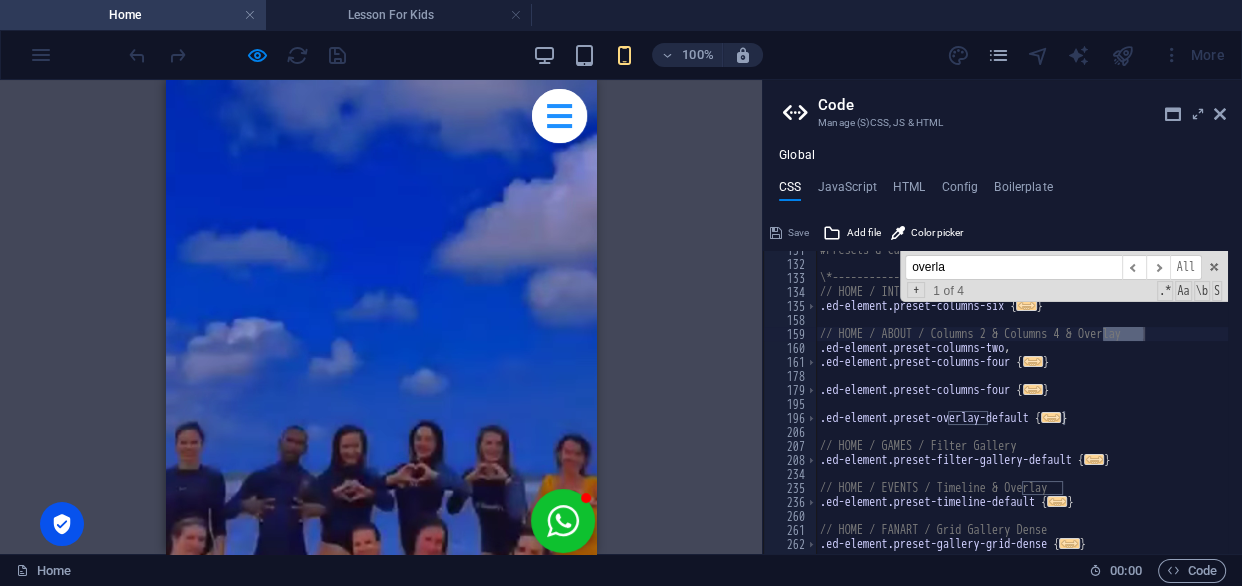 type 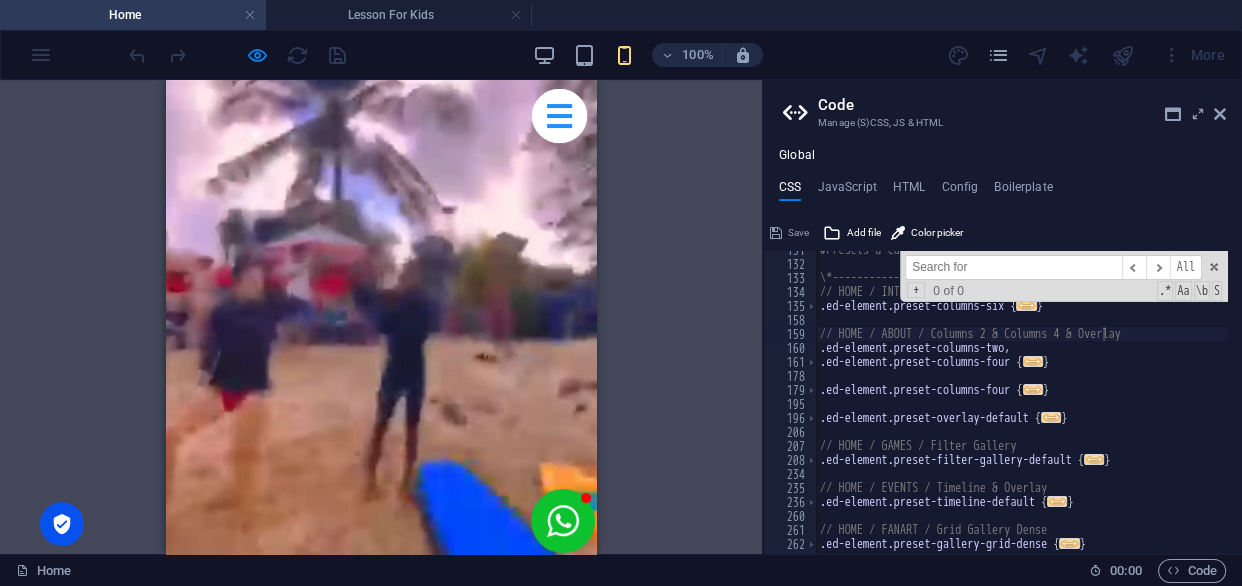 scroll, scrollTop: 240, scrollLeft: 0, axis: vertical 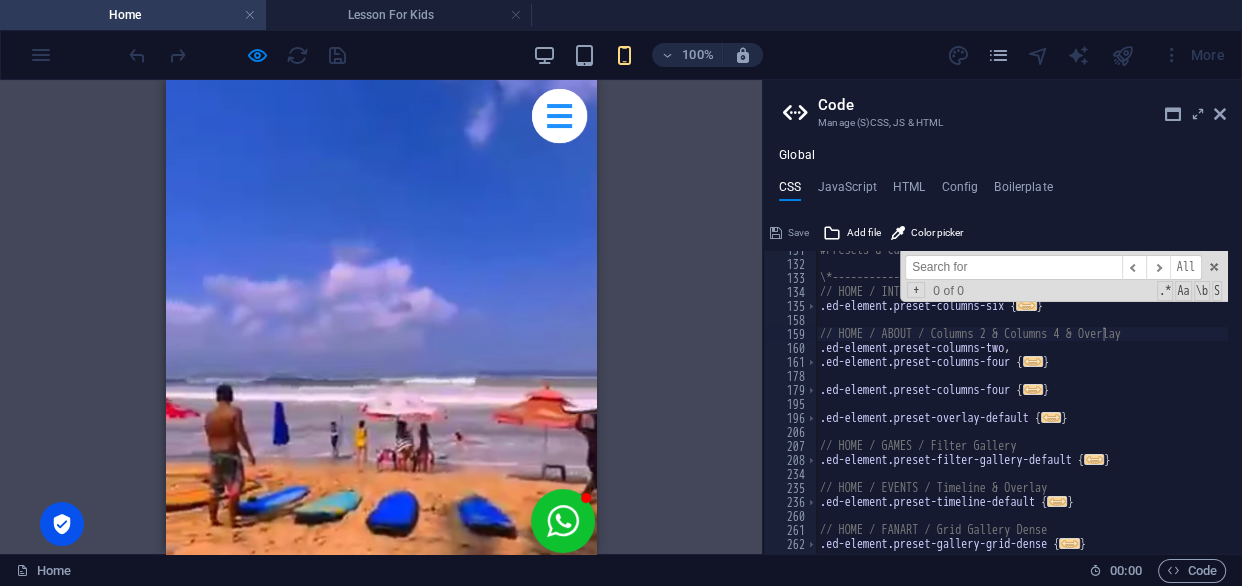 click on "More" at bounding box center [1089, 55] 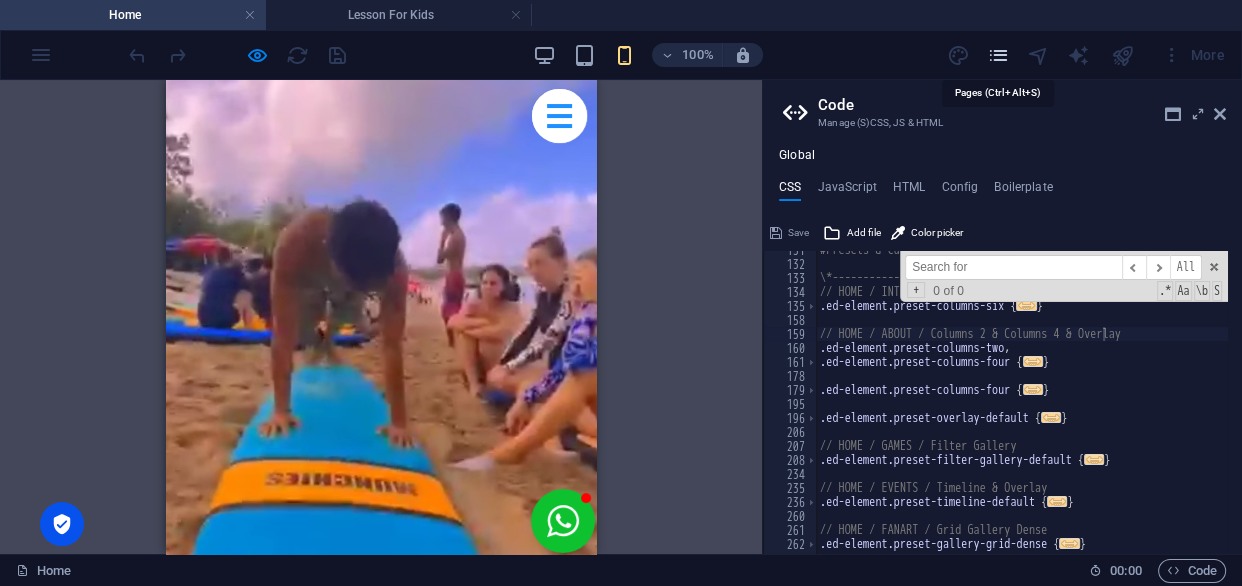 click at bounding box center [997, 55] 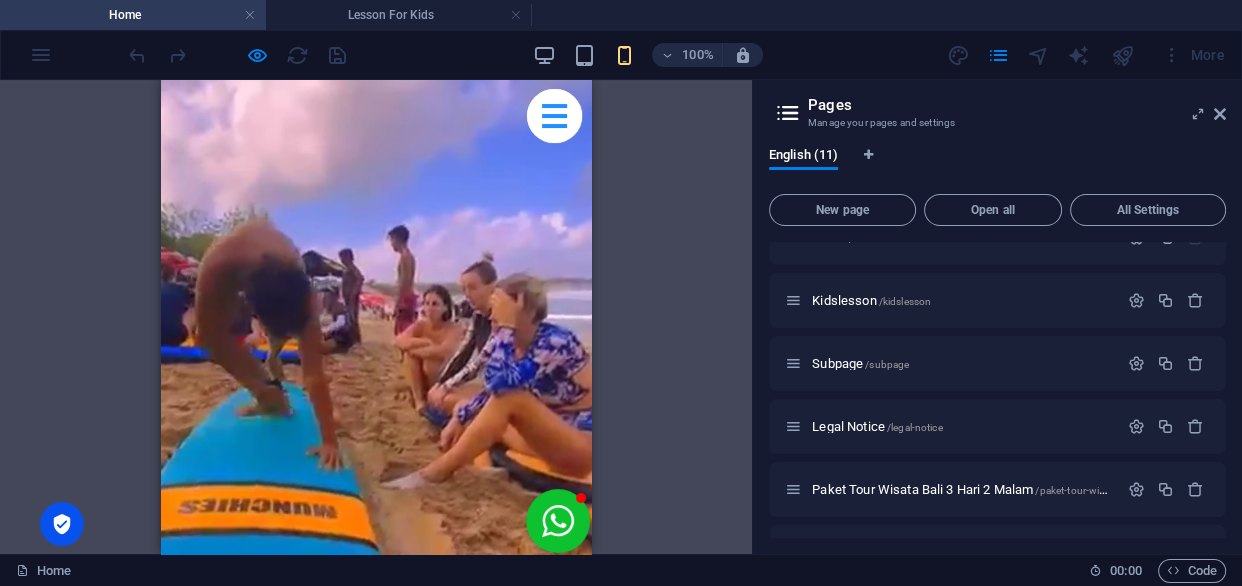 scroll, scrollTop: 0, scrollLeft: 0, axis: both 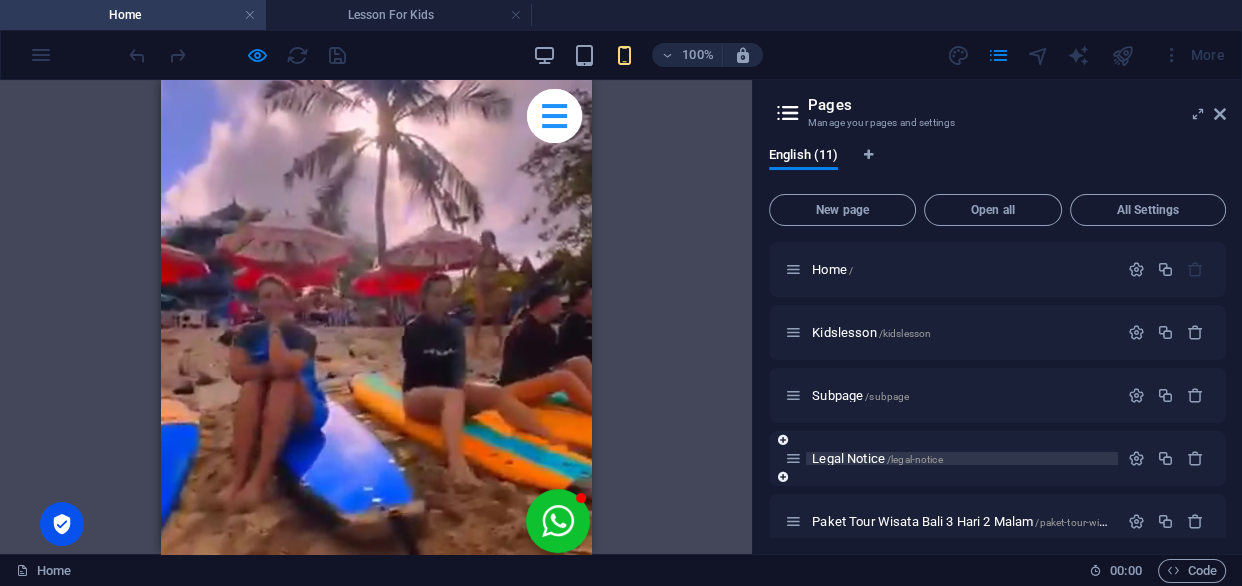 click on "Legal Notice /legal-notice" at bounding box center (877, 458) 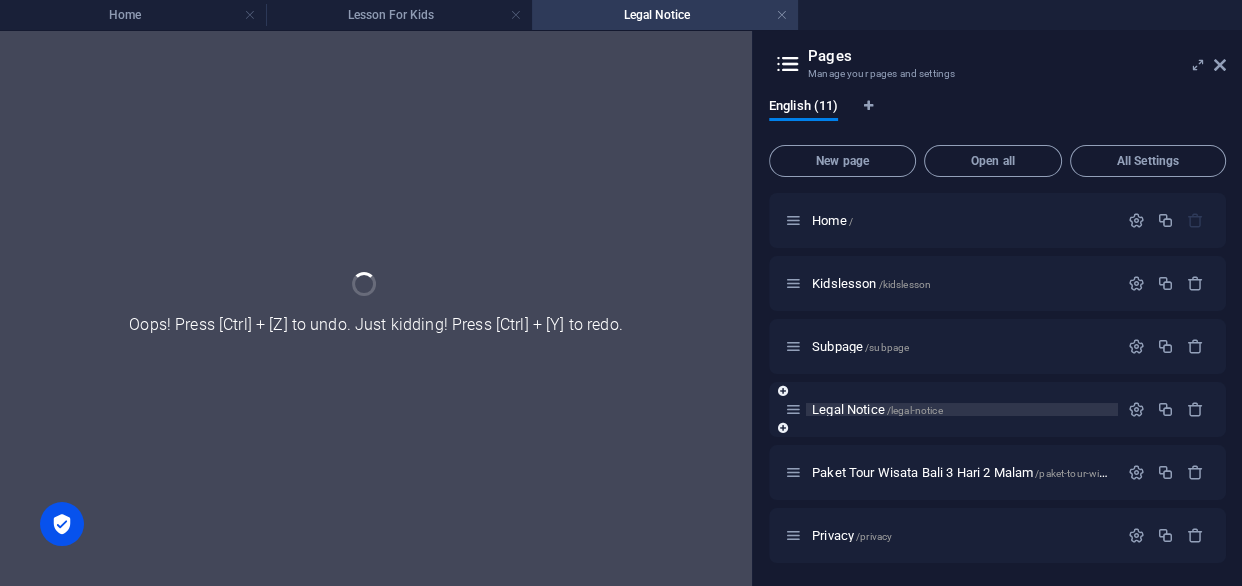 scroll, scrollTop: 0, scrollLeft: 0, axis: both 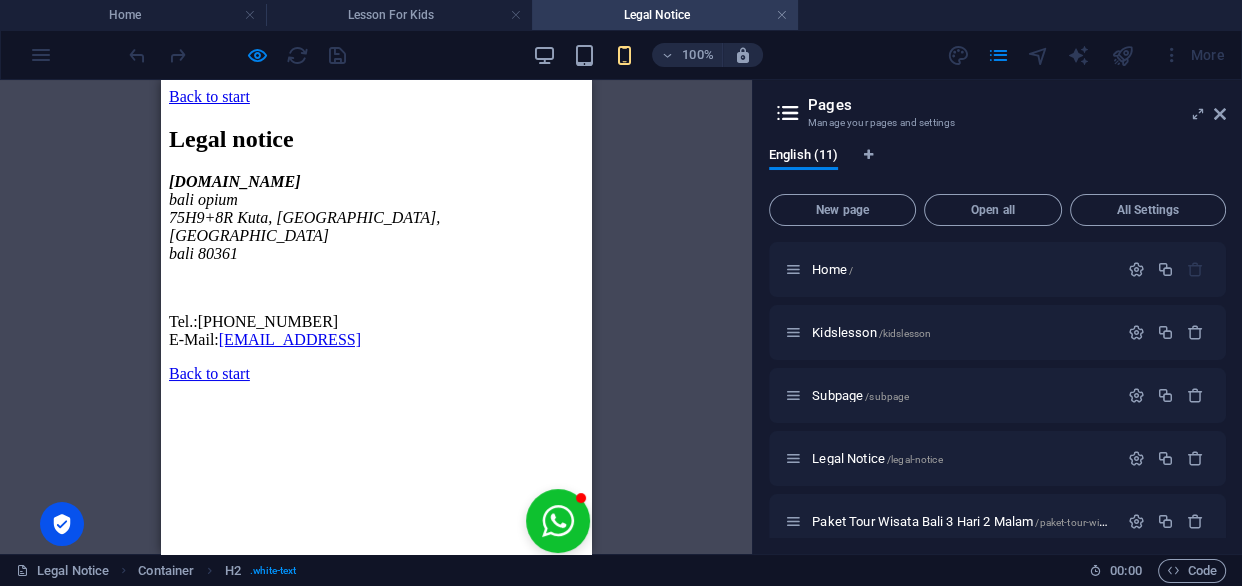 click on "Back to start" at bounding box center (376, 97) 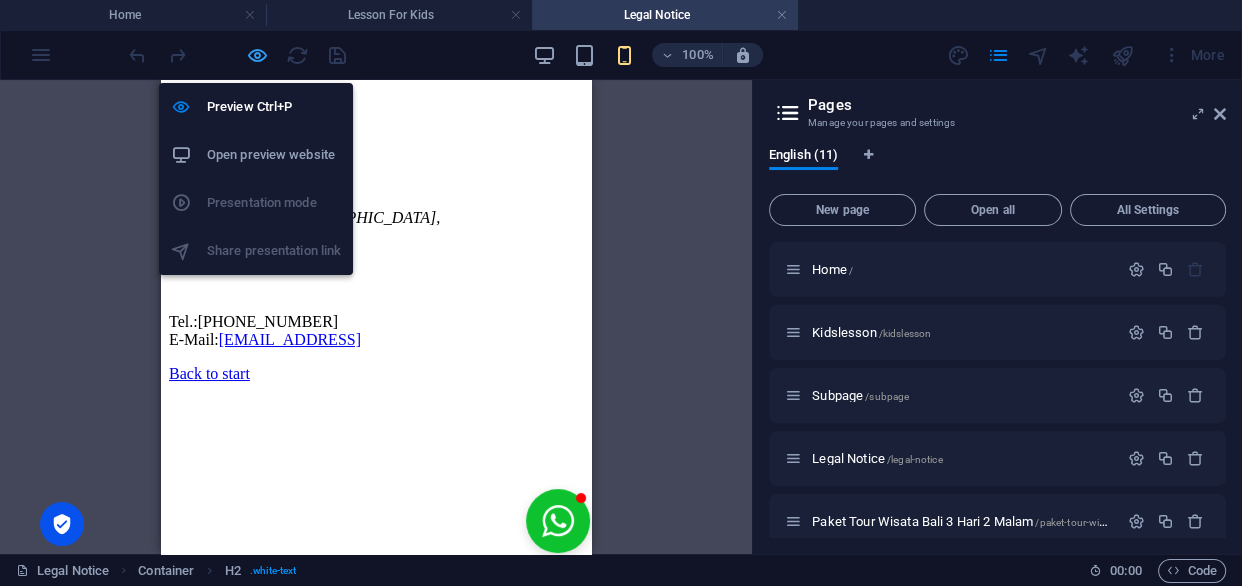 click at bounding box center (257, 55) 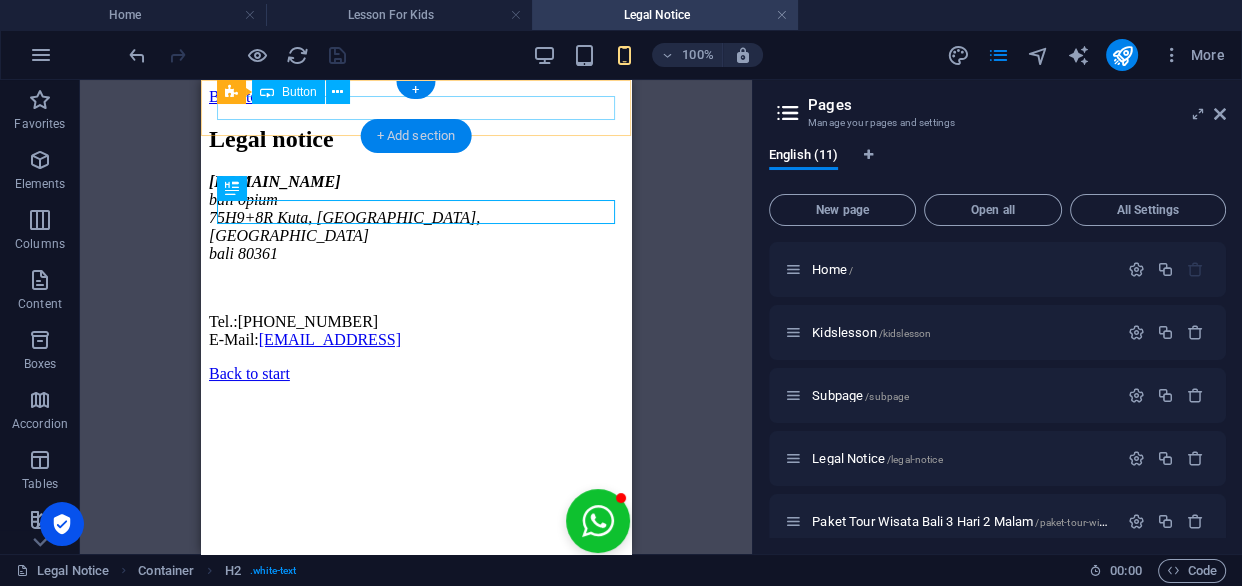 click on "+ Add section" at bounding box center (416, 136) 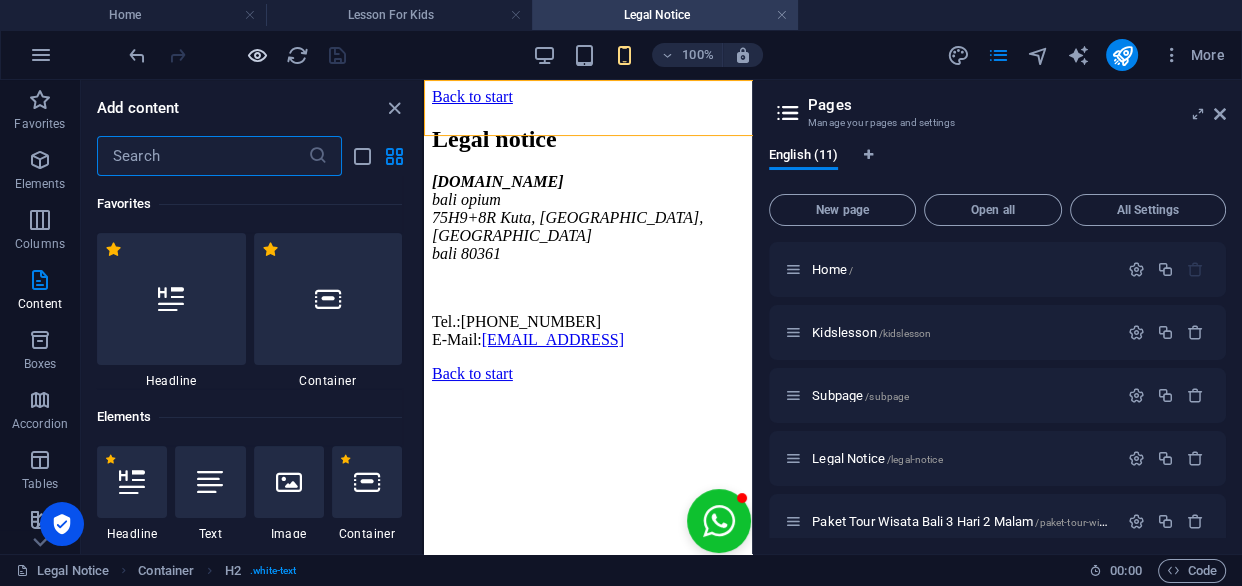 click at bounding box center [257, 55] 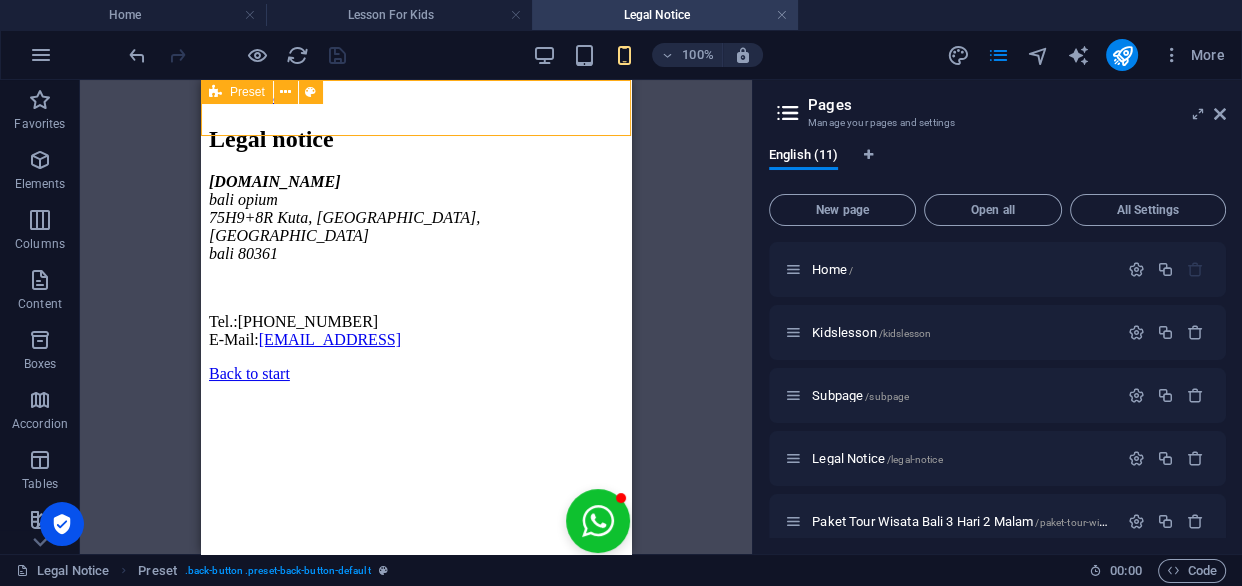 click on "Preset" at bounding box center (268, 92) 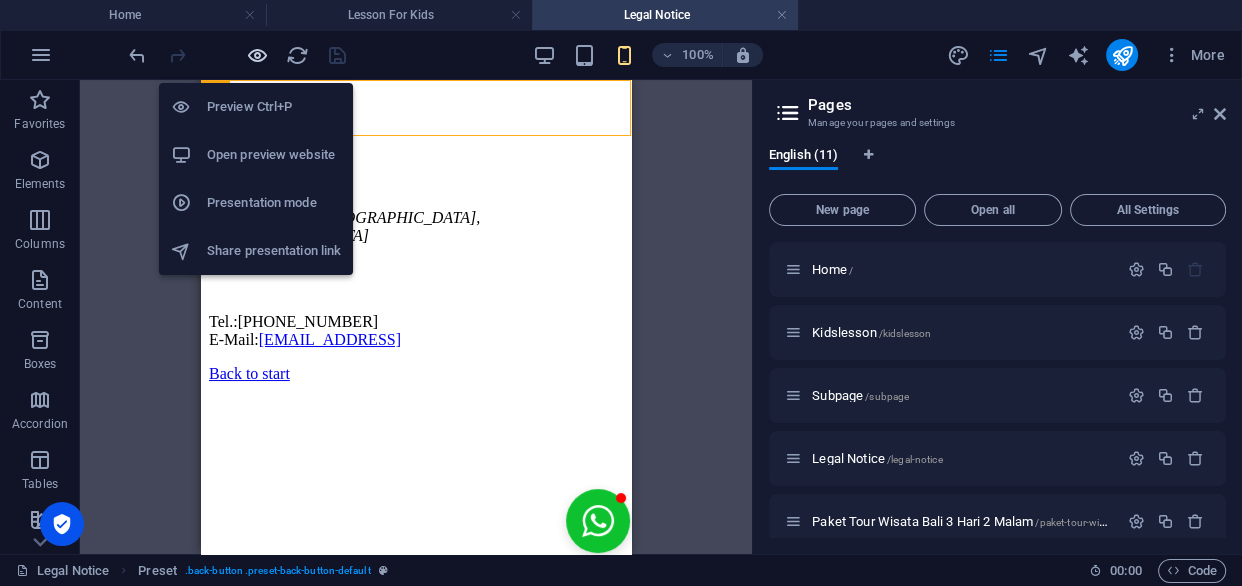 click at bounding box center [257, 55] 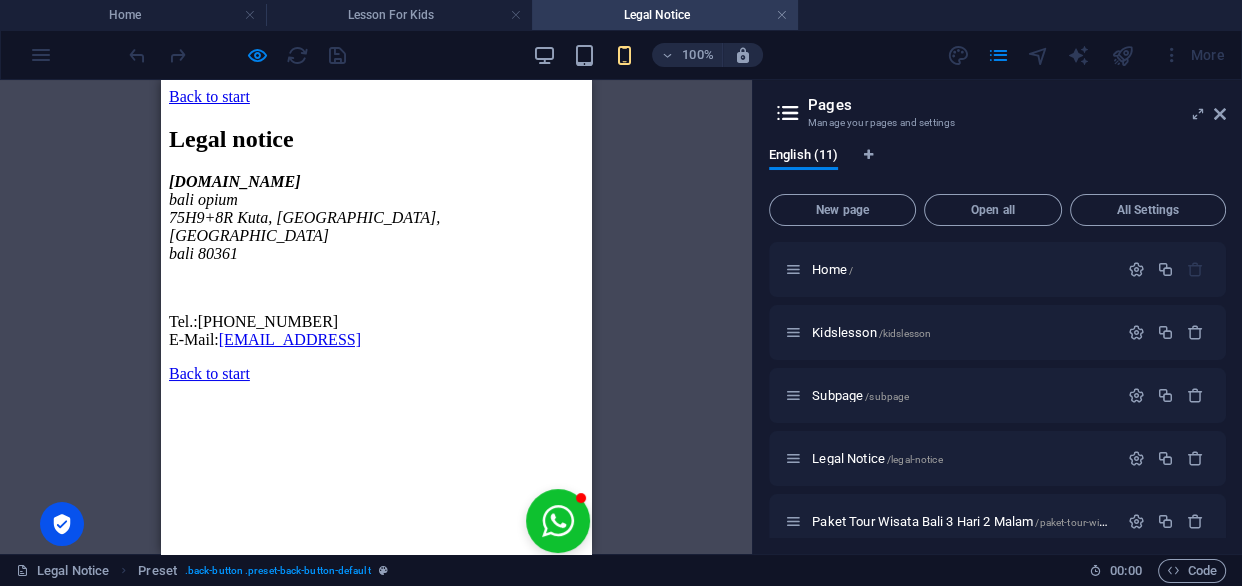 click on "Back to start" at bounding box center [209, 96] 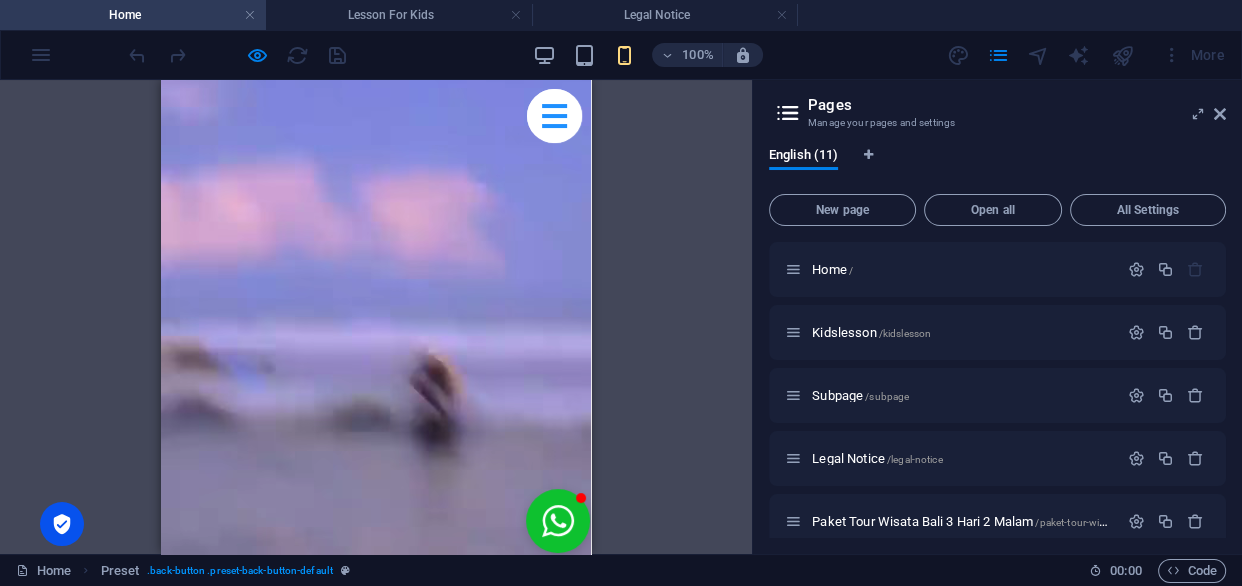scroll, scrollTop: 240, scrollLeft: 0, axis: vertical 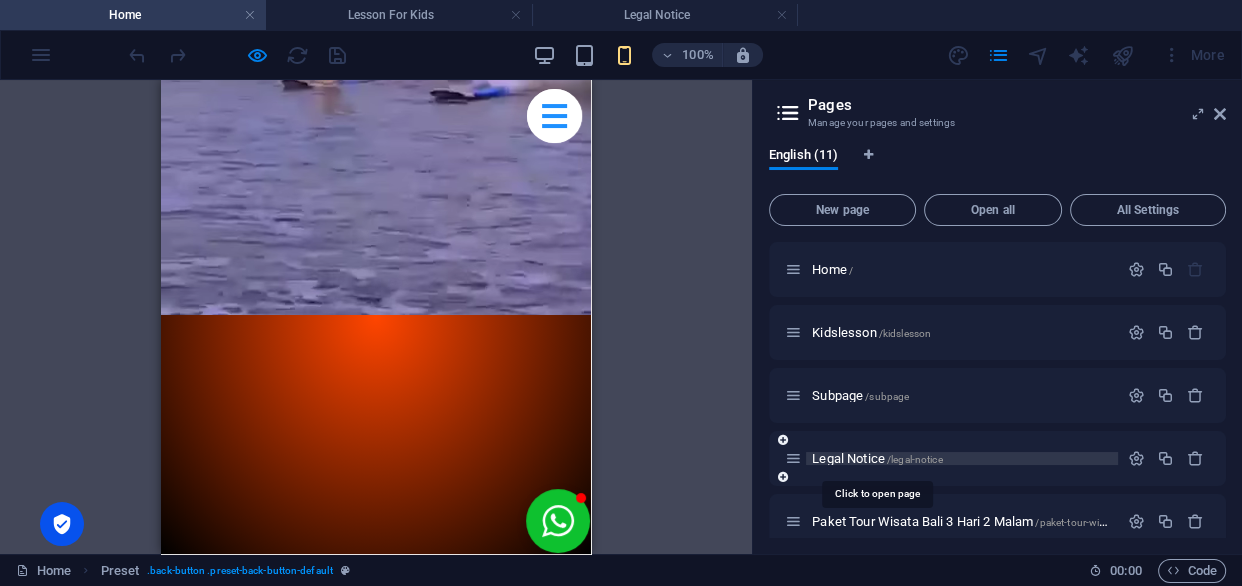 click on "Legal Notice /legal-notice" at bounding box center [877, 458] 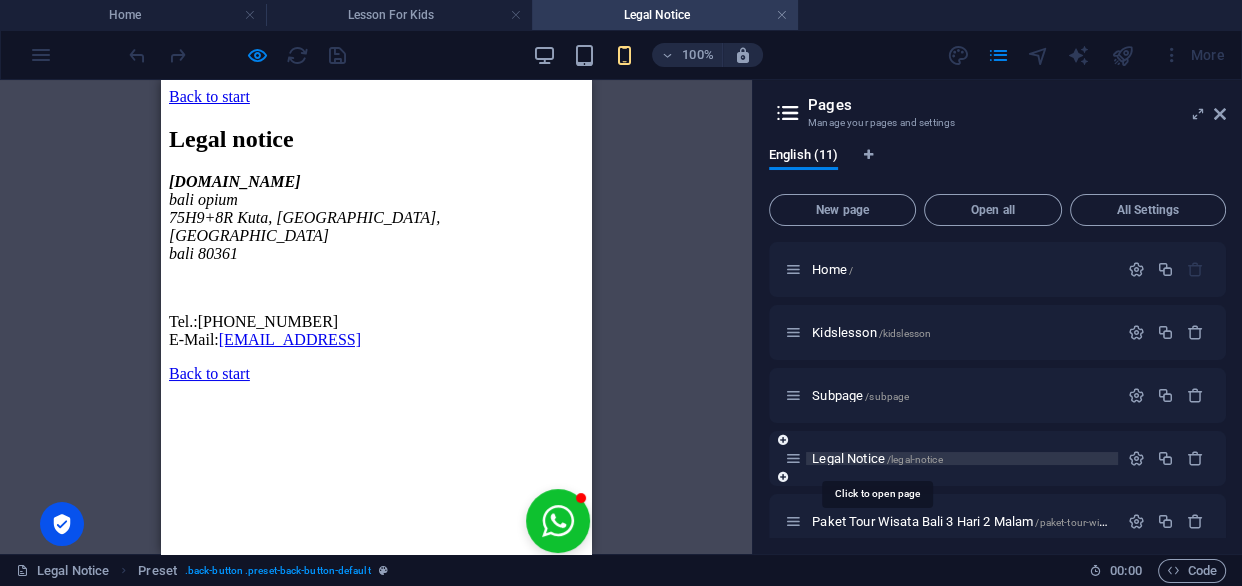 scroll, scrollTop: 0, scrollLeft: 0, axis: both 